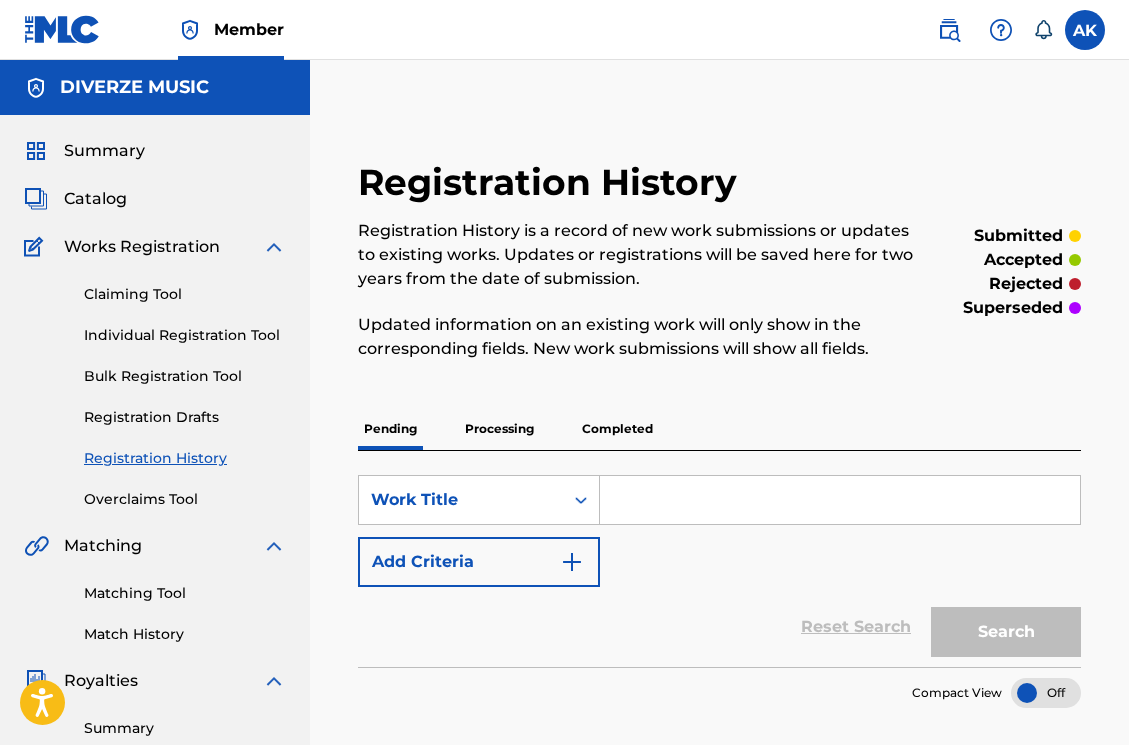 scroll, scrollTop: 0, scrollLeft: 0, axis: both 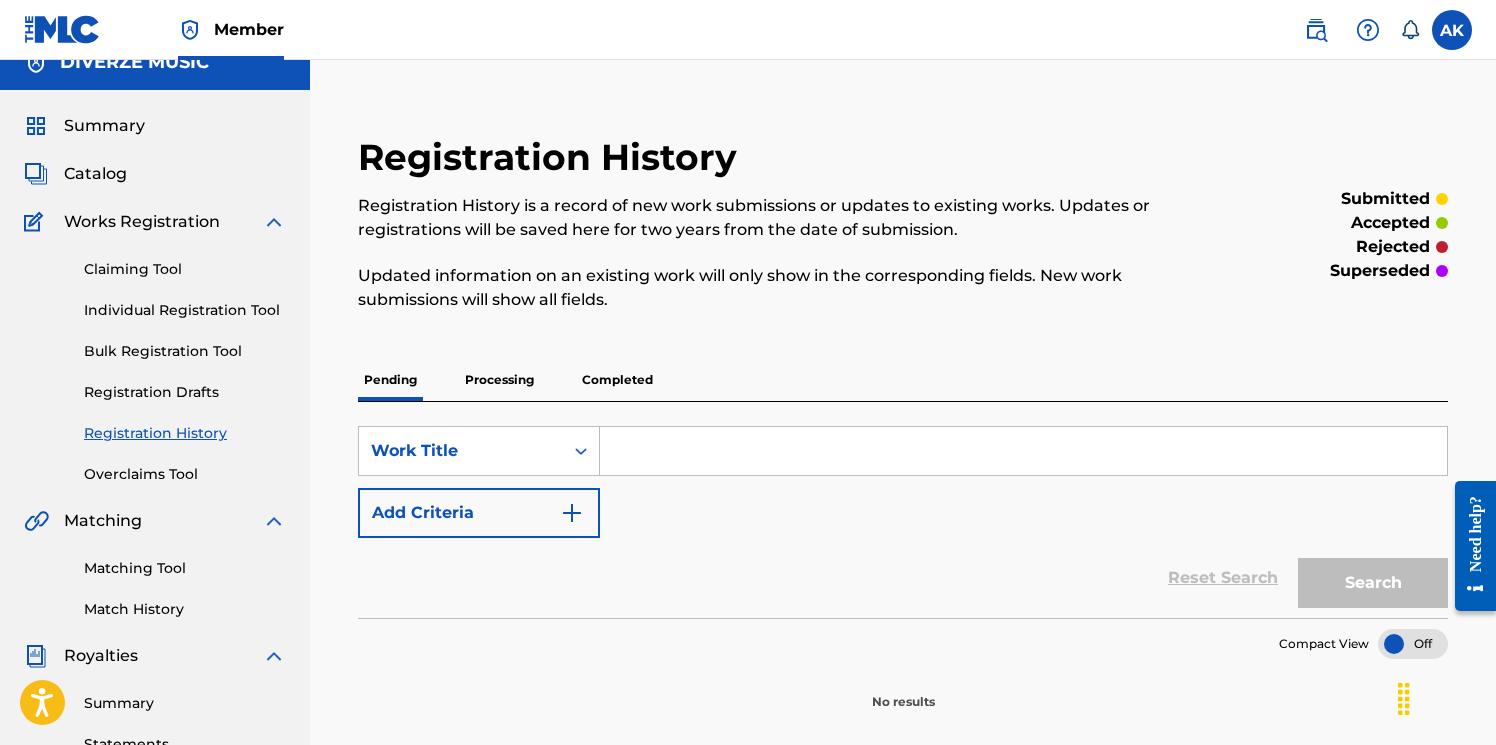 click on "Catalog" at bounding box center [95, 174] 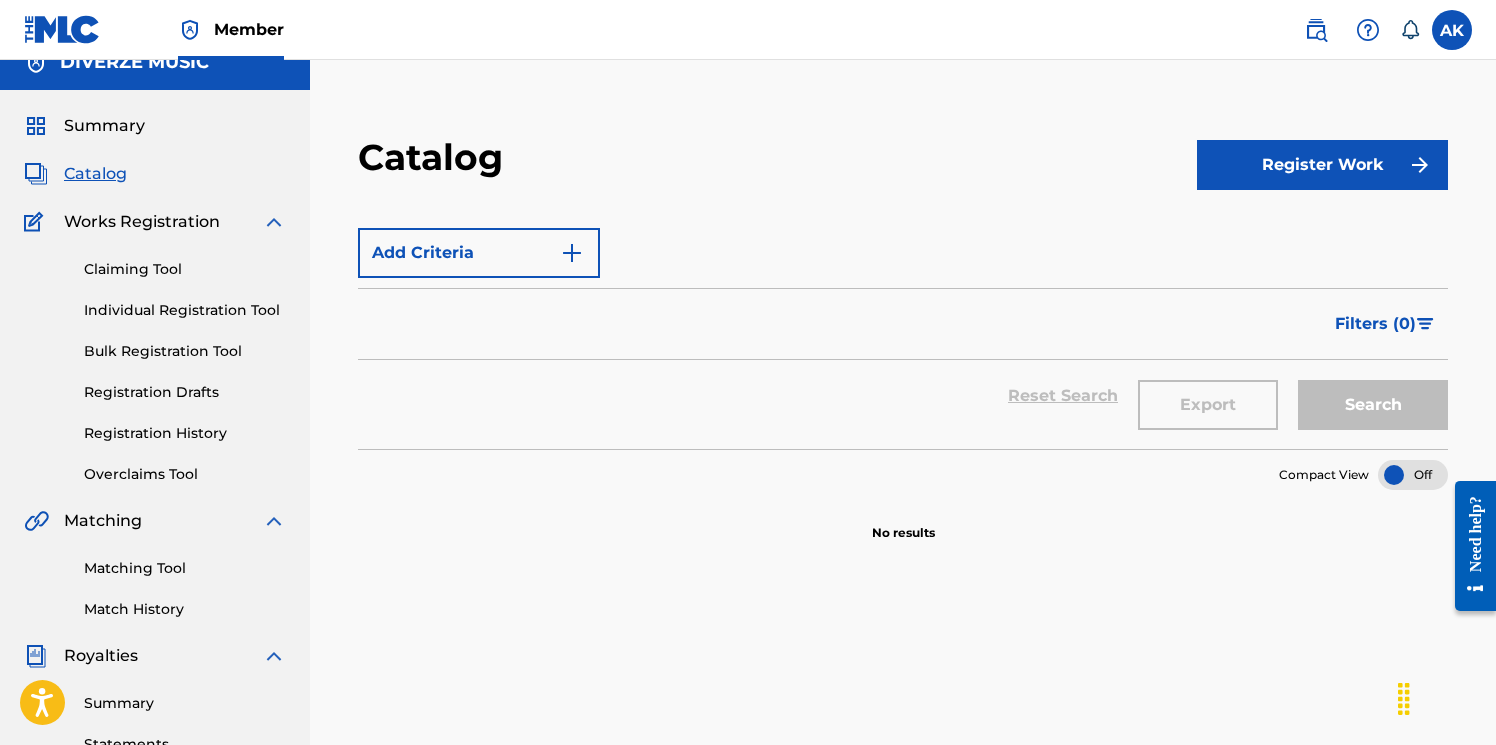 scroll, scrollTop: 0, scrollLeft: 0, axis: both 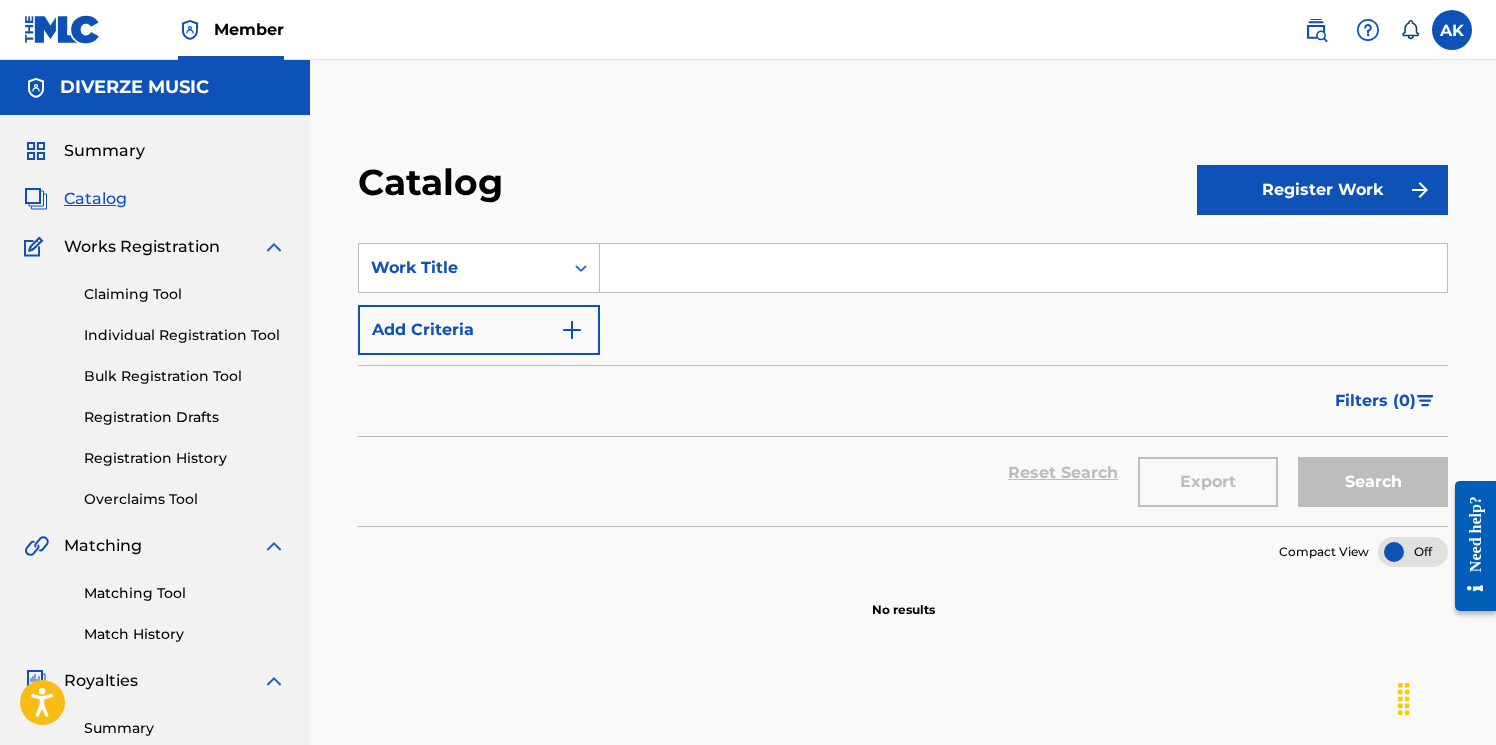 click on "Catalog" at bounding box center (95, 199) 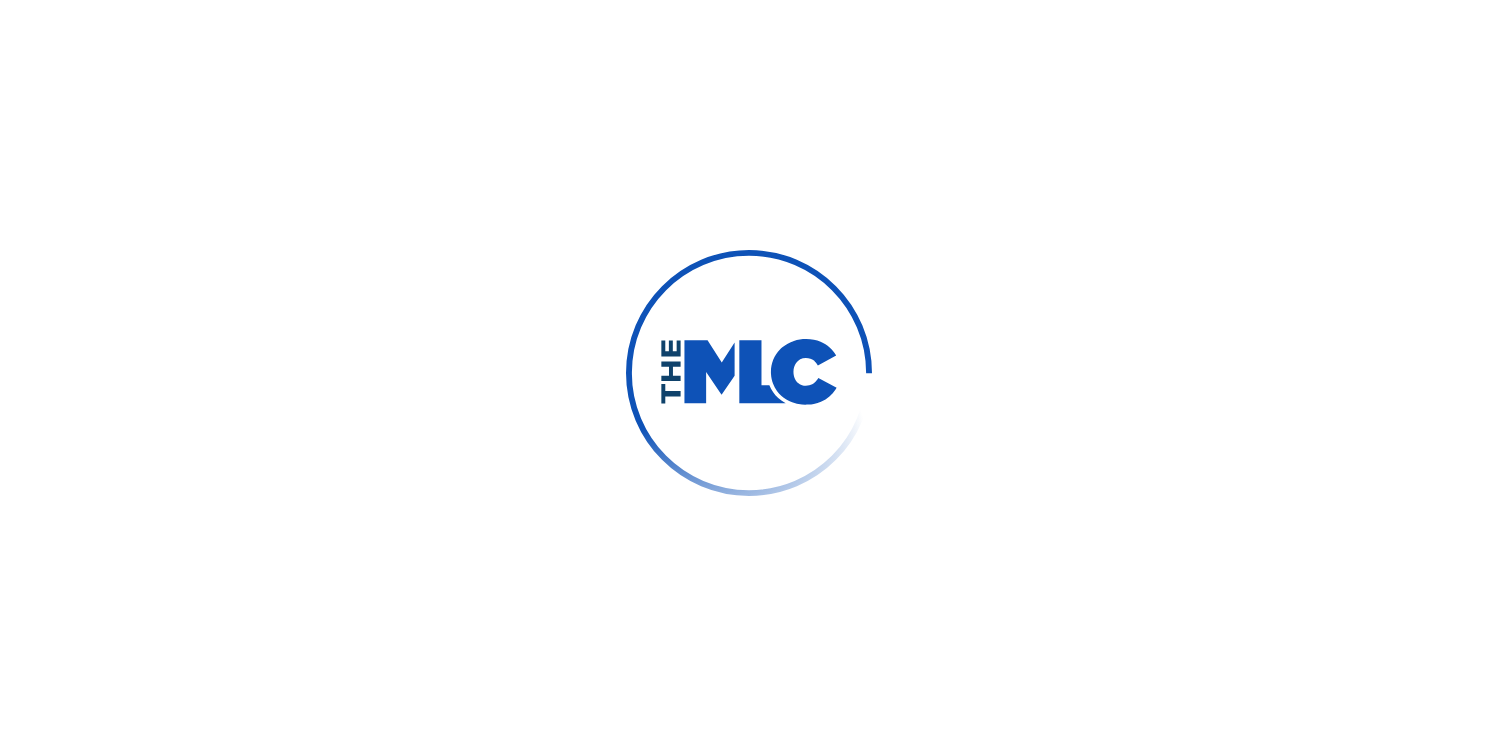 scroll, scrollTop: 0, scrollLeft: 0, axis: both 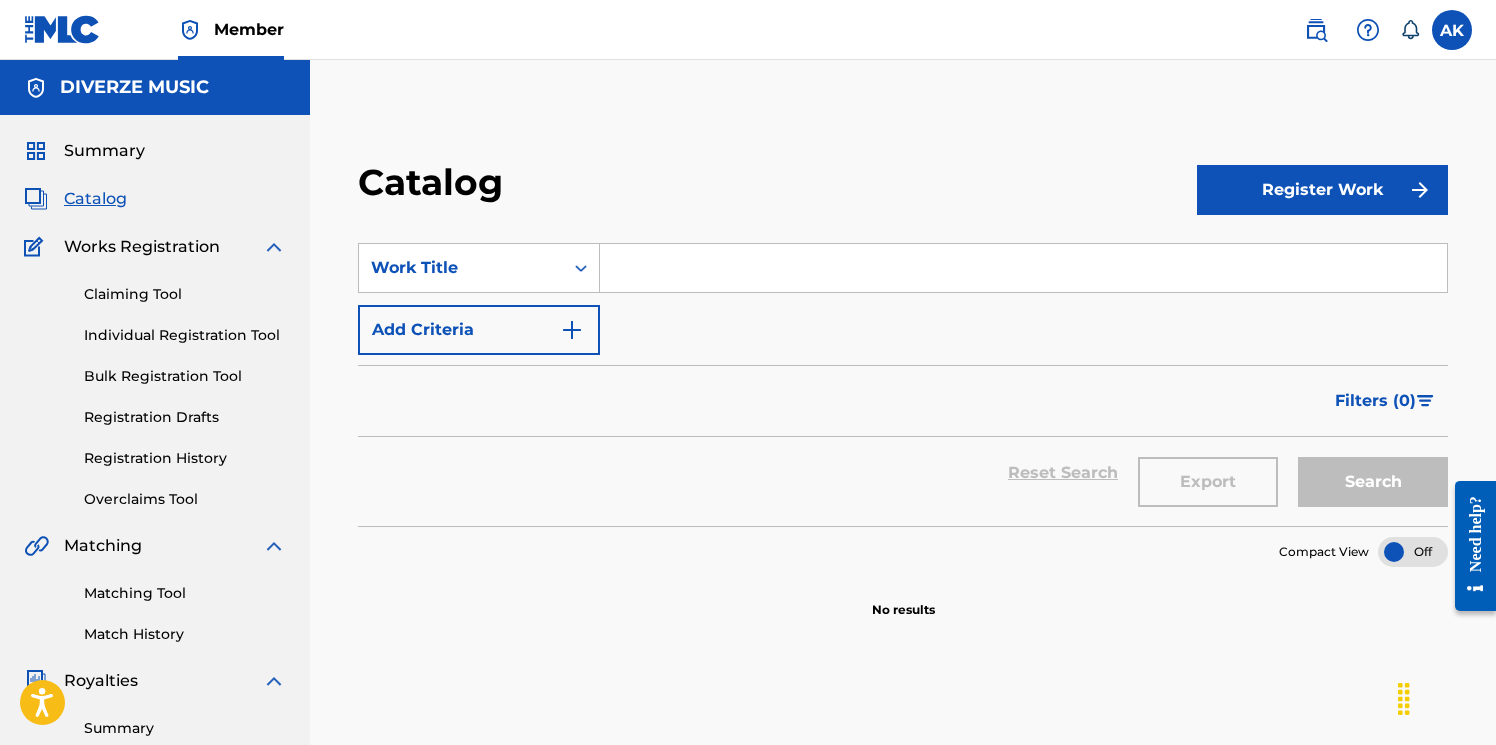 click on "Catalog" at bounding box center [95, 199] 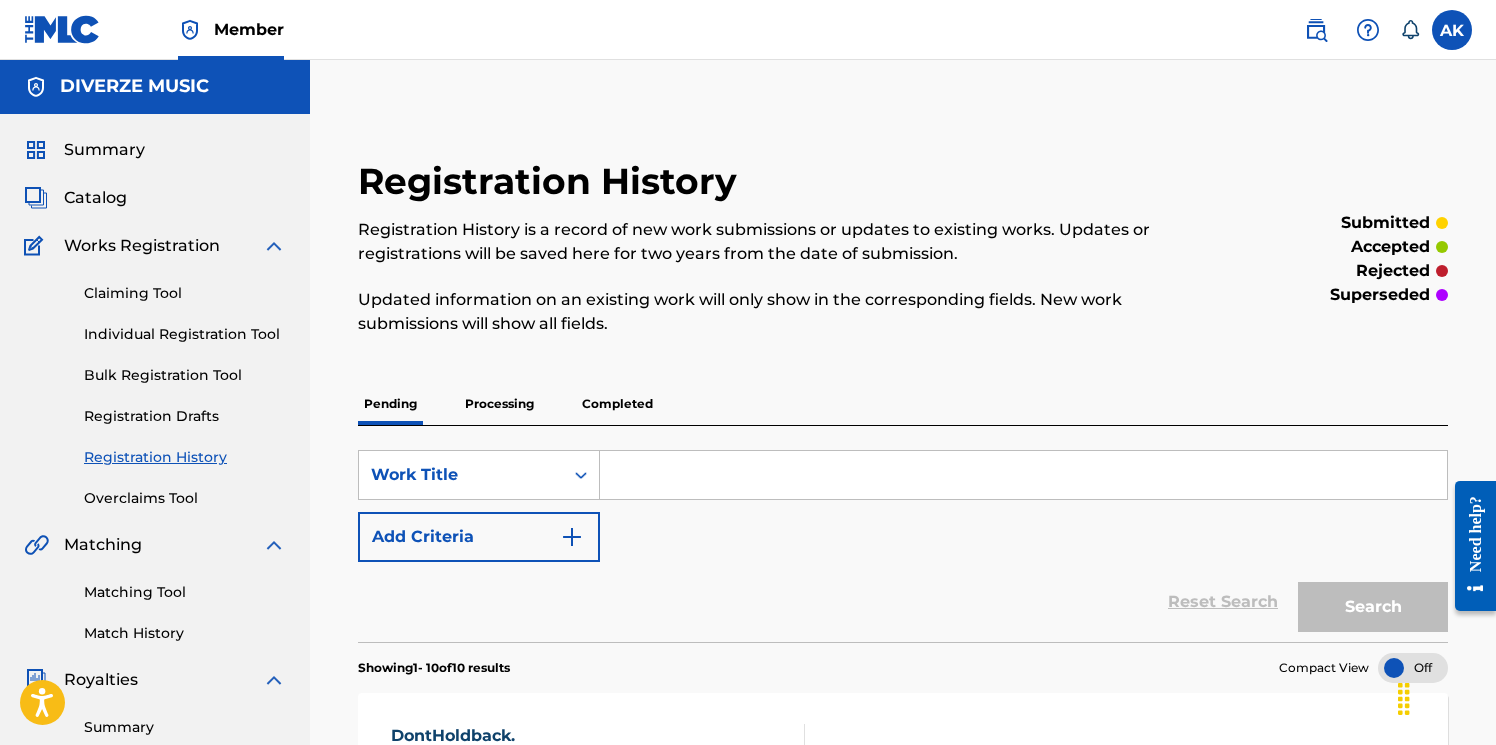 scroll, scrollTop: 0, scrollLeft: 0, axis: both 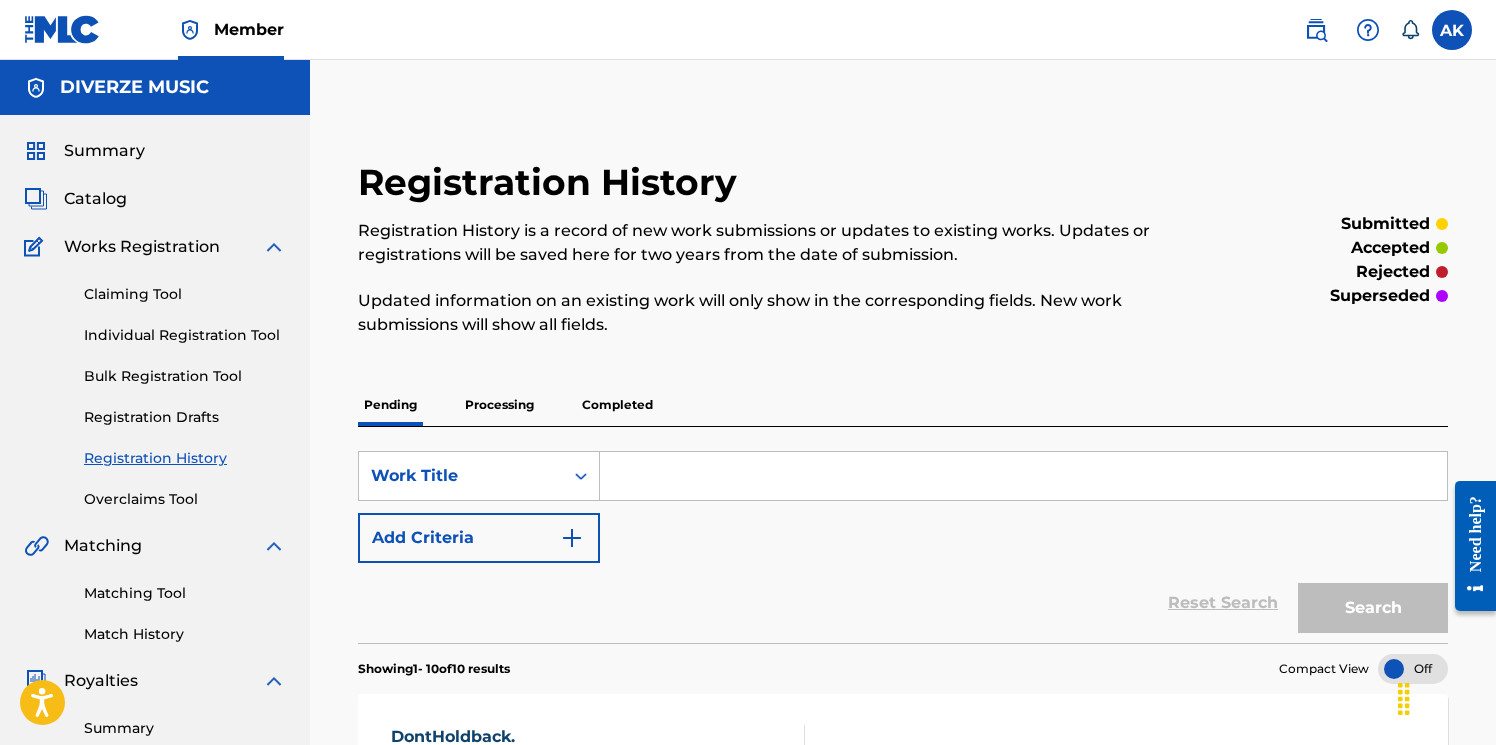 click on "Updated information on an existing work will only show in the corresponding fields. New work submissions will show all fields." at bounding box center (777, 313) 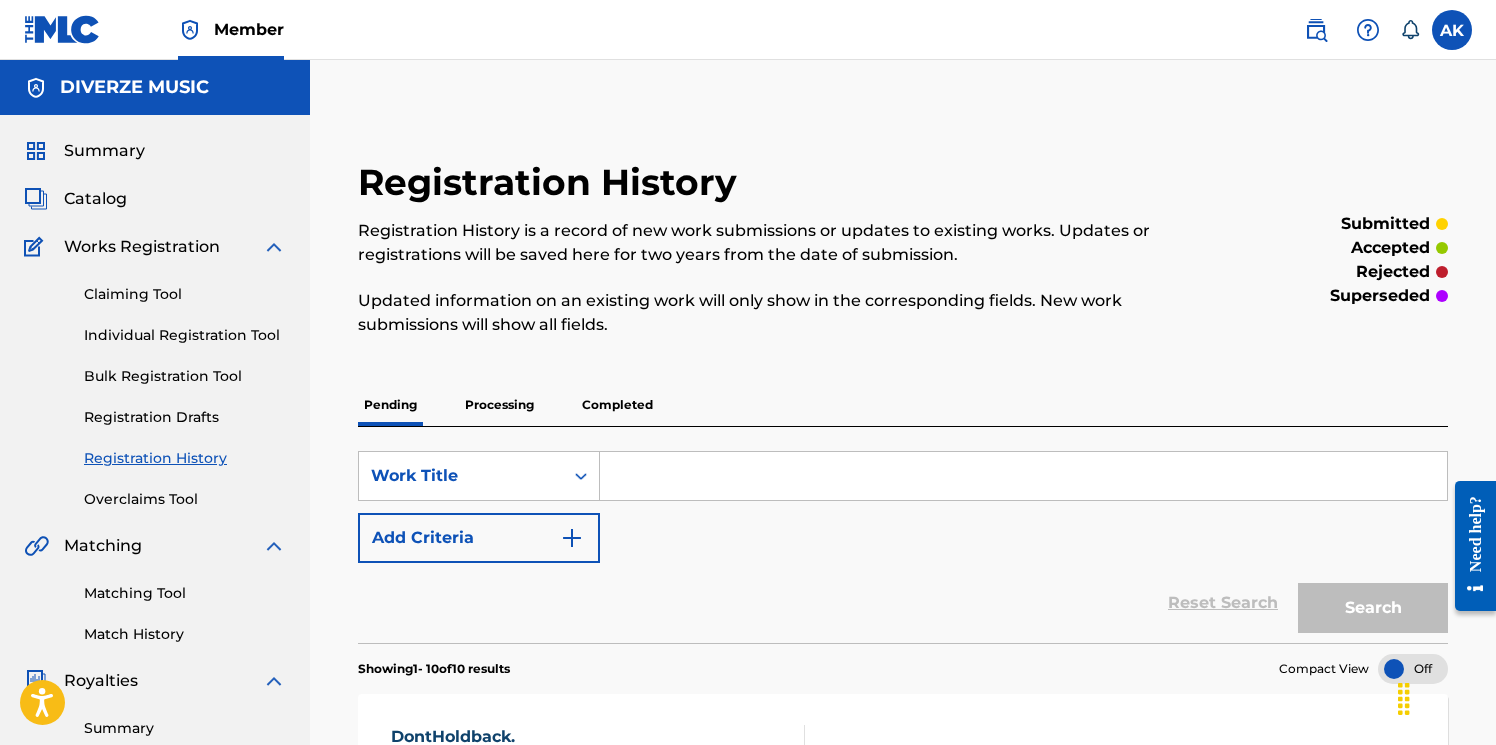 scroll, scrollTop: 0, scrollLeft: 0, axis: both 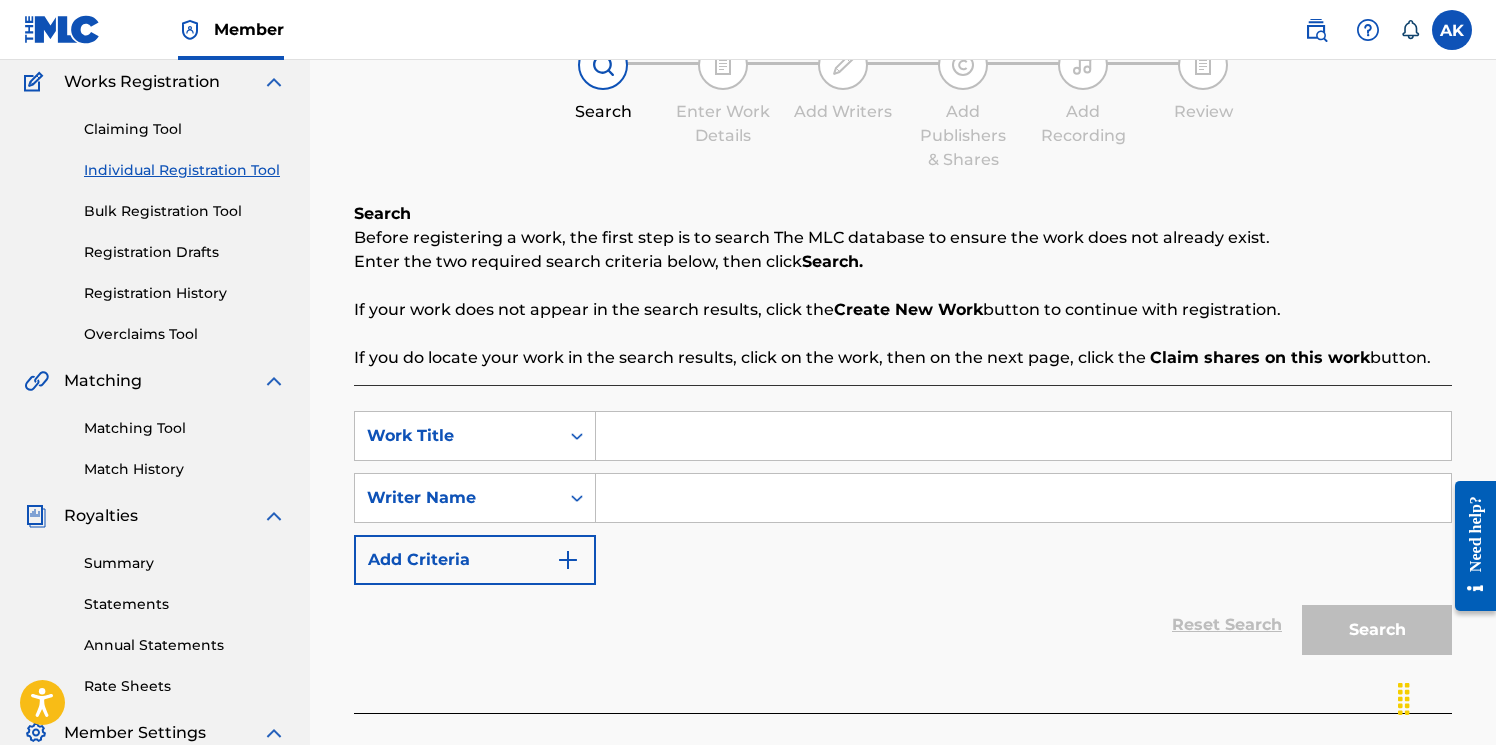 click at bounding box center (1023, 436) 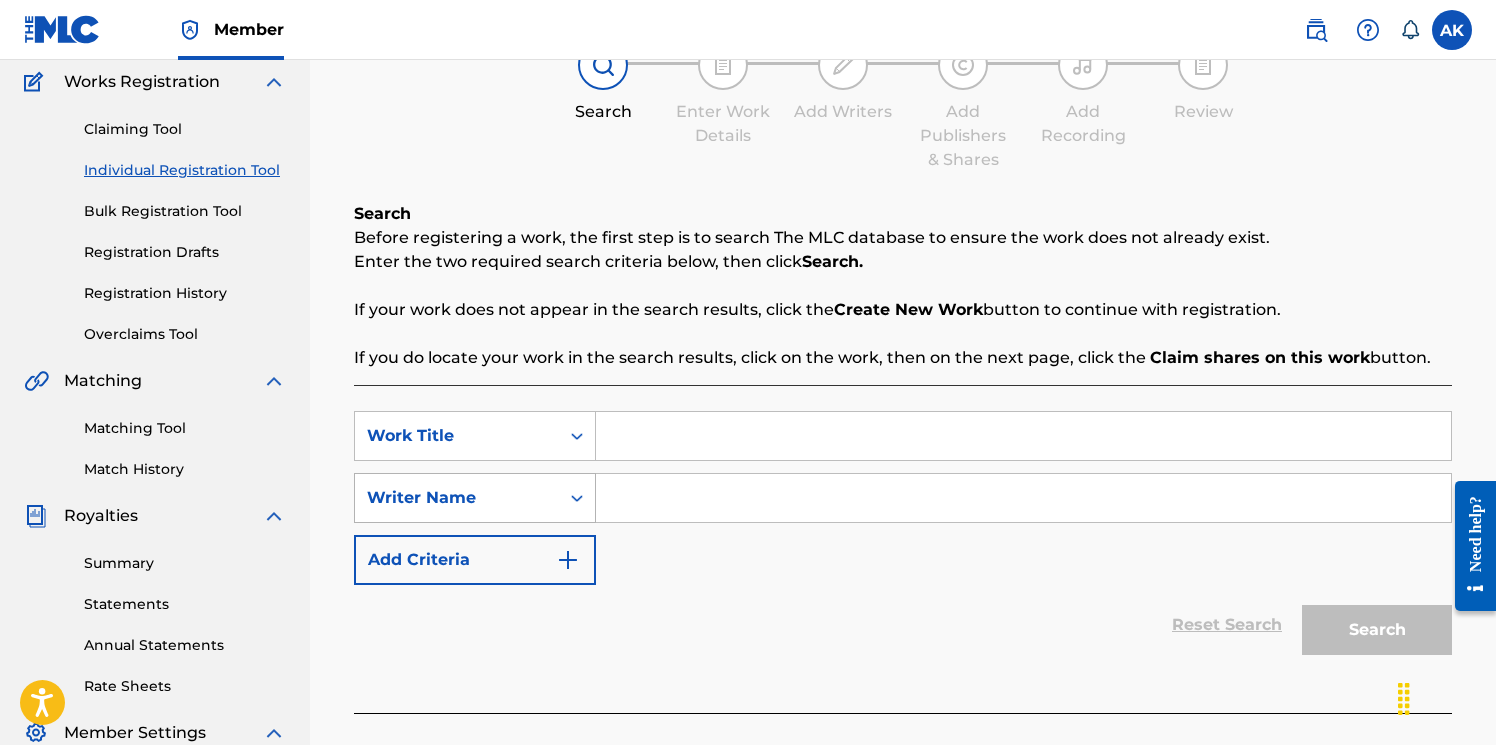 paste on "$TILL DREAMIN'" 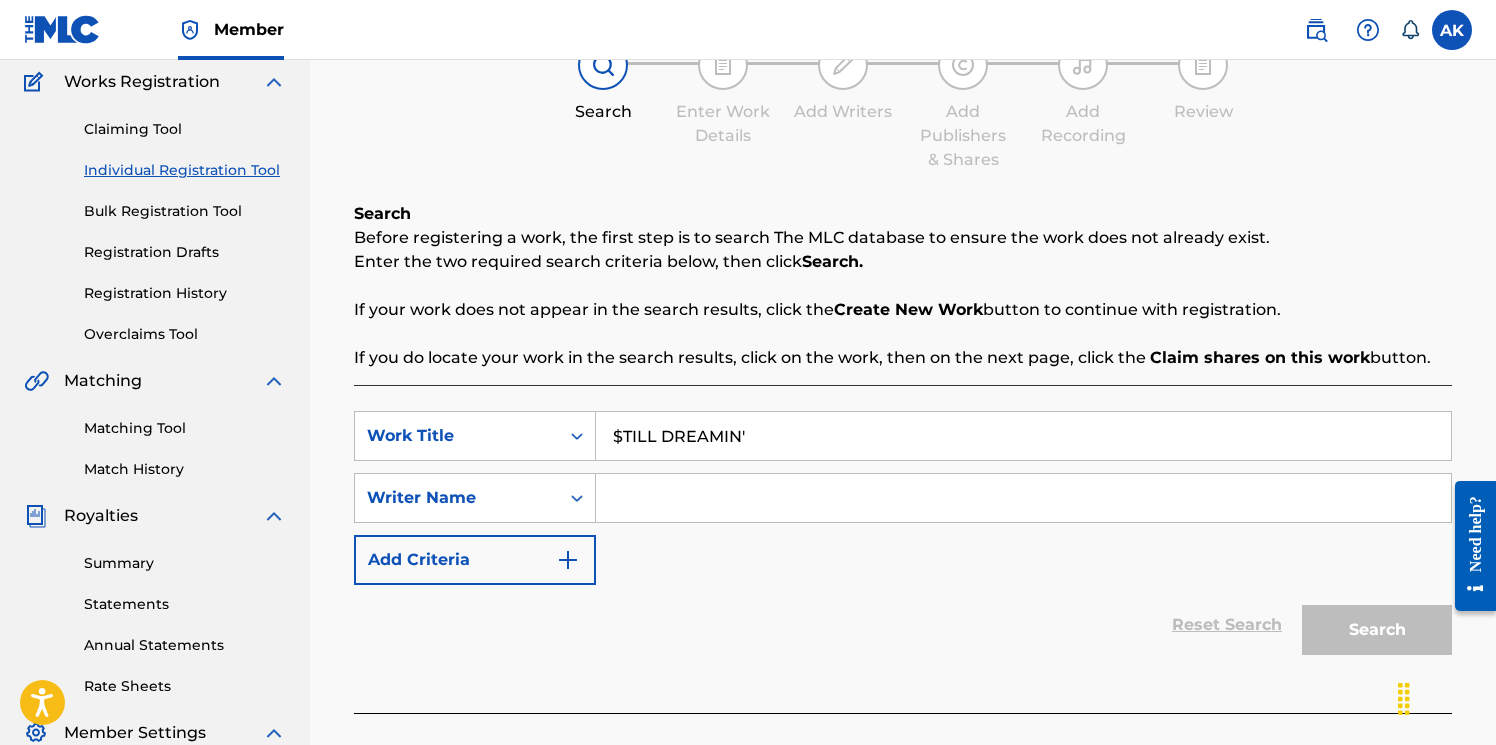 type on "$TILL DREAMIN'" 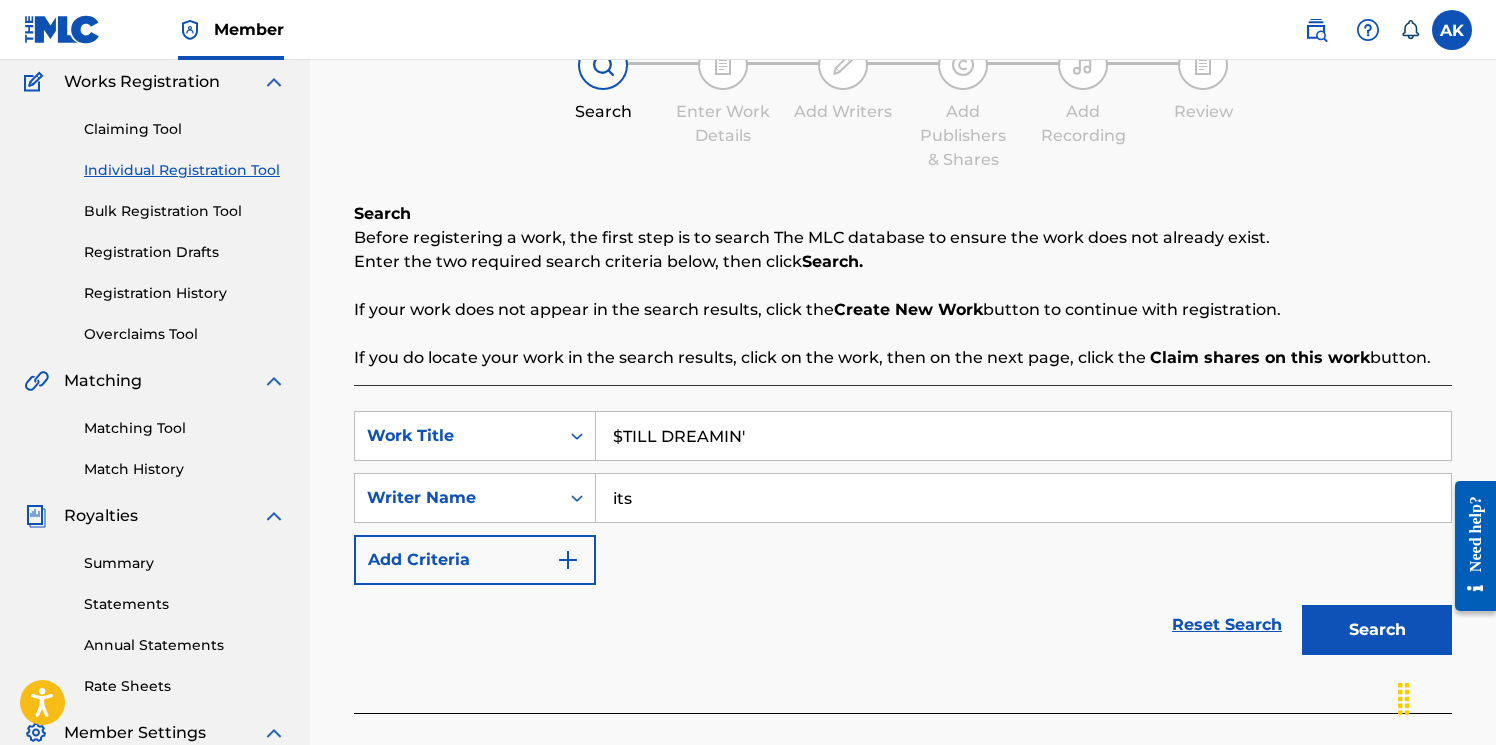 type on "its" 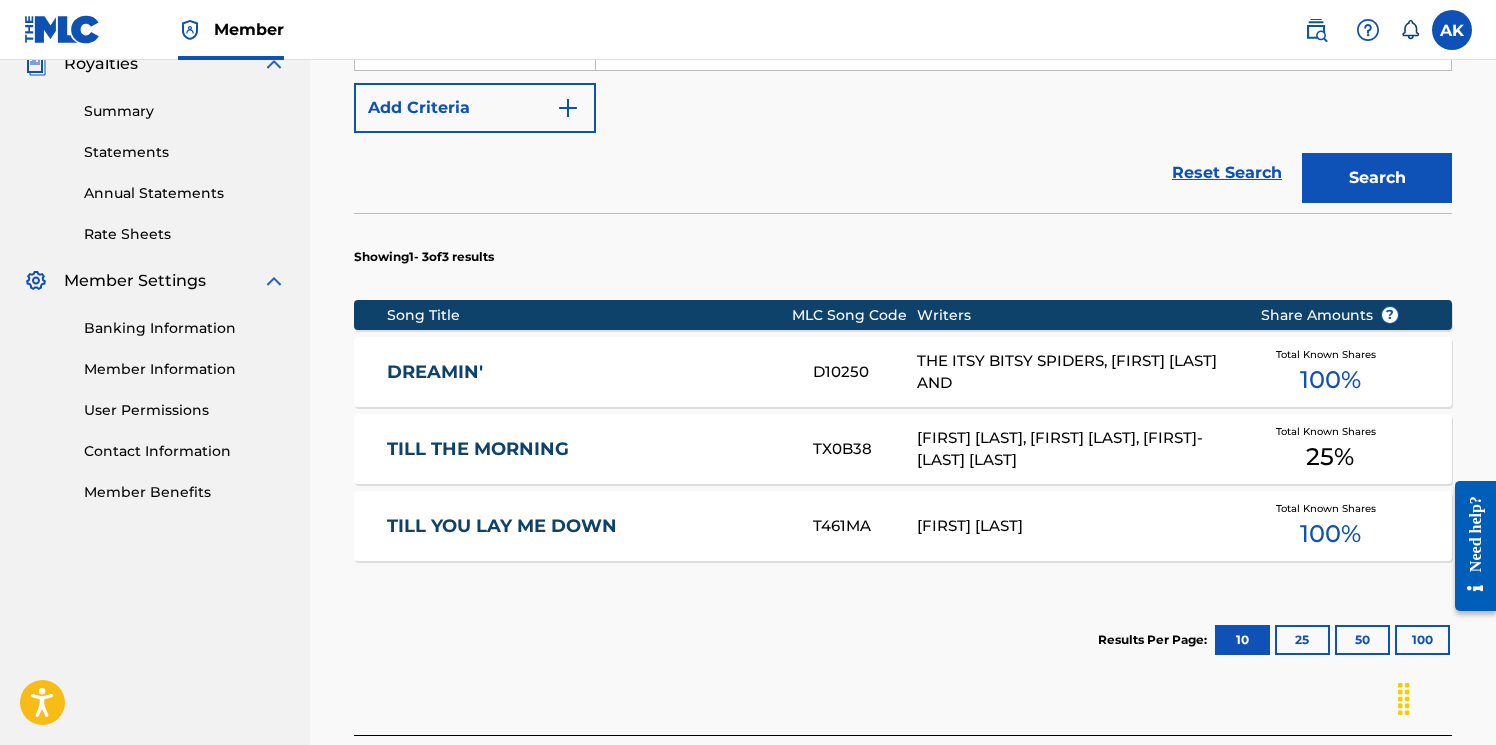 scroll, scrollTop: 620, scrollLeft: 0, axis: vertical 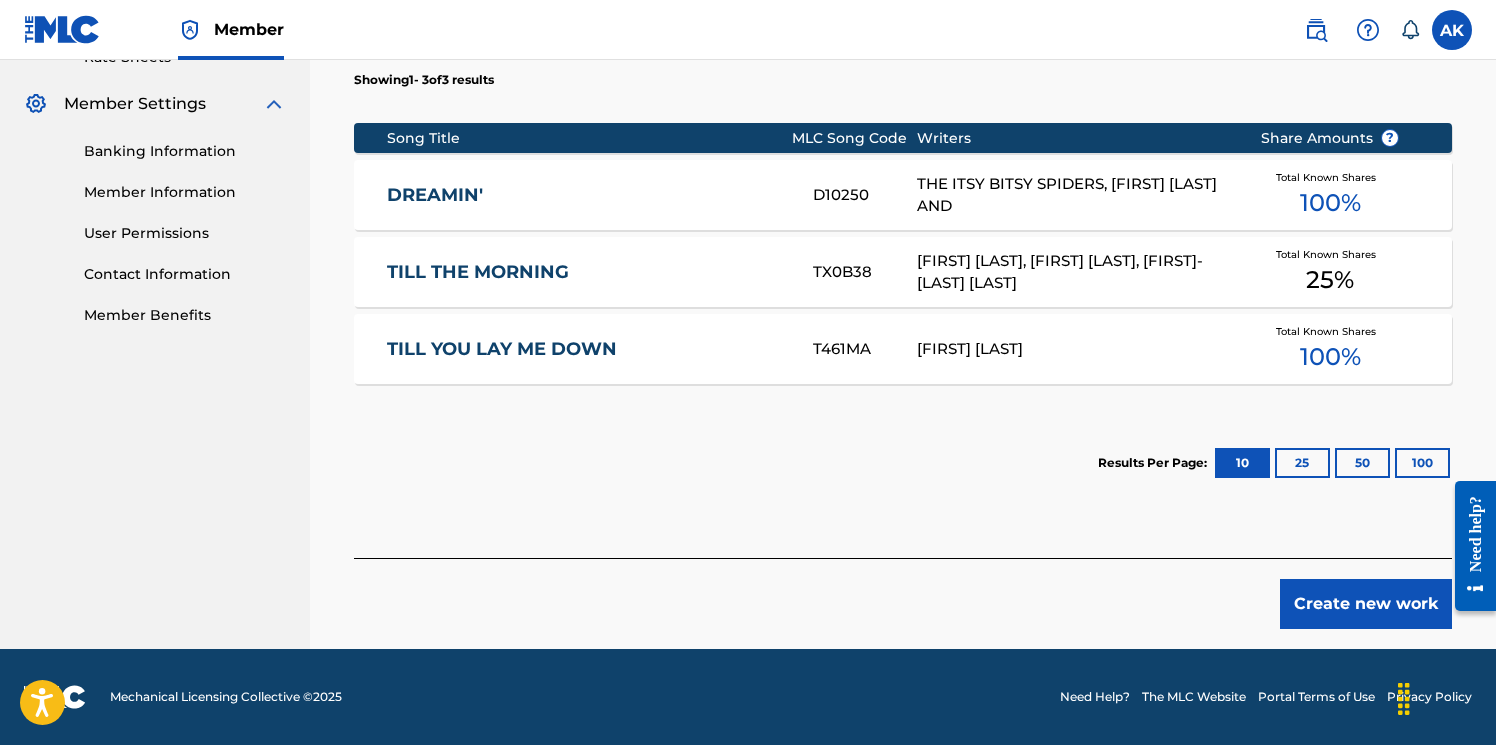 click on "Create new work" at bounding box center [1366, 604] 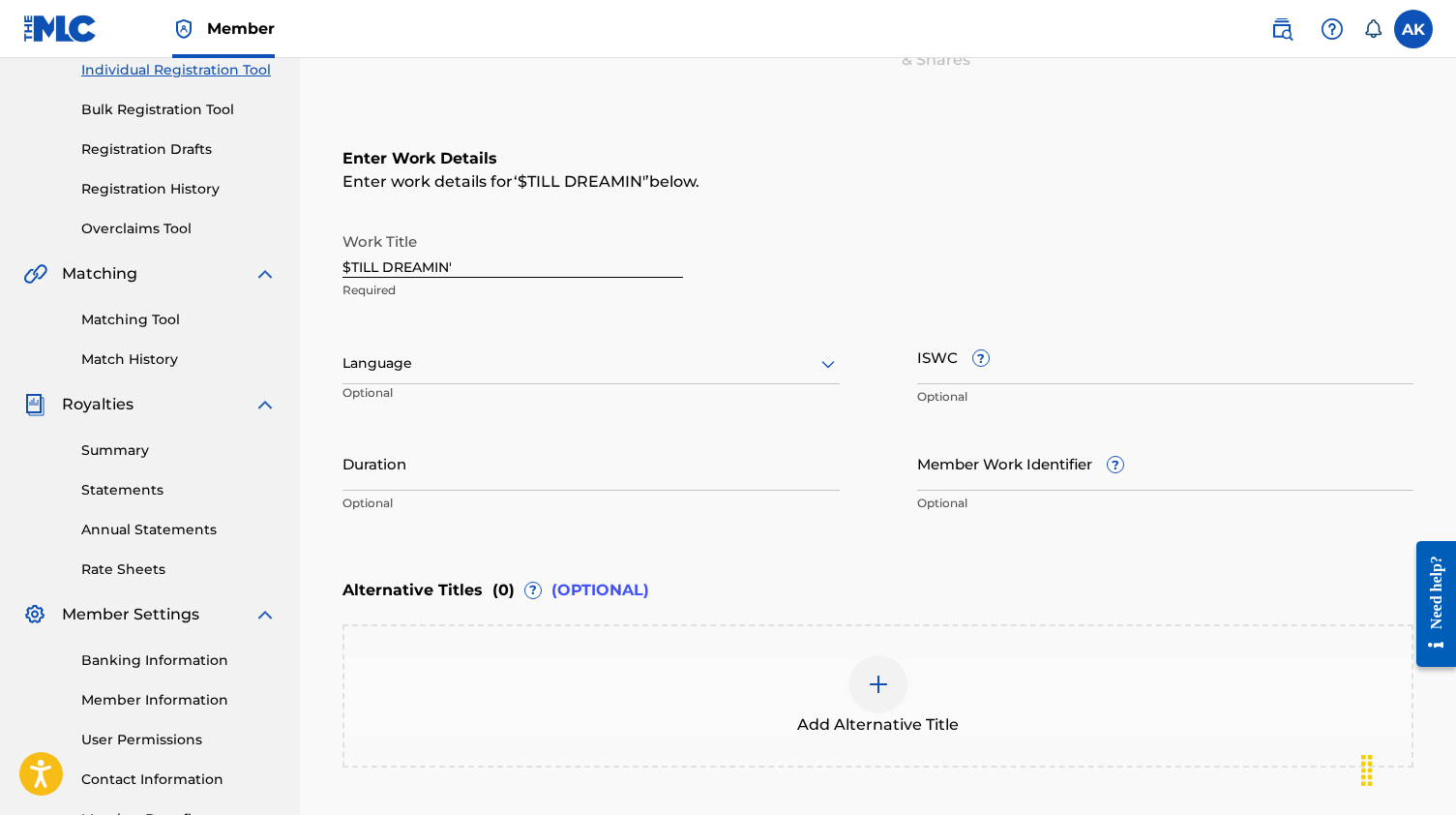 scroll, scrollTop: 253, scrollLeft: 0, axis: vertical 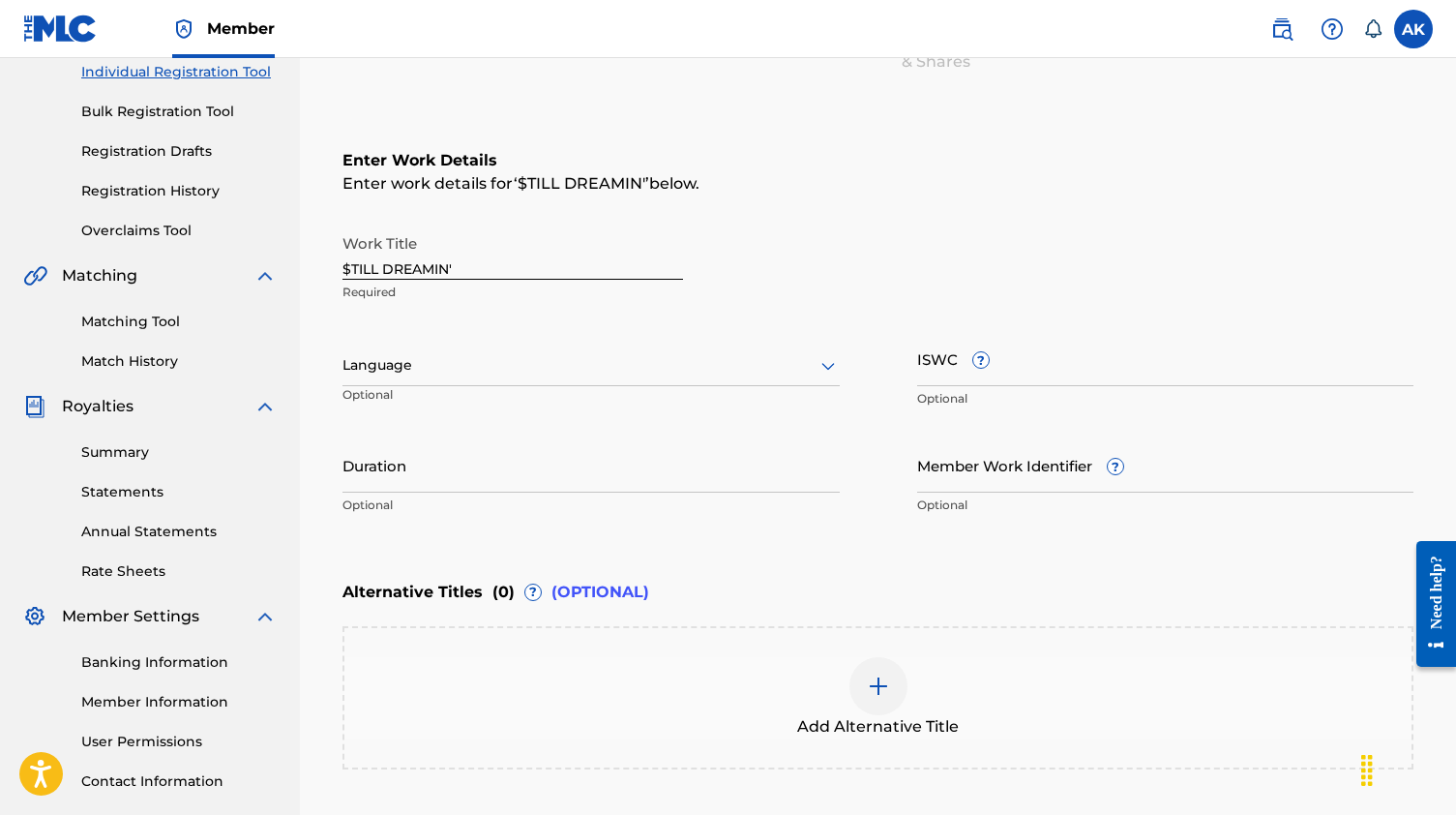 click at bounding box center (591, 365) 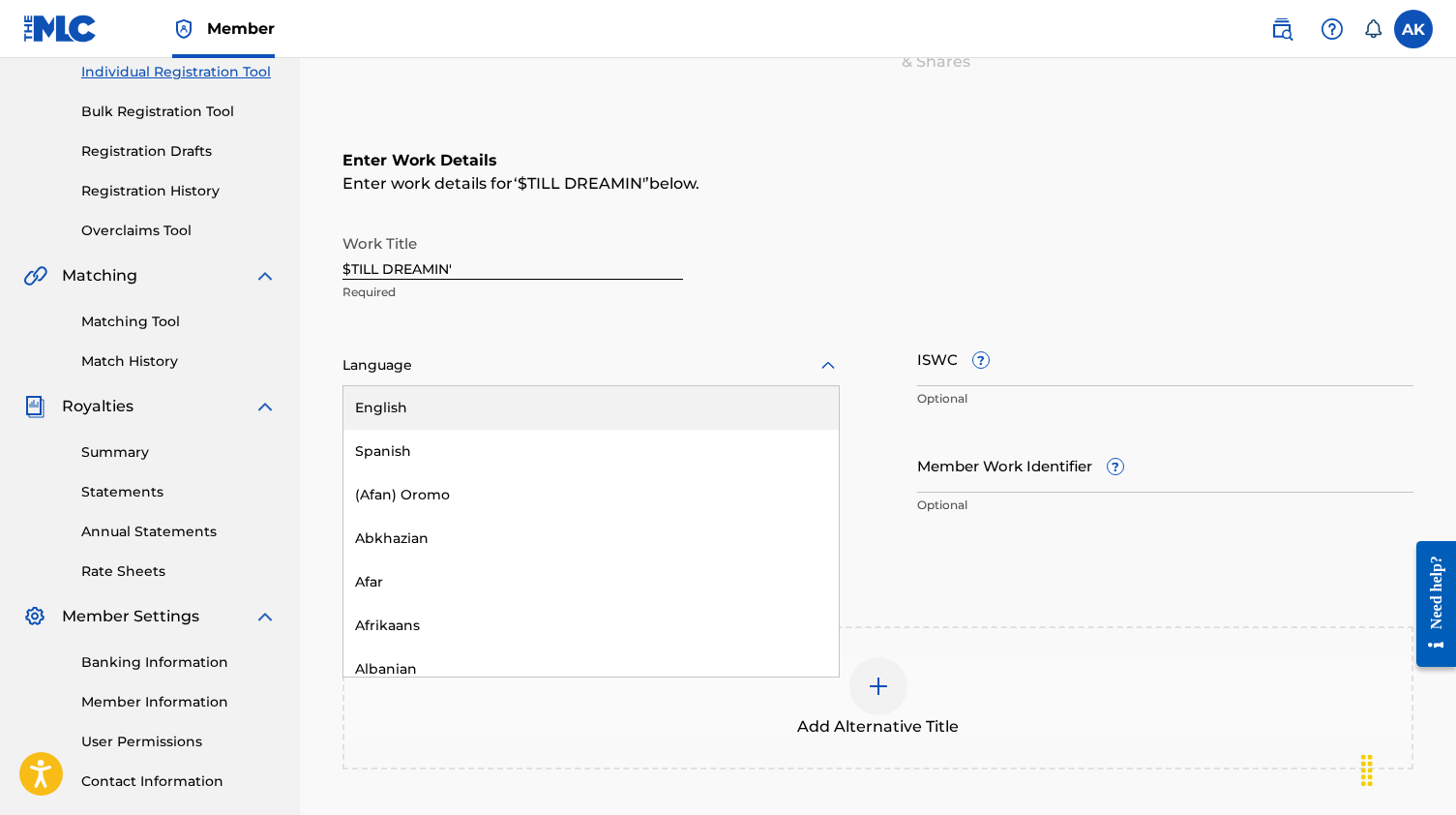 click on "English" at bounding box center [591, 408] 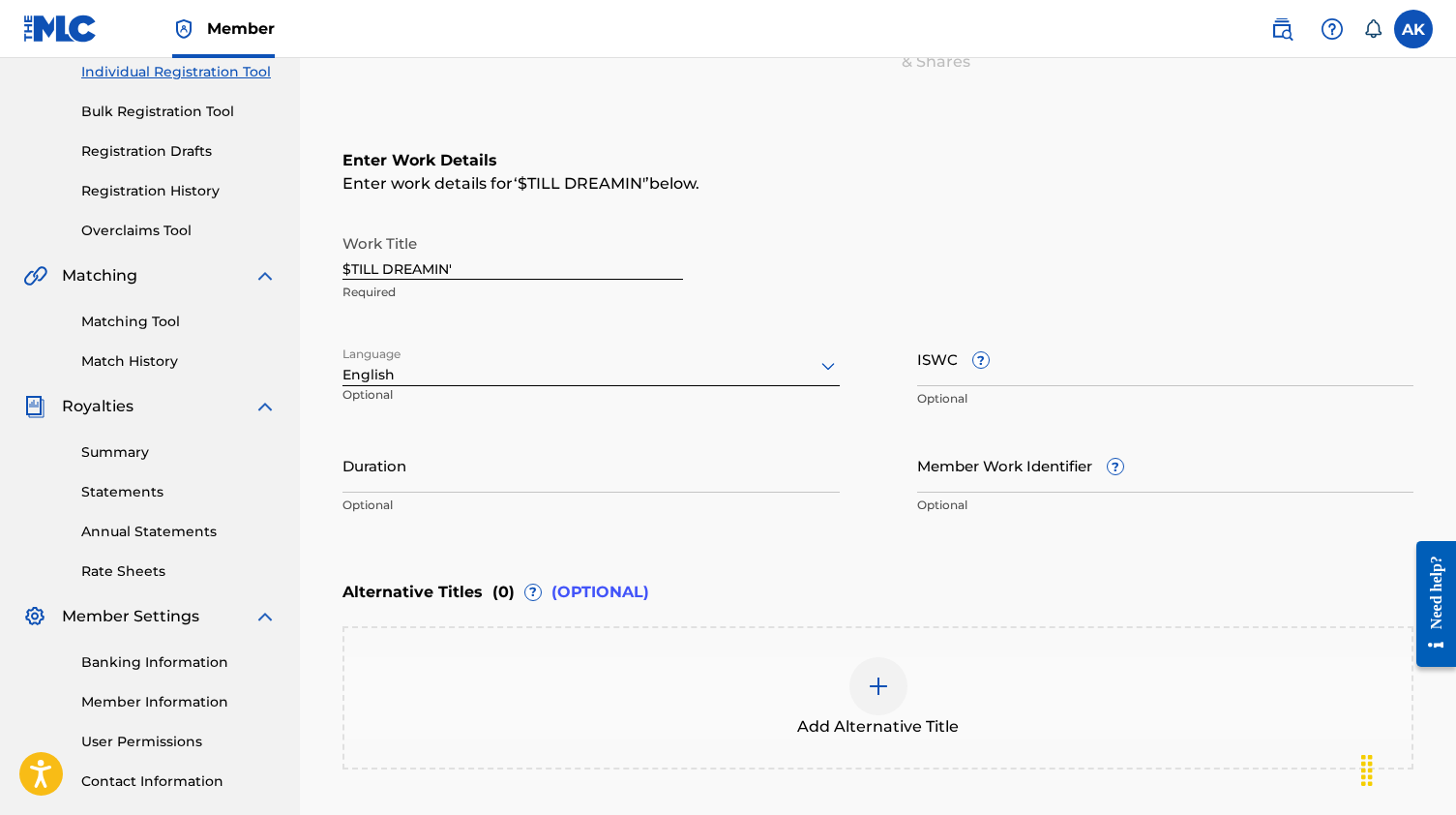 click on "ISWC   ?" at bounding box center [1166, 358] 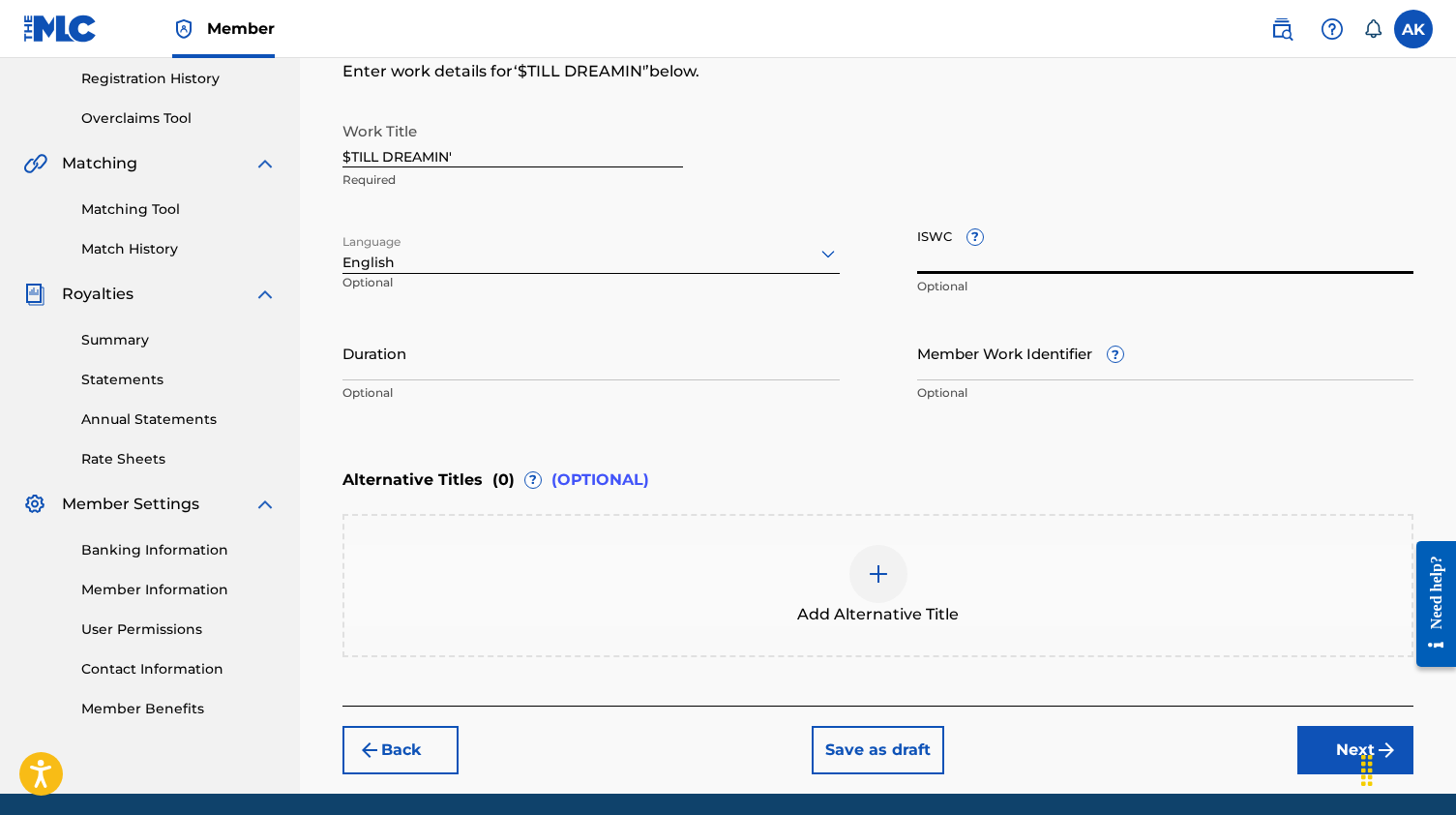 scroll, scrollTop: 372, scrollLeft: 0, axis: vertical 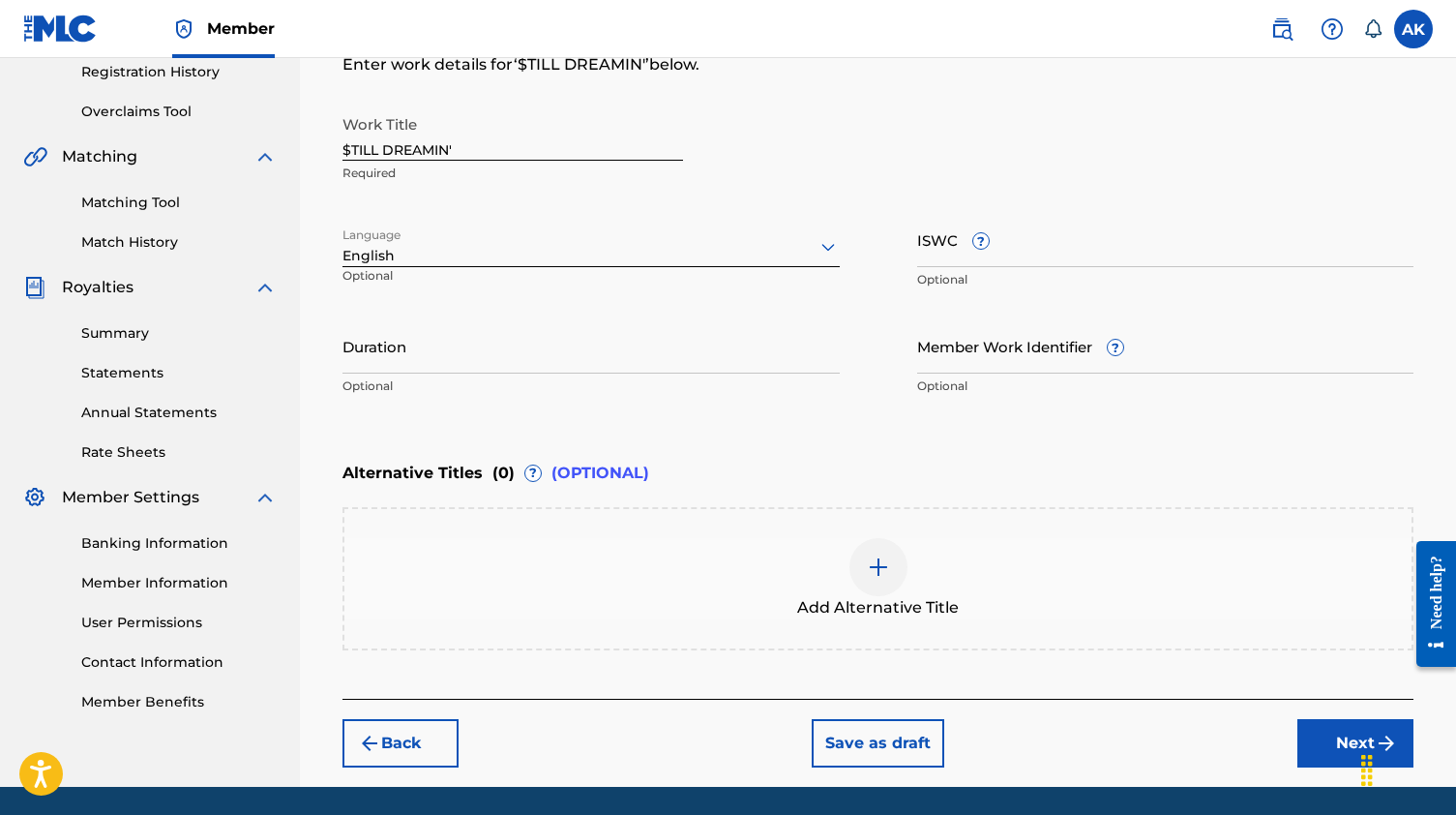 click on "Add Alternative Title" at bounding box center [877, 579] 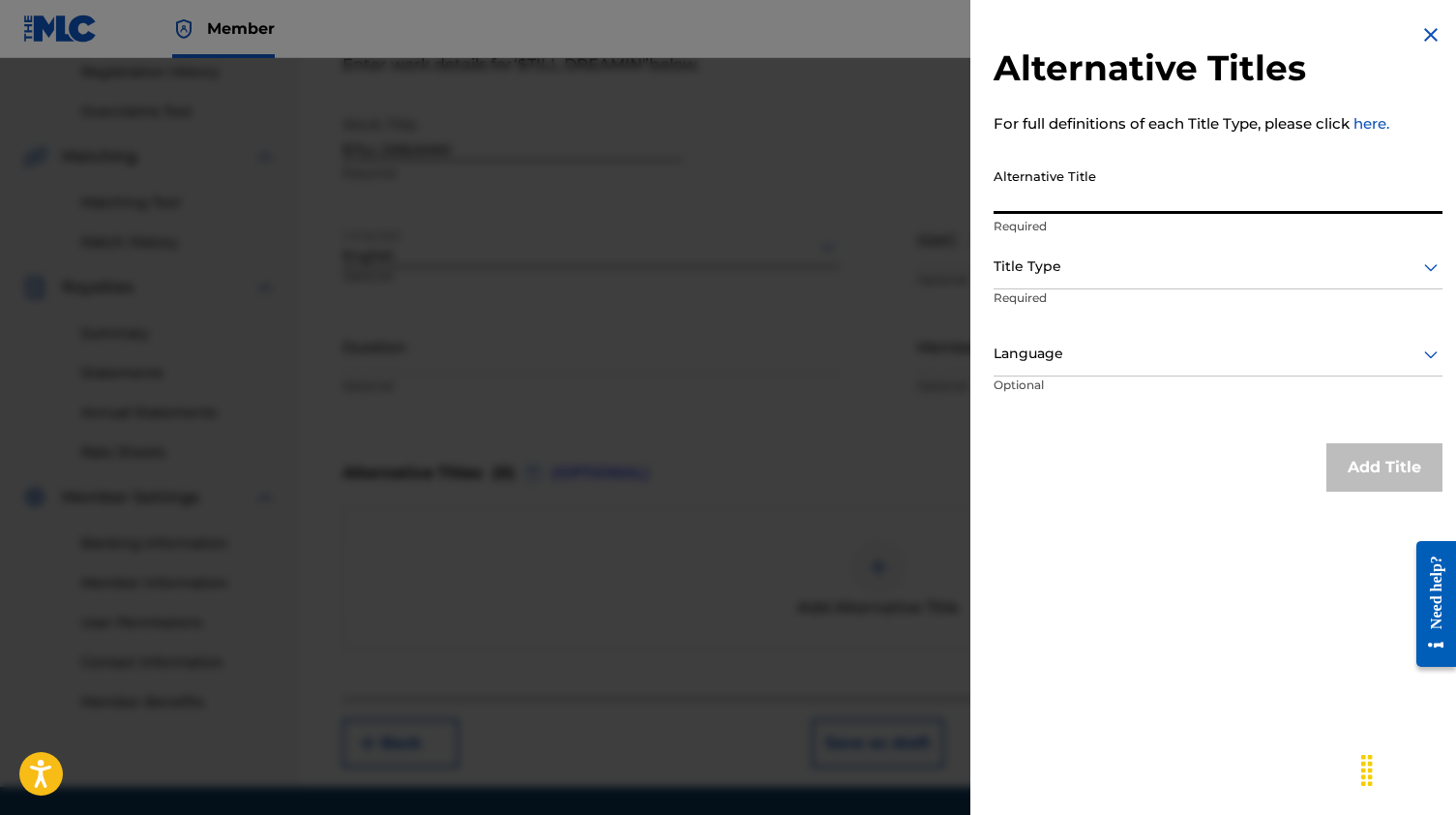 click on "Alternative Title" at bounding box center (1218, 186) 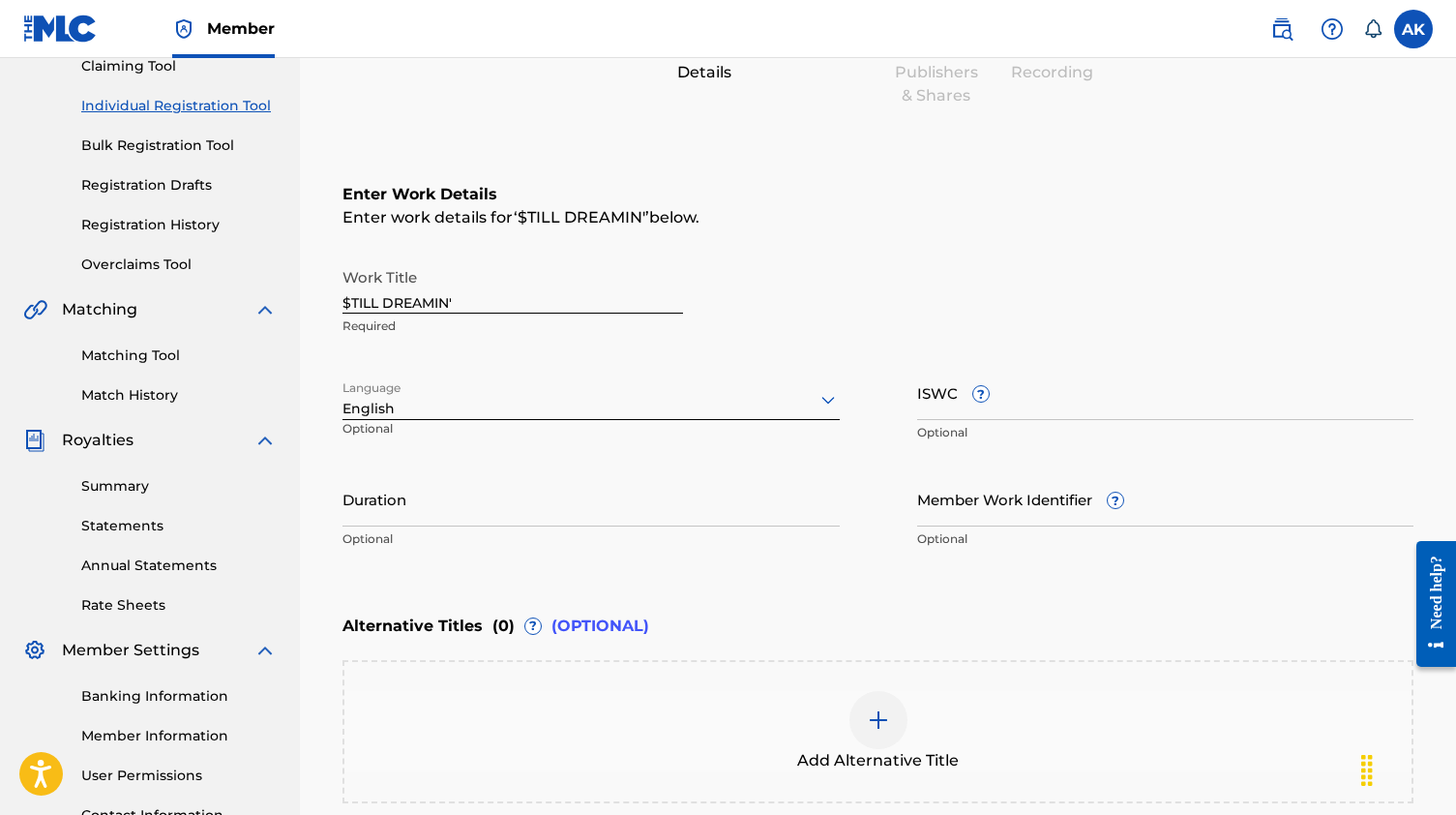 scroll, scrollTop: 211, scrollLeft: 0, axis: vertical 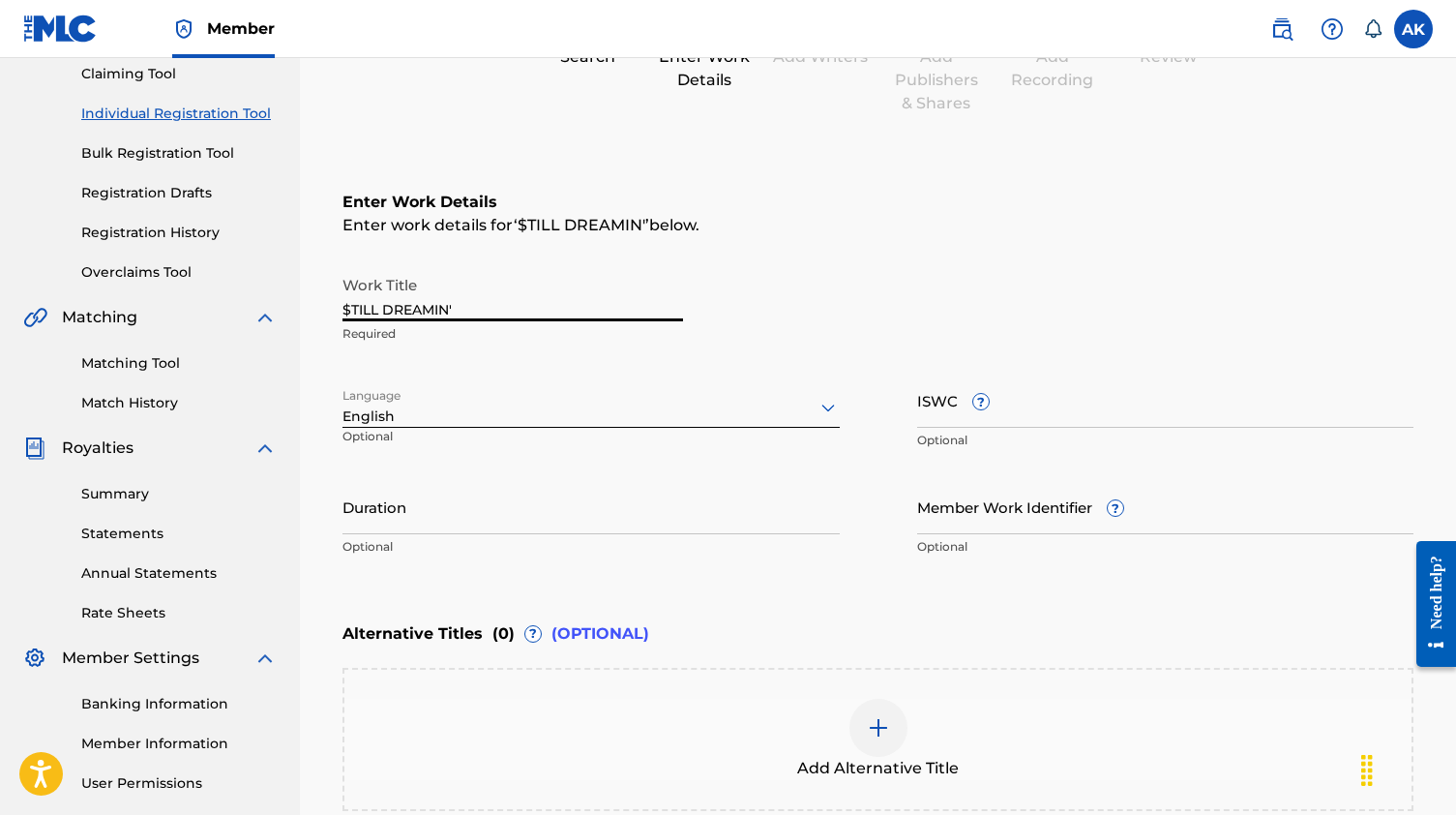 click on "$TILL DREAMIN'" at bounding box center (513, 293) 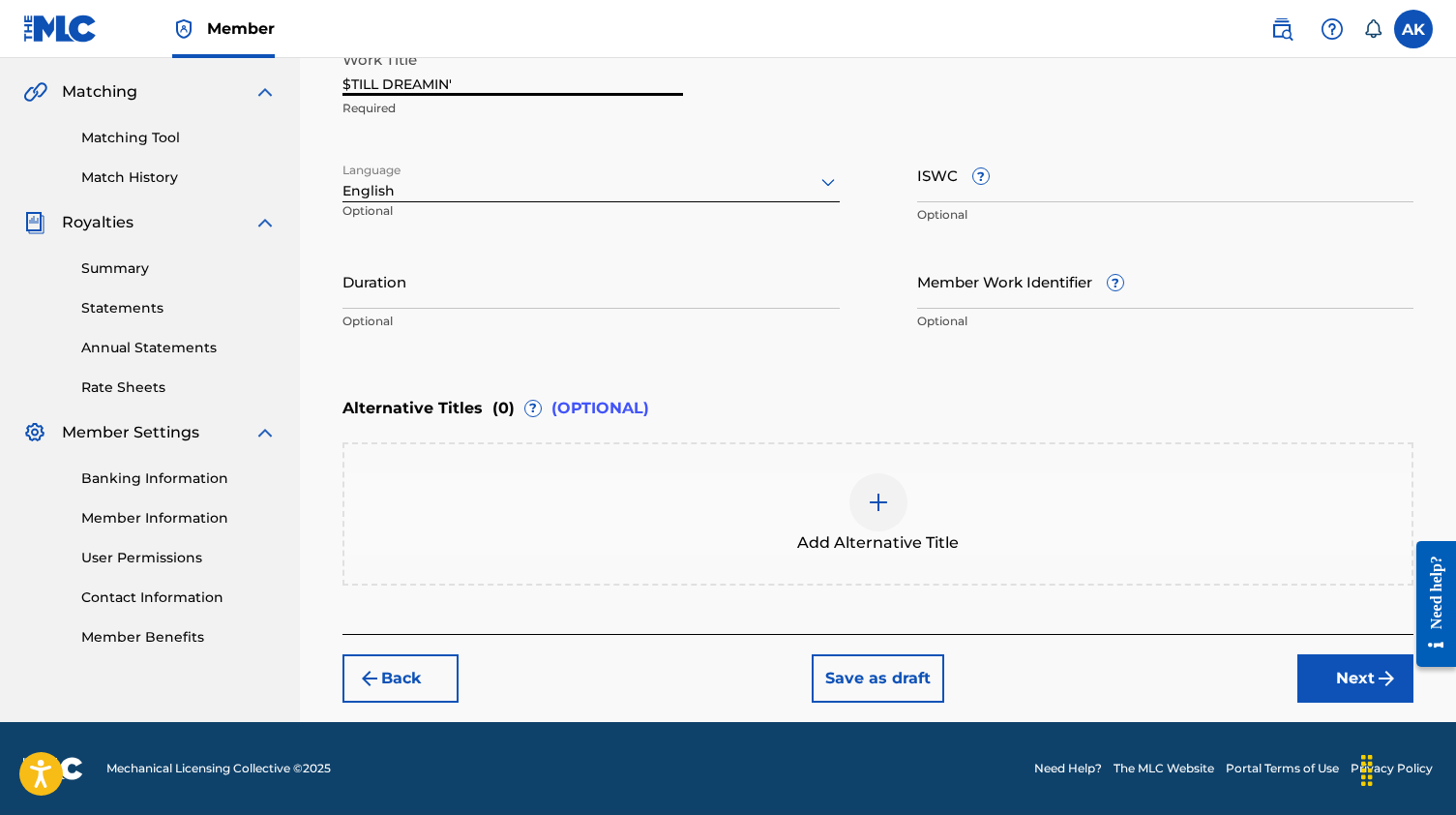 scroll, scrollTop: 437, scrollLeft: 0, axis: vertical 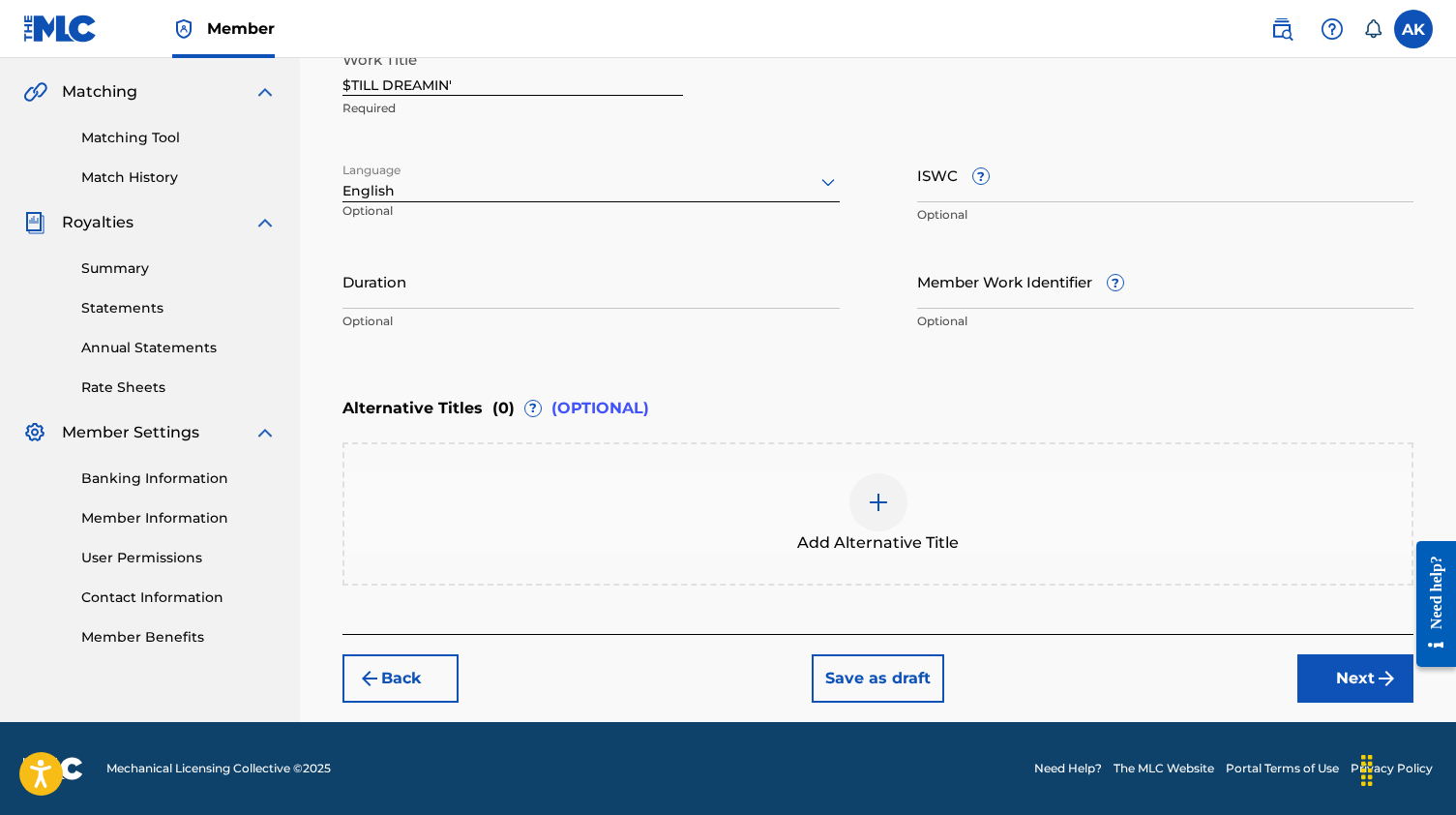 click on "Add Alternative Title" at bounding box center (877, 514) 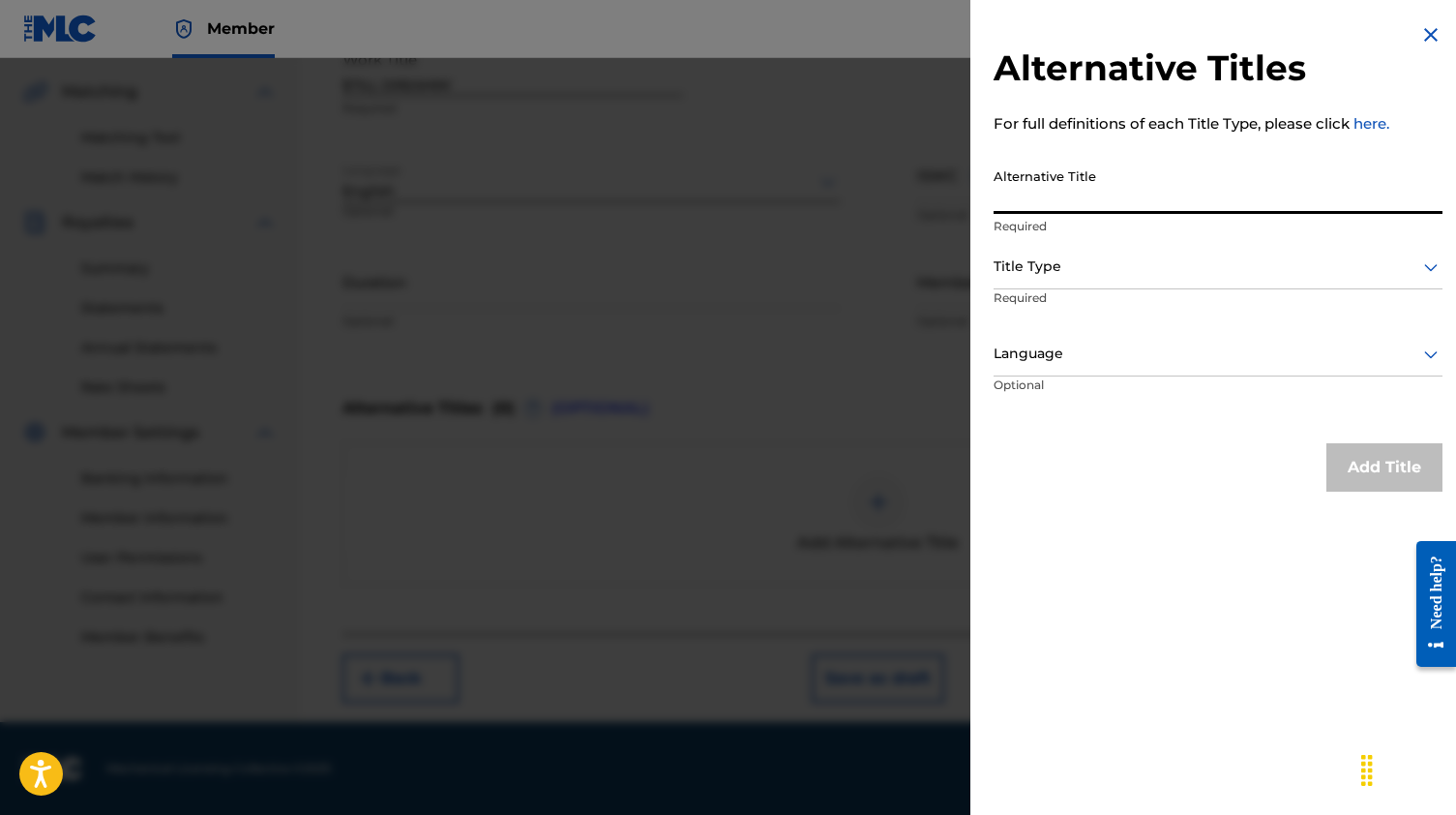 click on "Alternative Title" at bounding box center (1218, 186) 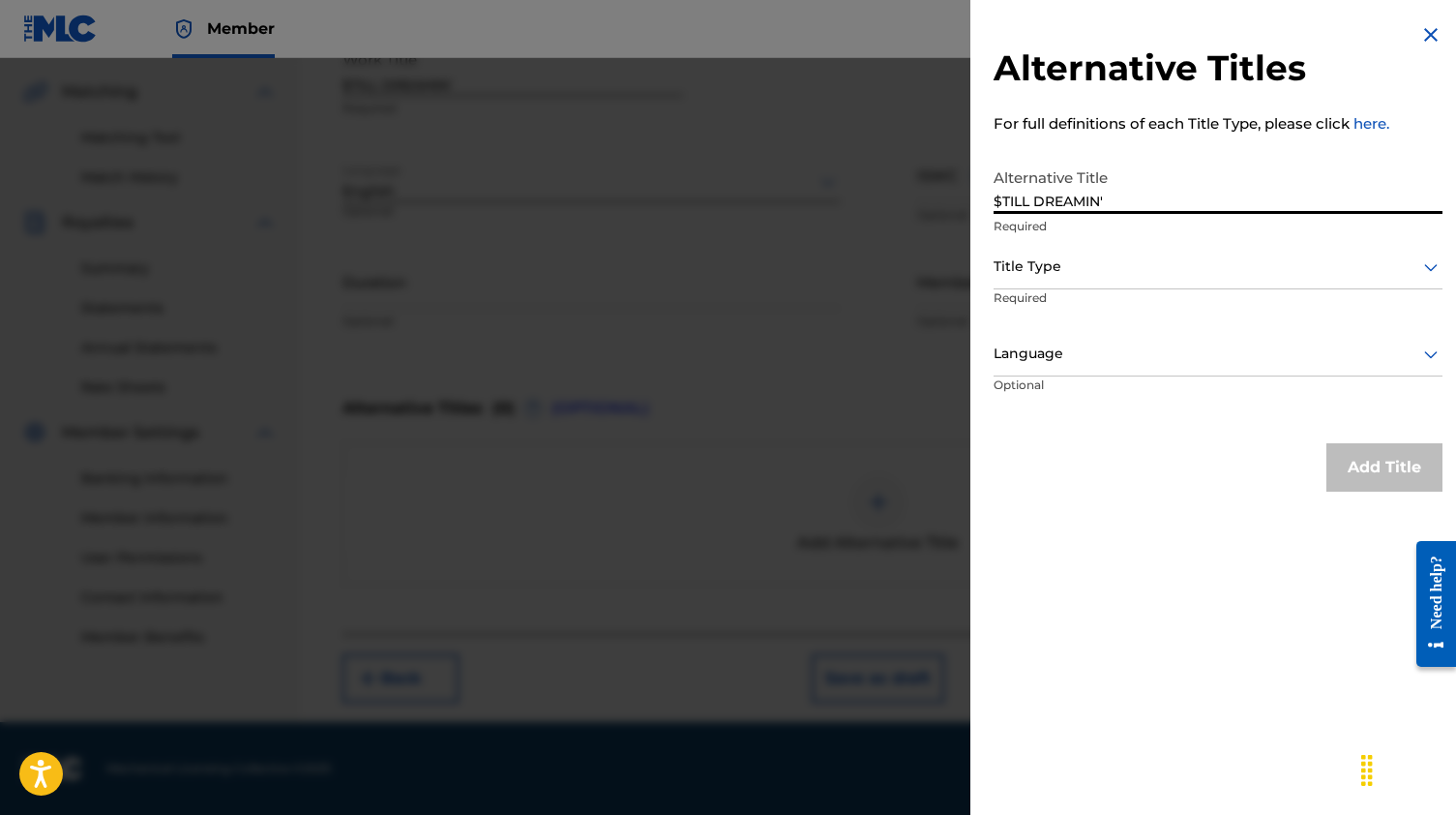 type on "$TILL DREAMIN'" 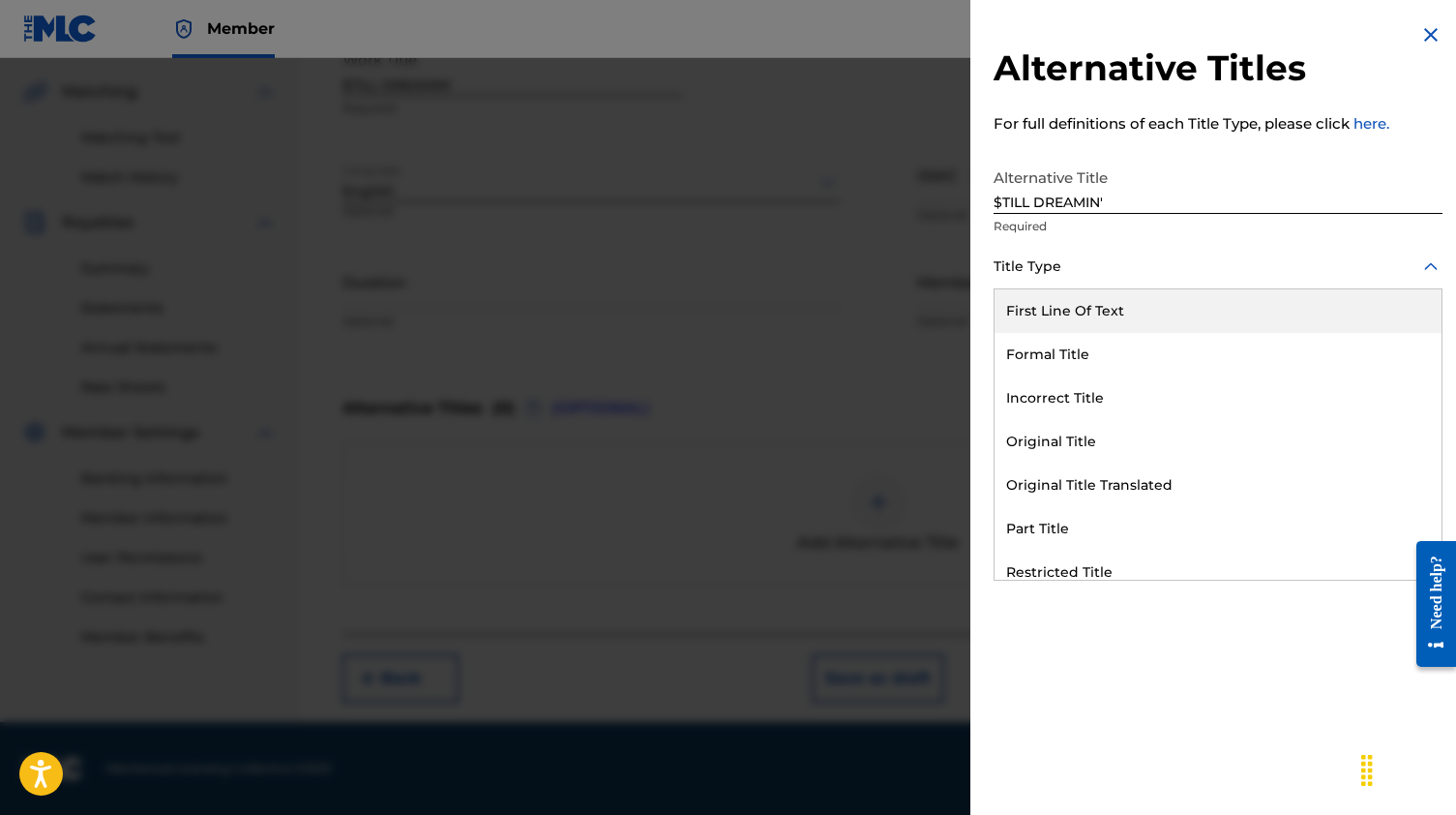 click at bounding box center (1431, 35) 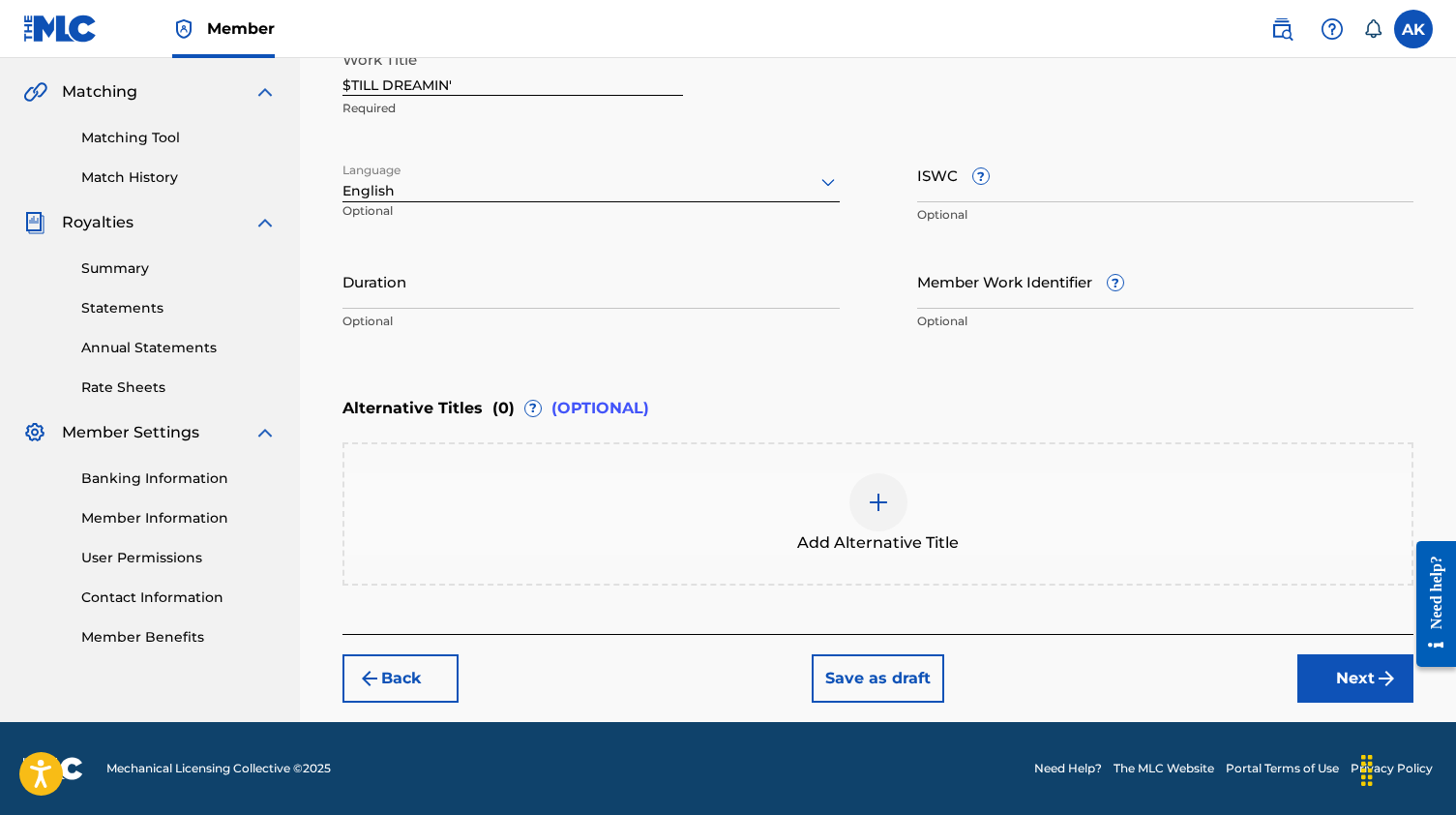 click on "Next" at bounding box center [1355, 679] 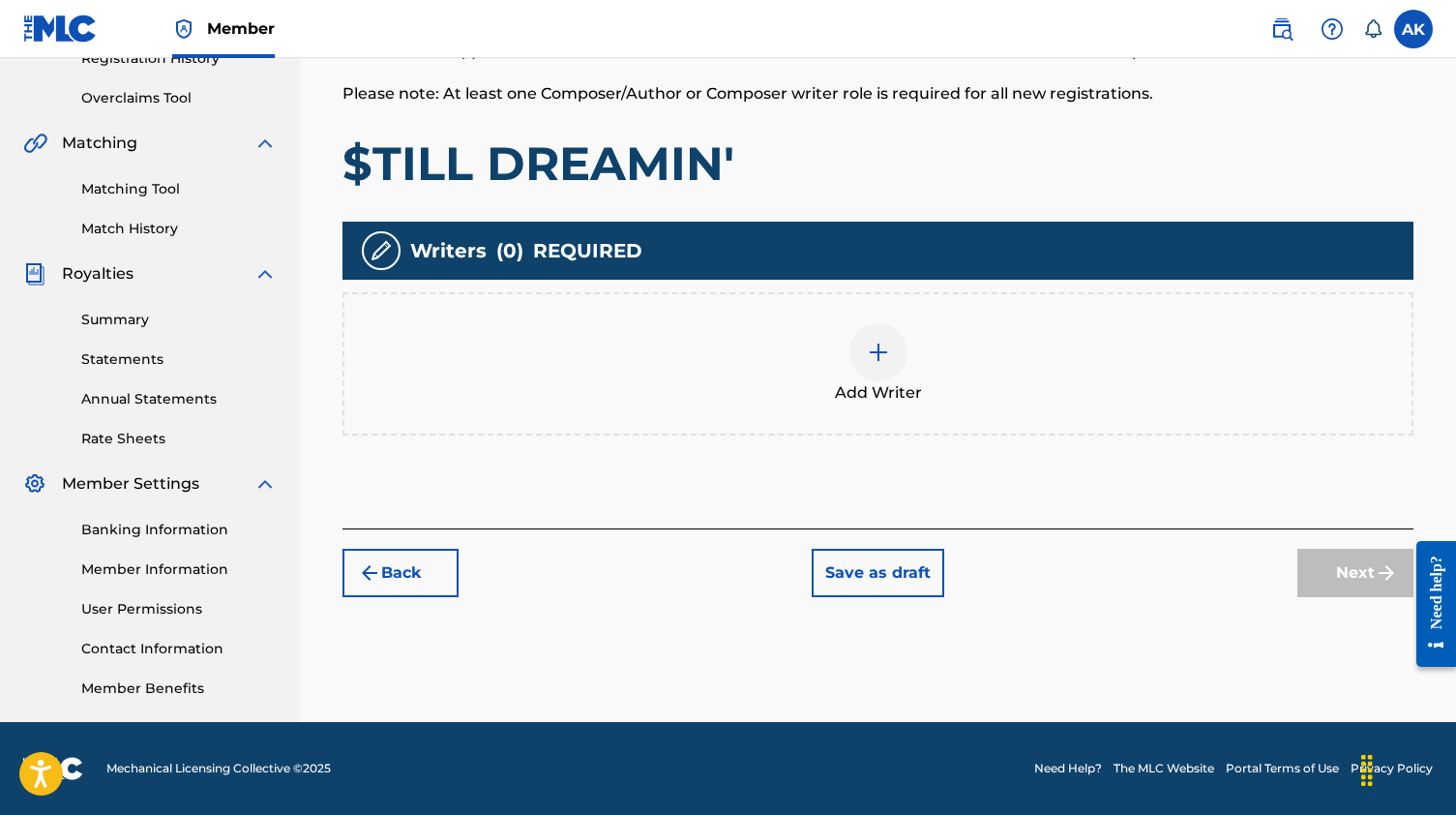 click on "Add Writer" at bounding box center [877, 364] 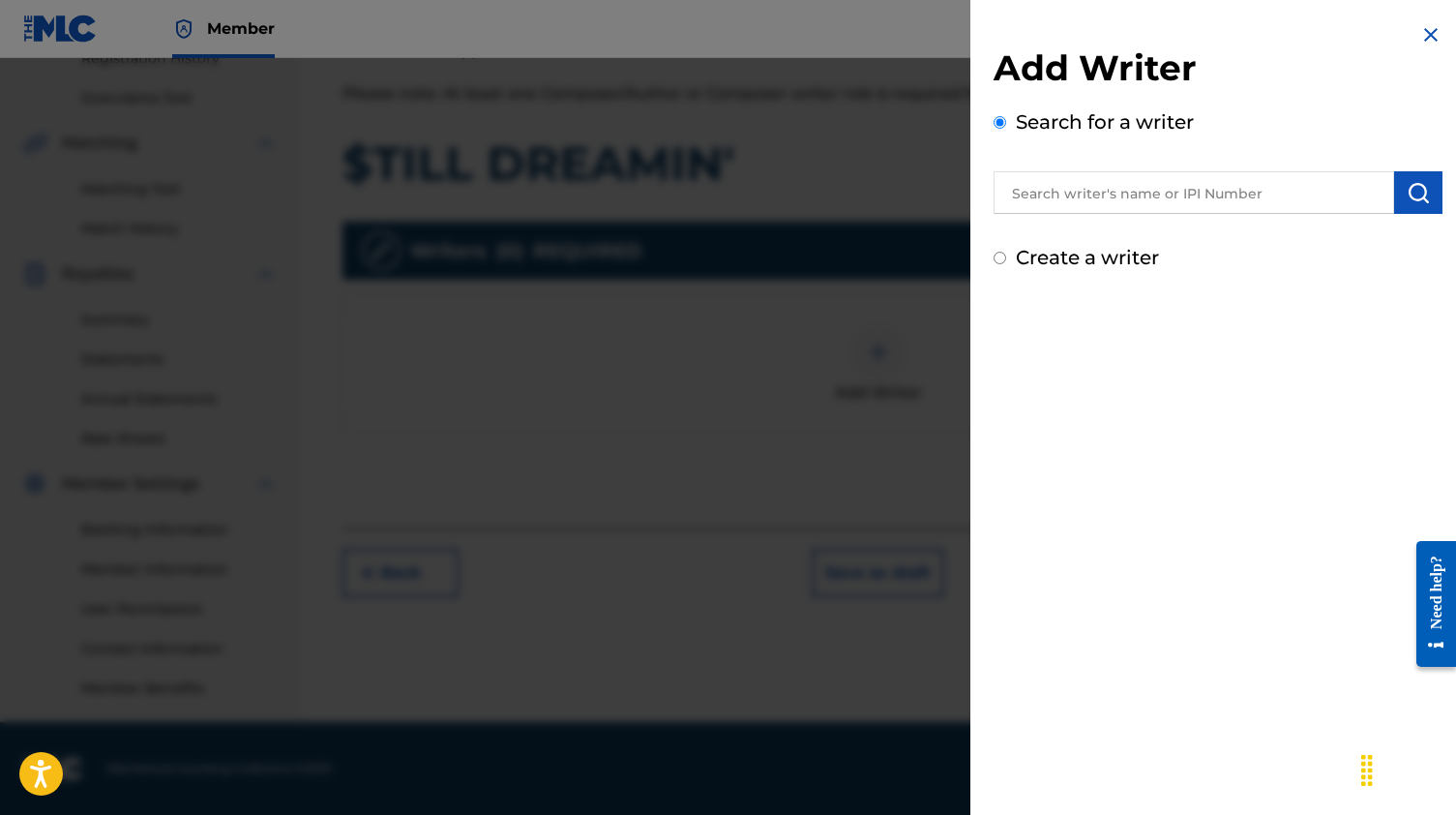 click on "Add Writer Search for a writer Create a writer" at bounding box center (1218, 159) 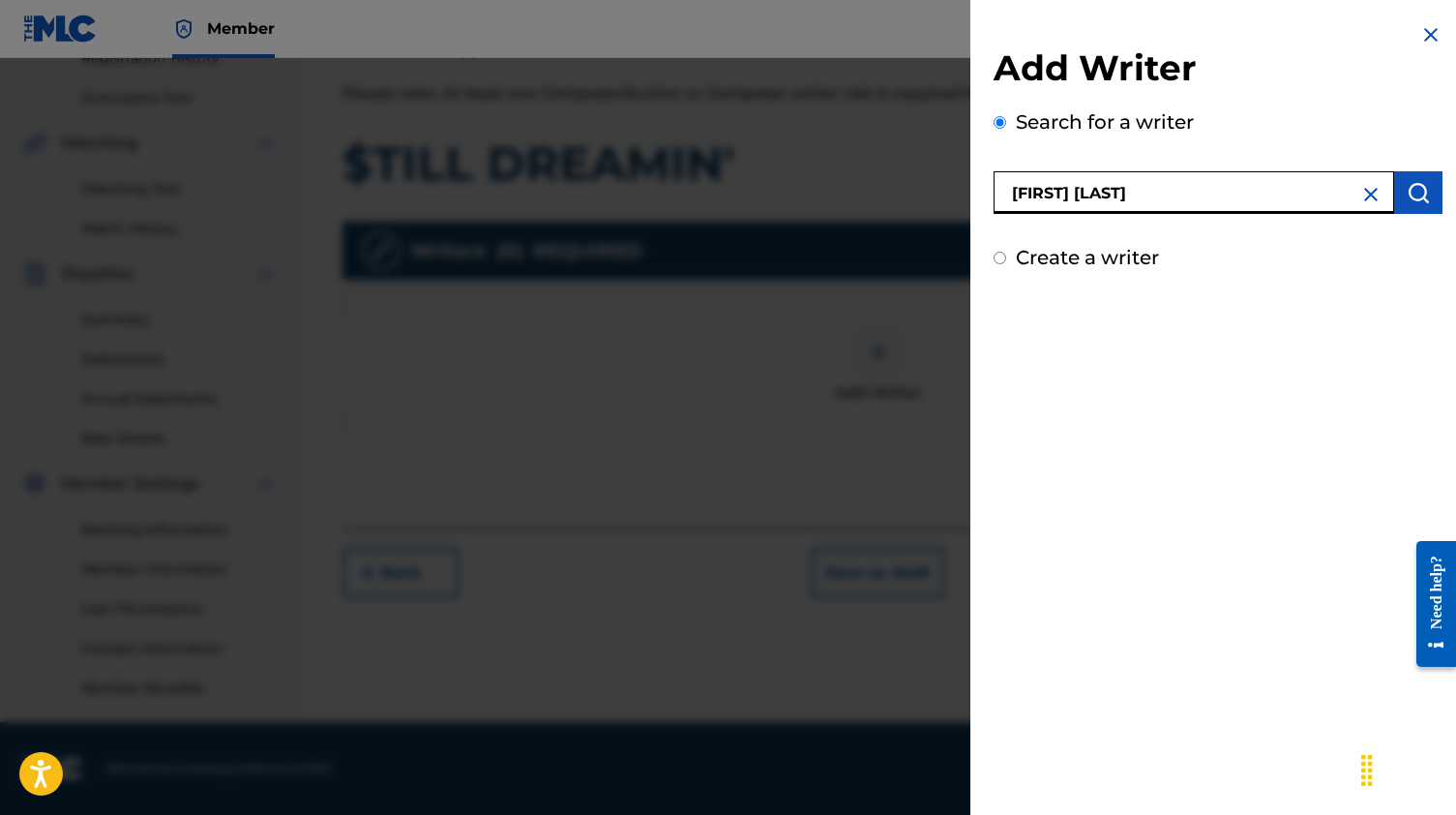 type on "[FIRST] [LAST]" 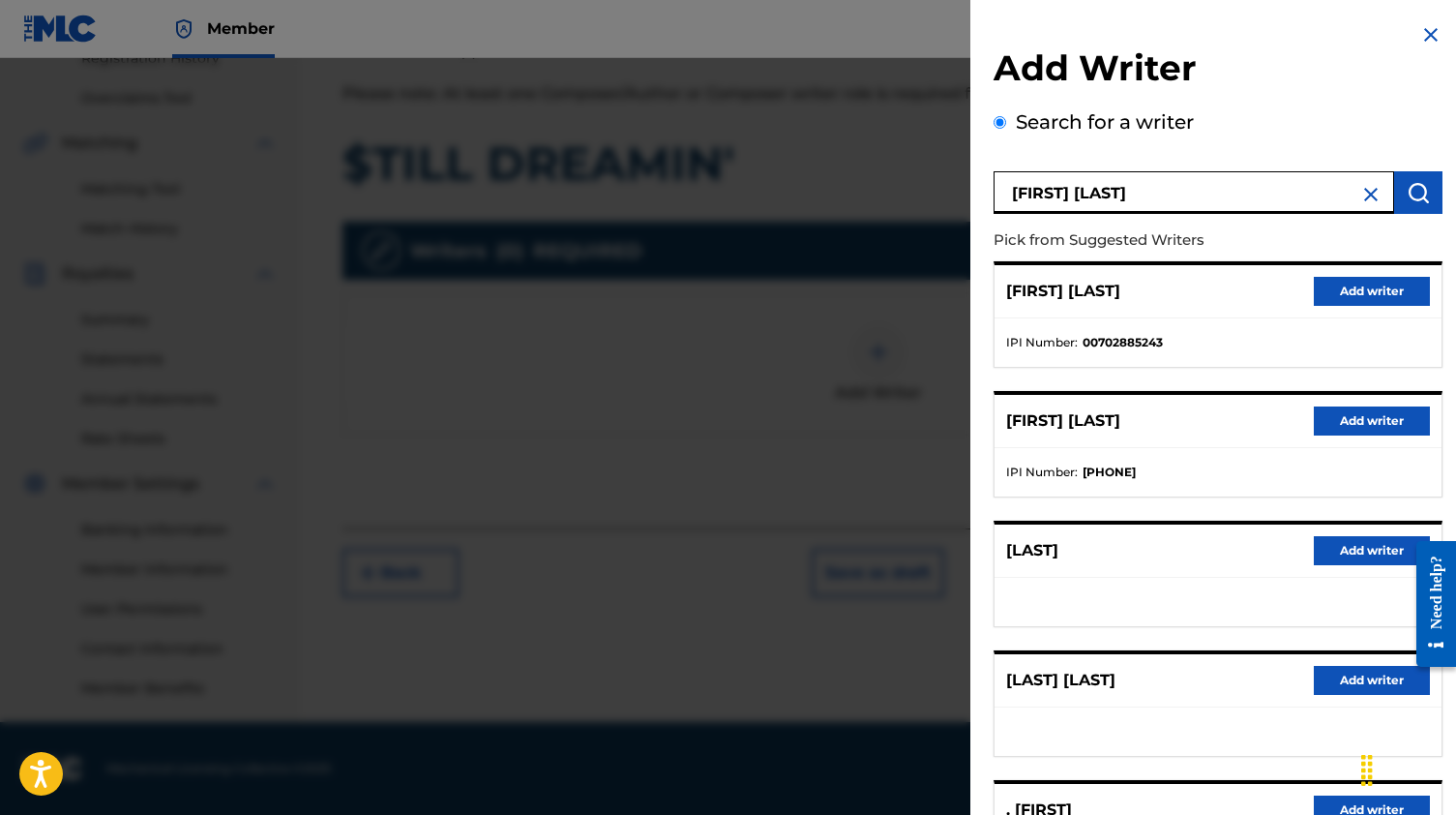 click on "IPI Number : 00702885243" at bounding box center (1218, 343) 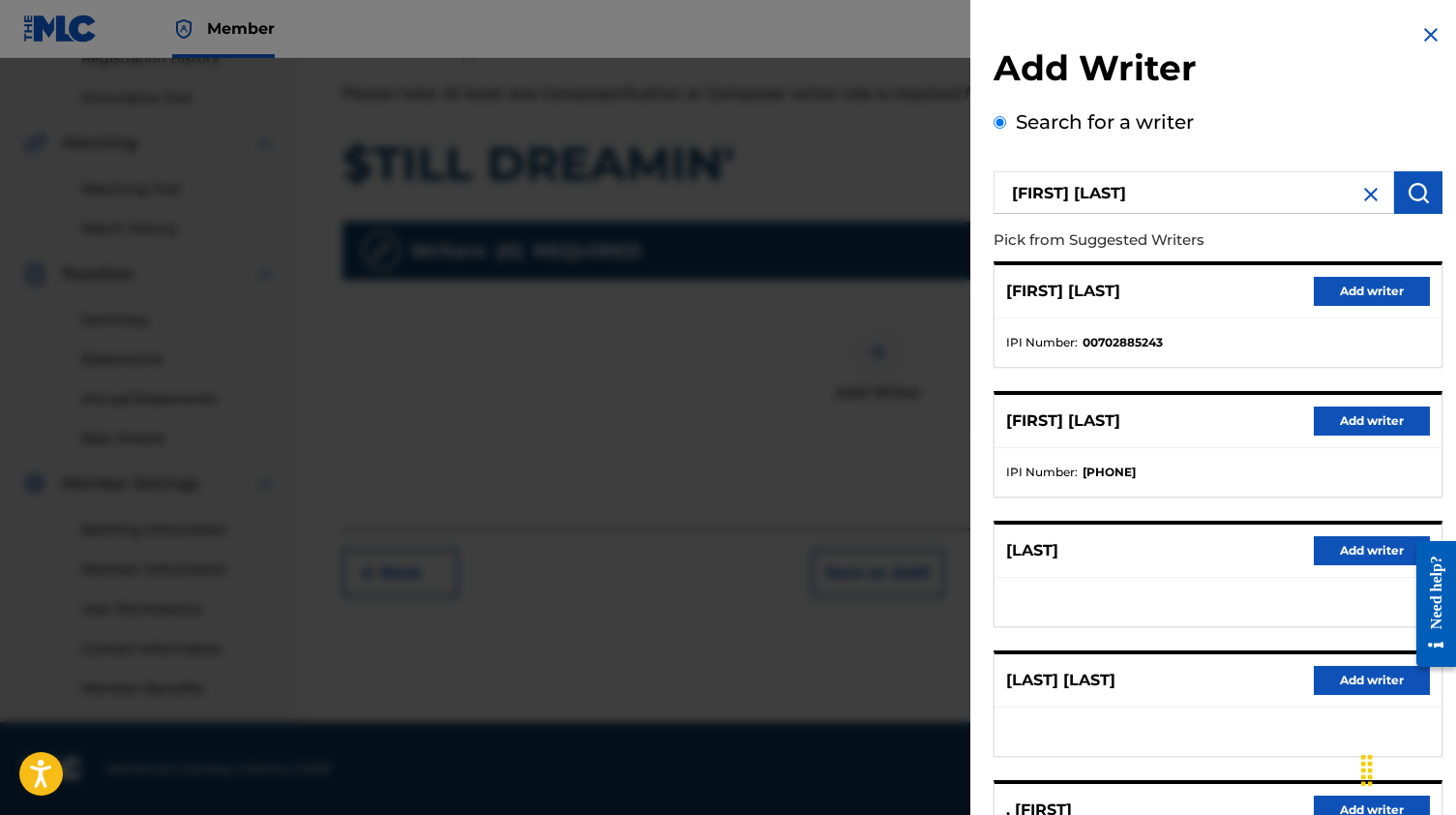 click on "Add writer" at bounding box center (1372, 421) 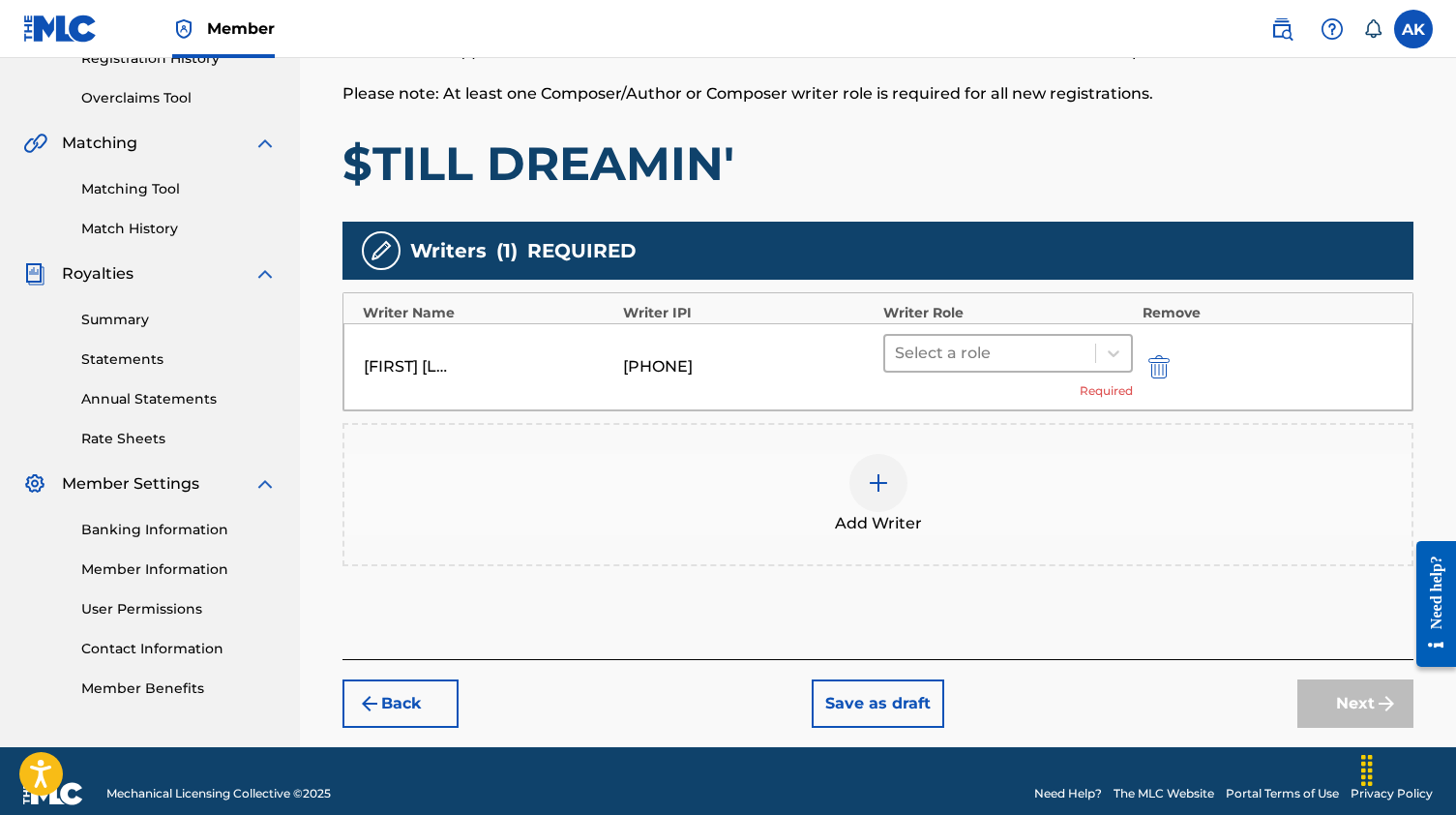 click on "Select a role" at bounding box center [990, 353] 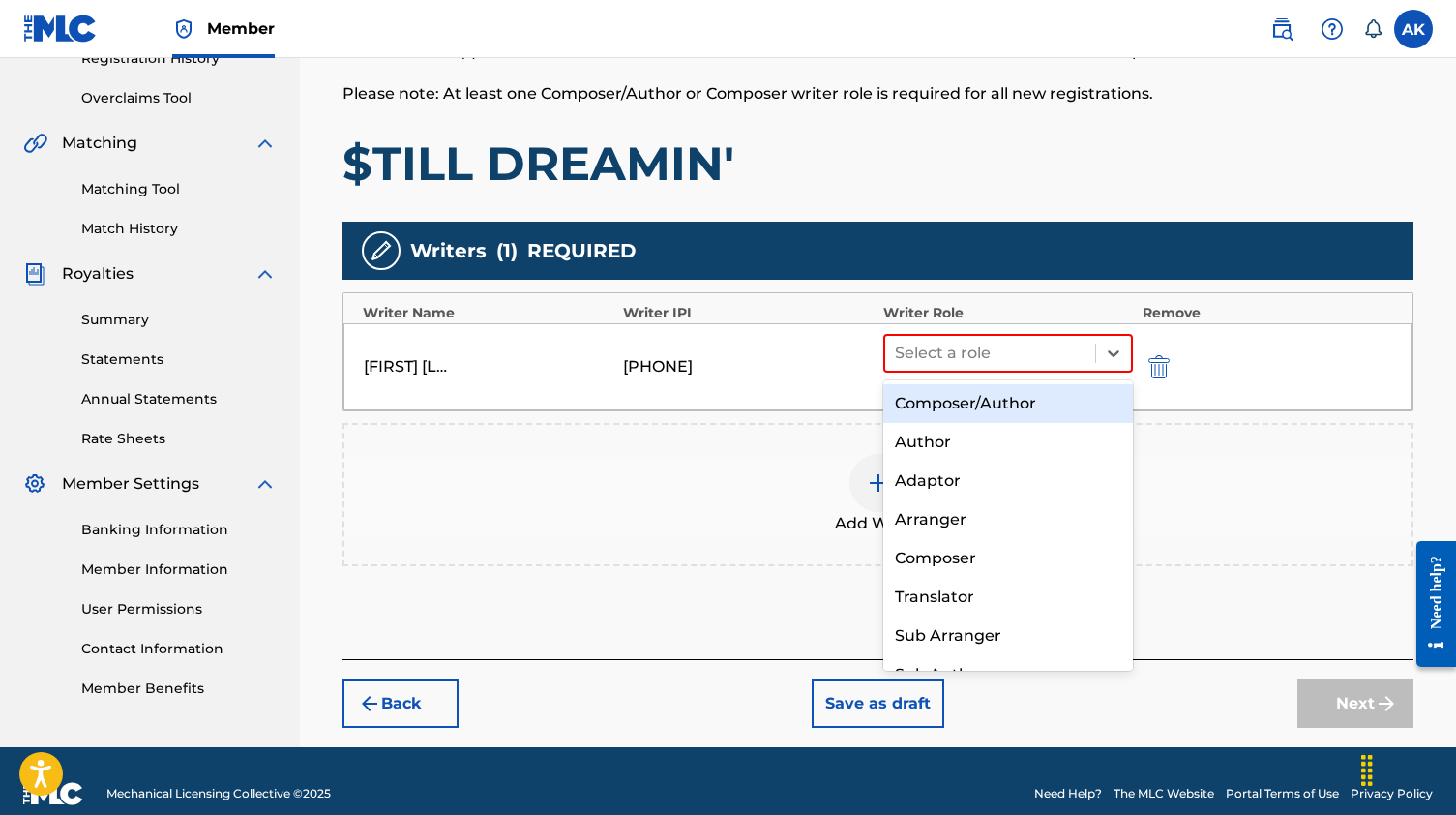click on "Composer/Author" at bounding box center (1008, 404) 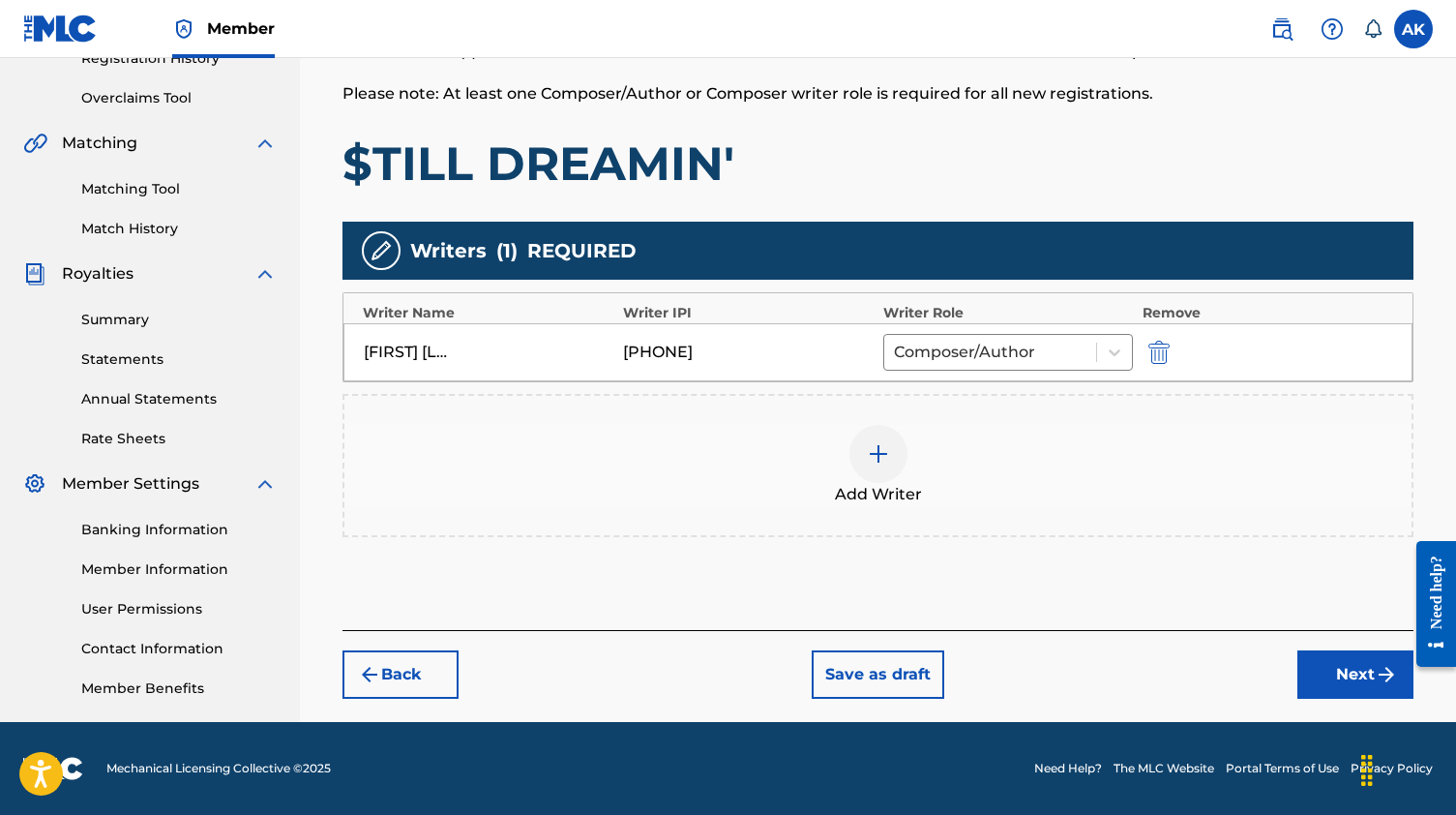 click on "Add Writer" at bounding box center [877, 466] 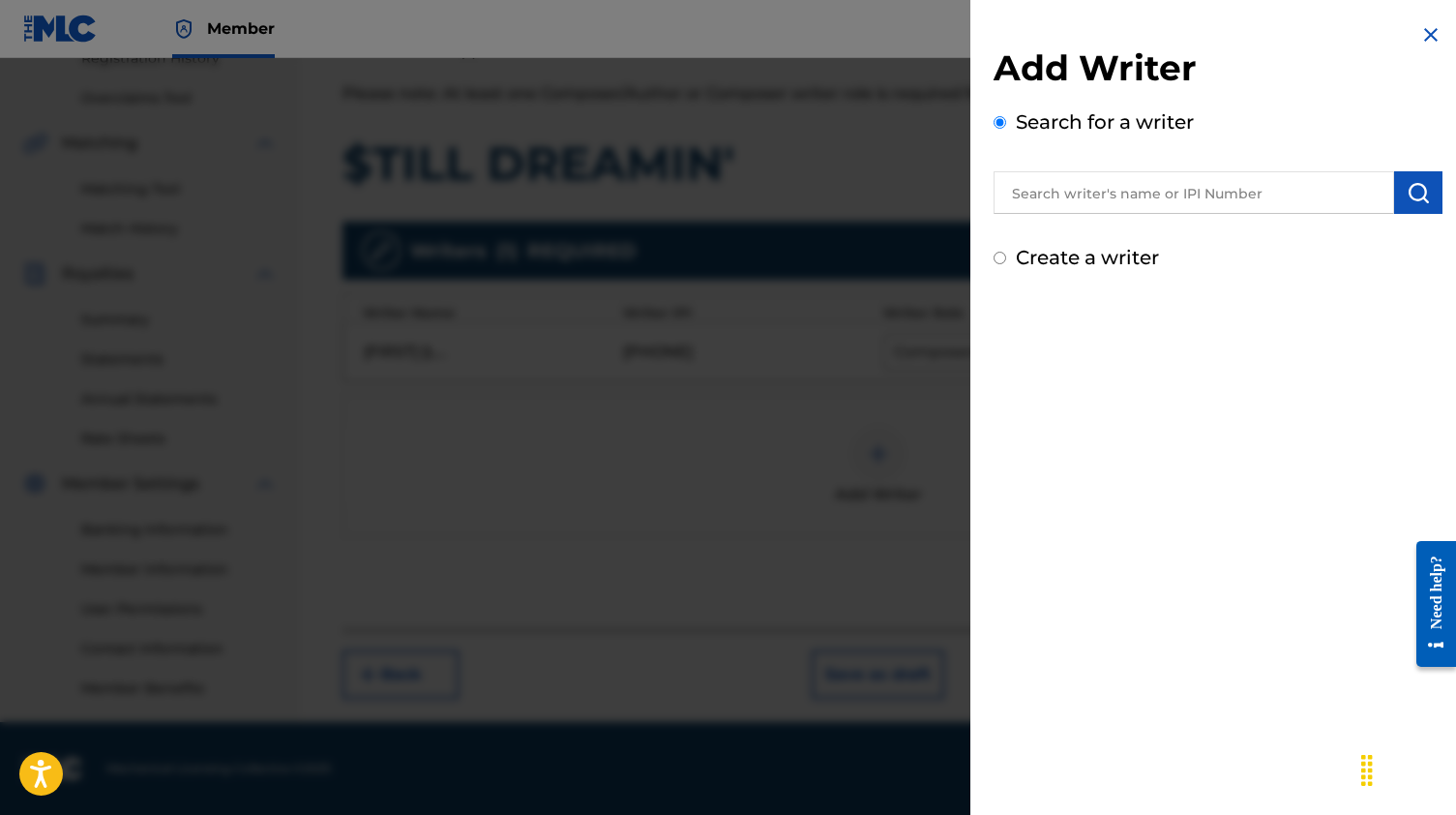 click at bounding box center [1194, 193] 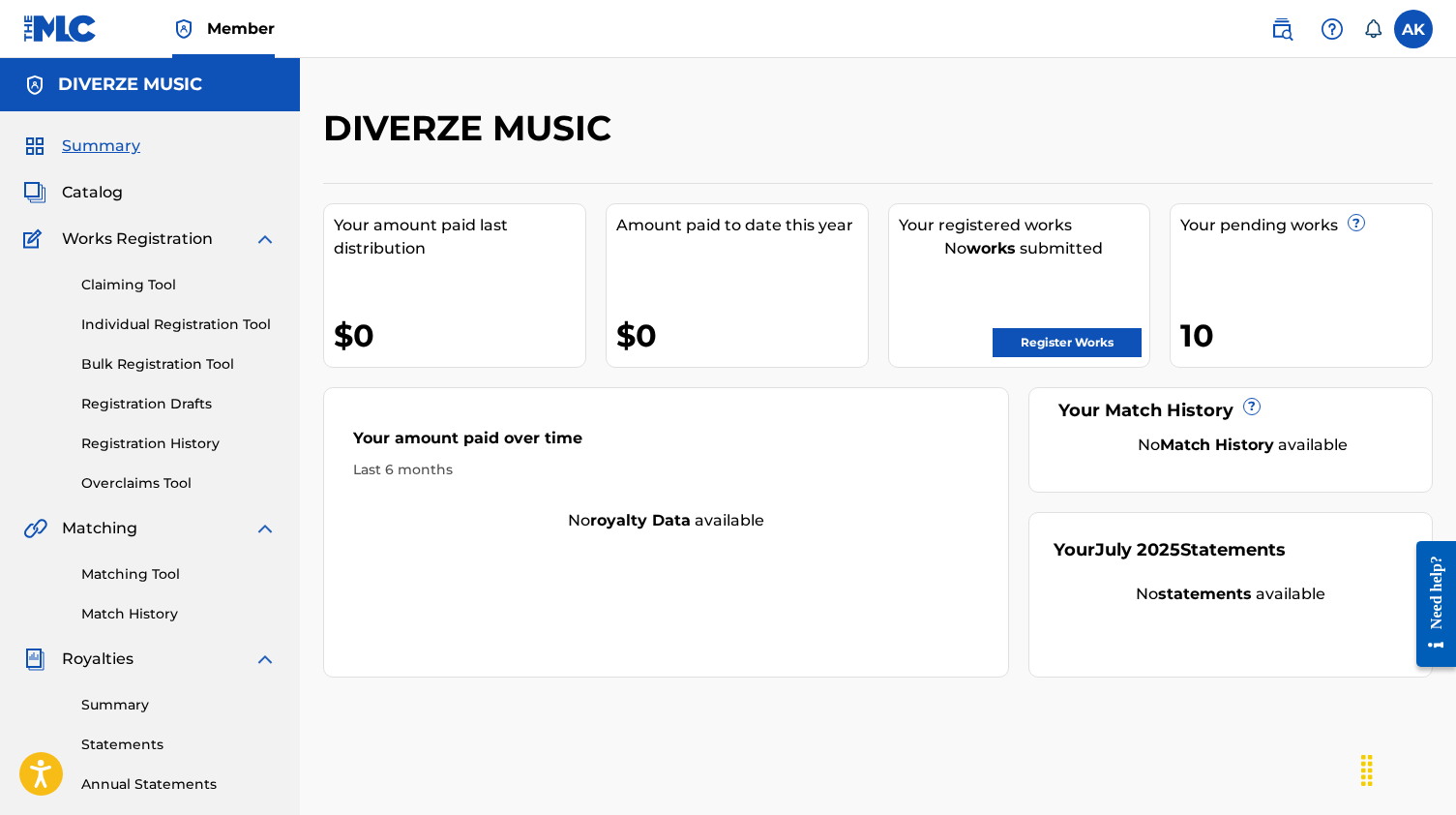 scroll, scrollTop: 0, scrollLeft: 0, axis: both 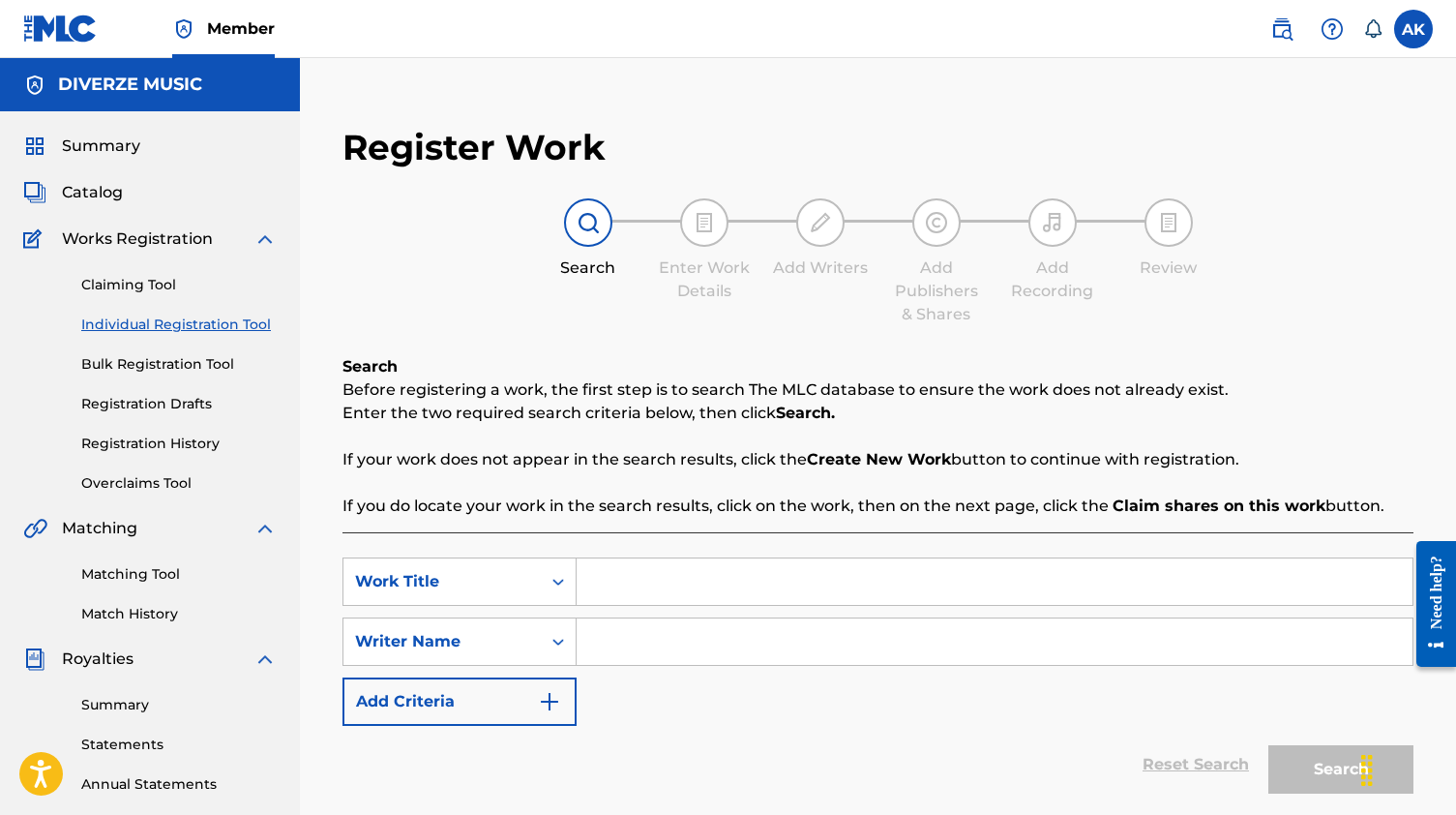 click at bounding box center (995, 582) 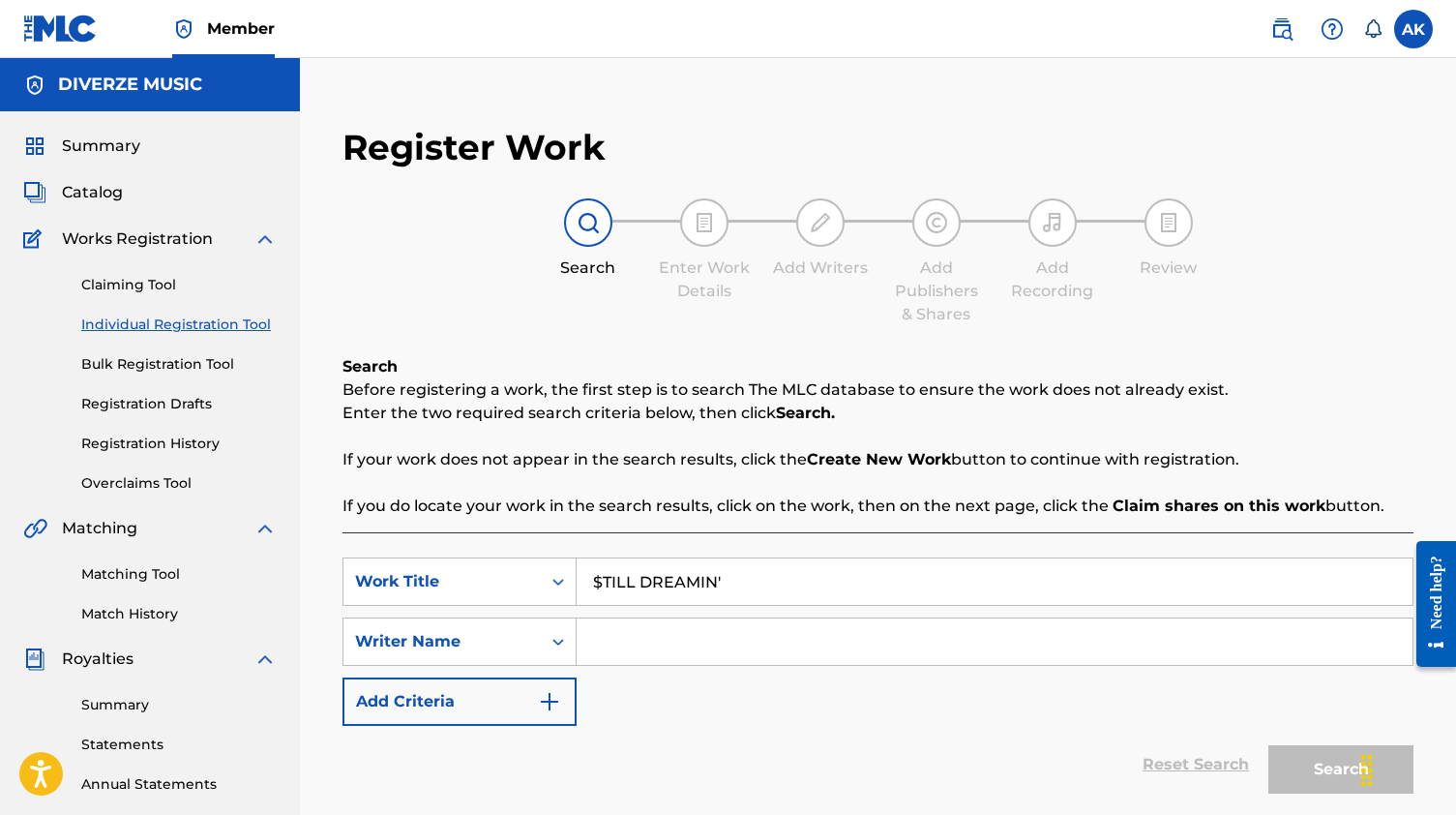 type on "$TILL DREAMIN'" 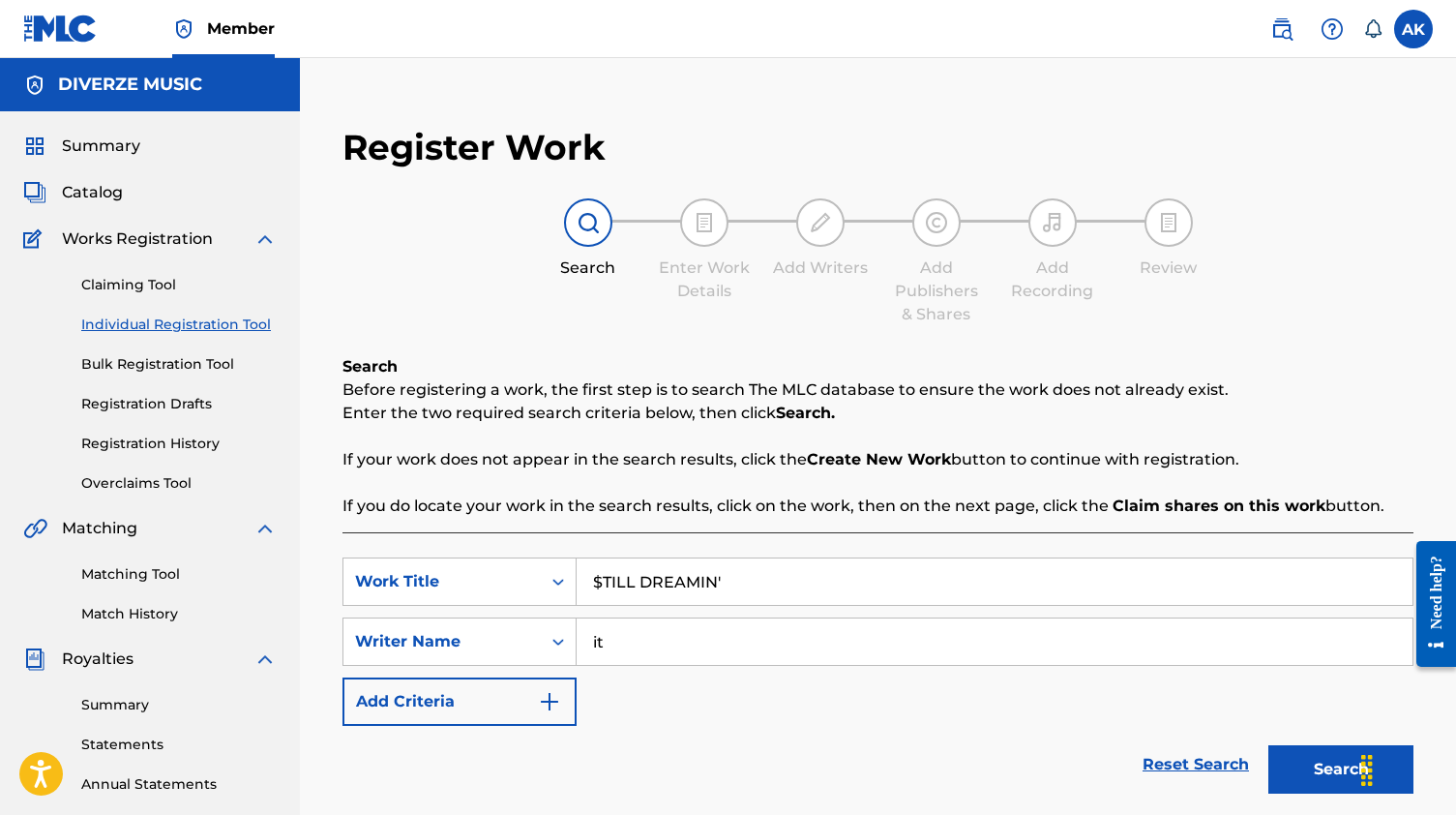 type on "it" 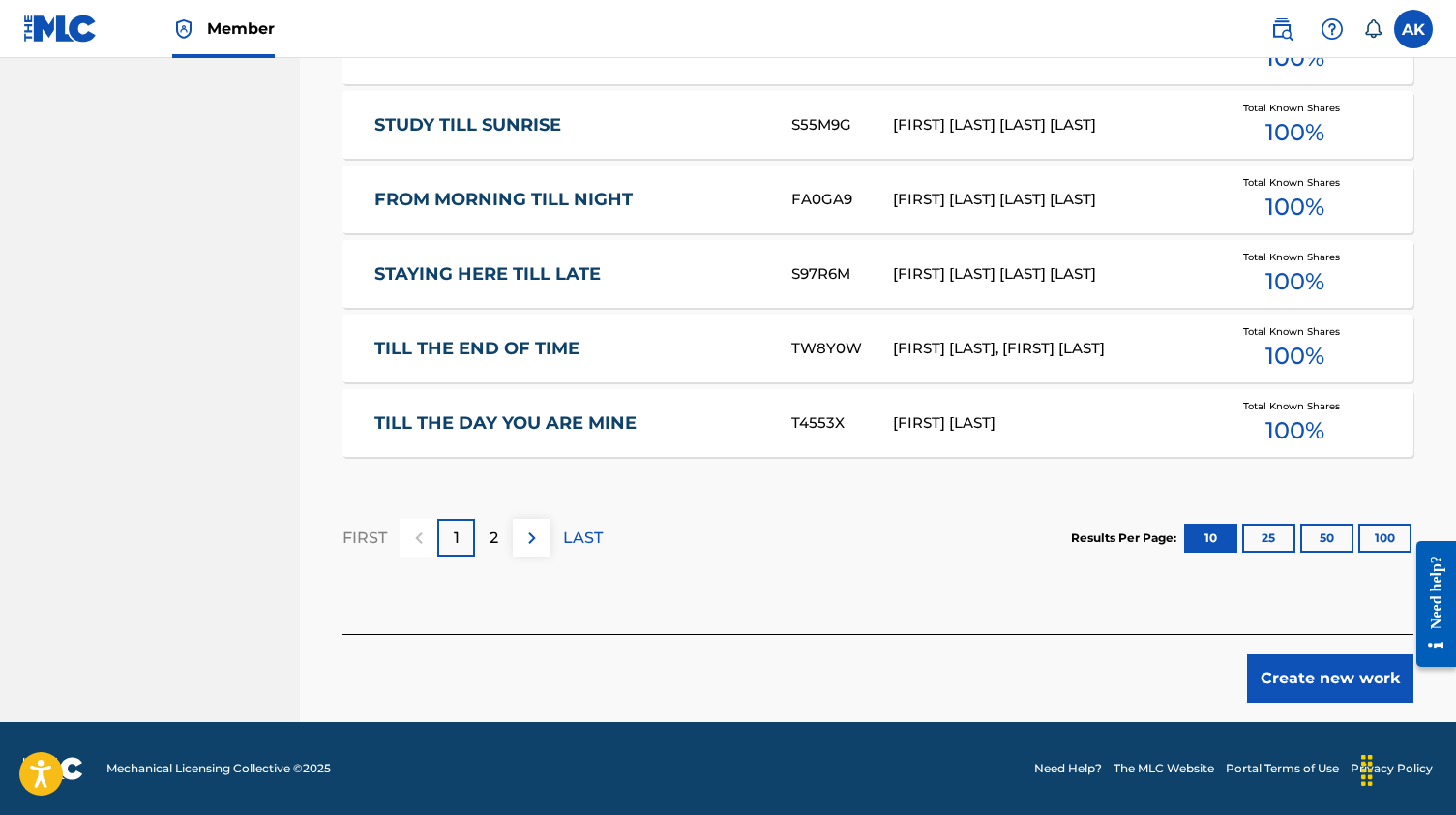 scroll, scrollTop: 437, scrollLeft: 0, axis: vertical 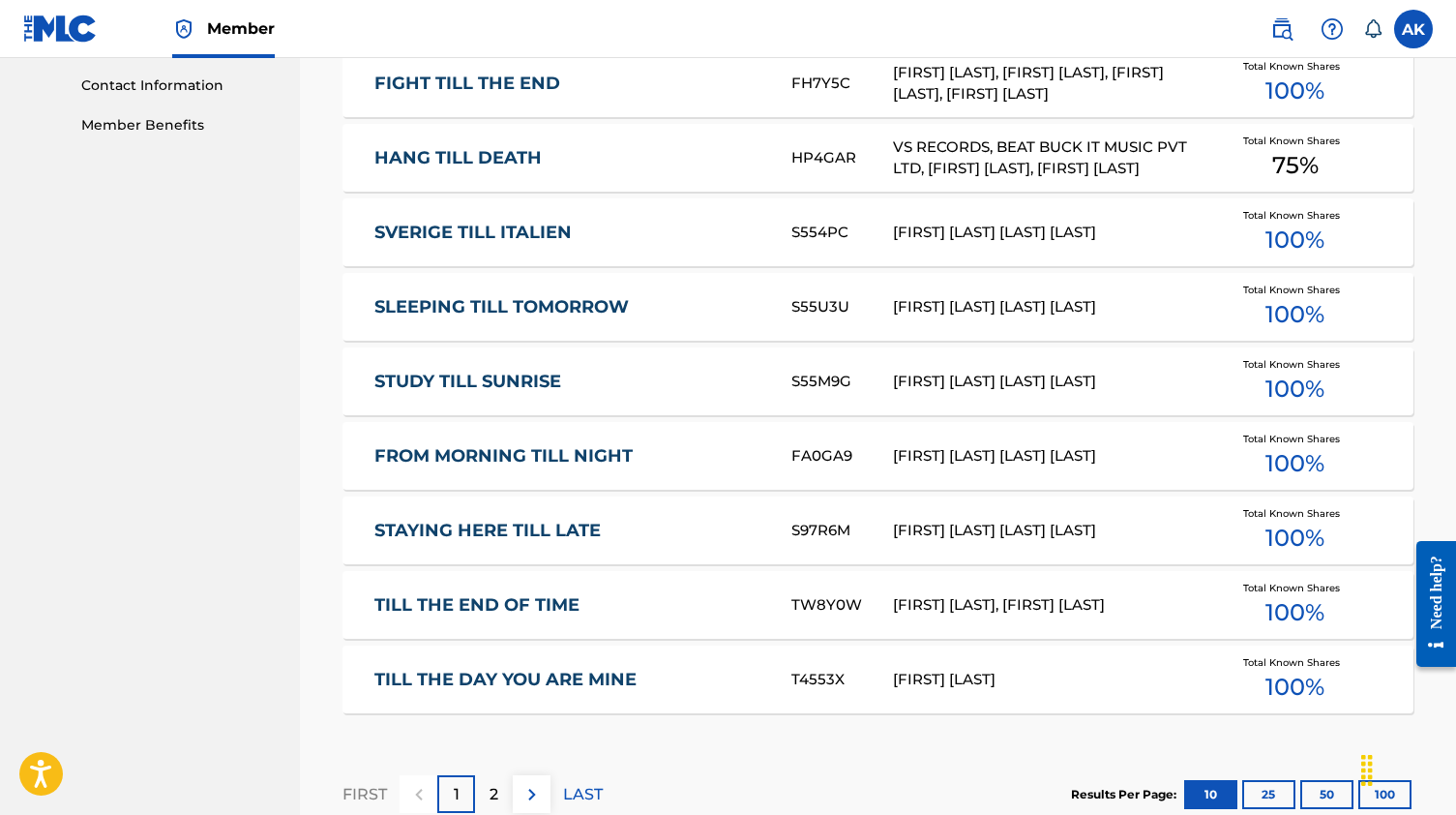 click on "Create new work" at bounding box center [1330, 935] 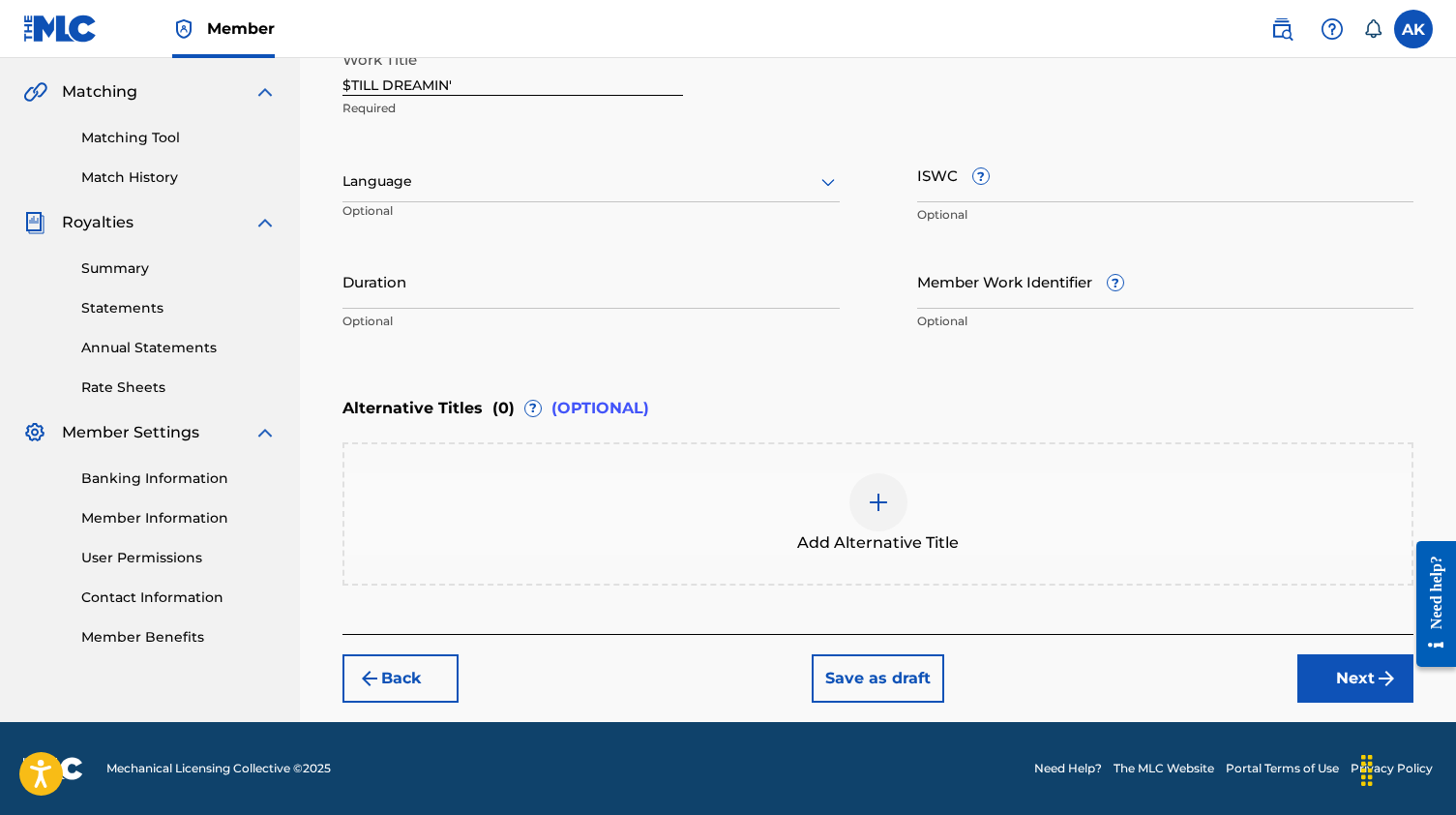 click on "Language" at bounding box center (591, 182) 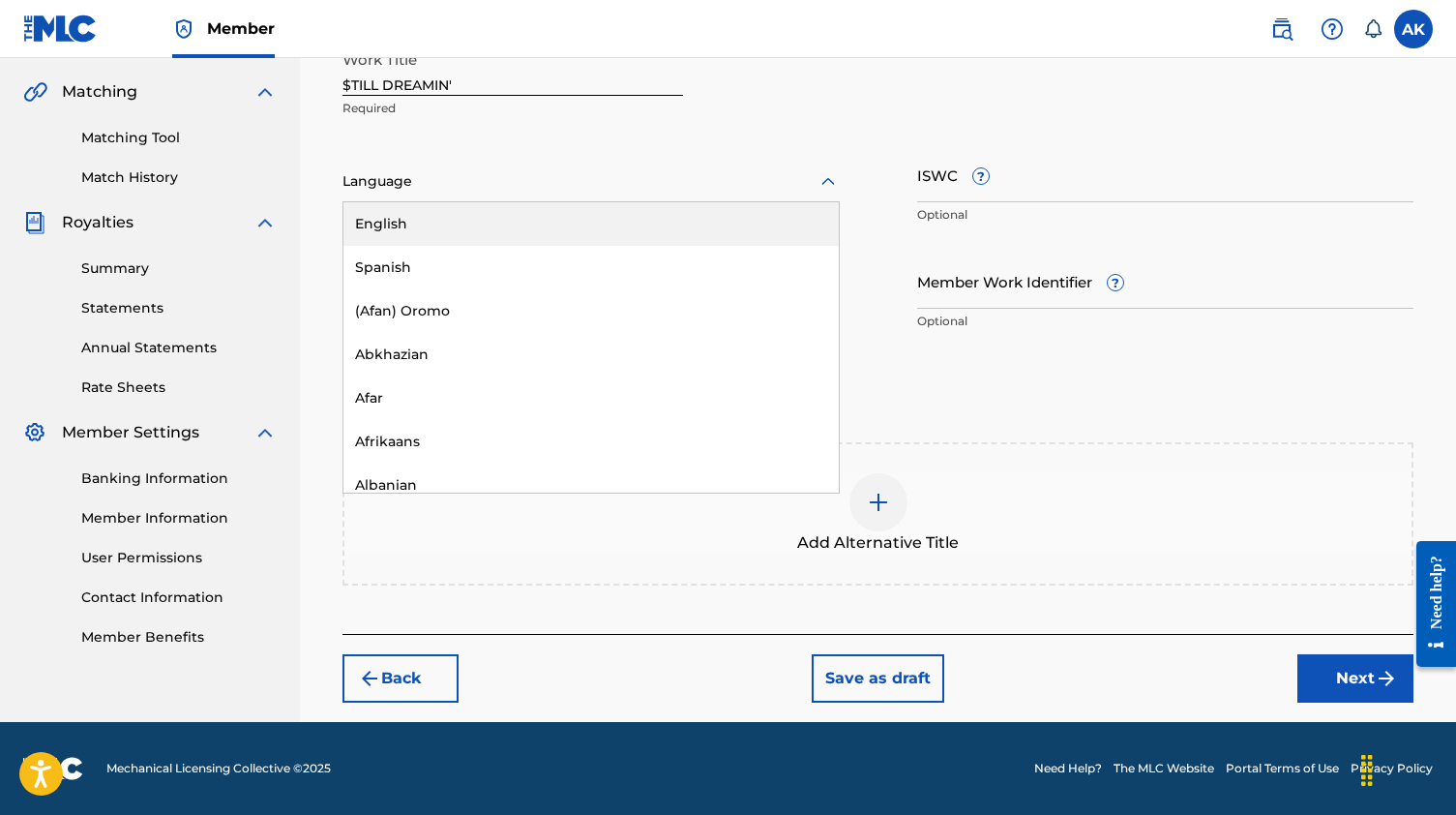click on "English" at bounding box center [591, 224] 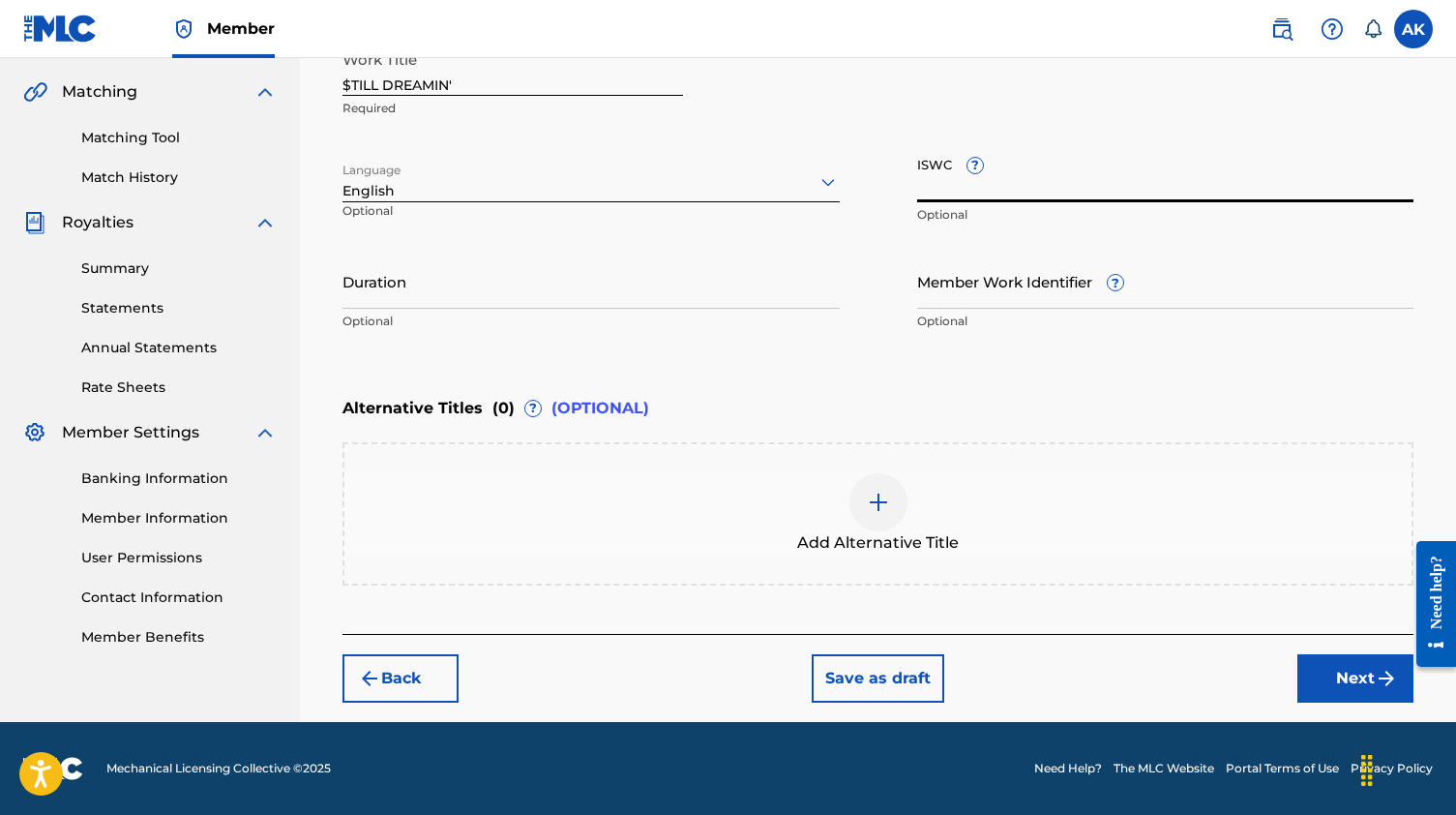 click on "ISWC   ?" at bounding box center (1166, 174) 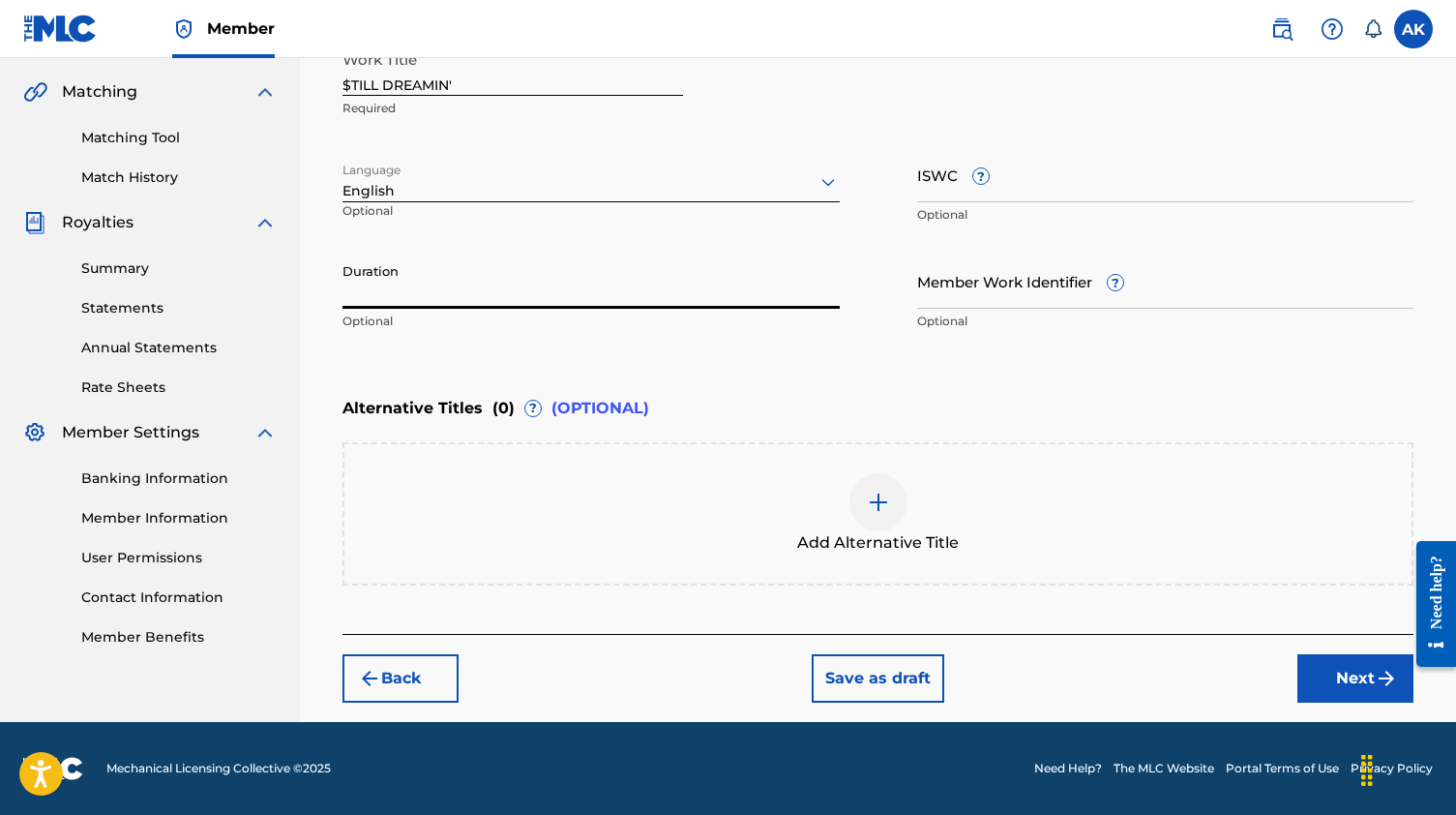 click at bounding box center (1386, 679) 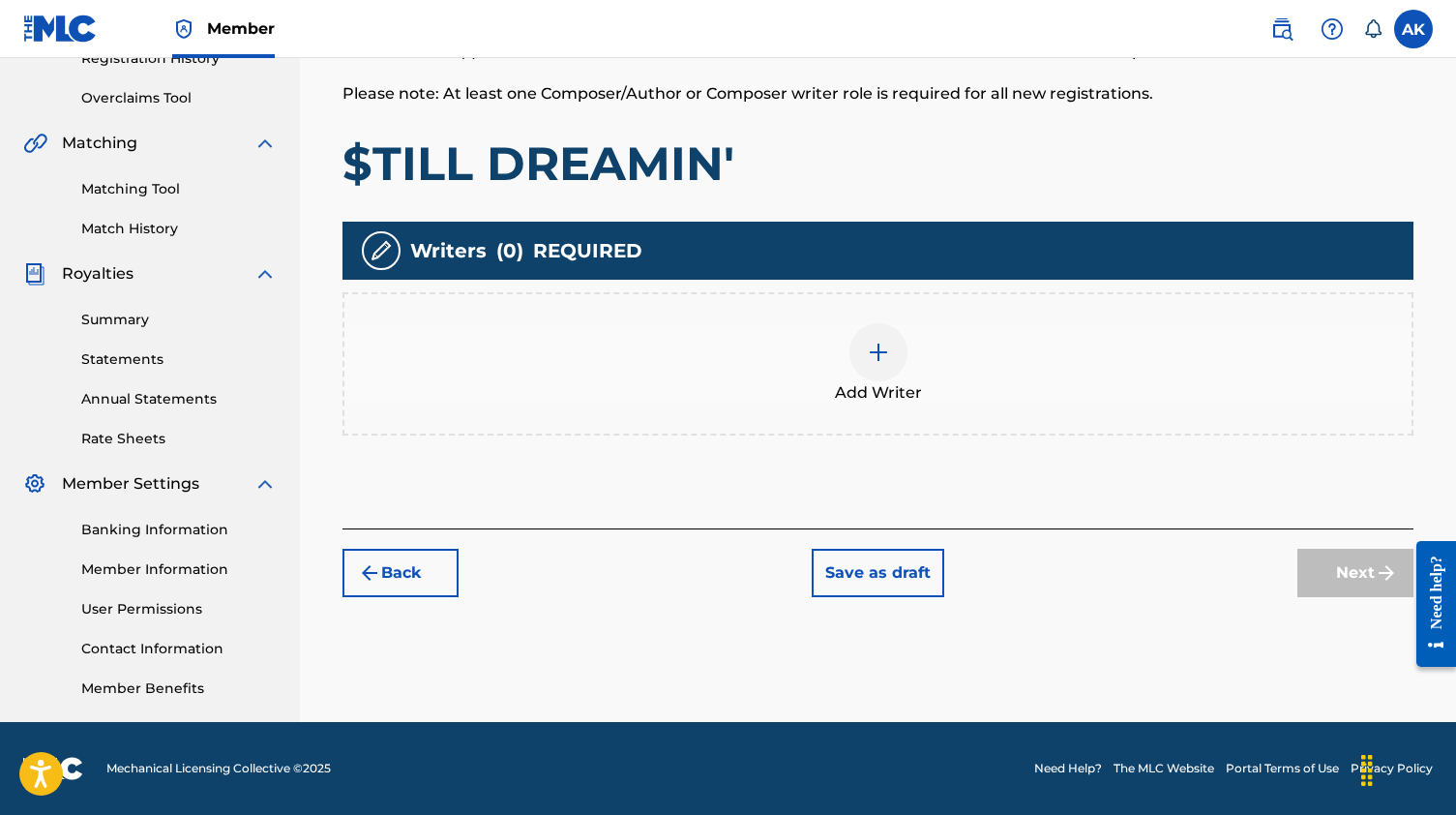 scroll, scrollTop: 385, scrollLeft: 0, axis: vertical 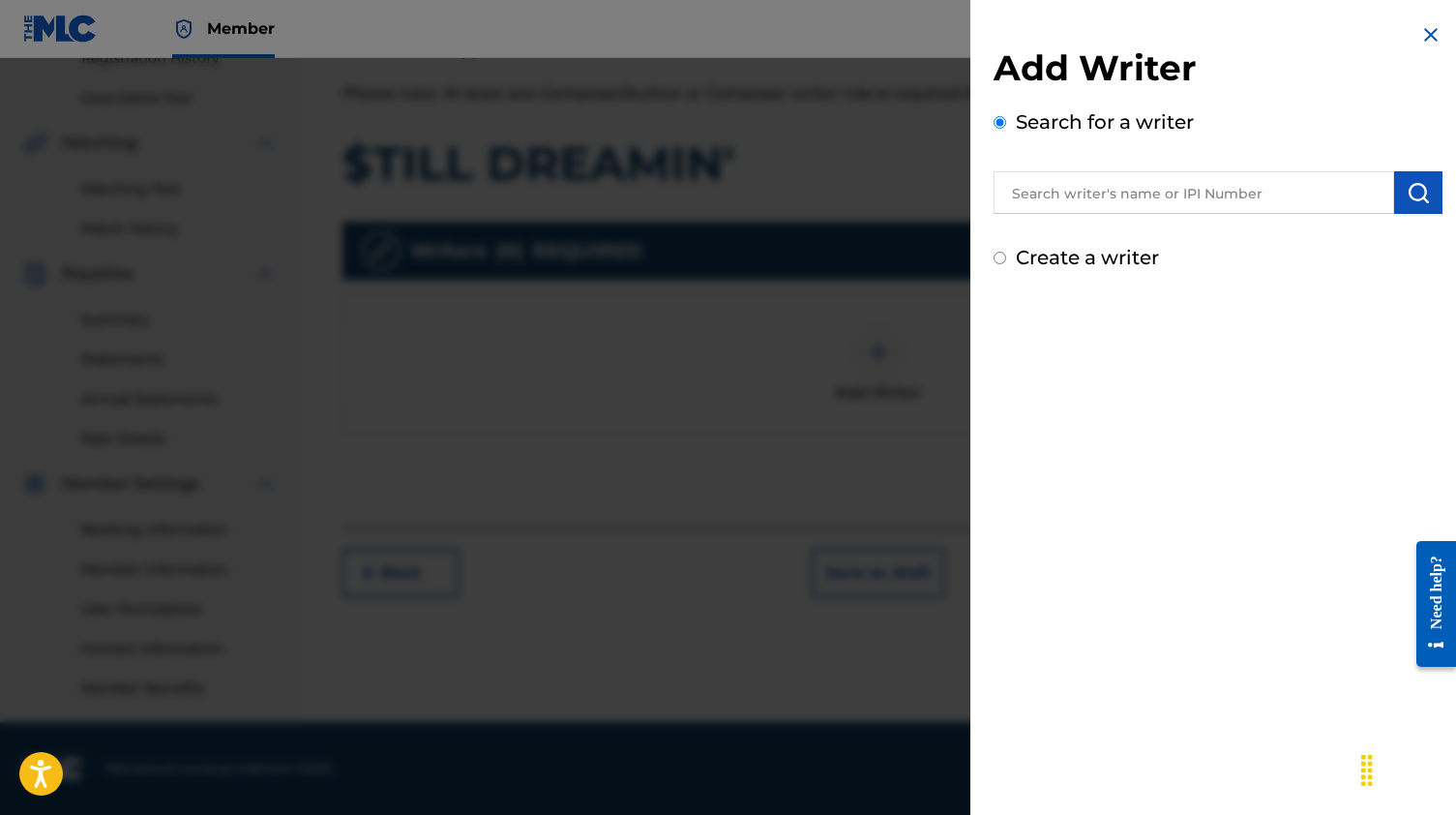 click at bounding box center (1194, 193) 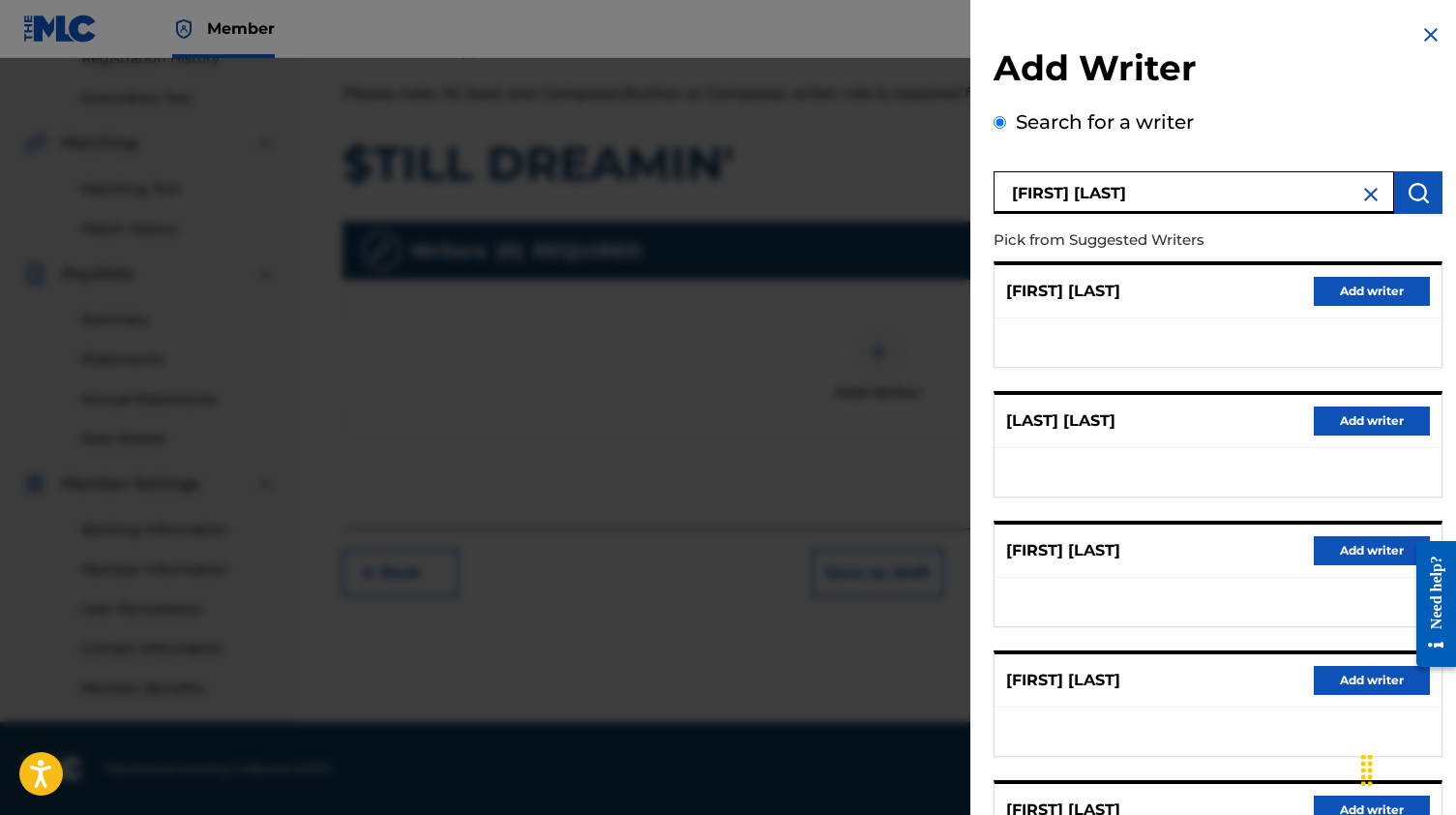 type on "[FIRST] [LAST]" 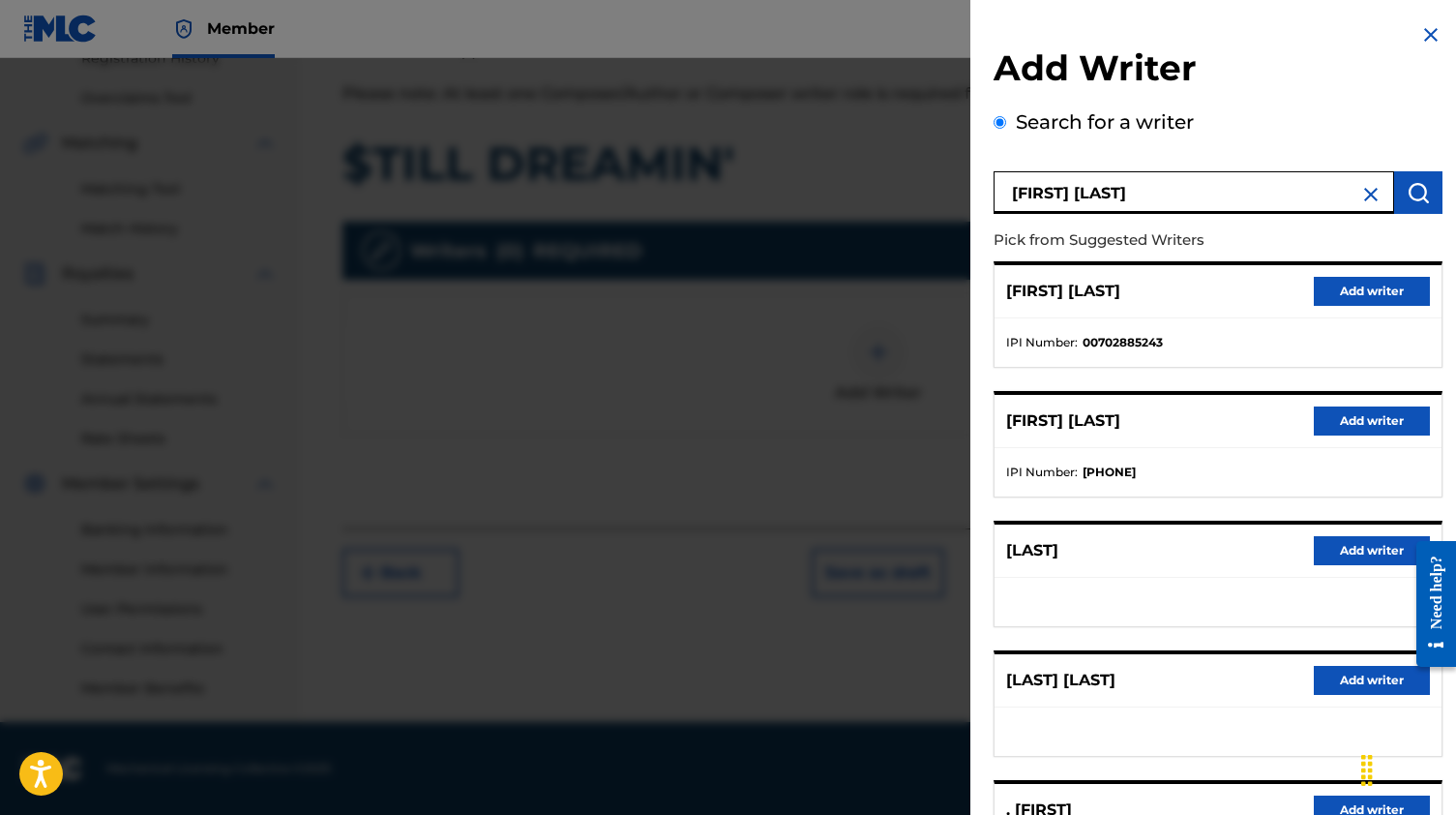 click on "Add writer" at bounding box center (1372, 421) 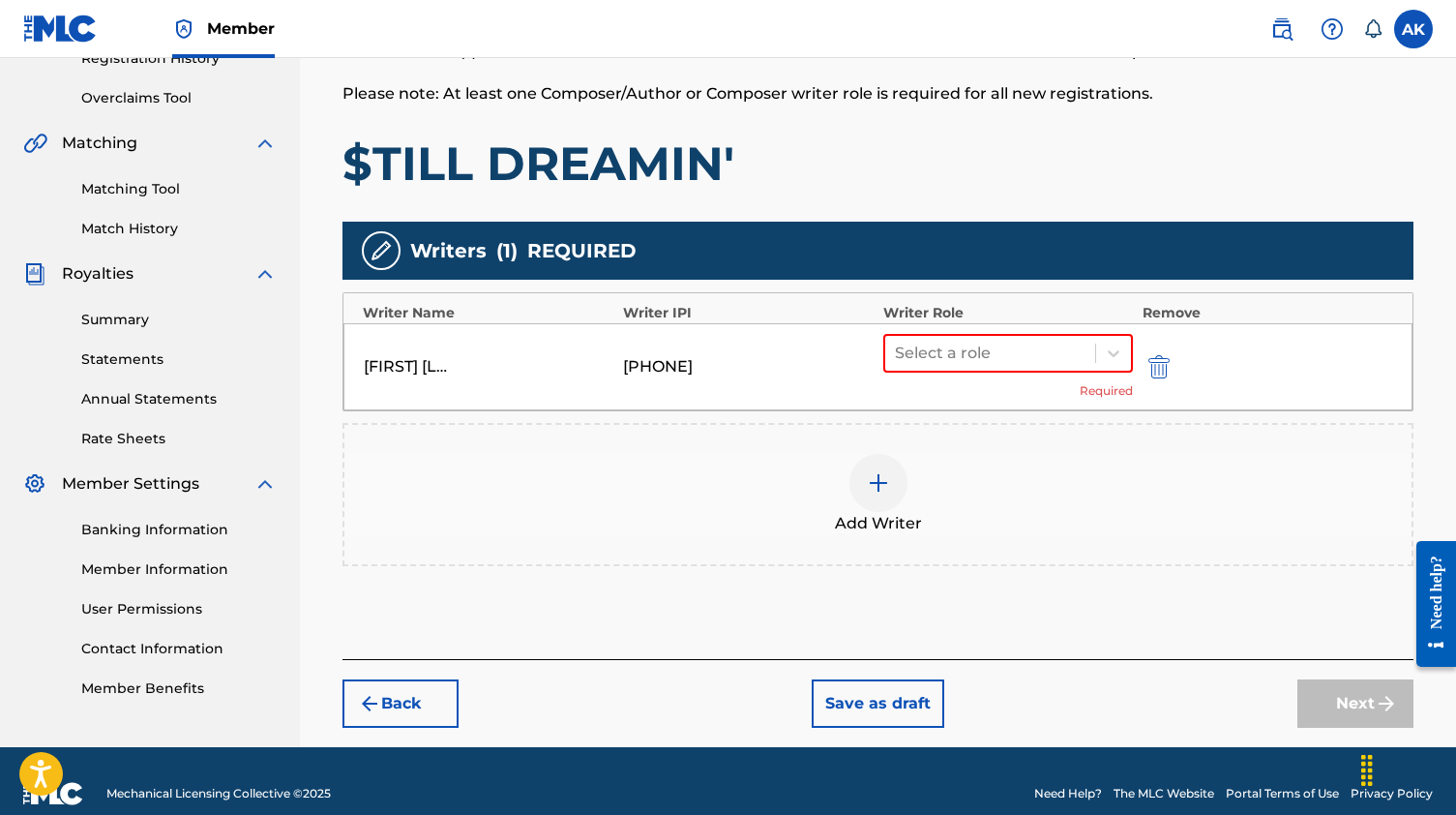 click on "Select a role Required" at bounding box center (1008, 367) 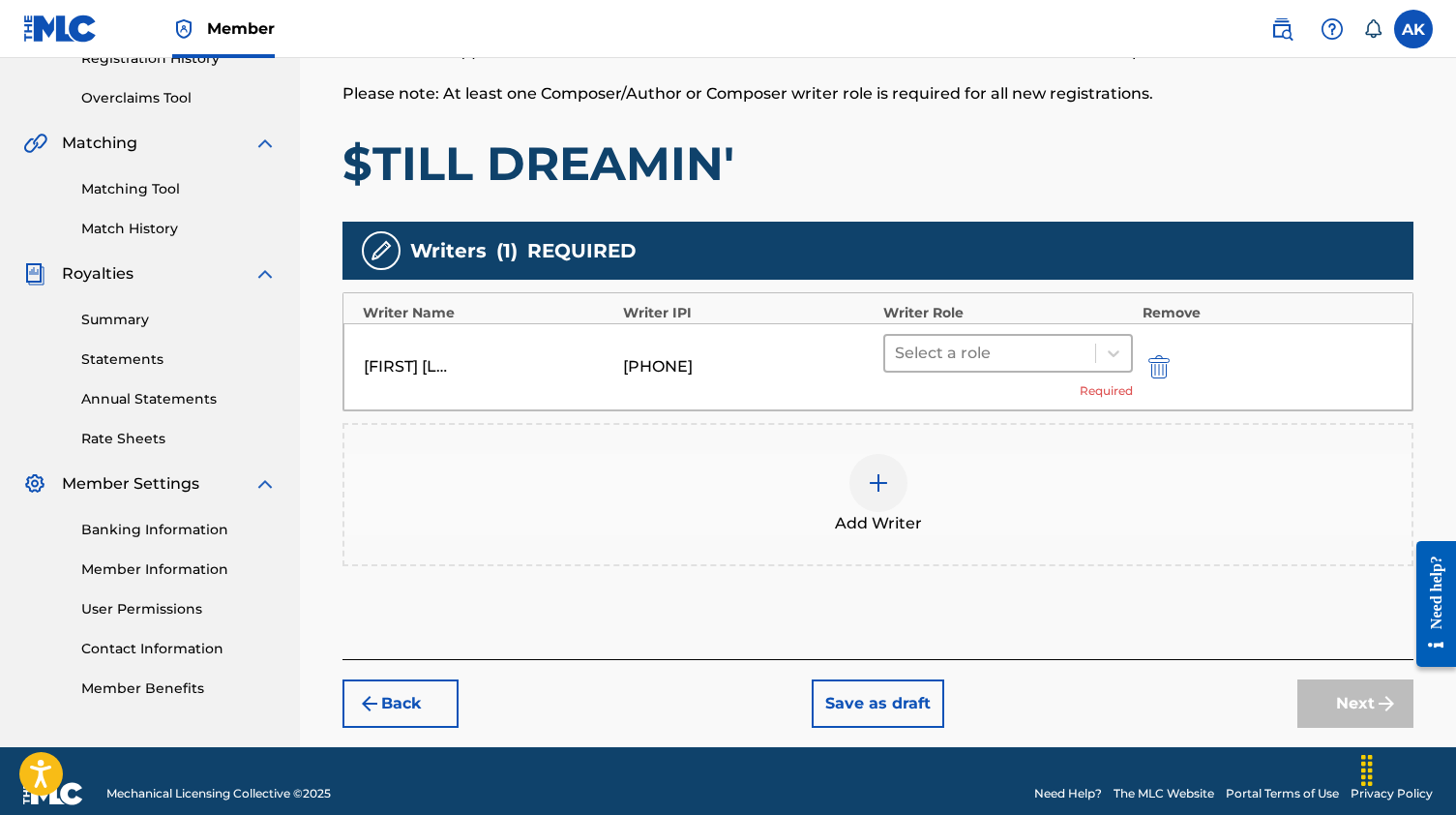 click on "Select a role" at bounding box center (990, 353) 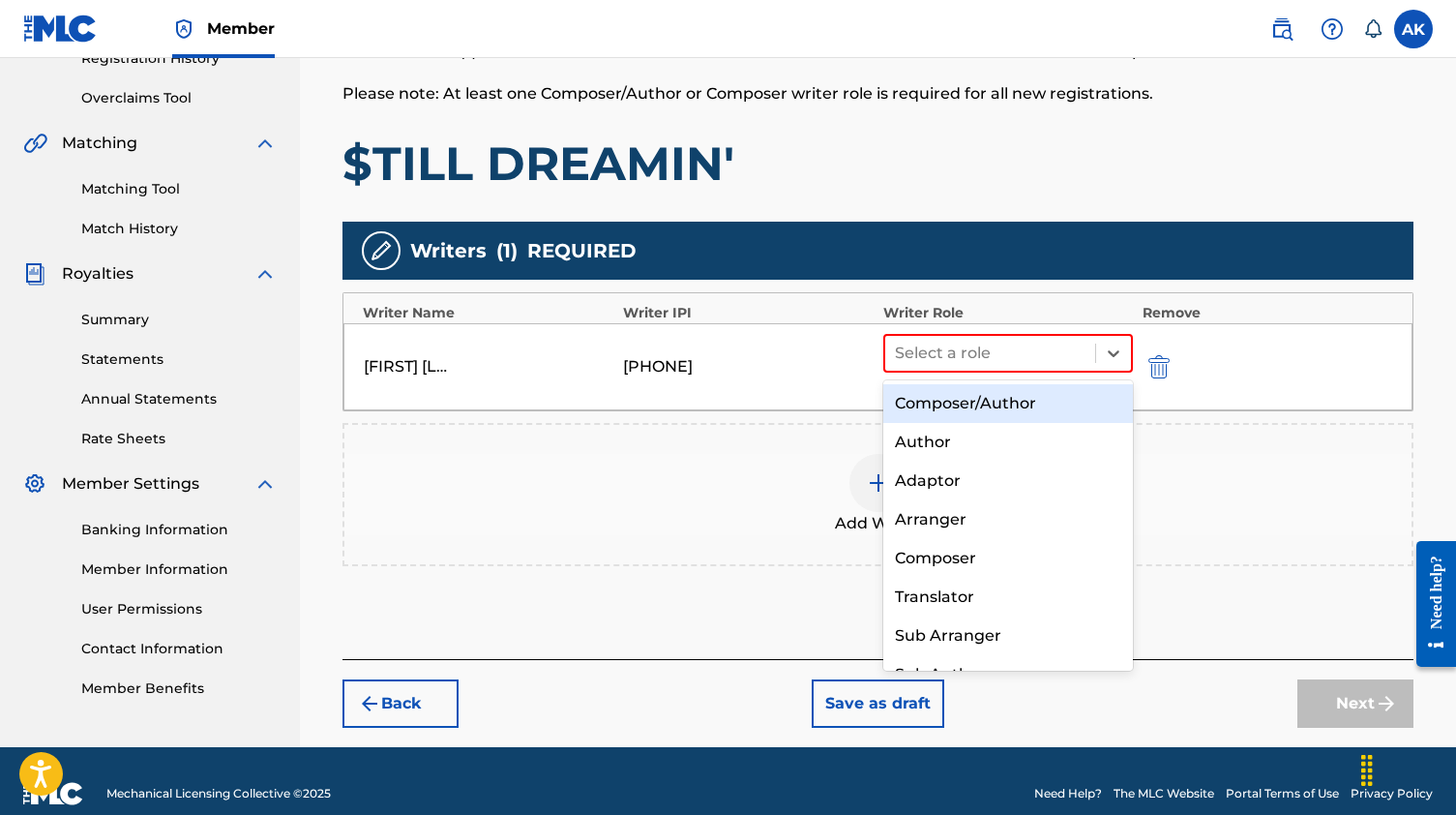 click on "Composer/Author" at bounding box center (1008, 404) 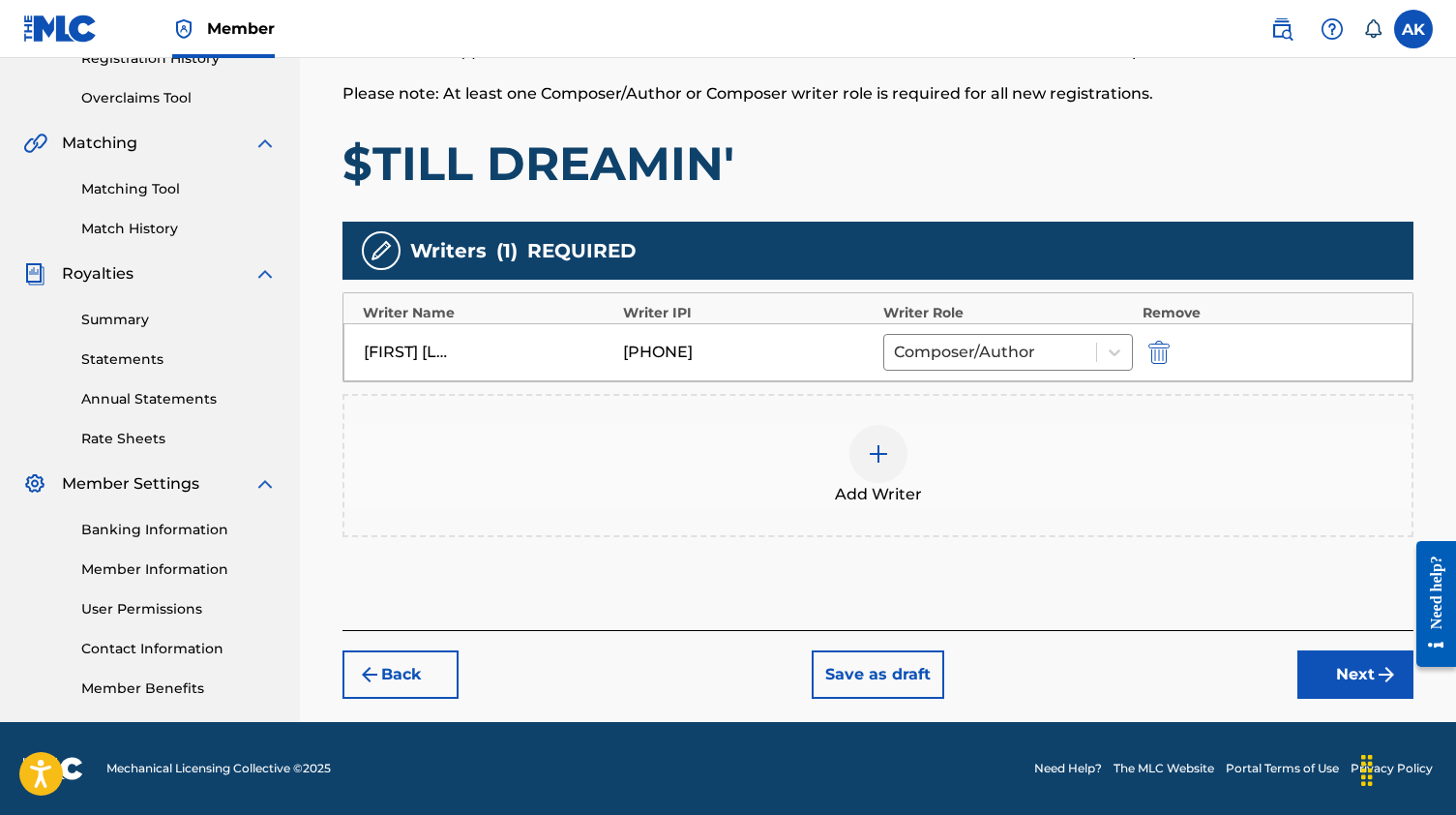 click on "Add Writer" at bounding box center [877, 466] 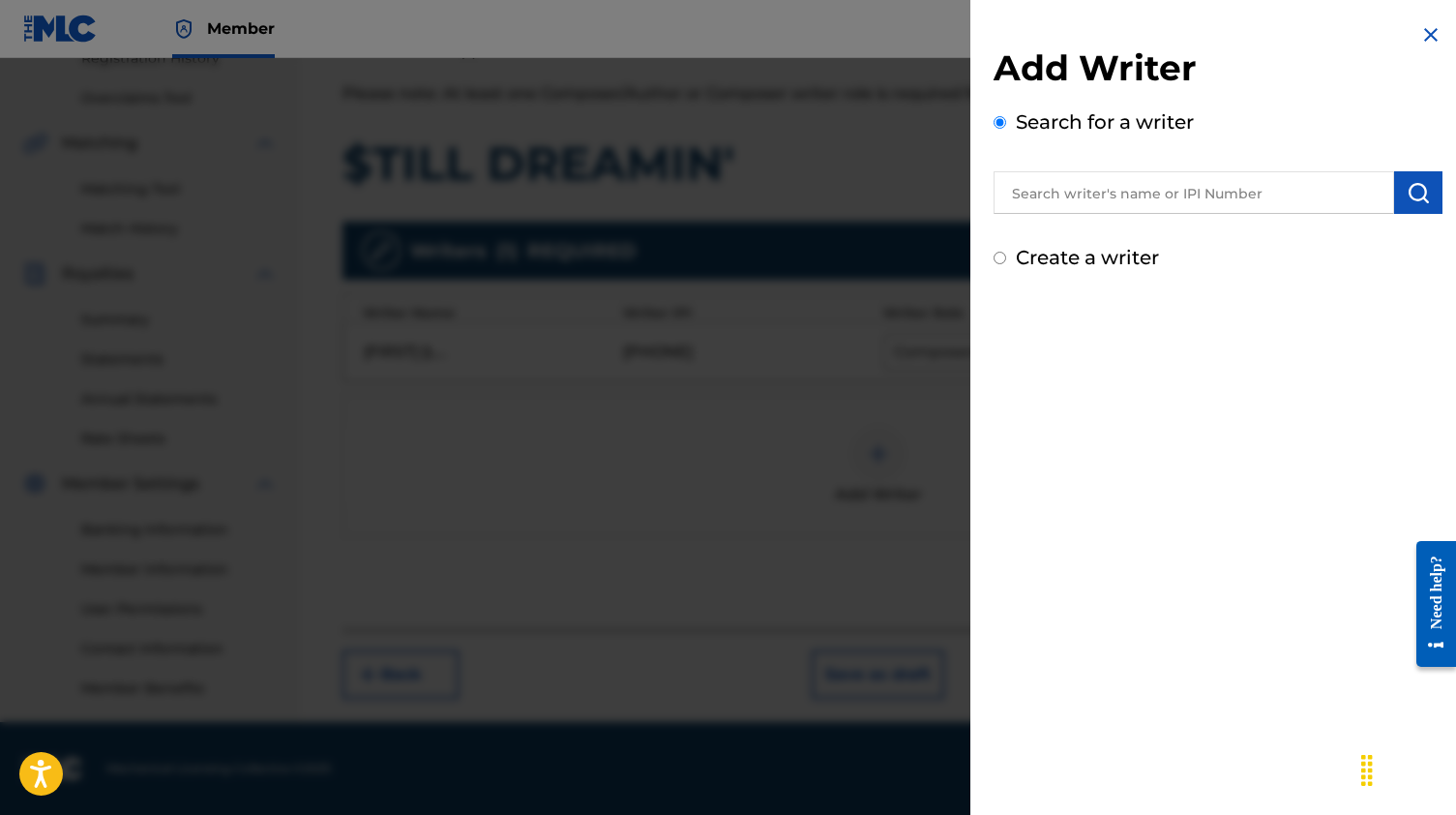 click at bounding box center (1194, 193) 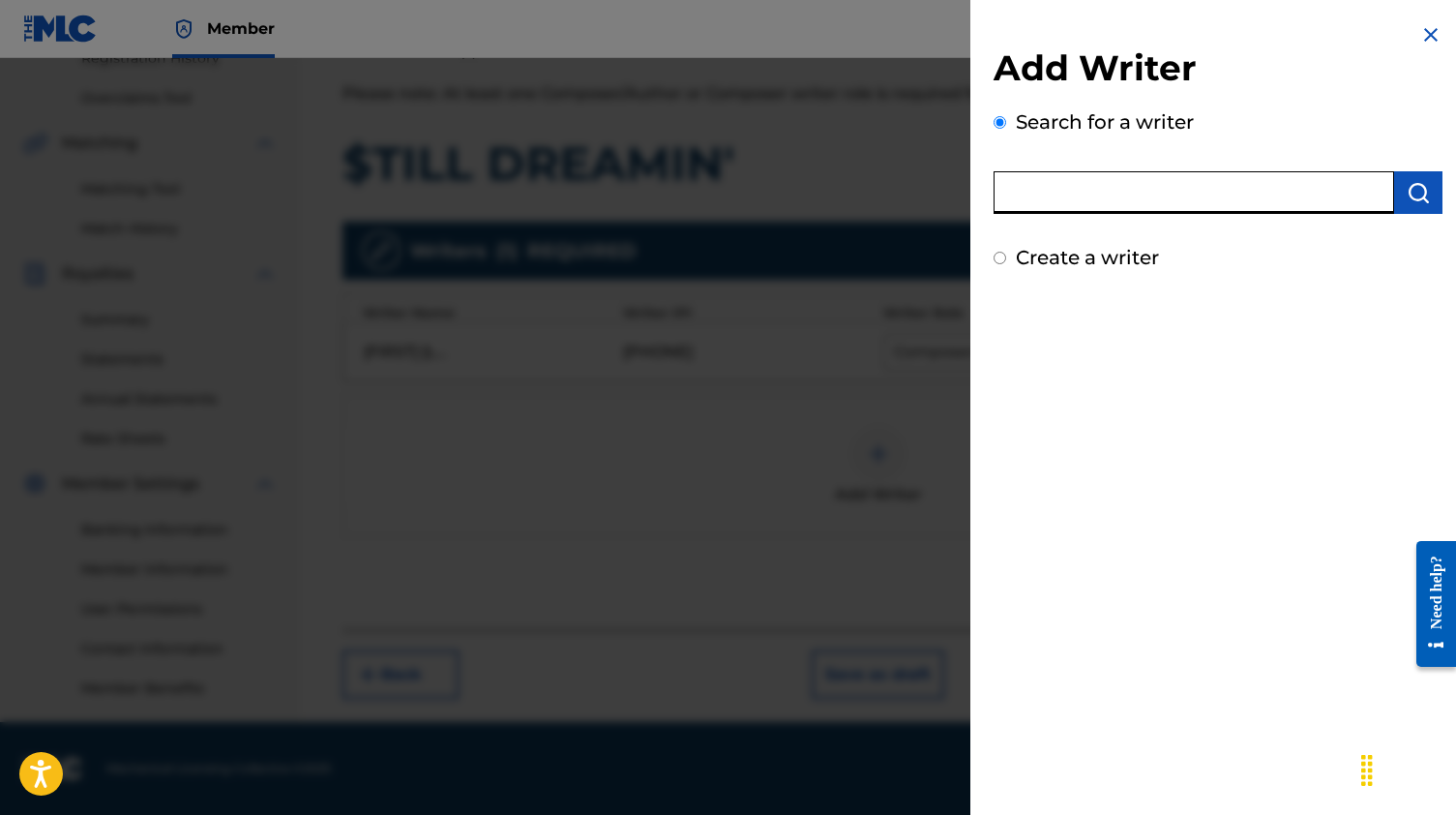 paste on "827411839" 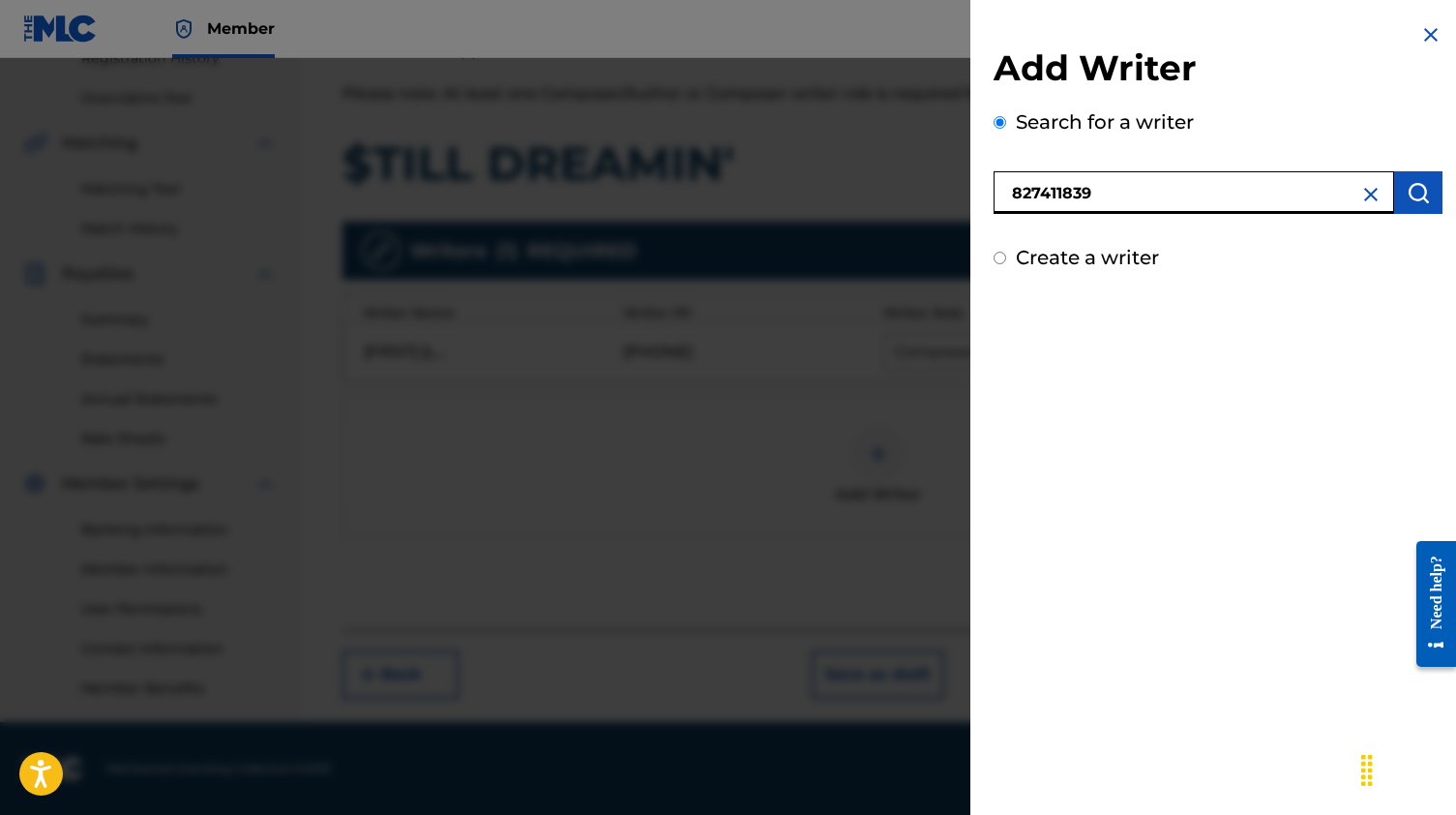 type on "827411839" 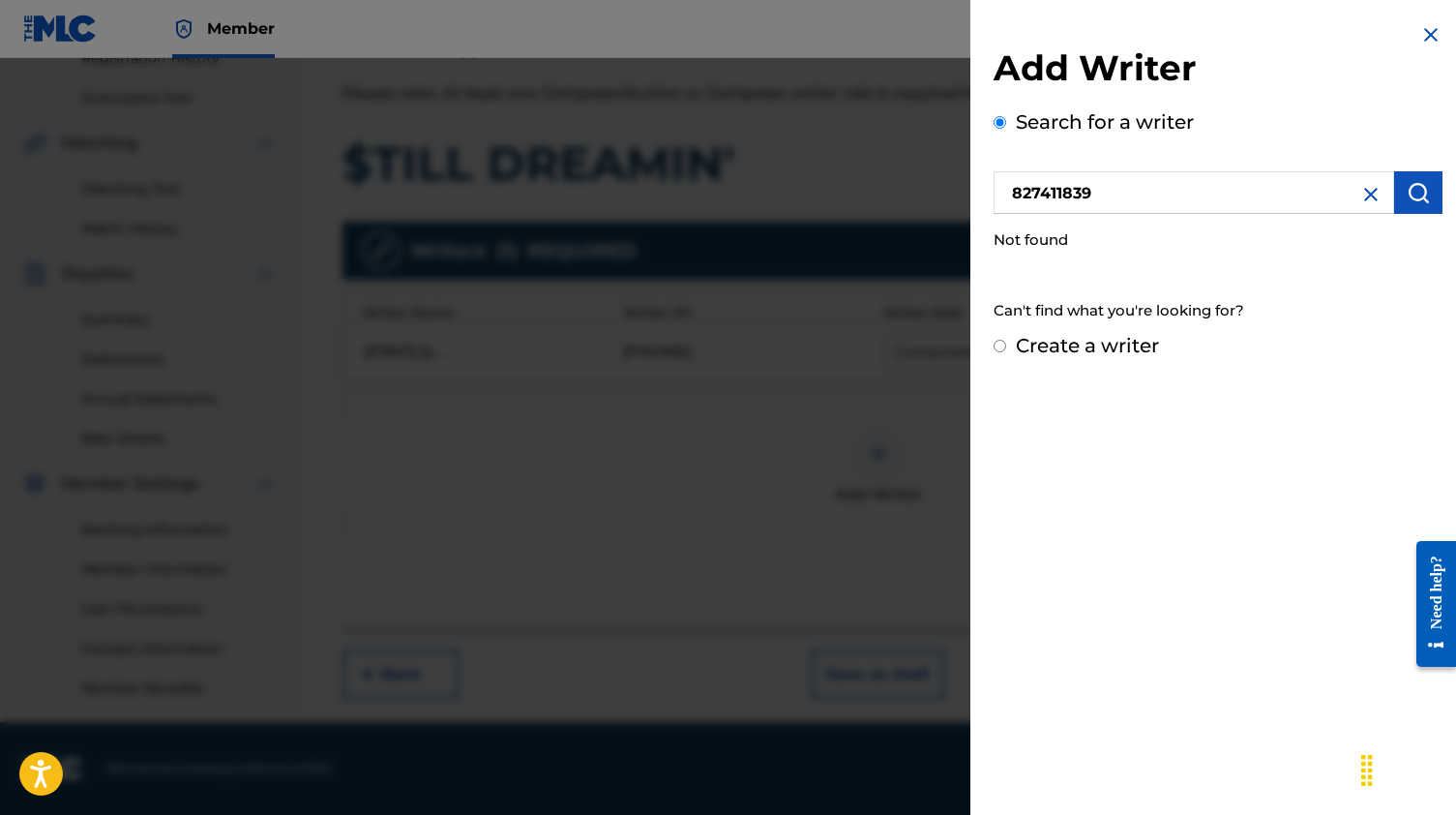 click on "827411839" at bounding box center [1194, 193] 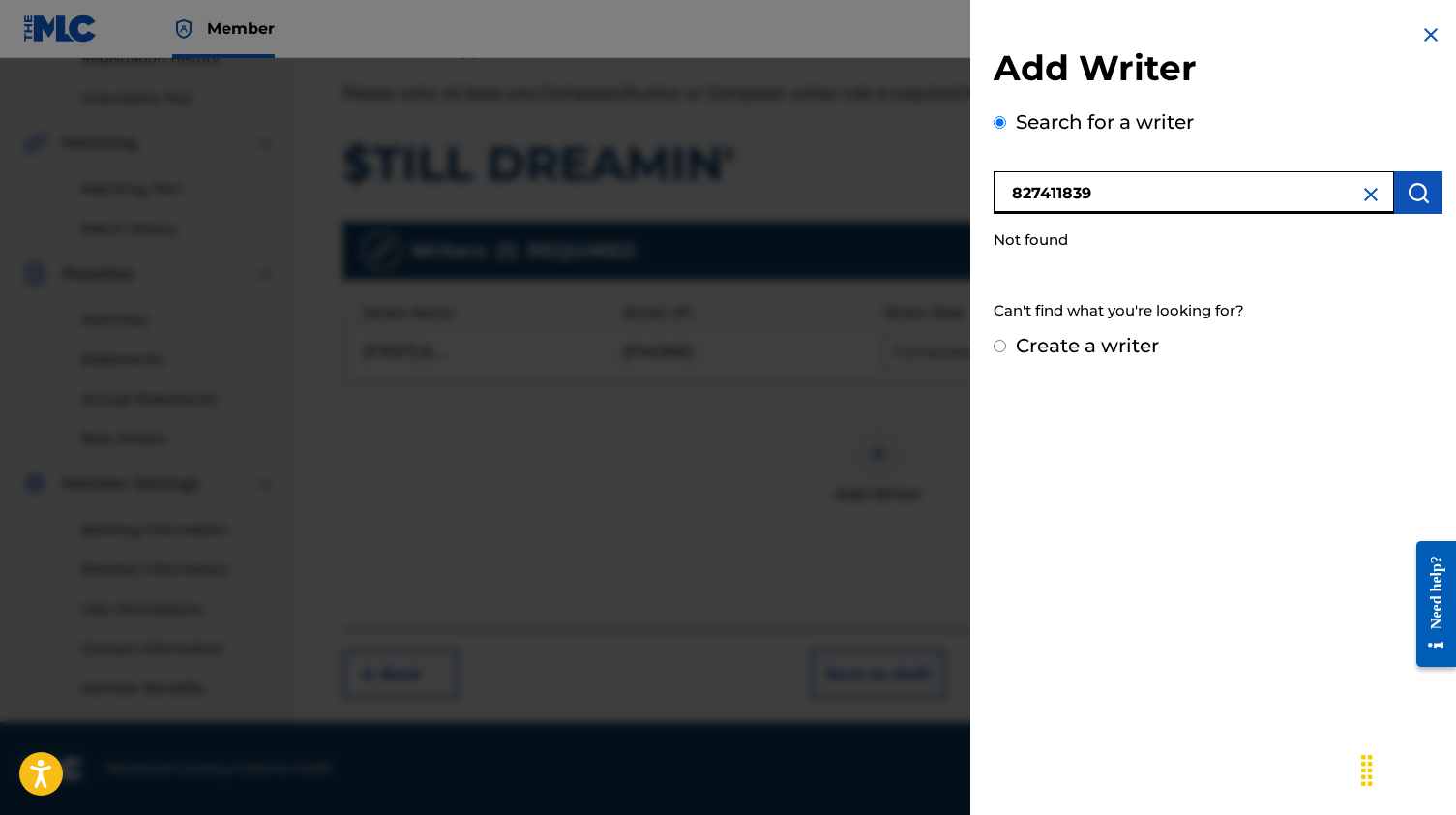 click on "827411839" at bounding box center [1194, 193] 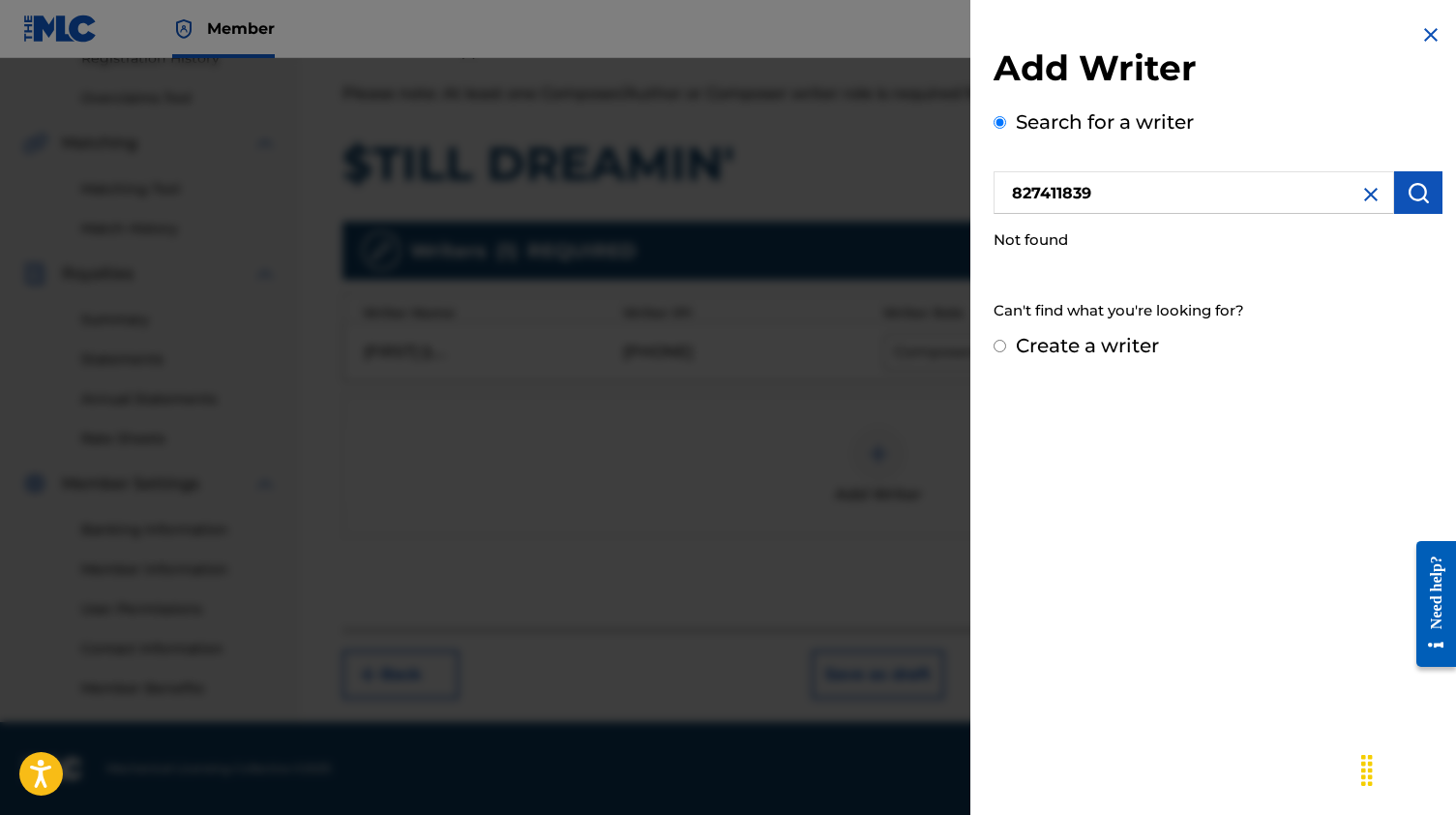 click on "Create a writer" at bounding box center [1087, 346] 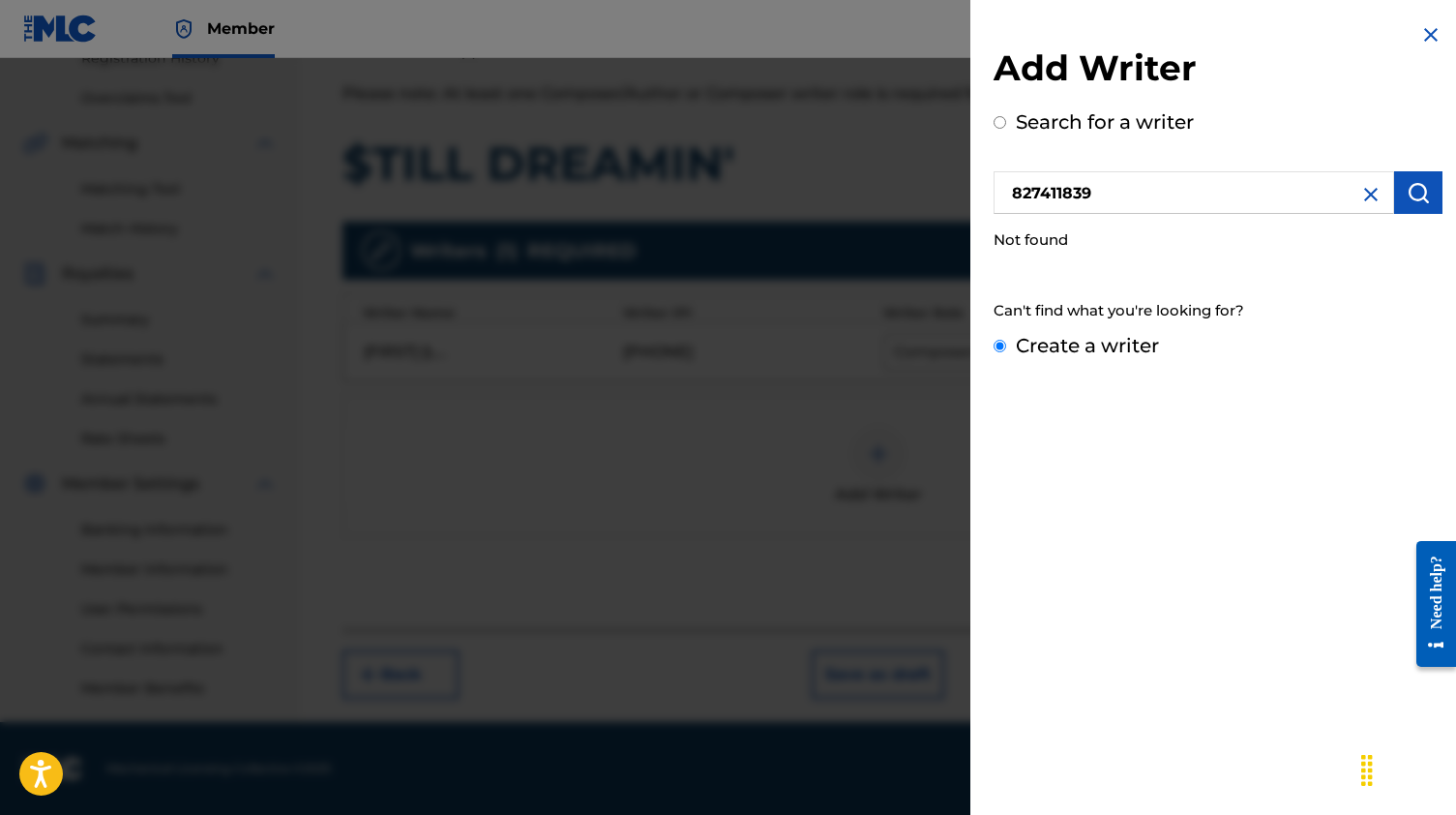 click on "Create a writer" at bounding box center [999, 346] 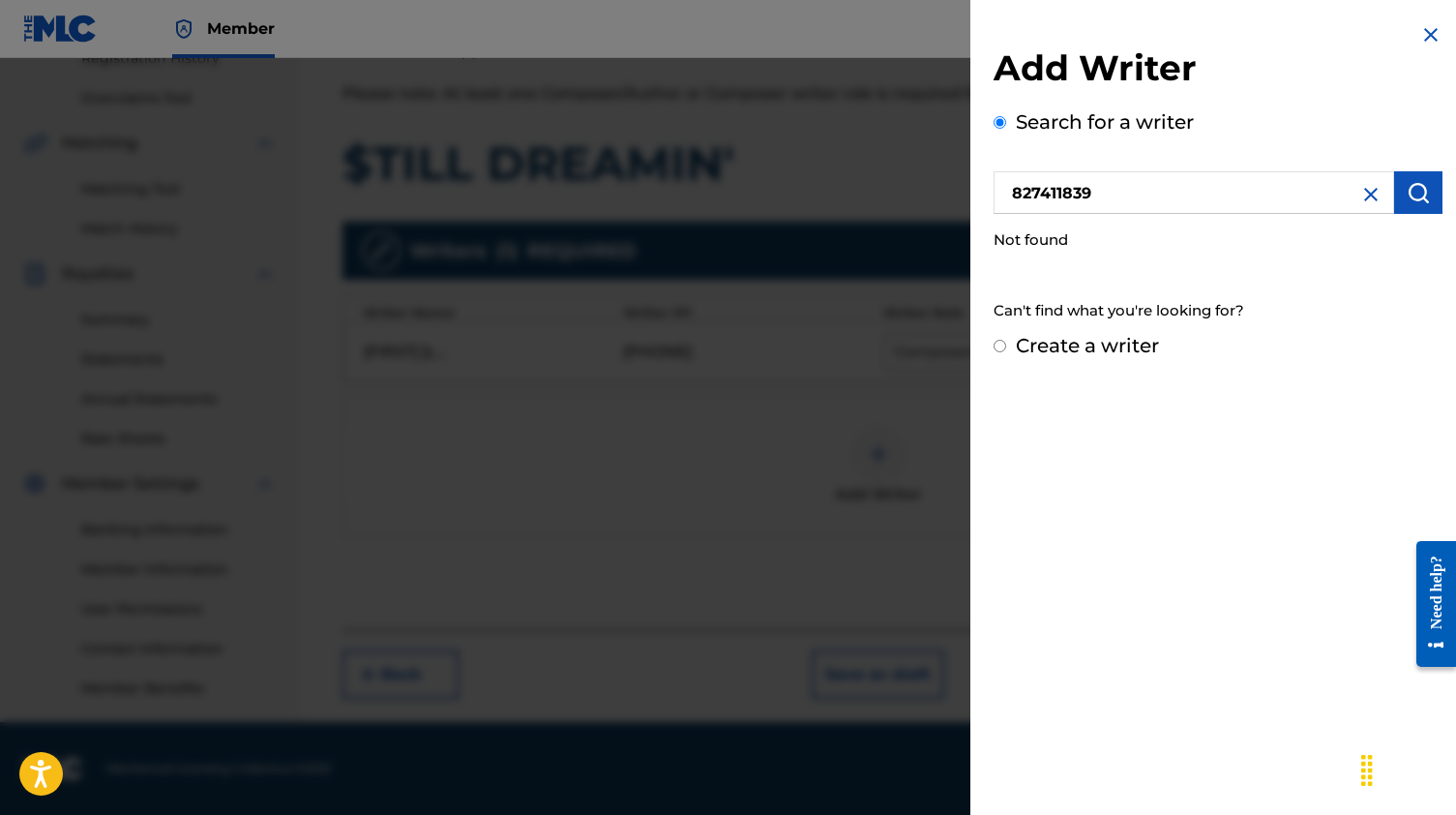 radio on "false" 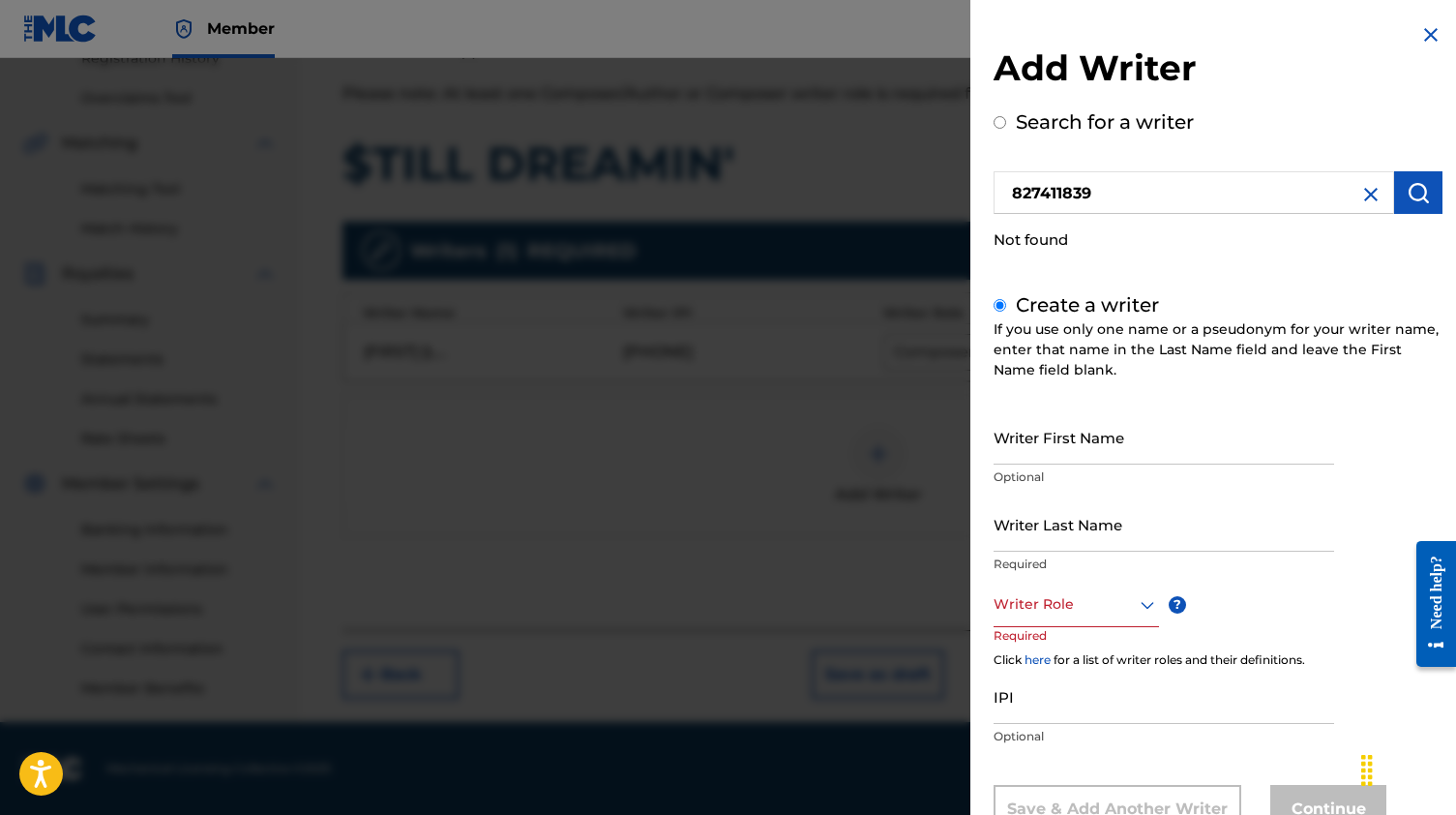 click on "Writer First Name" at bounding box center [1164, 437] 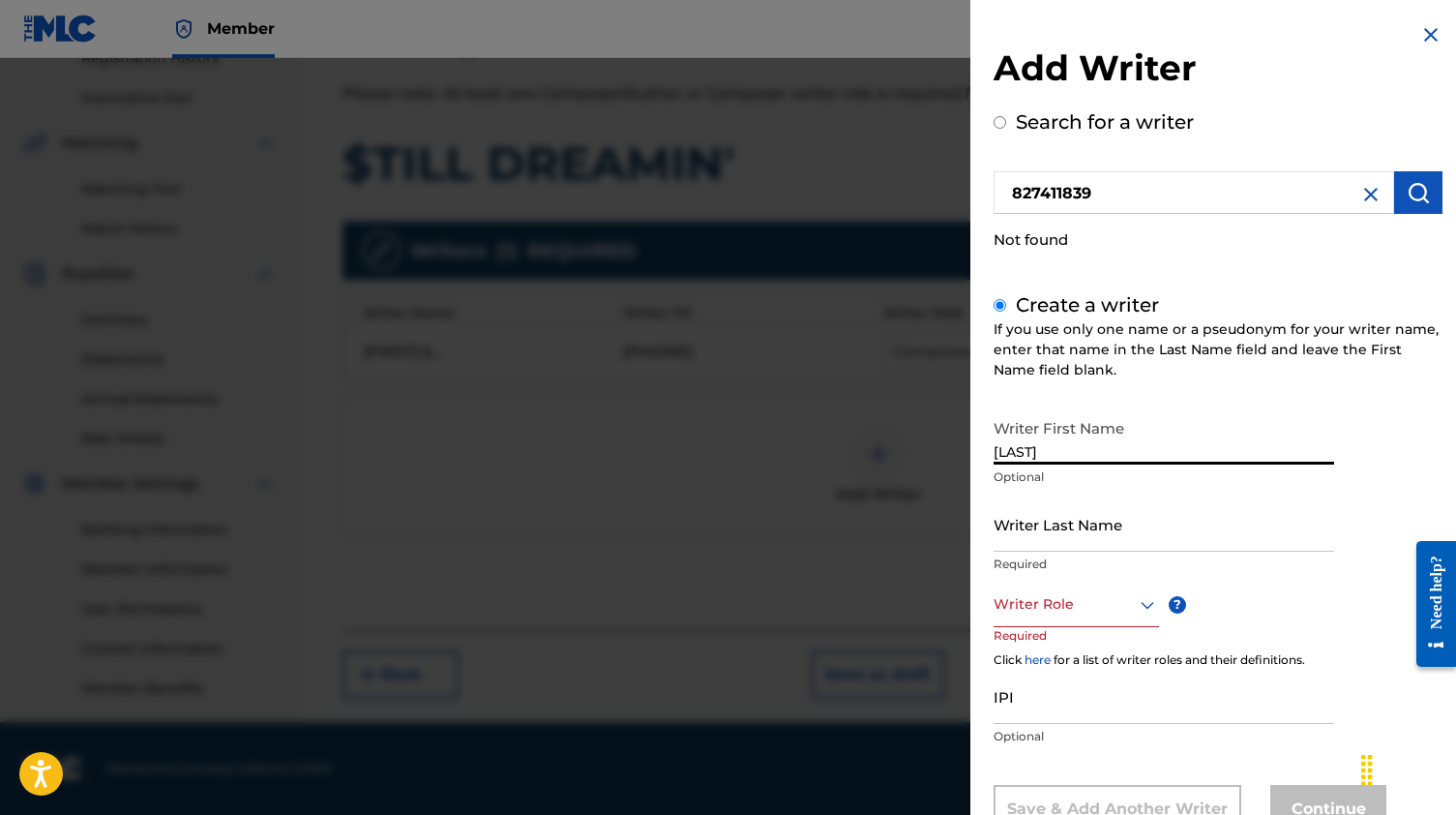 type on "[LAST]" 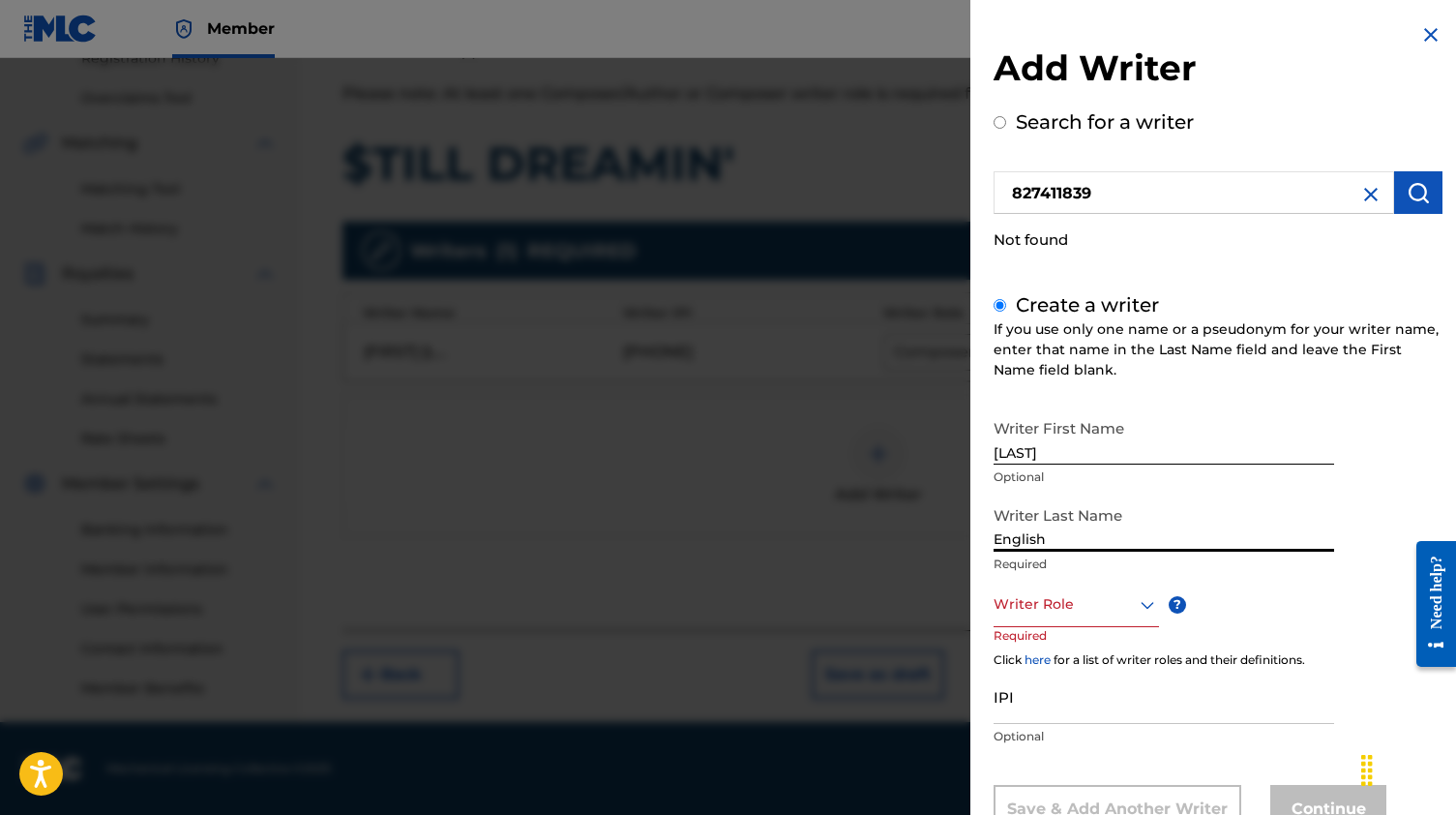 type on "English" 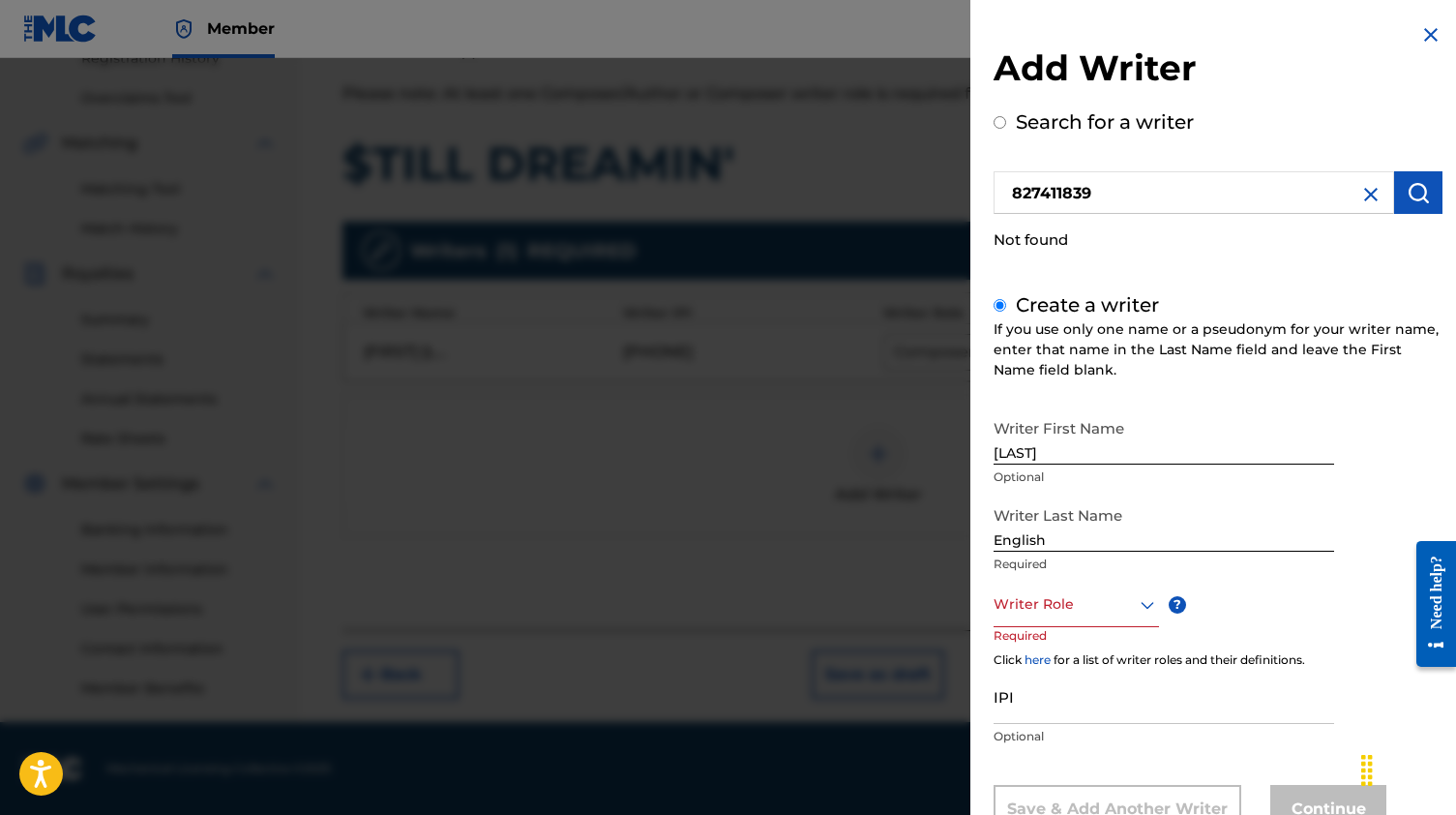 click on "option , selected. Select is focused ,type to refine list, press Down to open the menu,  Writer Role" at bounding box center (1076, 605) 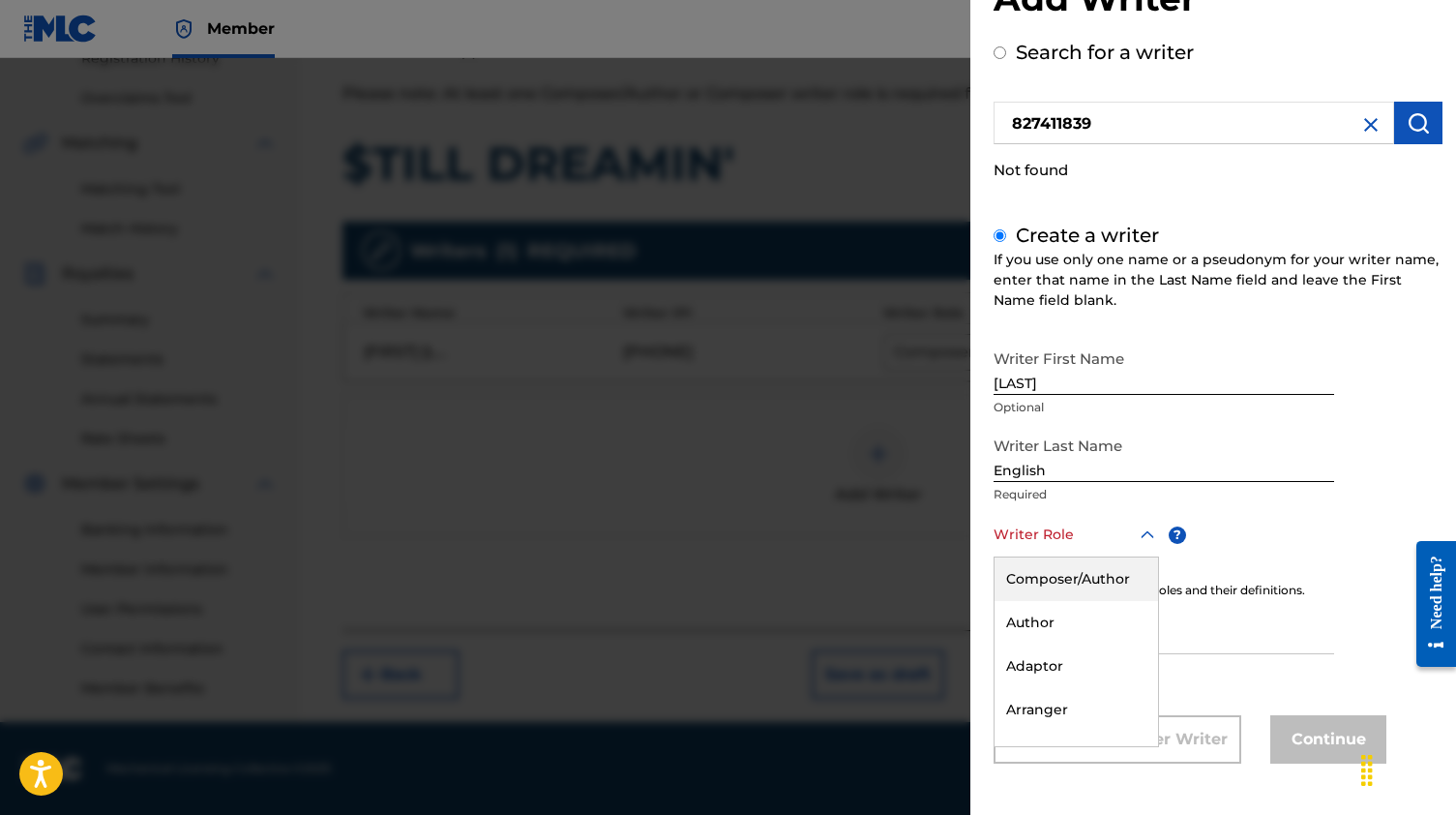 click on "Composer/Author" at bounding box center (1076, 579) 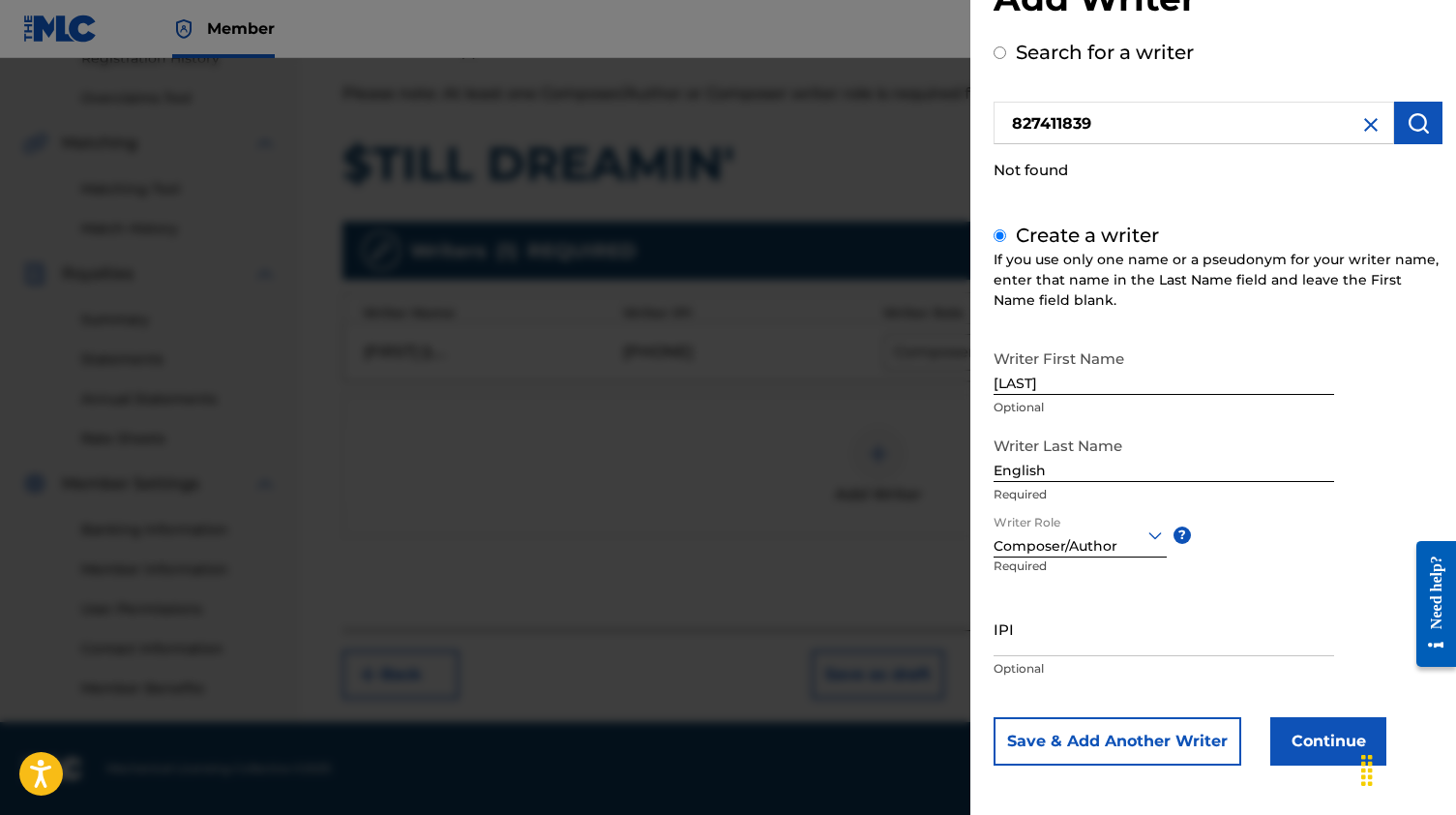 click on "IPI" at bounding box center (1164, 628) 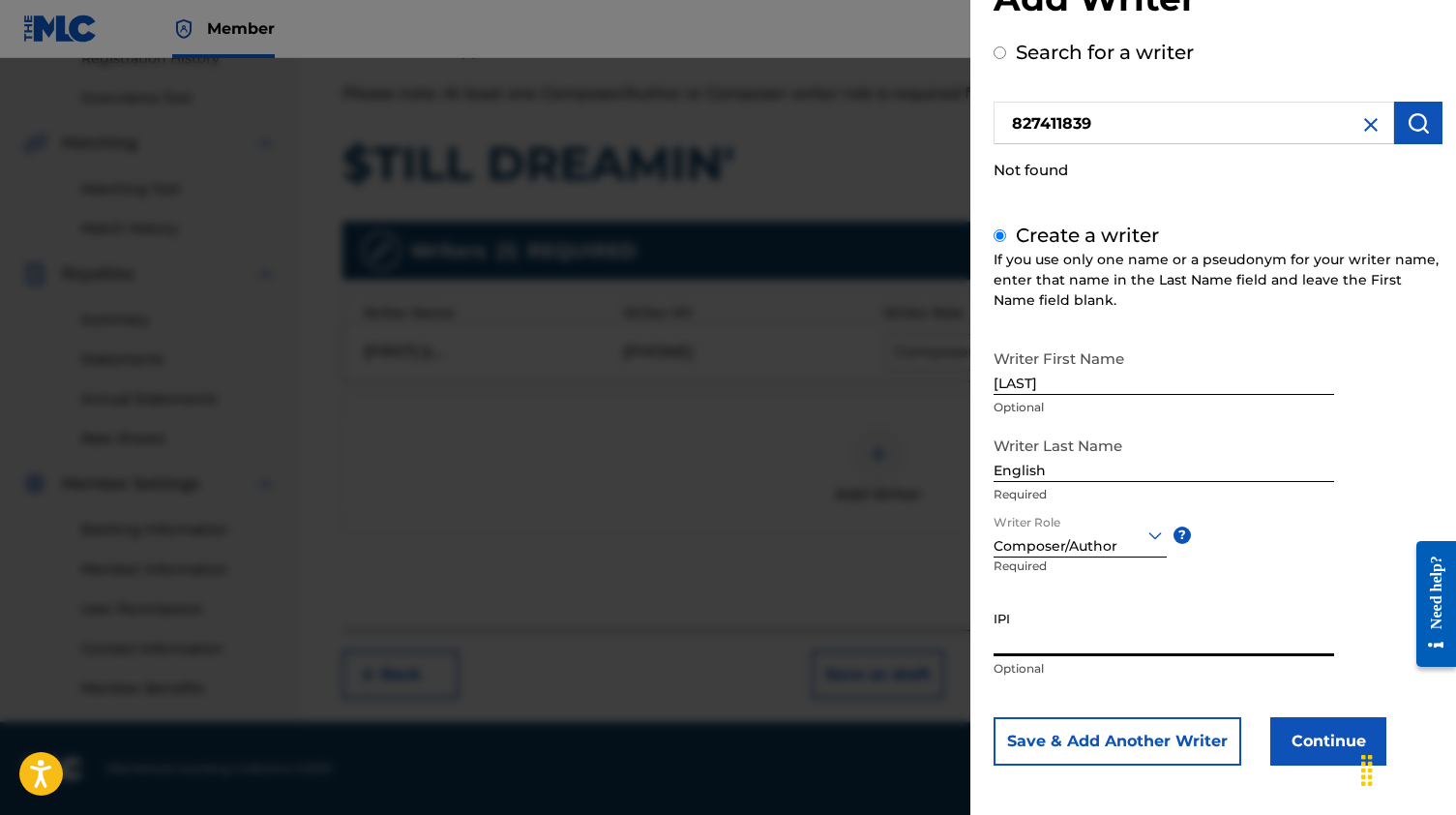 paste on "827411839" 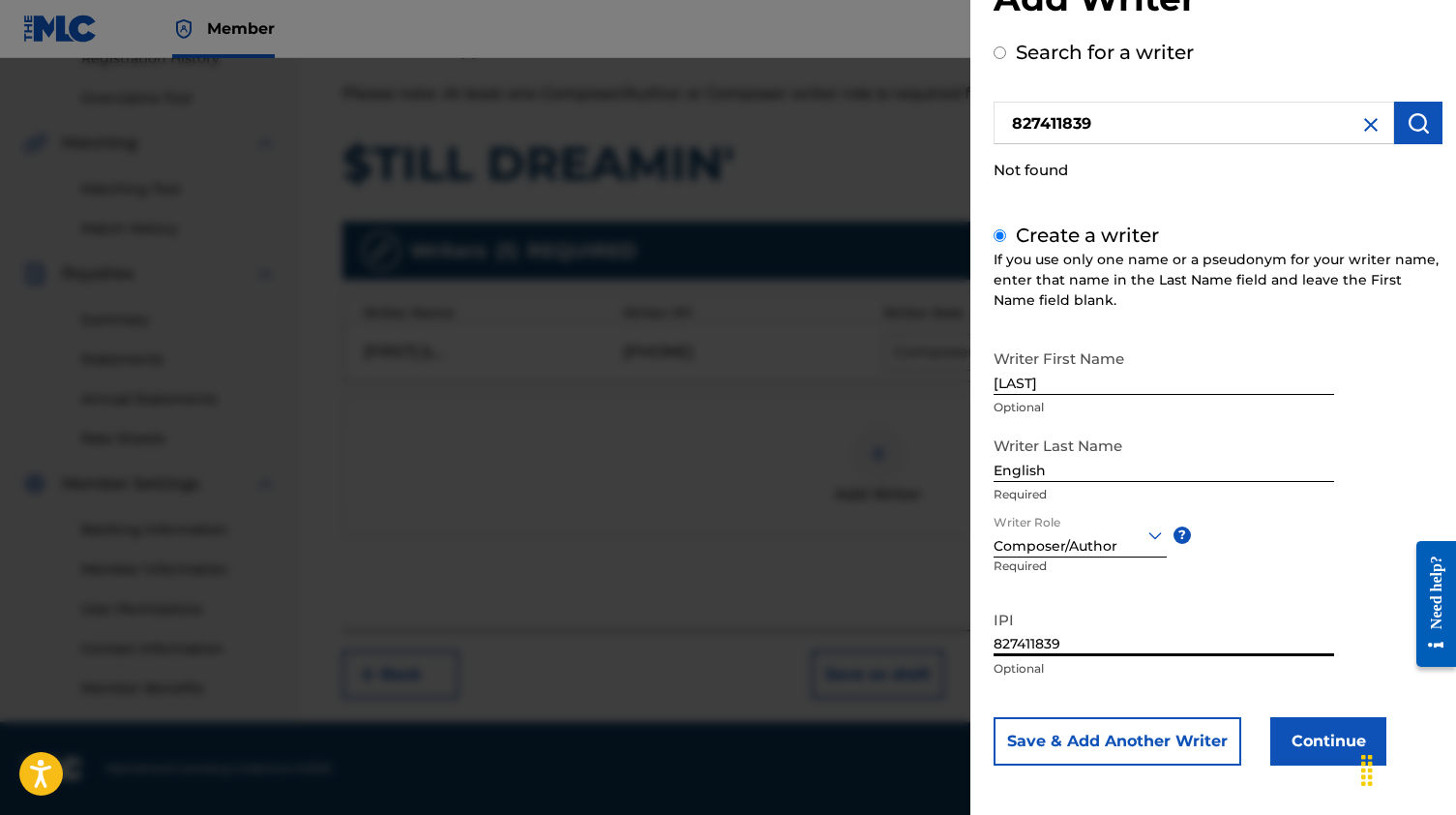 type on "827411839" 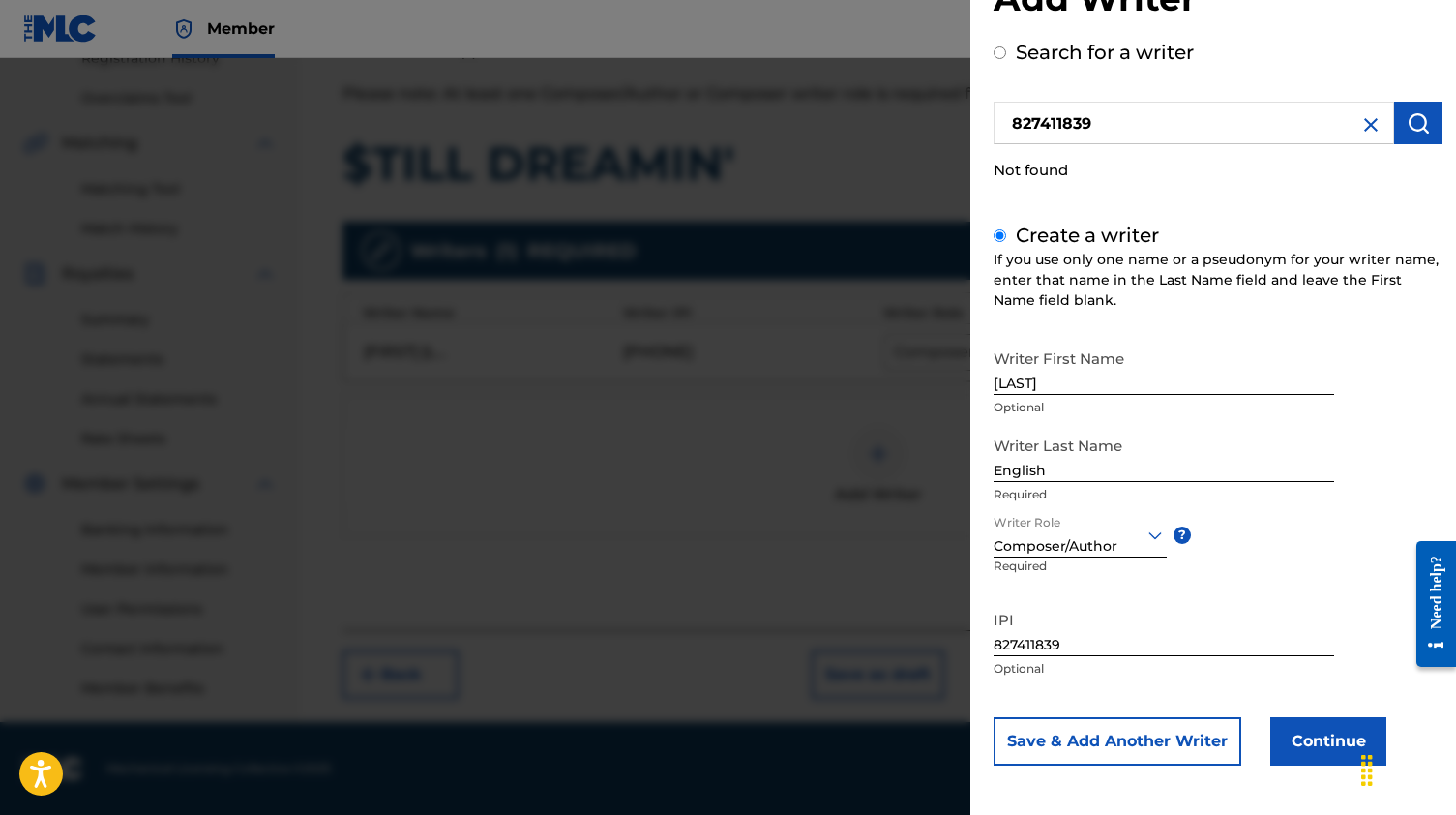 click on "Continue" at bounding box center [1328, 741] 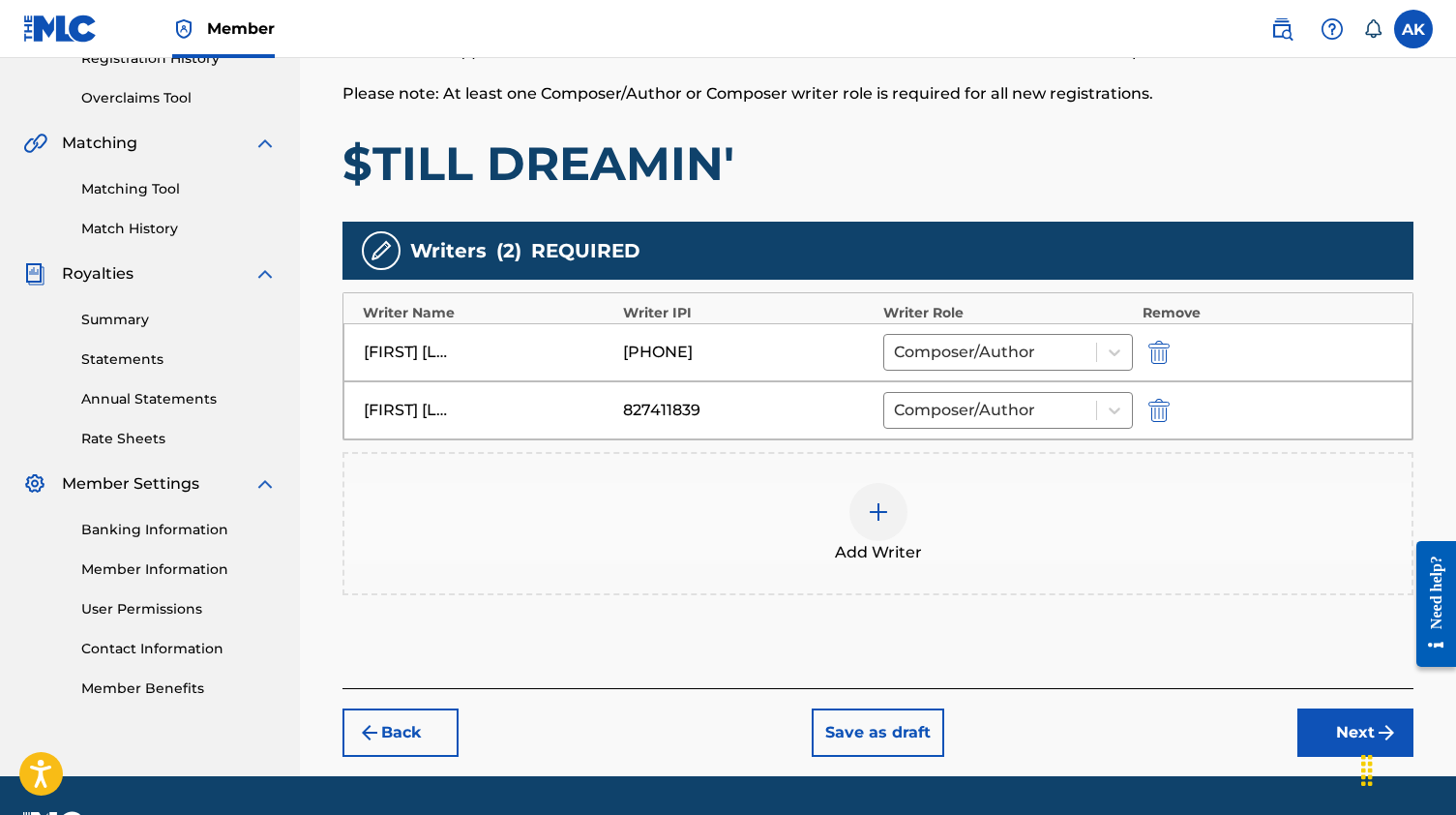 click on "Next" at bounding box center (1355, 733) 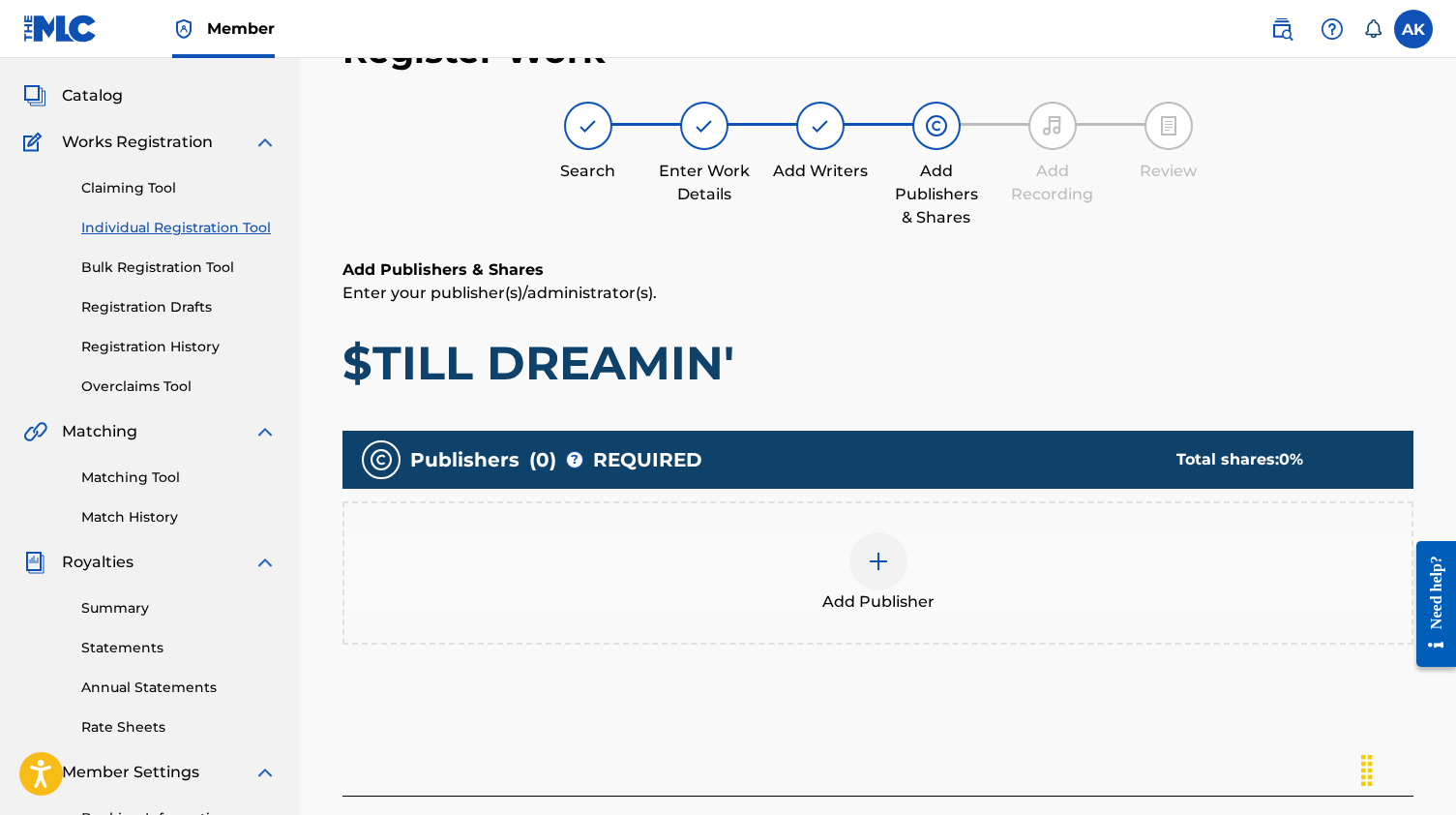 scroll, scrollTop: 87, scrollLeft: 0, axis: vertical 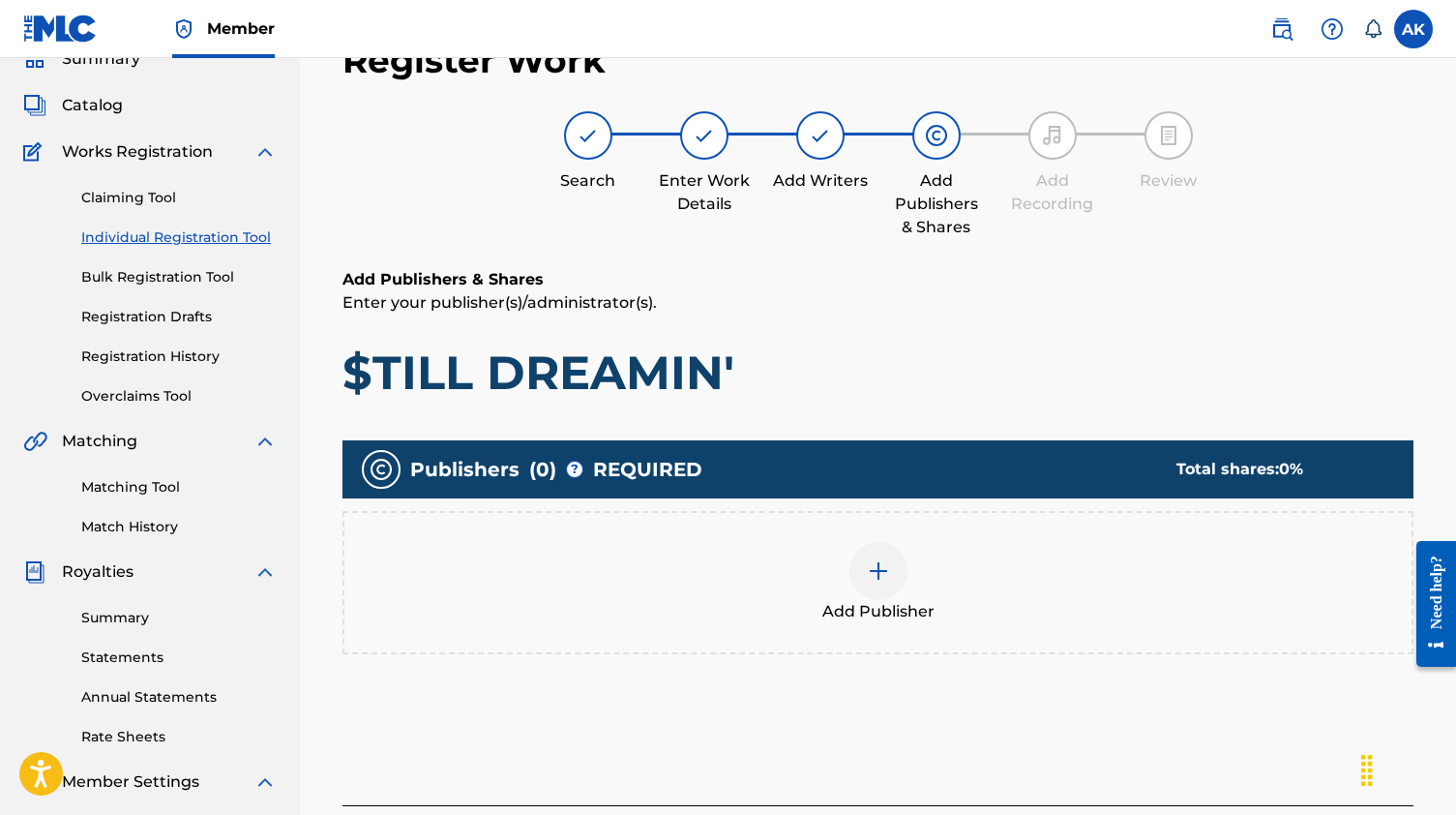click on "Add Publisher" at bounding box center (877, 583) 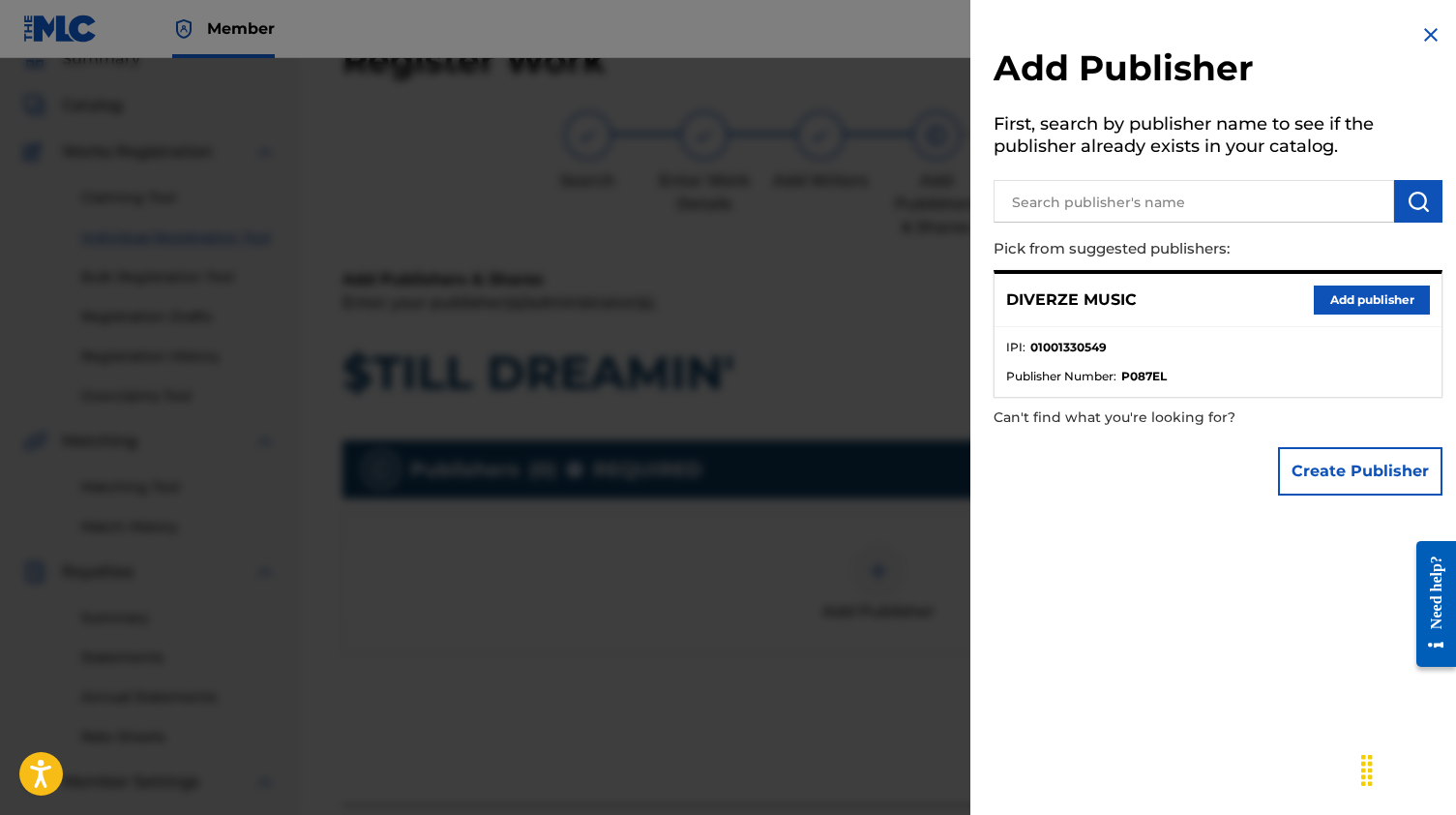 click on "Add publisher" at bounding box center (1372, 300) 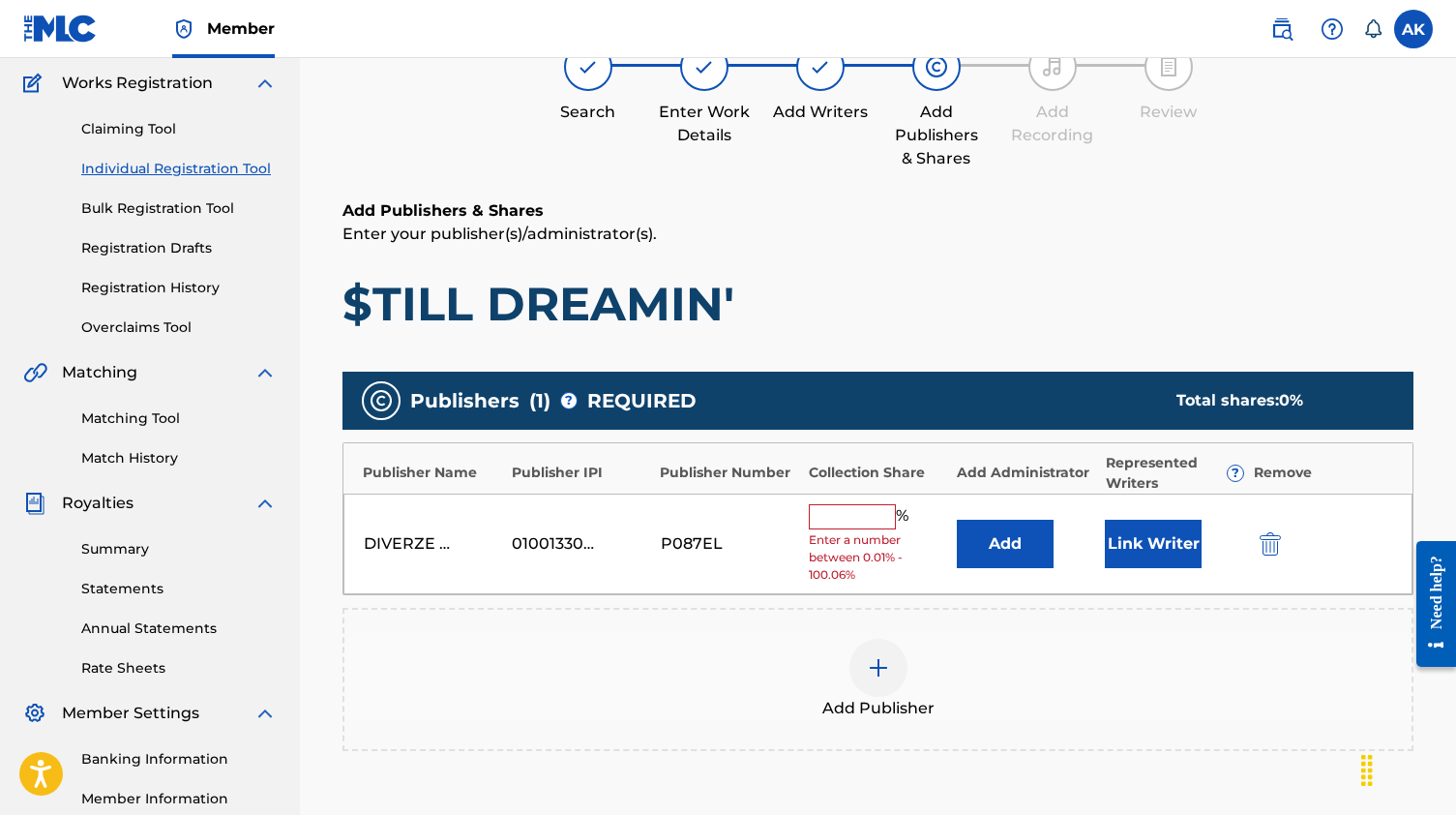 scroll, scrollTop: 199, scrollLeft: 0, axis: vertical 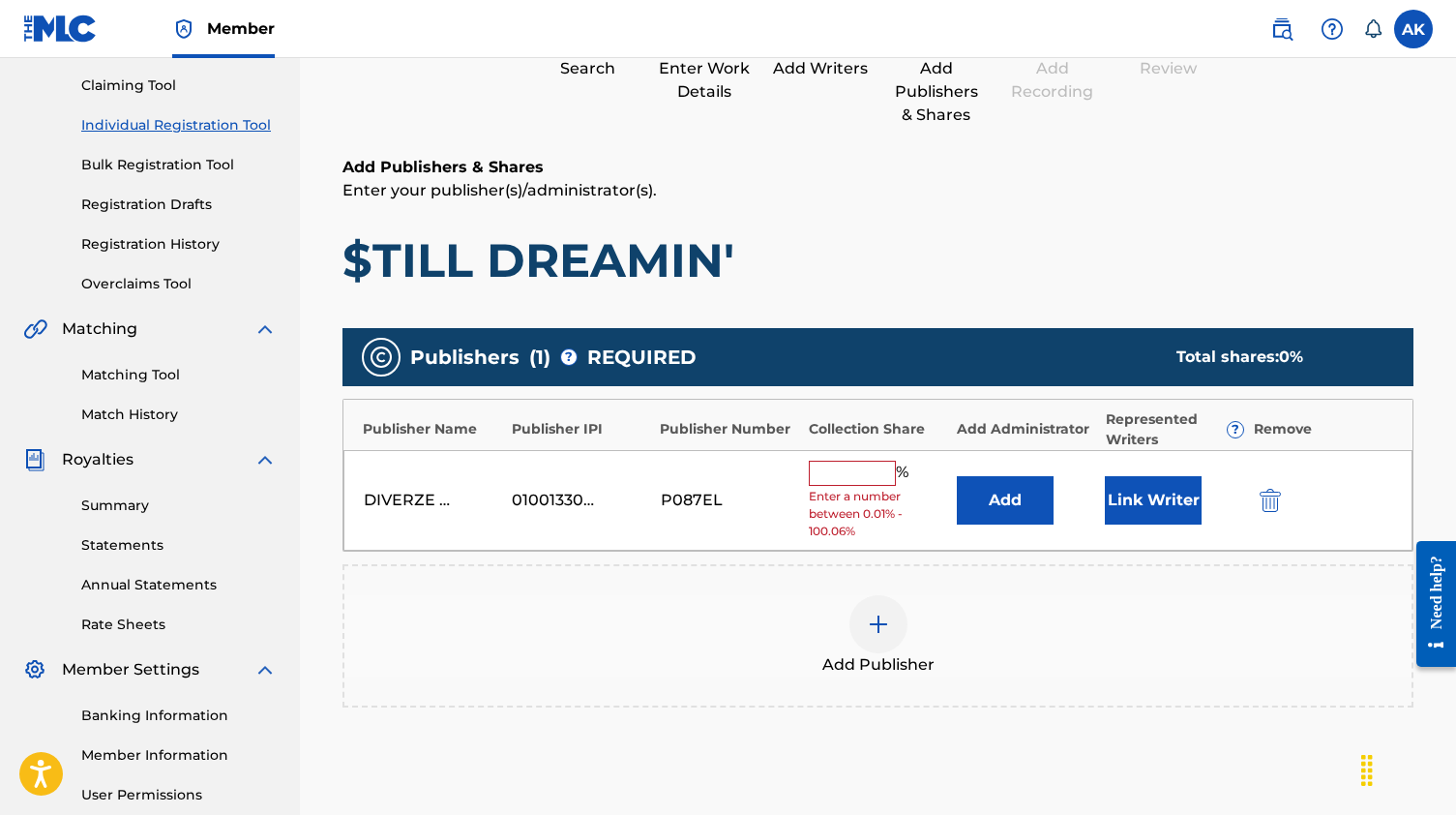 click at bounding box center [852, 473] 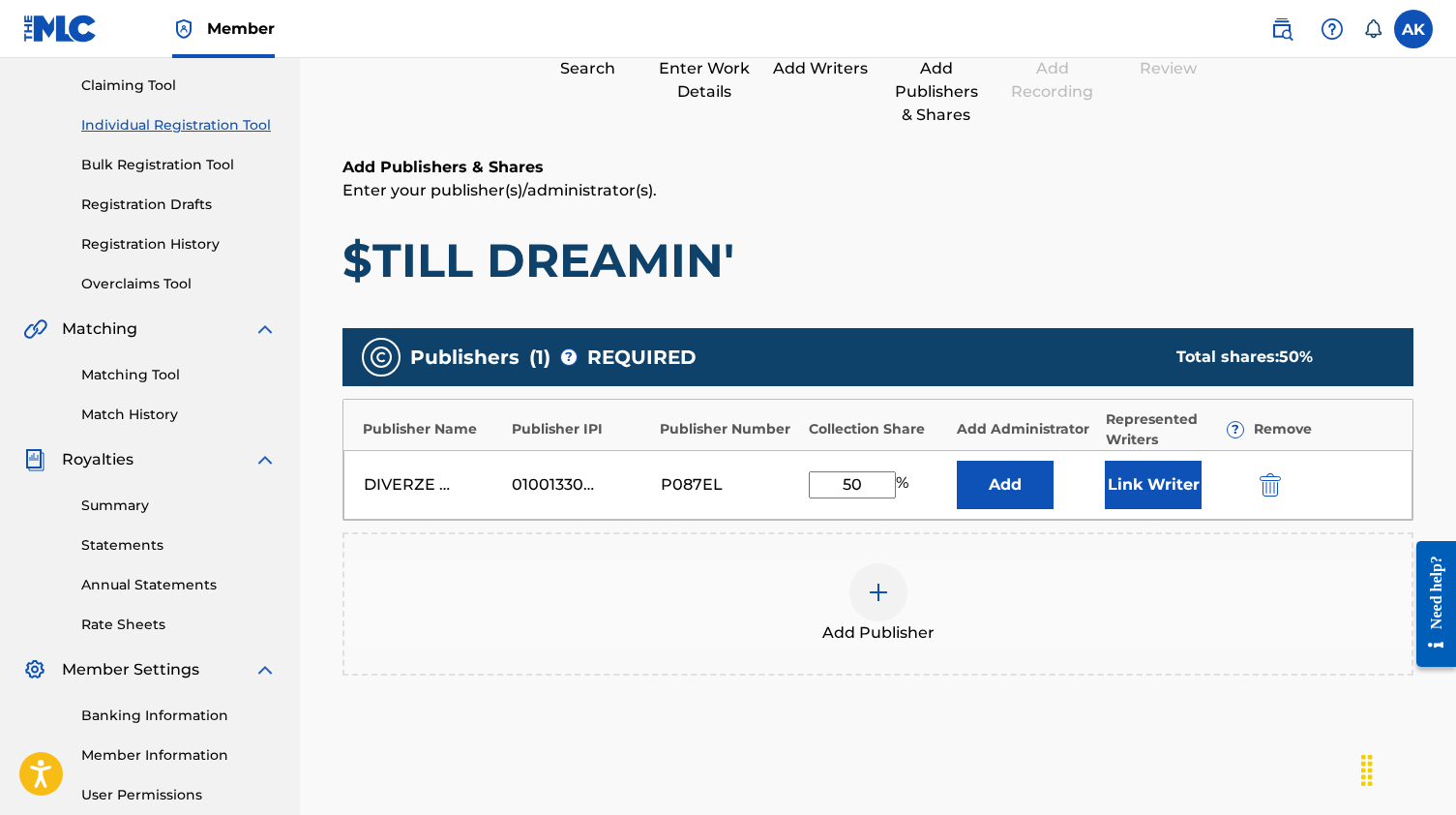 type on "50" 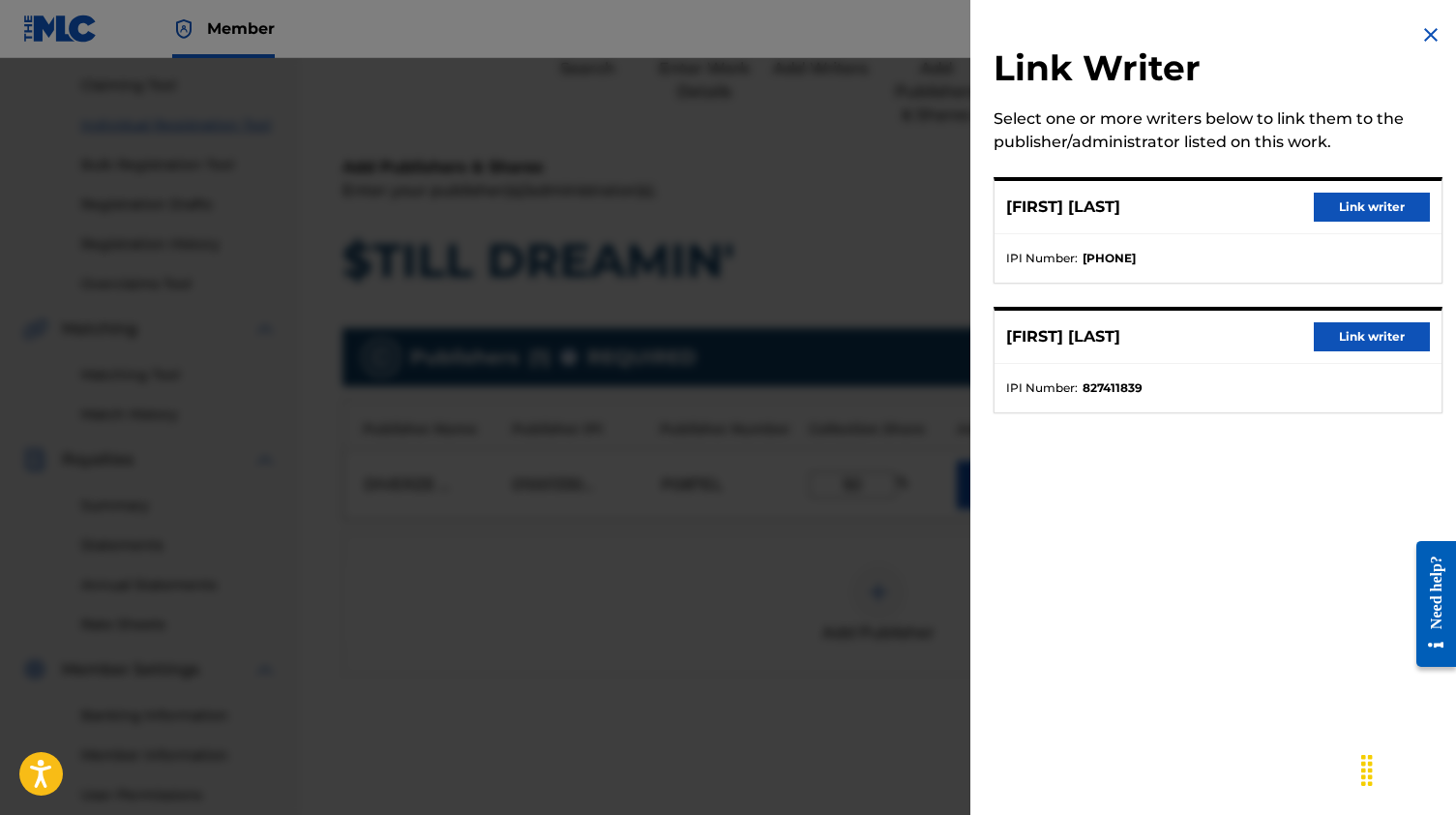 click on "Link writer" at bounding box center (1372, 207) 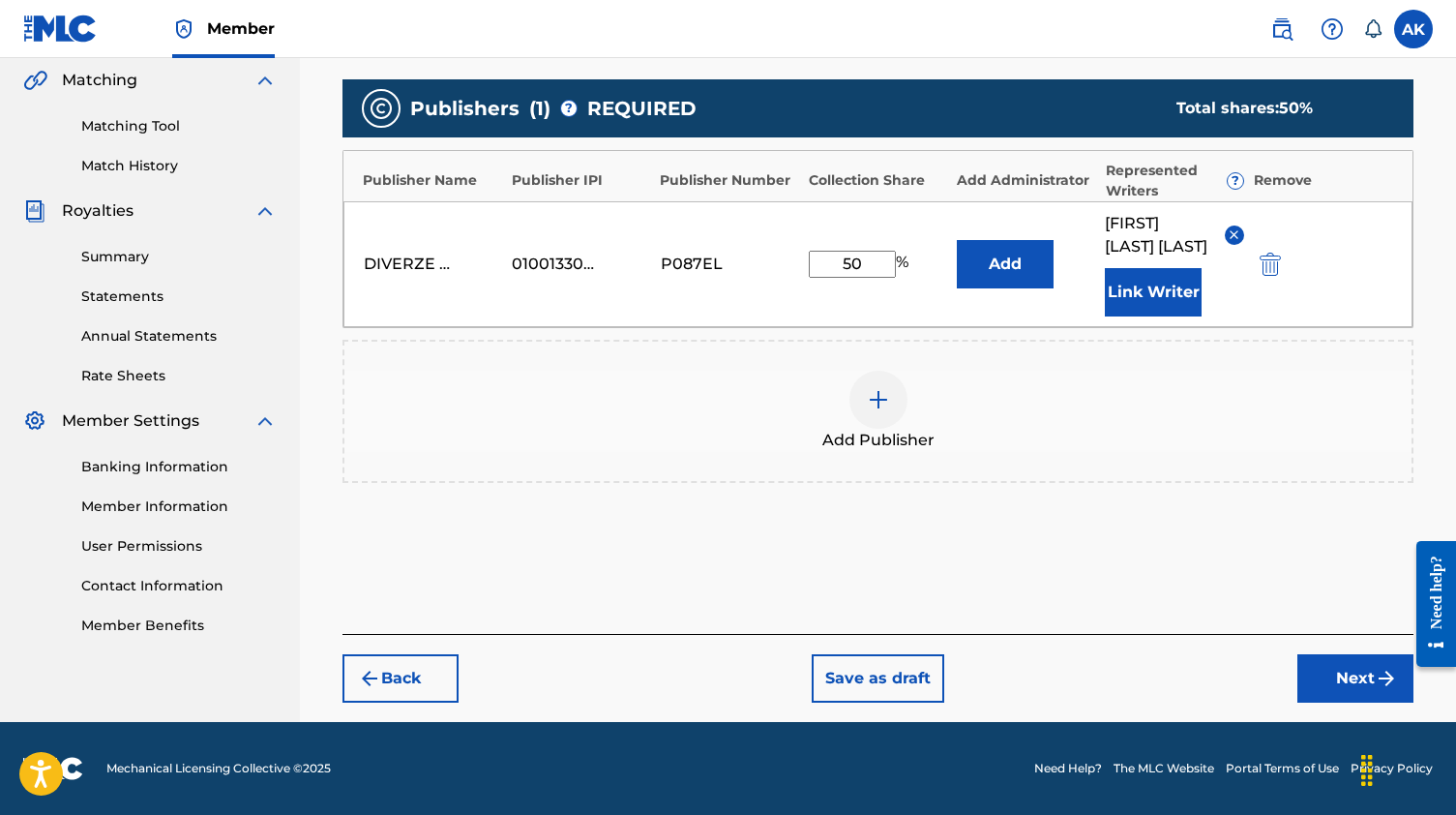 click on "Next" at bounding box center [1355, 679] 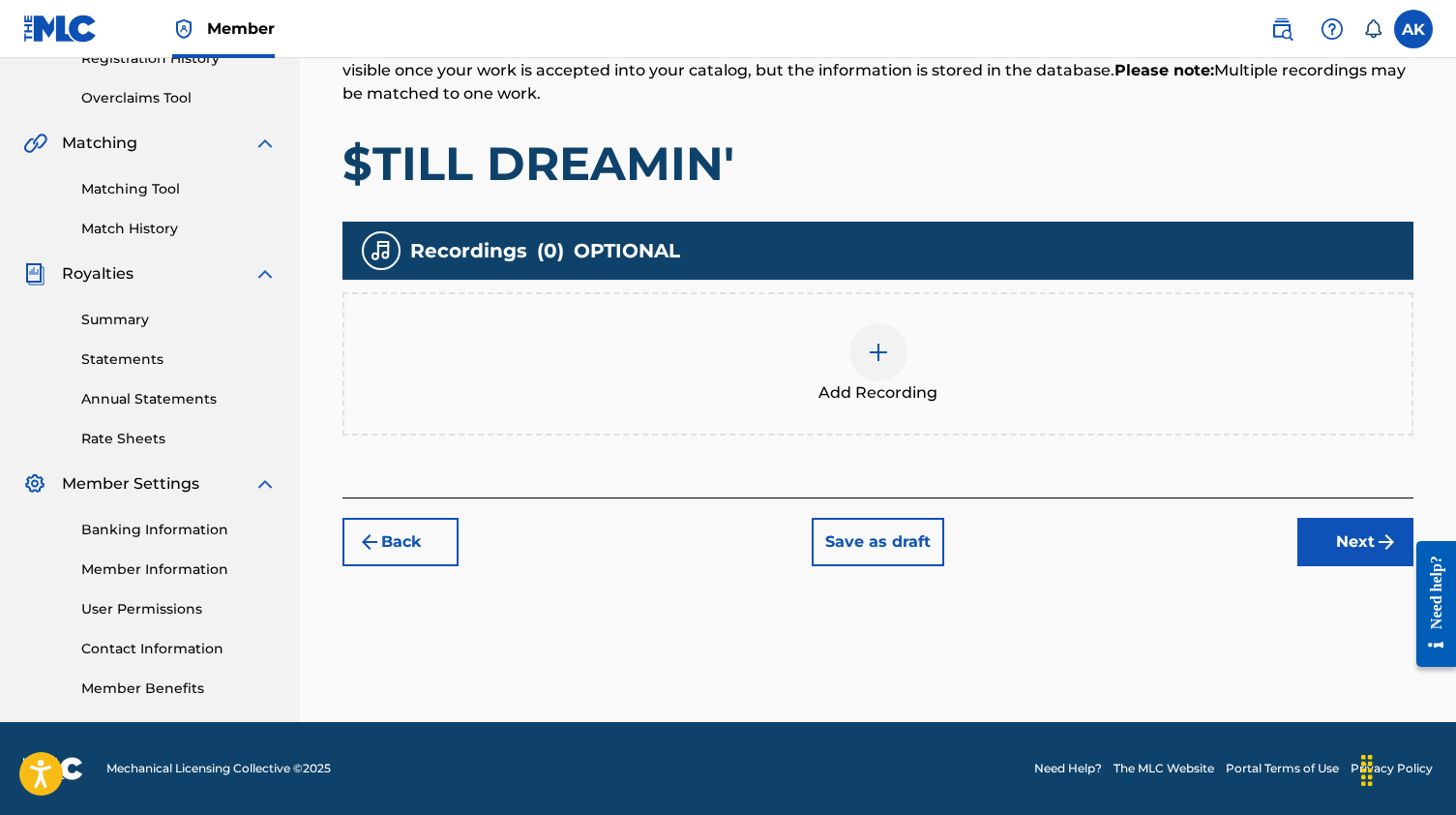 click on "Add Recording" at bounding box center [877, 393] 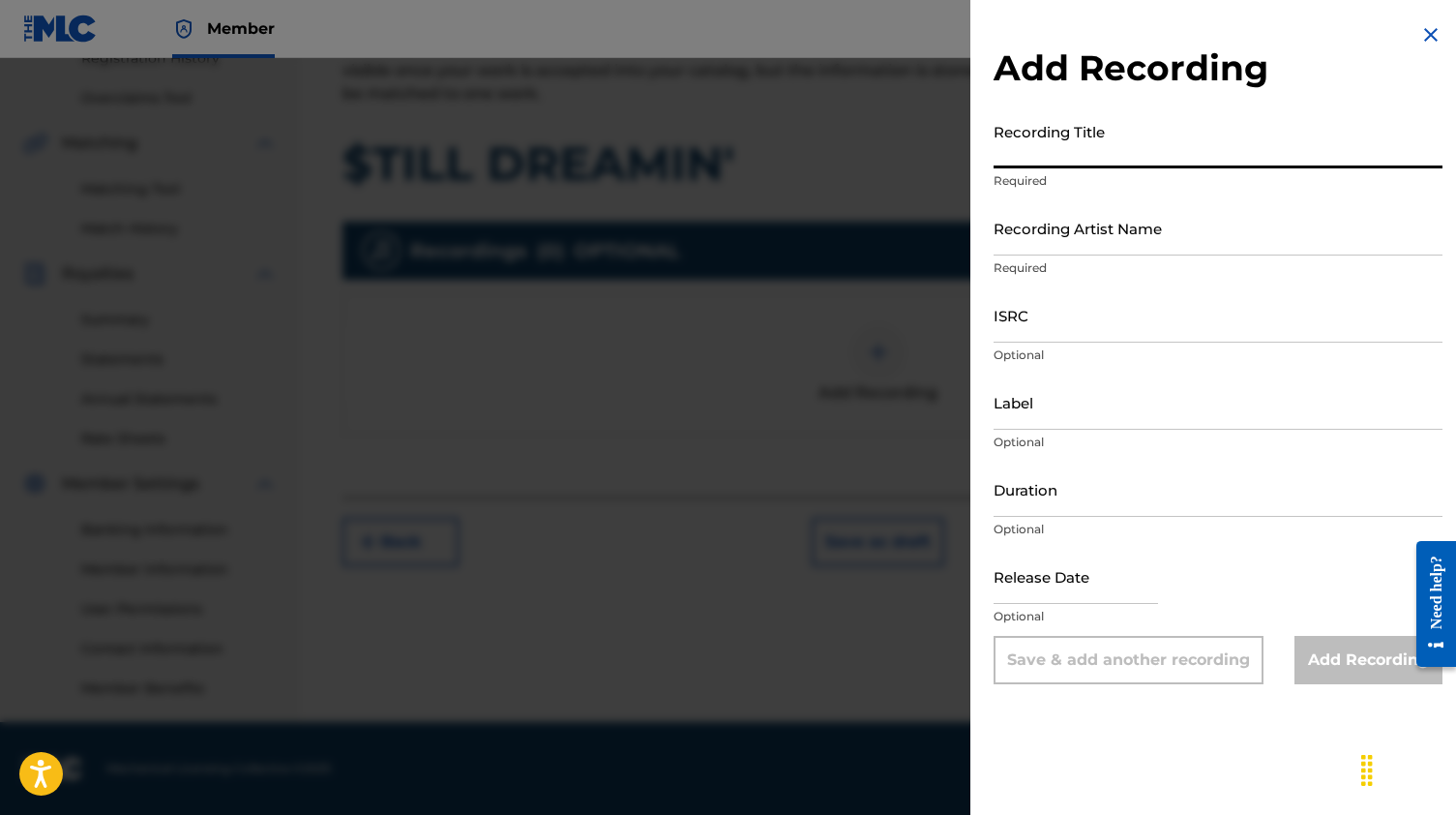 click on "Recording Title" at bounding box center [1218, 140] 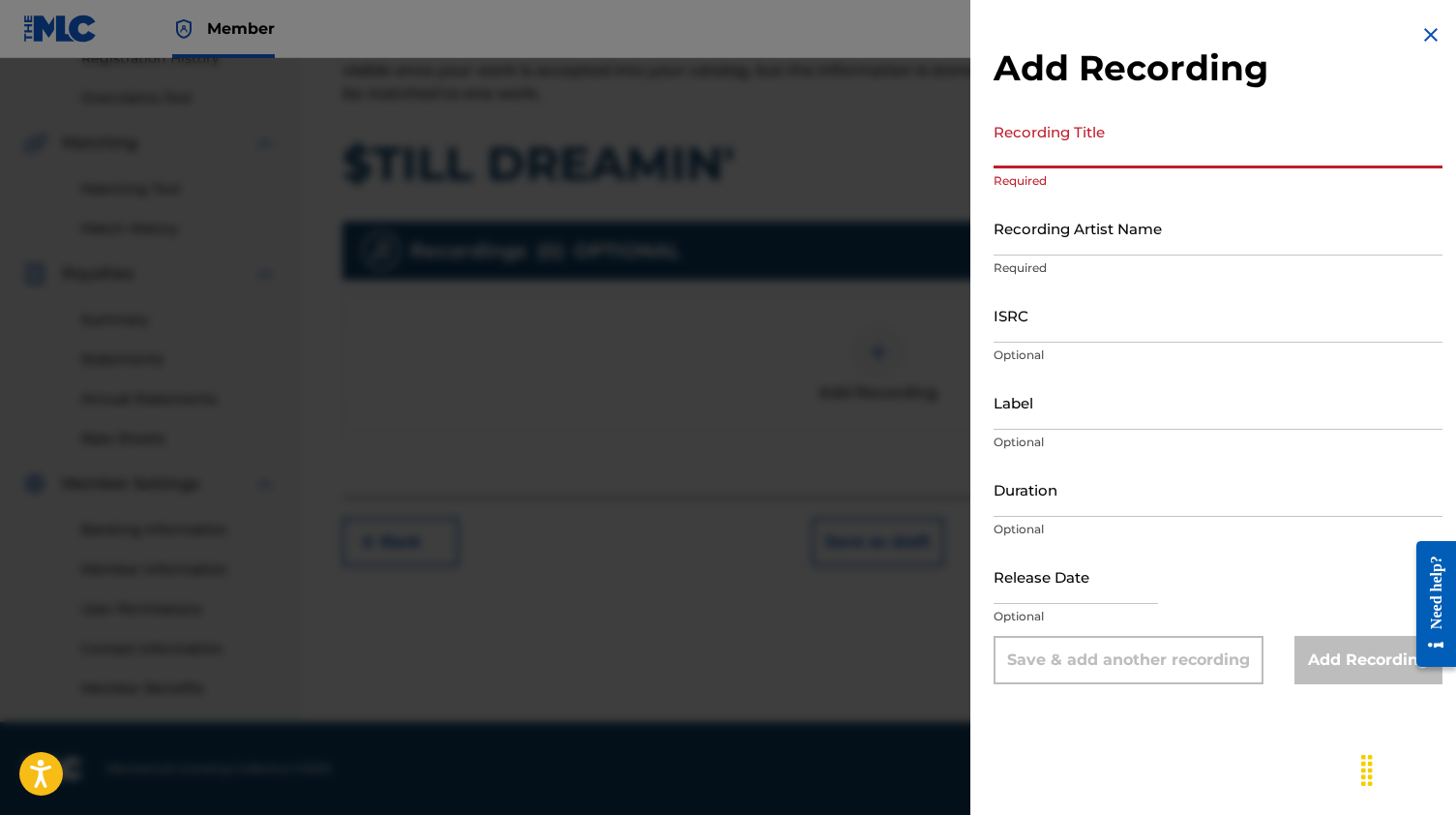 paste on "$TILL DREAMIN'" 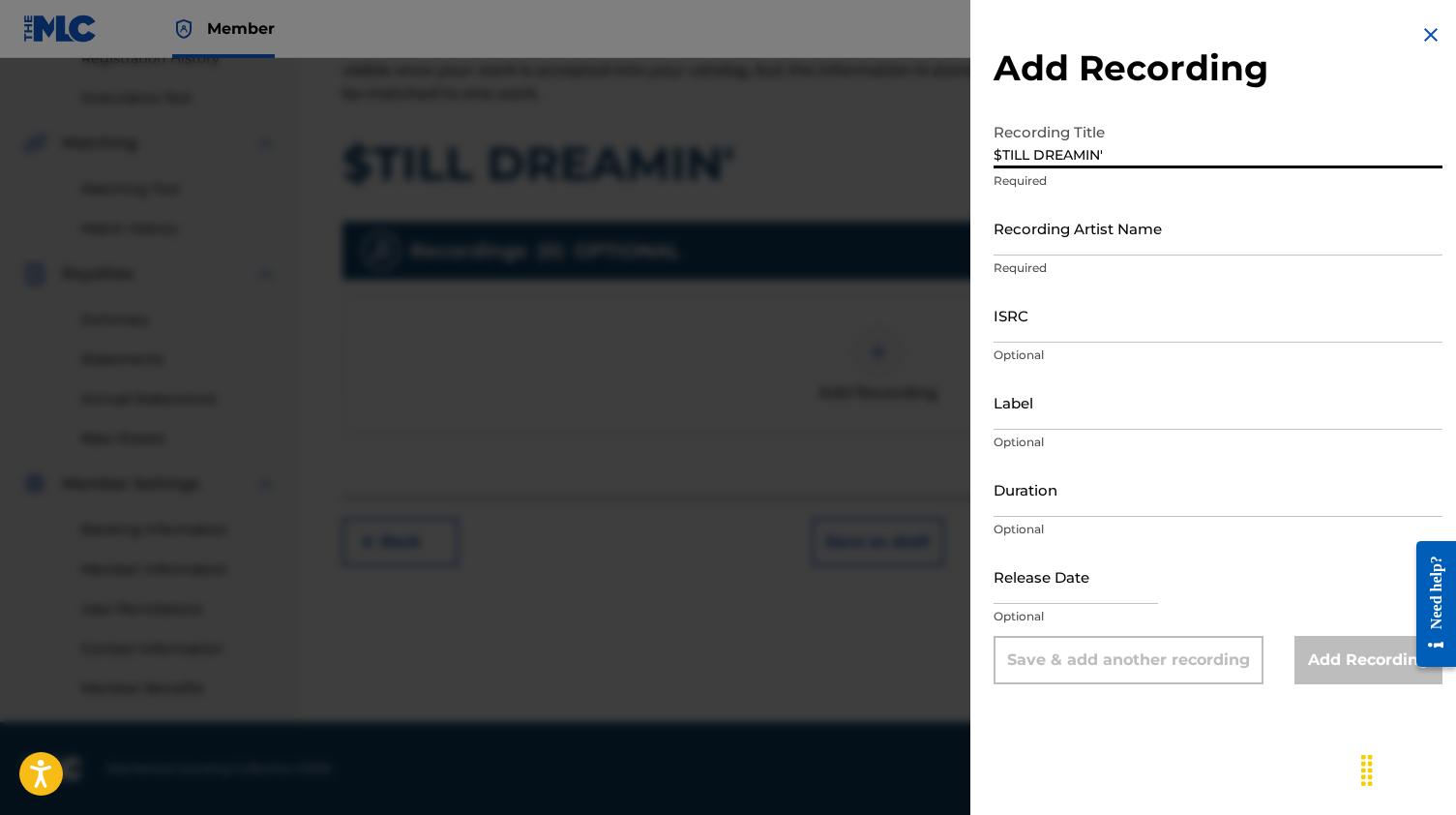type on "$TILL DREAMIN'" 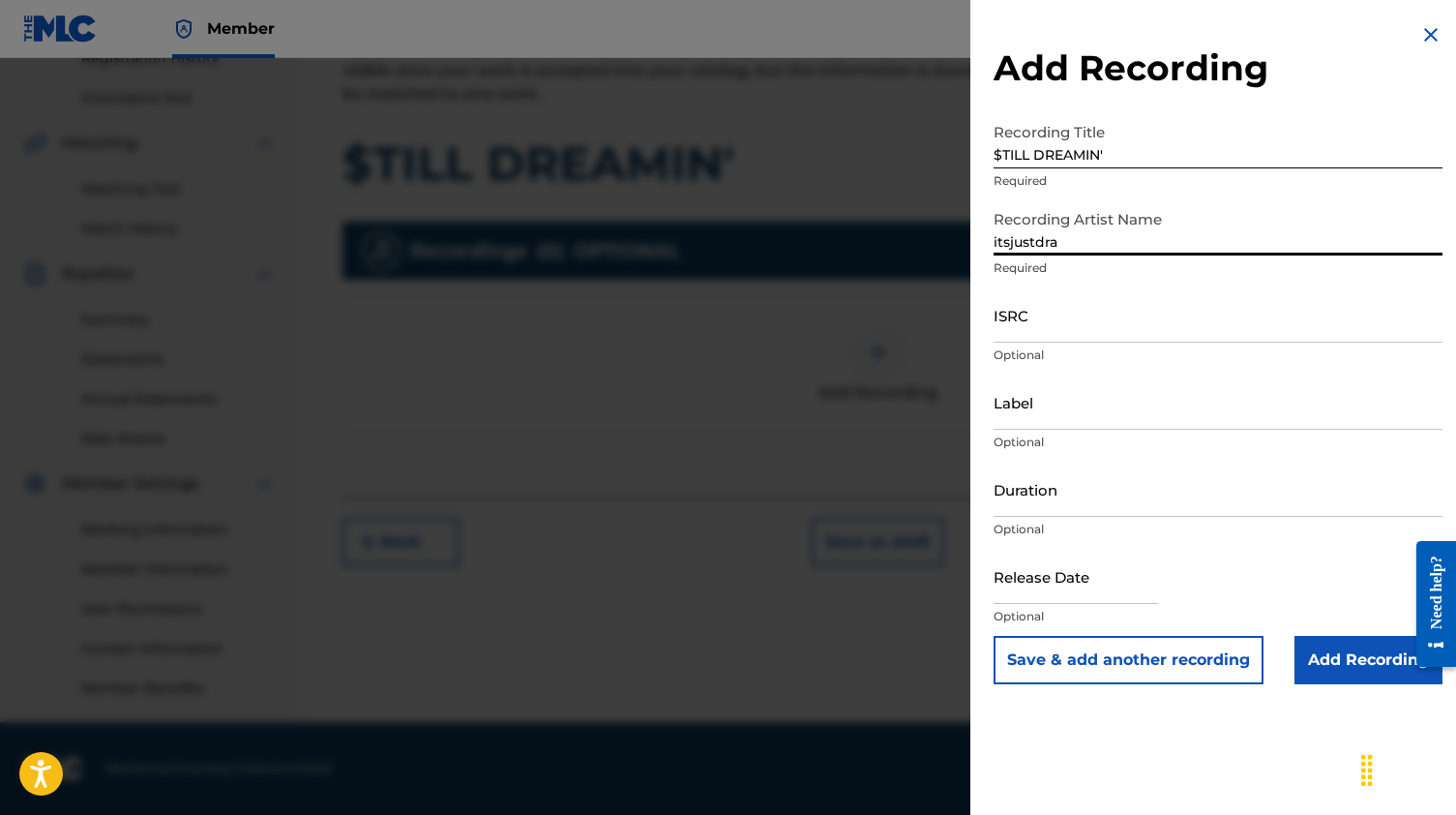 type on "itsjustdra" 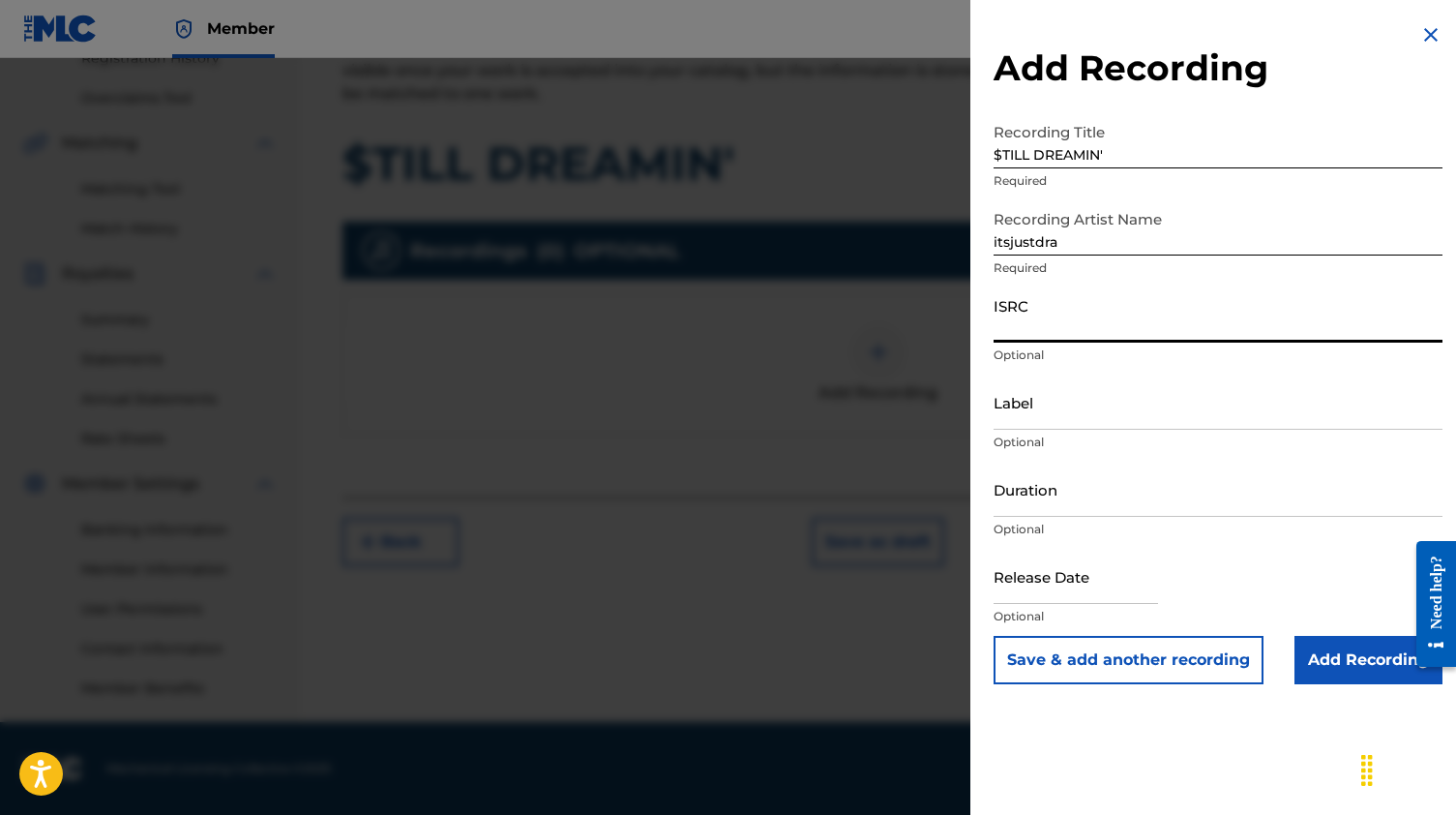 paste on "QZLBC2510378" 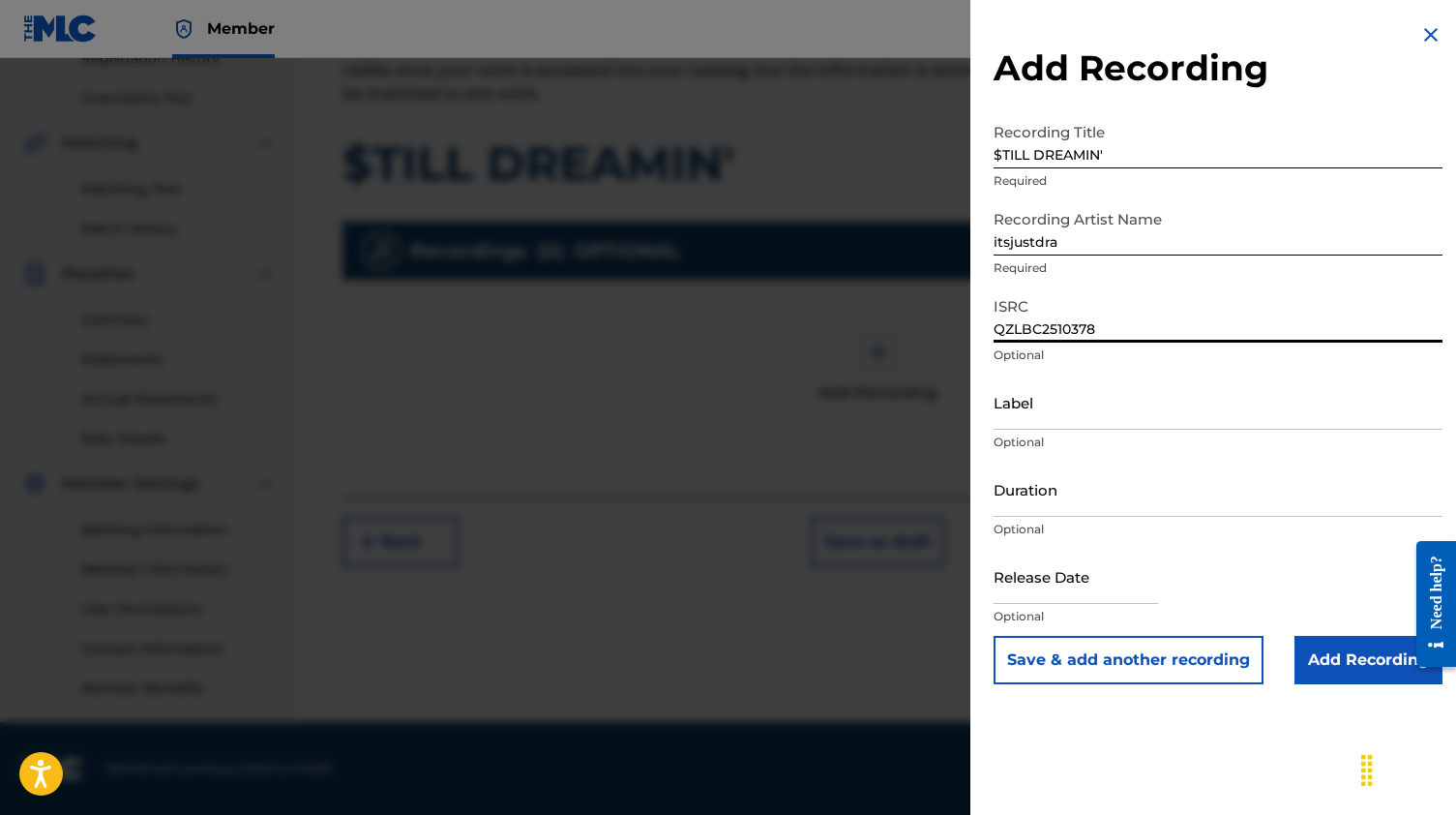 type on "QZLBC2510378" 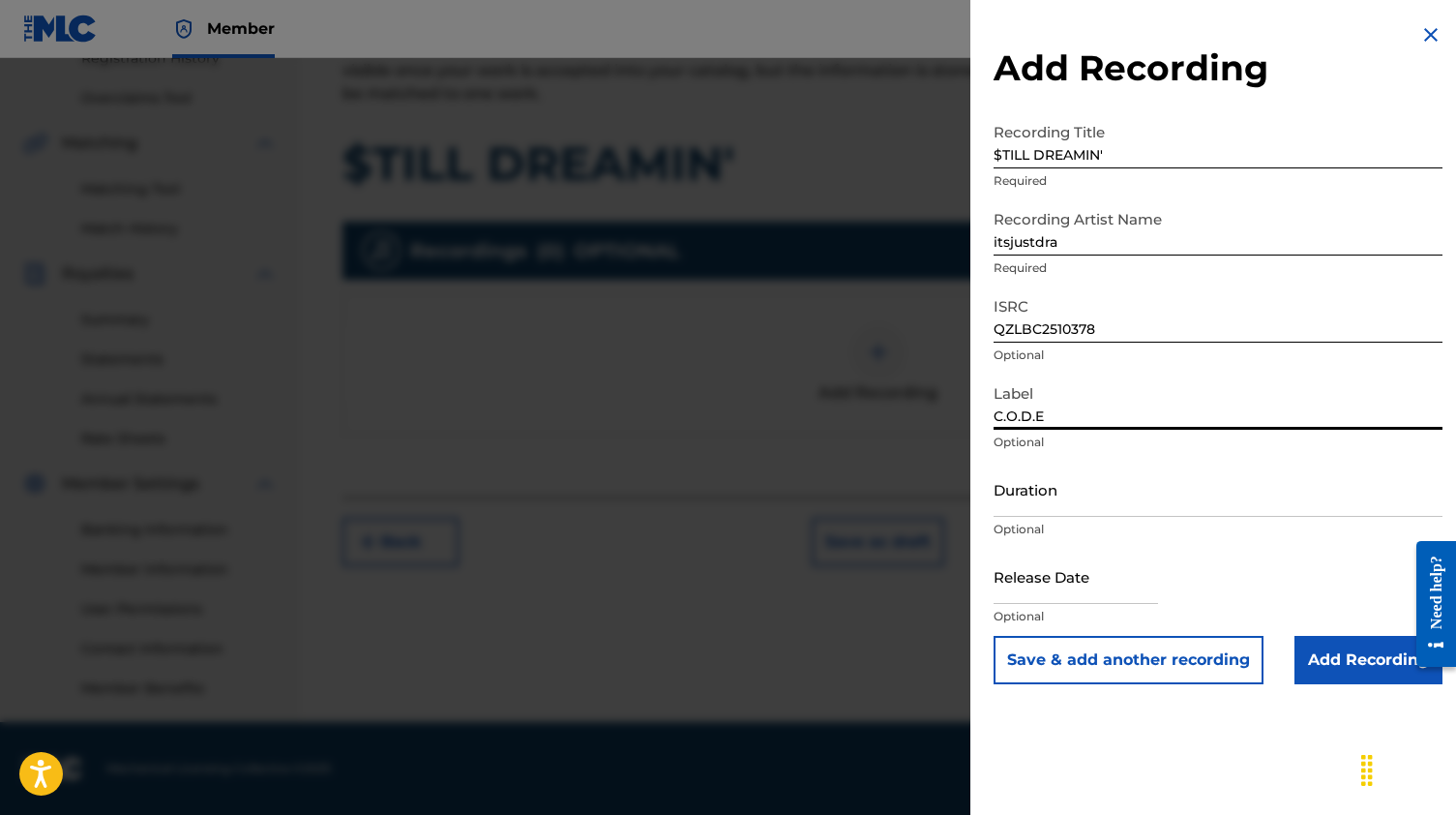 type on "C.O.D.E" 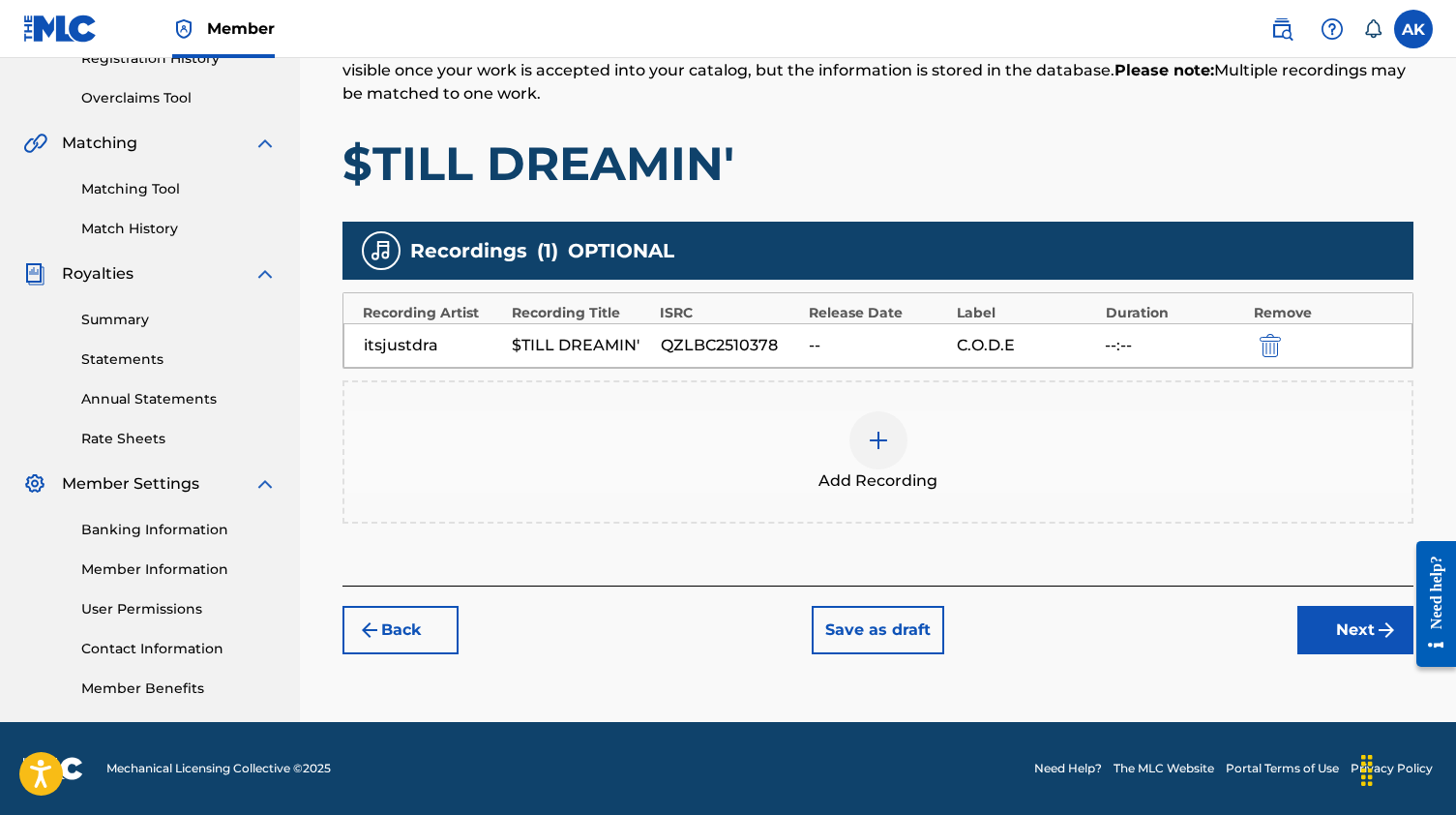click on "Next" at bounding box center (1355, 630) 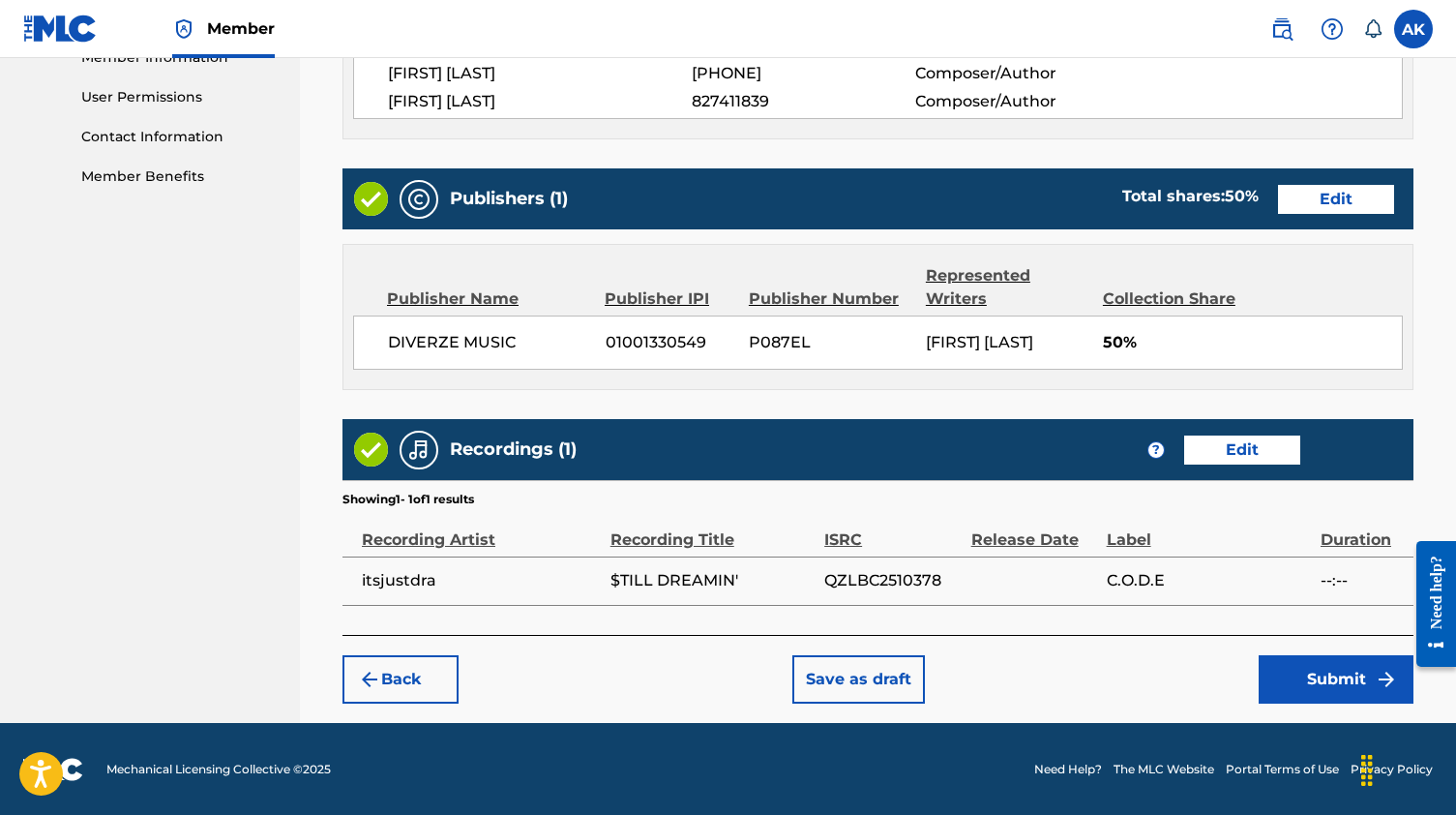 scroll, scrollTop: 896, scrollLeft: 0, axis: vertical 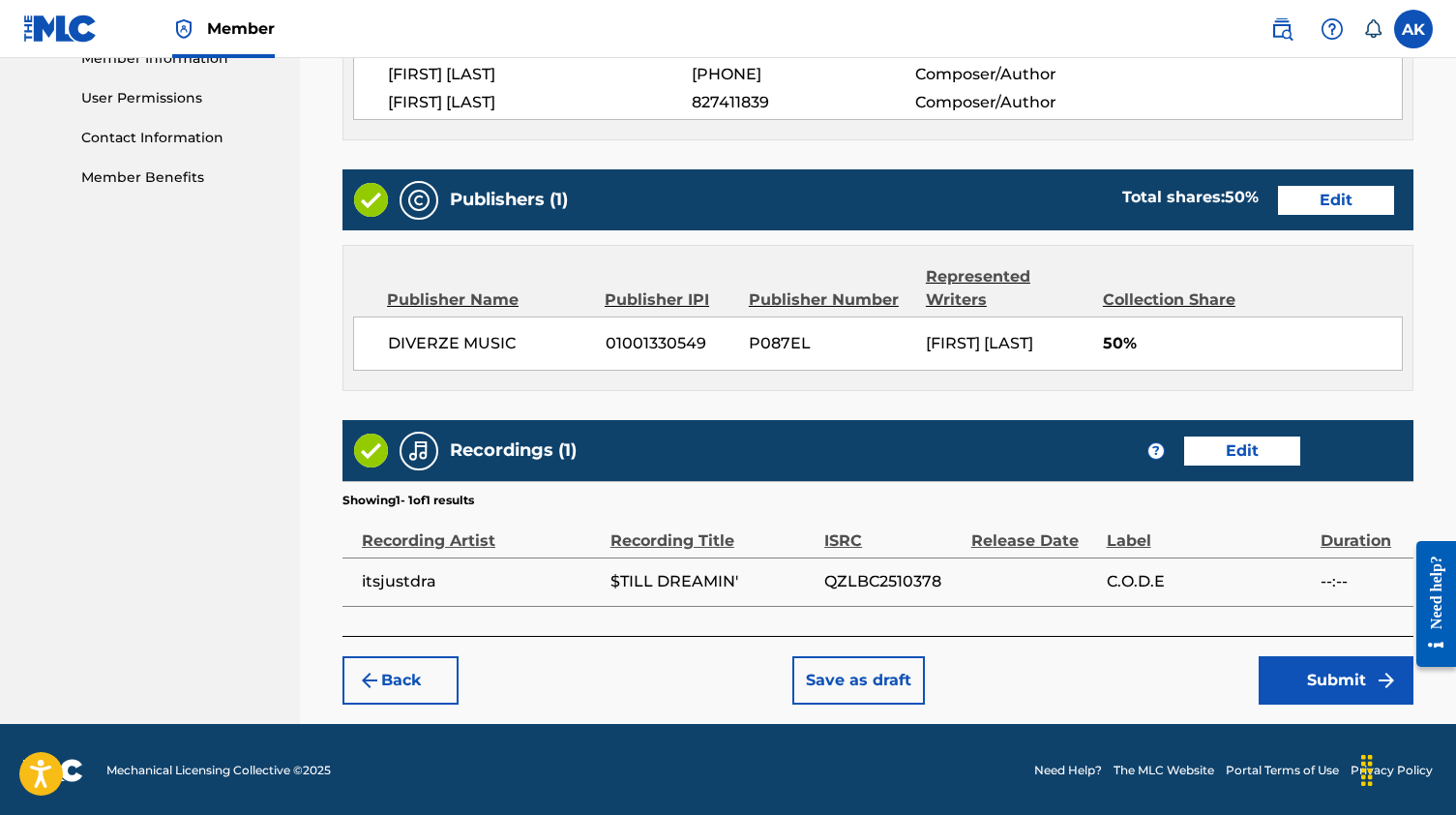 click on "Submit" at bounding box center (1336, 680) 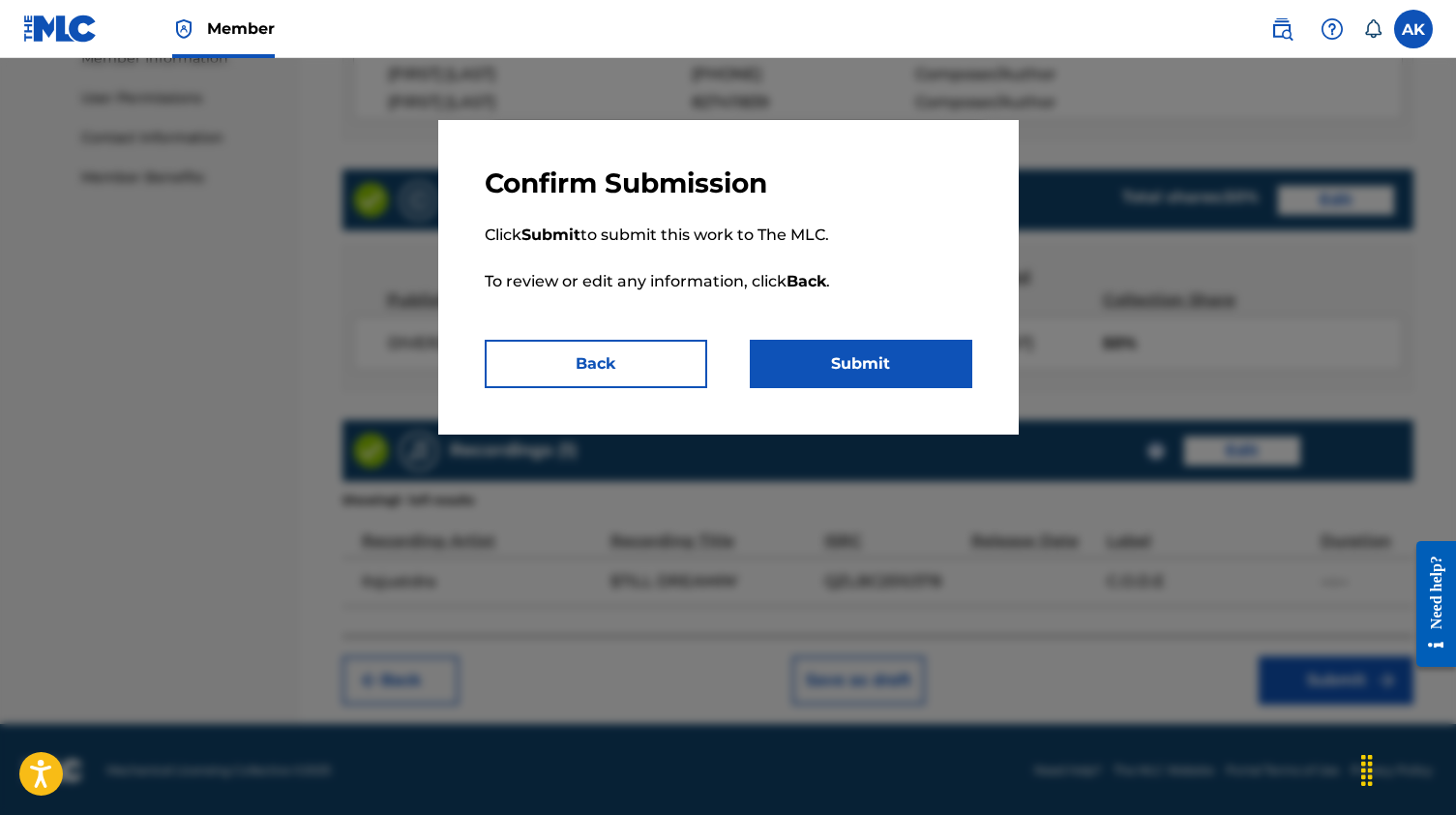 click on "Submit" at bounding box center [861, 364] 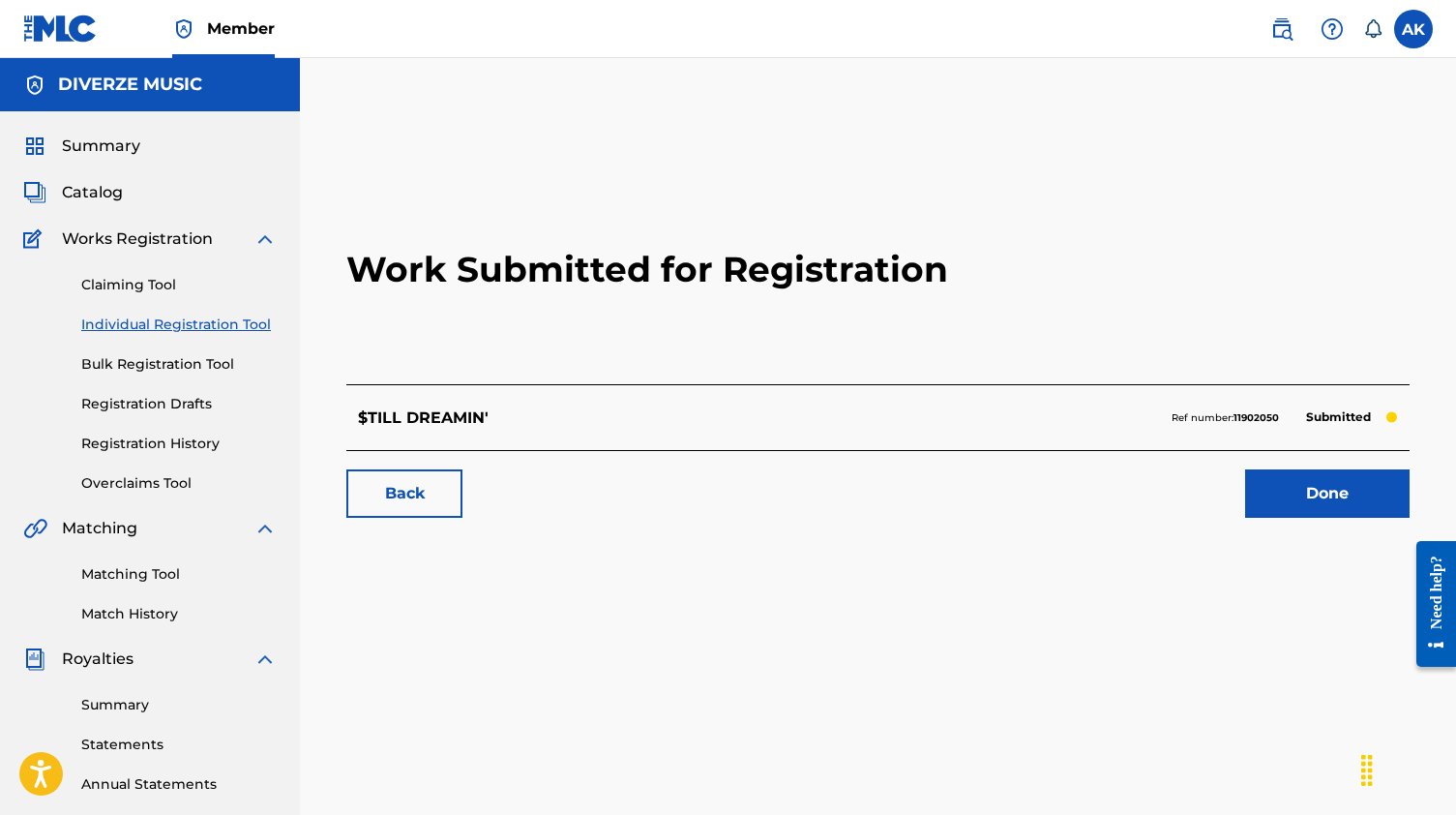 click on "Done" at bounding box center (1327, 494) 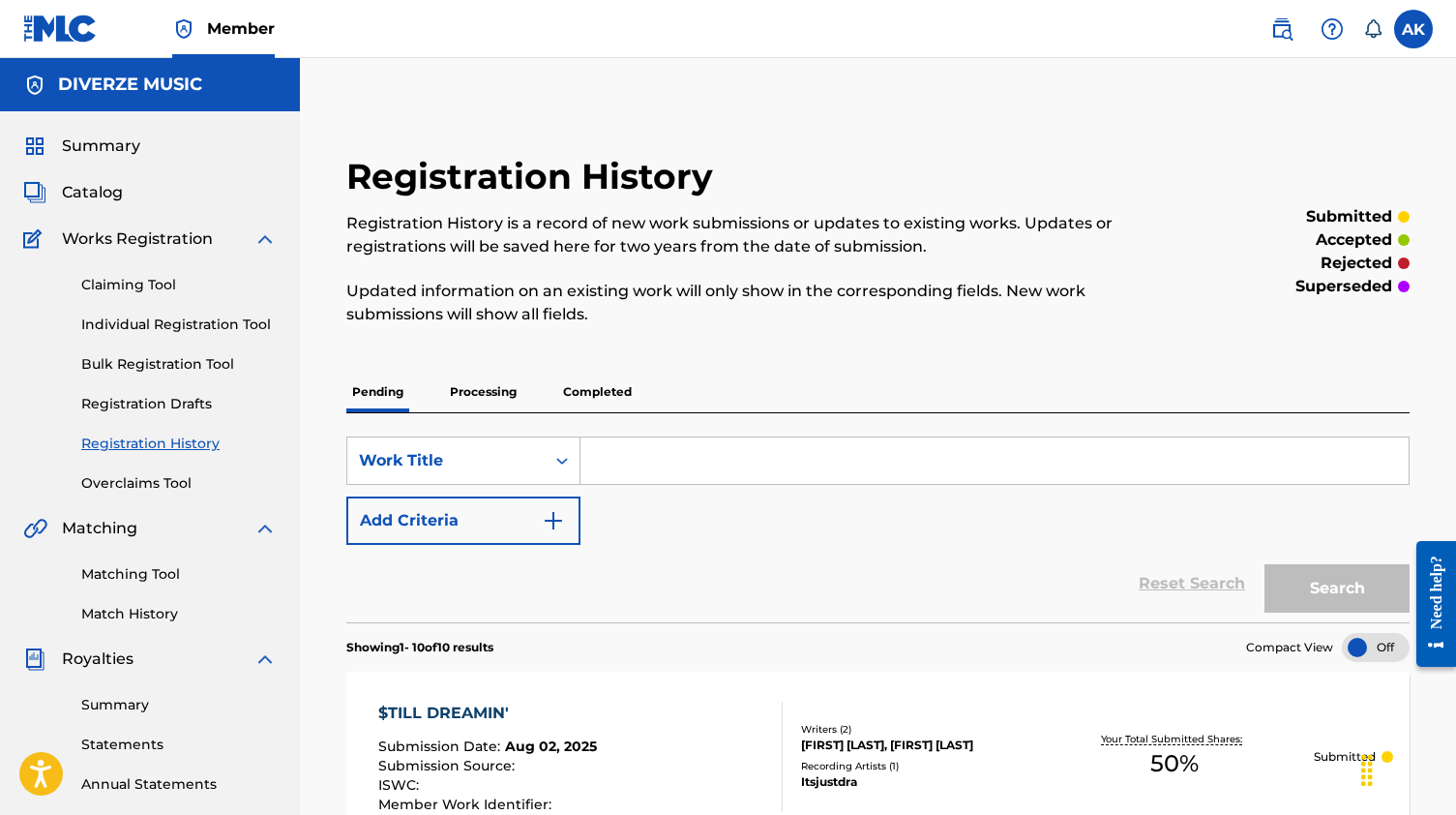 click at bounding box center [995, 461] 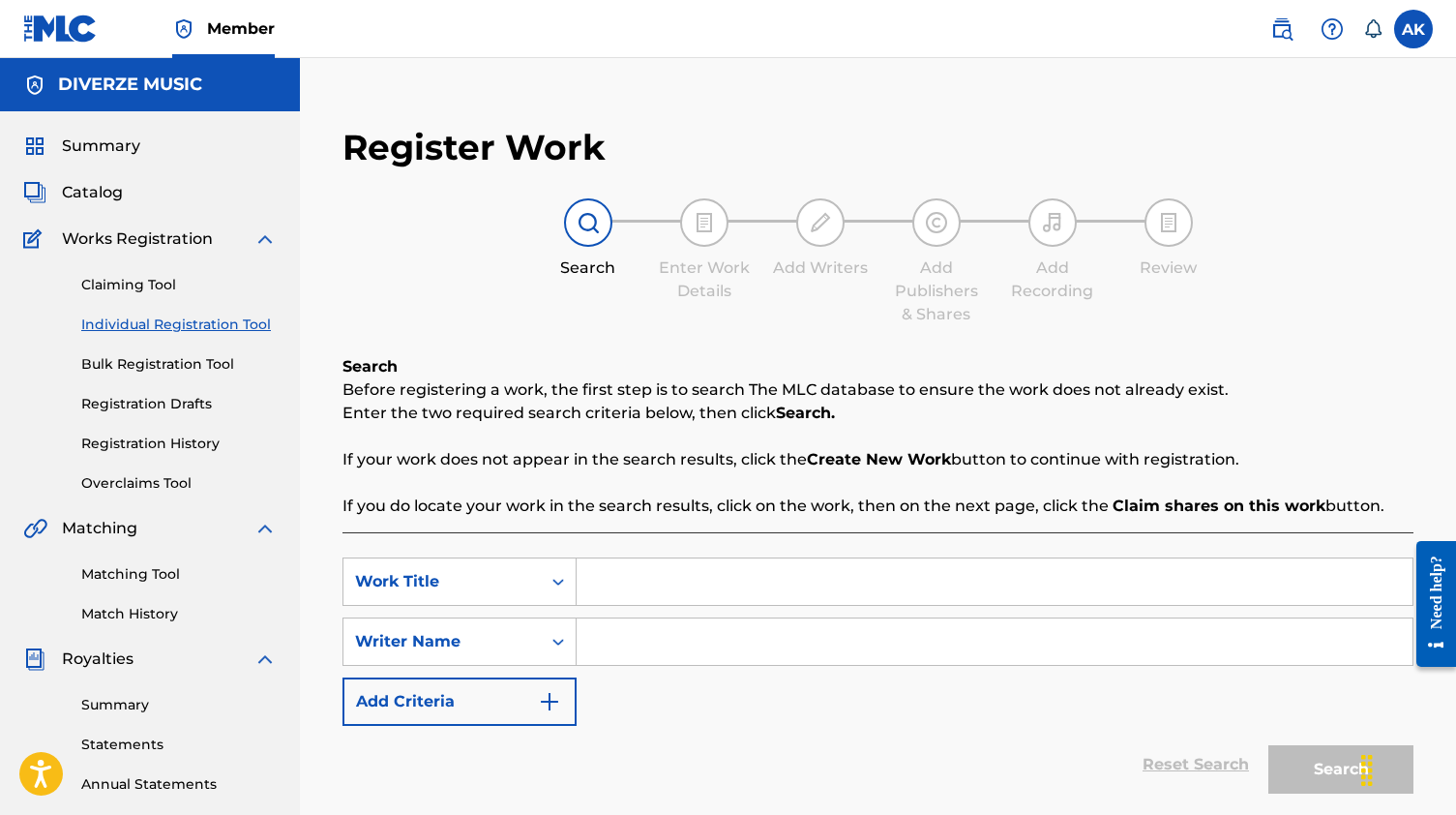 click at bounding box center [995, 582] 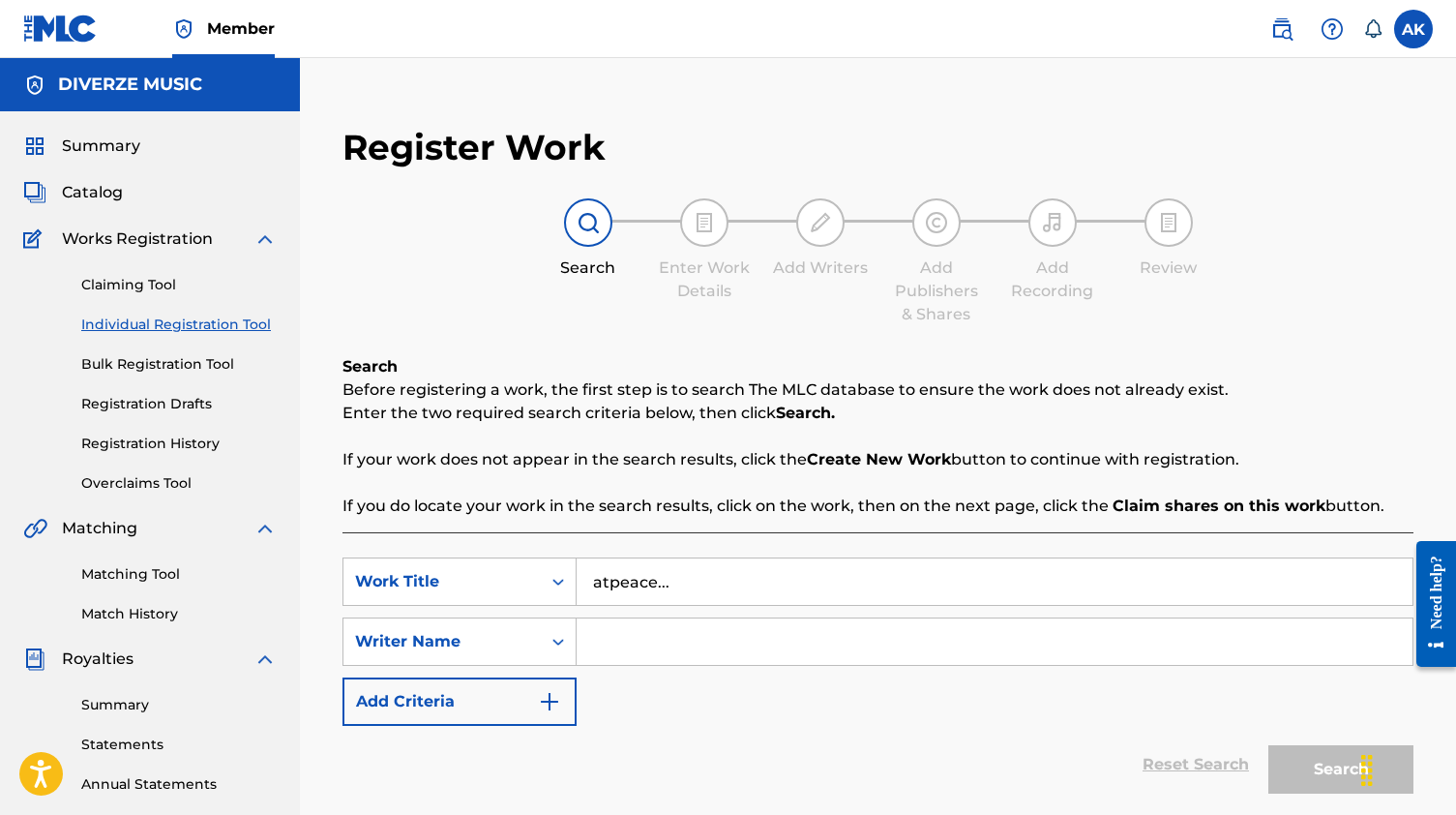 type on "atpeace..." 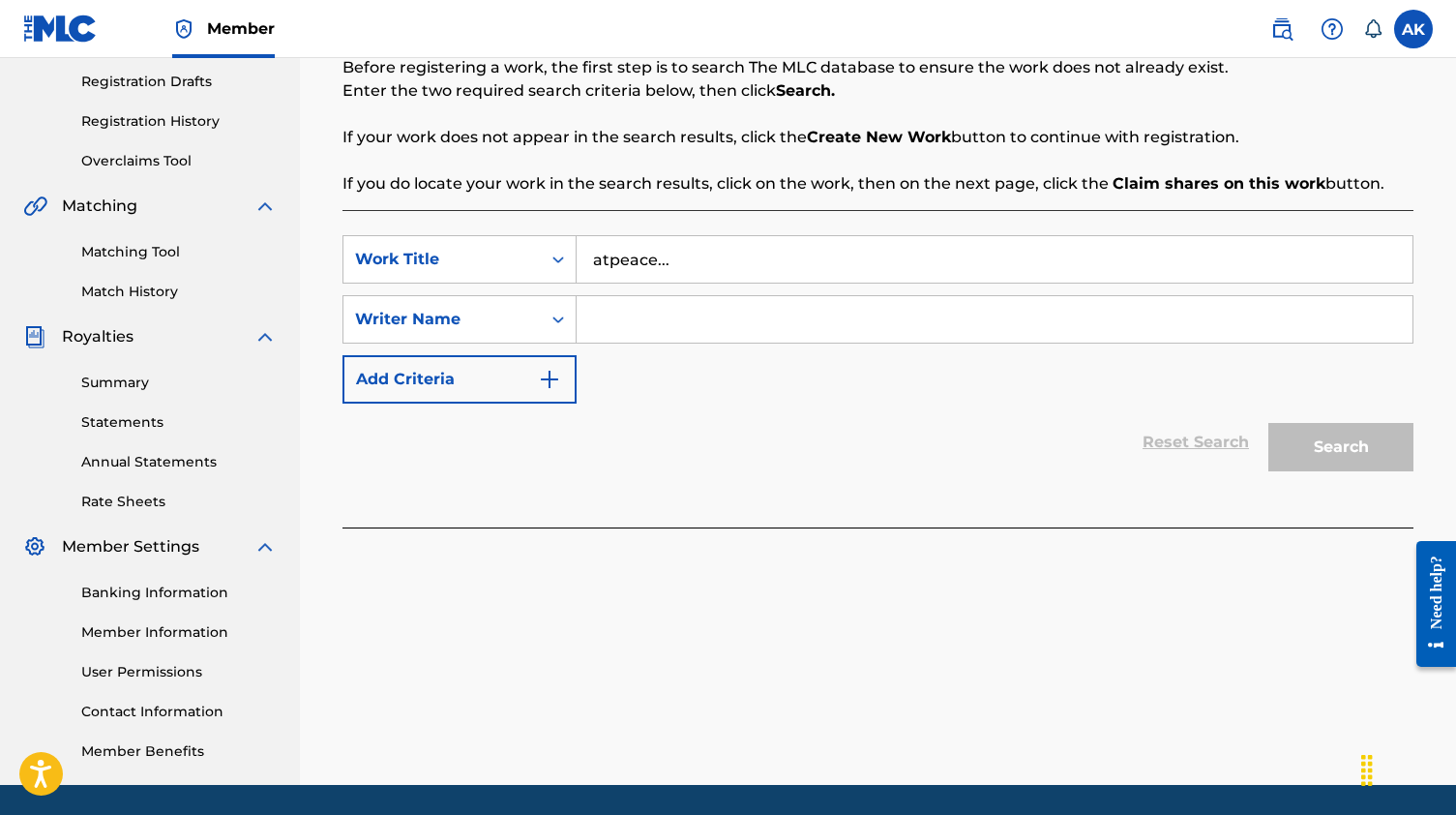 scroll, scrollTop: 370, scrollLeft: 0, axis: vertical 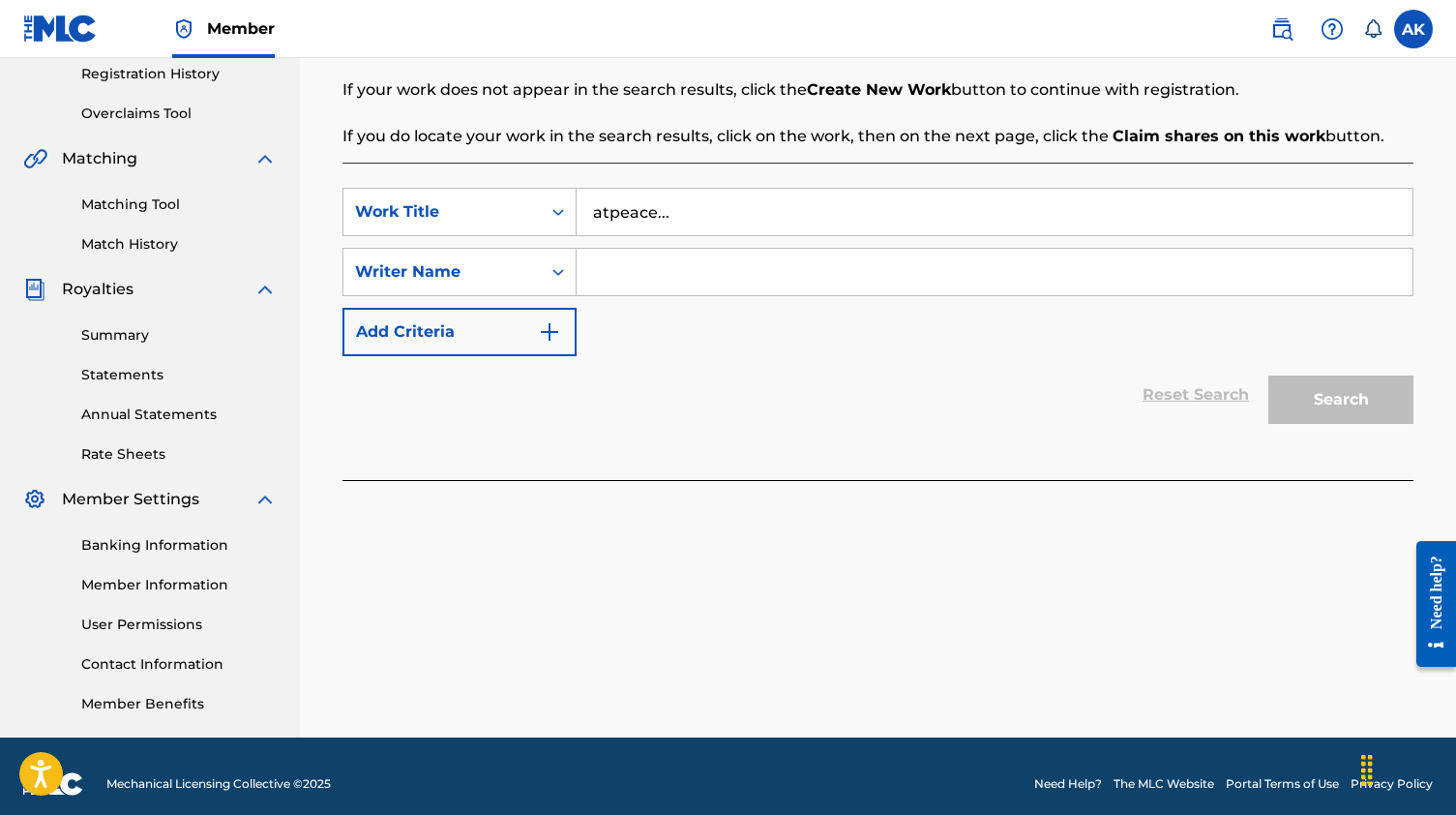 click at bounding box center [995, 272] 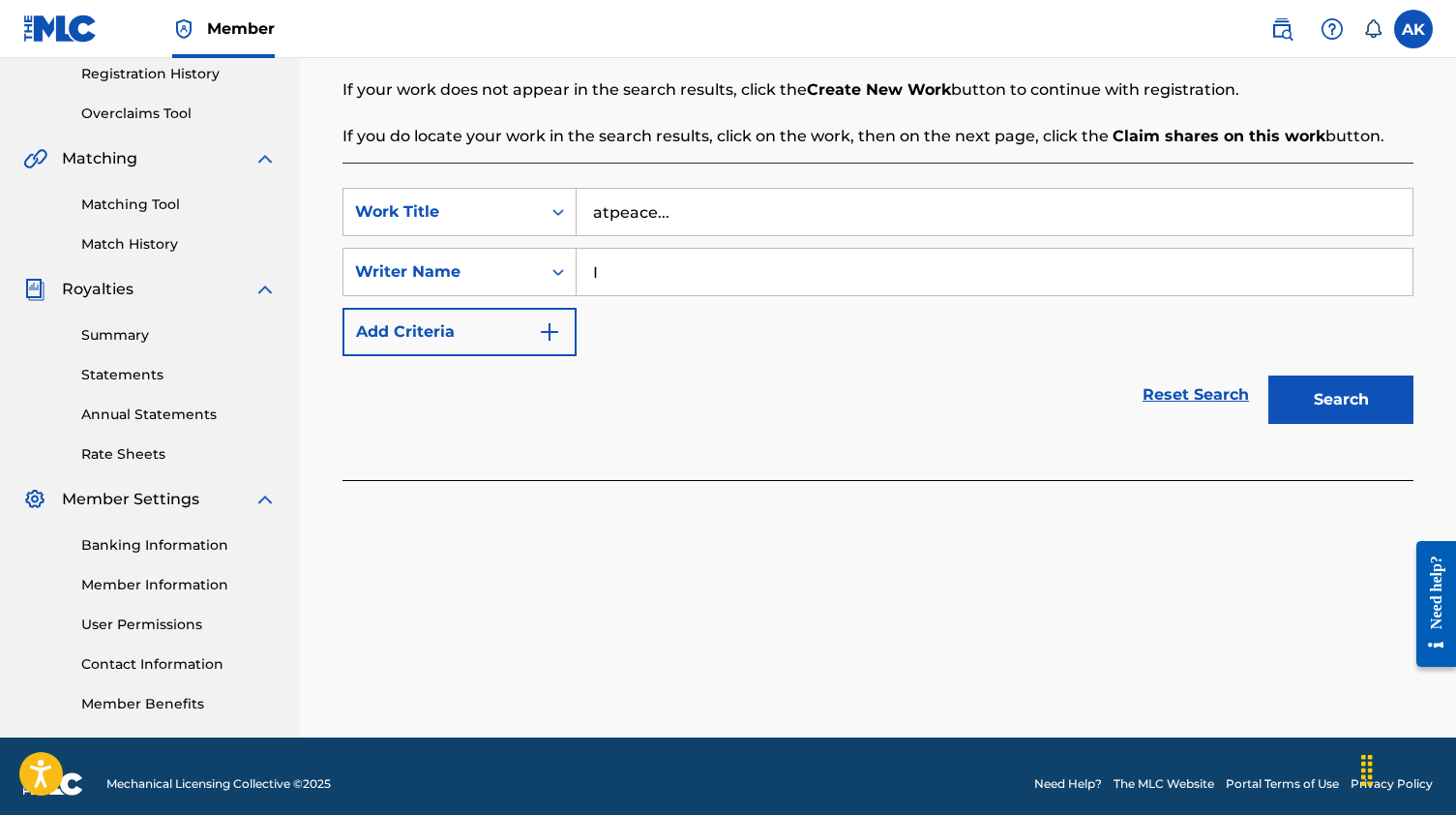type on "I" 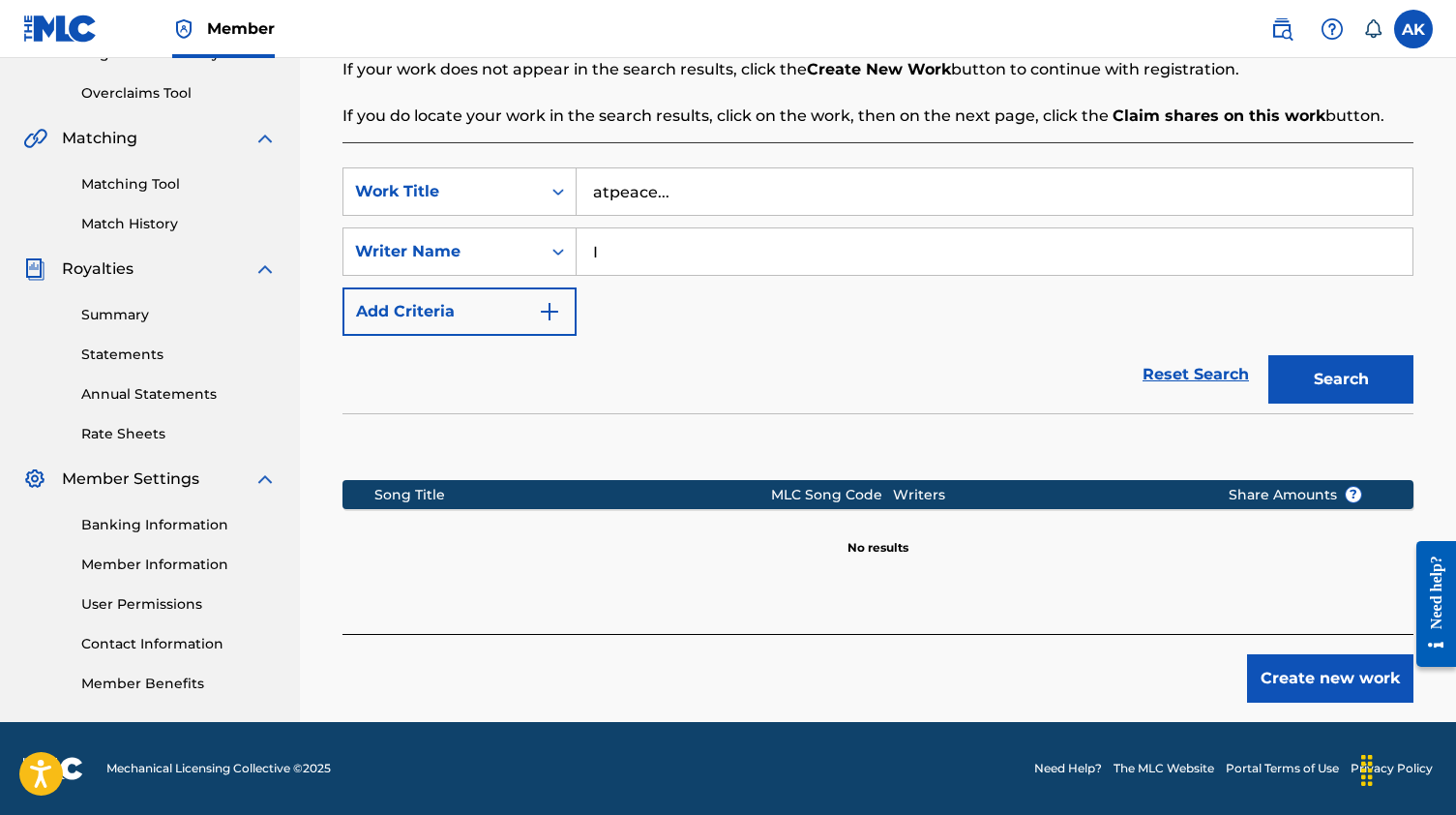 scroll, scrollTop: 390, scrollLeft: 0, axis: vertical 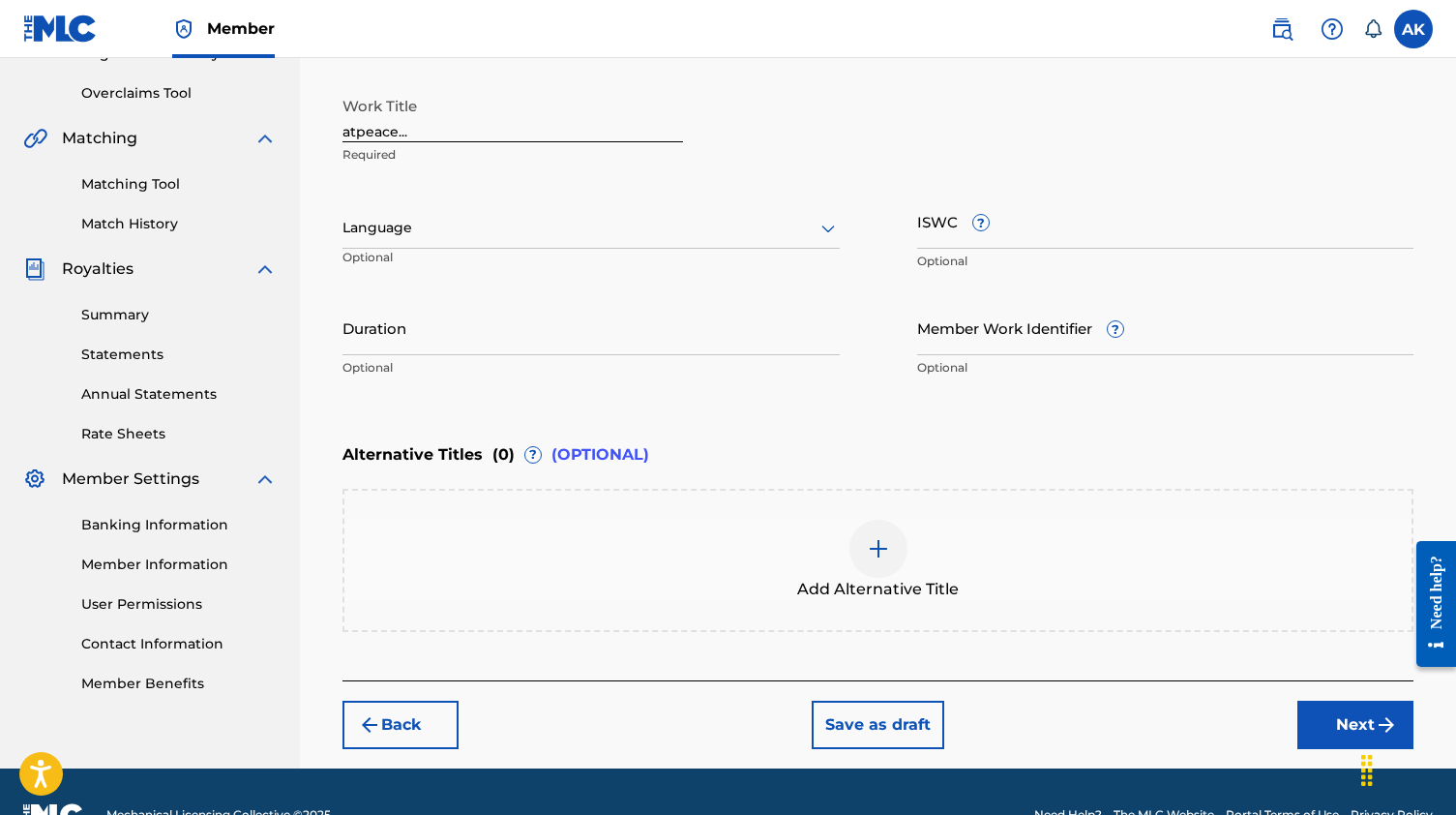 click at bounding box center [591, 227] 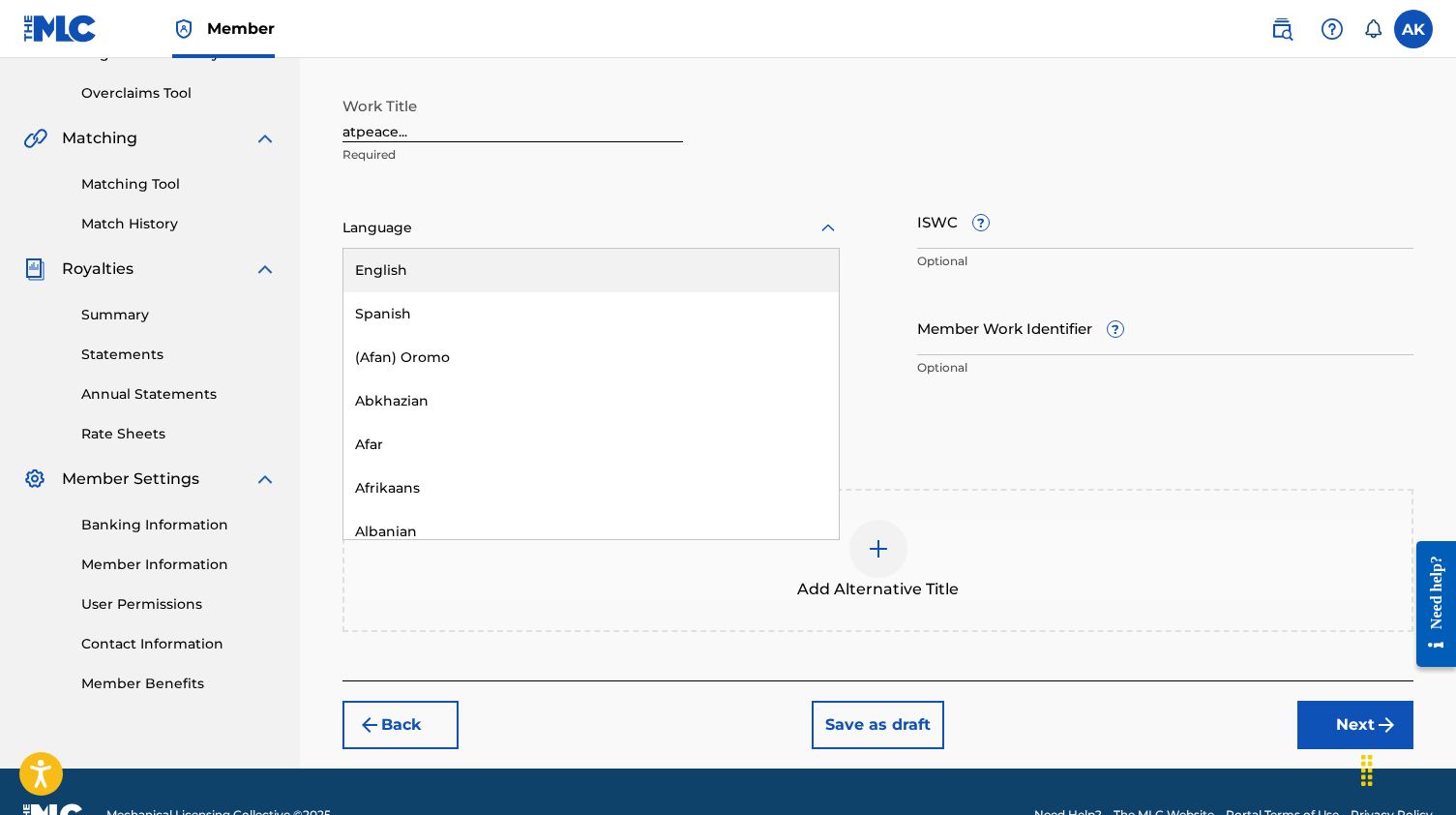 click on "Spanish" at bounding box center (591, 314) 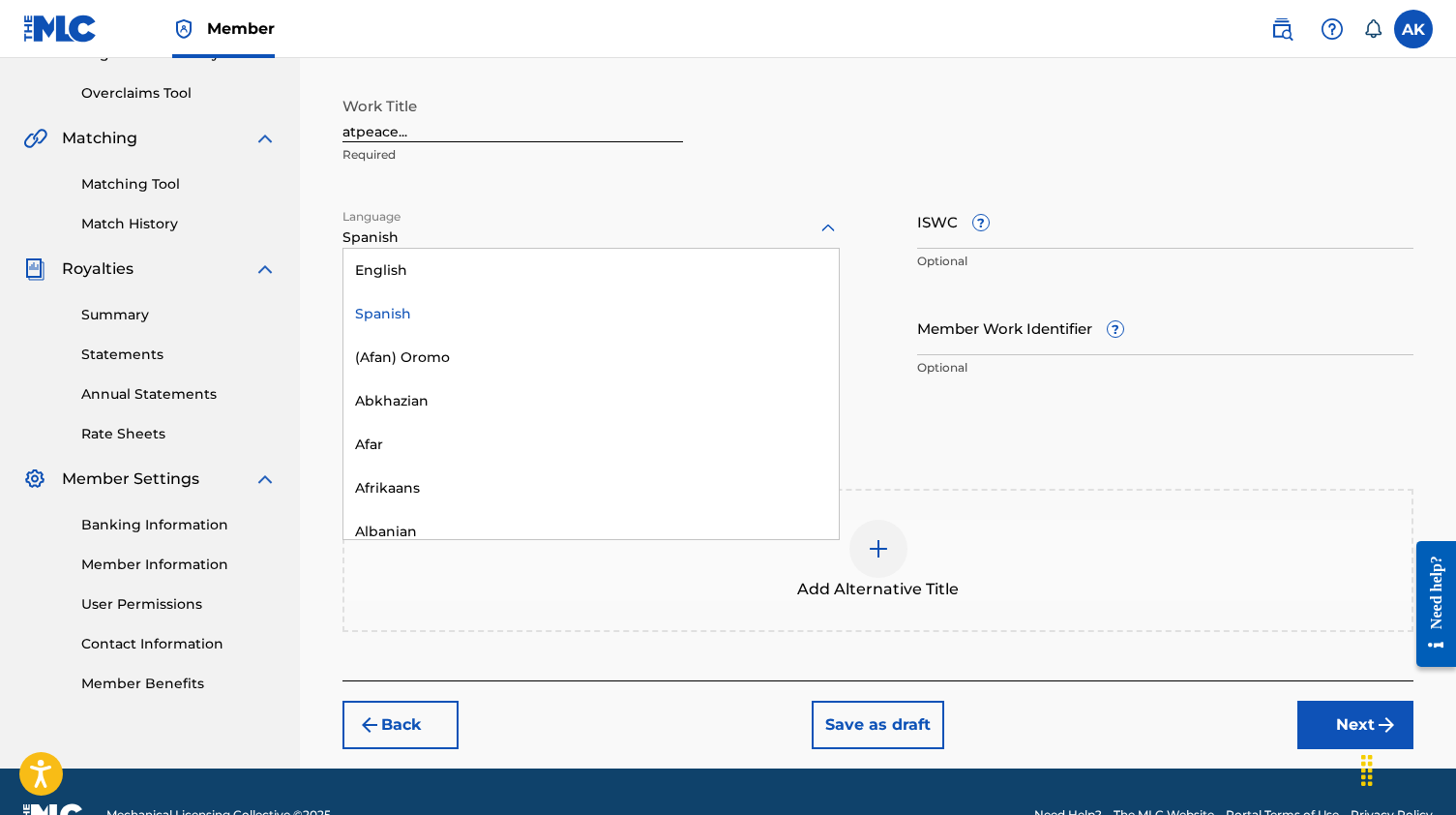 click on "Spanish" at bounding box center [591, 228] 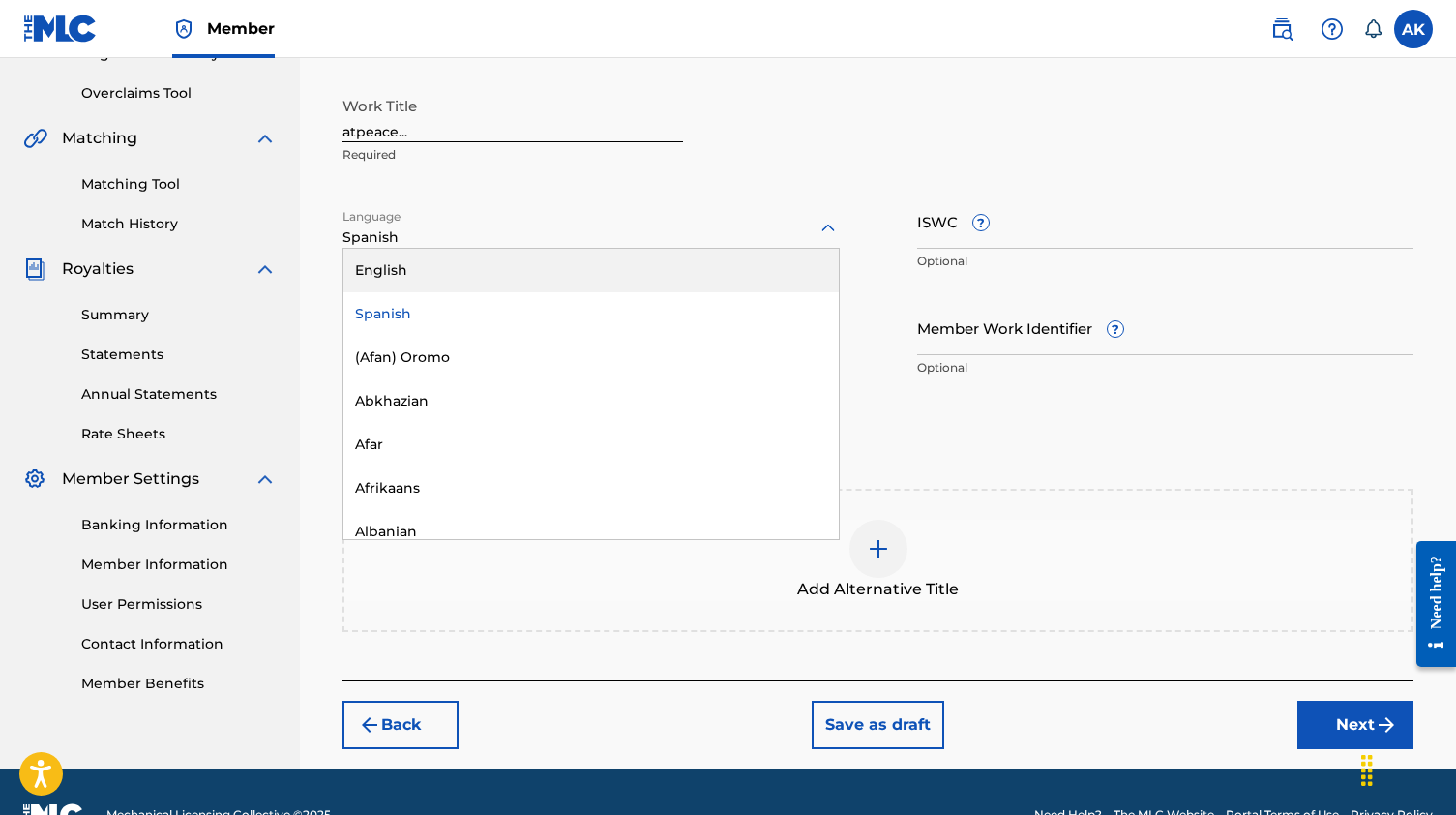 click on "English" at bounding box center (591, 270) 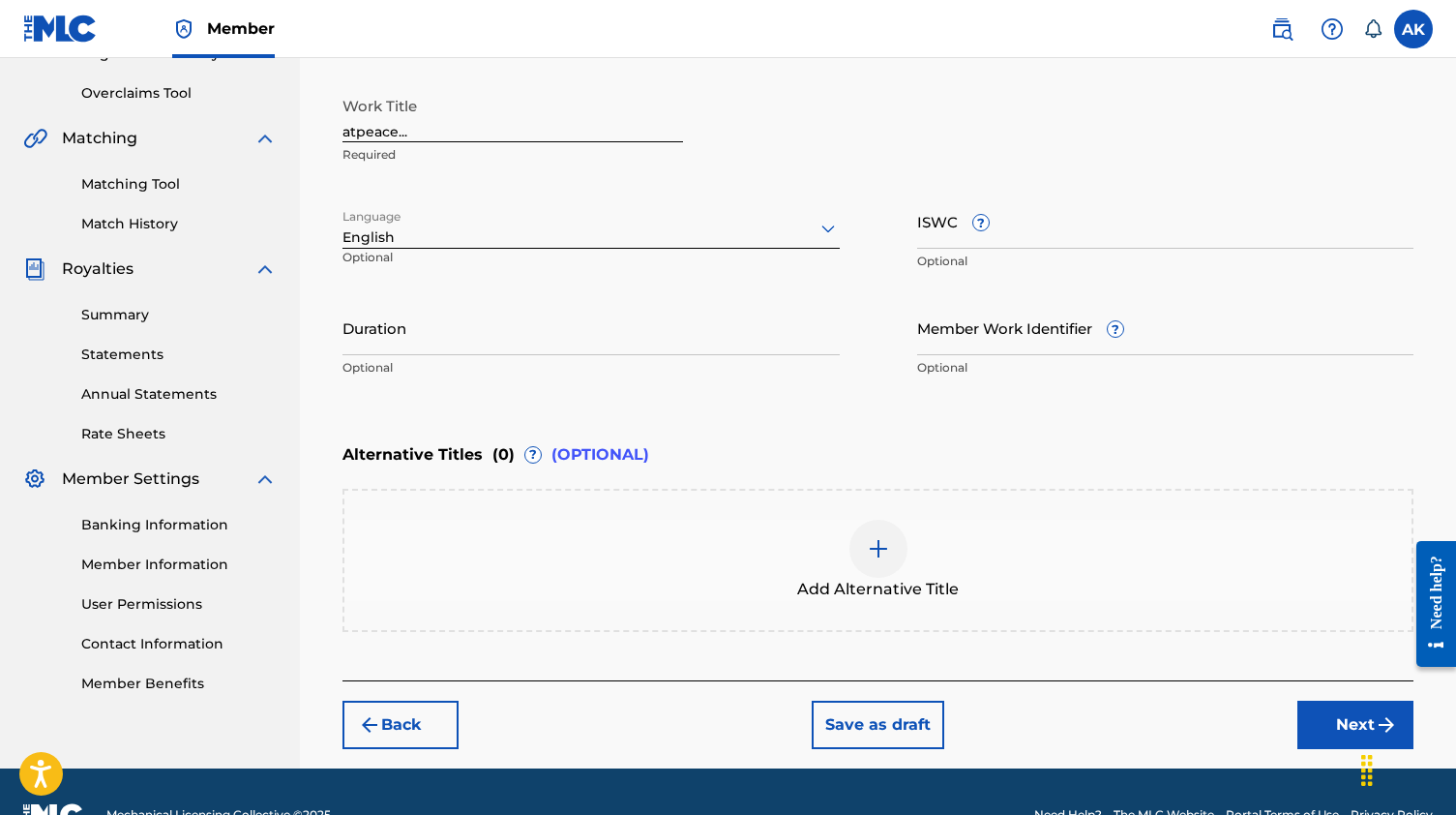 click on "Next" at bounding box center [1355, 725] 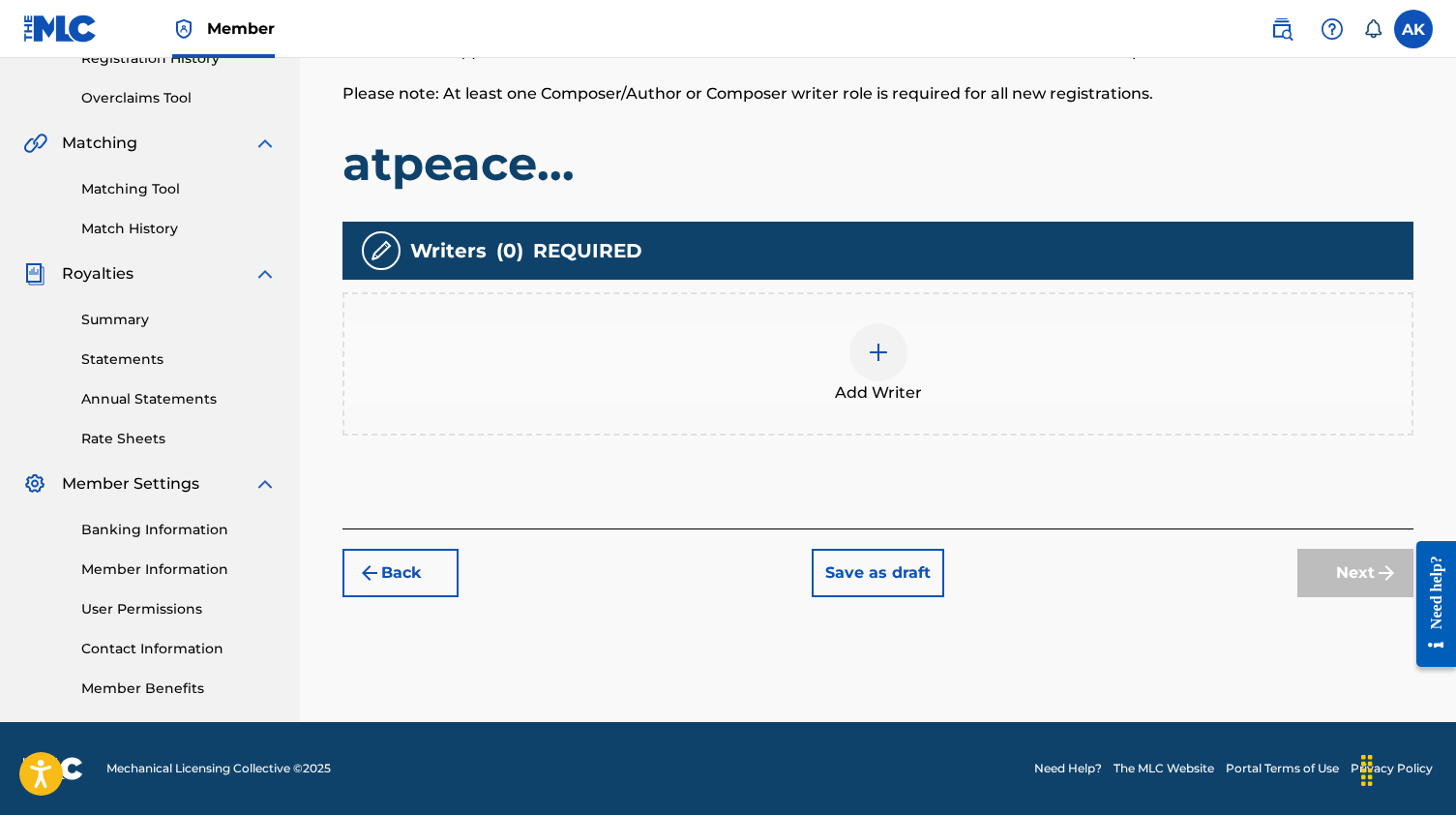 click on "Add Writer" at bounding box center (877, 364) 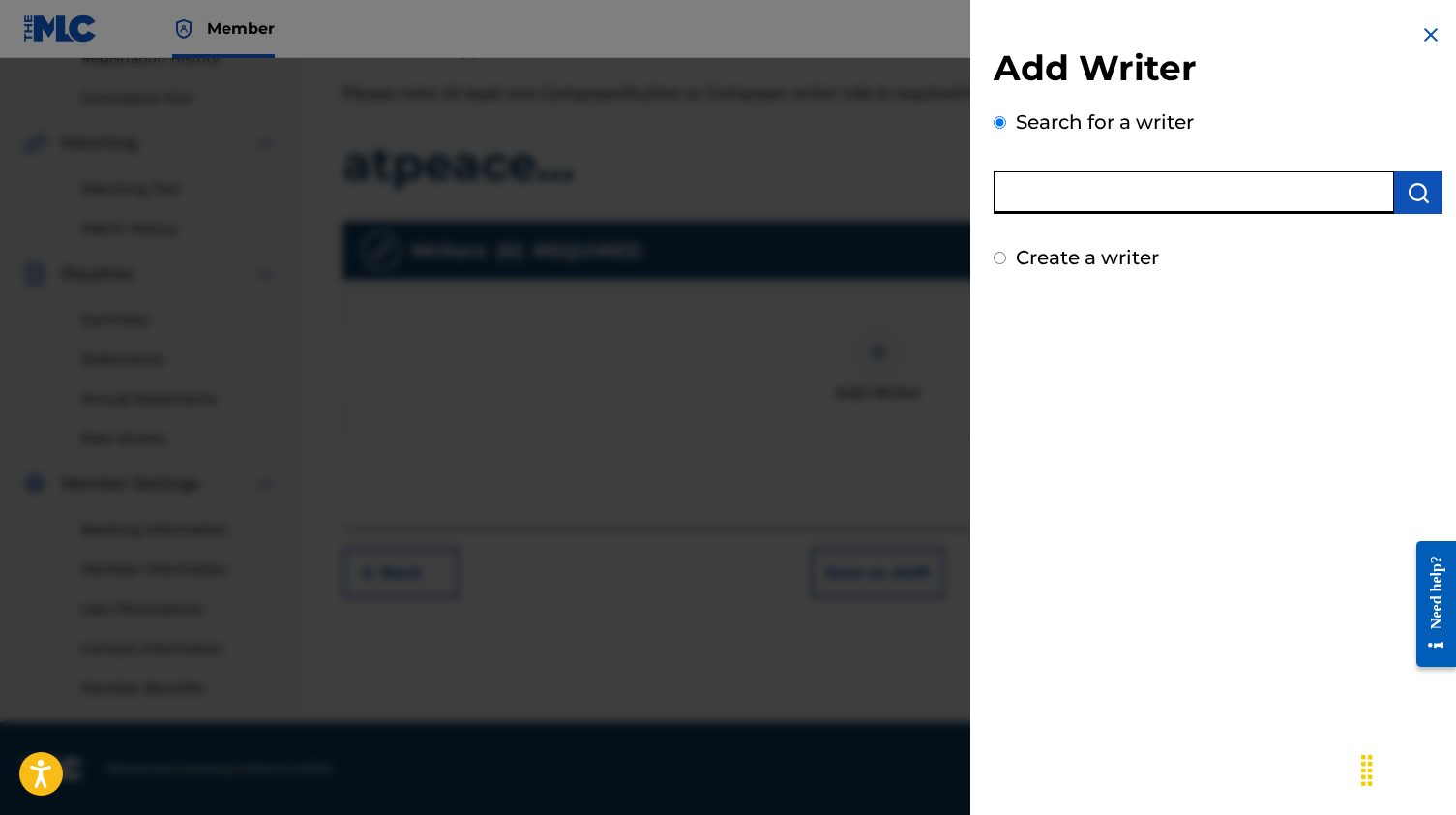 click at bounding box center (1194, 193) 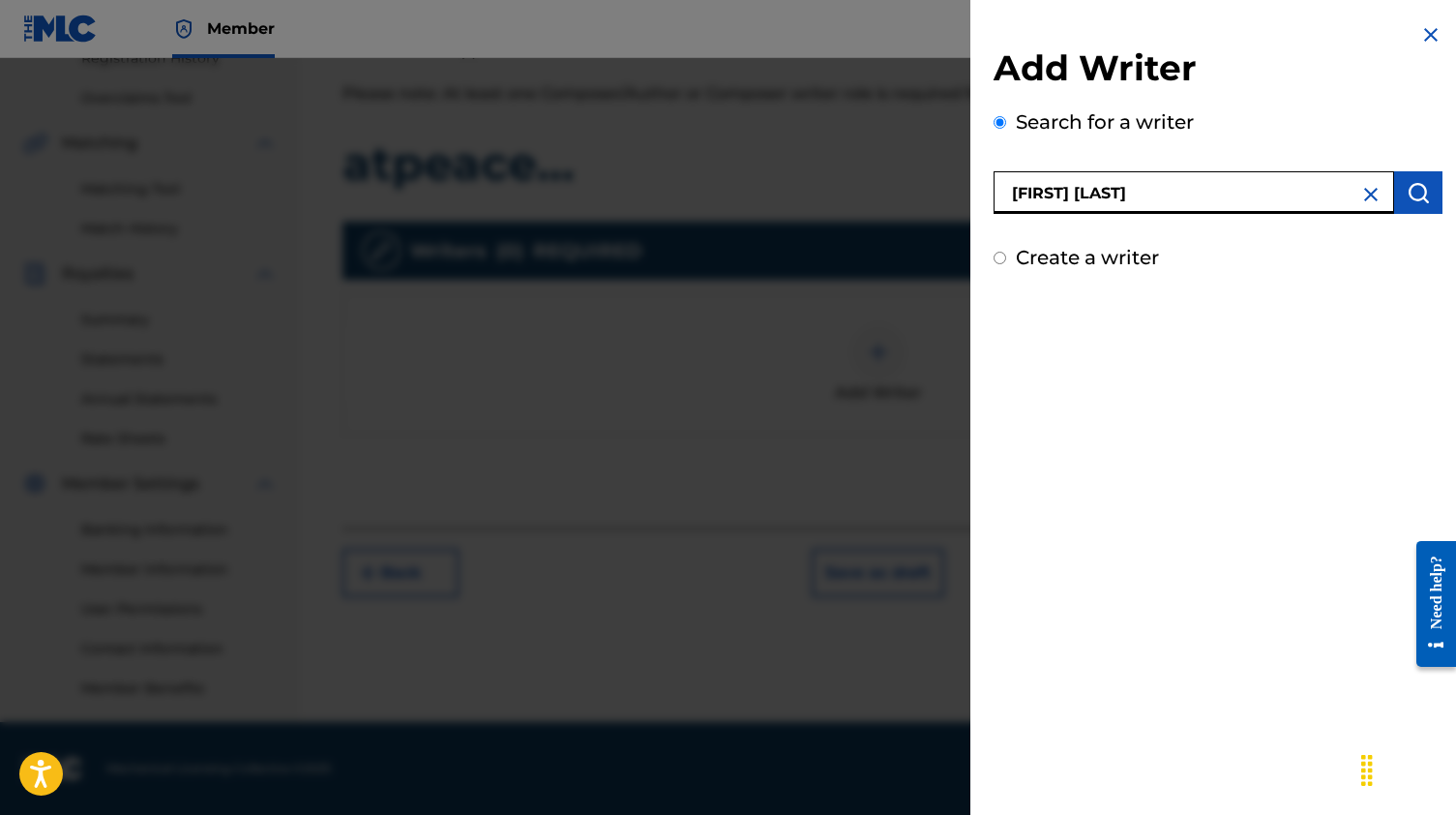 type on "[FIRST] [LAST]" 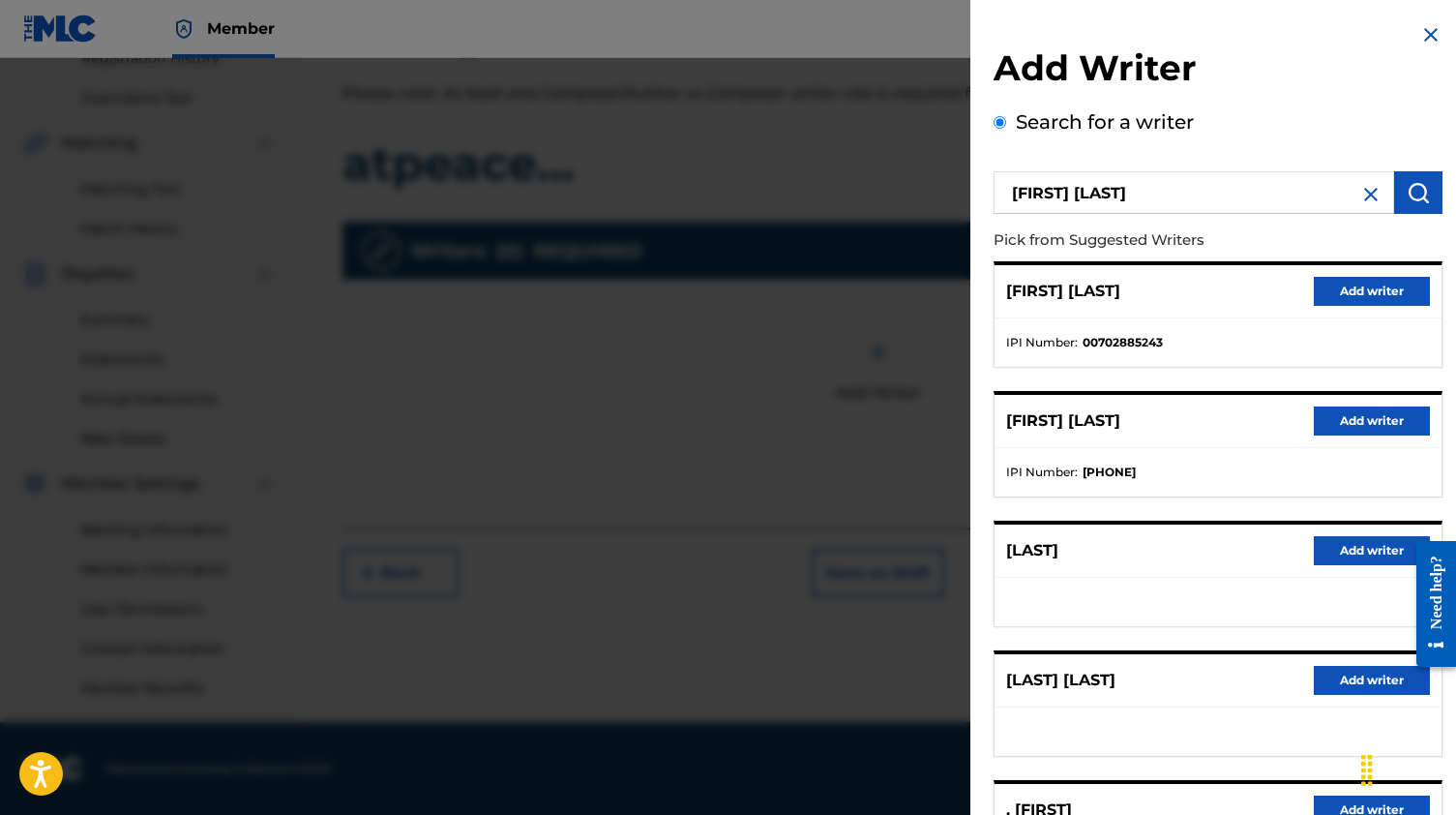 click on "Add writer" at bounding box center [1372, 421] 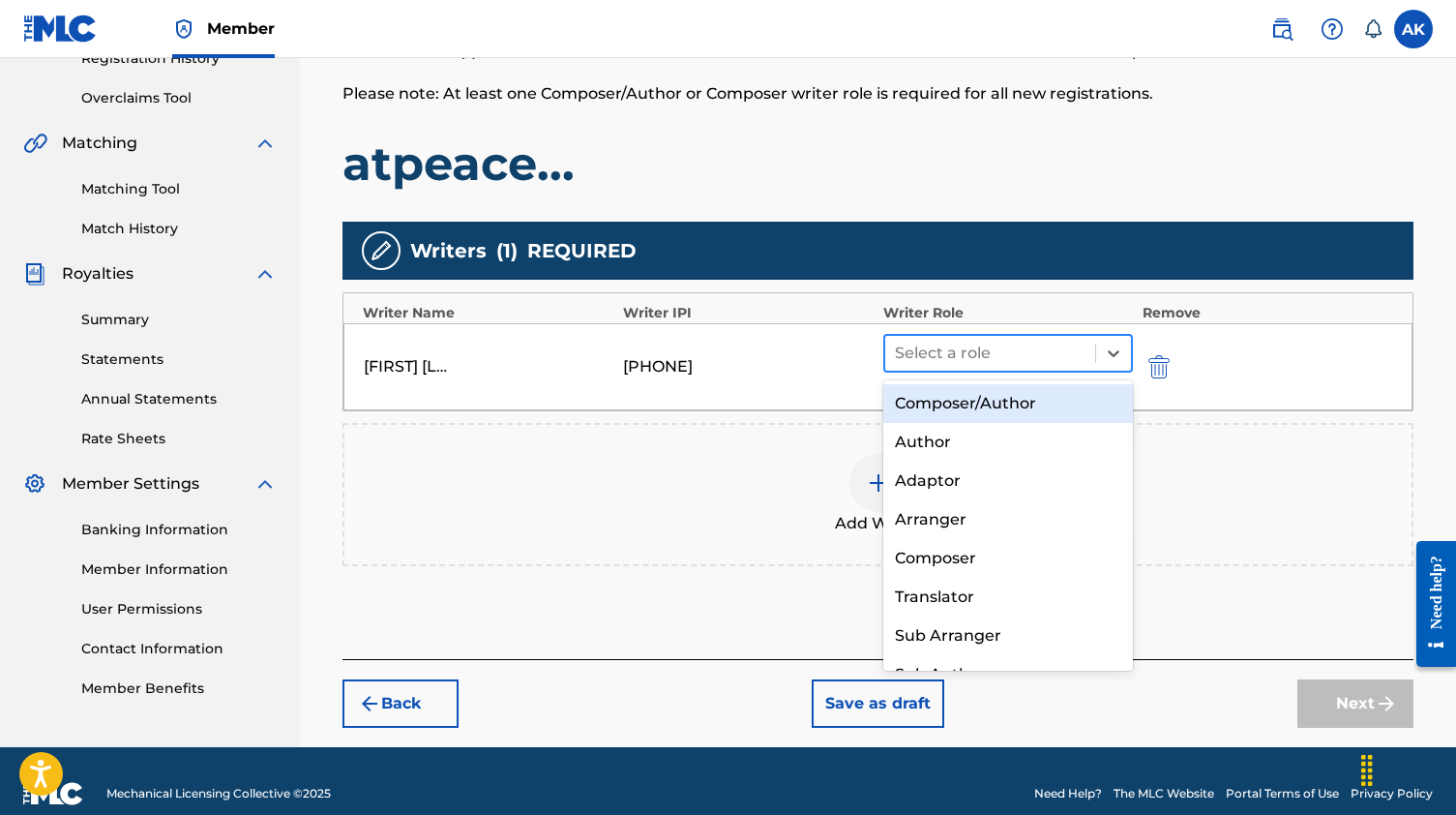 click at bounding box center [990, 353] 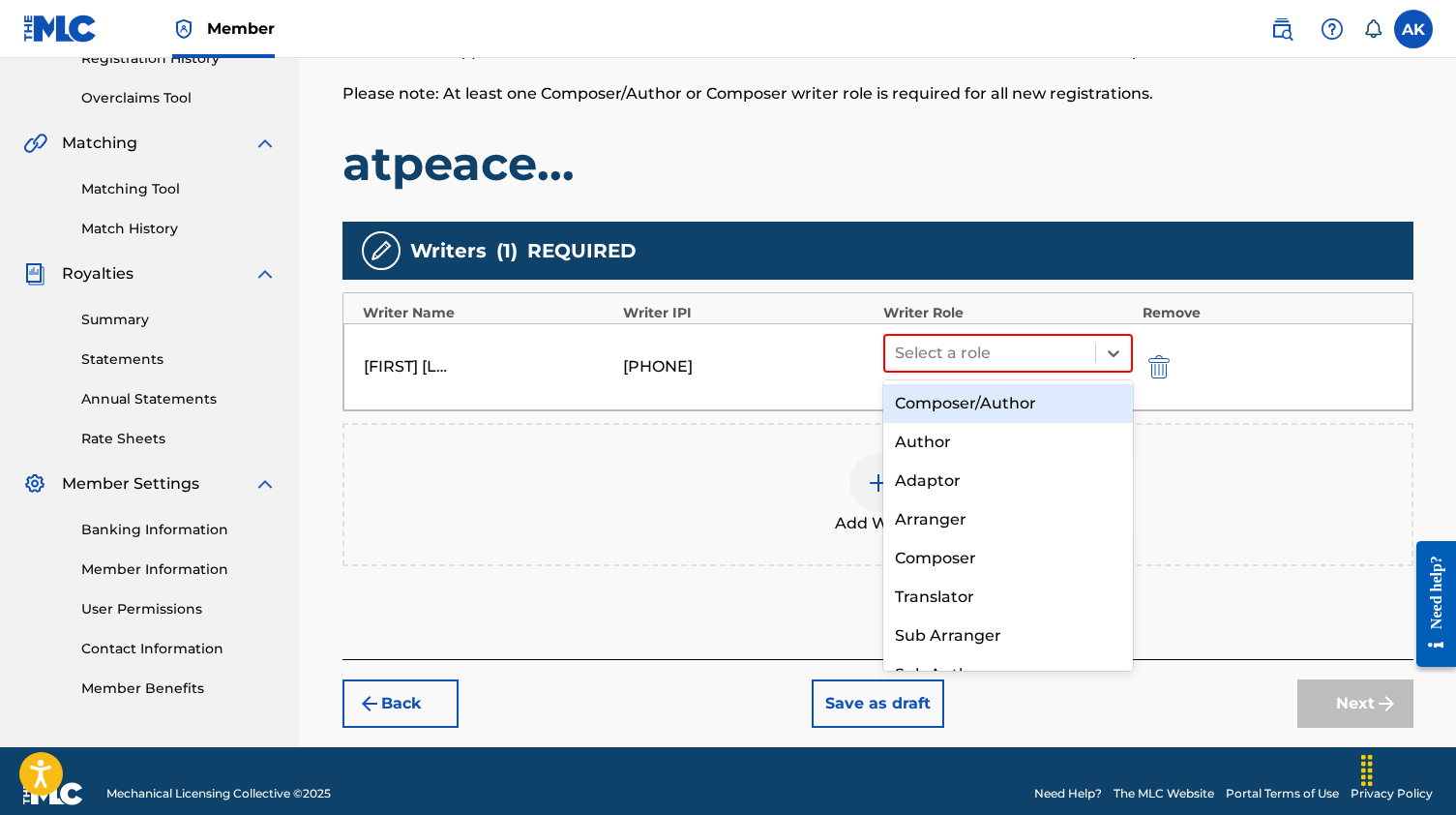 click on "Composer/Author Author Adaptor Arranger Composer Translator Sub Arranger Sub Author" at bounding box center (1008, 526) 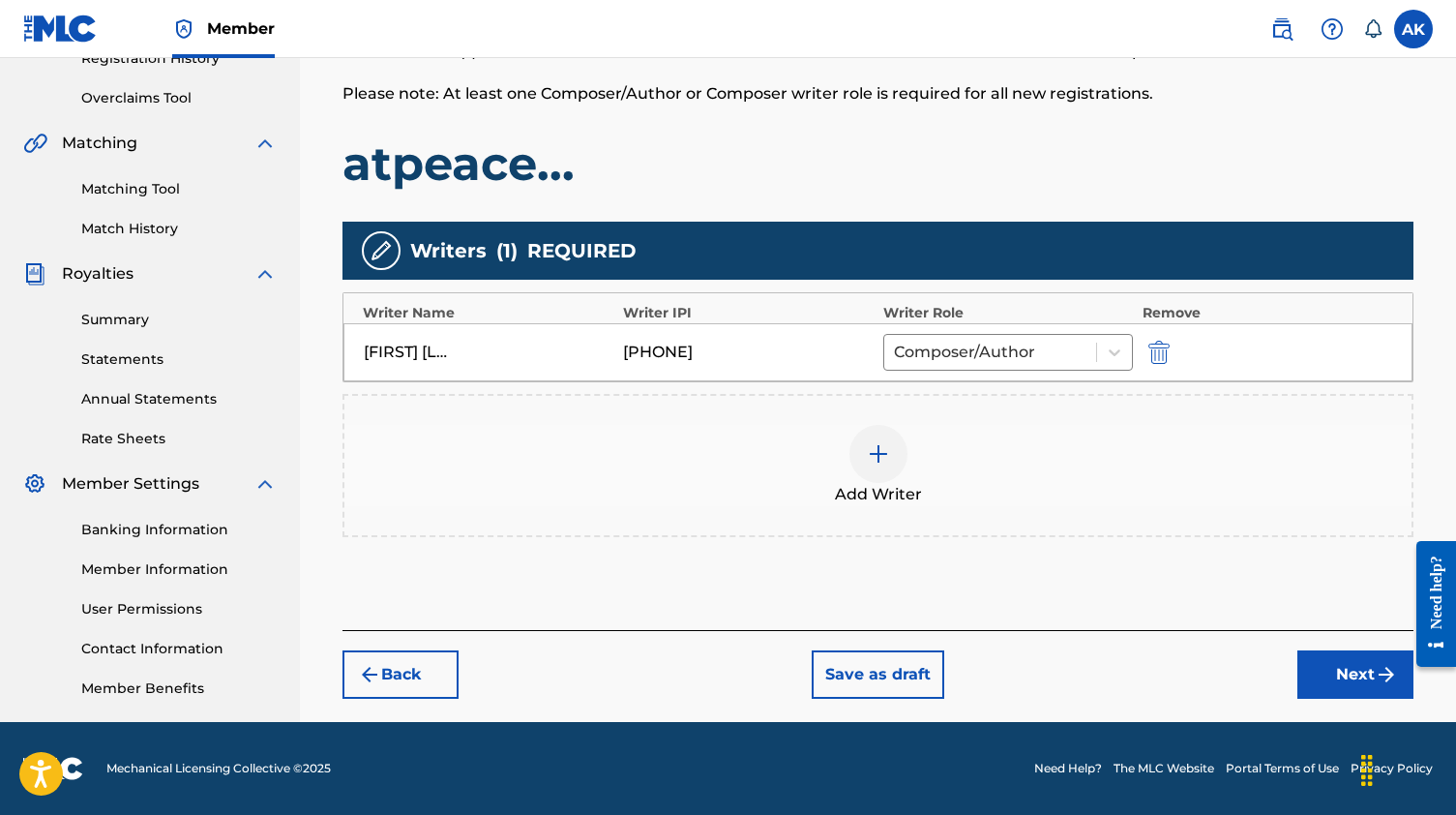 click on "Add Writer" at bounding box center [878, 495] 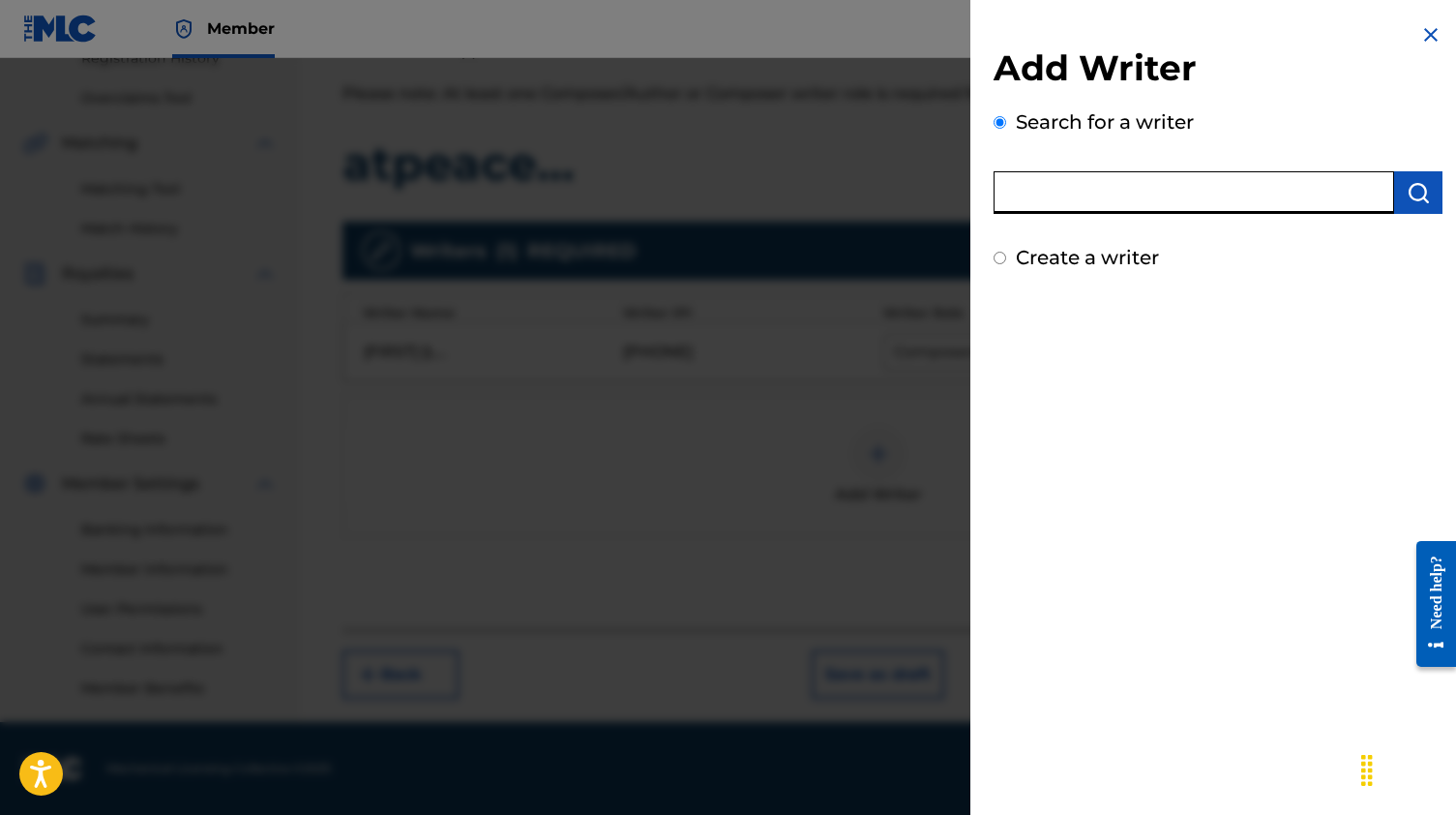click at bounding box center (1194, 193) 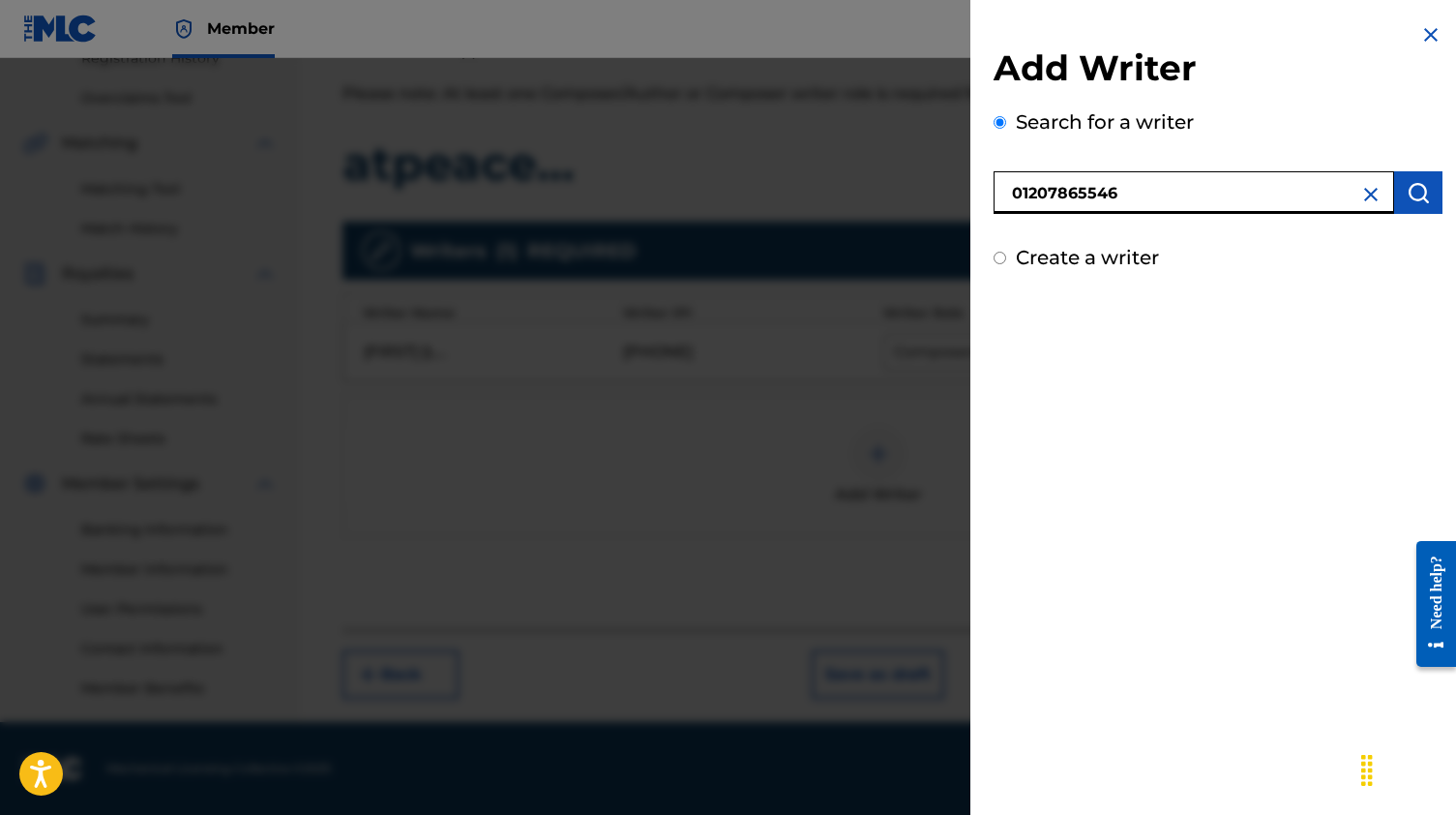 click at bounding box center (1418, 193) 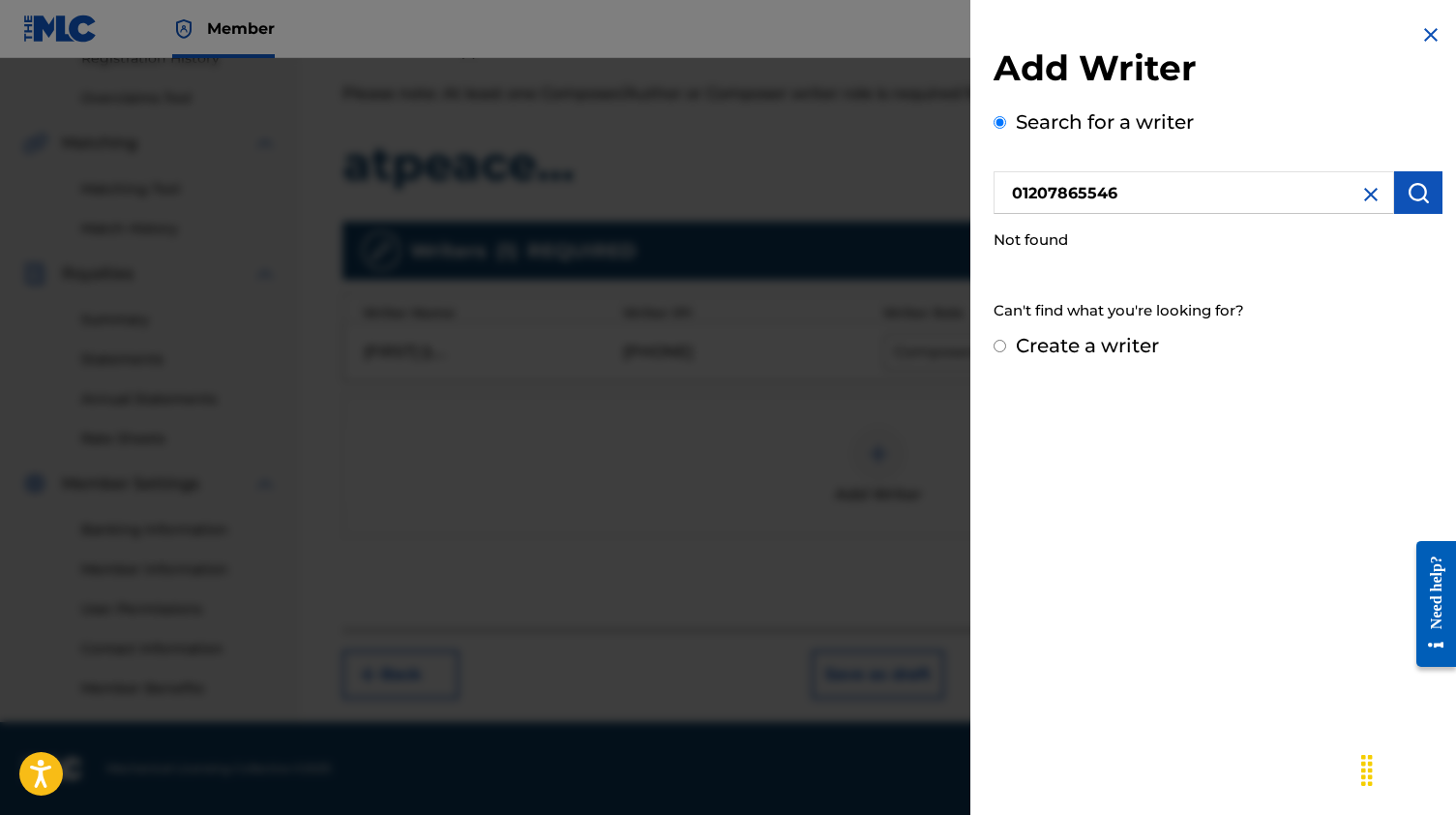 click on "01207865546" at bounding box center [1194, 193] 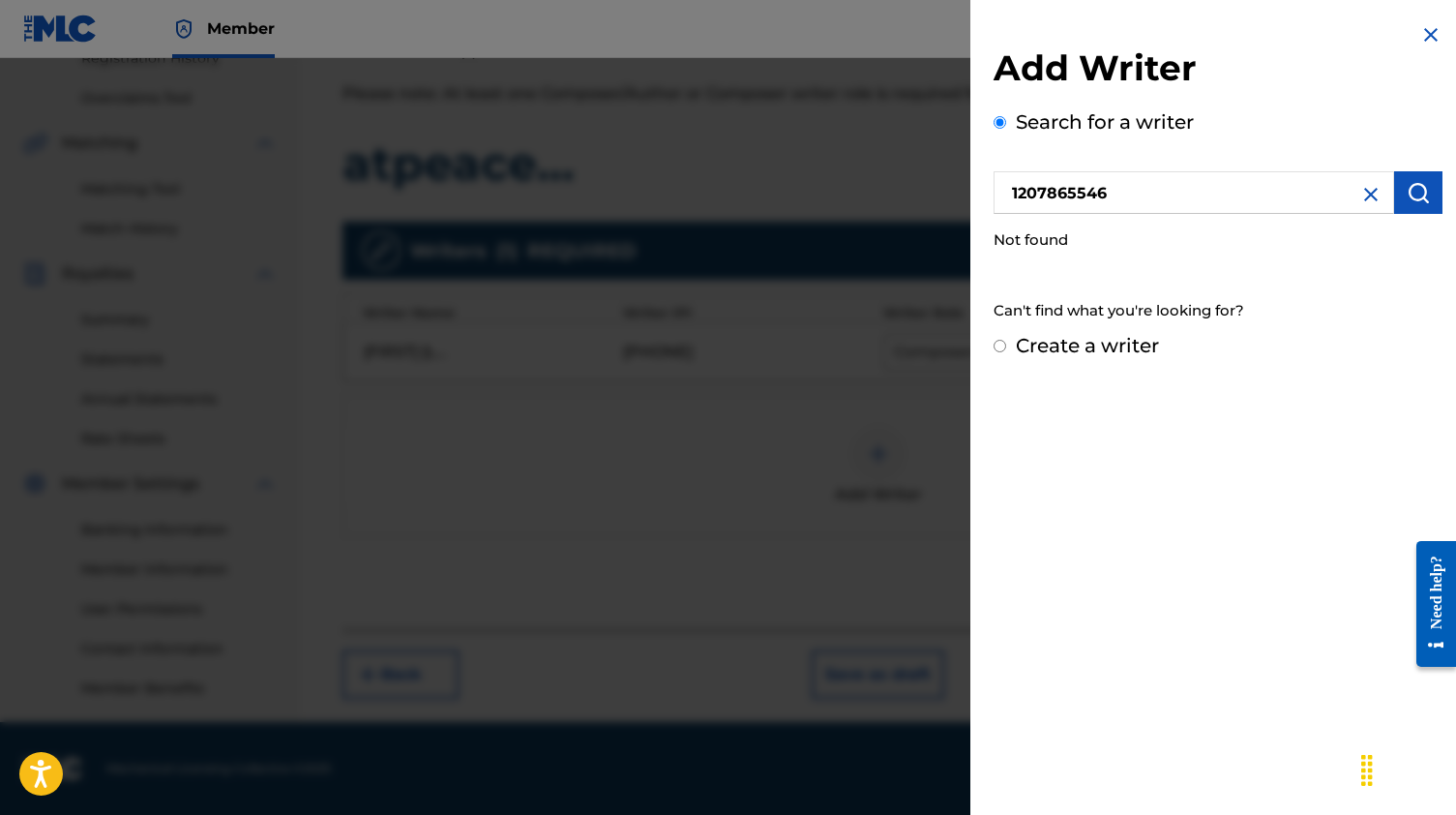 click at bounding box center [1418, 193] 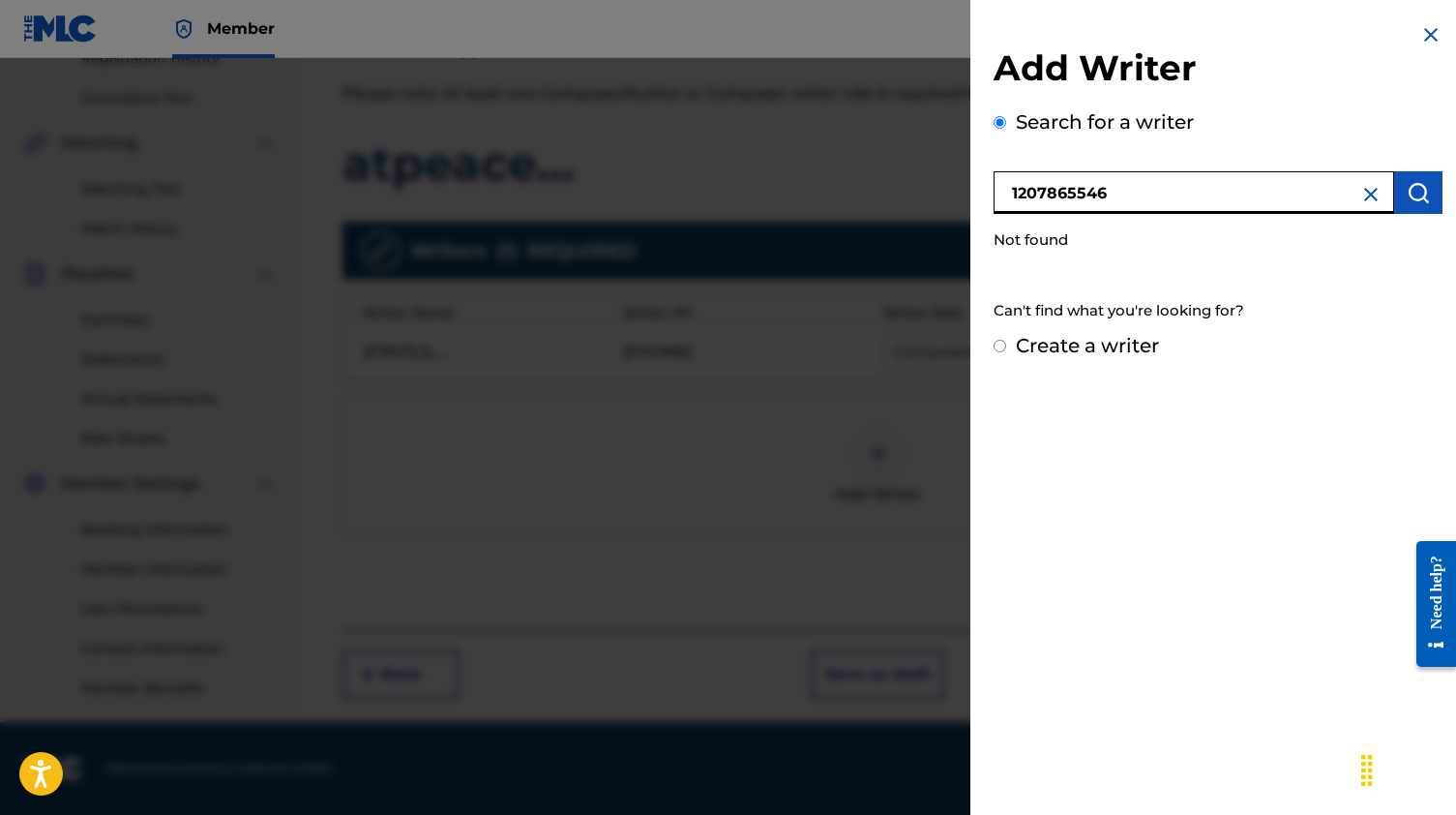 click on "1207865546" at bounding box center [1194, 193] 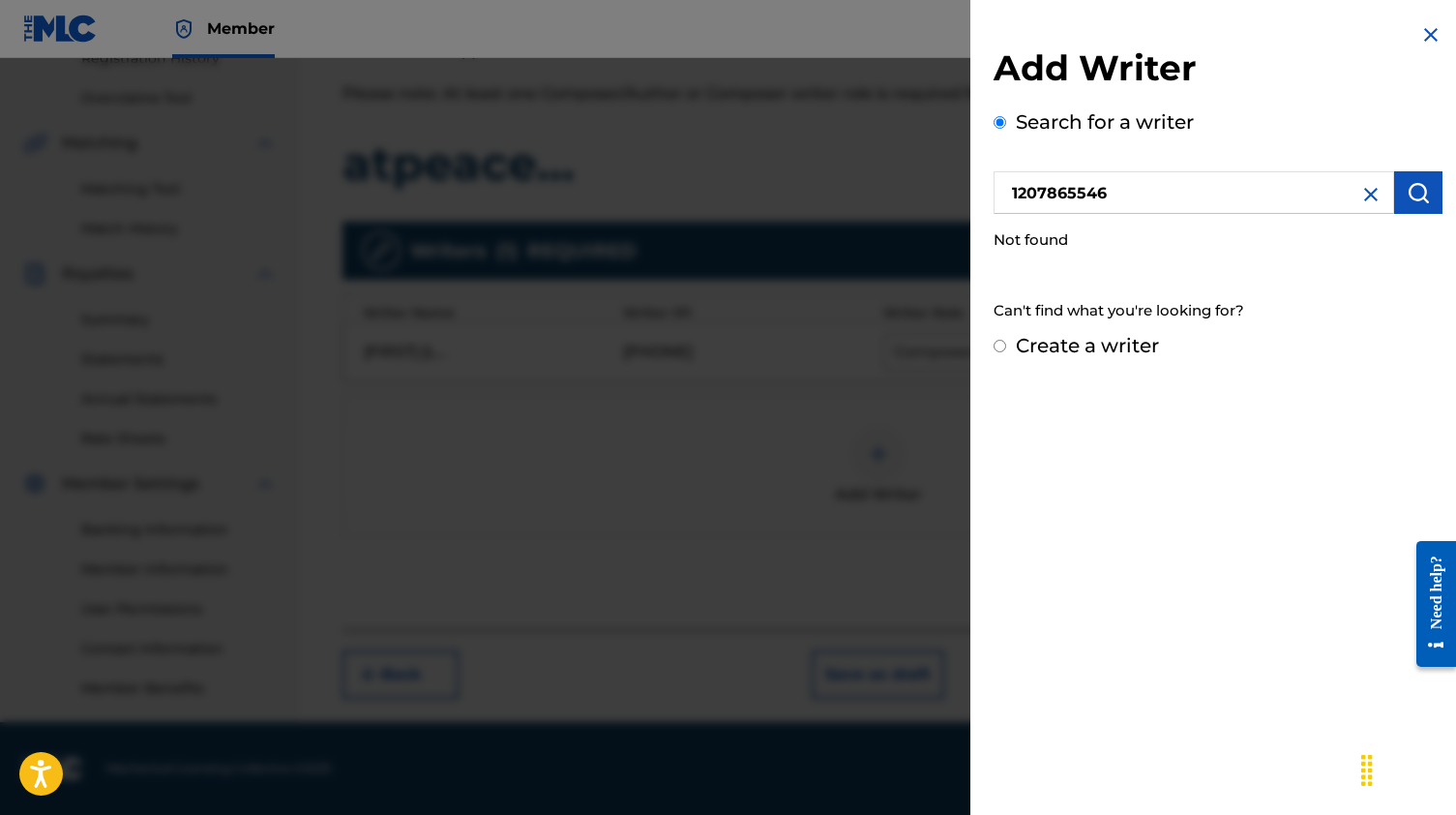 click at bounding box center [1418, 193] 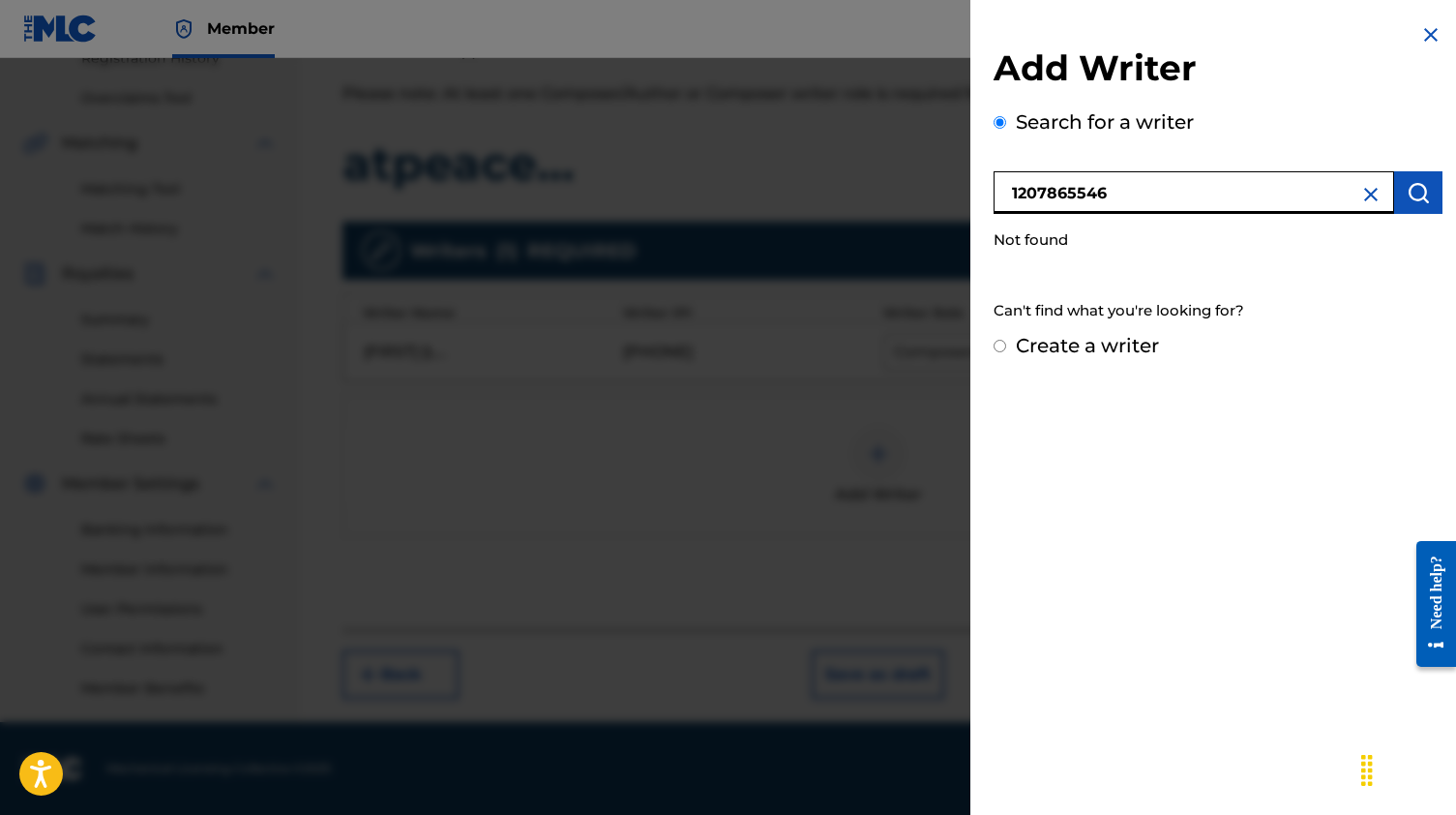 click on "1207865546" at bounding box center (1194, 193) 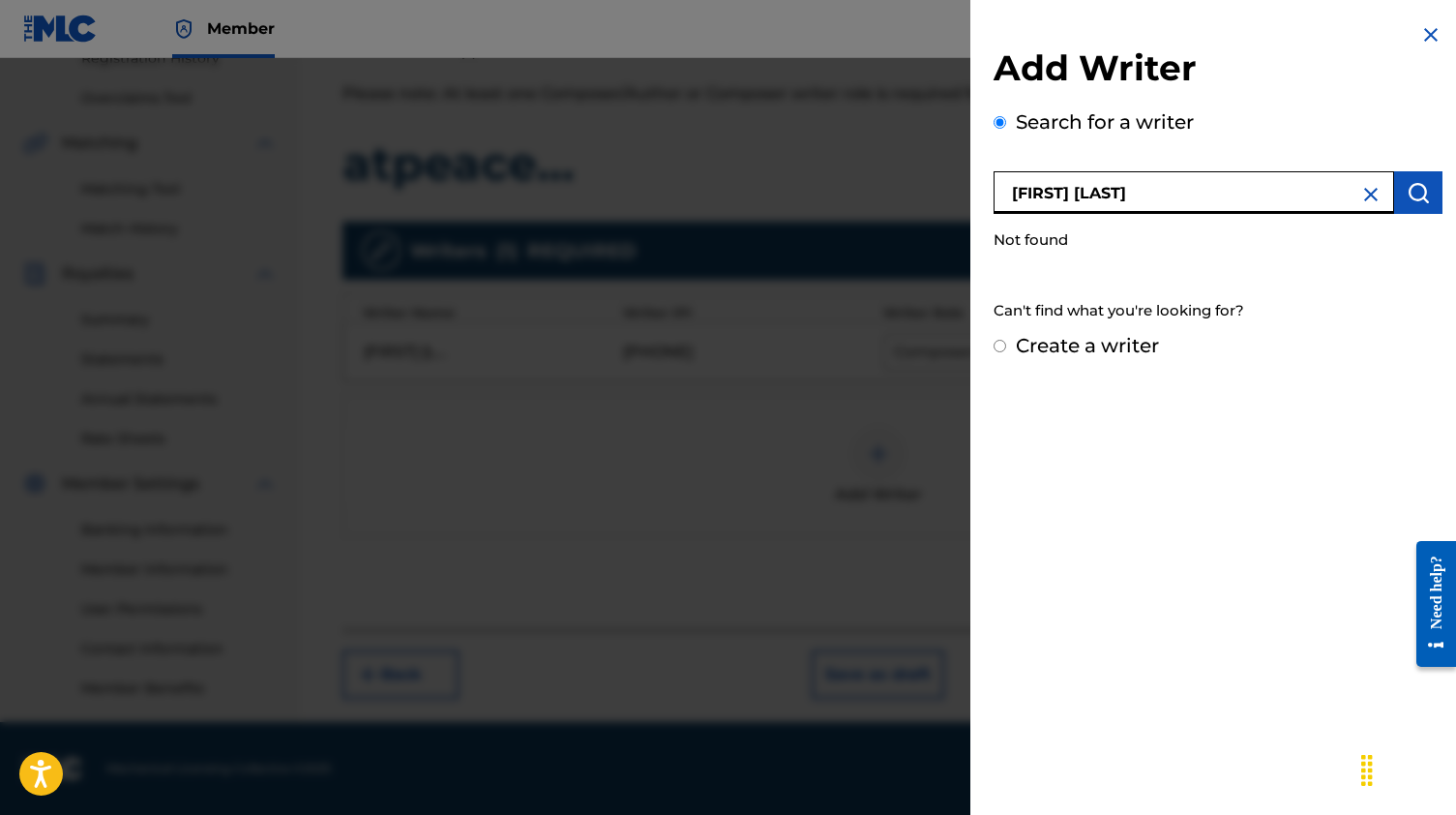 type on "[FIRST] [LAST]" 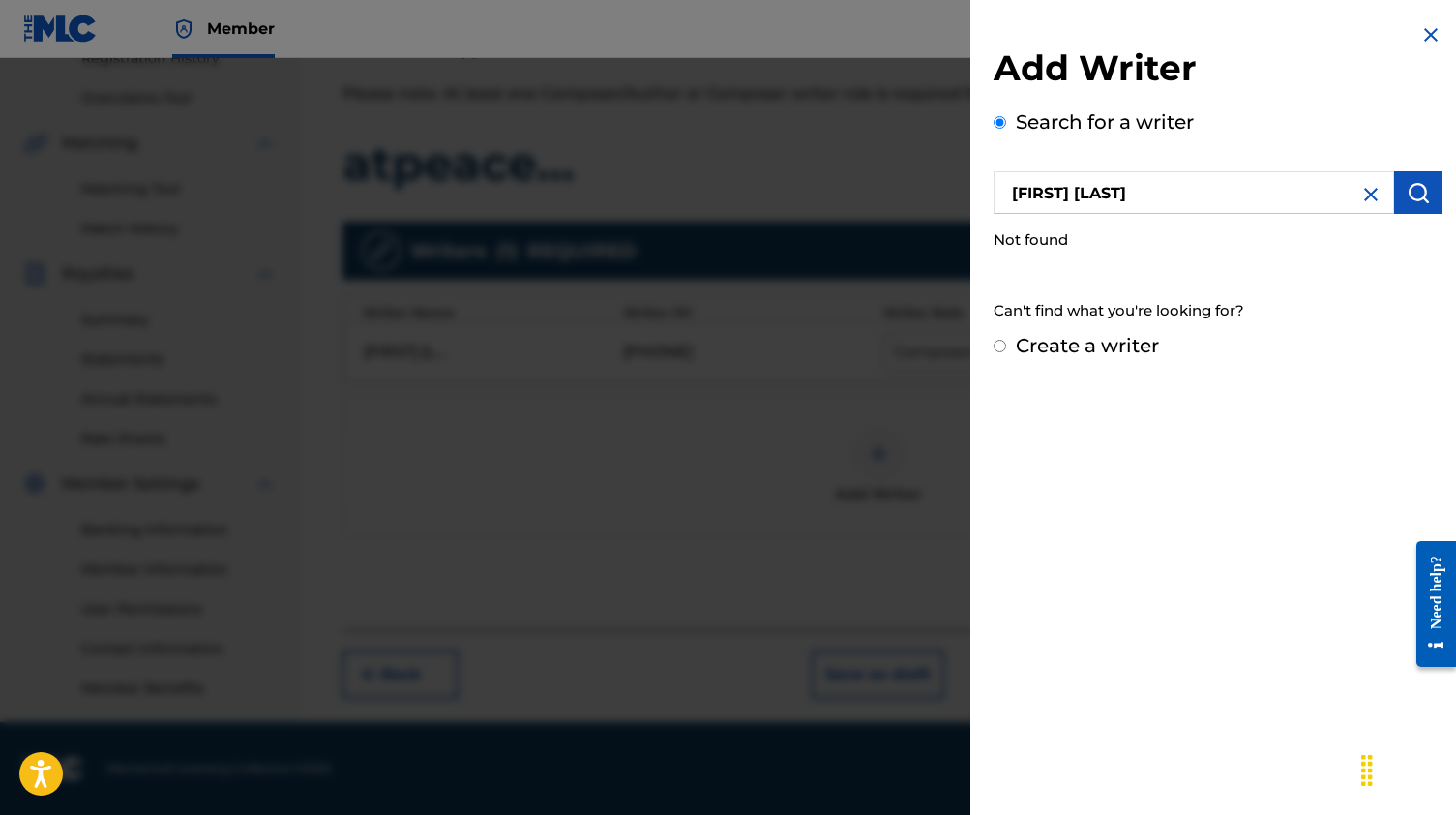 click at bounding box center [1418, 193] 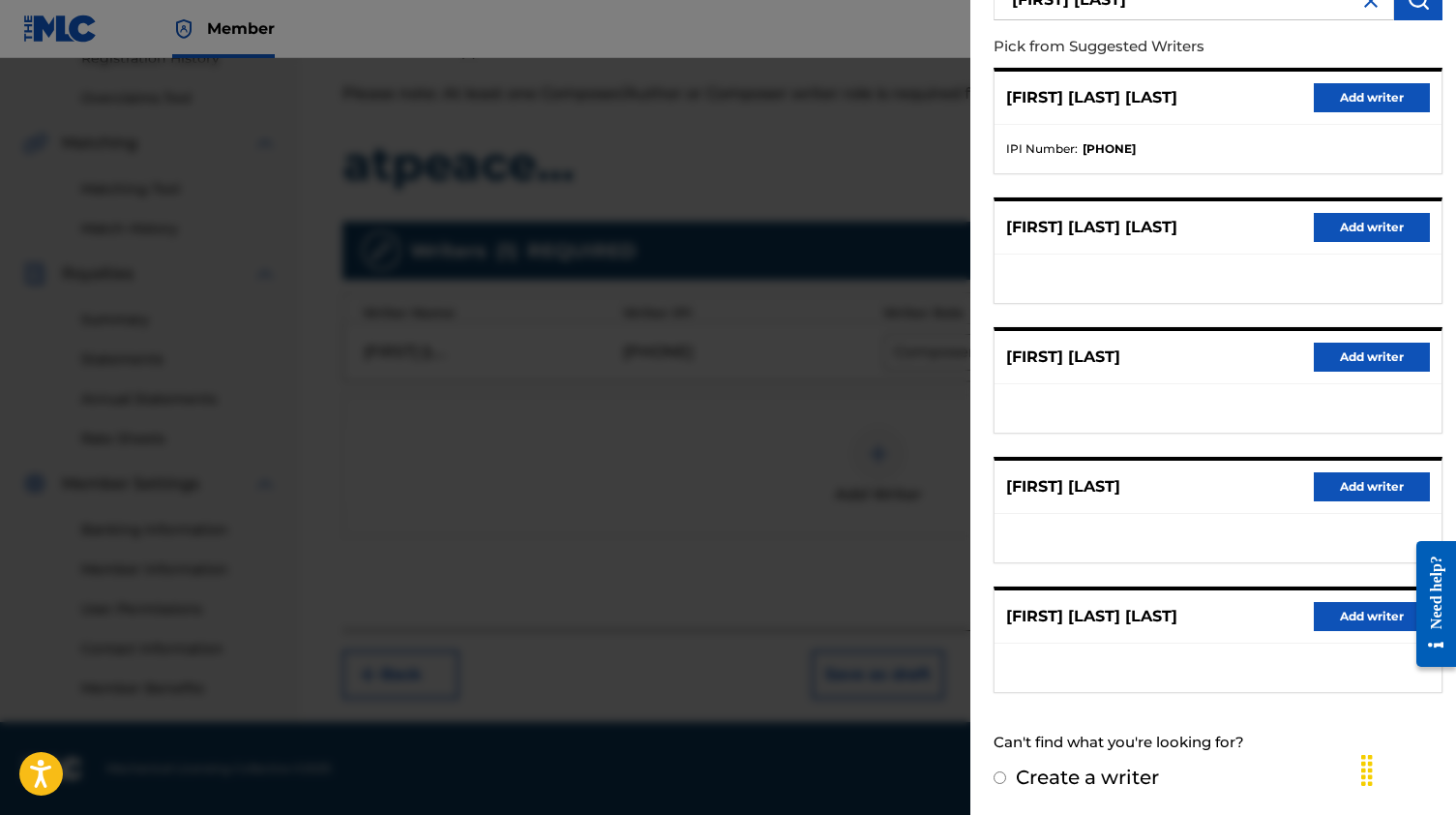 scroll, scrollTop: 210, scrollLeft: 0, axis: vertical 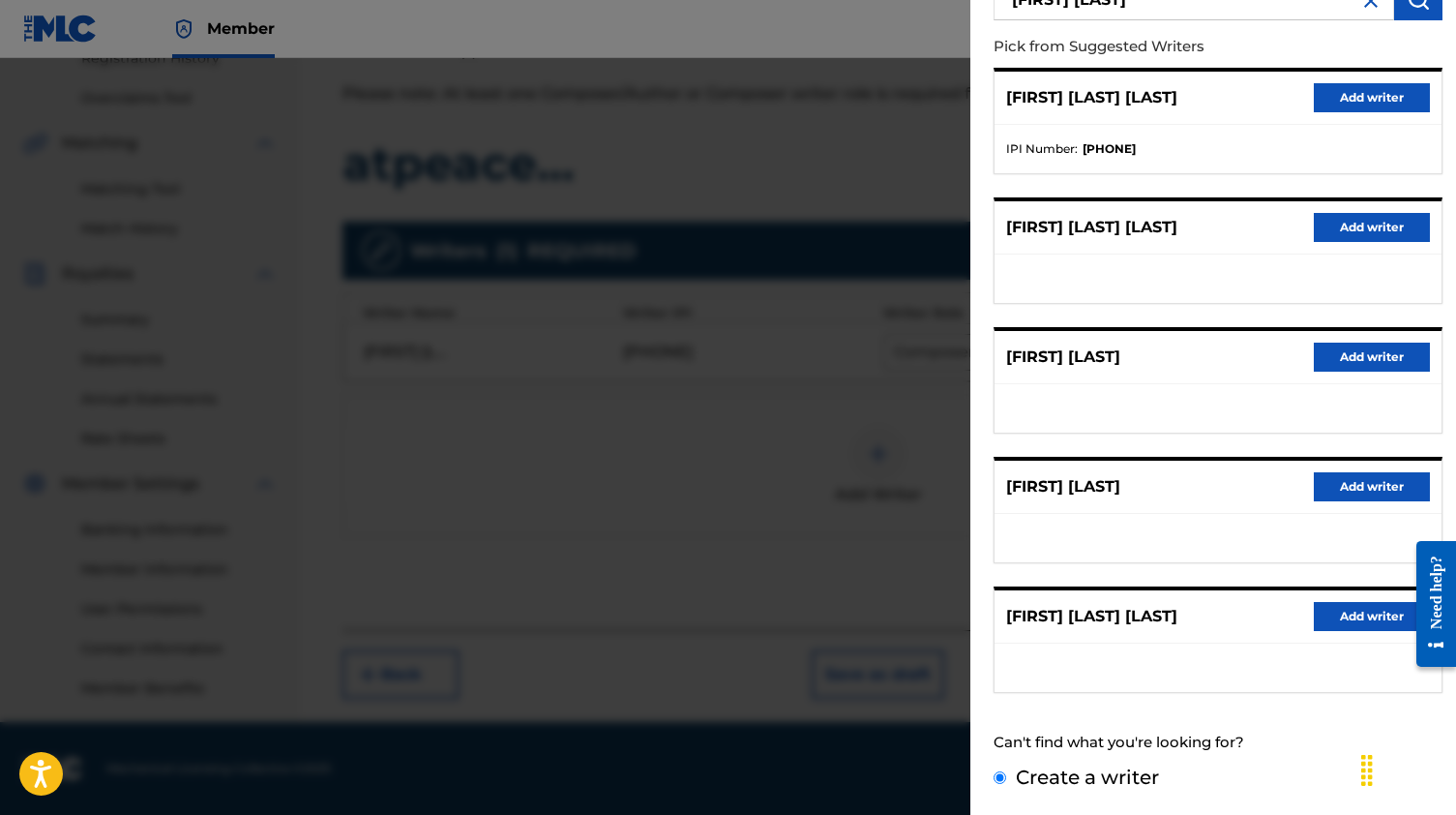 click on "Create a writer" at bounding box center (999, 777) 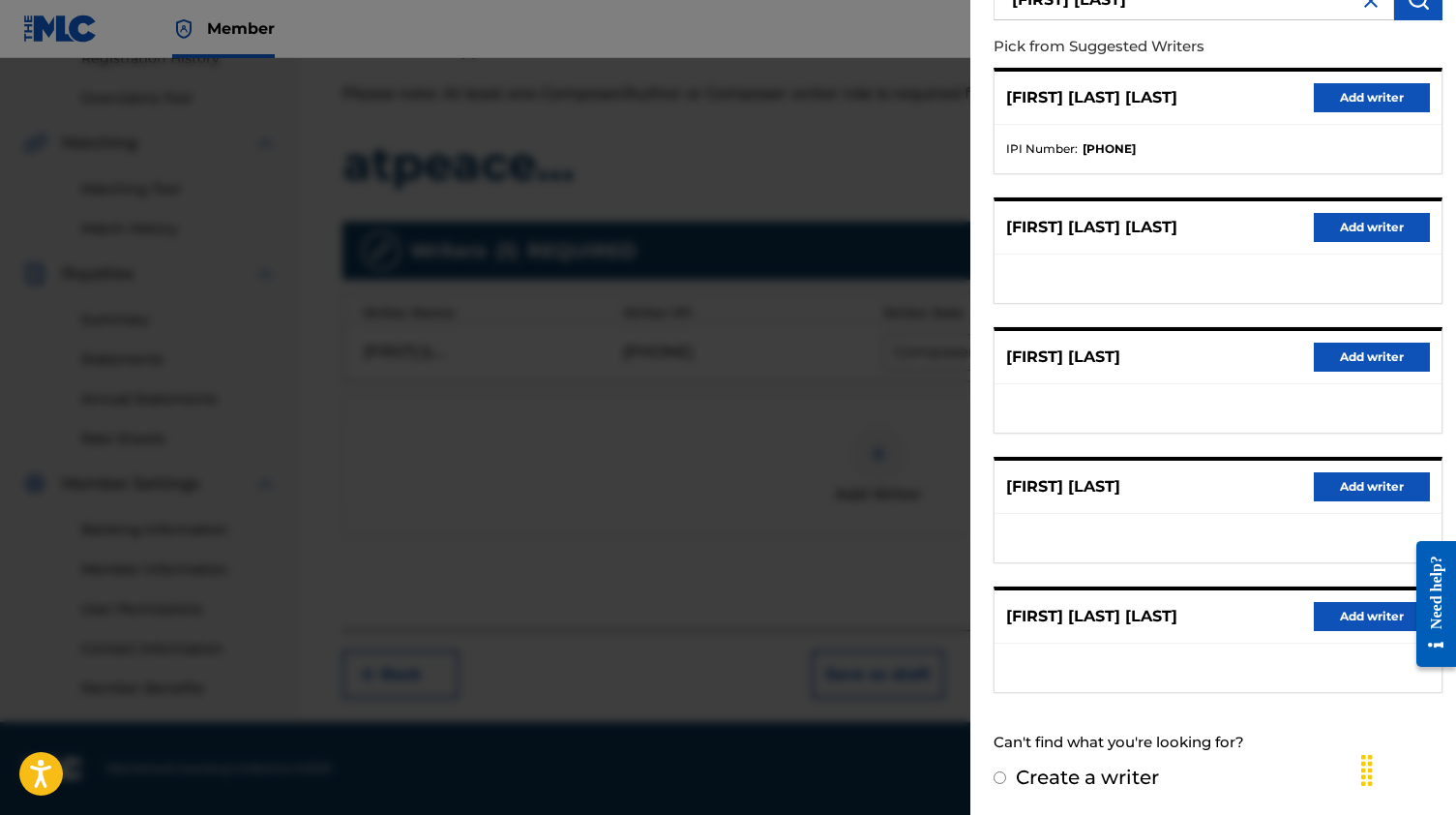 radio on "false" 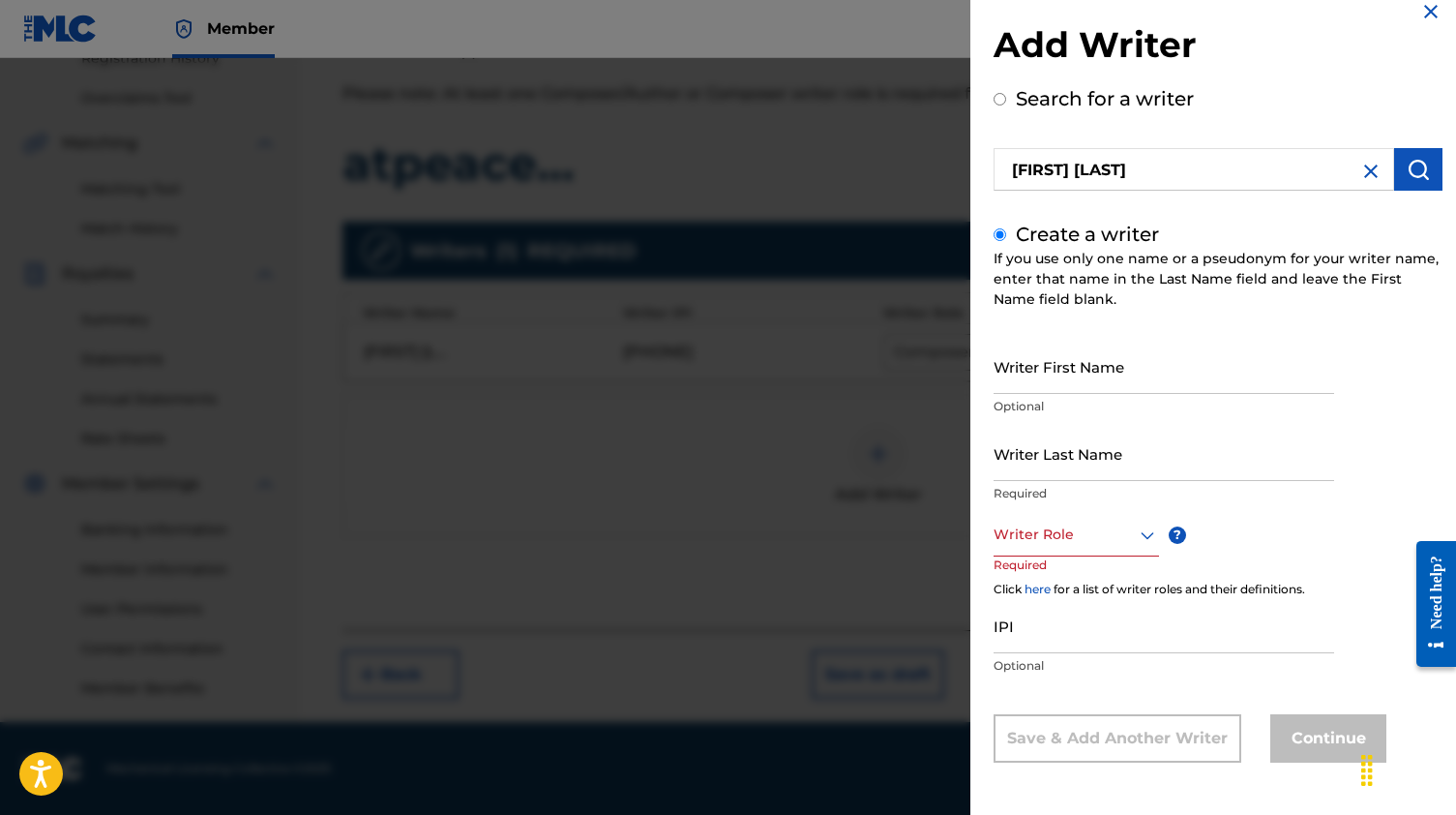 scroll, scrollTop: 0, scrollLeft: 0, axis: both 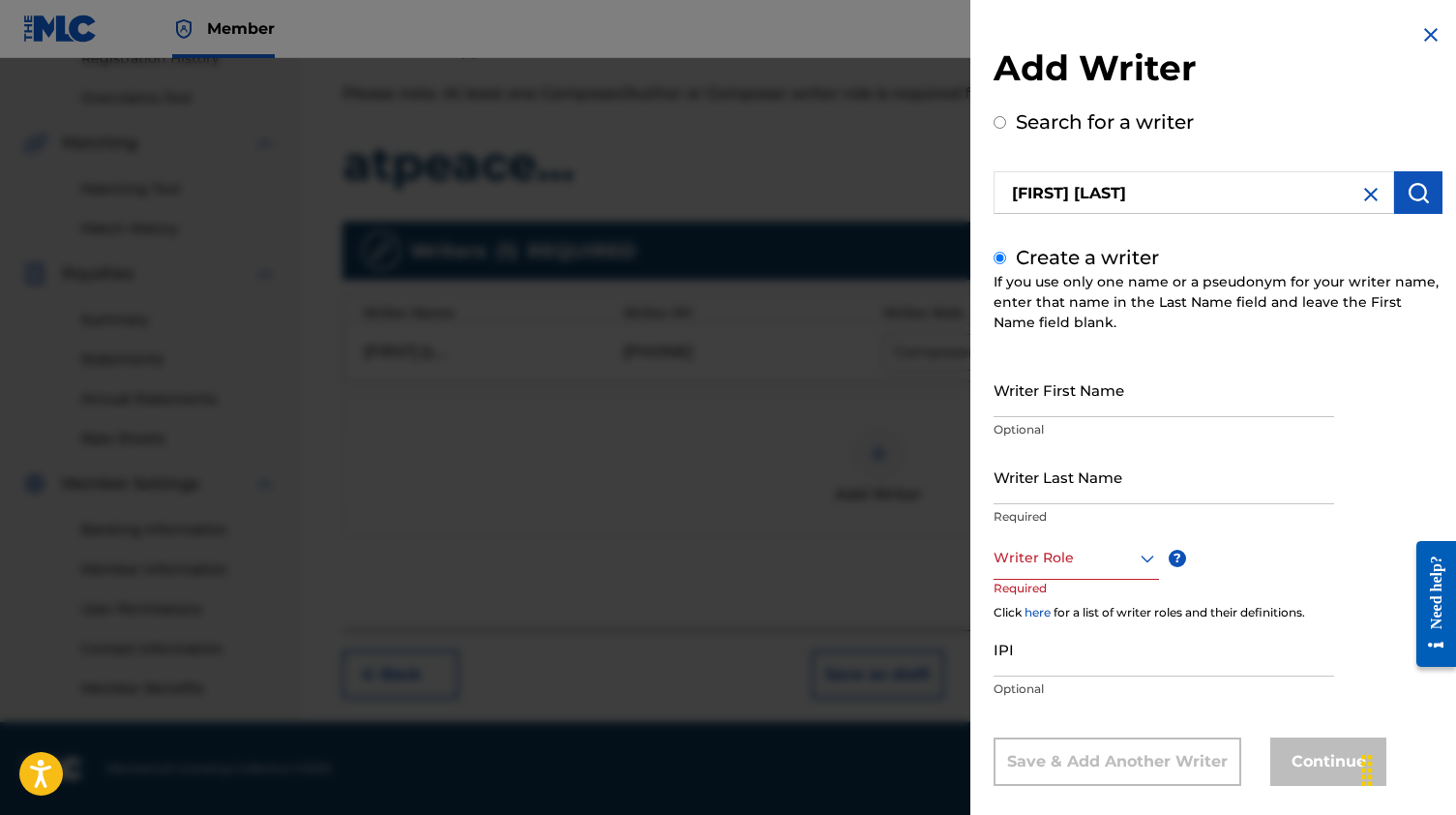 click on "Writer First Name" at bounding box center [1164, 389] 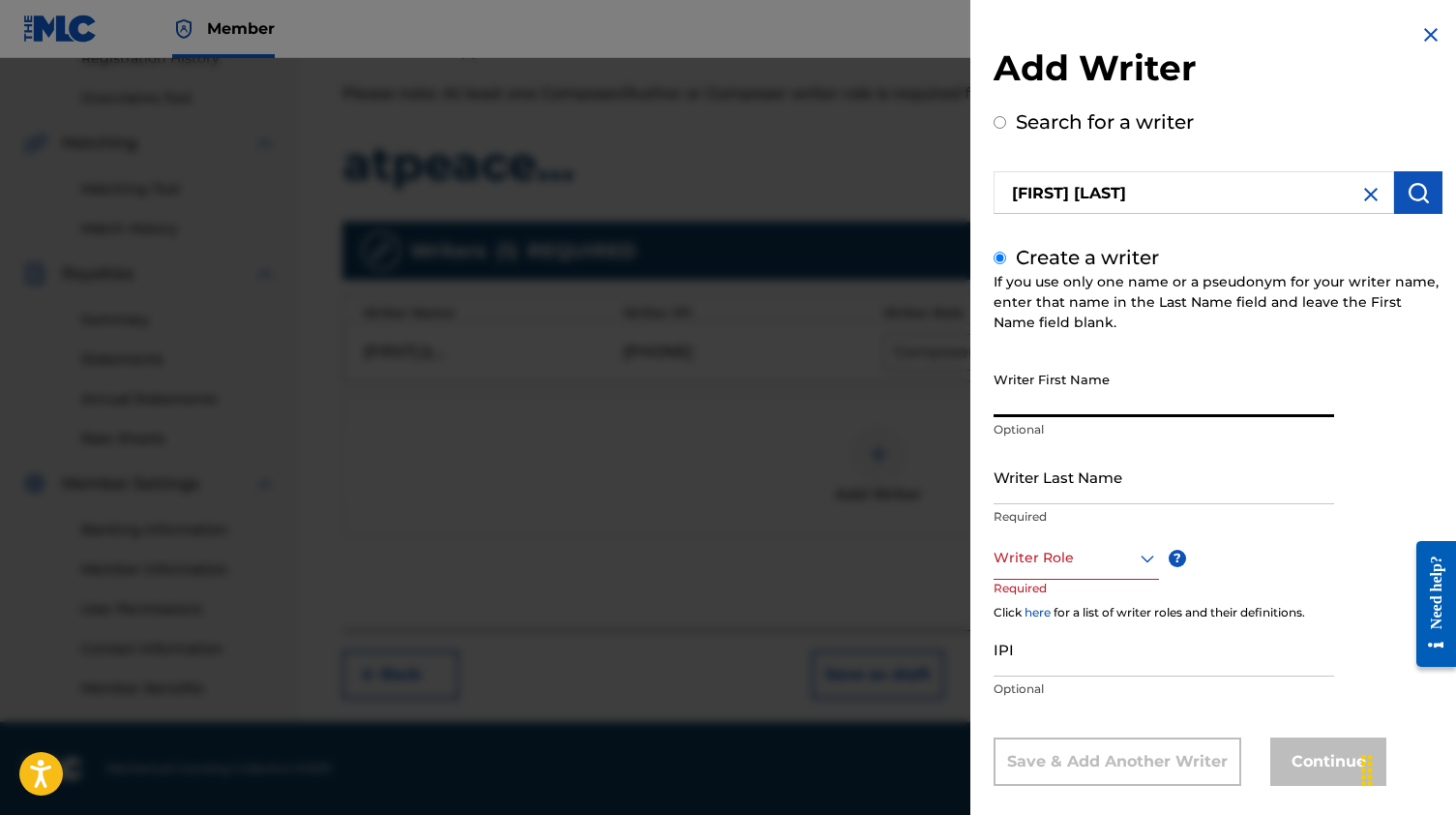 paste on "[FIRST] [LAST]" 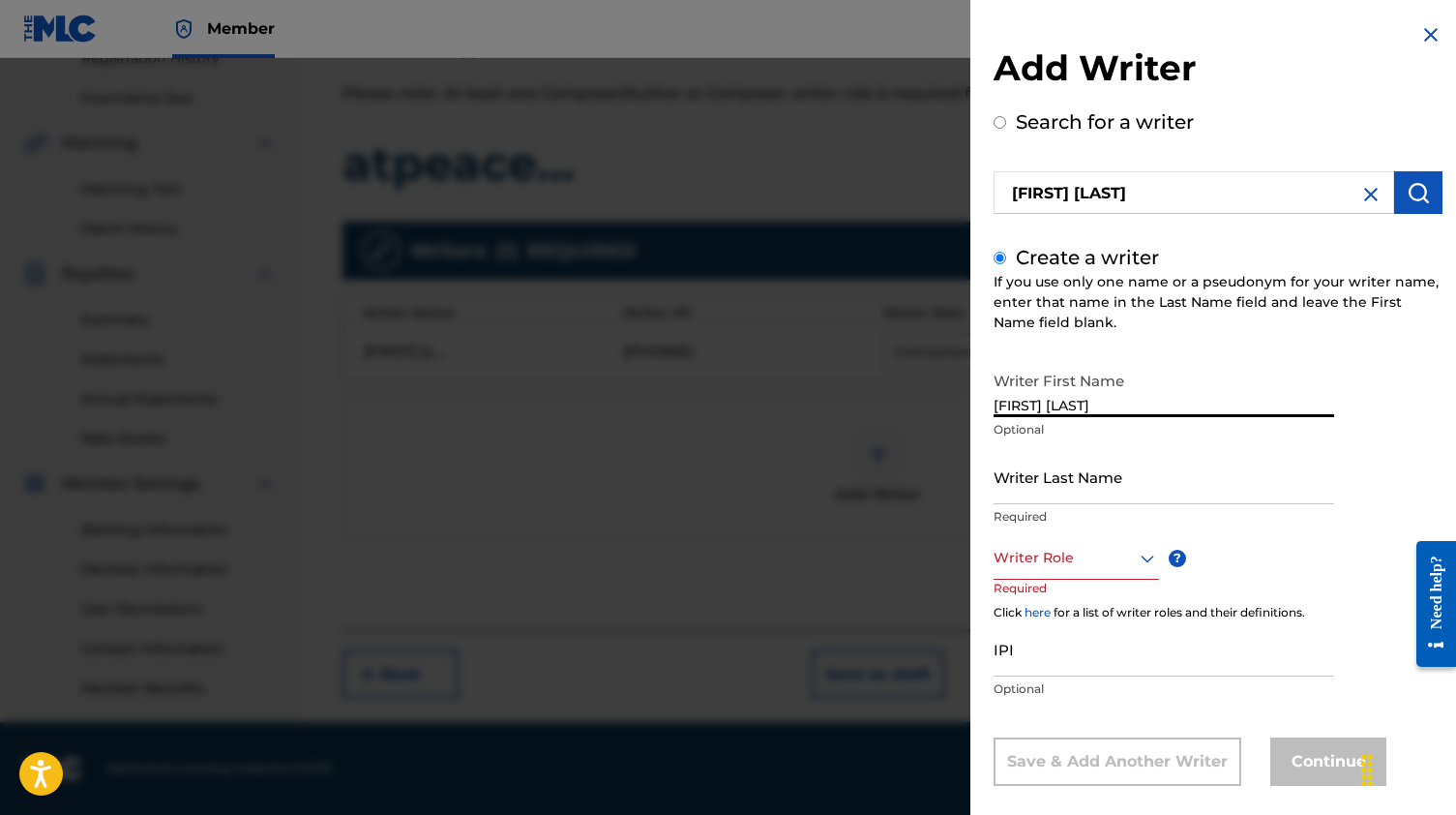 click on "[FIRST] [LAST]" at bounding box center (1164, 389) 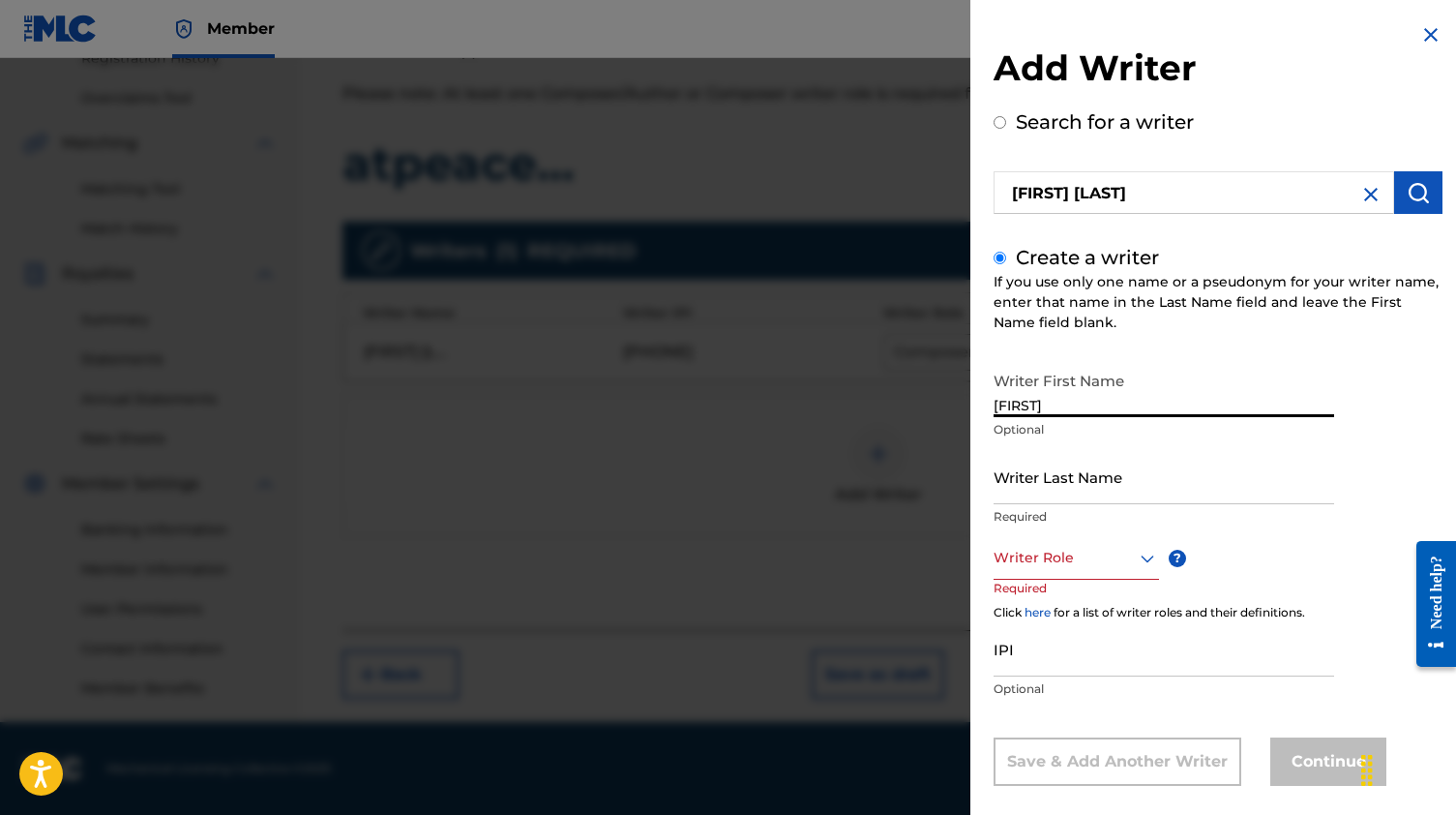 type on "[FIRST]" 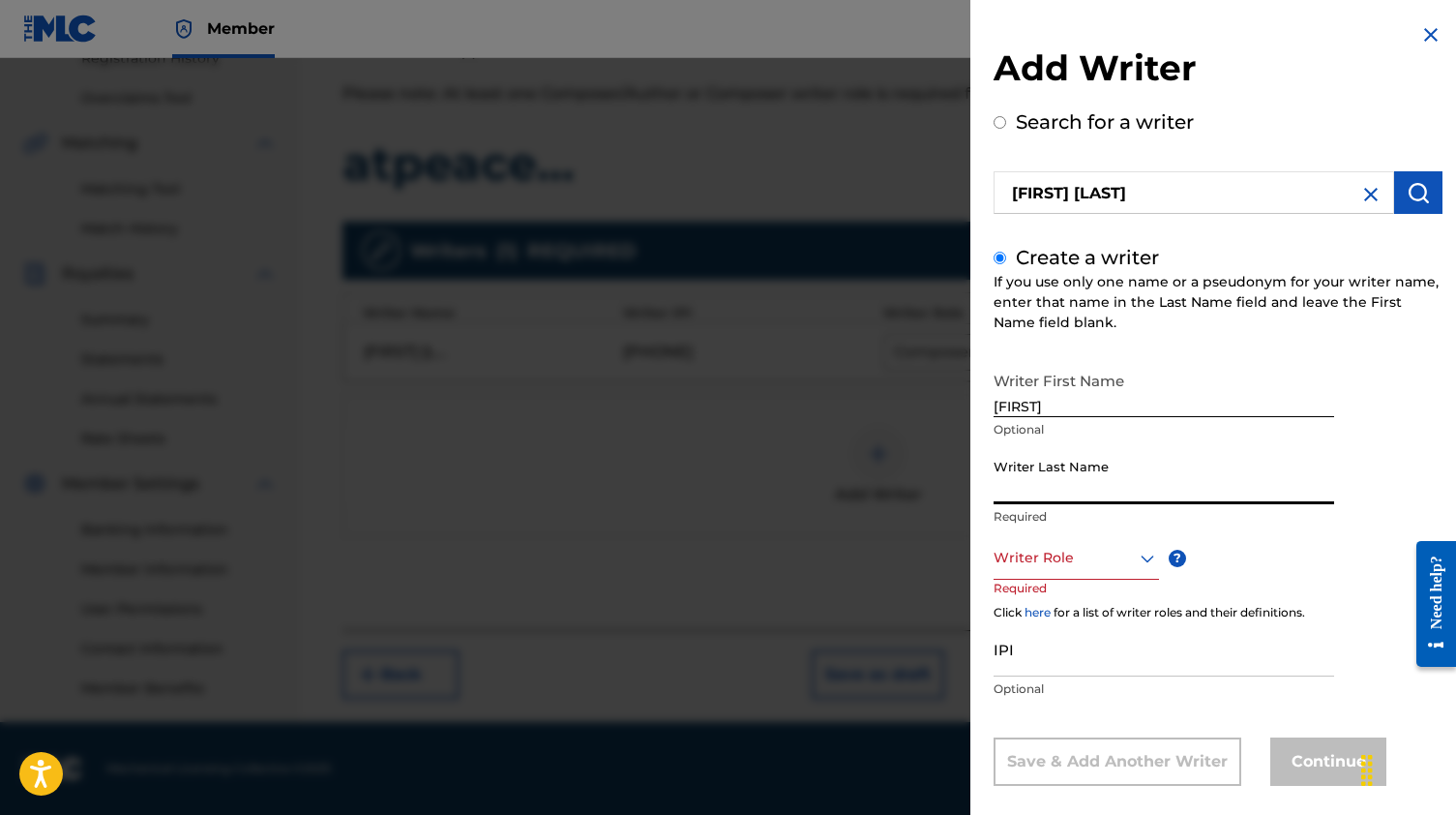 click on "Writer Last Name" at bounding box center (1164, 476) 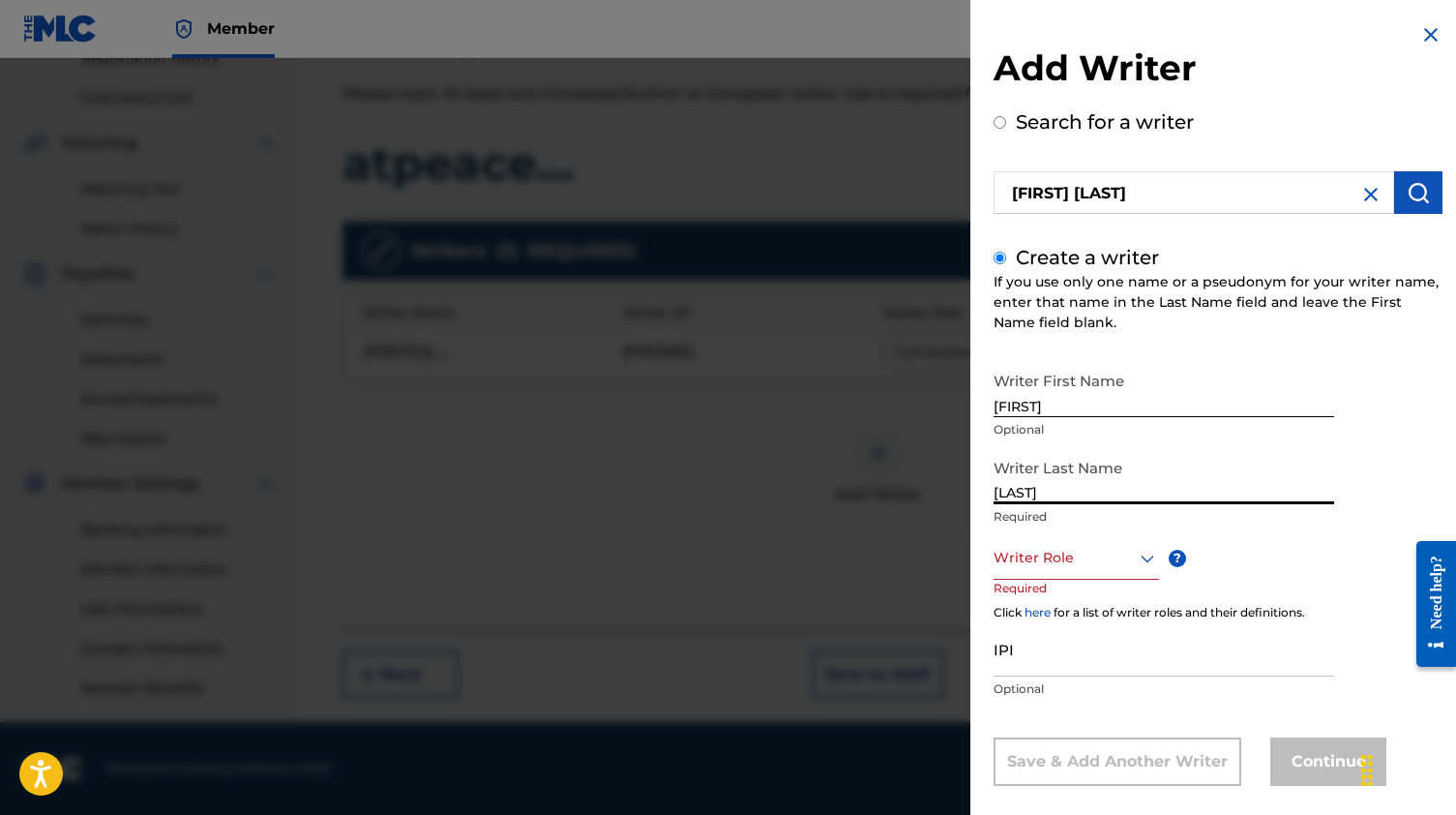 type on "[LAST]" 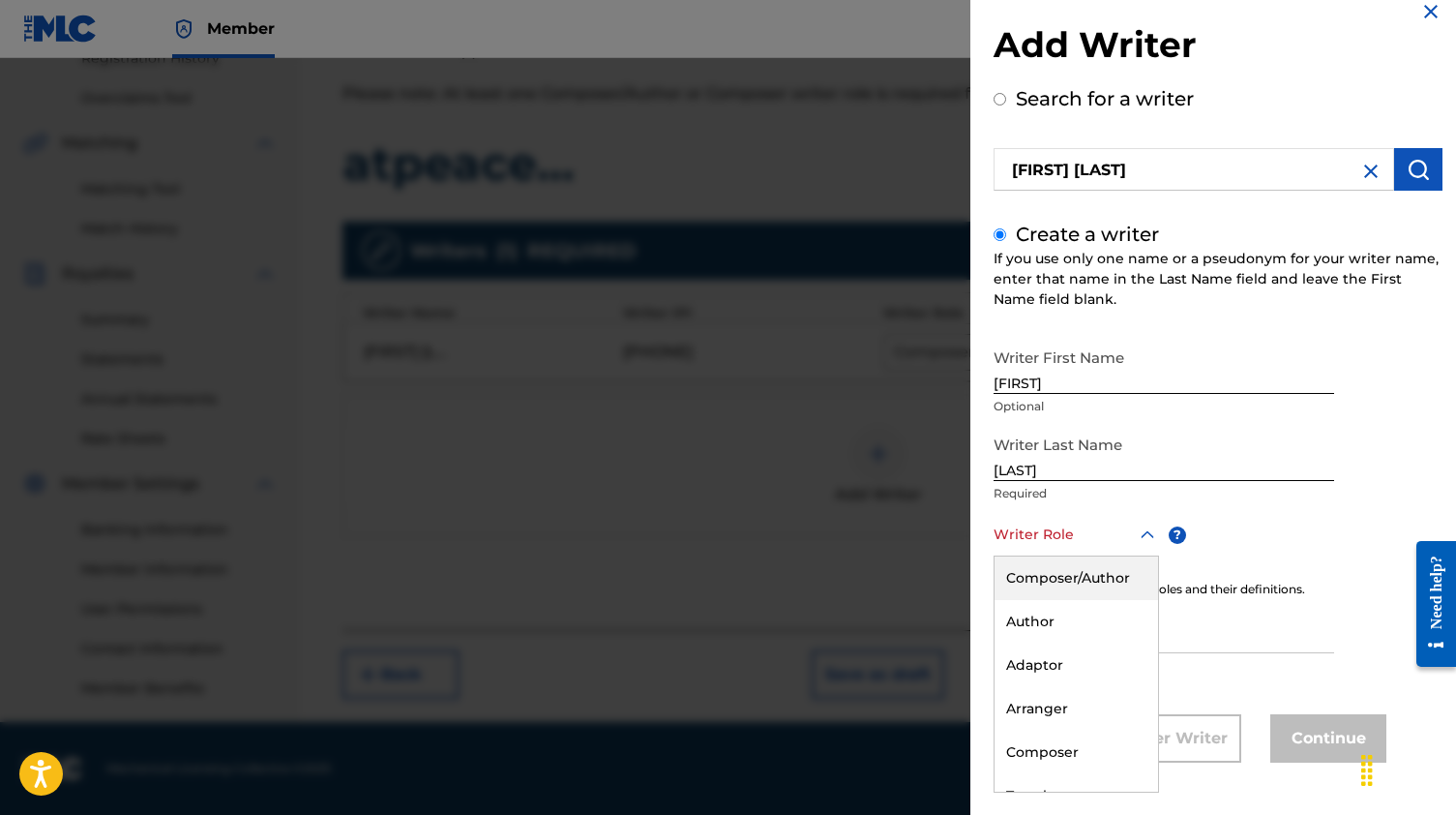 click on "Composer/Author" at bounding box center (1076, 578) 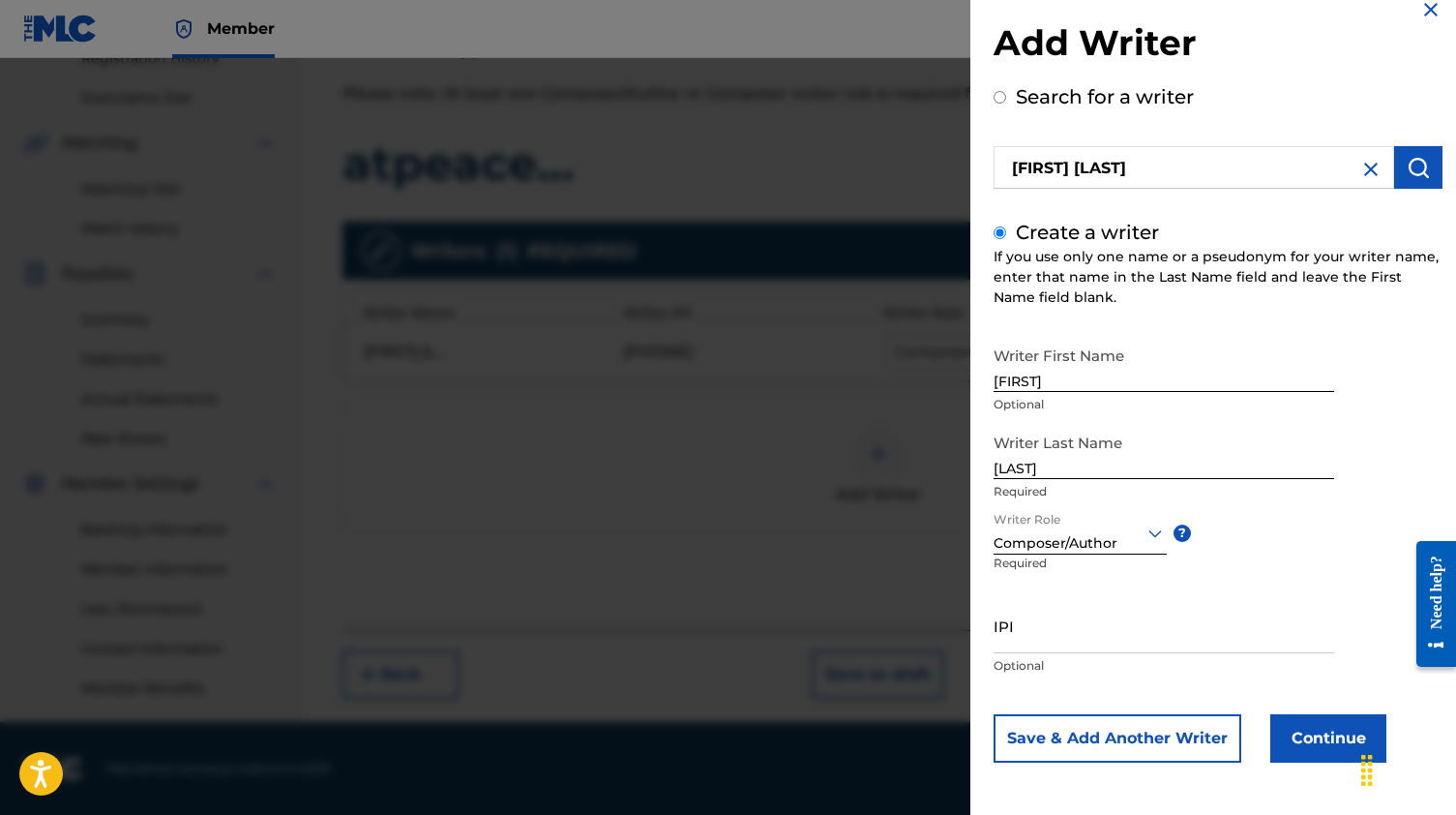 scroll, scrollTop: 25, scrollLeft: 0, axis: vertical 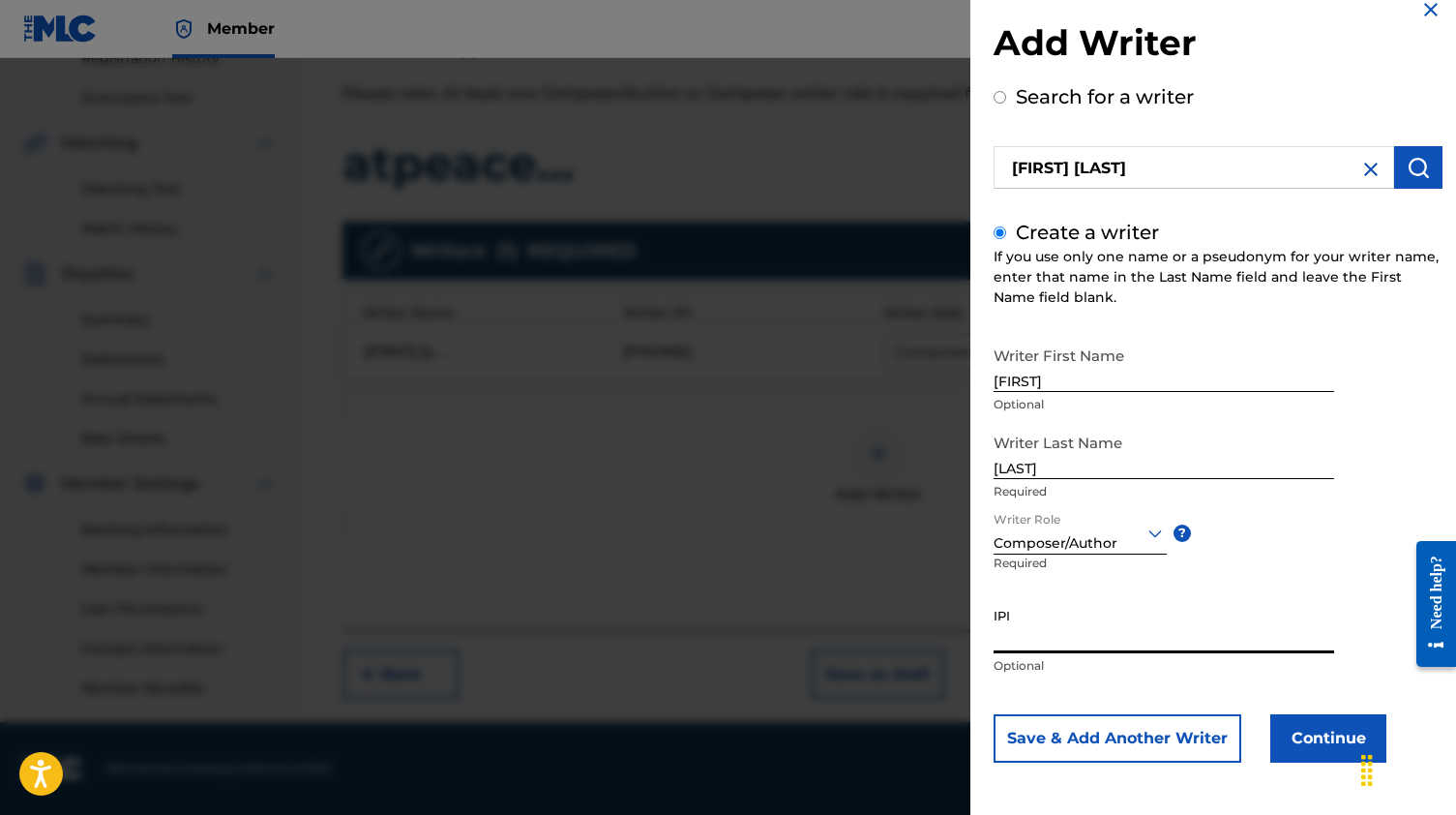 drag, startPoint x: 1051, startPoint y: 543, endPoint x: 1131, endPoint y: 646, distance: 130.41856 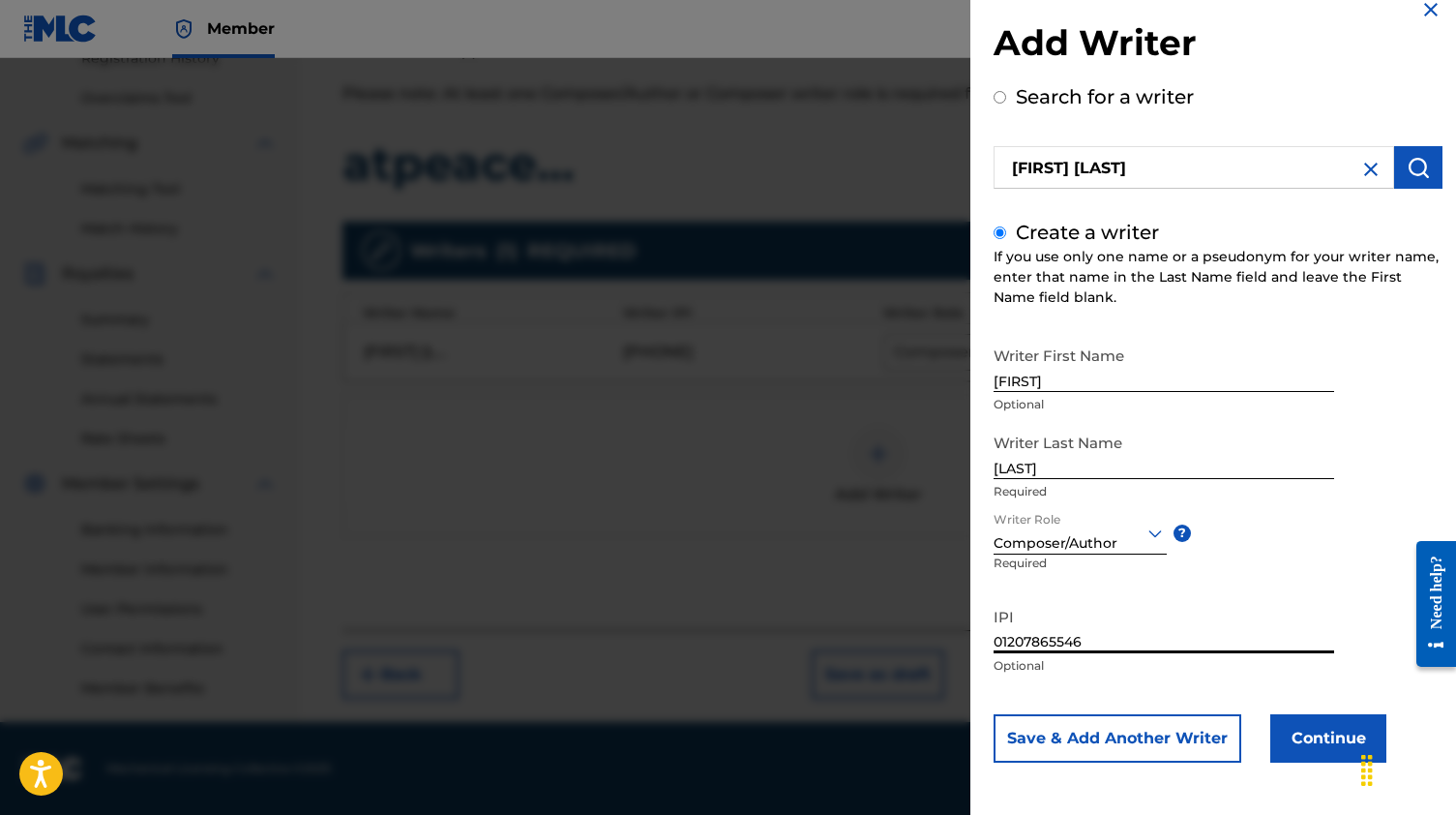 click on "01207865546" at bounding box center [1164, 625] 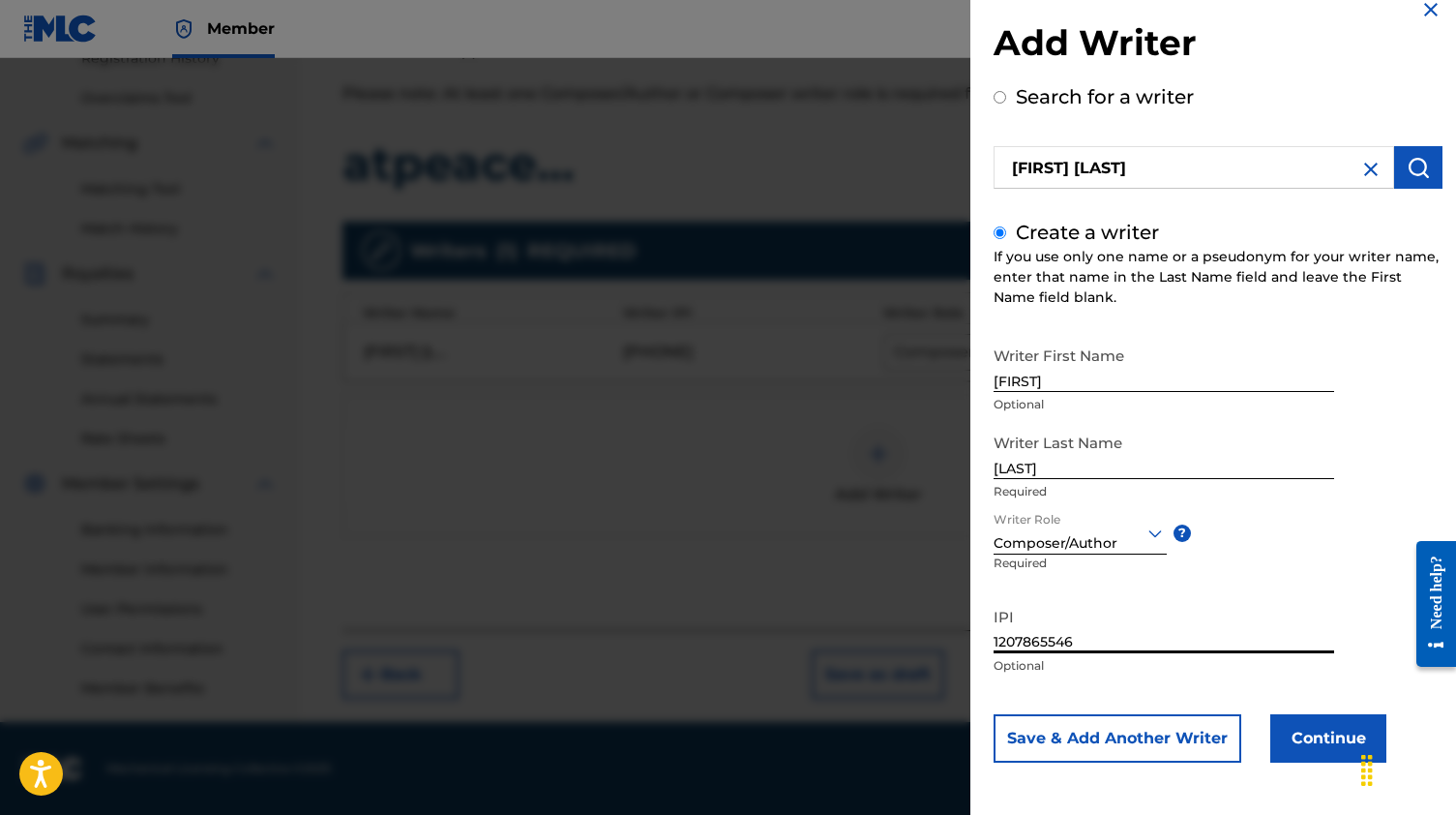 type on "1207865546" 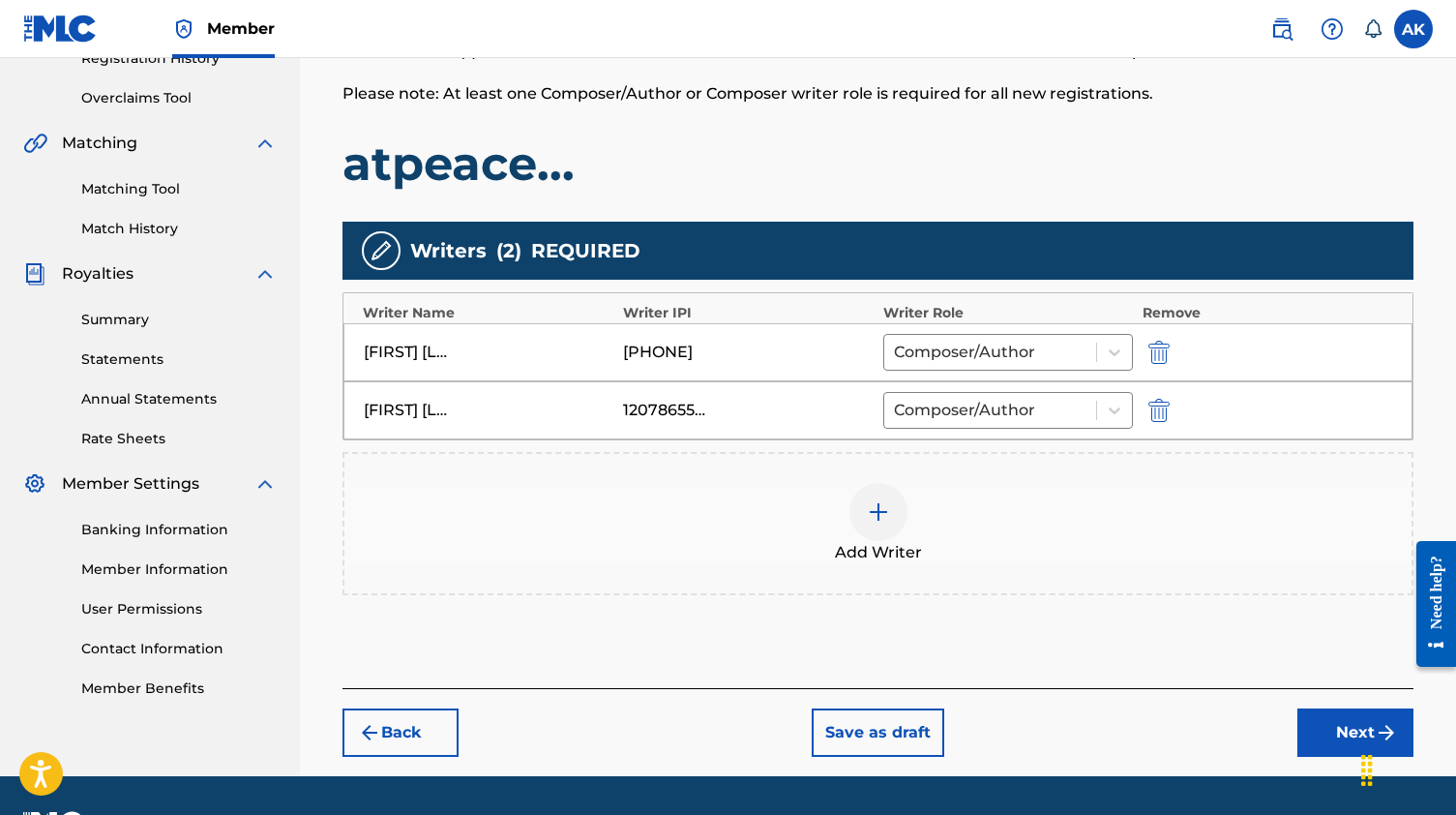 click on "Next" at bounding box center (1355, 733) 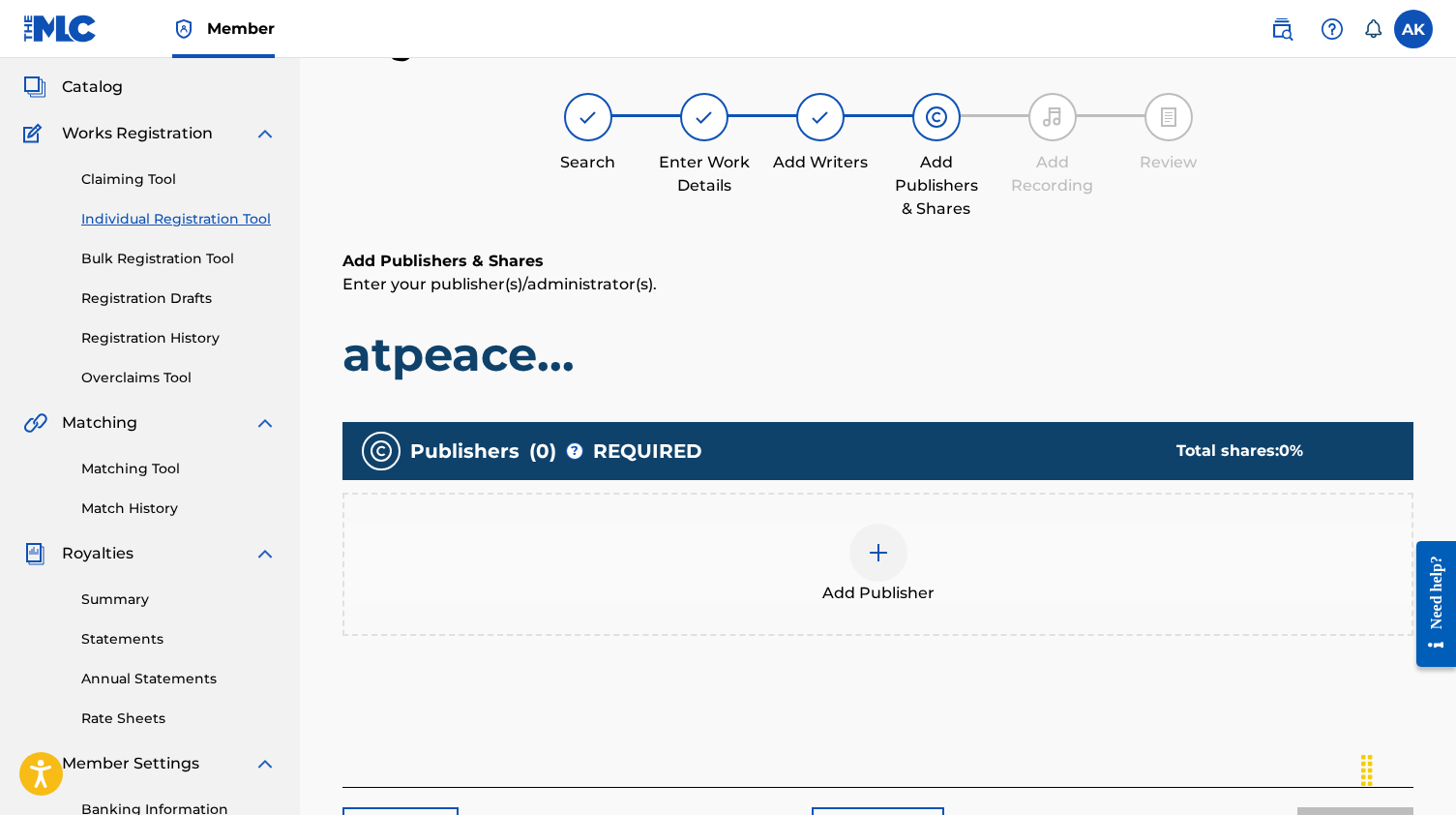 scroll, scrollTop: 87, scrollLeft: 0, axis: vertical 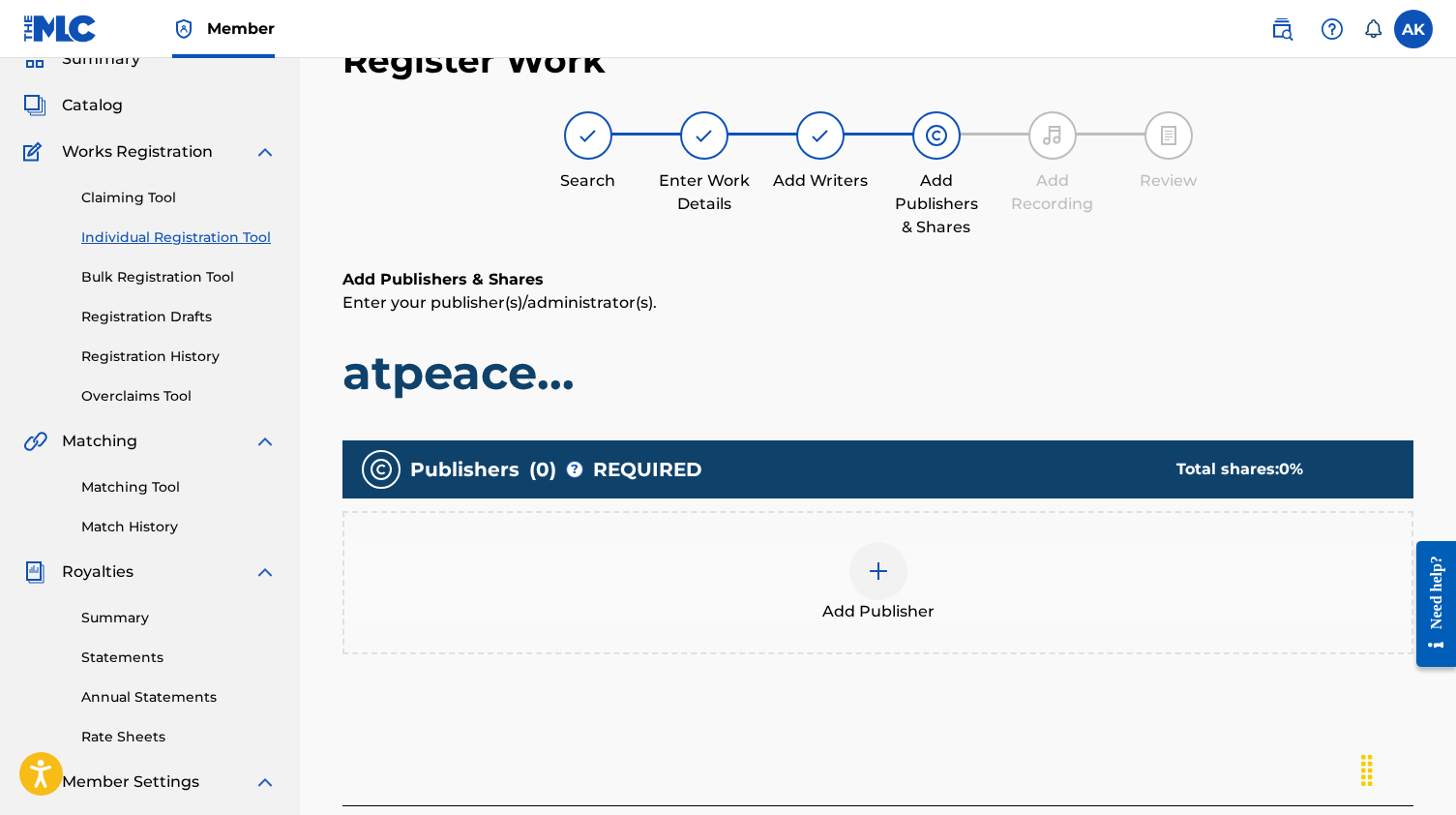 click on "Add Publisher" at bounding box center [877, 583] 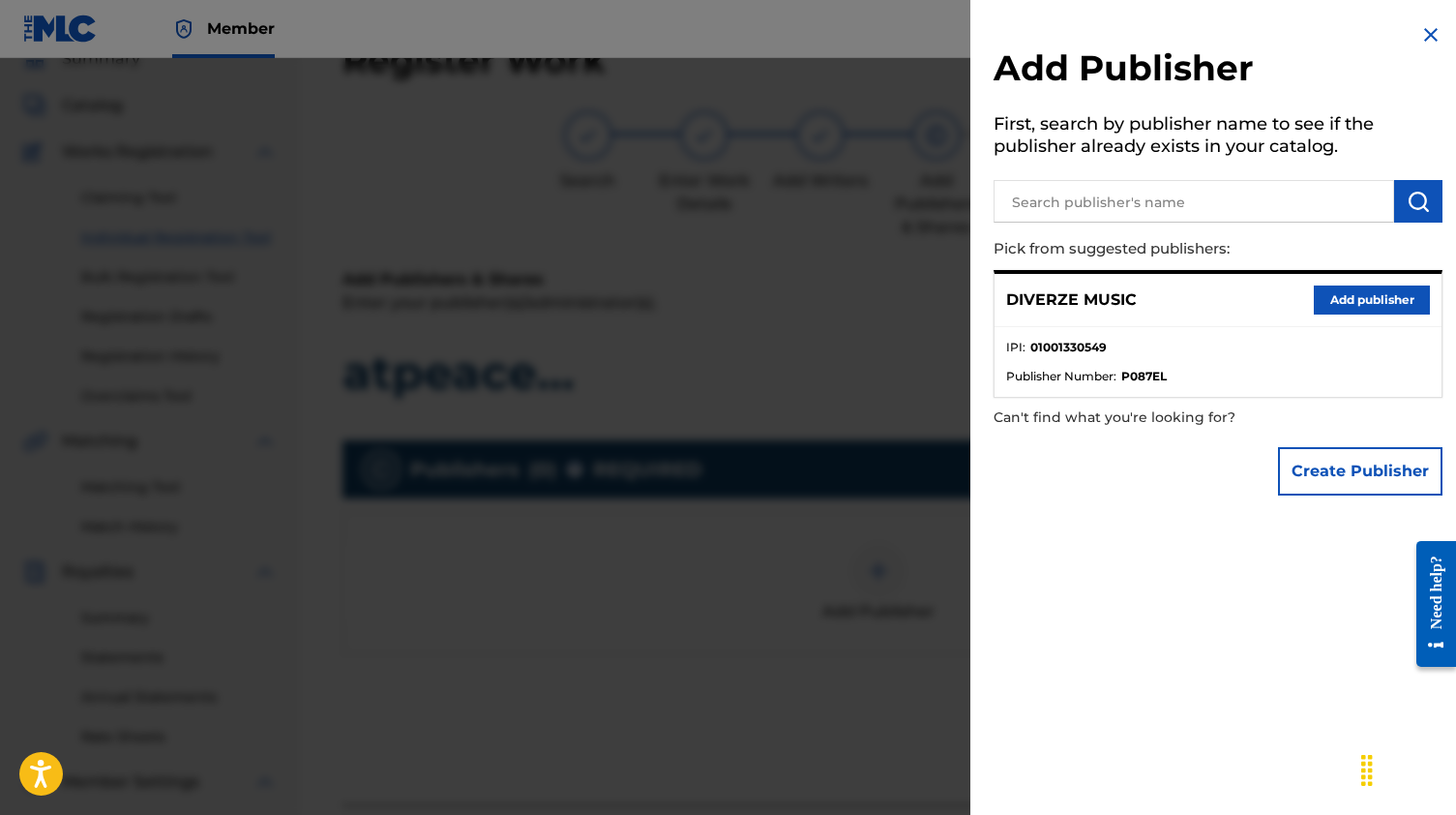 click on "Add publisher" at bounding box center [1372, 300] 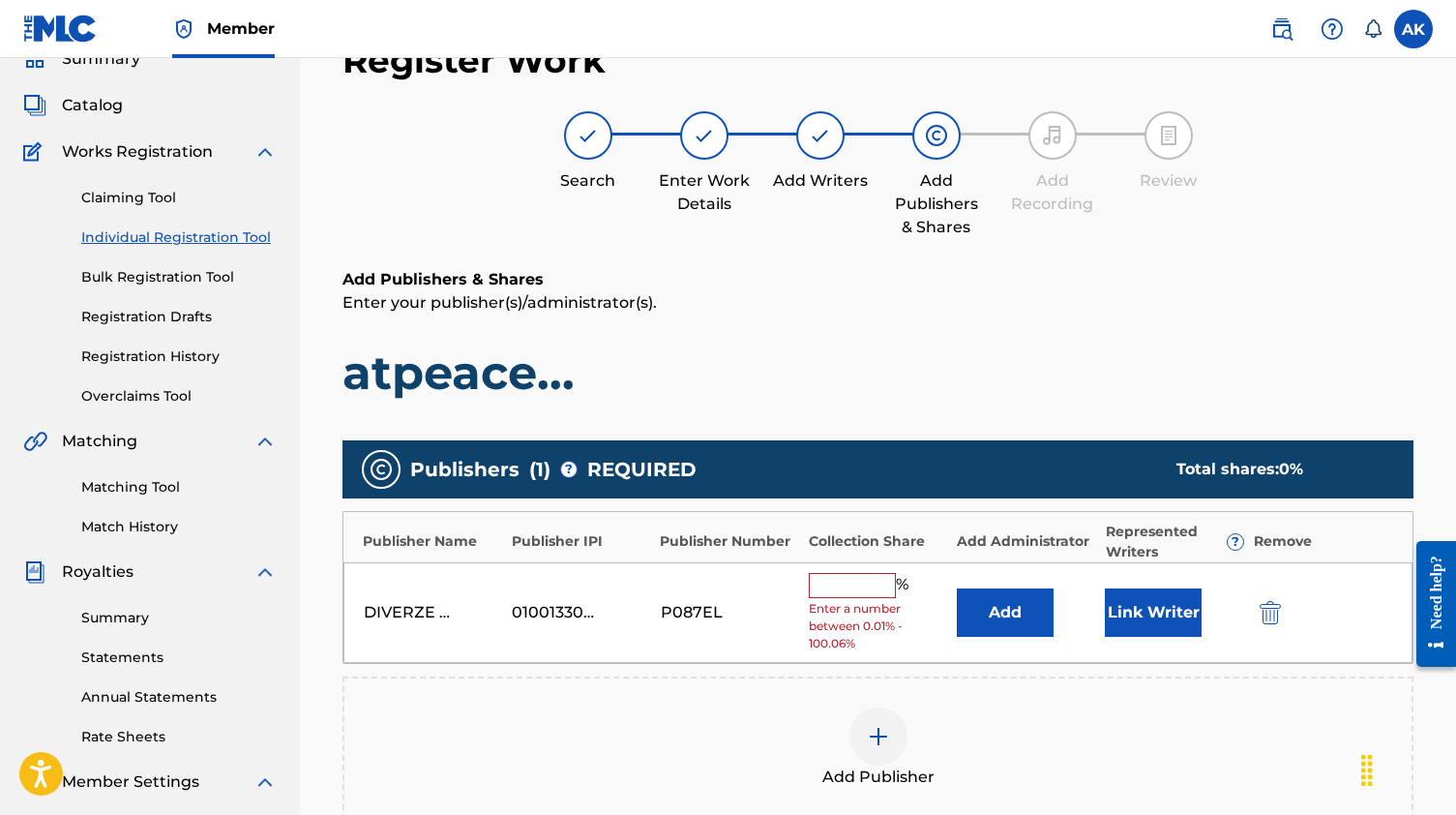 click at bounding box center [852, 586] 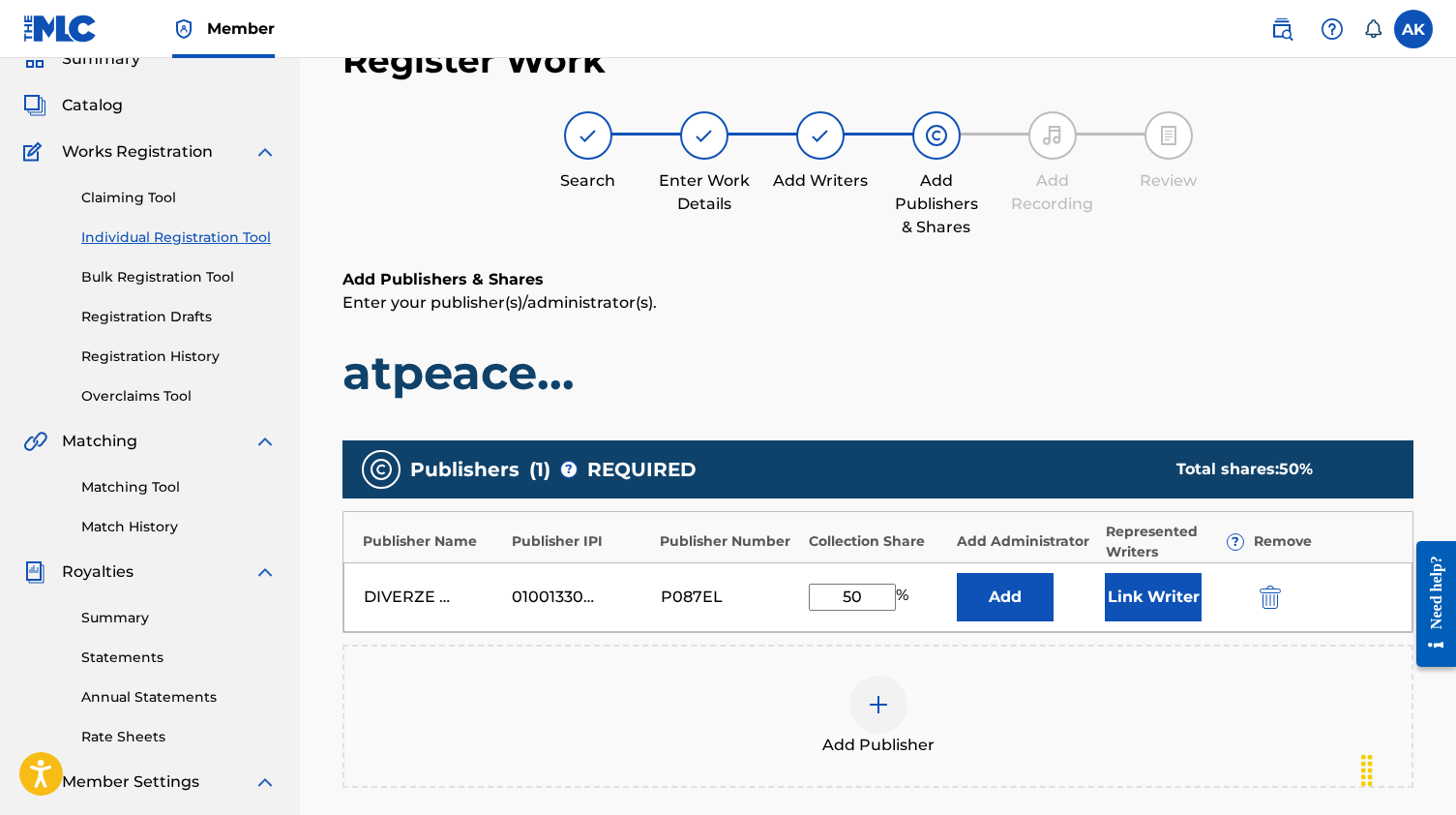 type on "50" 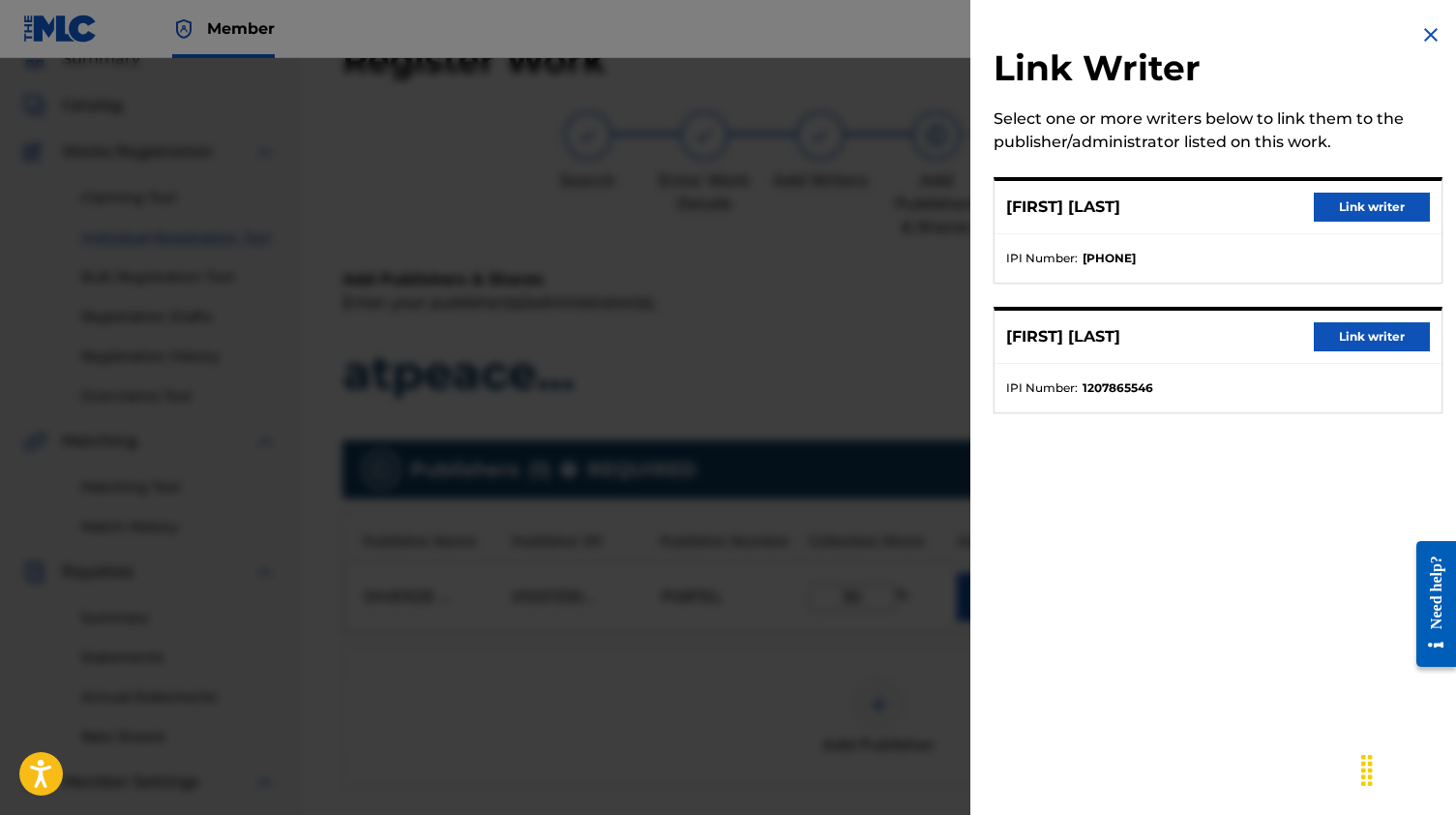 click on "Link writer" at bounding box center (1372, 337) 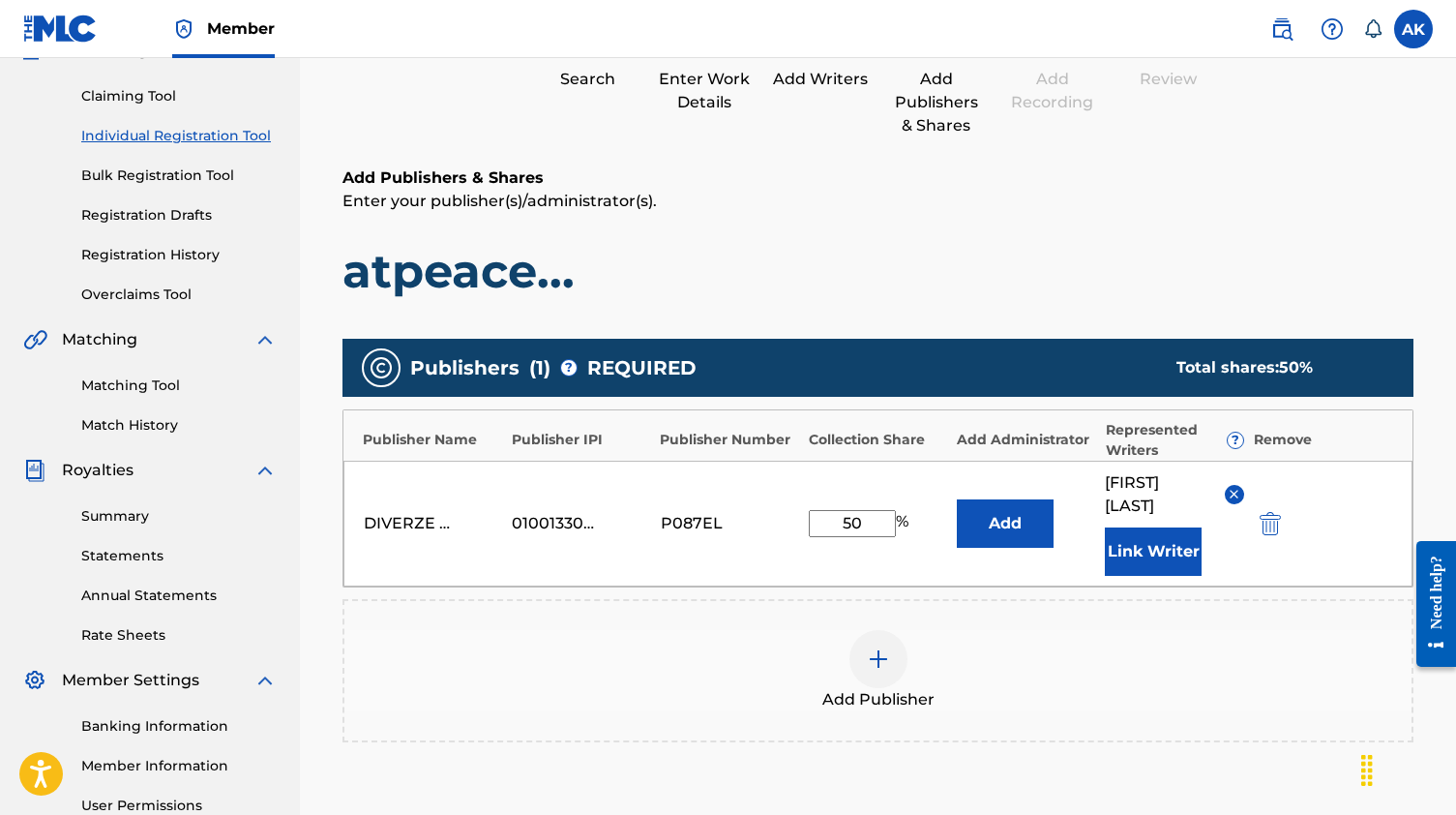 scroll, scrollTop: 367, scrollLeft: 0, axis: vertical 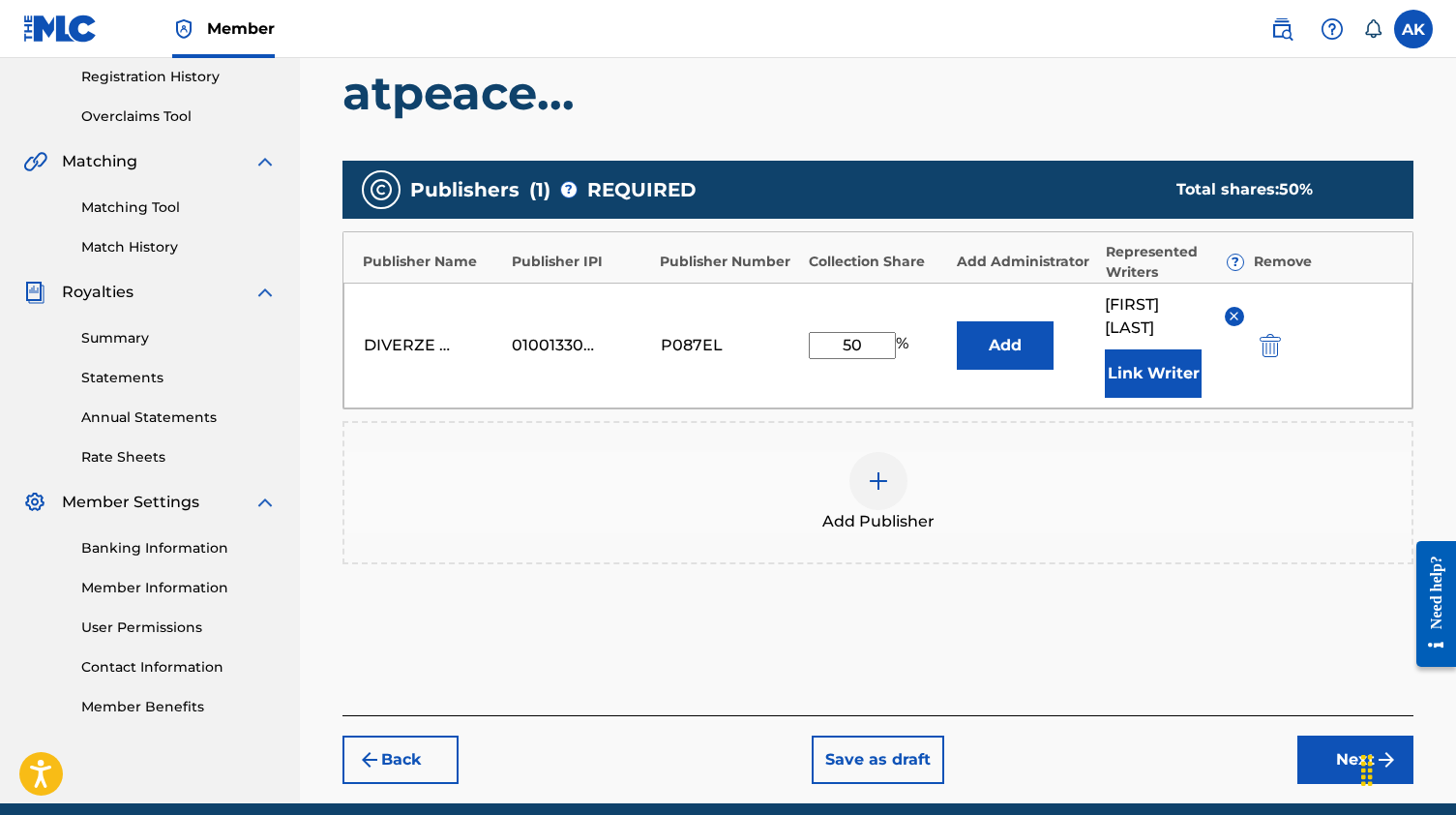click on "Back Save as draft Next" at bounding box center [877, 749] 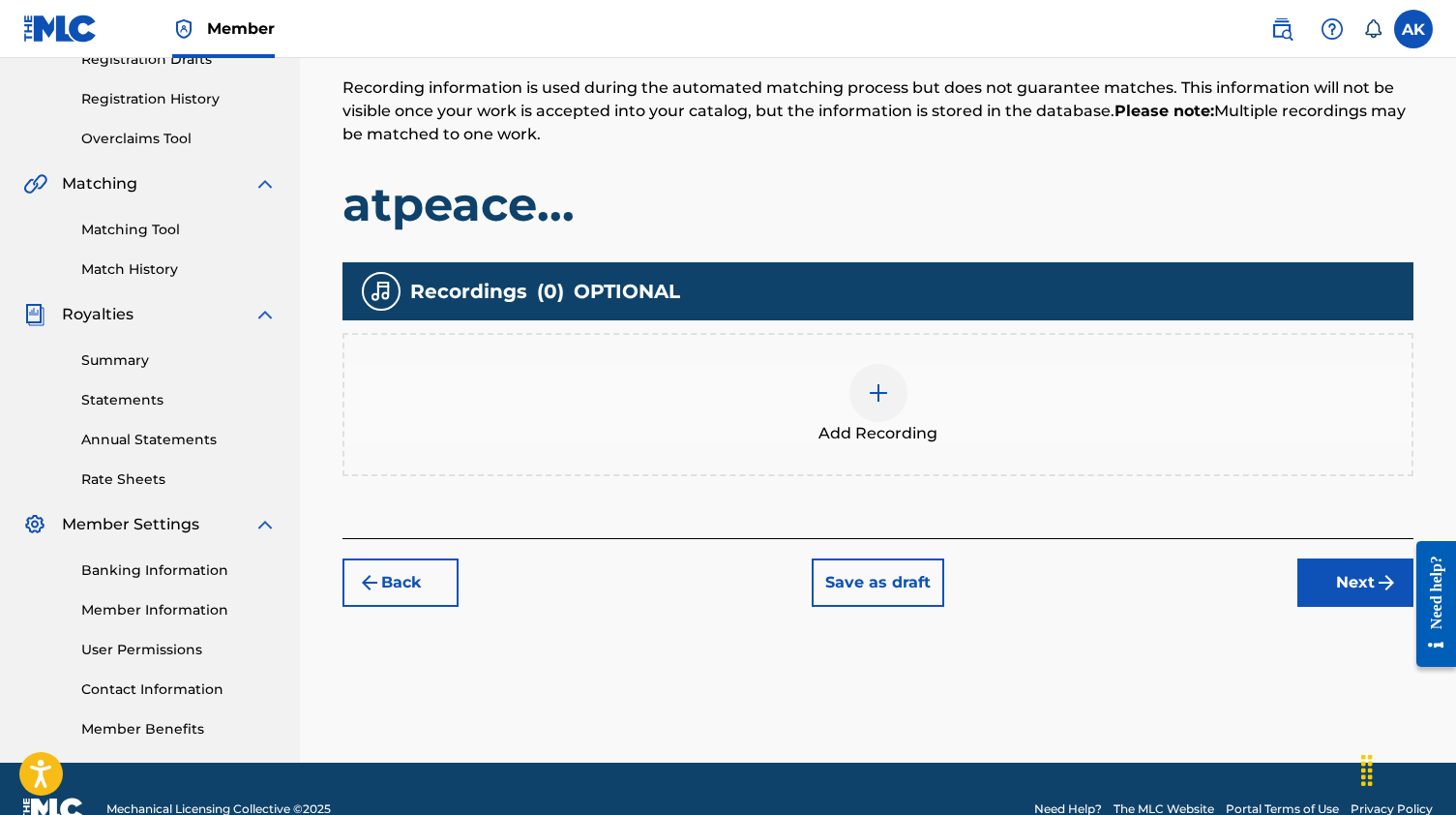 scroll, scrollTop: 349, scrollLeft: 0, axis: vertical 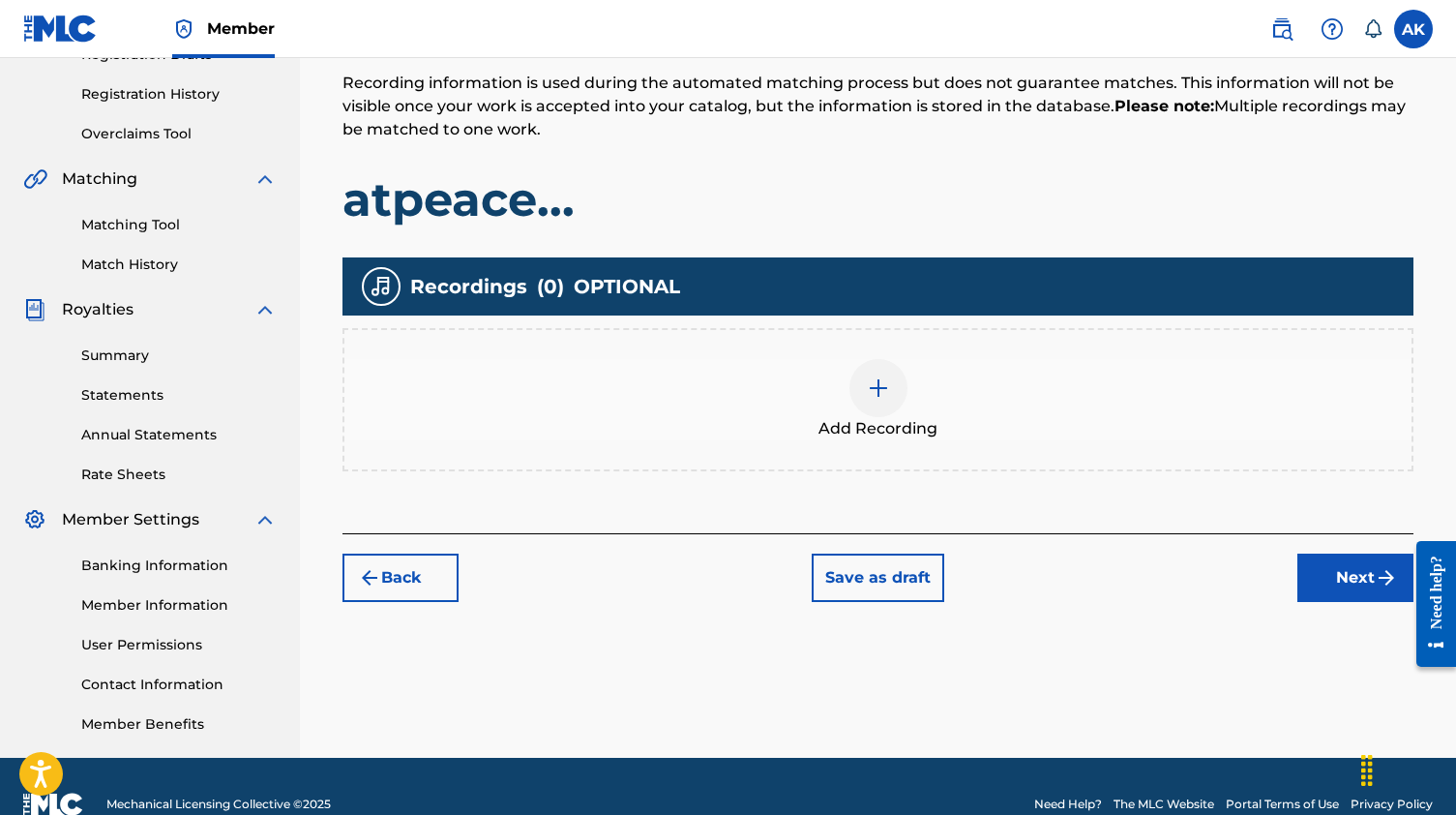 click at bounding box center [878, 388] 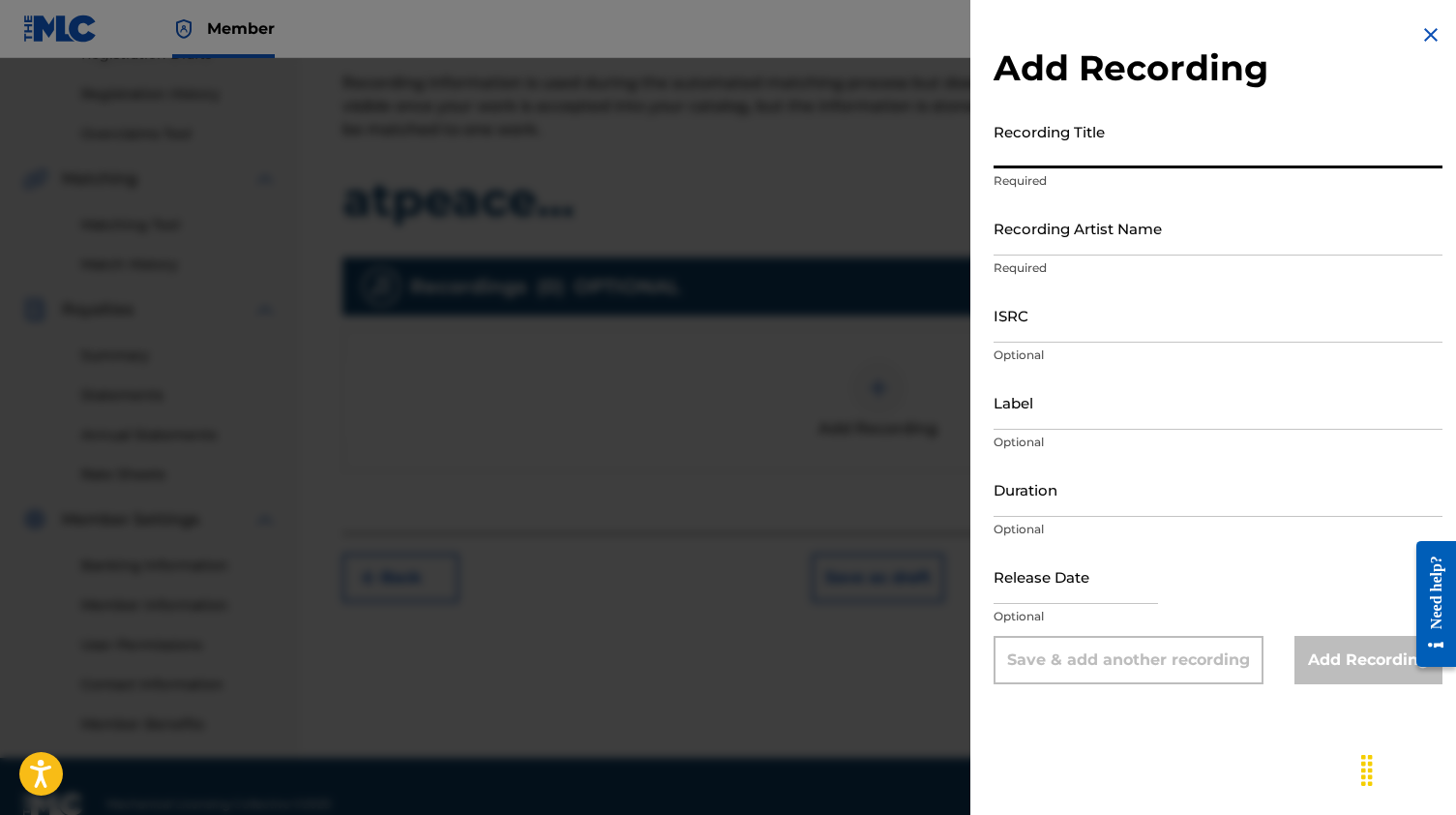 click on "Recording Title" at bounding box center [1218, 140] 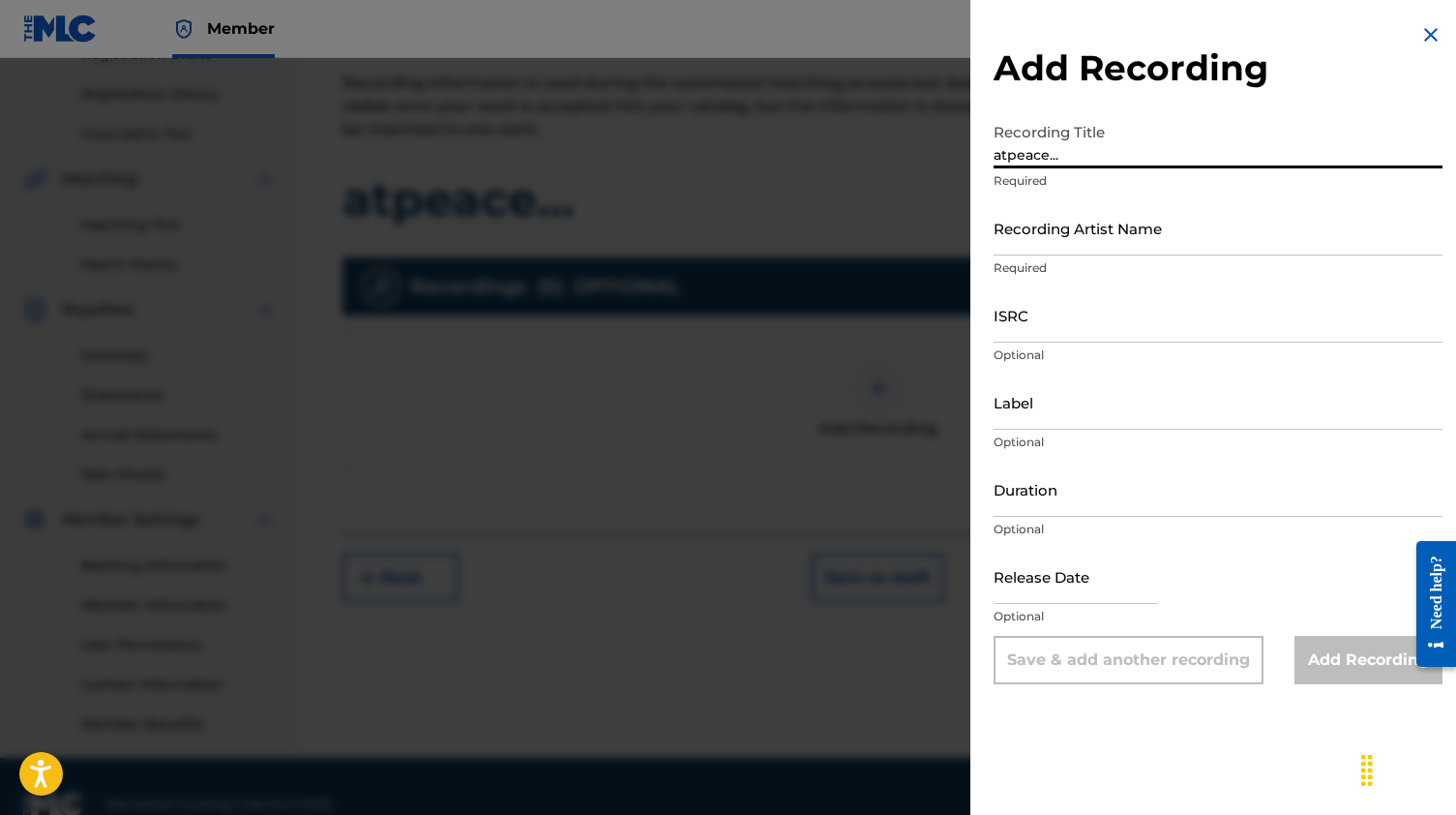 type on "atpeace..." 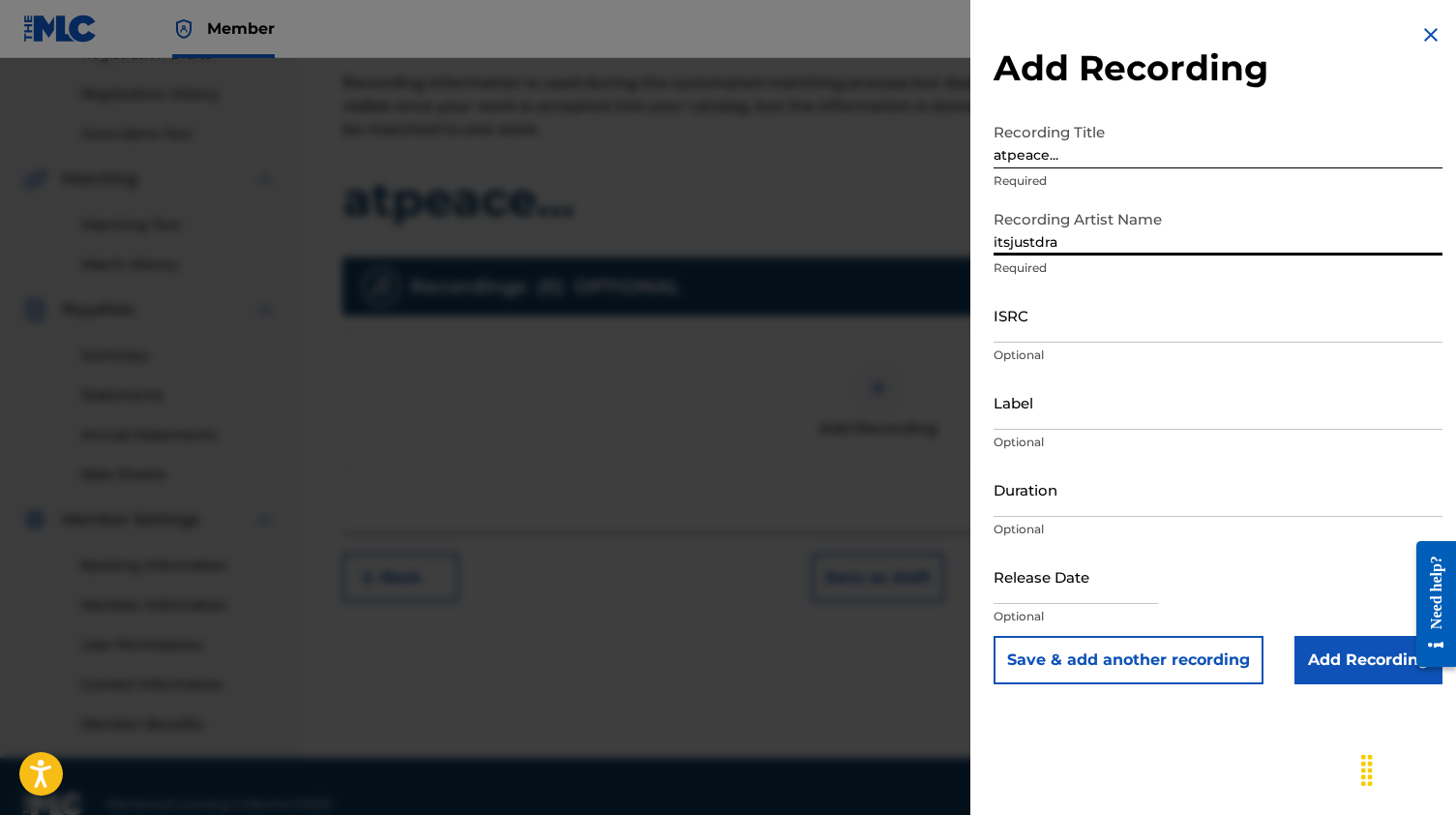type on "itsjustdra" 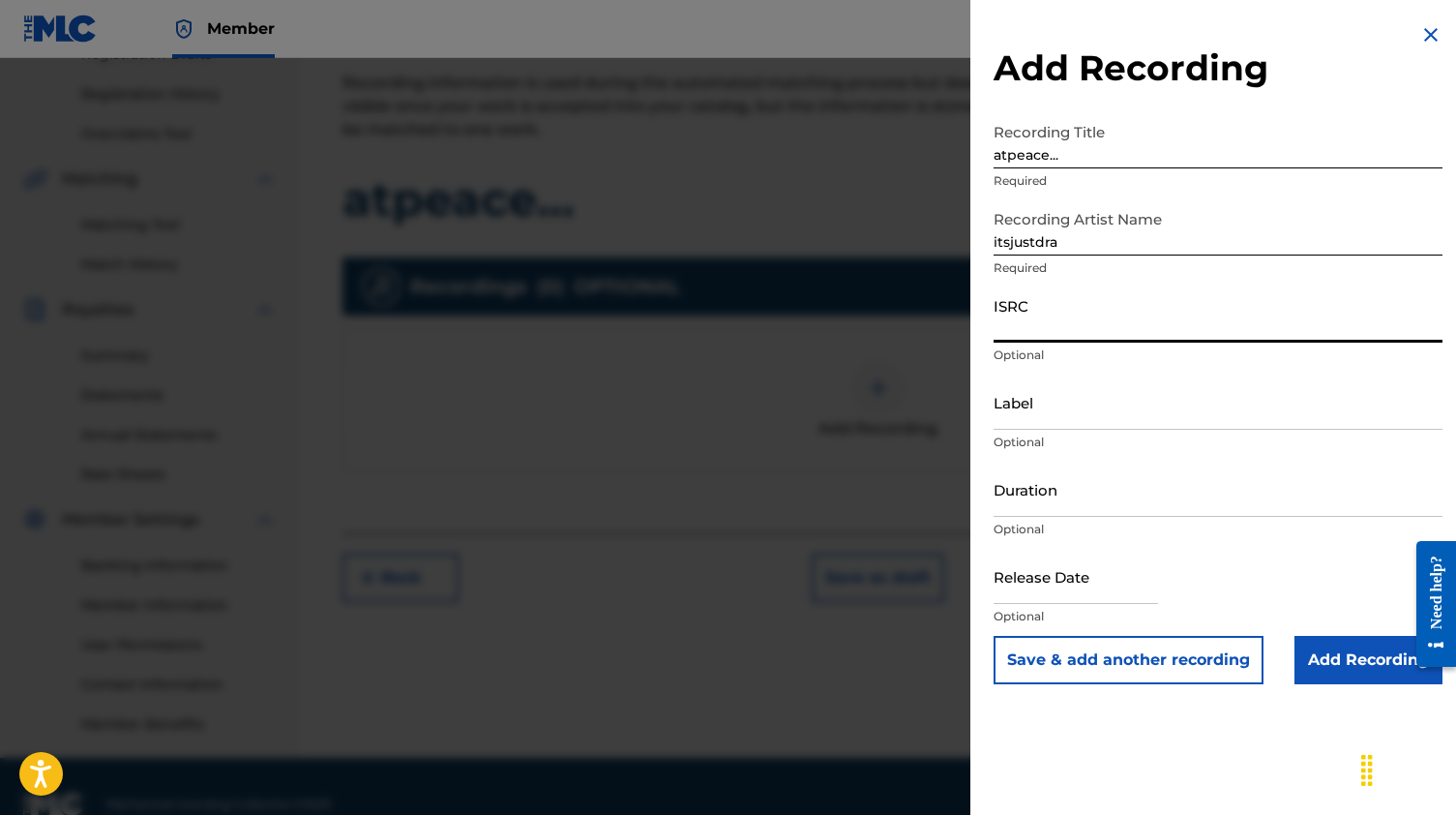 click on "ISRC" at bounding box center [1218, 315] 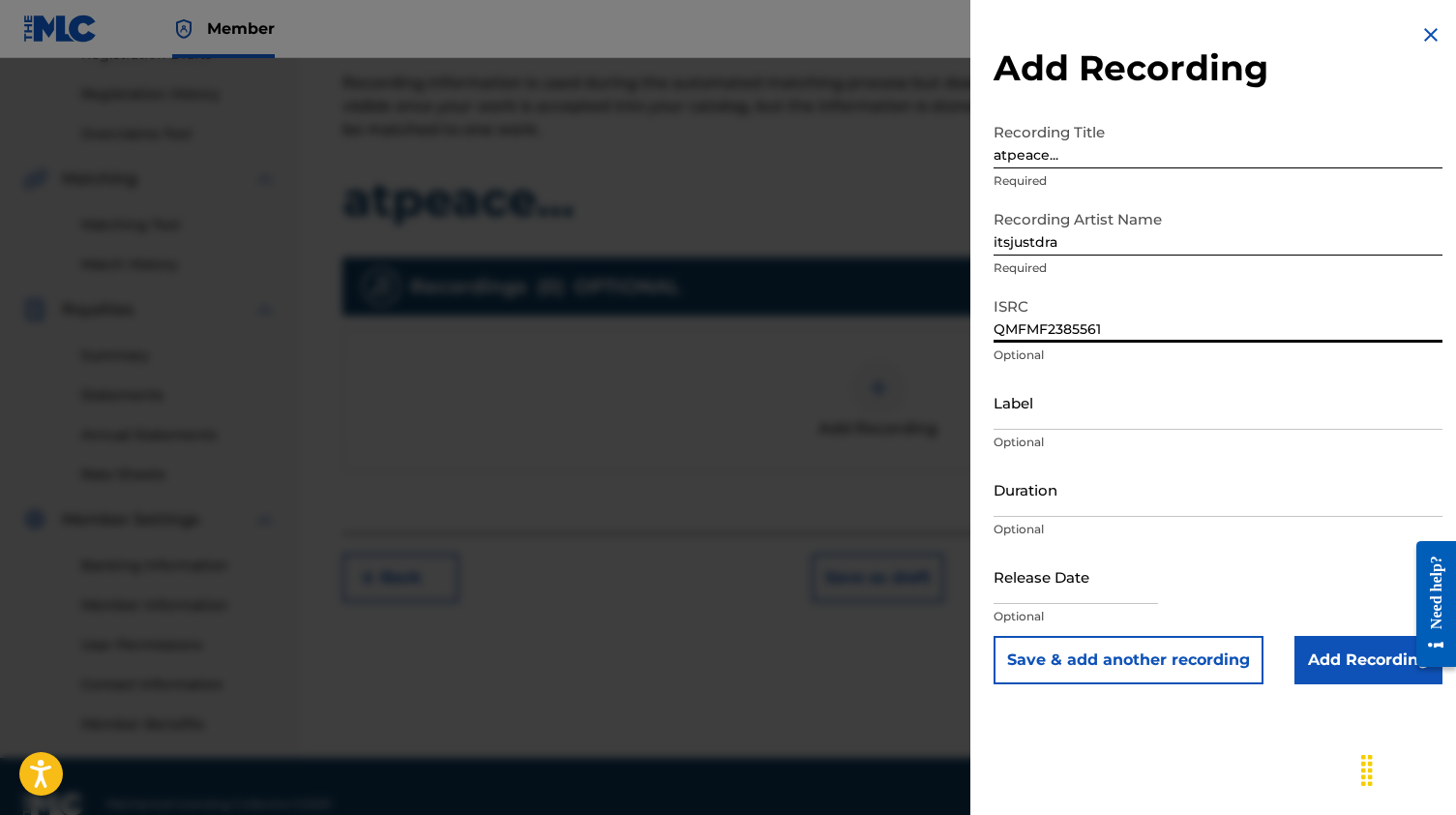 type on "QMFMF2385561" 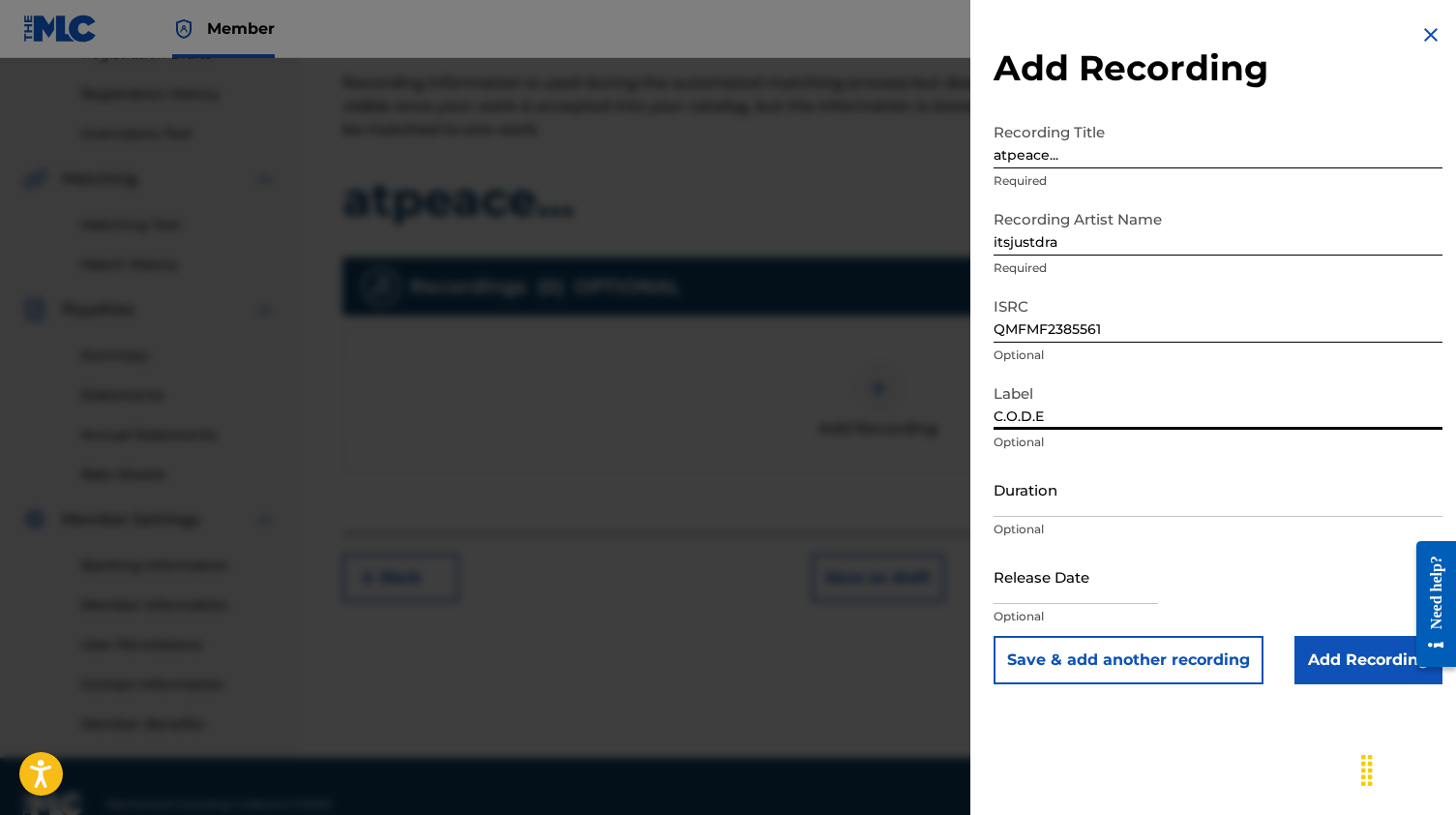 type on "C.O.D.E" 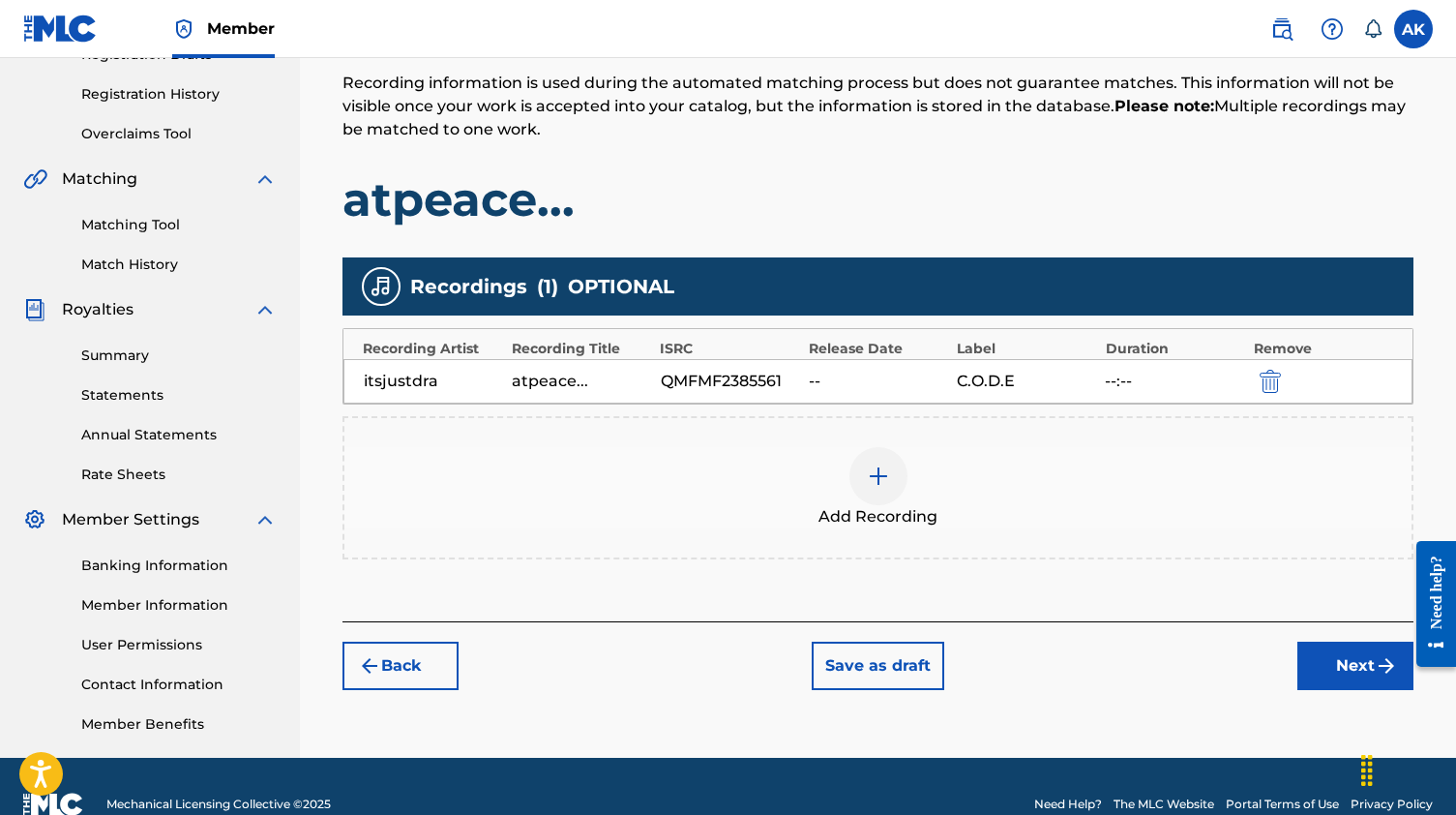 click on "Next" at bounding box center (1355, 666) 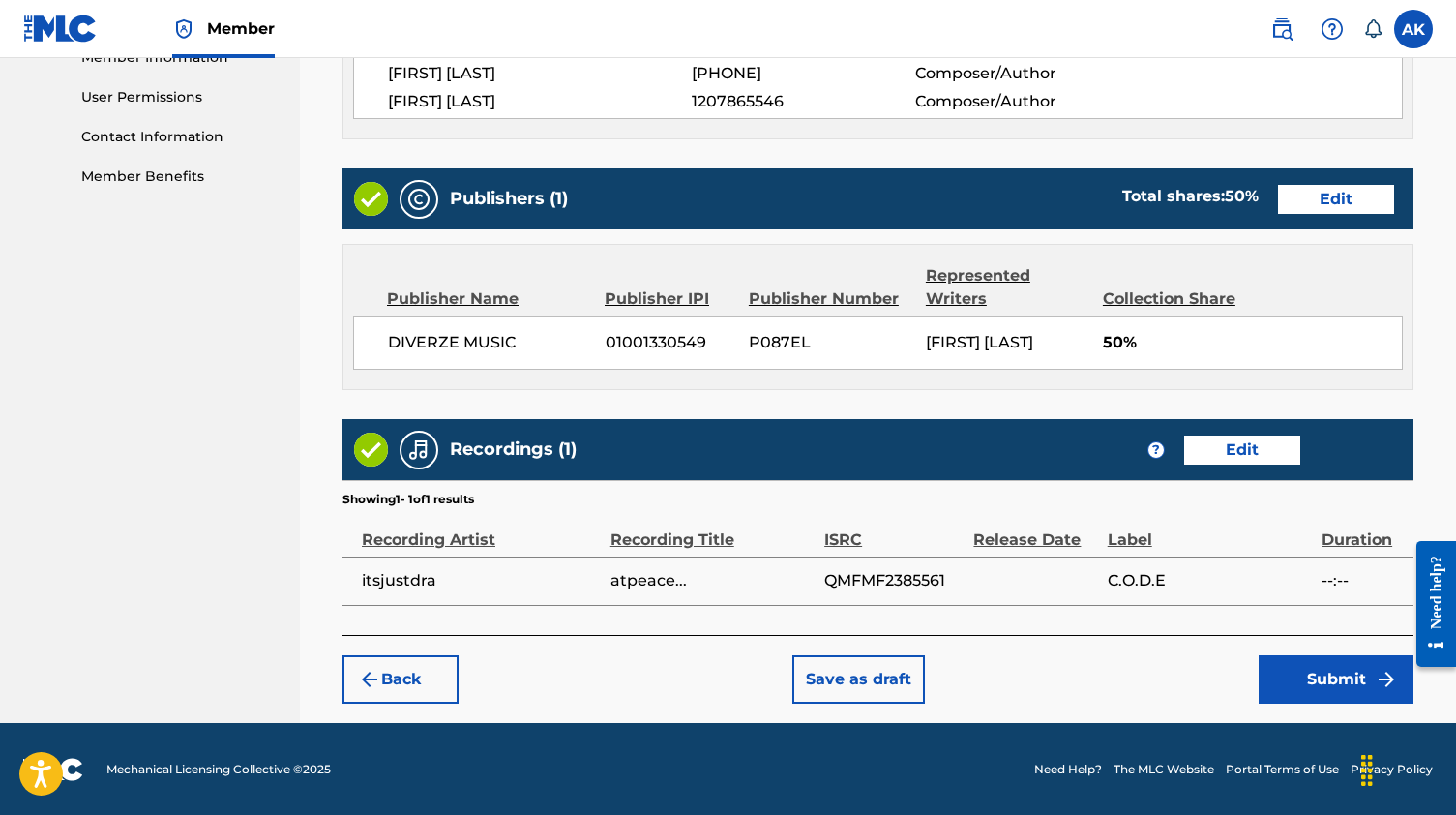 scroll, scrollTop: 896, scrollLeft: 0, axis: vertical 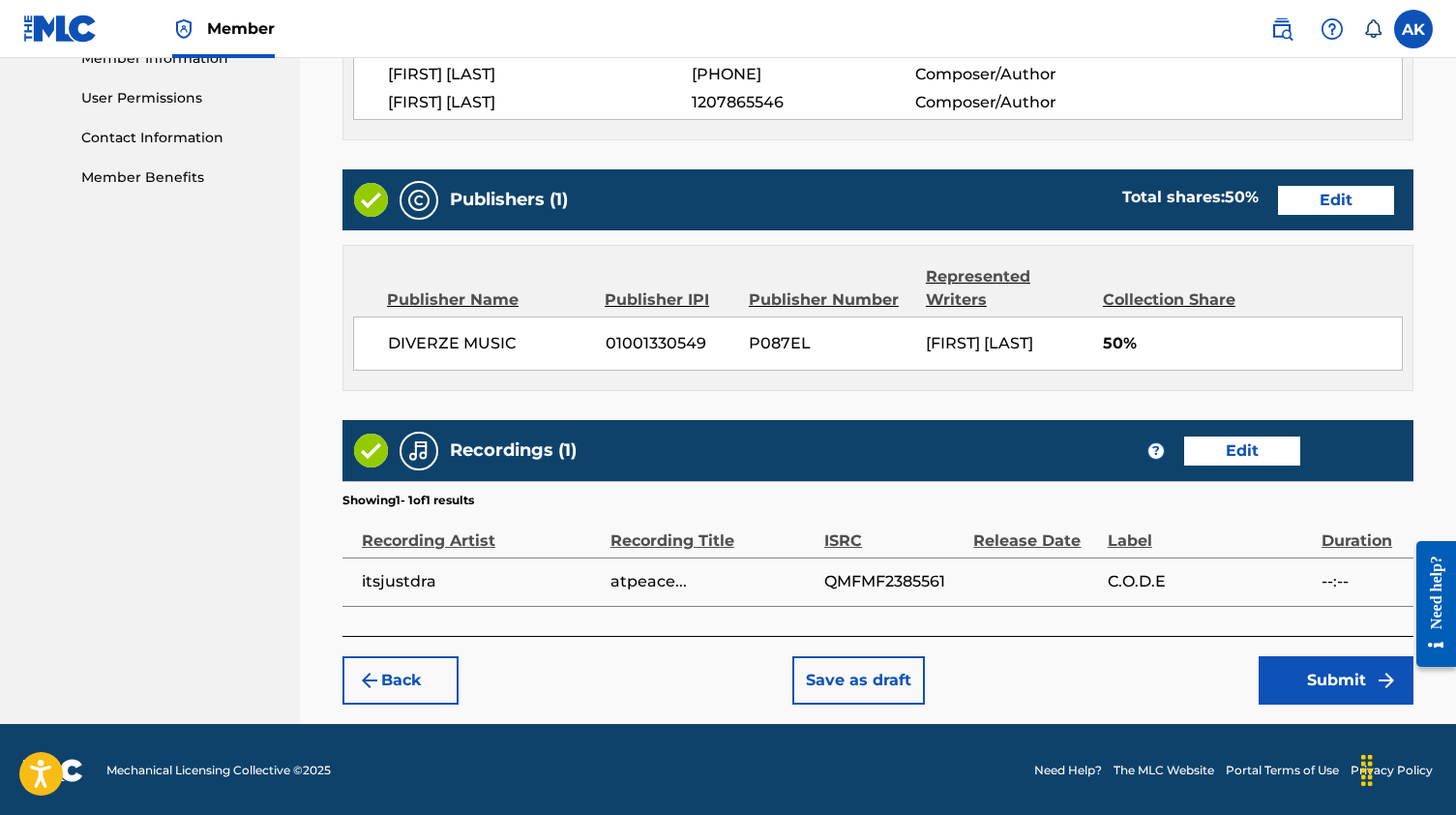 click on "Submit" at bounding box center [1336, 680] 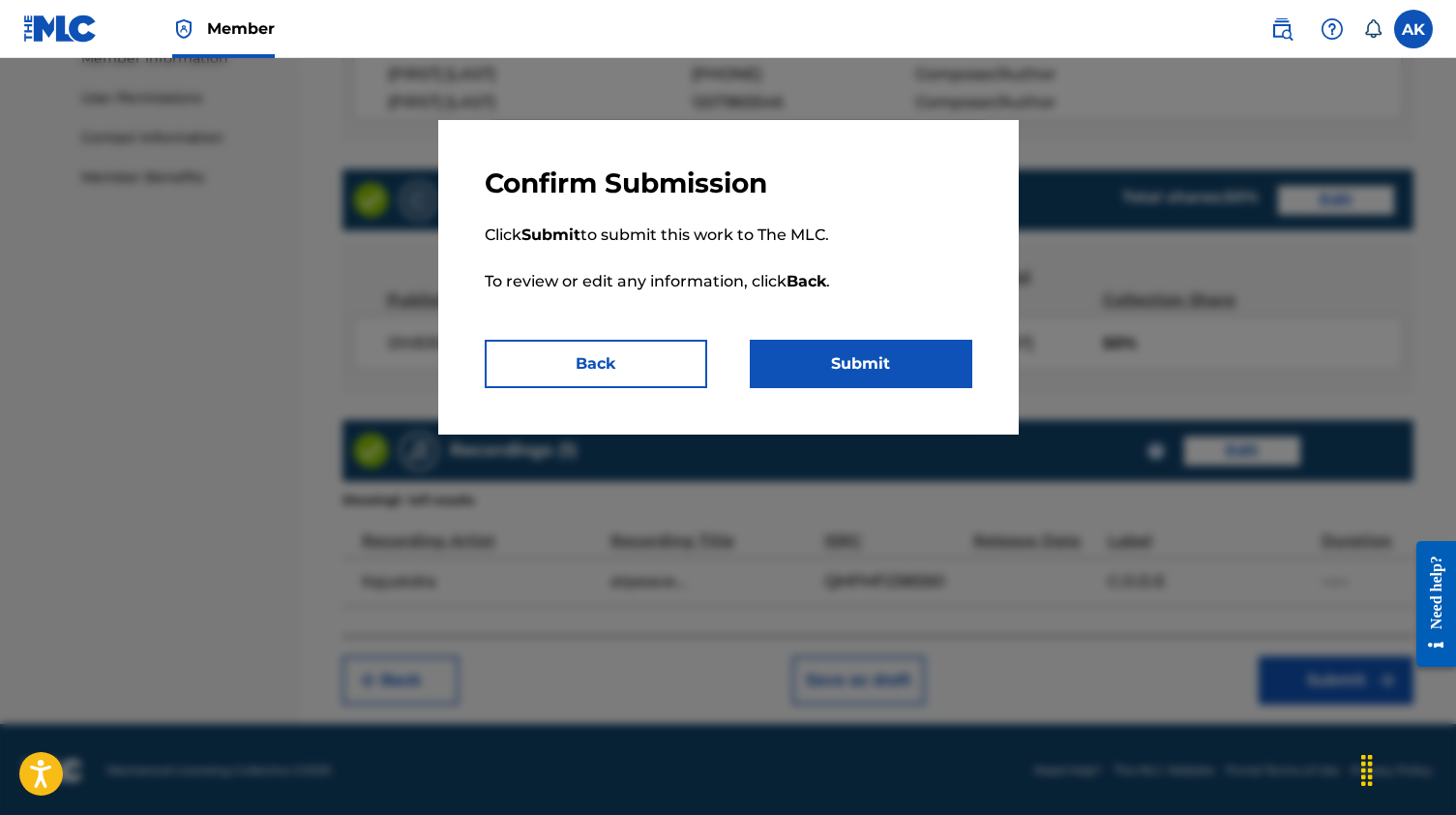 click on "Submit" at bounding box center [861, 364] 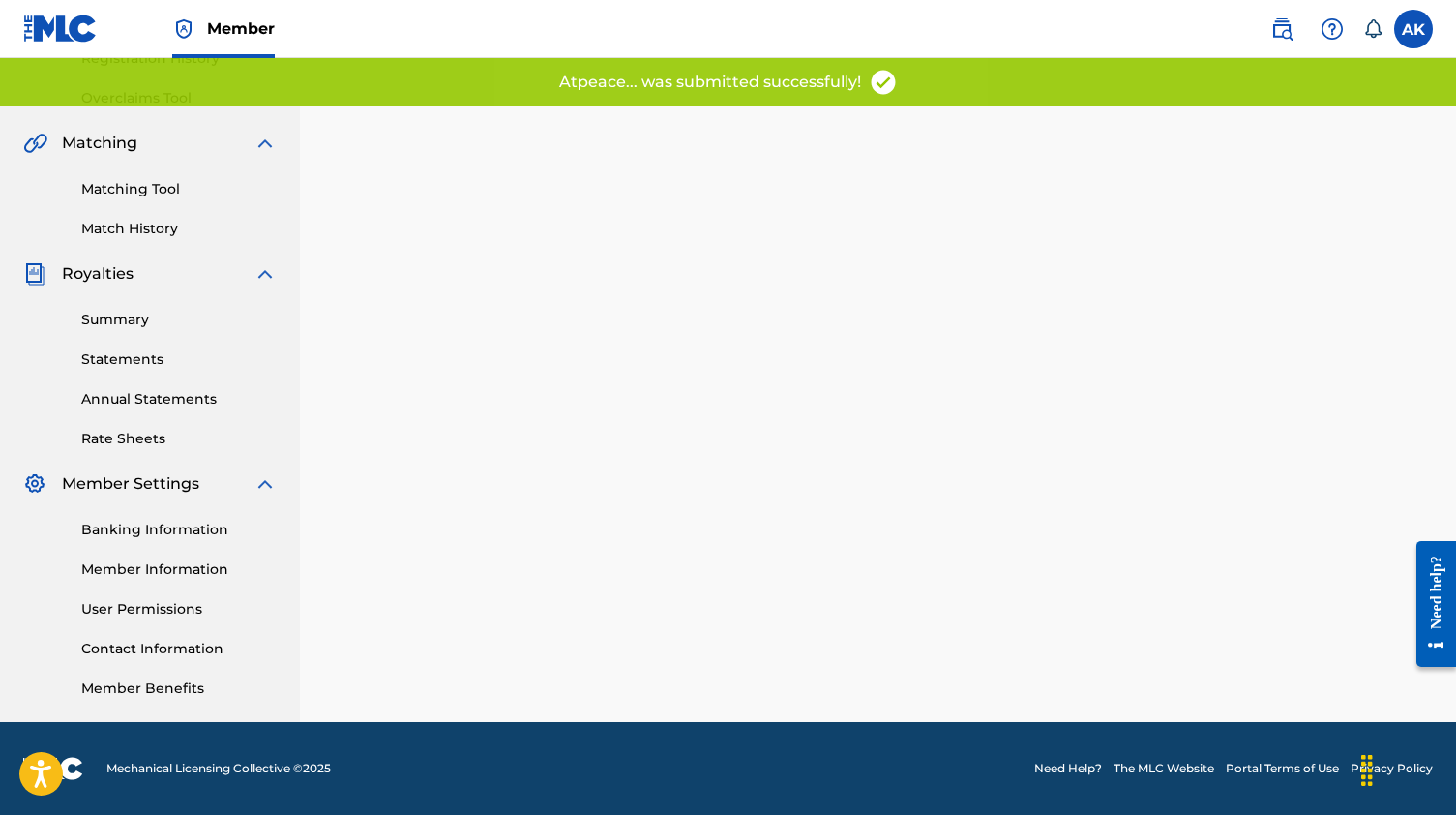 scroll, scrollTop: 0, scrollLeft: 0, axis: both 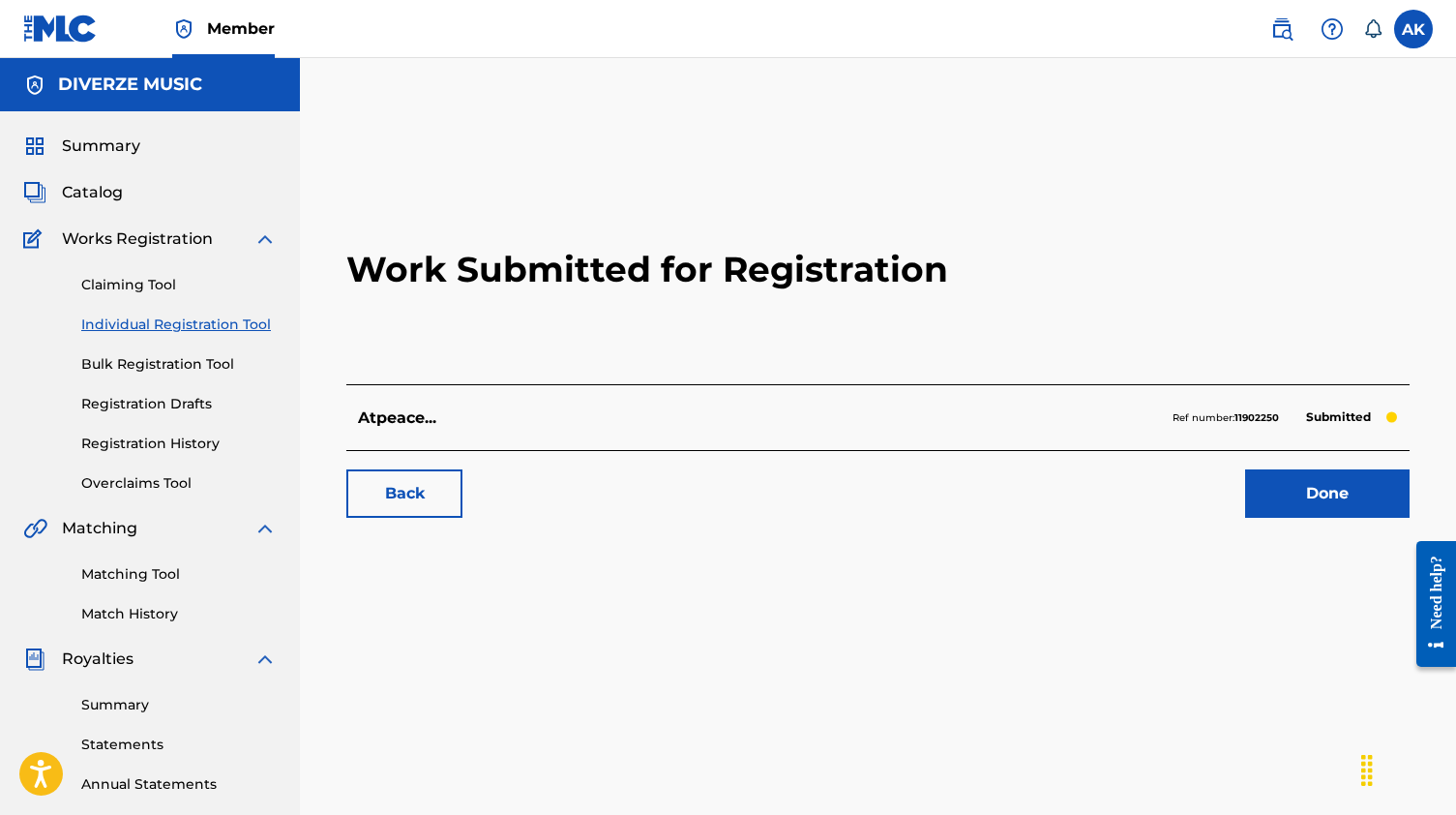 click on "Done" at bounding box center [1327, 494] 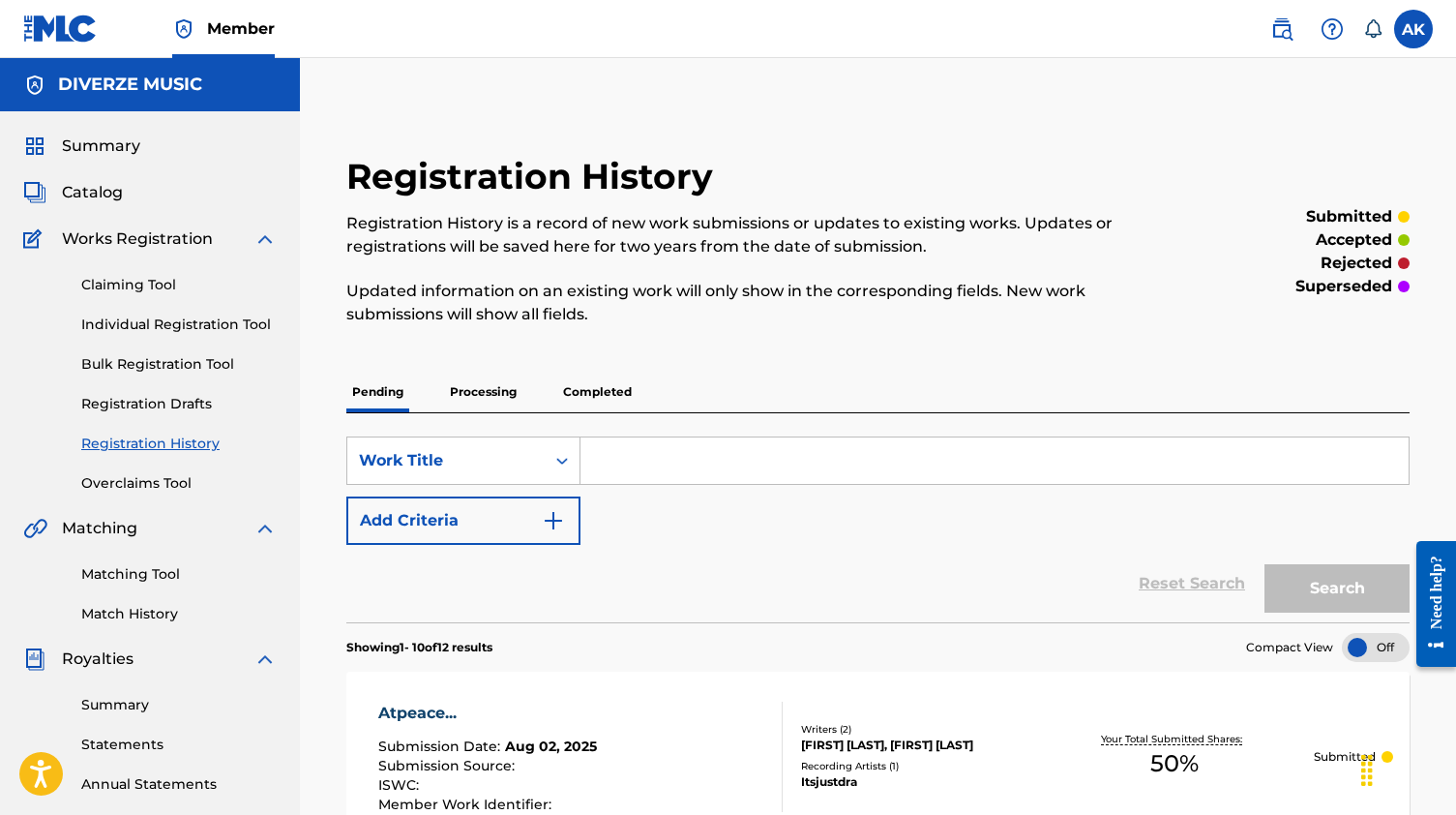 click on "Individual Registration Tool" at bounding box center (179, 324) 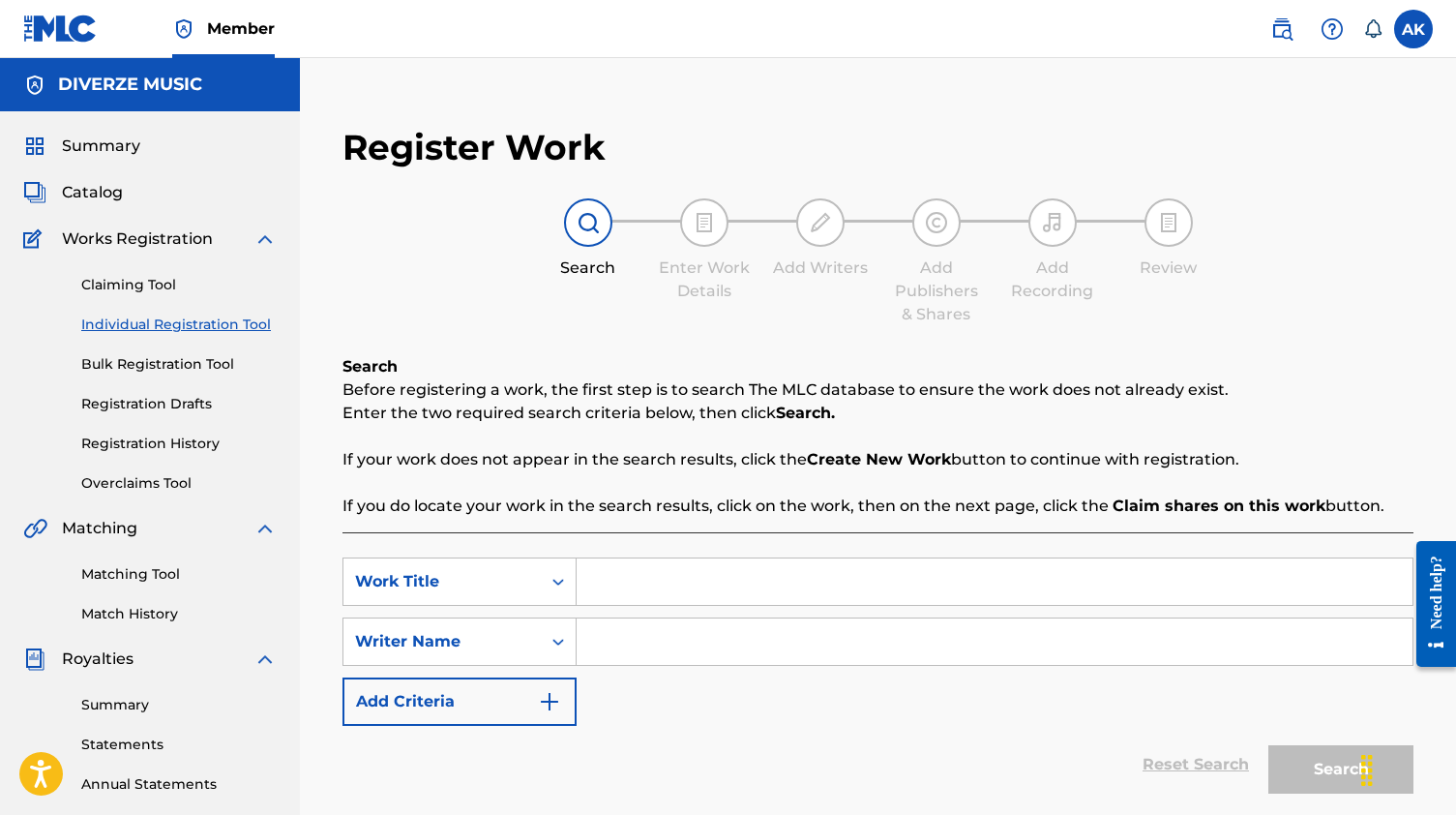 click at bounding box center [995, 582] 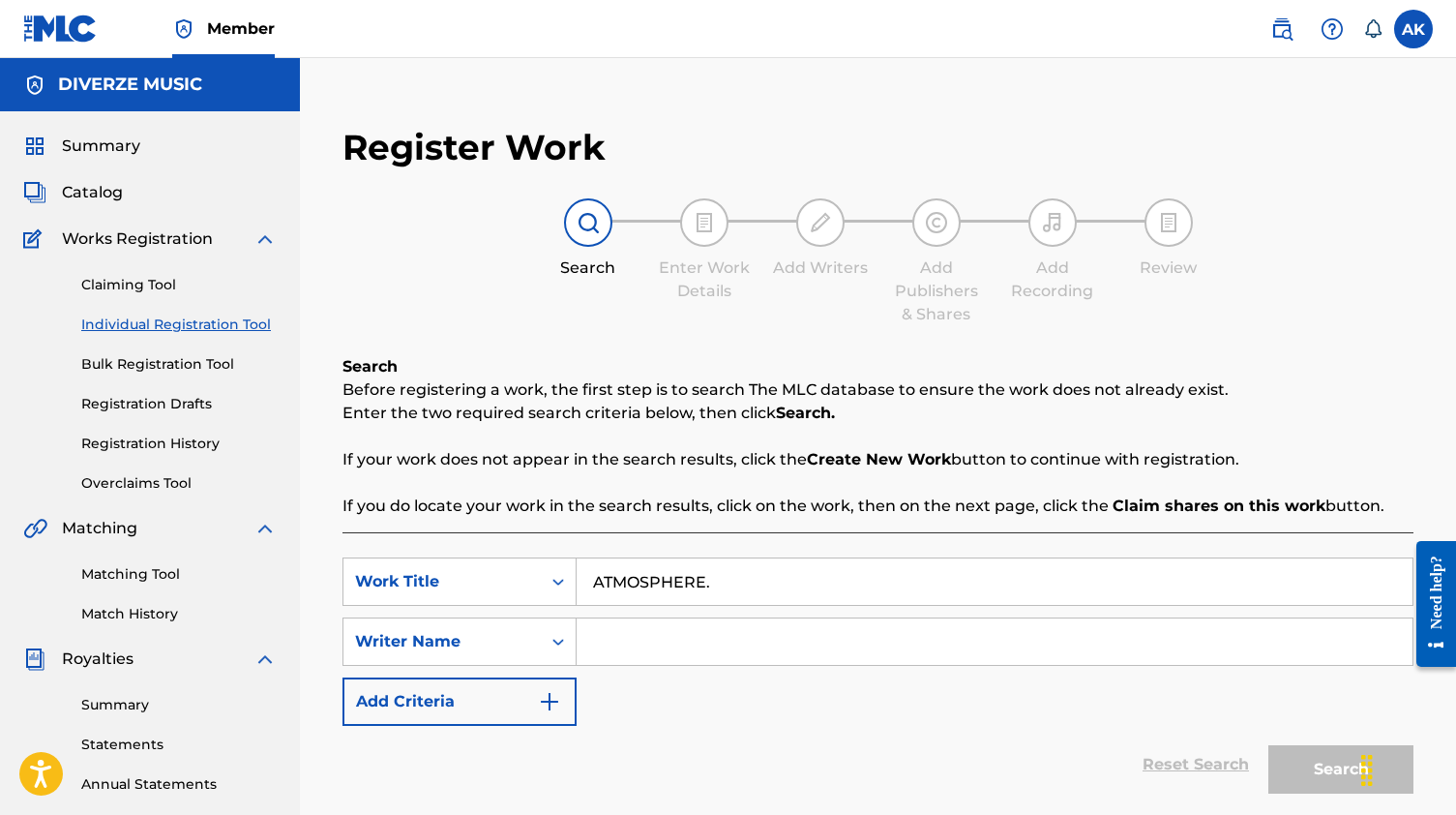 type on "ATMOSPHERE." 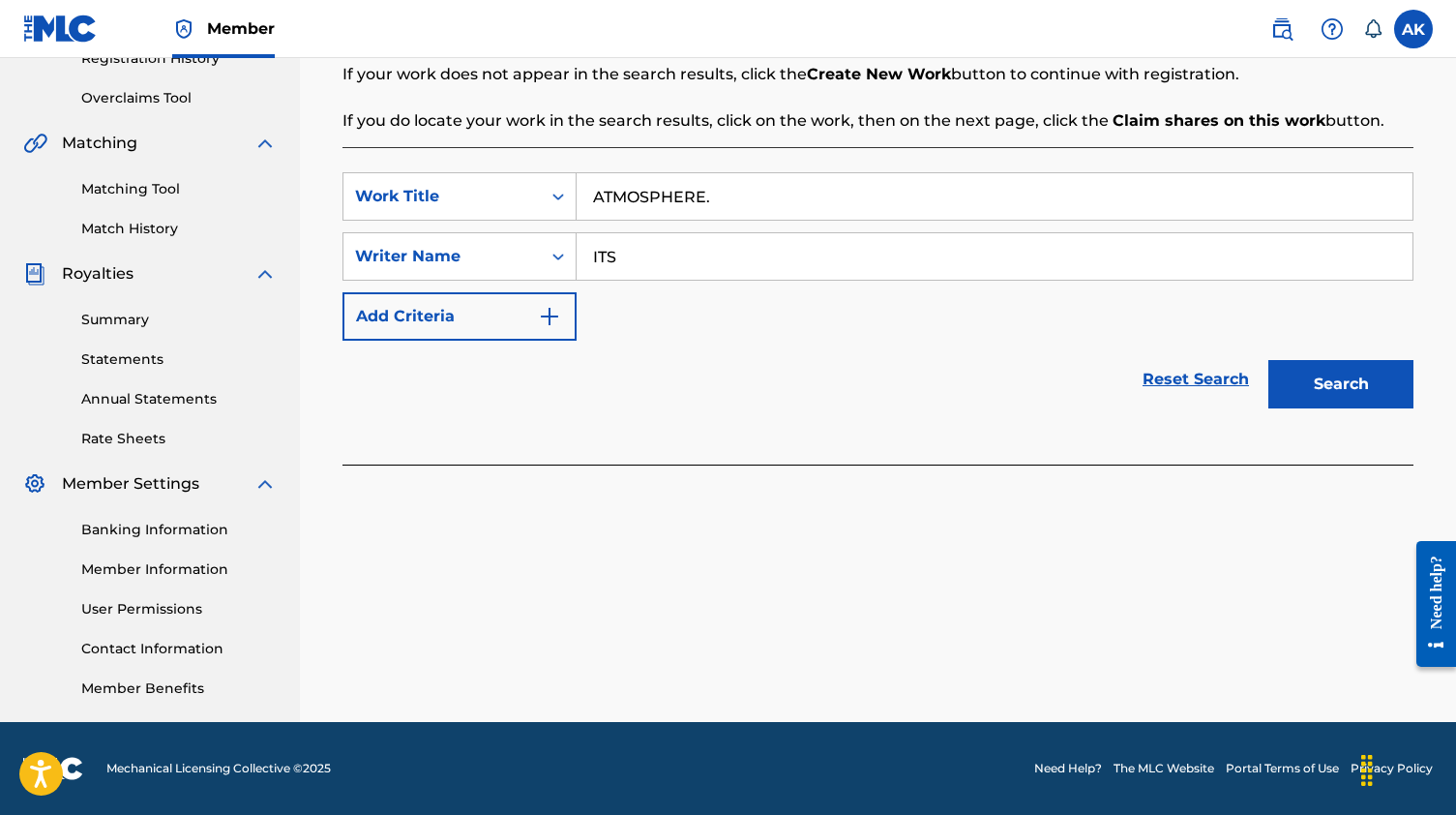type on "ITS" 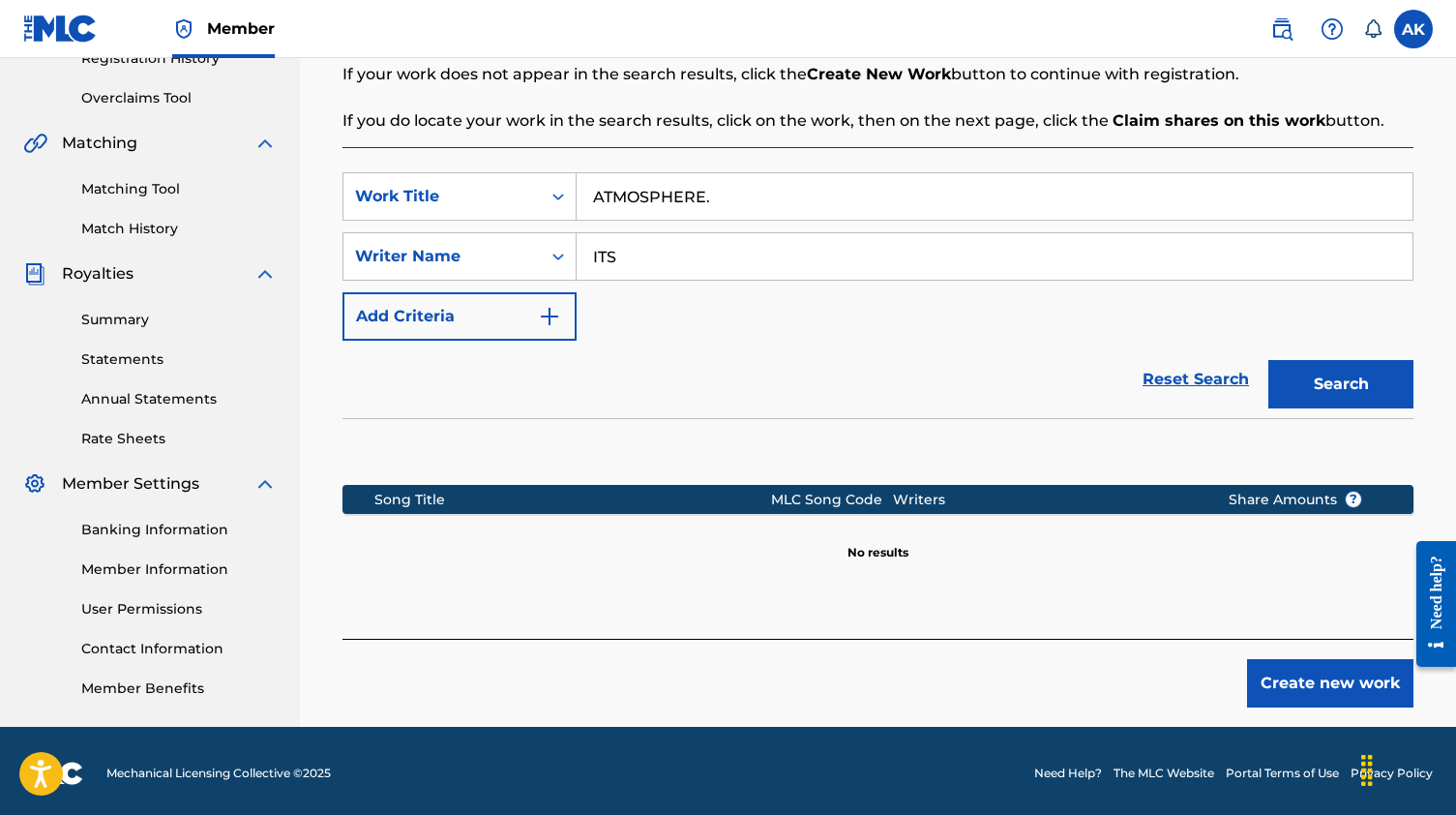 click on "Create new work" at bounding box center (1330, 683) 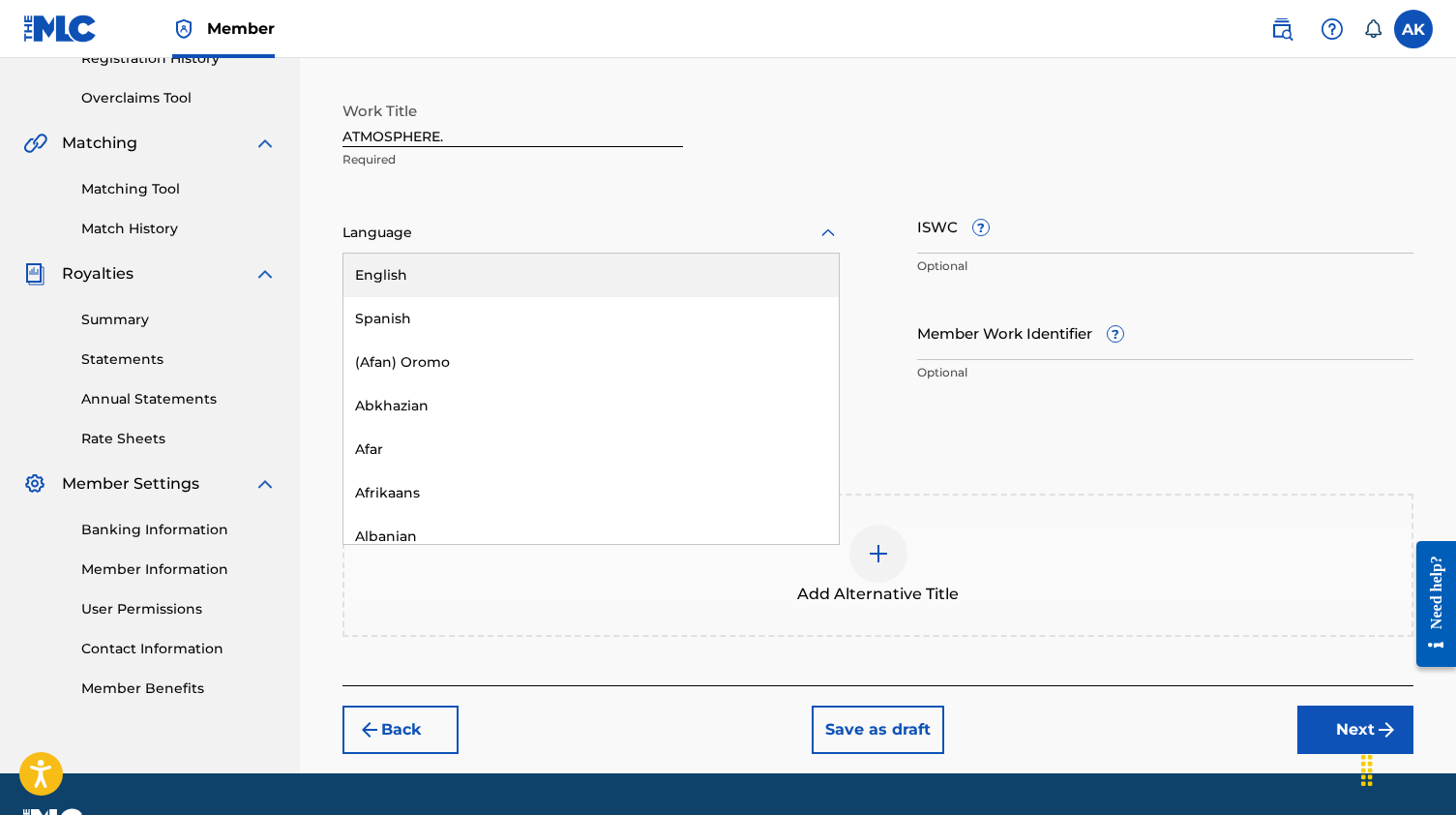 click at bounding box center (591, 232) 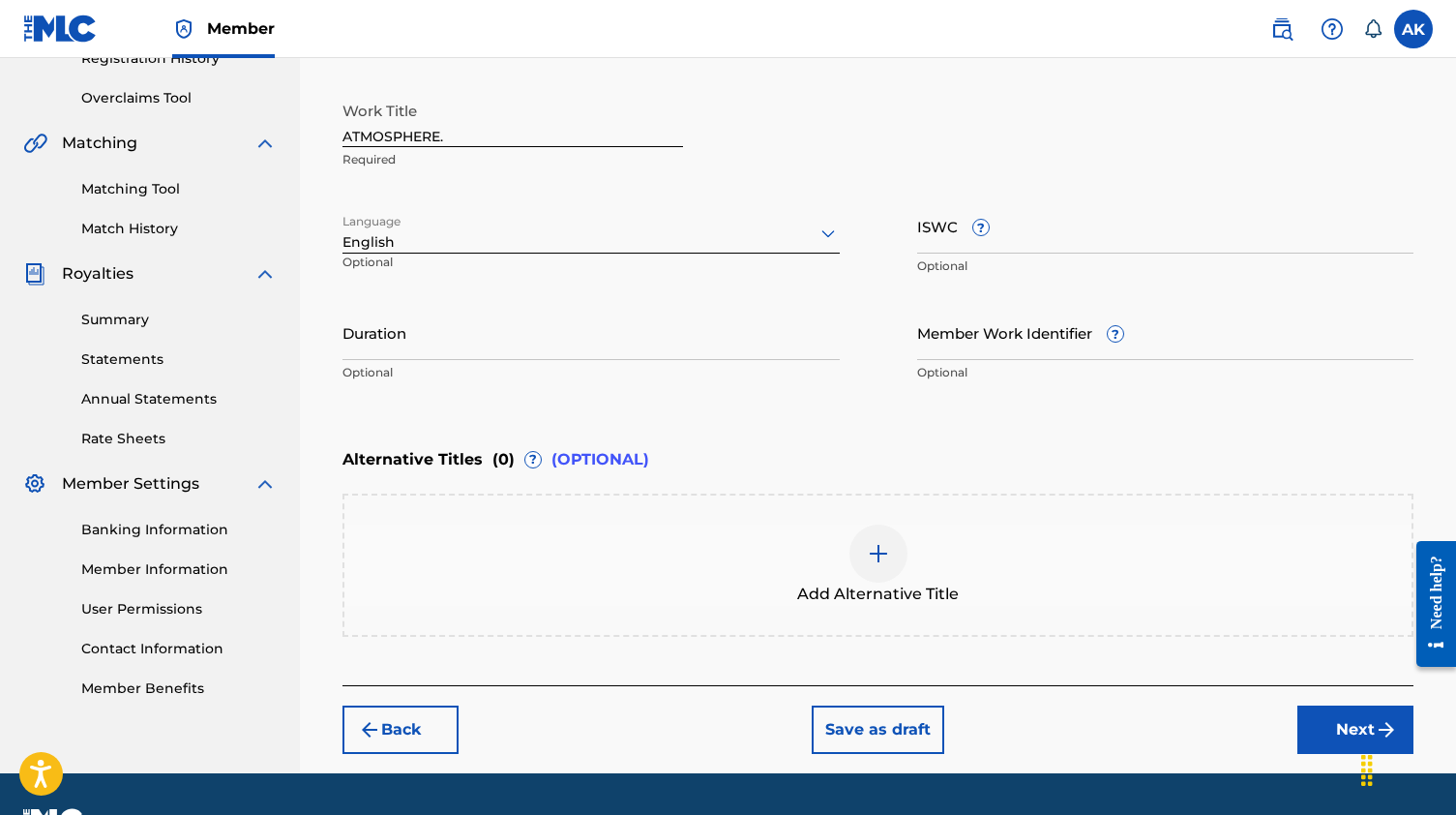 click on "Next" at bounding box center [1355, 730] 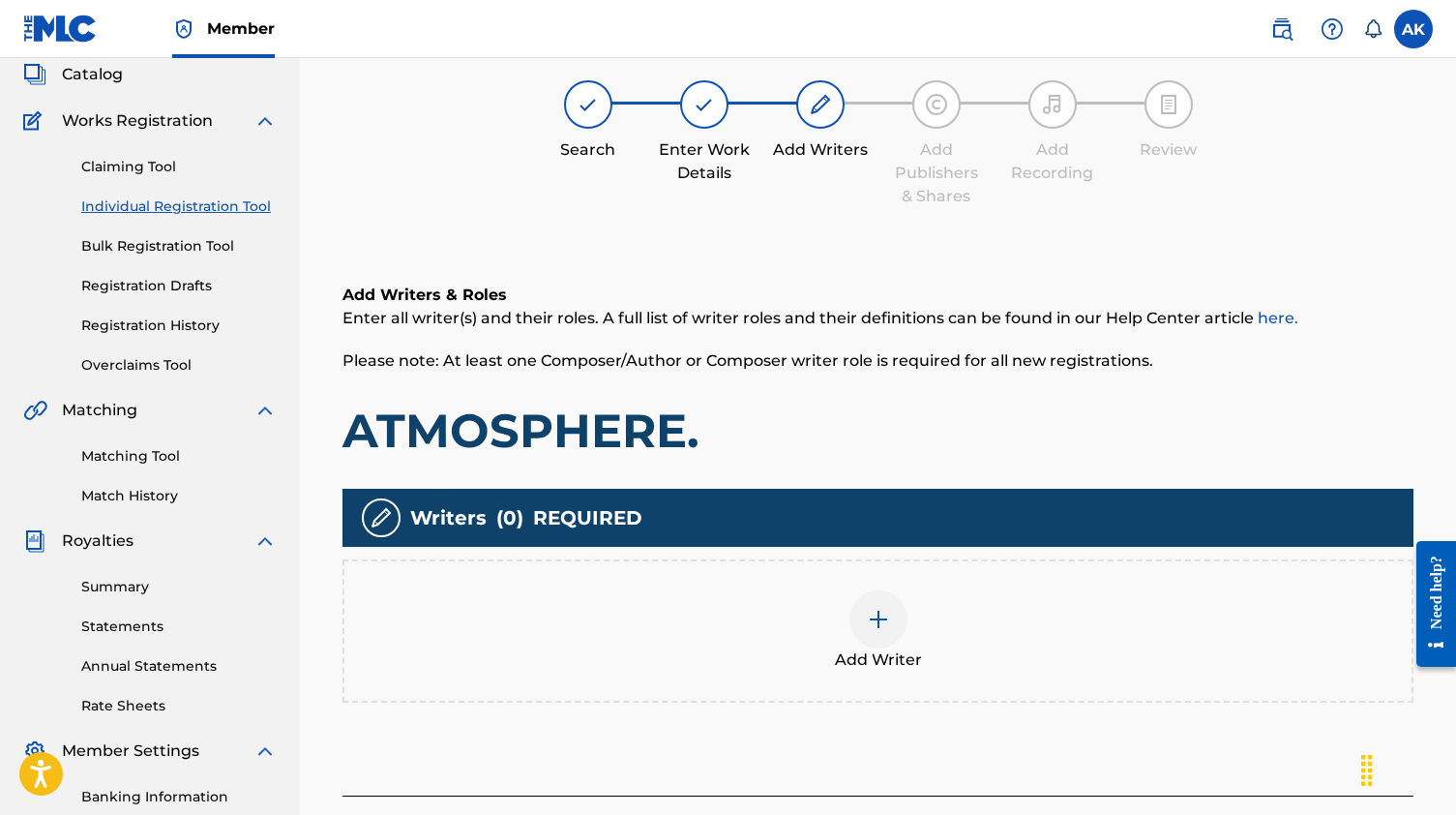 scroll, scrollTop: 87, scrollLeft: 0, axis: vertical 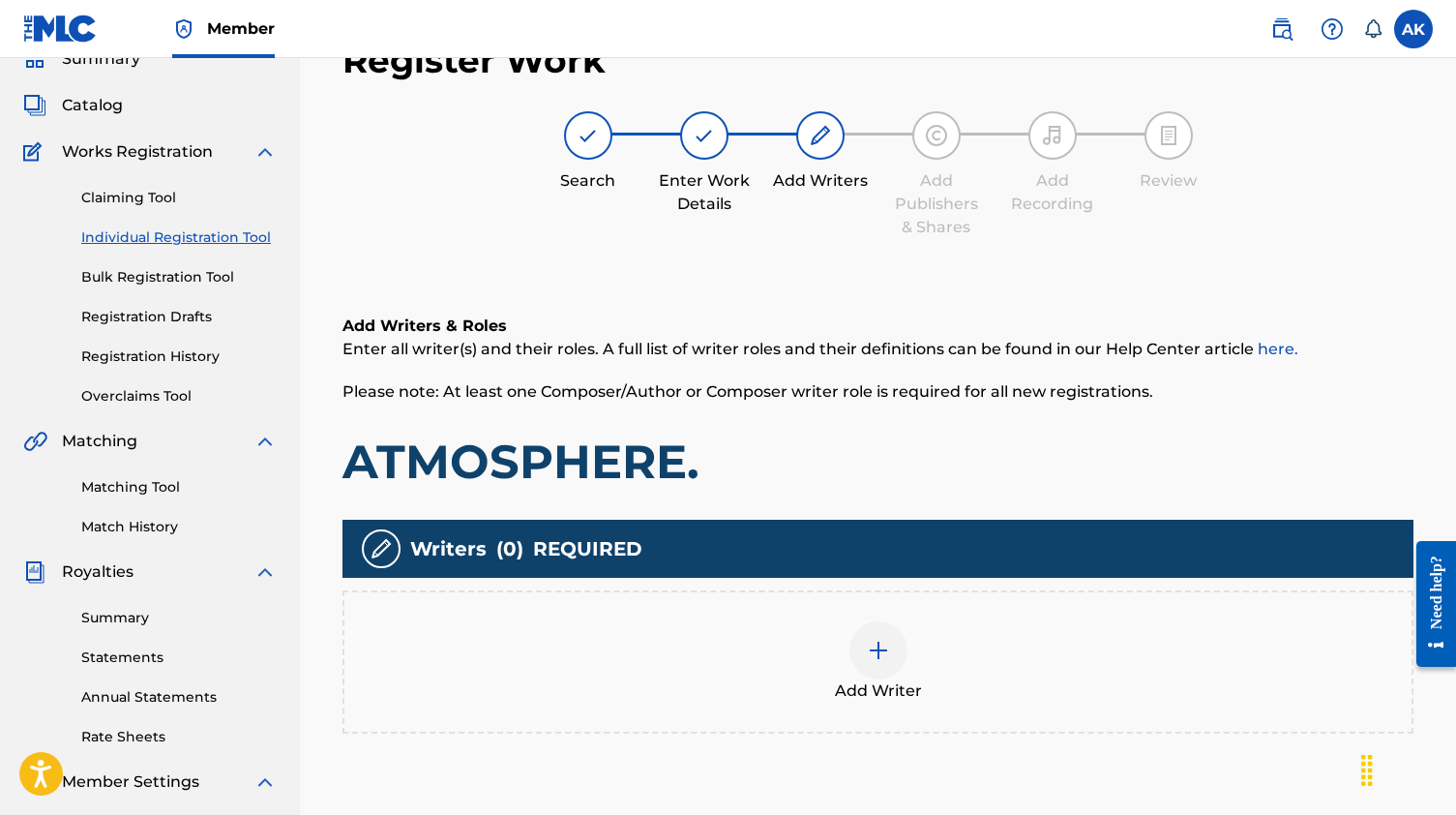 click on "Add Writer" at bounding box center (877, 662) 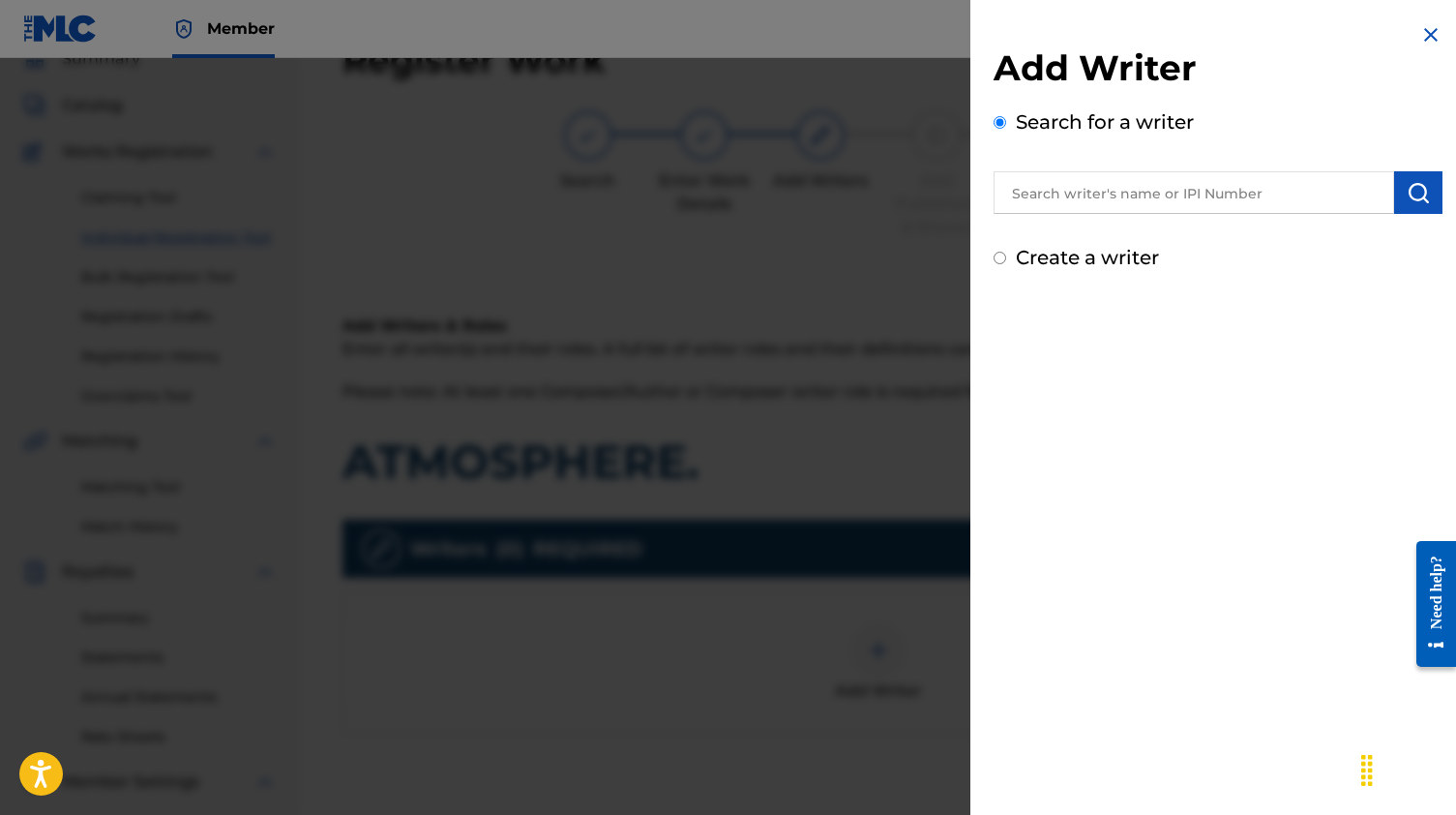 click at bounding box center [1194, 193] 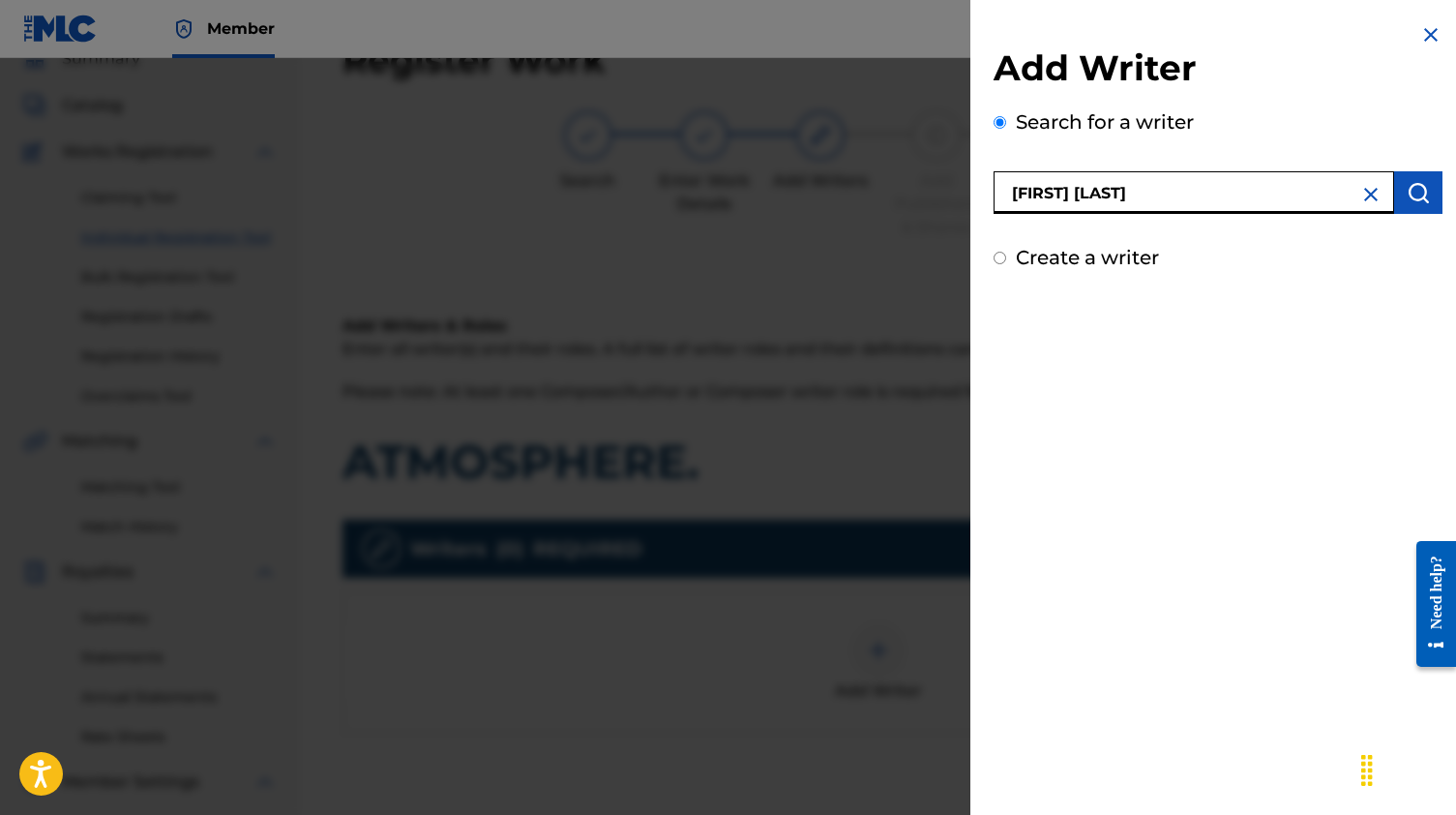 type on "[FIRST] [LAST]" 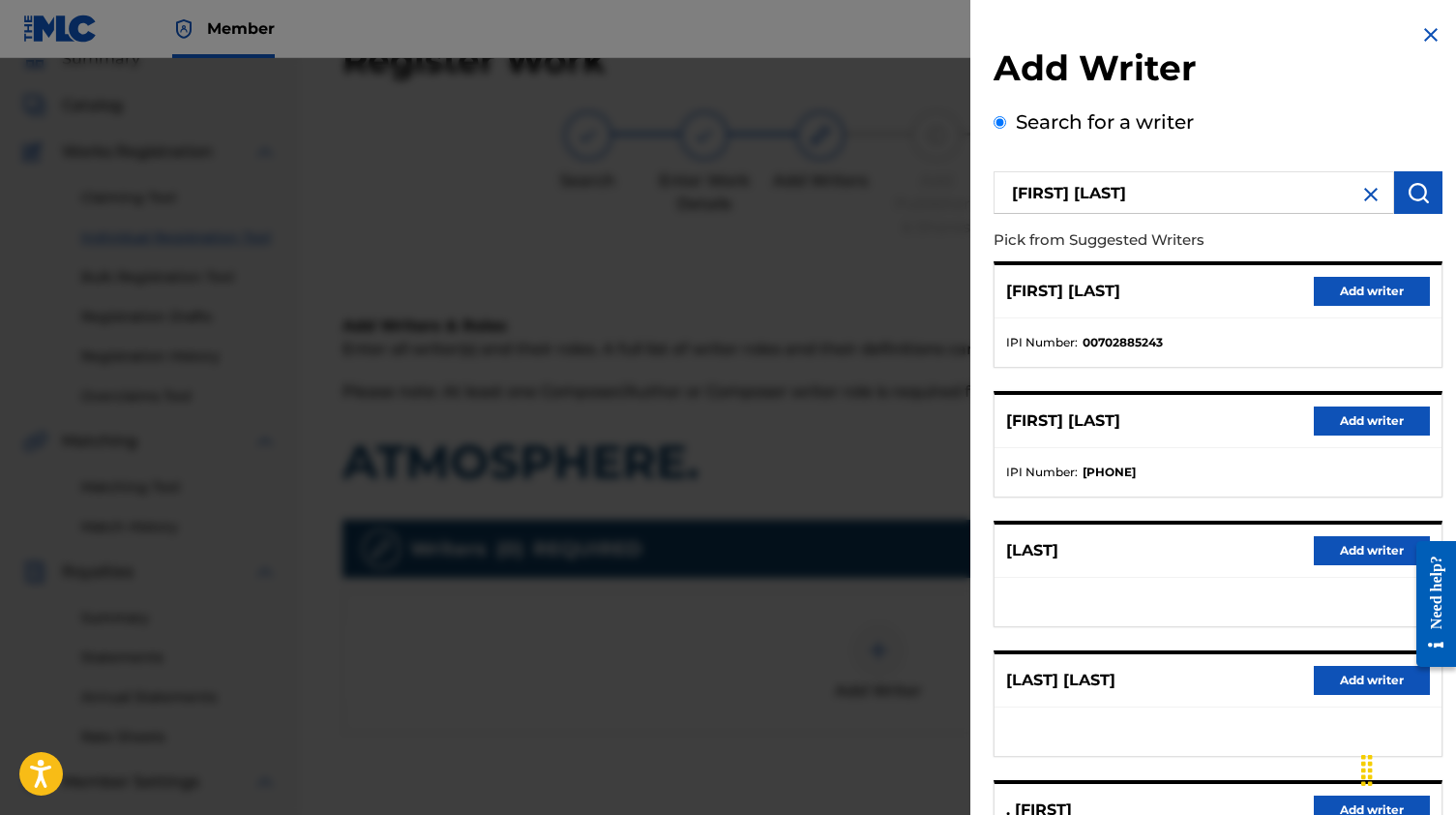 click on "Add writer" at bounding box center (1372, 421) 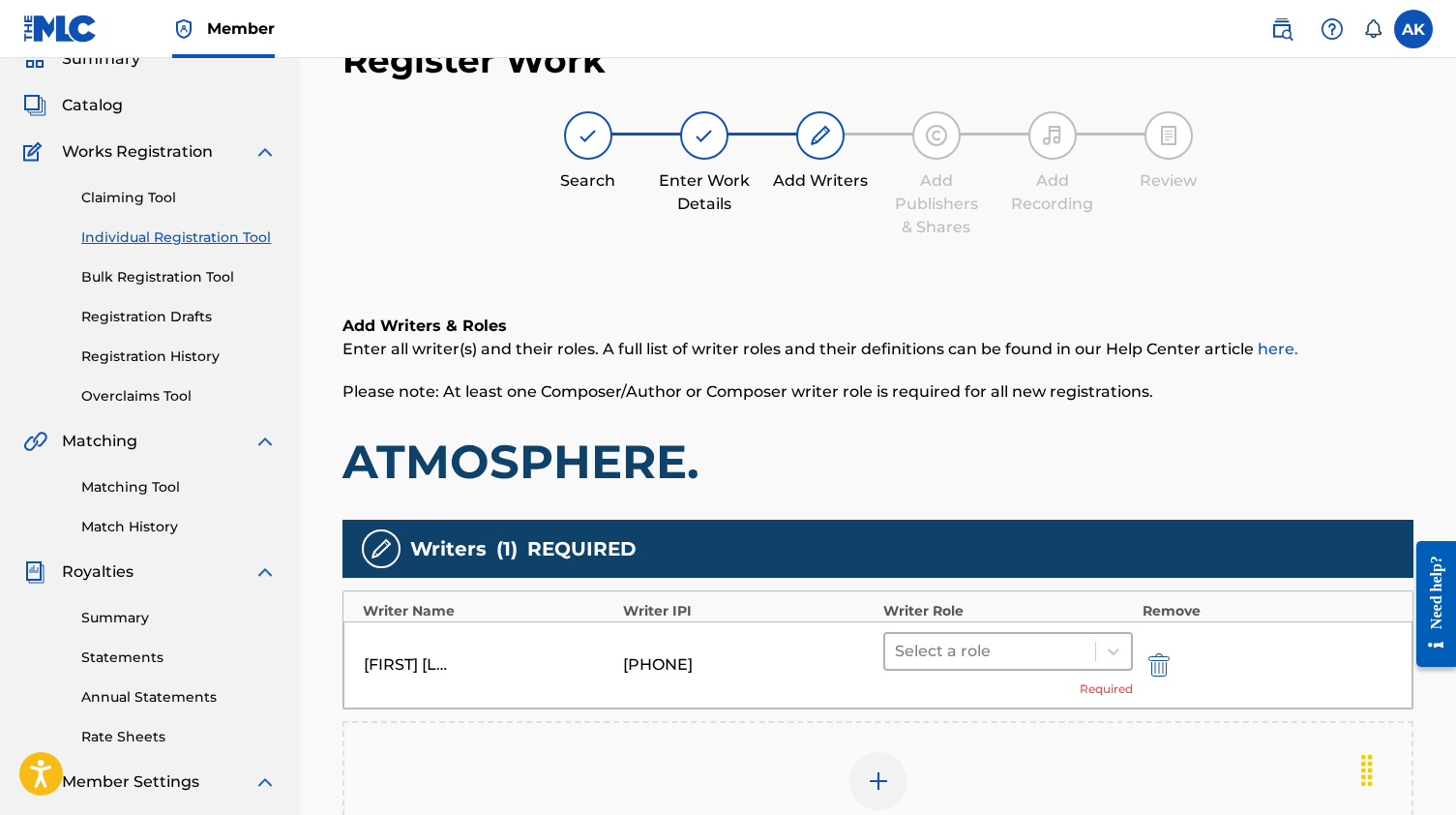 click on "Select a role" at bounding box center (1008, 651) 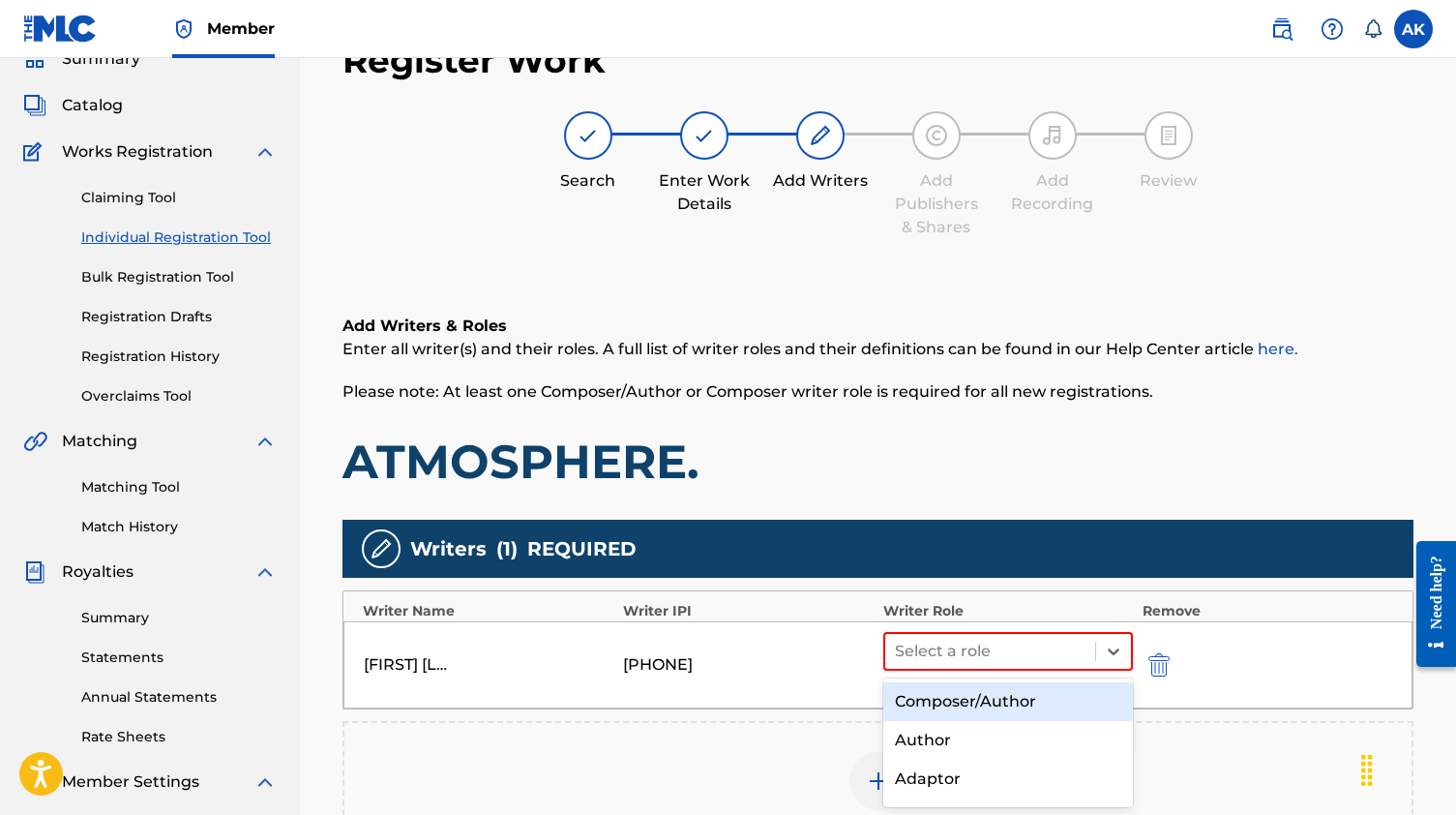 click on "Composer/Author" at bounding box center (1008, 702) 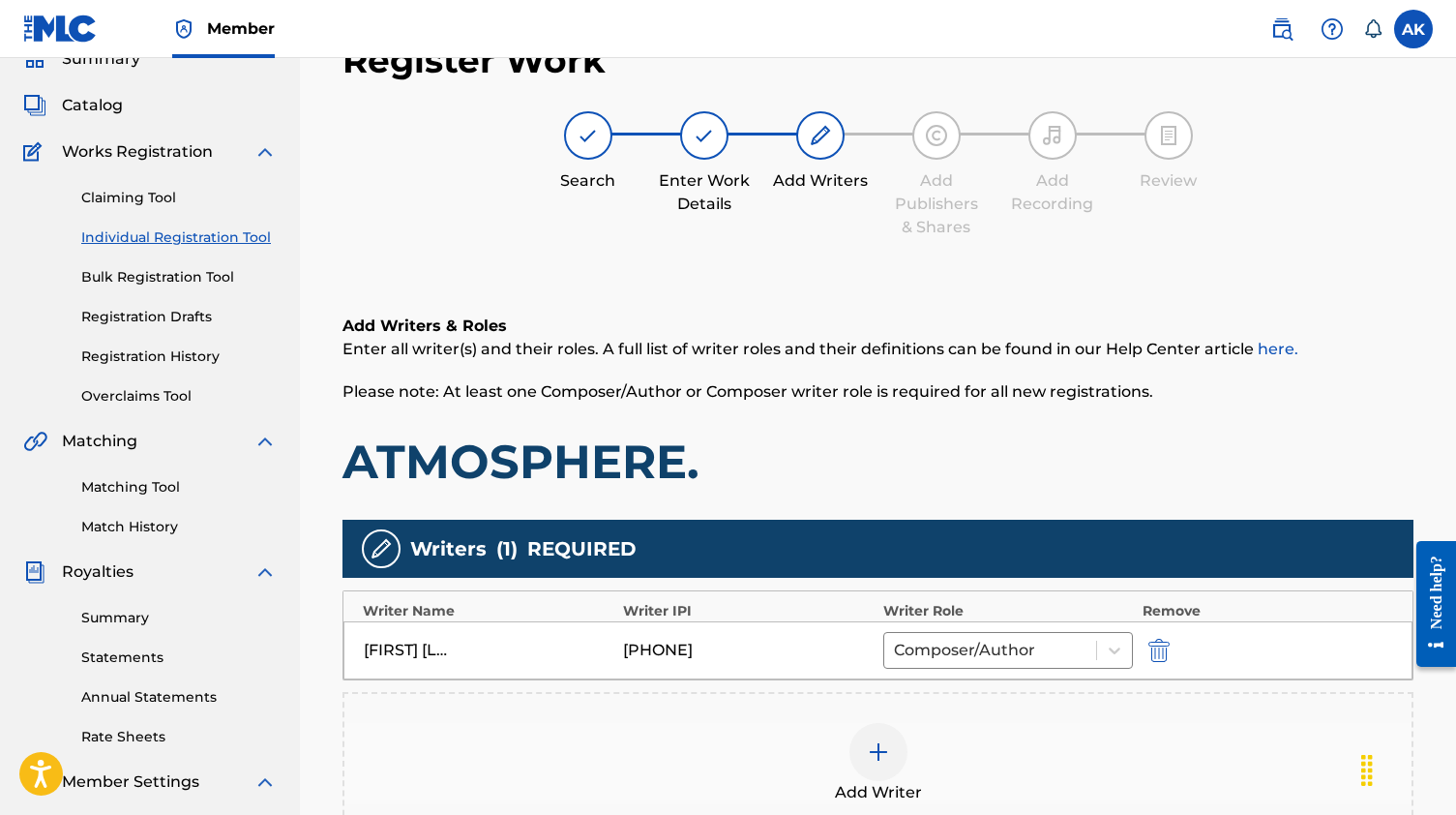 click at bounding box center [878, 752] 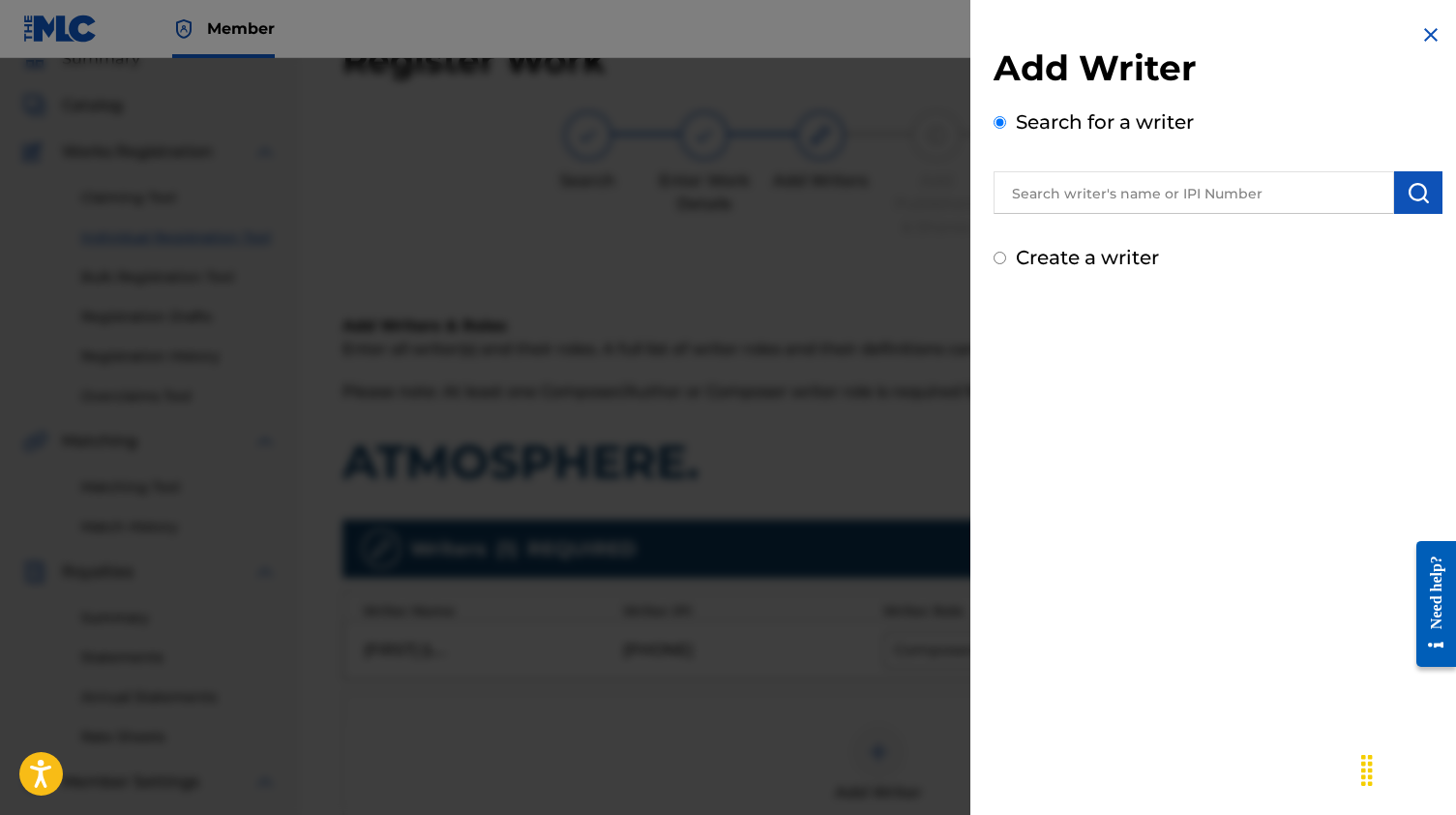 click at bounding box center [1194, 193] 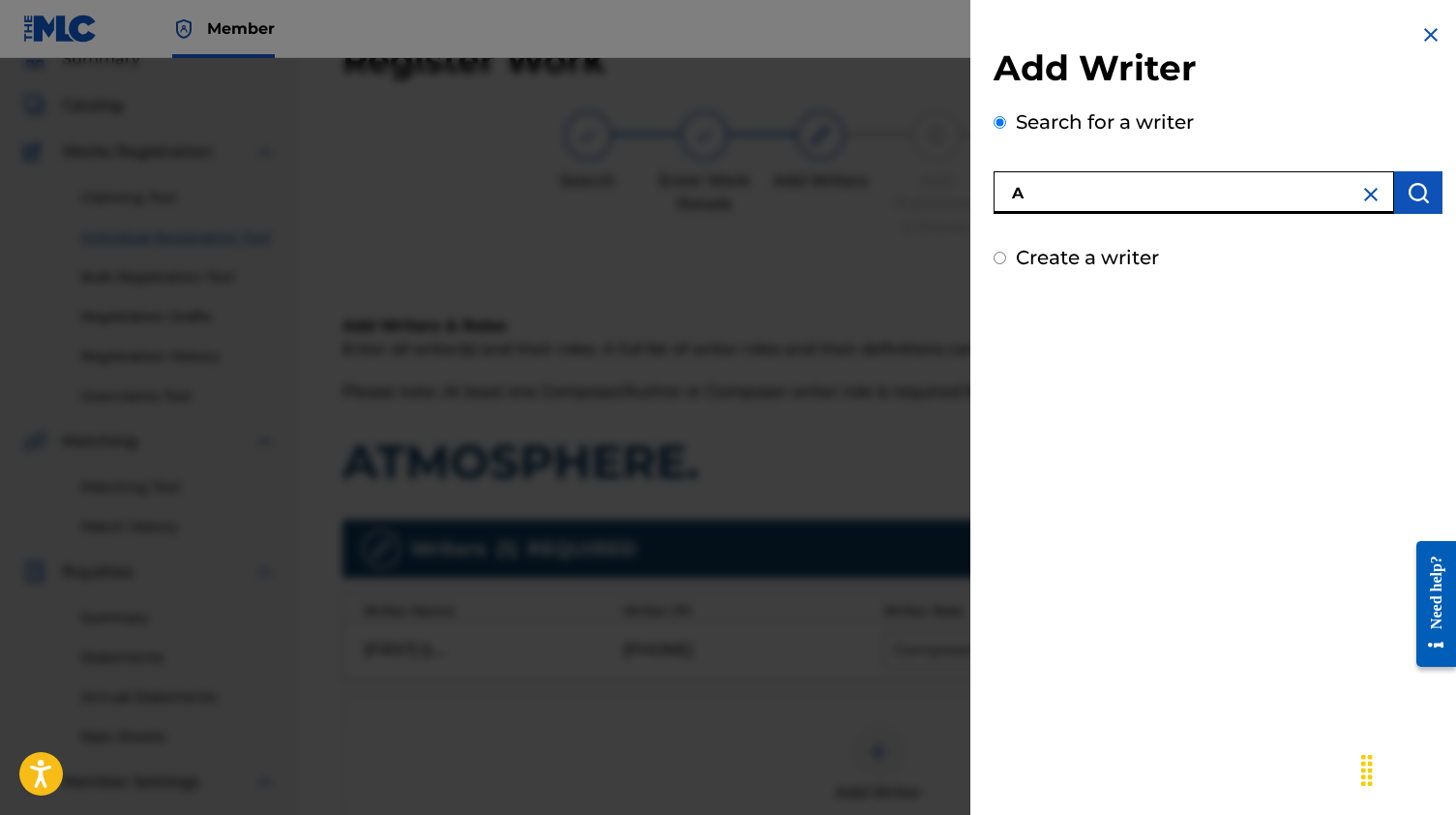 type on "A" 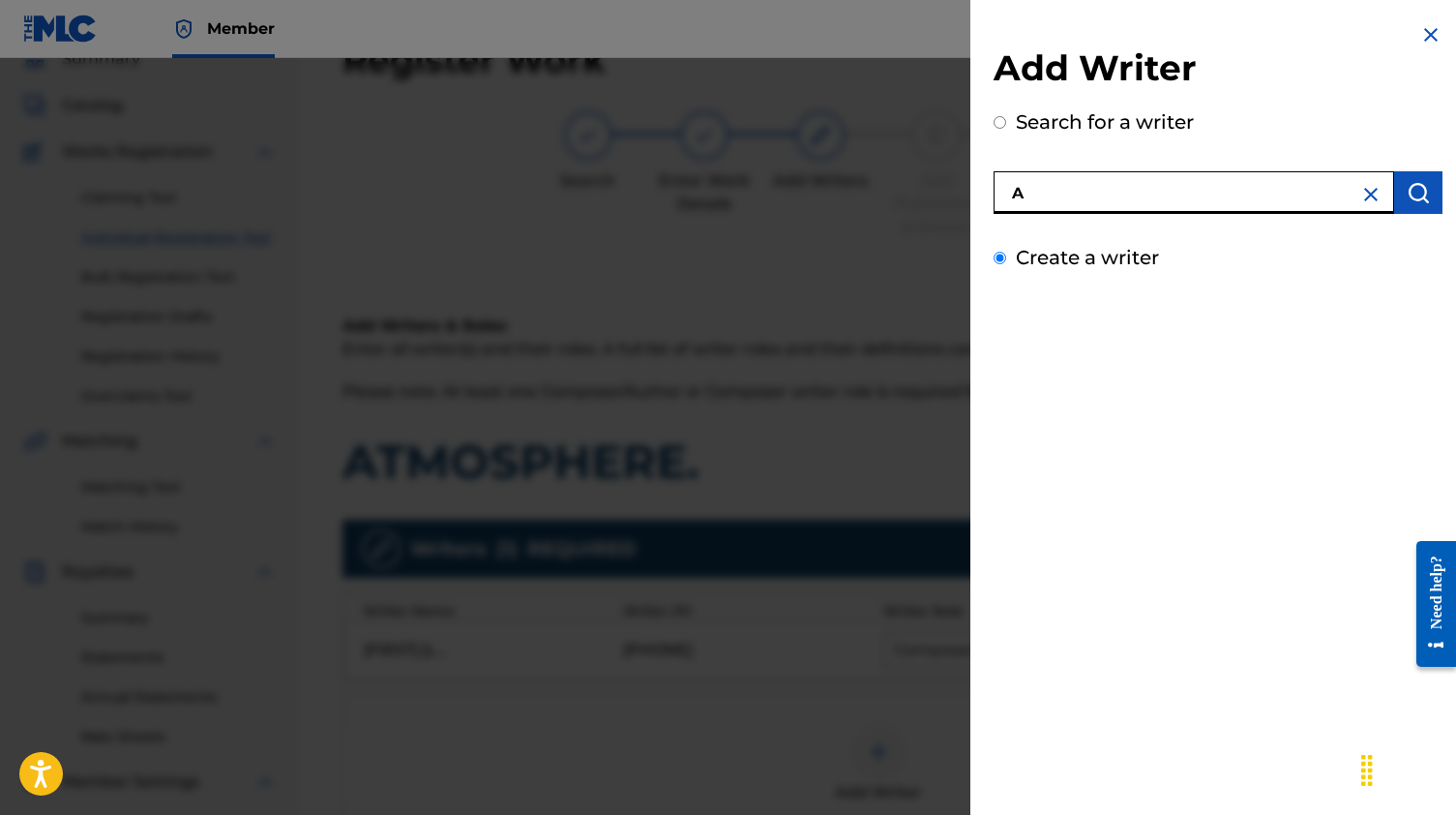 click on "Create a writer" at bounding box center (999, 257) 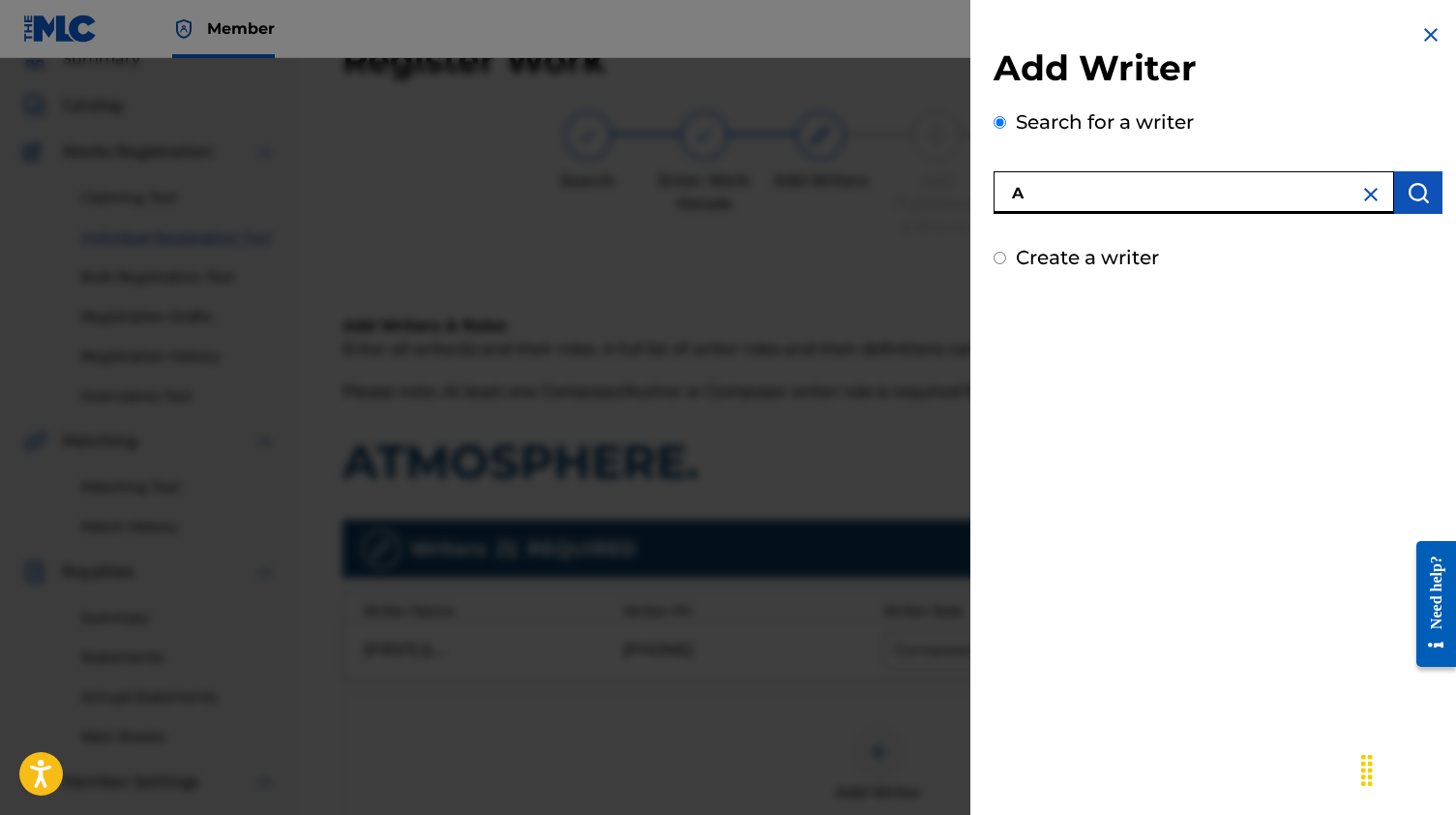 radio on "false" 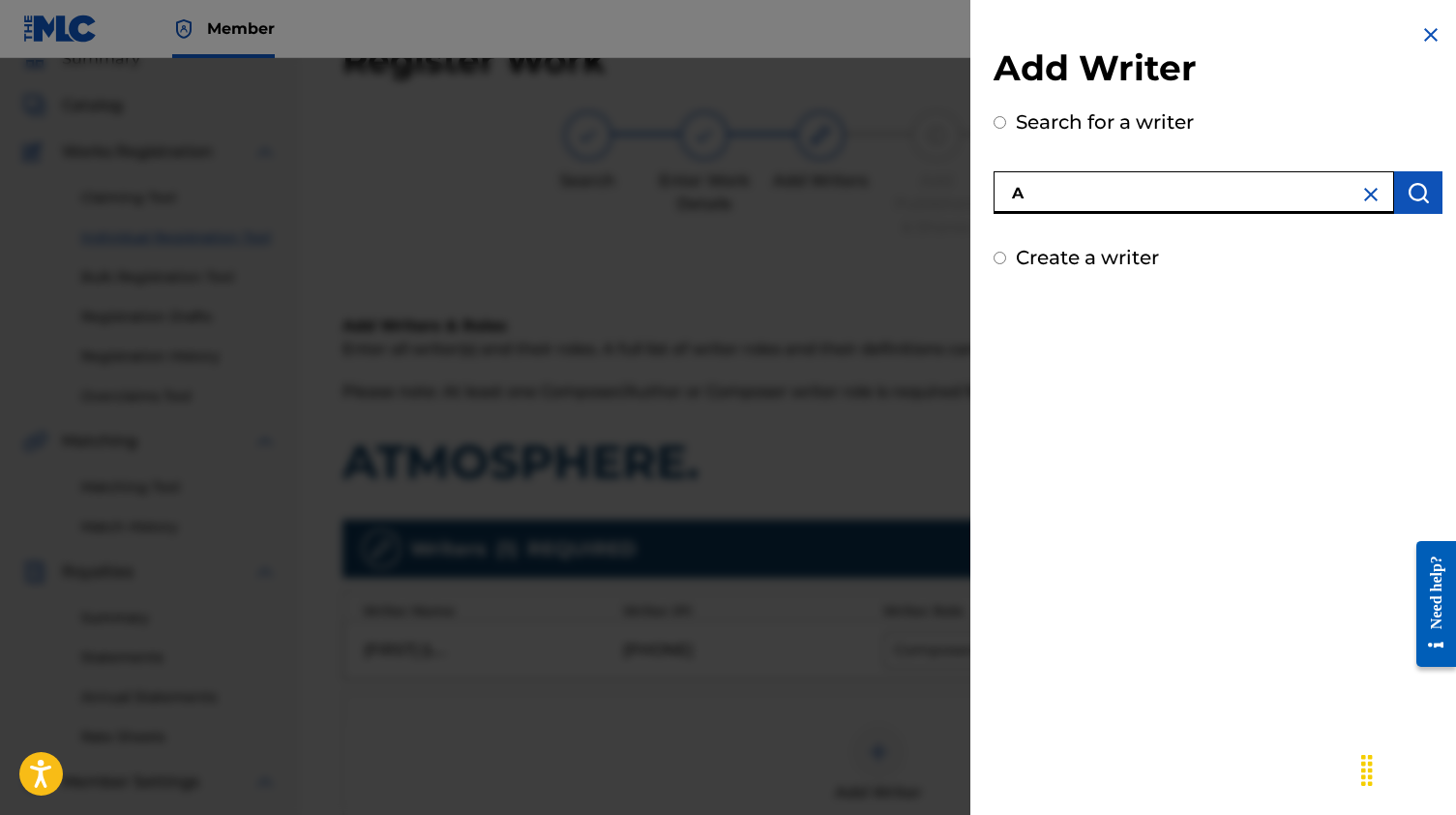 radio on "true" 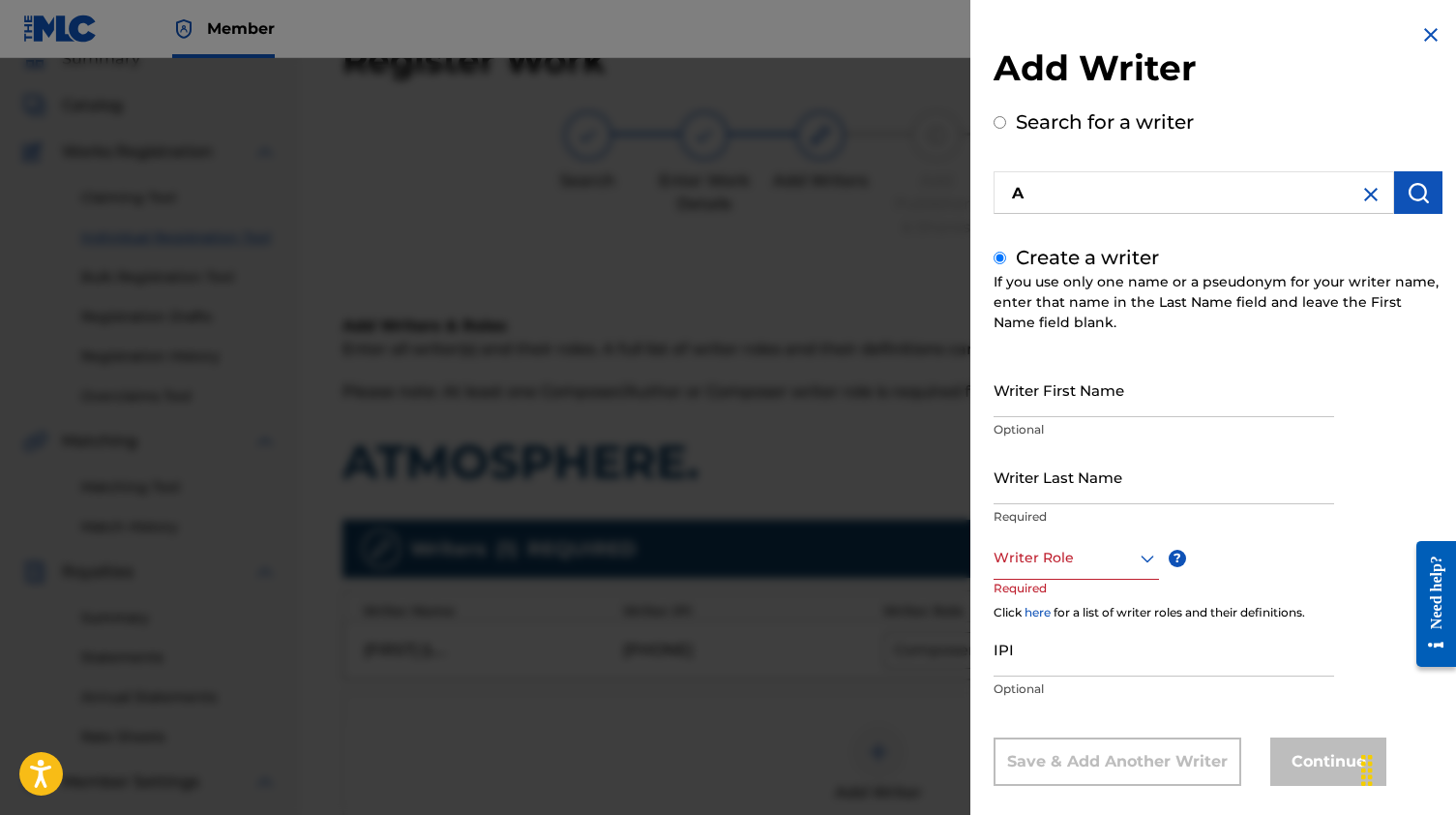 click on "Writer First Name" at bounding box center [1164, 389] 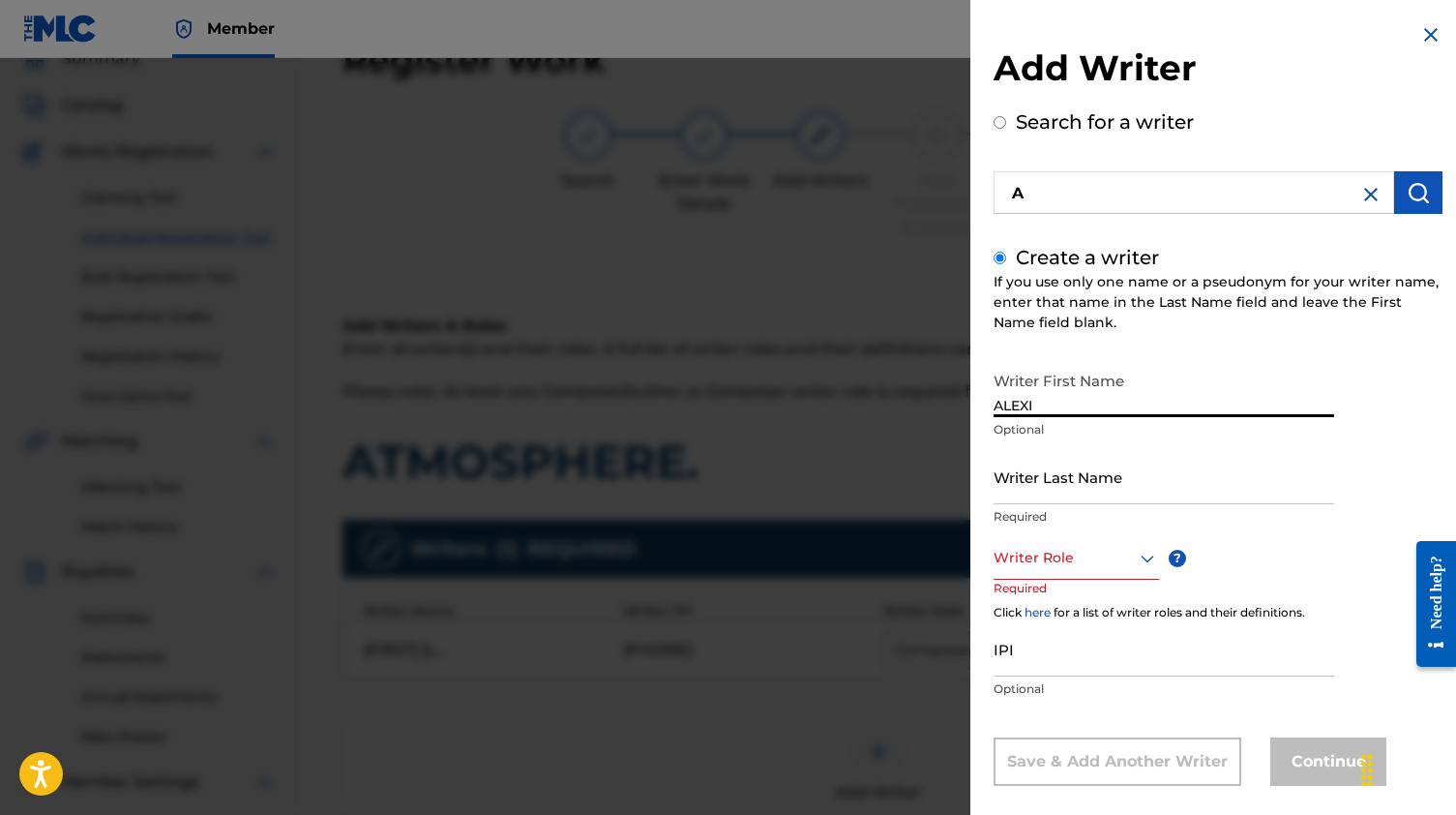 type on "ALEXI" 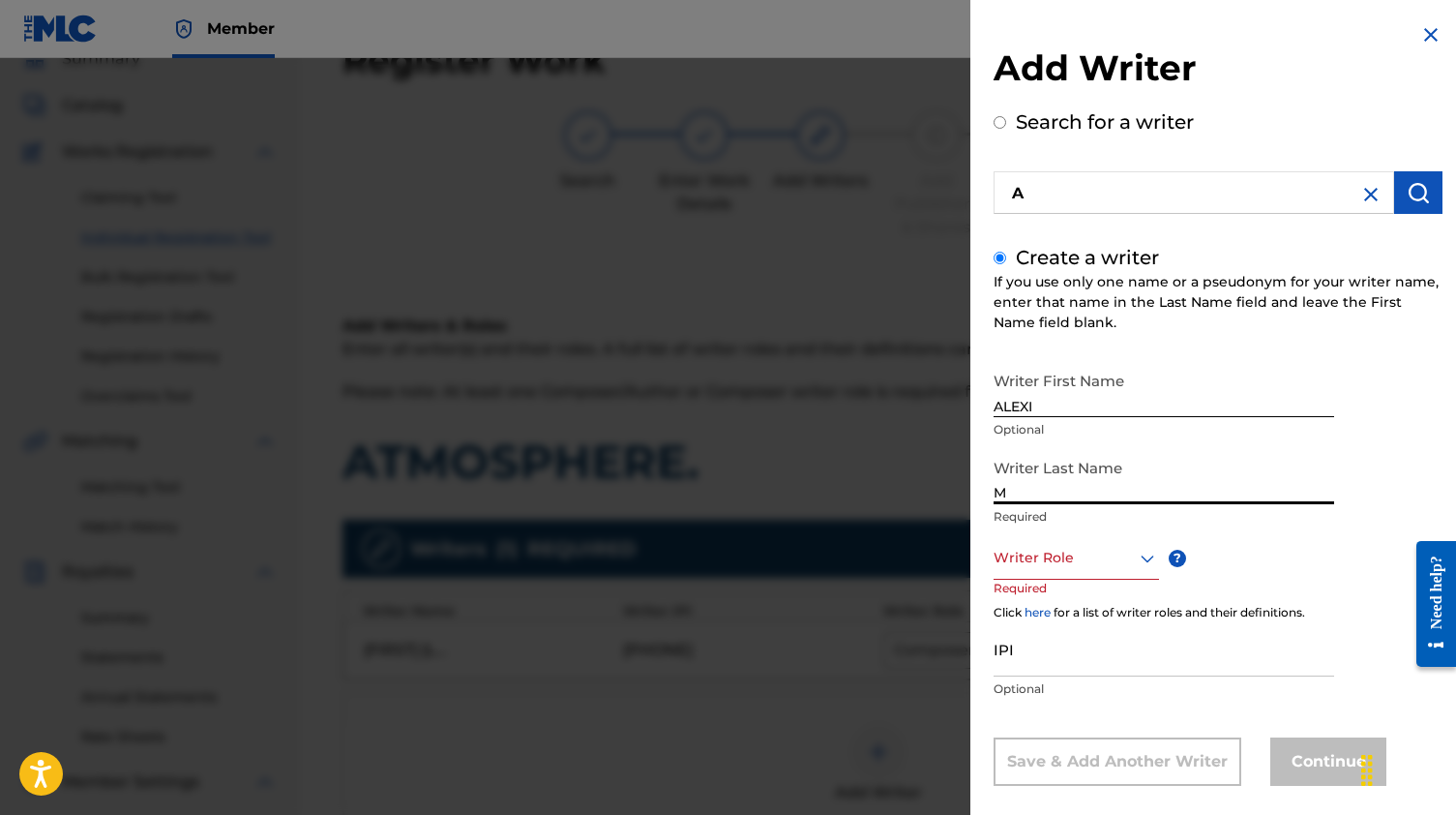 type on "M" 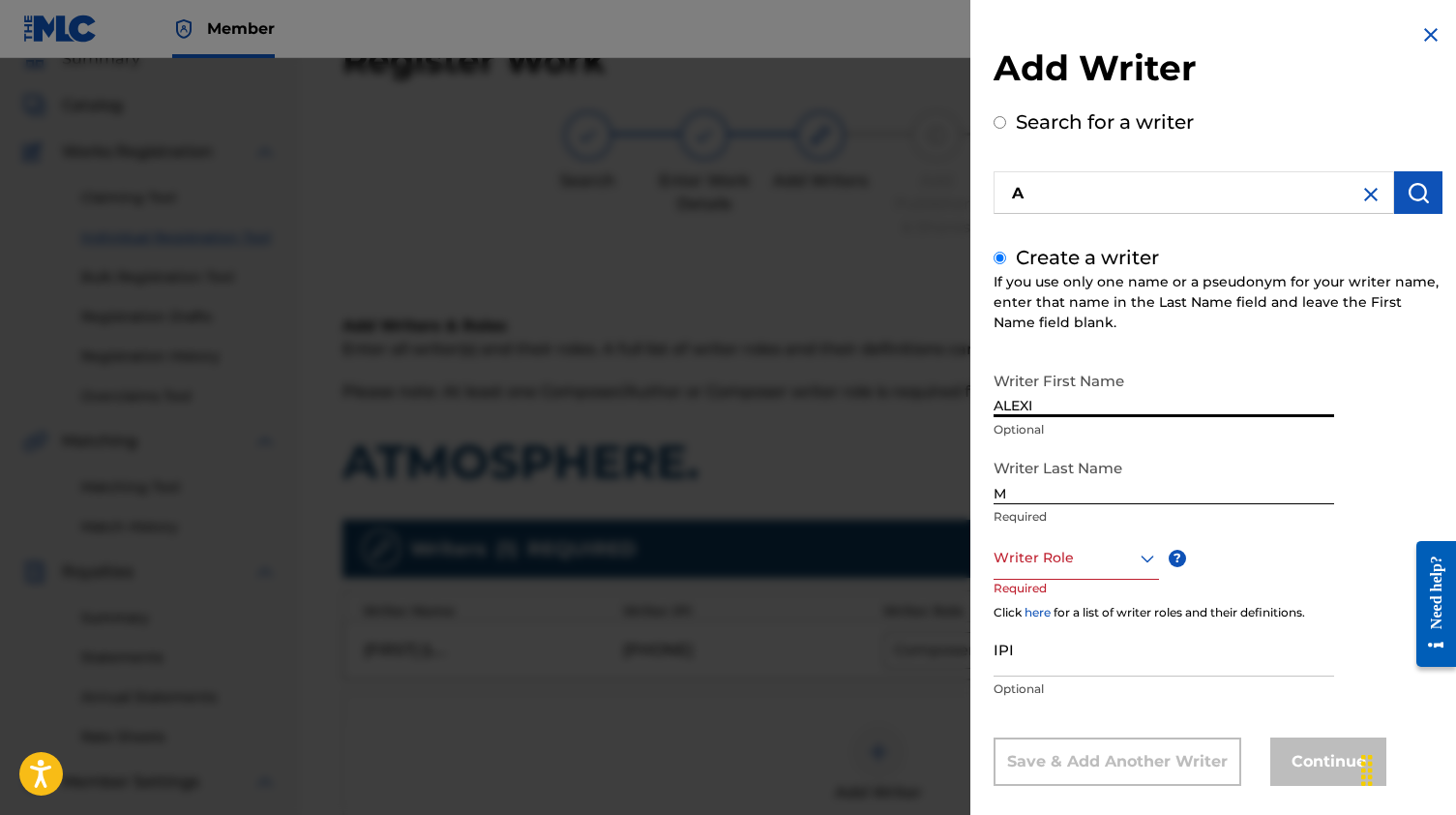 click on "ALEXI" at bounding box center [1164, 389] 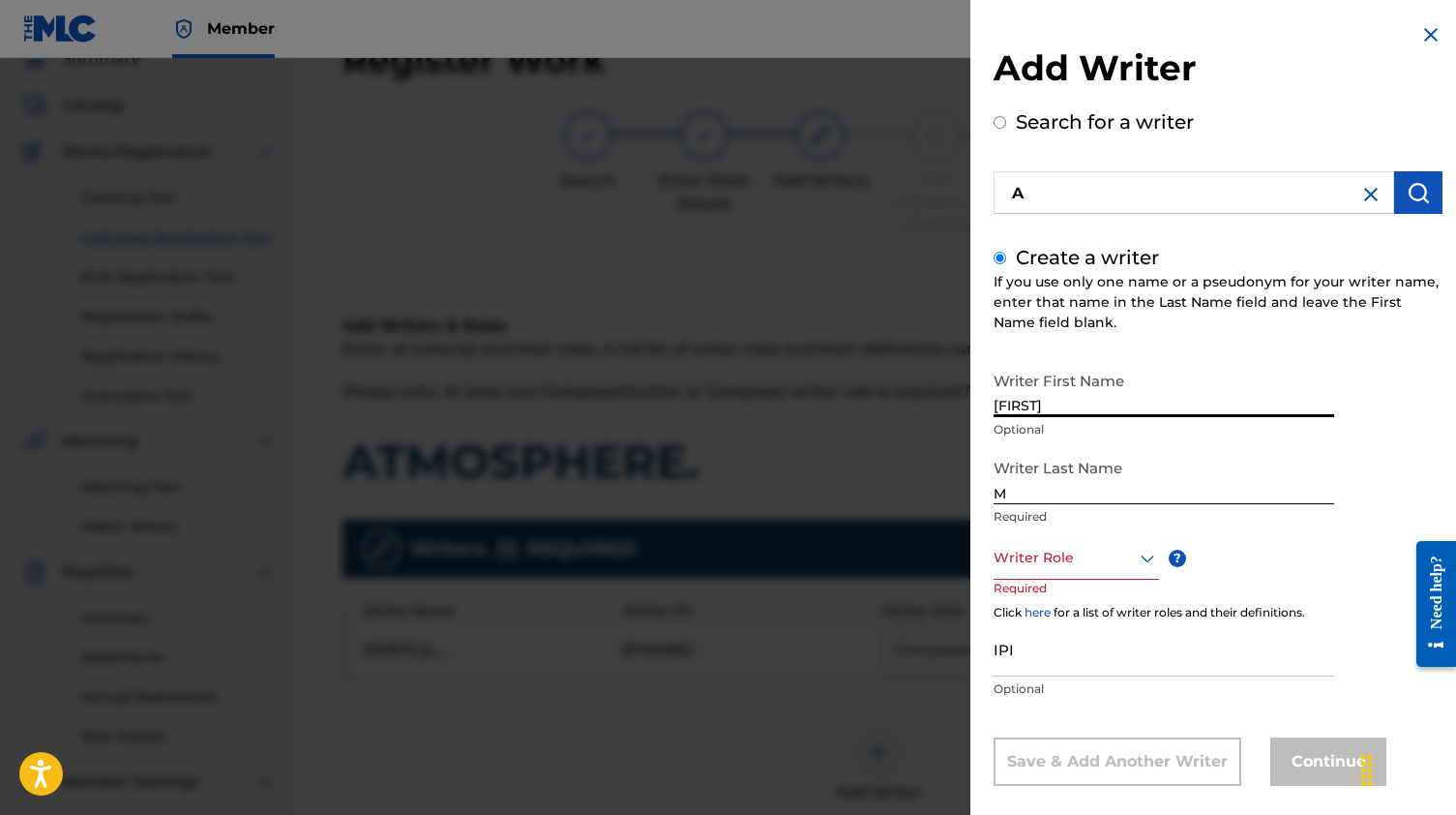 type on "[FIRST]" 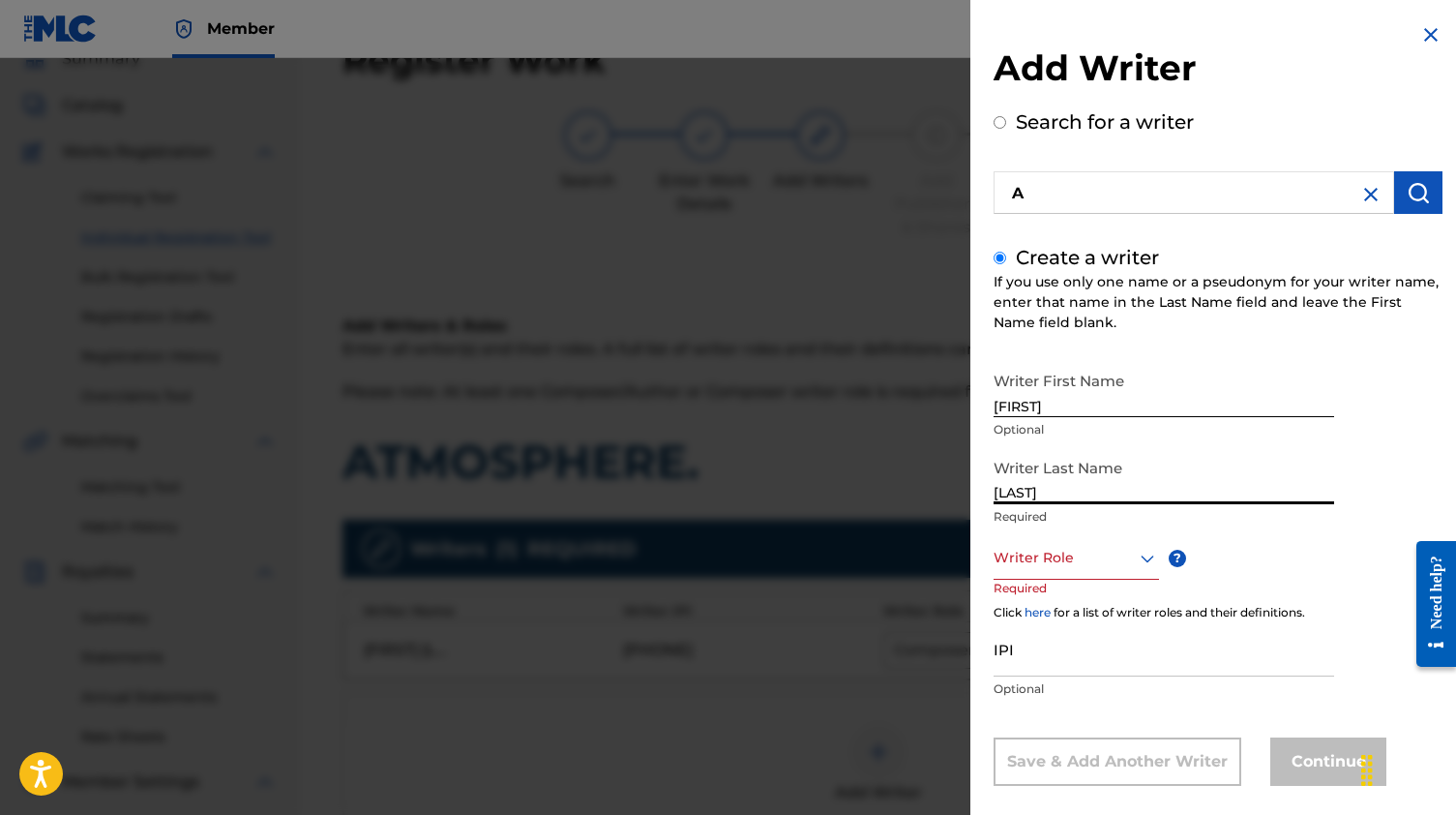 type on "[LAST]" 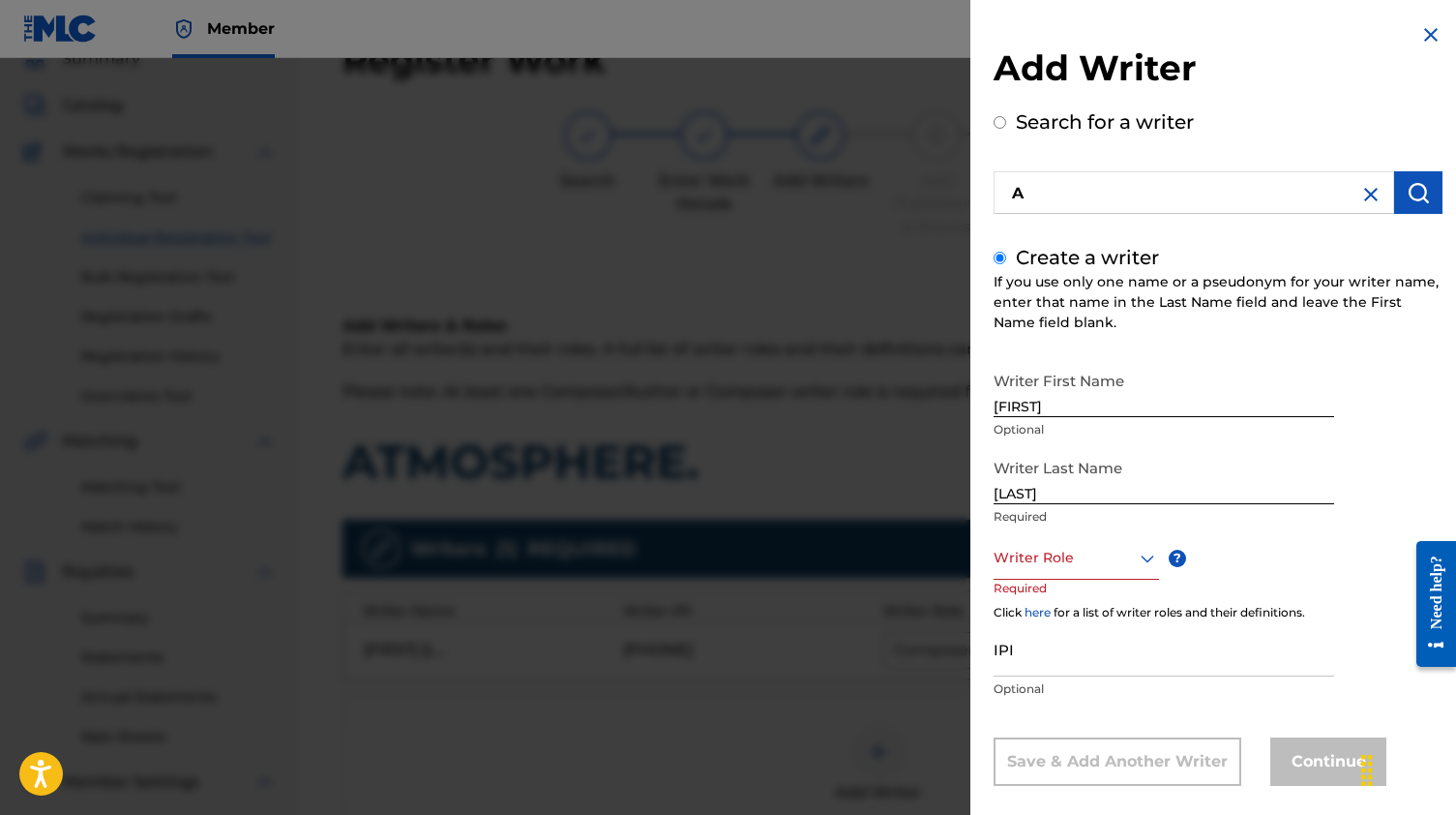 click on "Required" at bounding box center (1030, 601) 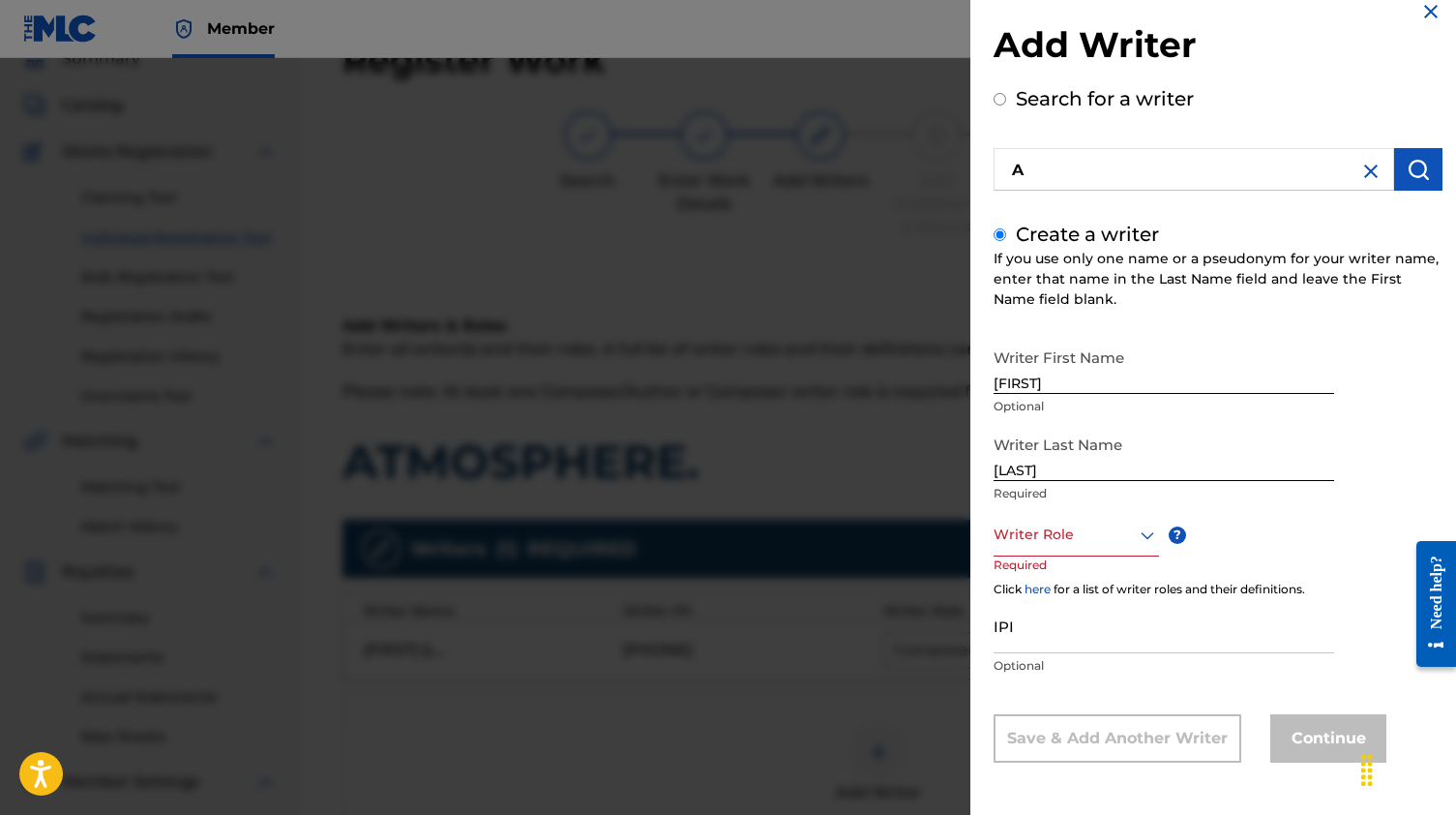 click on "Writer Role" at bounding box center (1076, 534) 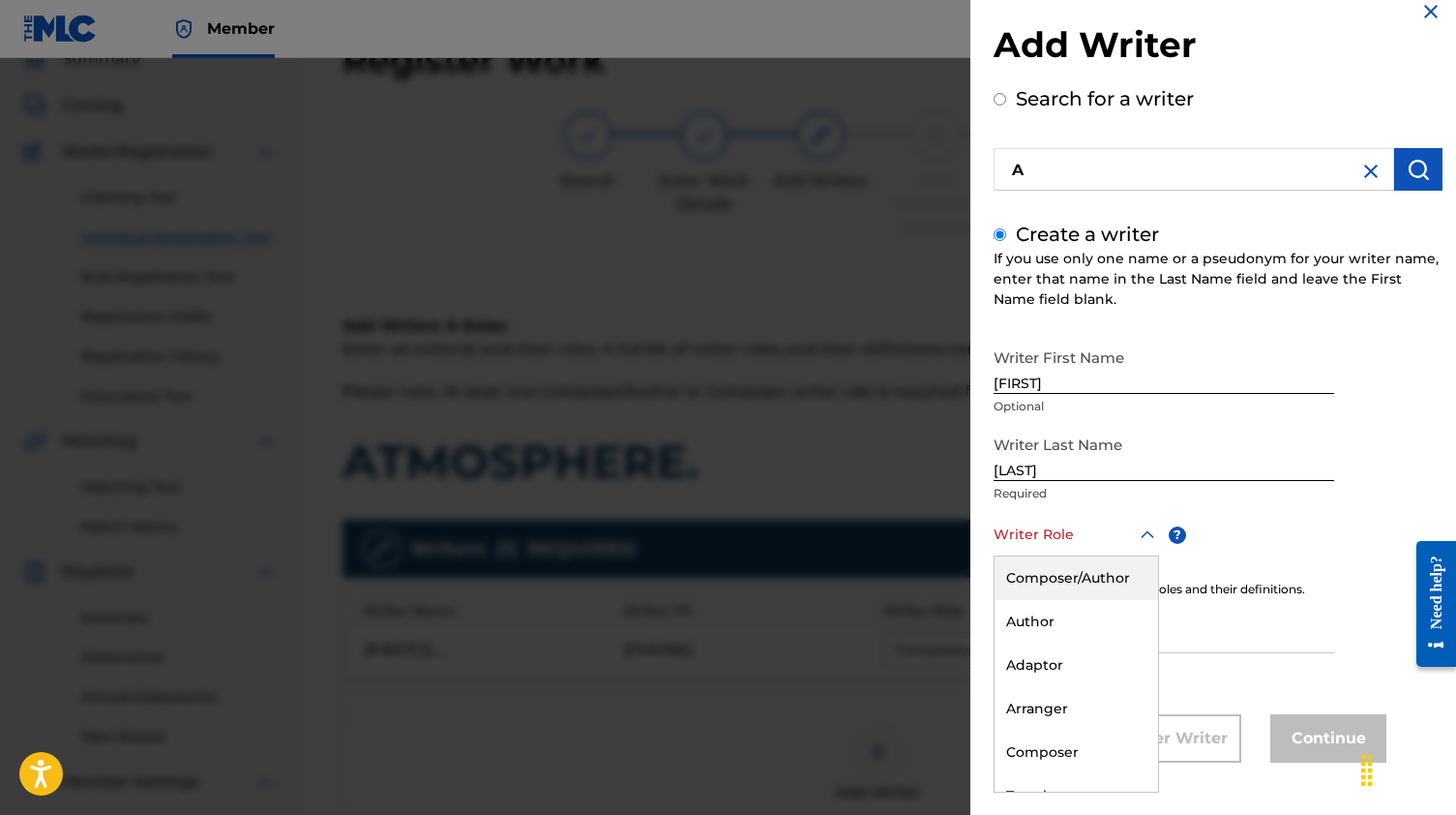 click on "Composer/Author" at bounding box center (1076, 578) 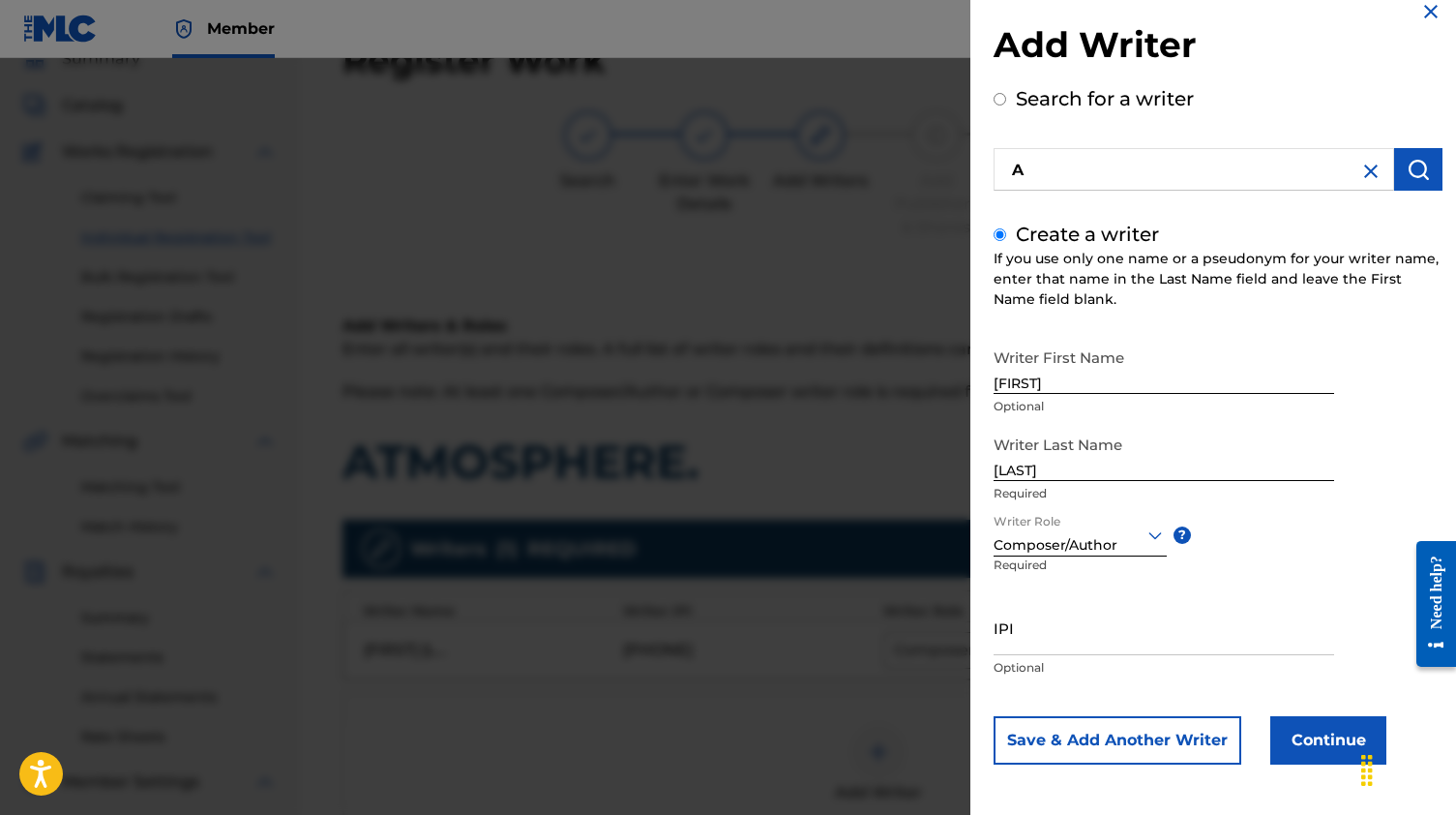 click on "Continue" at bounding box center [1328, 740] 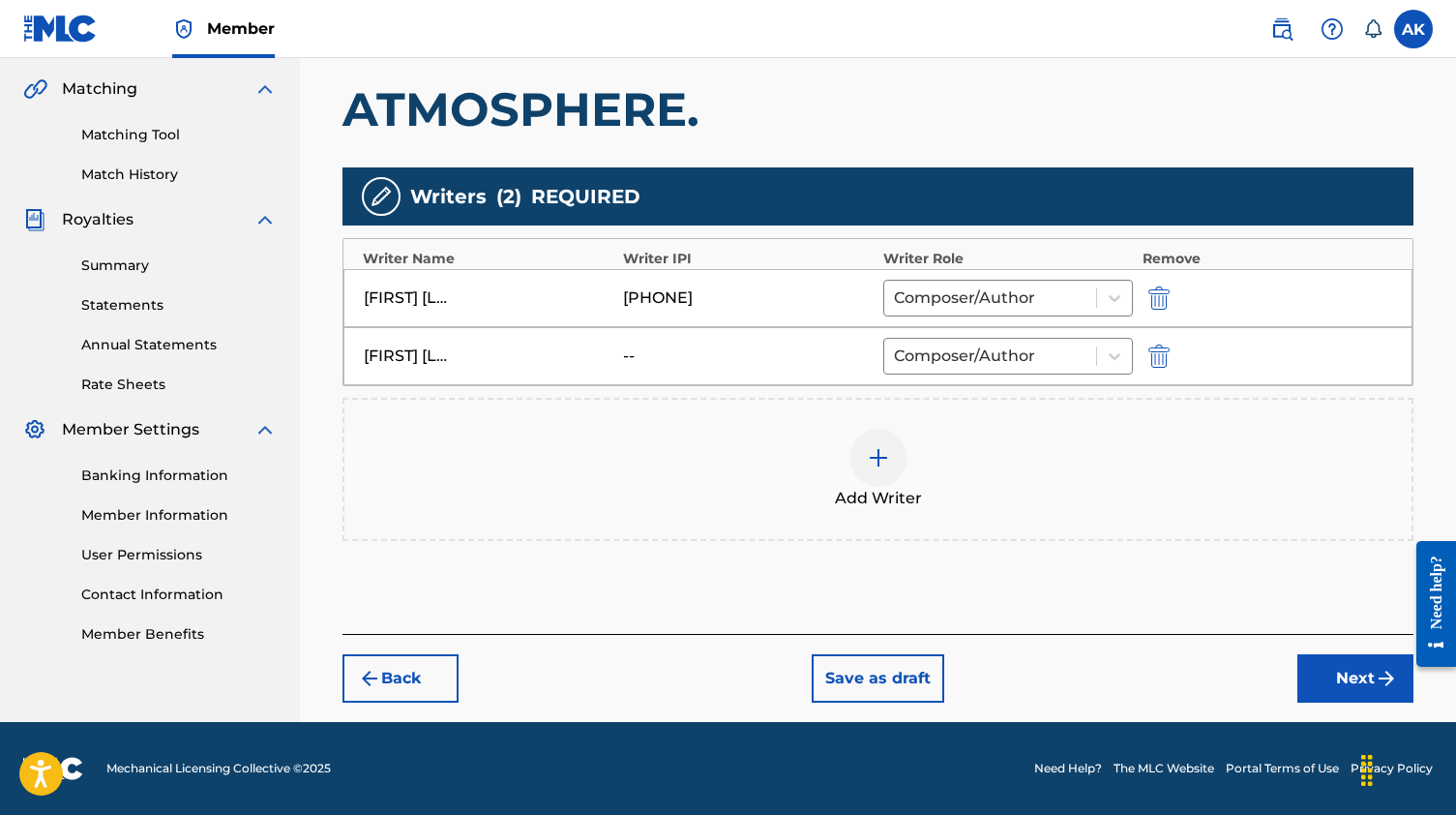click on "Next" at bounding box center [1355, 679] 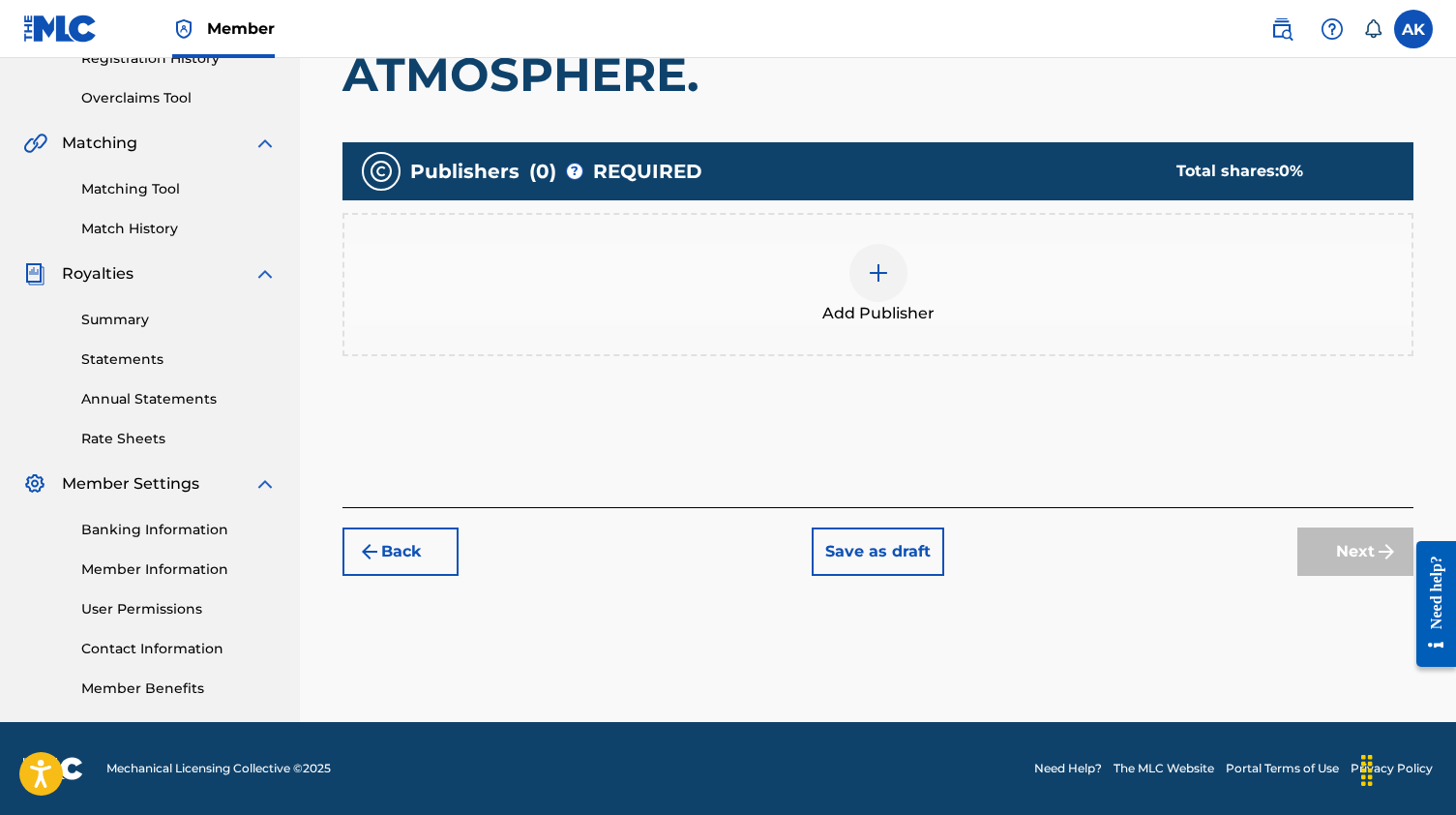 scroll, scrollTop: 385, scrollLeft: 0, axis: vertical 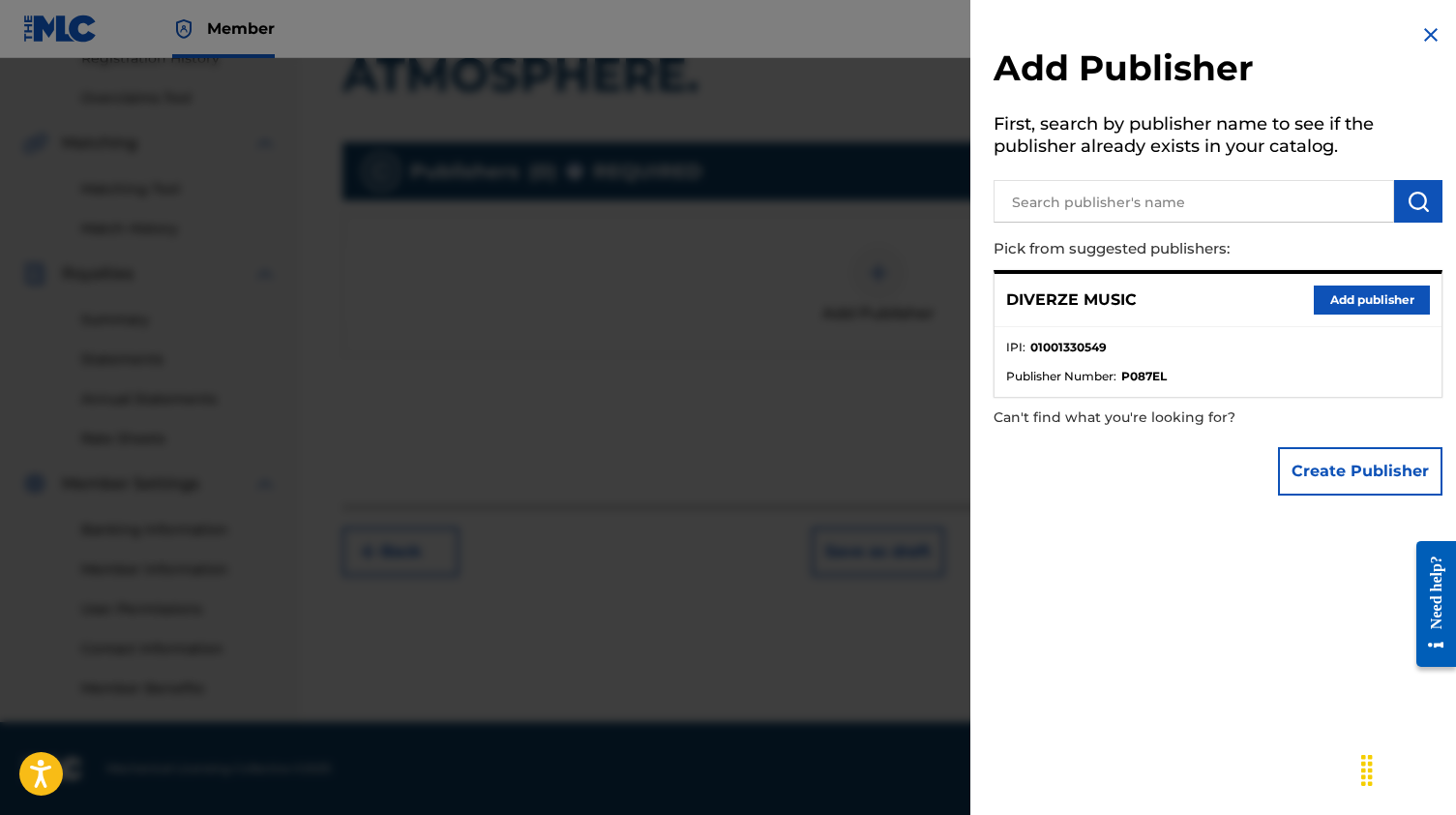 click on "Add publisher" at bounding box center [1372, 300] 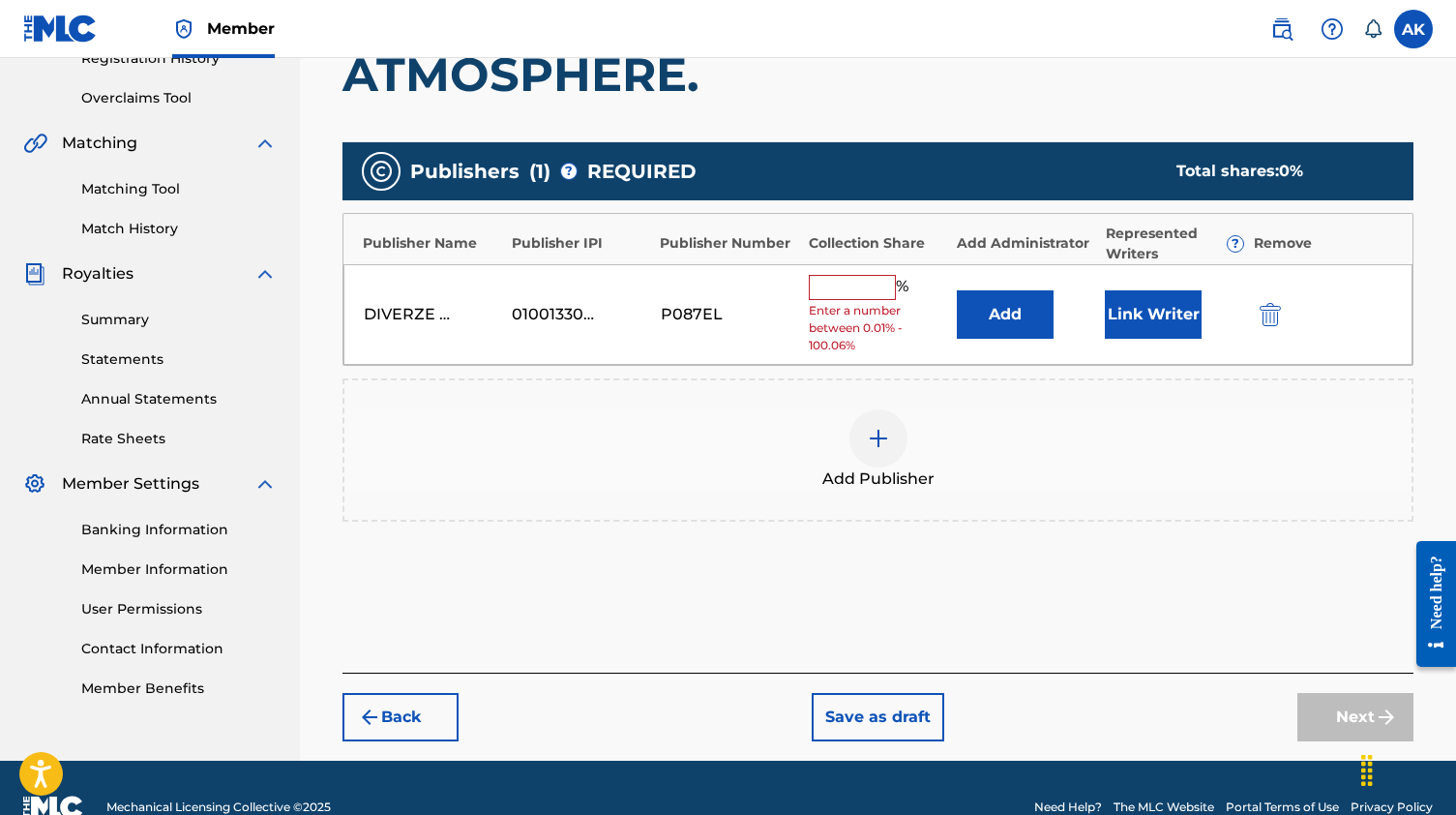 click on "Link Writer" at bounding box center (1153, 315) 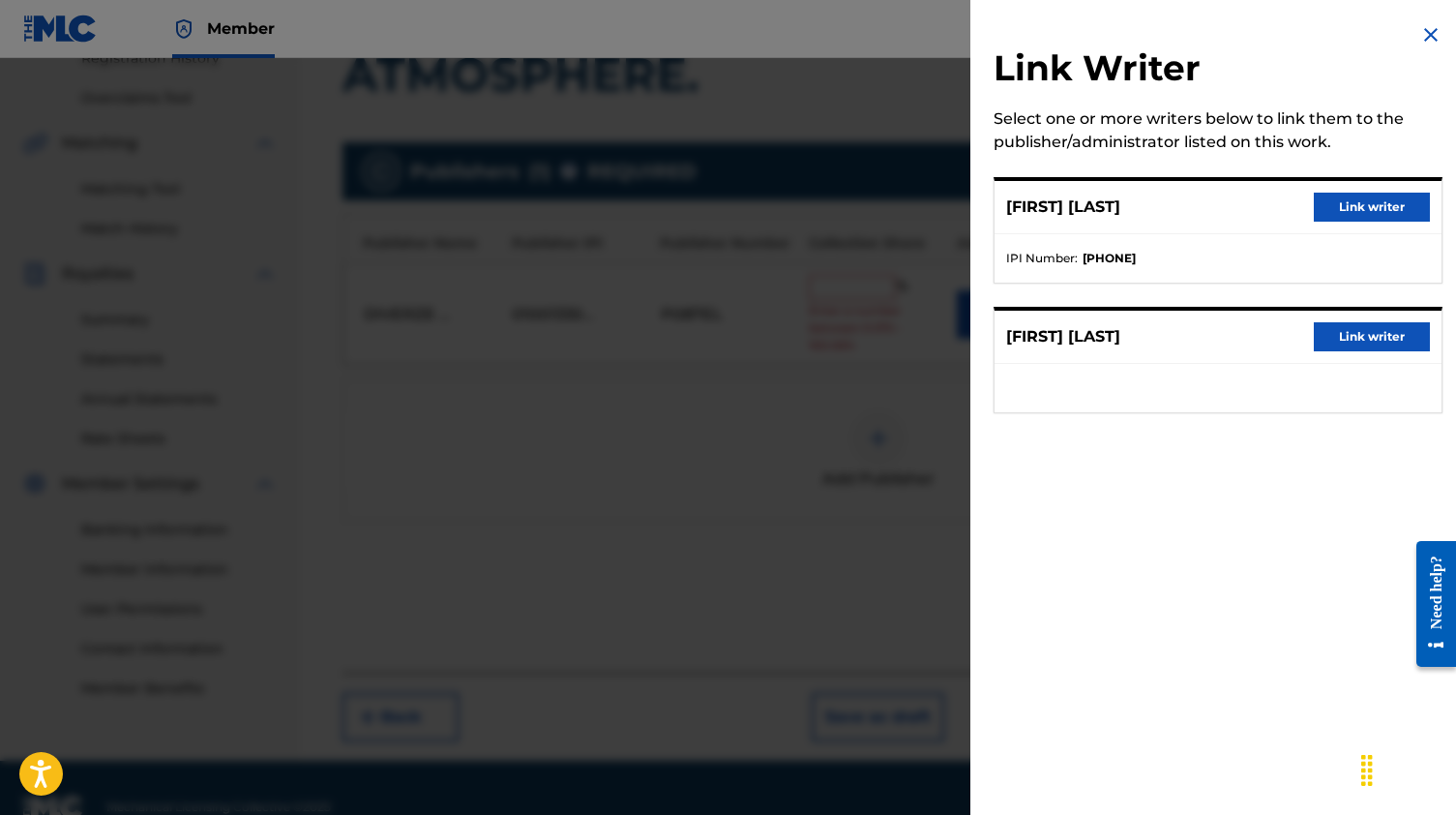 click on "[FIRST] [LAST], [FIRST] [LAST]" at bounding box center [1218, 207] 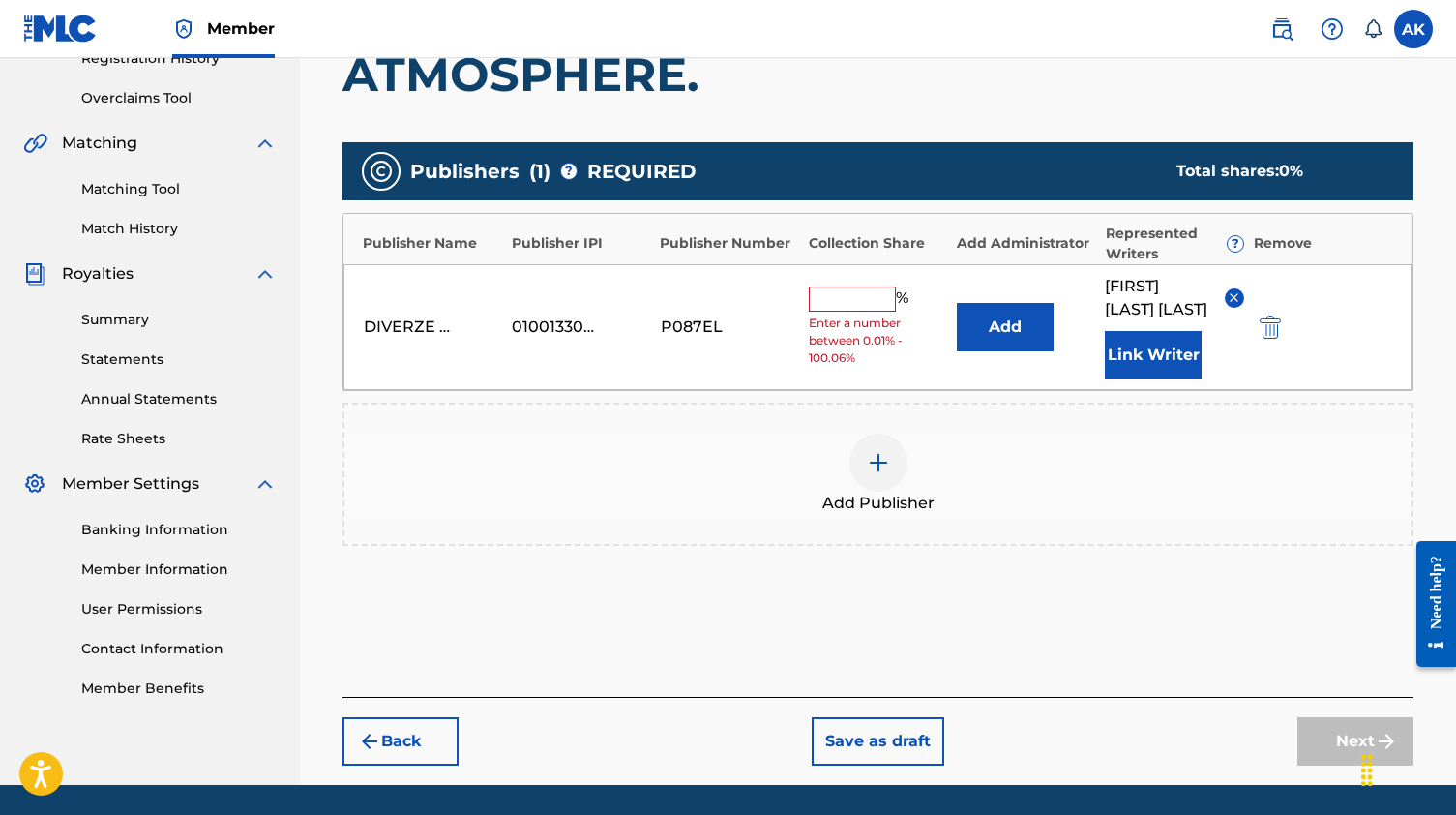 click at bounding box center [852, 299] 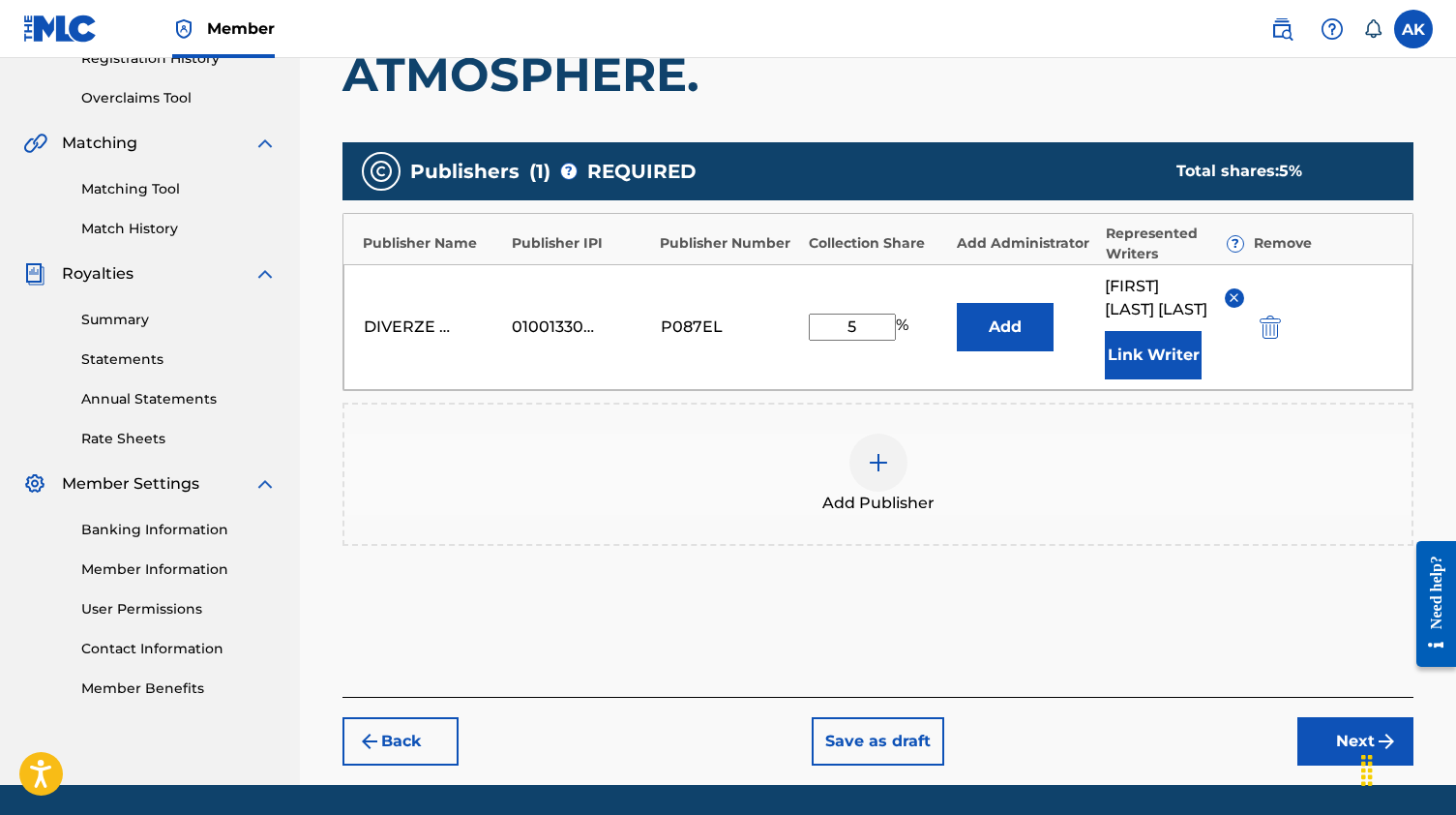 type on "50" 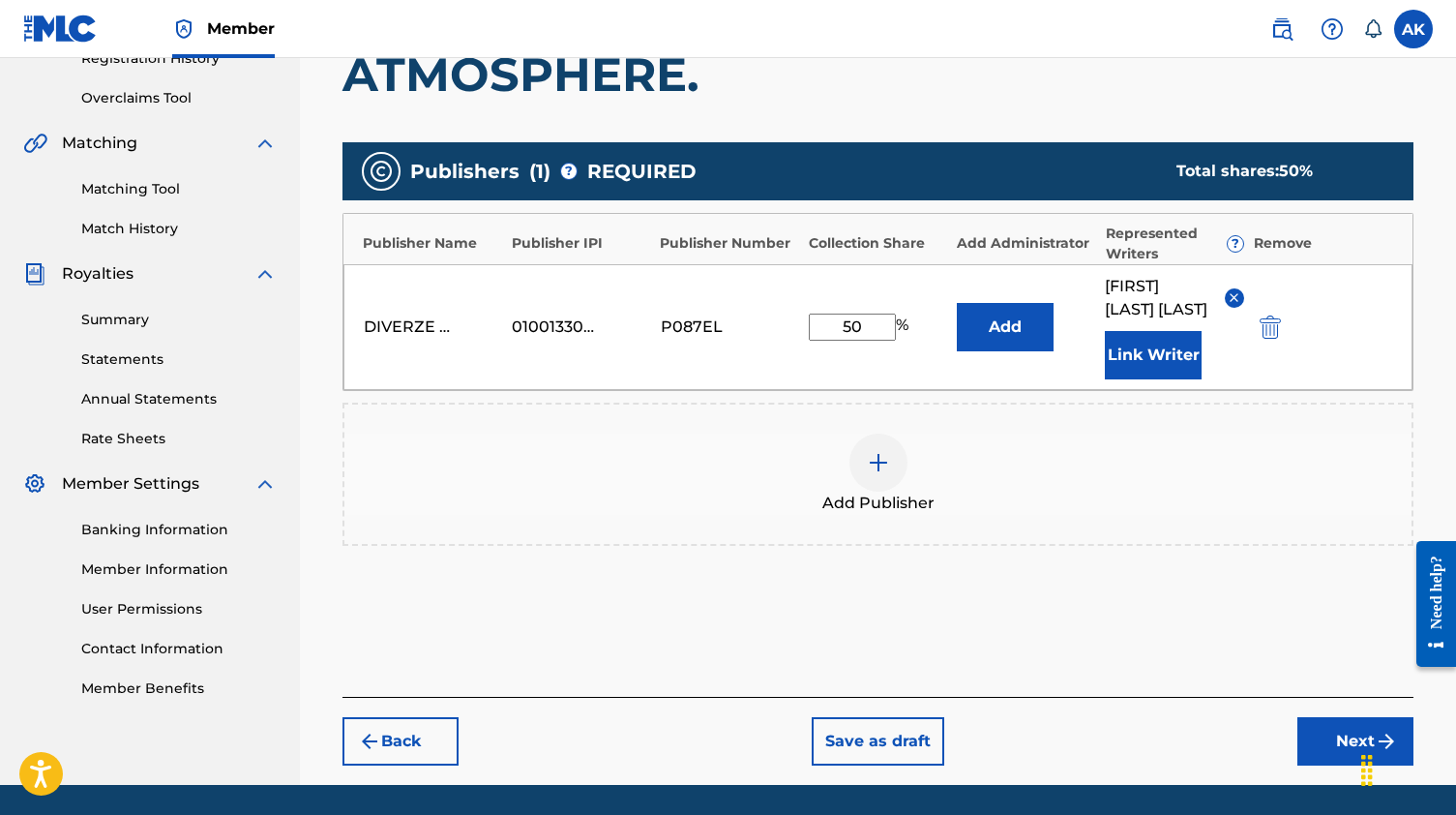 click on "Next" at bounding box center [1355, 741] 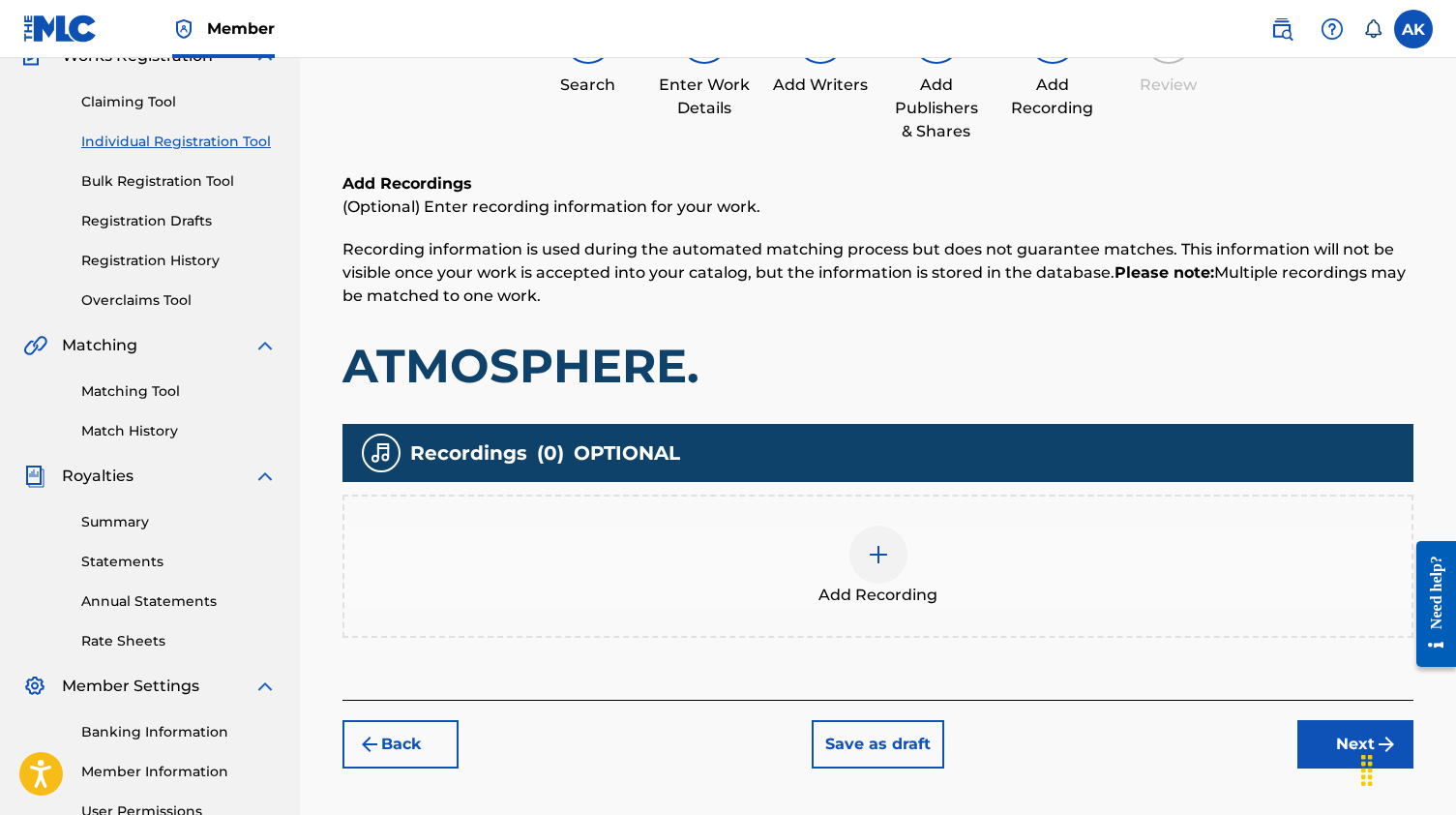scroll, scrollTop: 334, scrollLeft: 0, axis: vertical 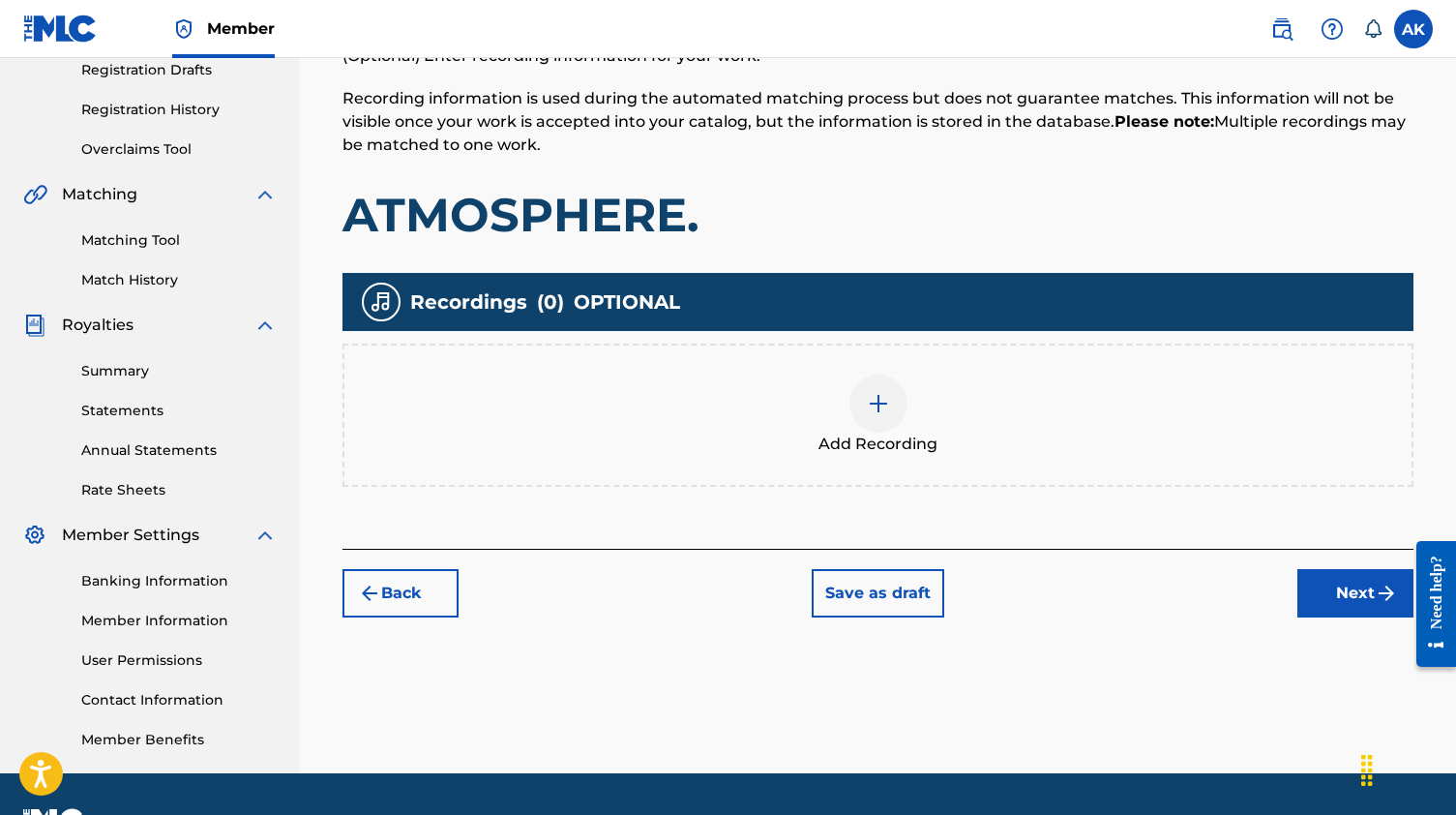click on "Back" at bounding box center [401, 593] 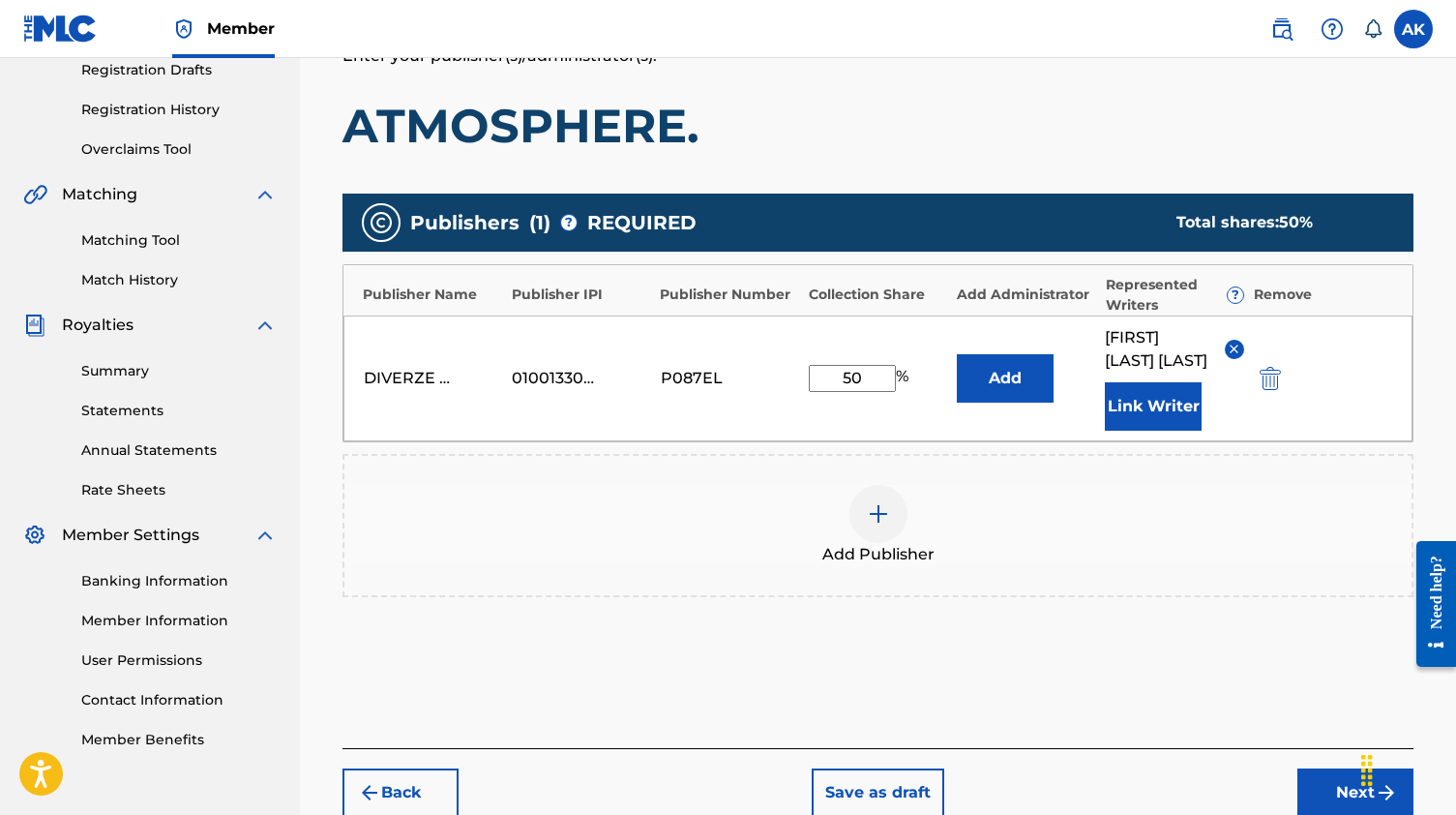 click on "50" at bounding box center [852, 378] 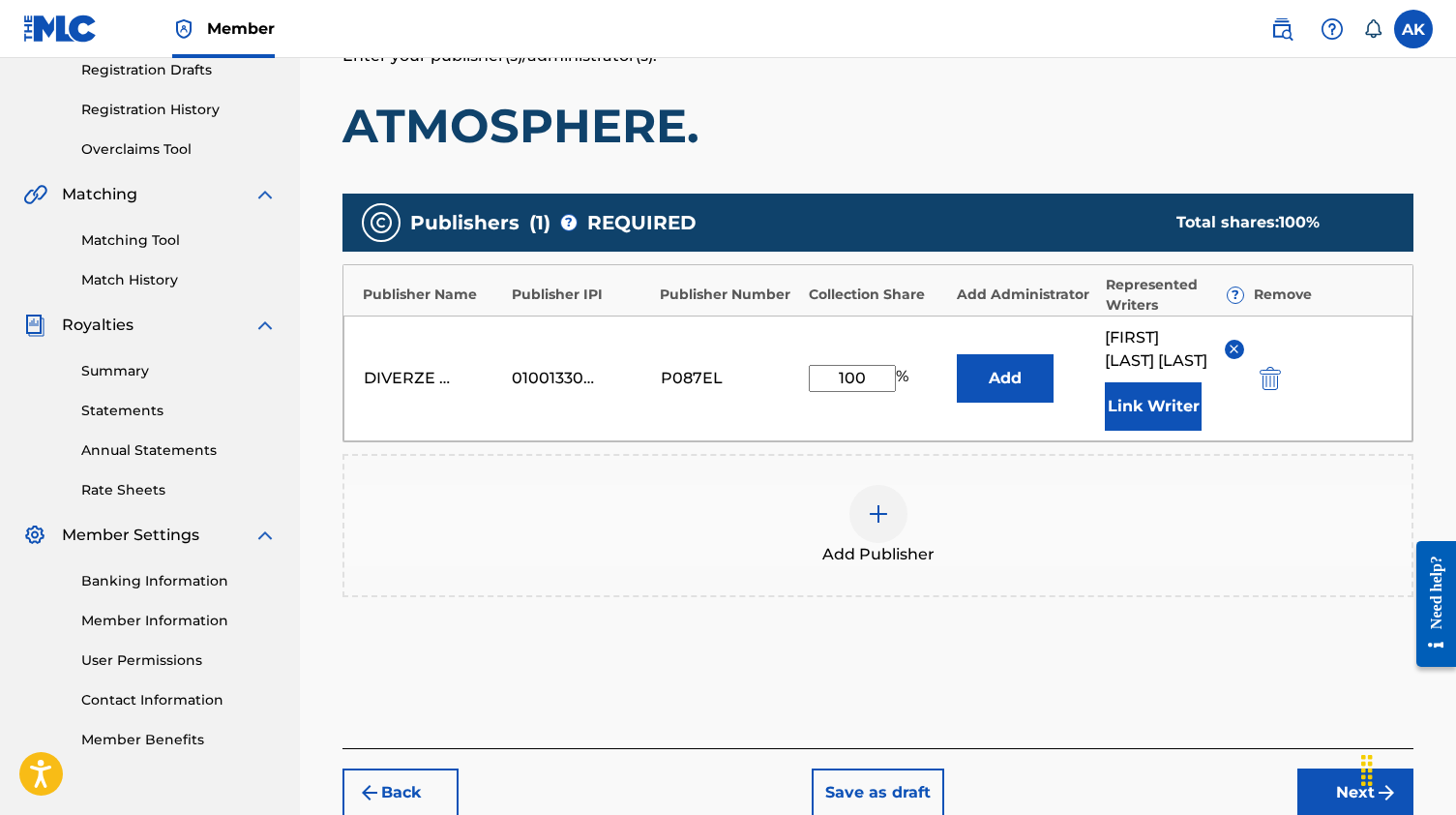 type on "100" 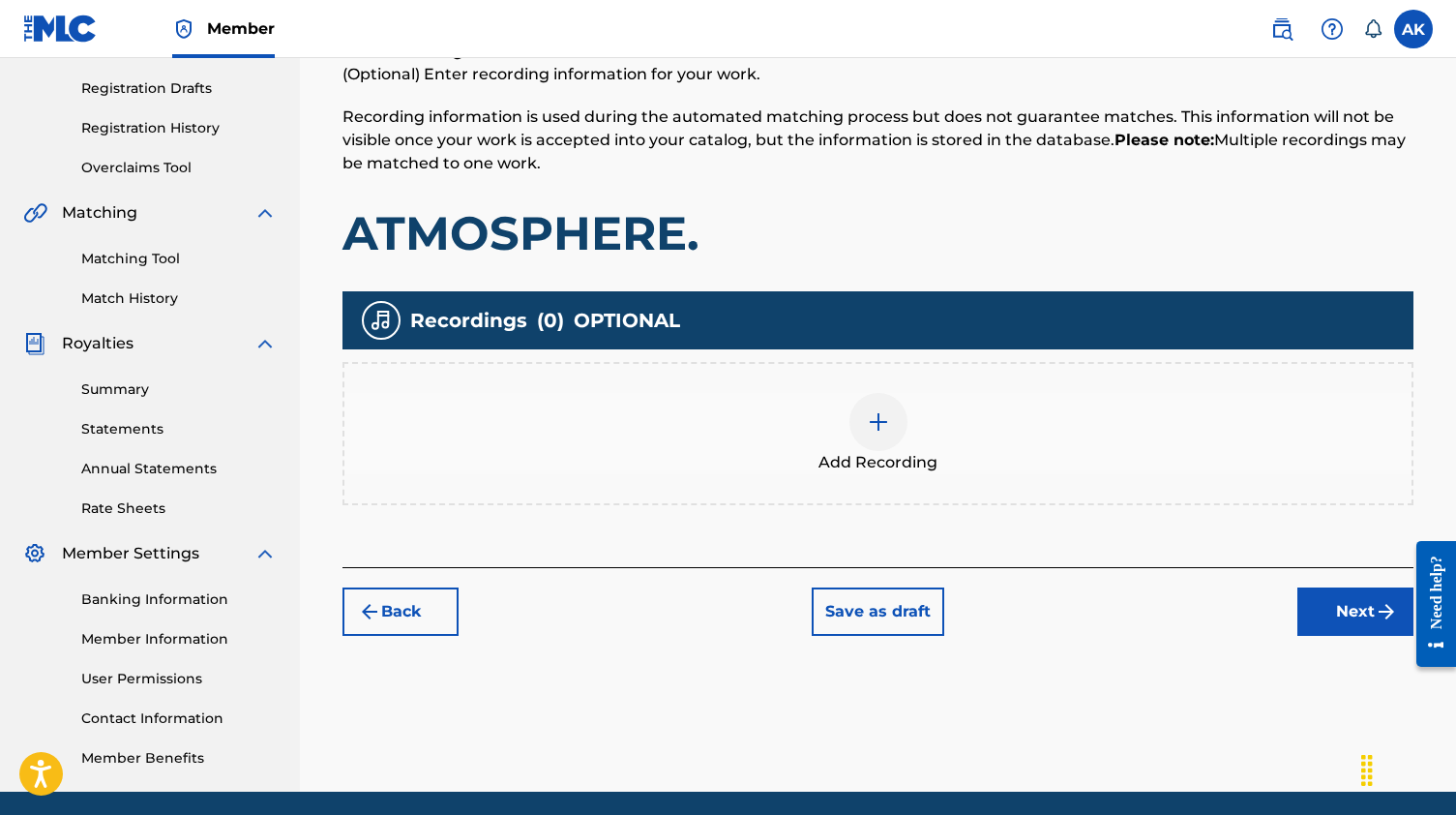 scroll, scrollTop: 341, scrollLeft: 0, axis: vertical 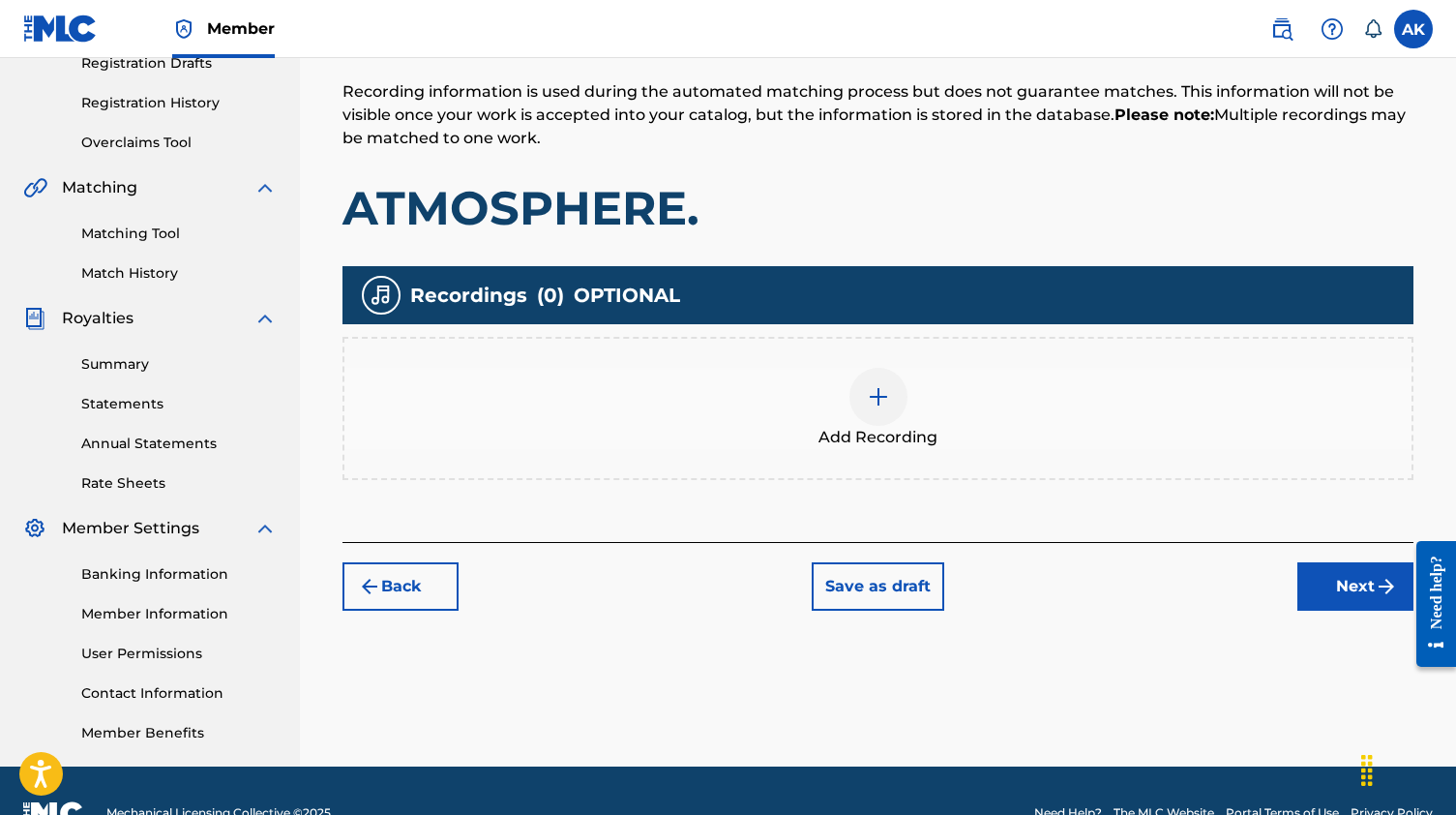 click at bounding box center (878, 397) 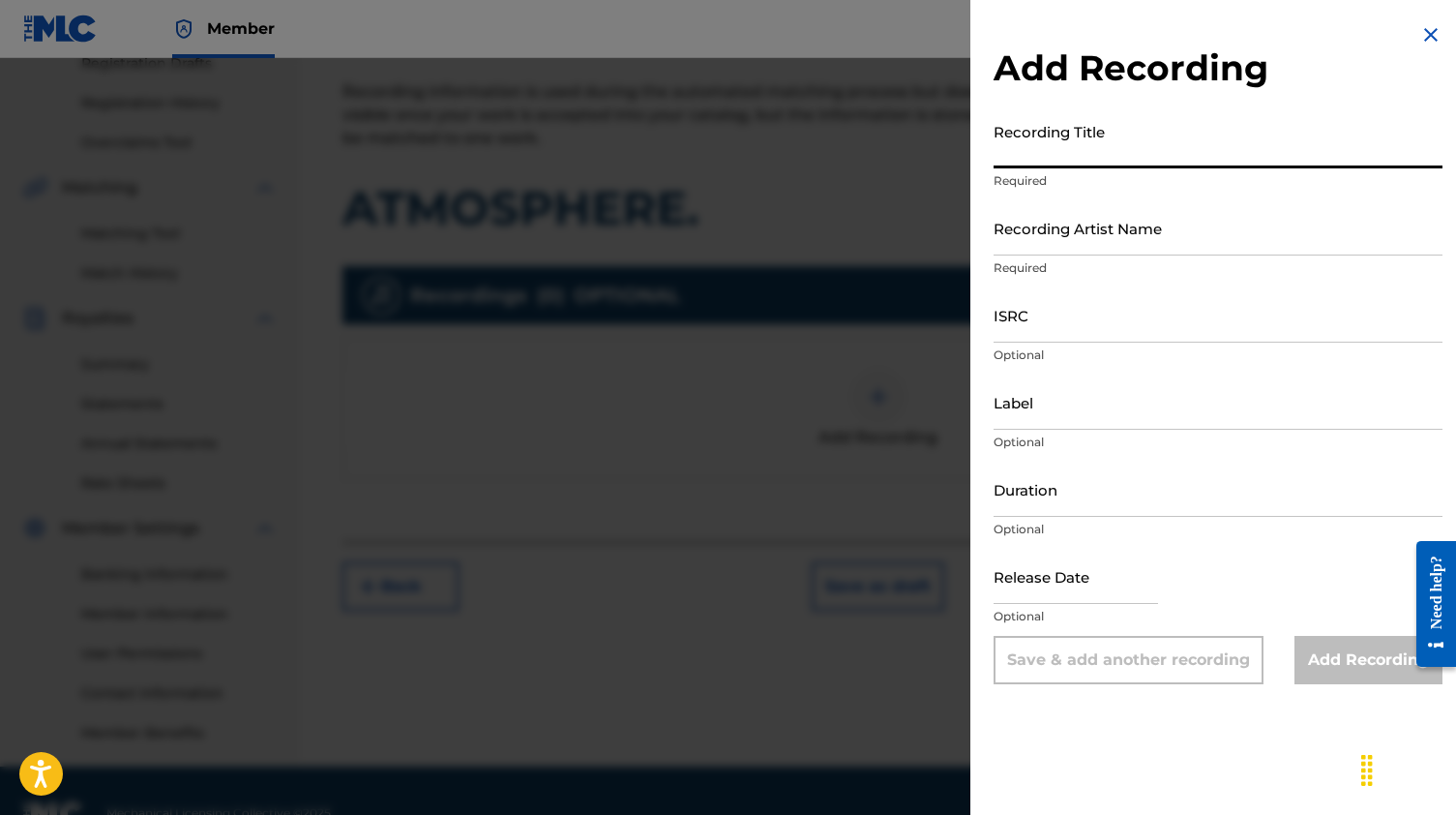 click on "Recording Title" at bounding box center [1218, 140] 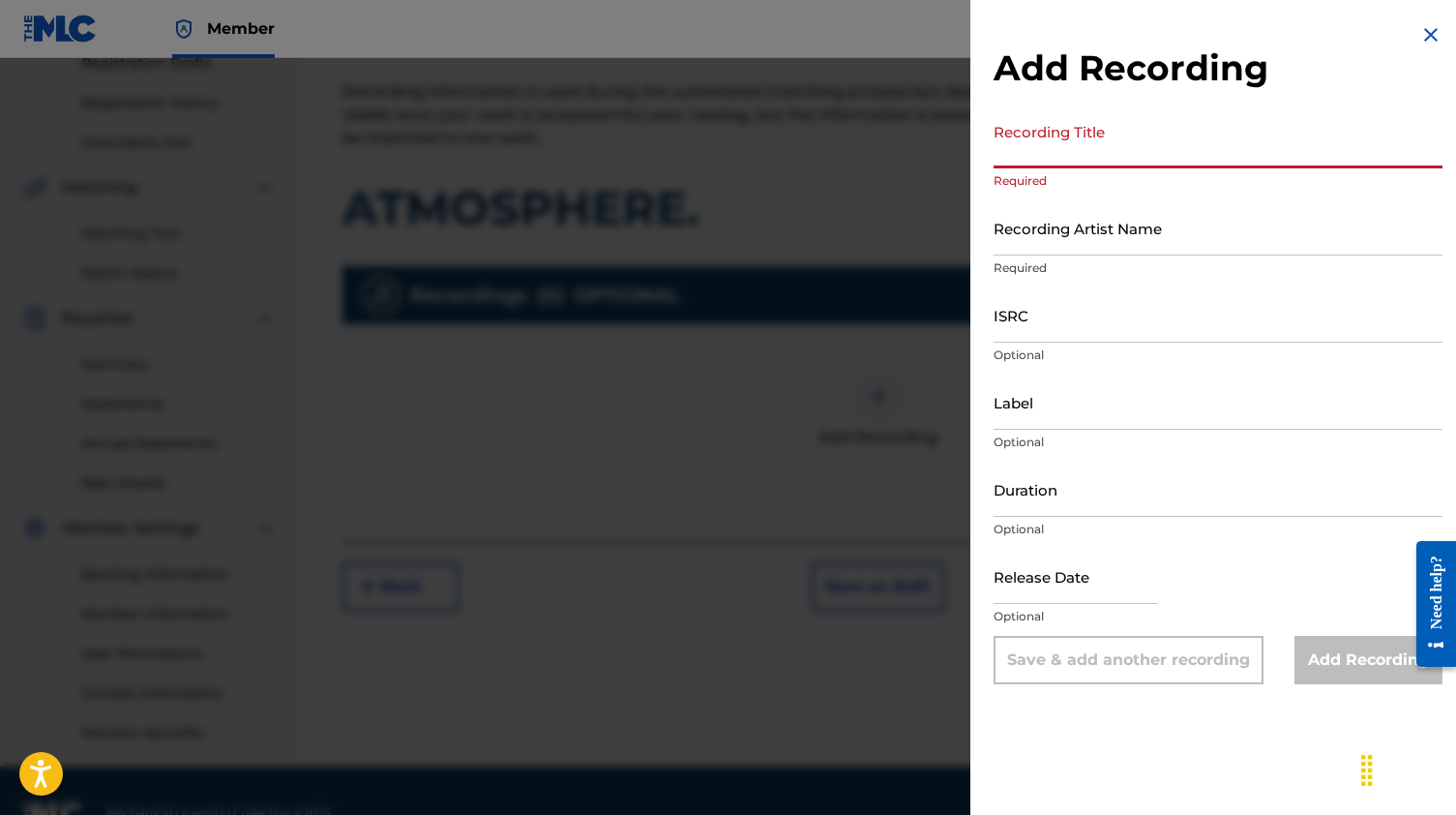 type on "A" 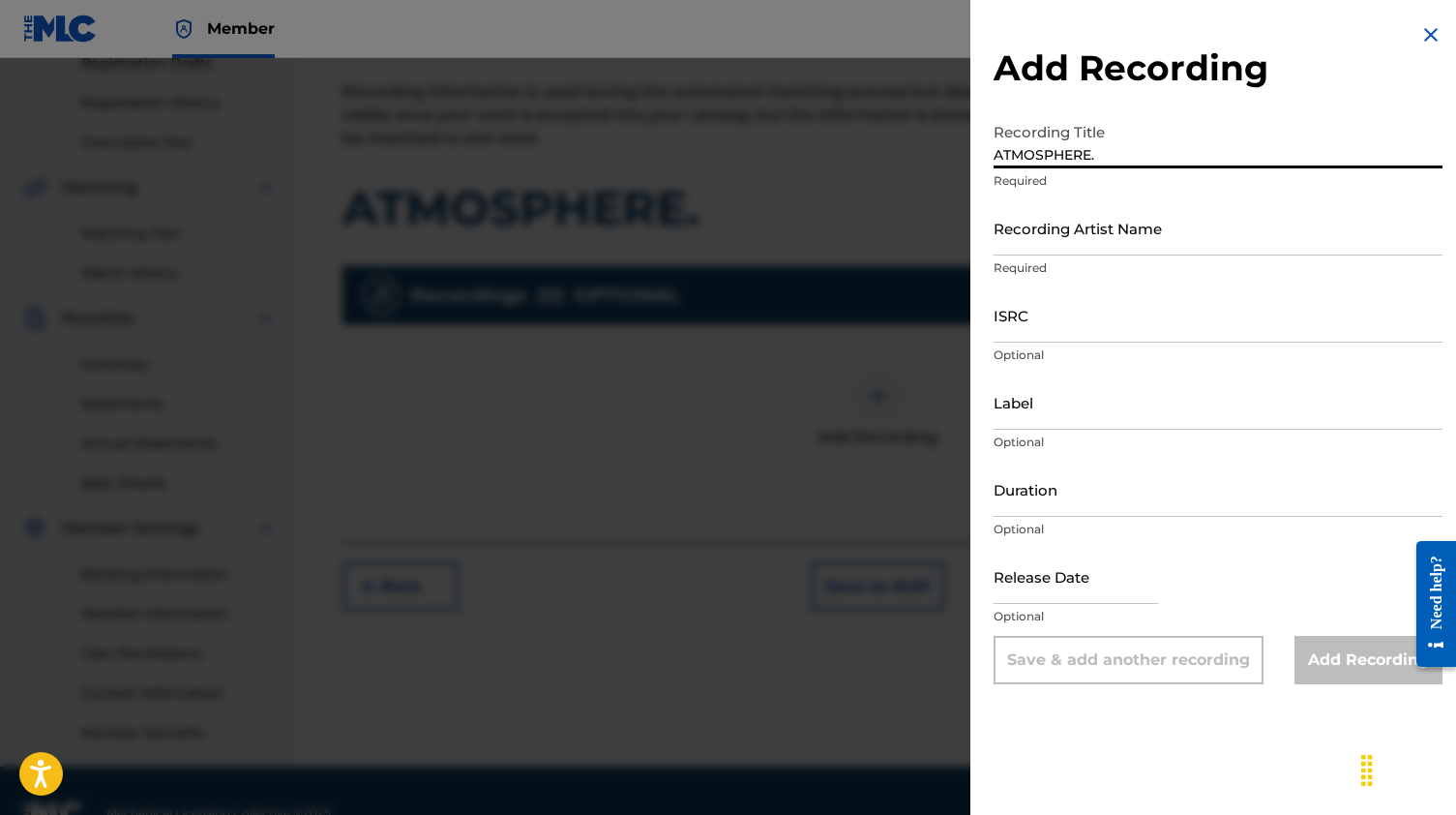 type on "ATMOSPHERE." 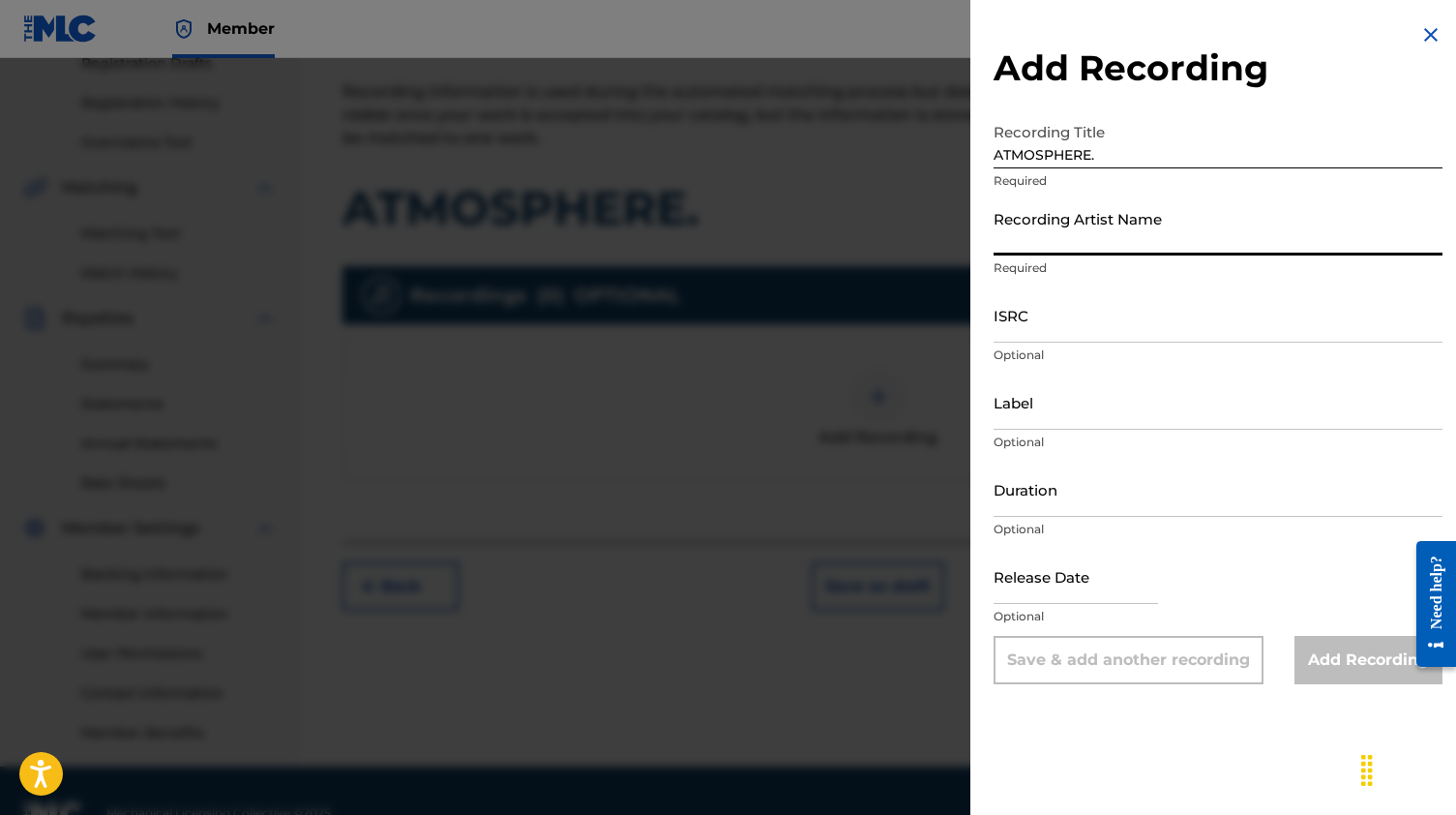 type on "o" 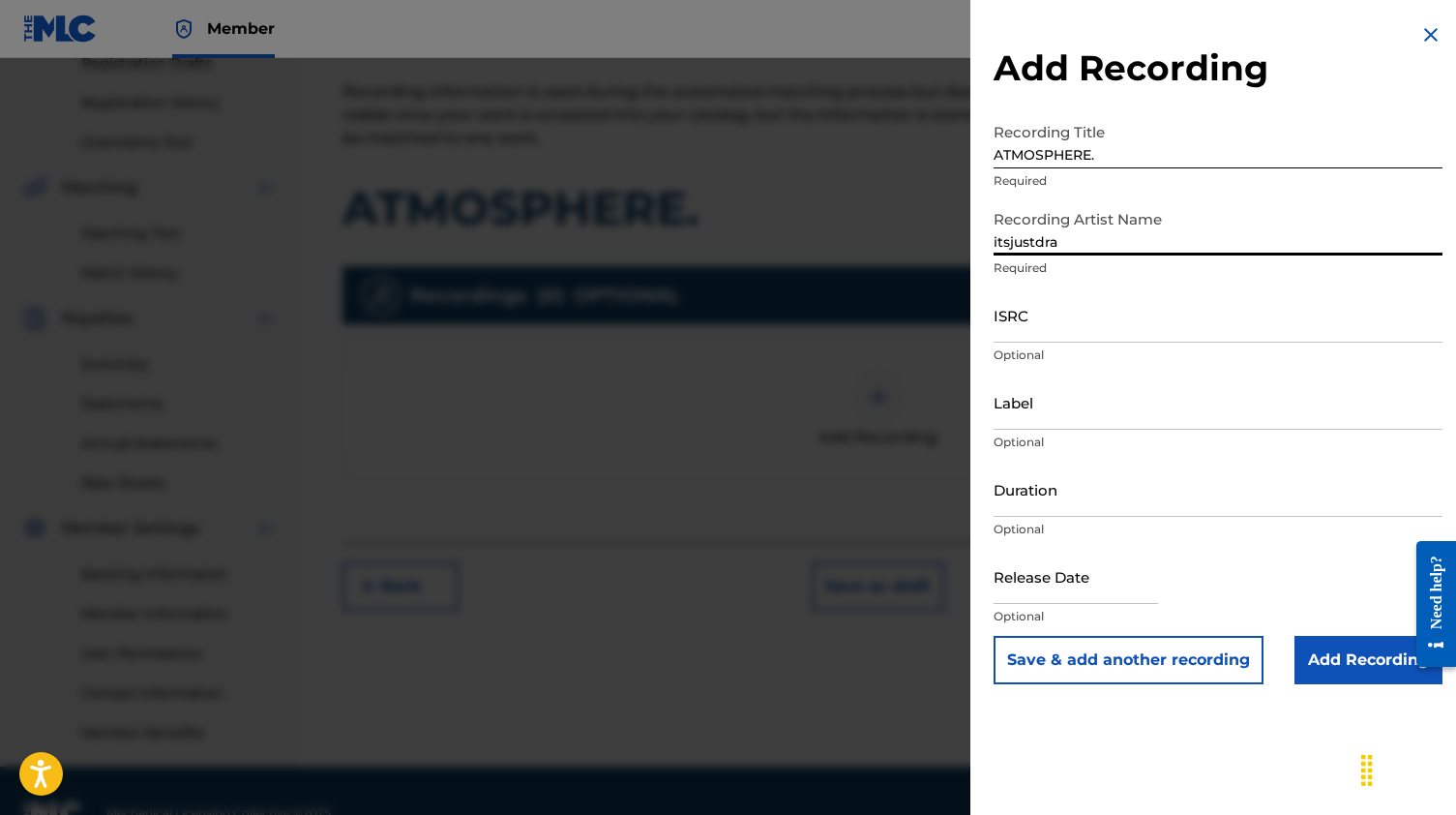 type on "itsjustdra" 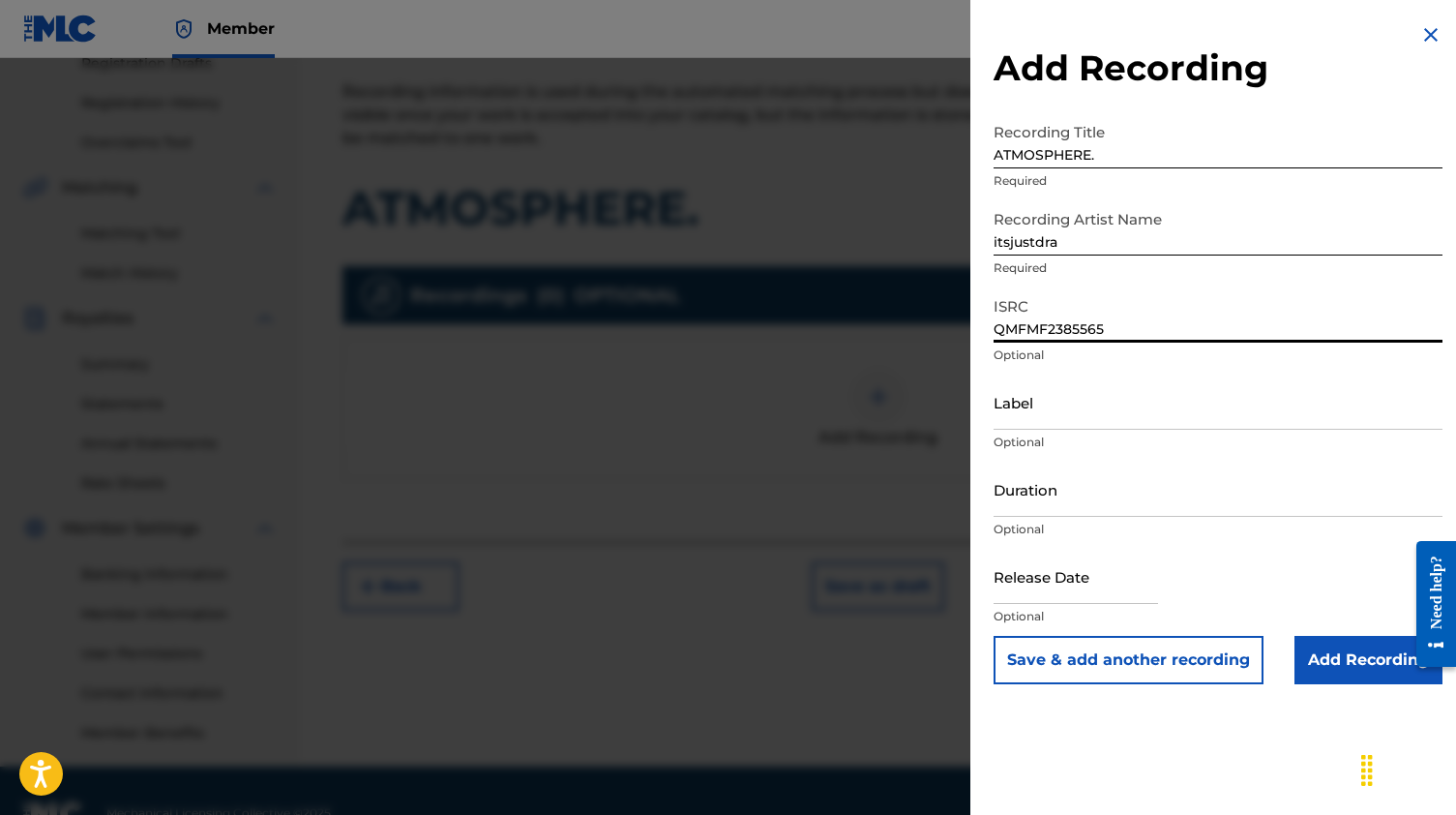 type on "QMFMF2385565" 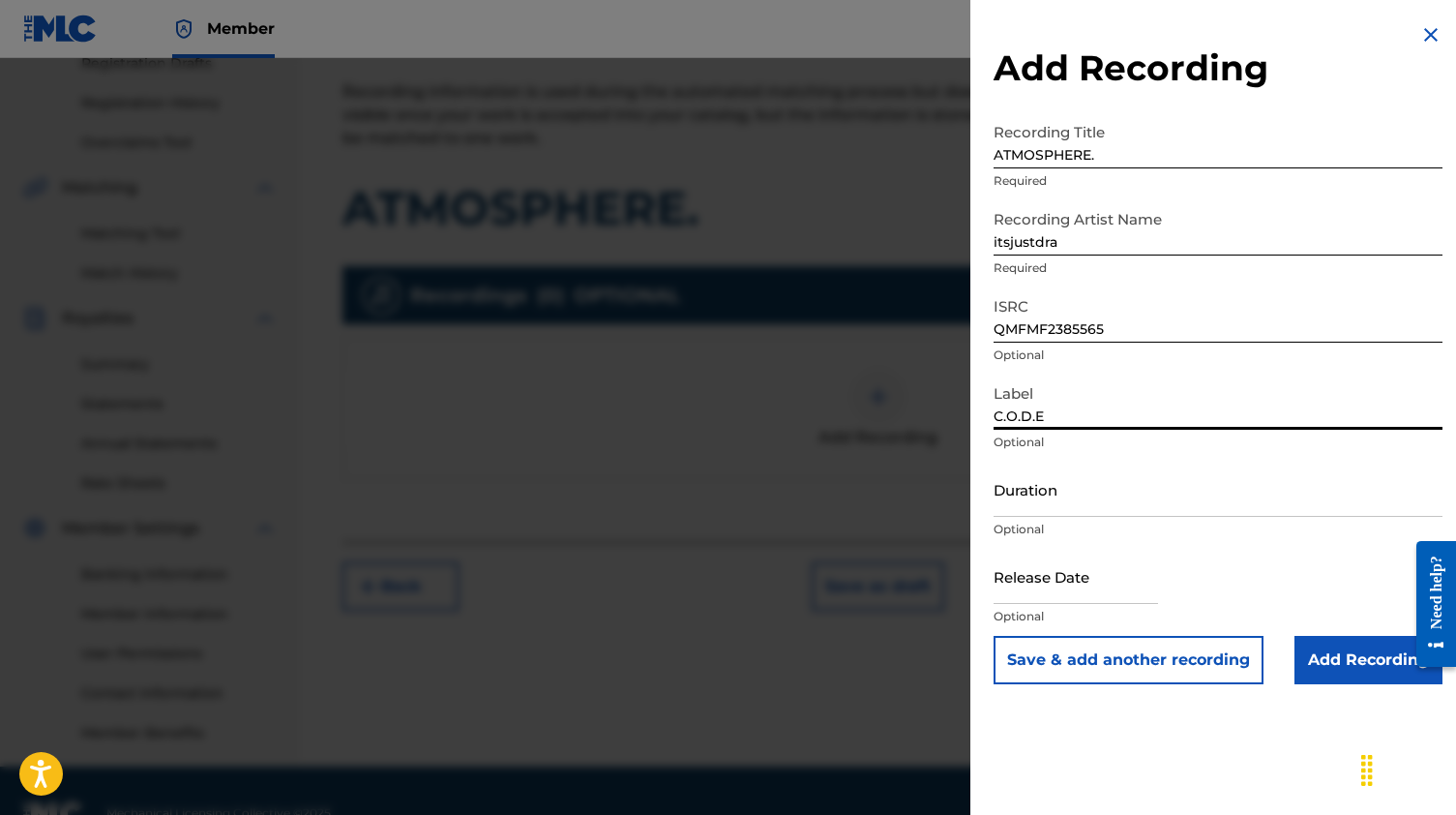 type on "C.O.D.E" 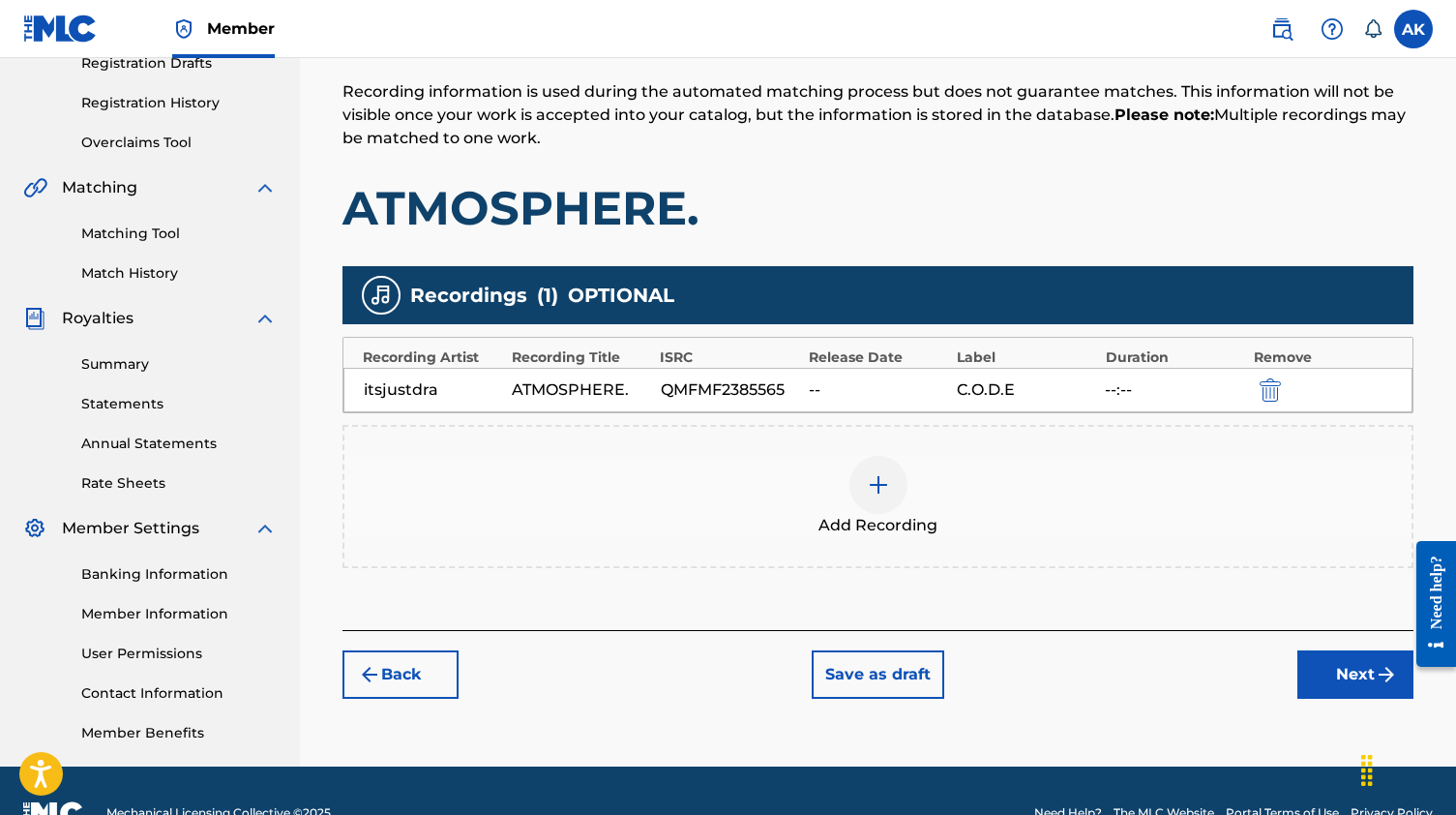 click on "Next" at bounding box center [1355, 675] 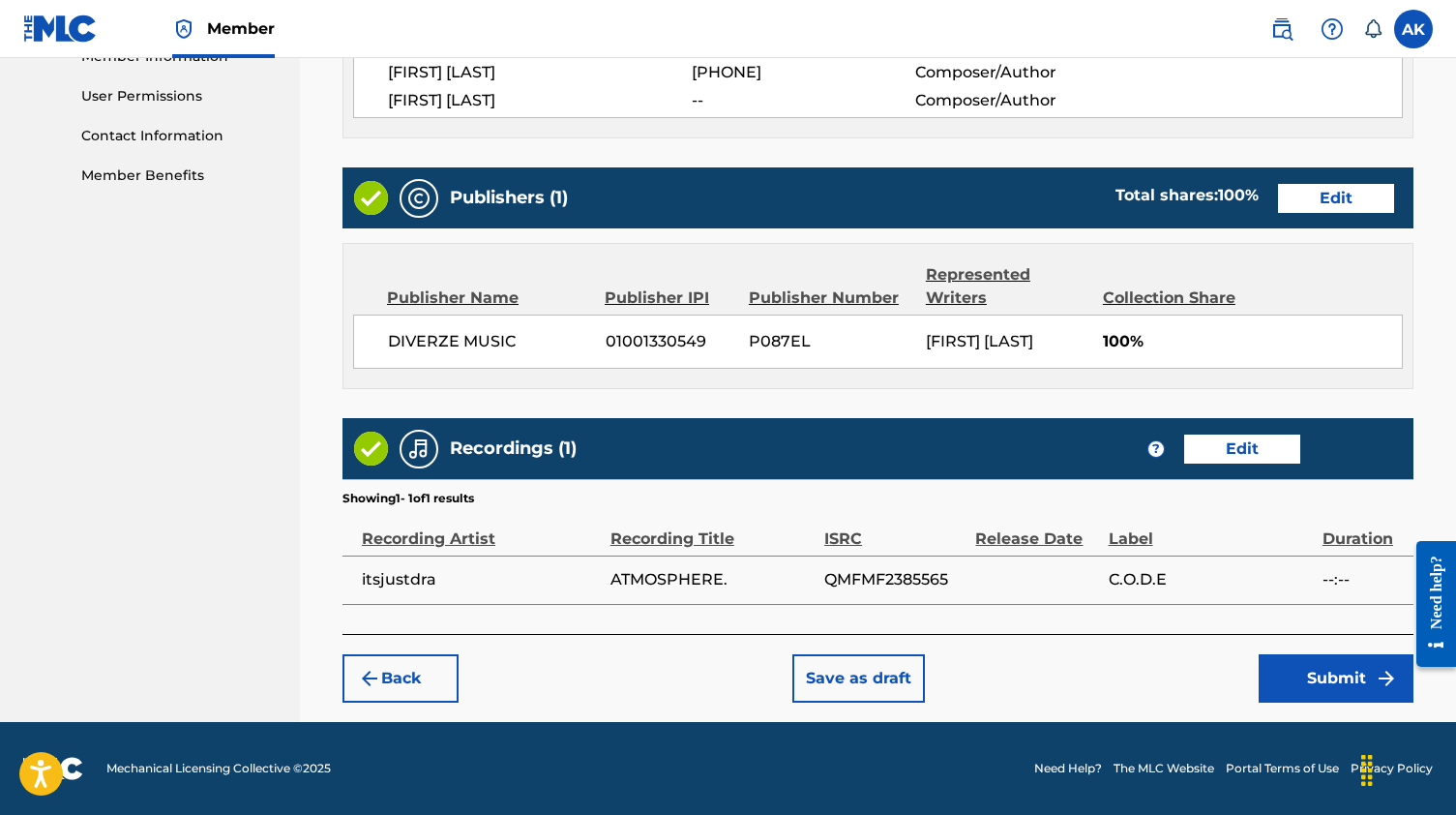 scroll, scrollTop: 896, scrollLeft: 0, axis: vertical 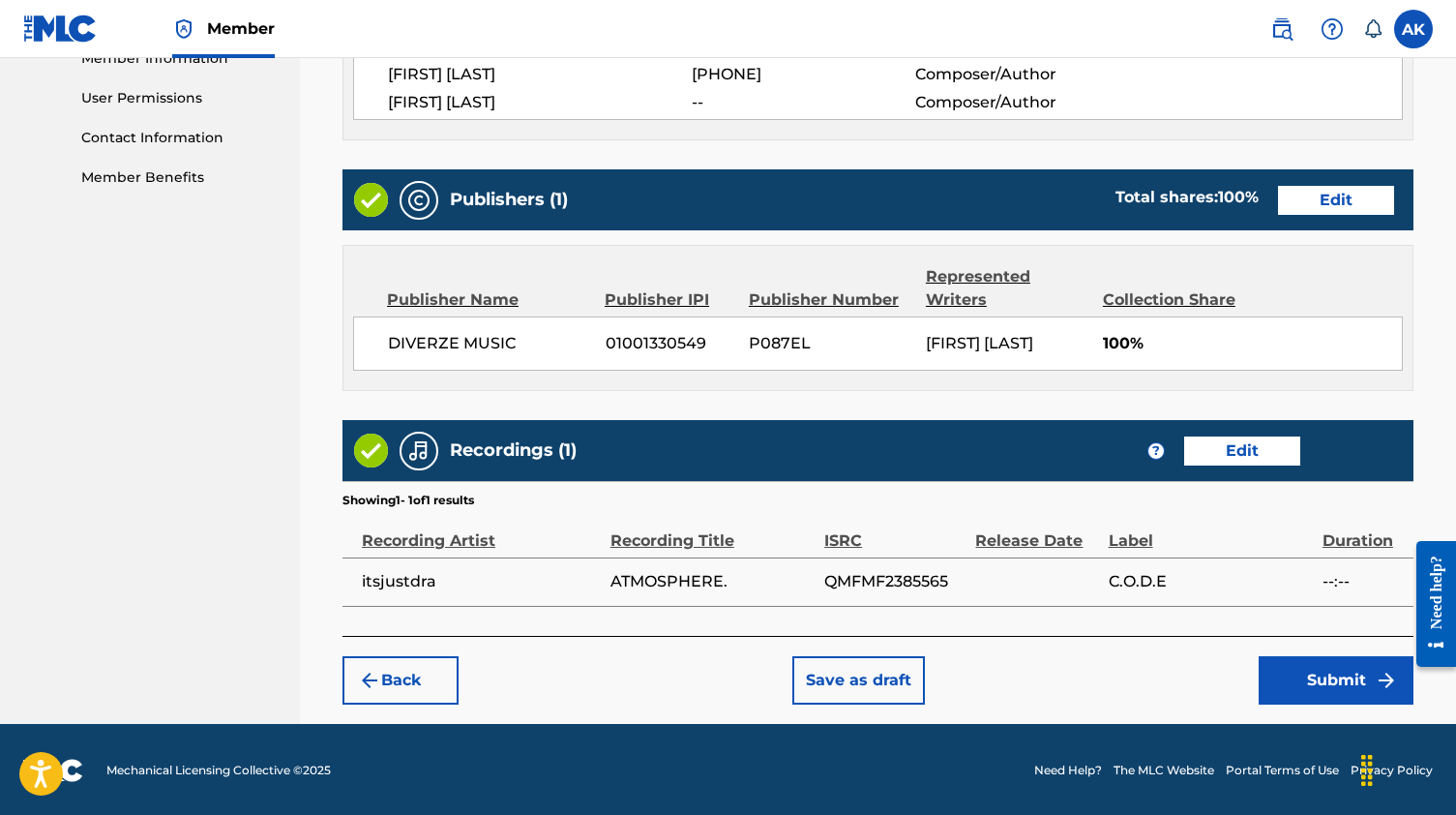 click on "Submit" at bounding box center (1336, 680) 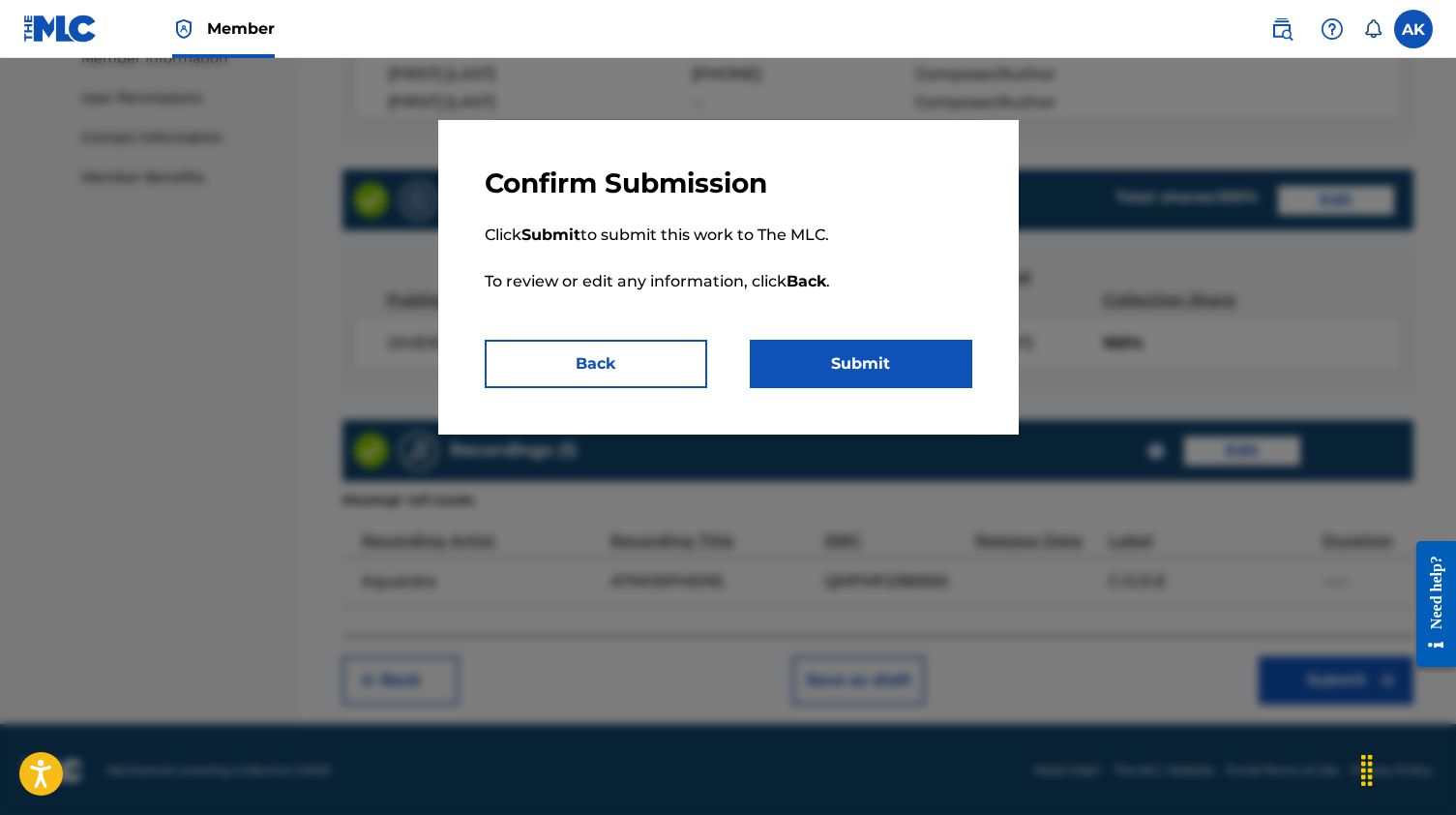 click on "Submit" at bounding box center [861, 364] 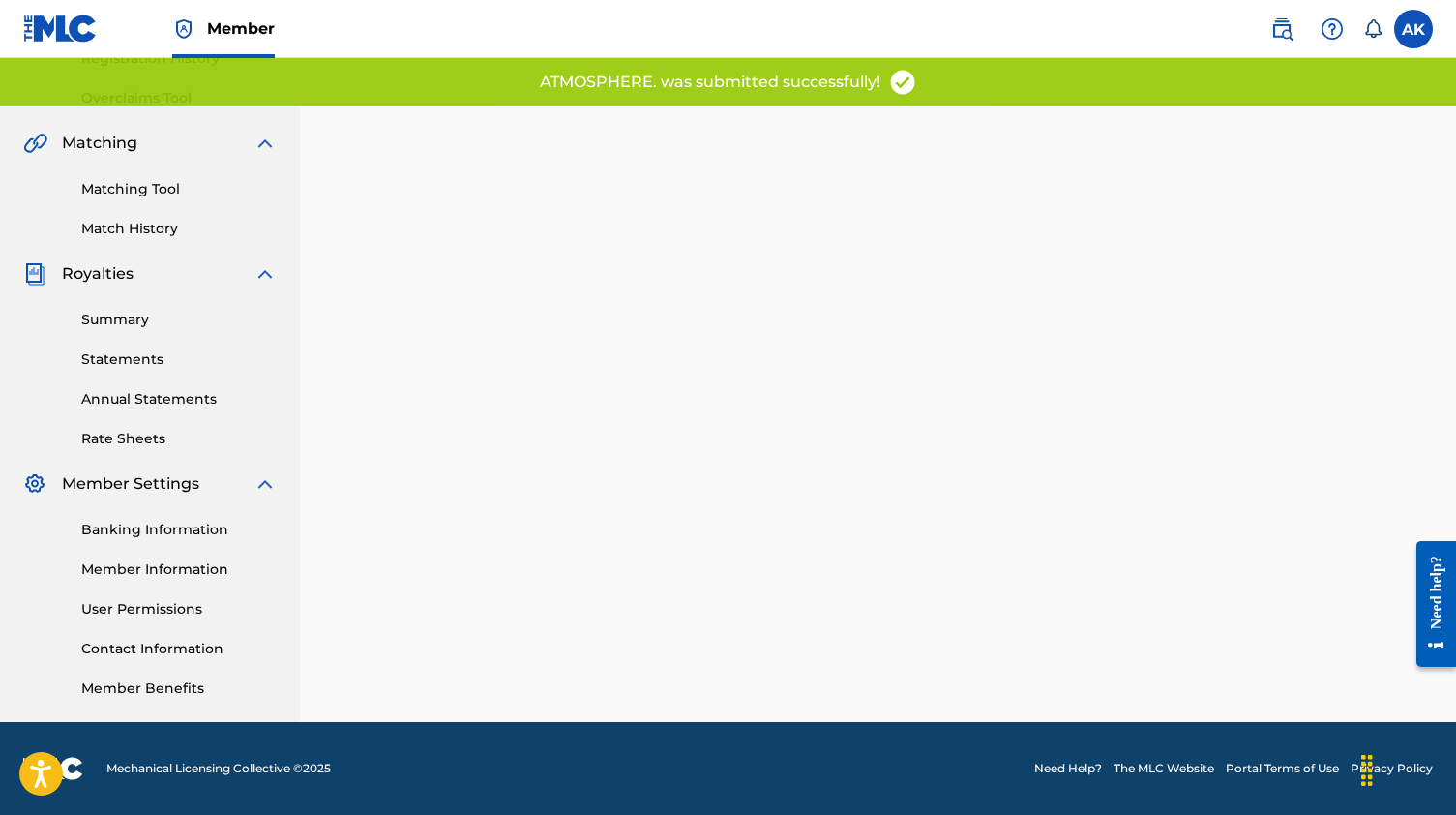 scroll, scrollTop: 0, scrollLeft: 0, axis: both 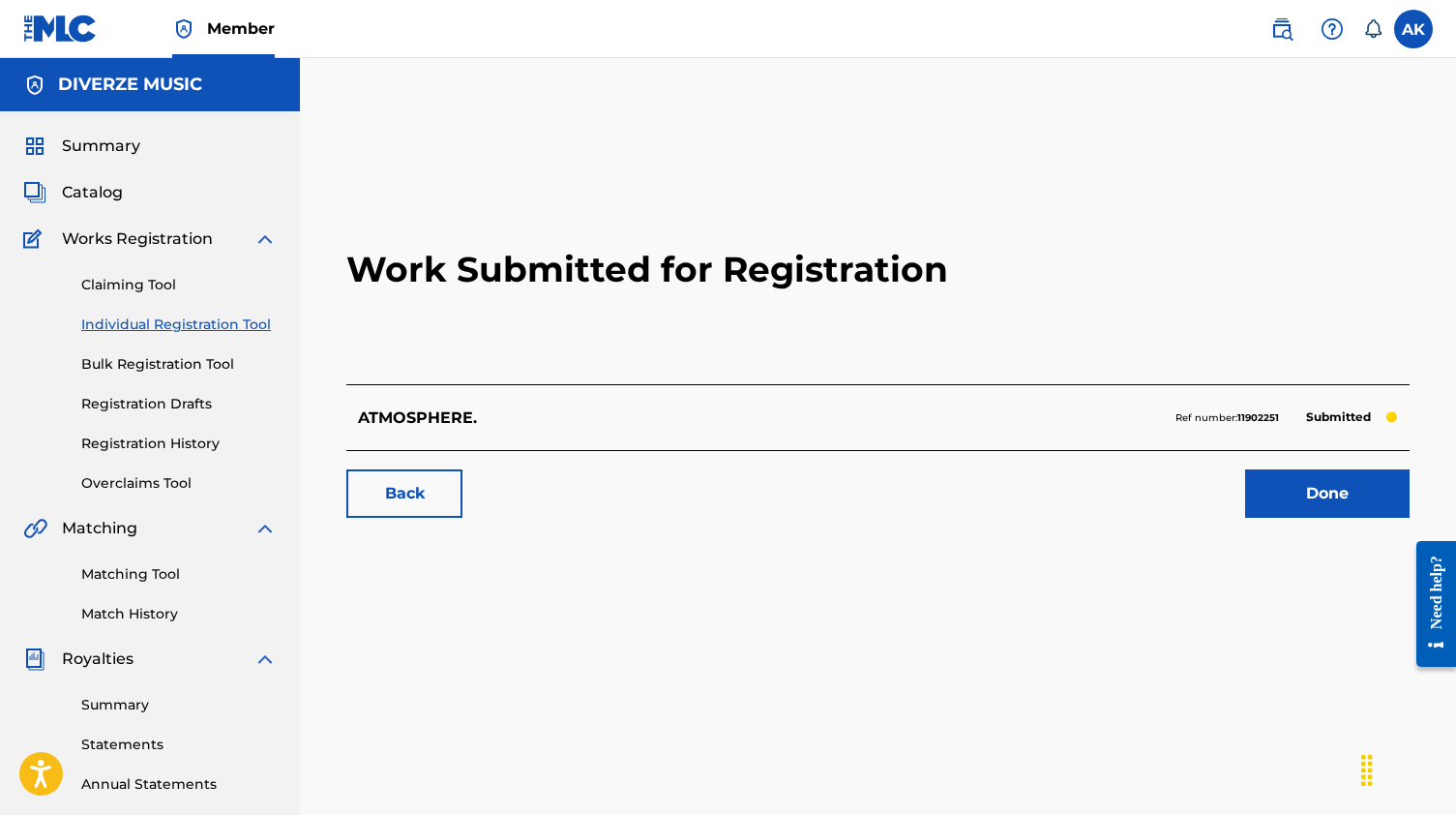 click on "Done" at bounding box center [1327, 494] 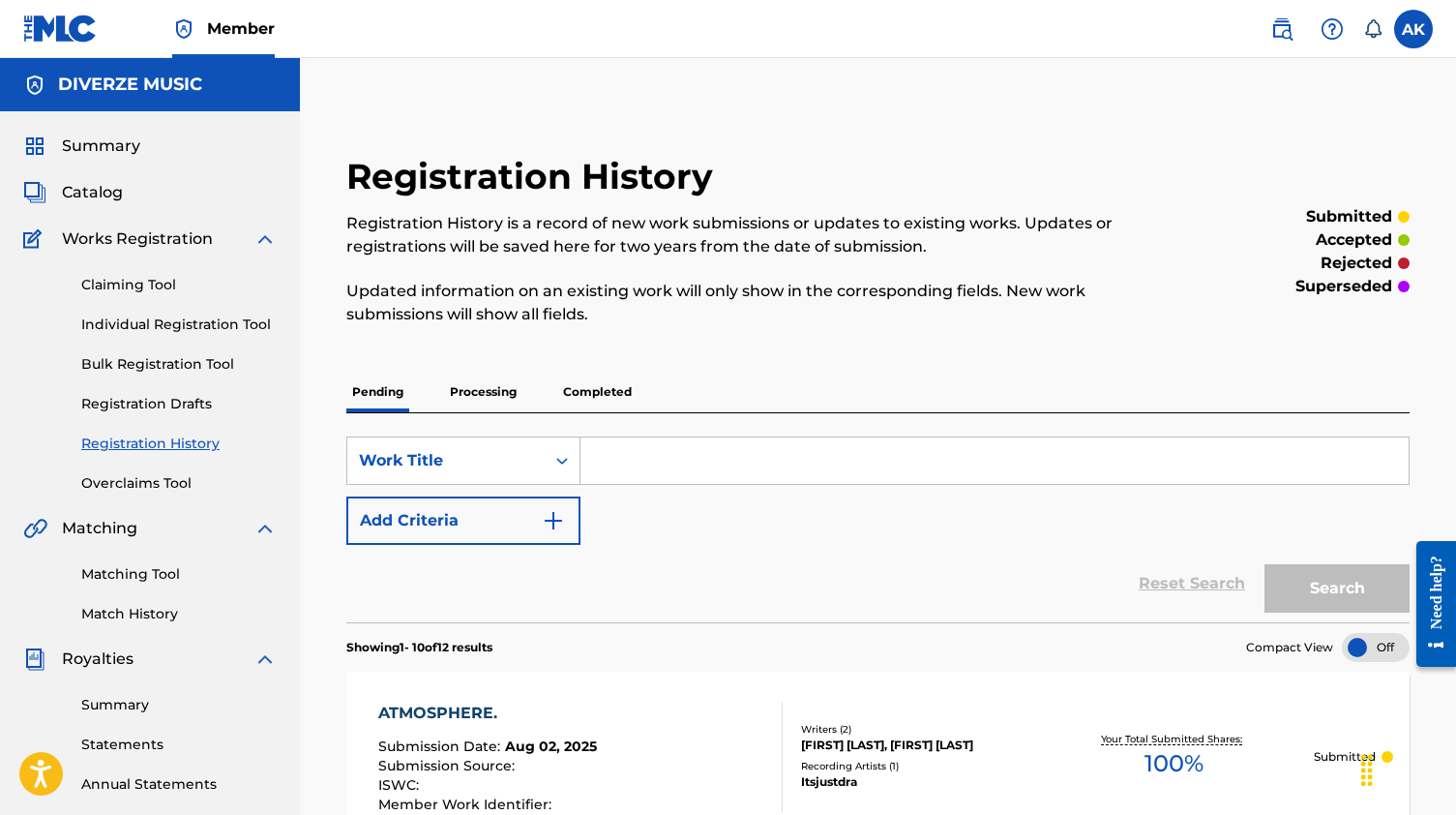 click on "Individual Registration Tool" at bounding box center (179, 324) 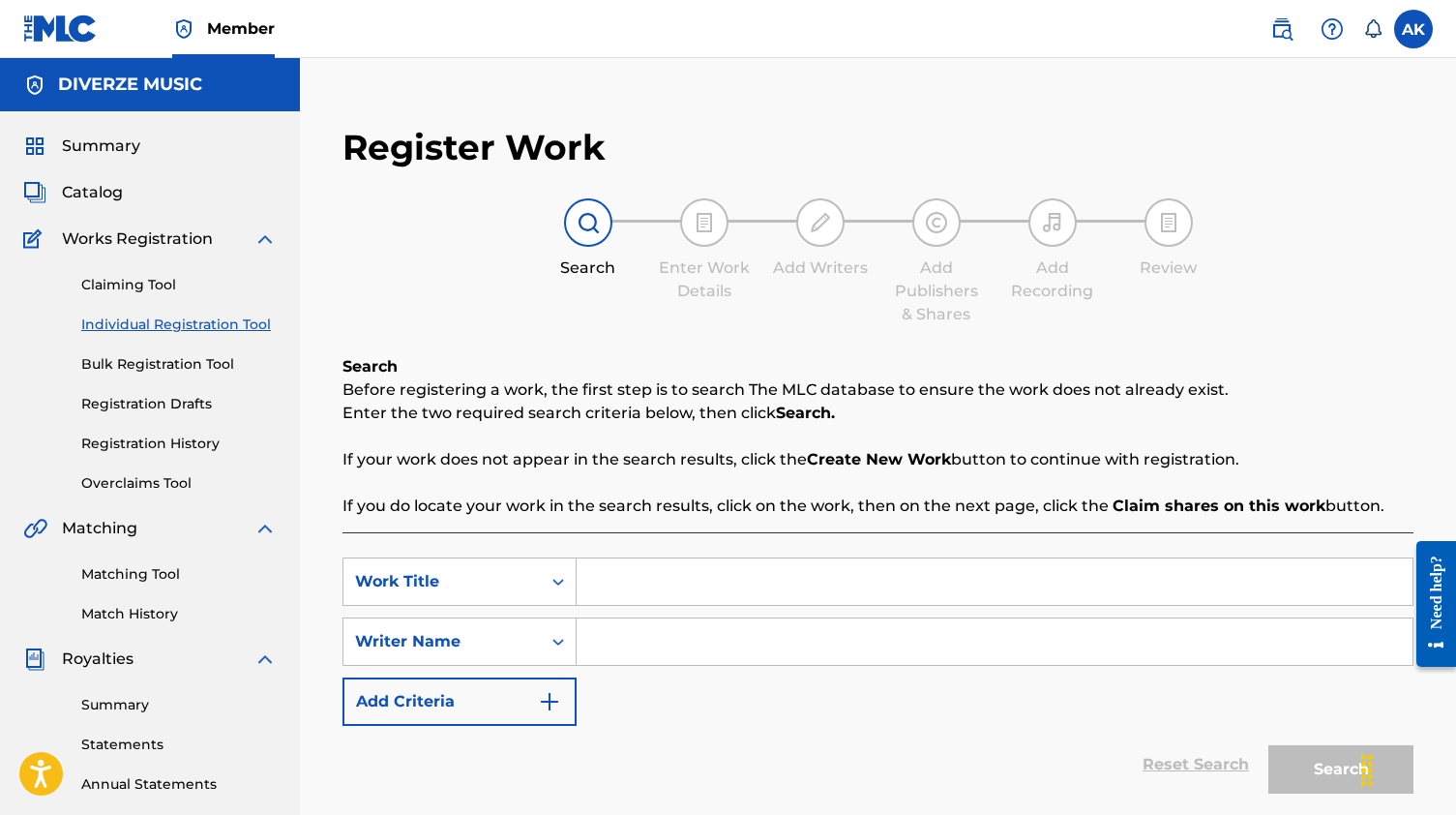 click at bounding box center (995, 582) 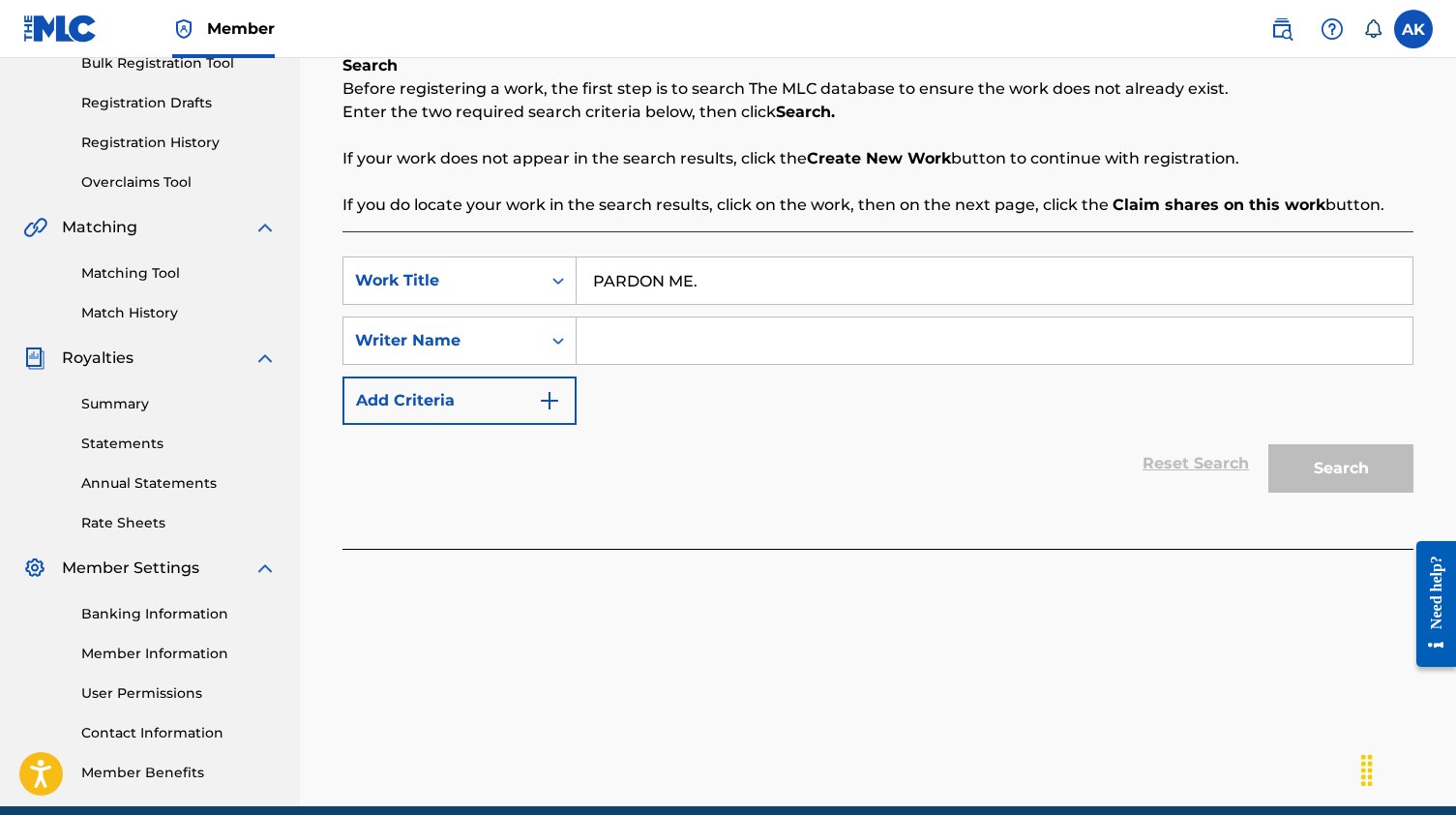 scroll, scrollTop: 314, scrollLeft: 0, axis: vertical 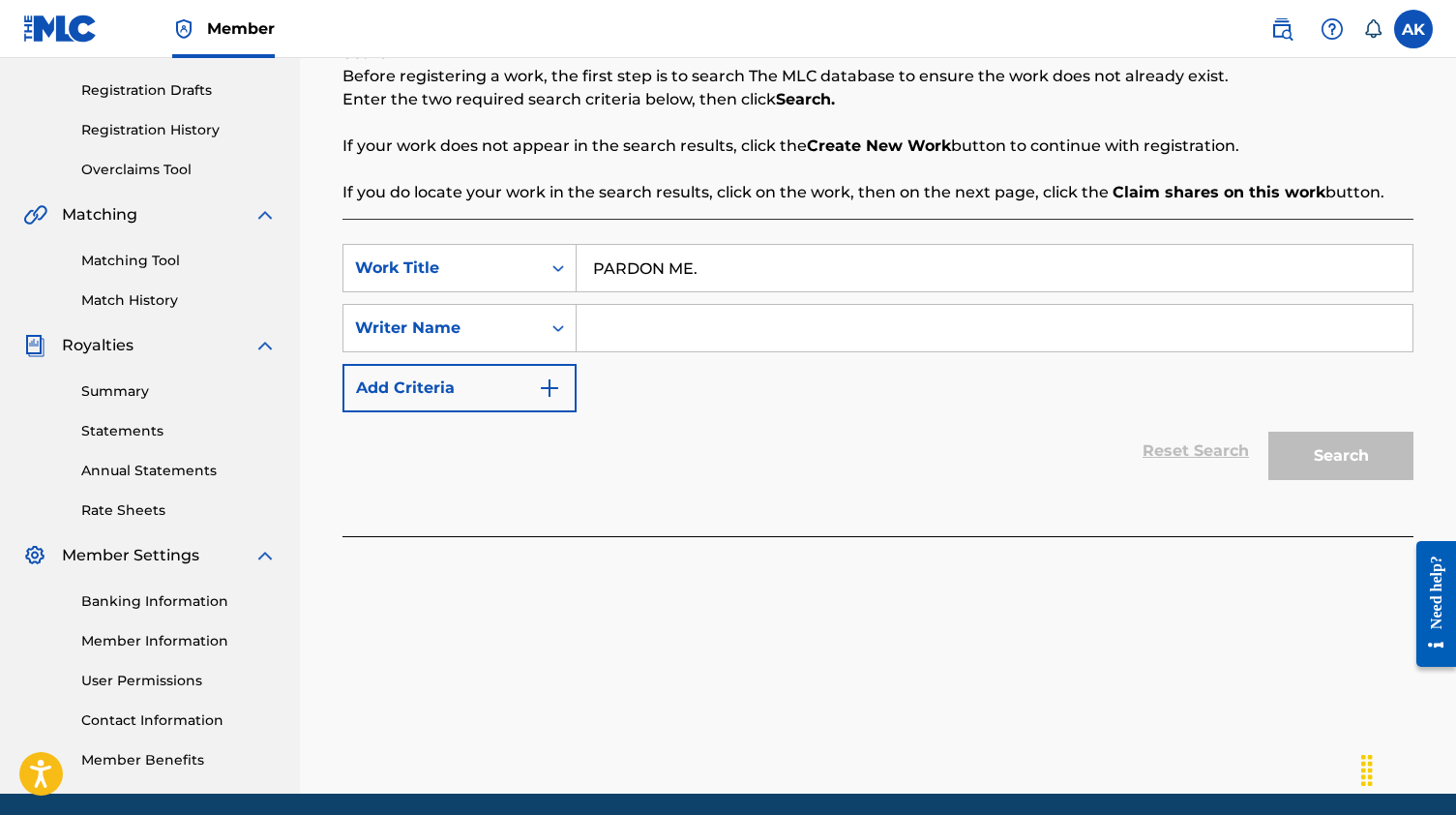 type on "PARDON ME." 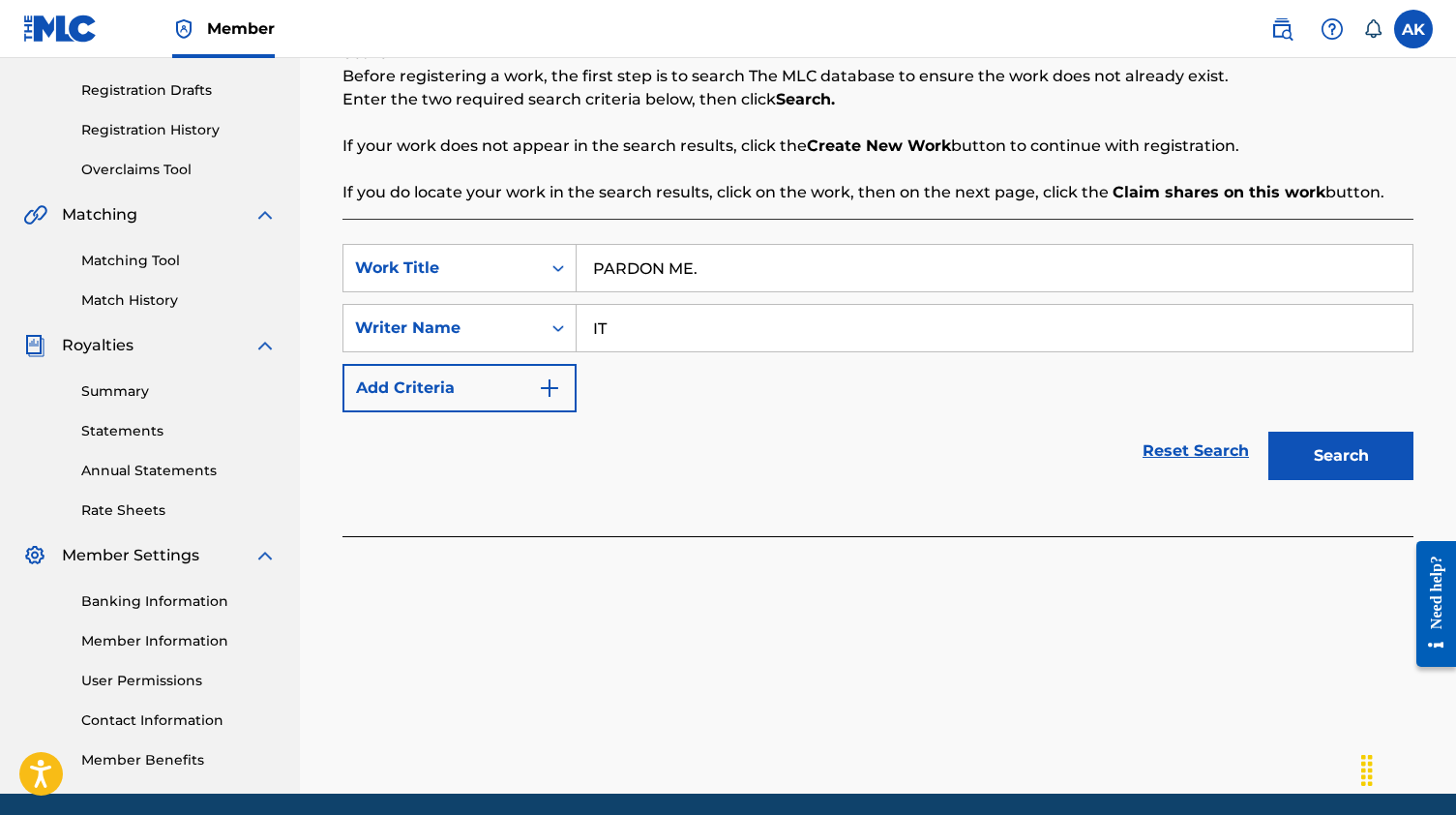 type on "IT" 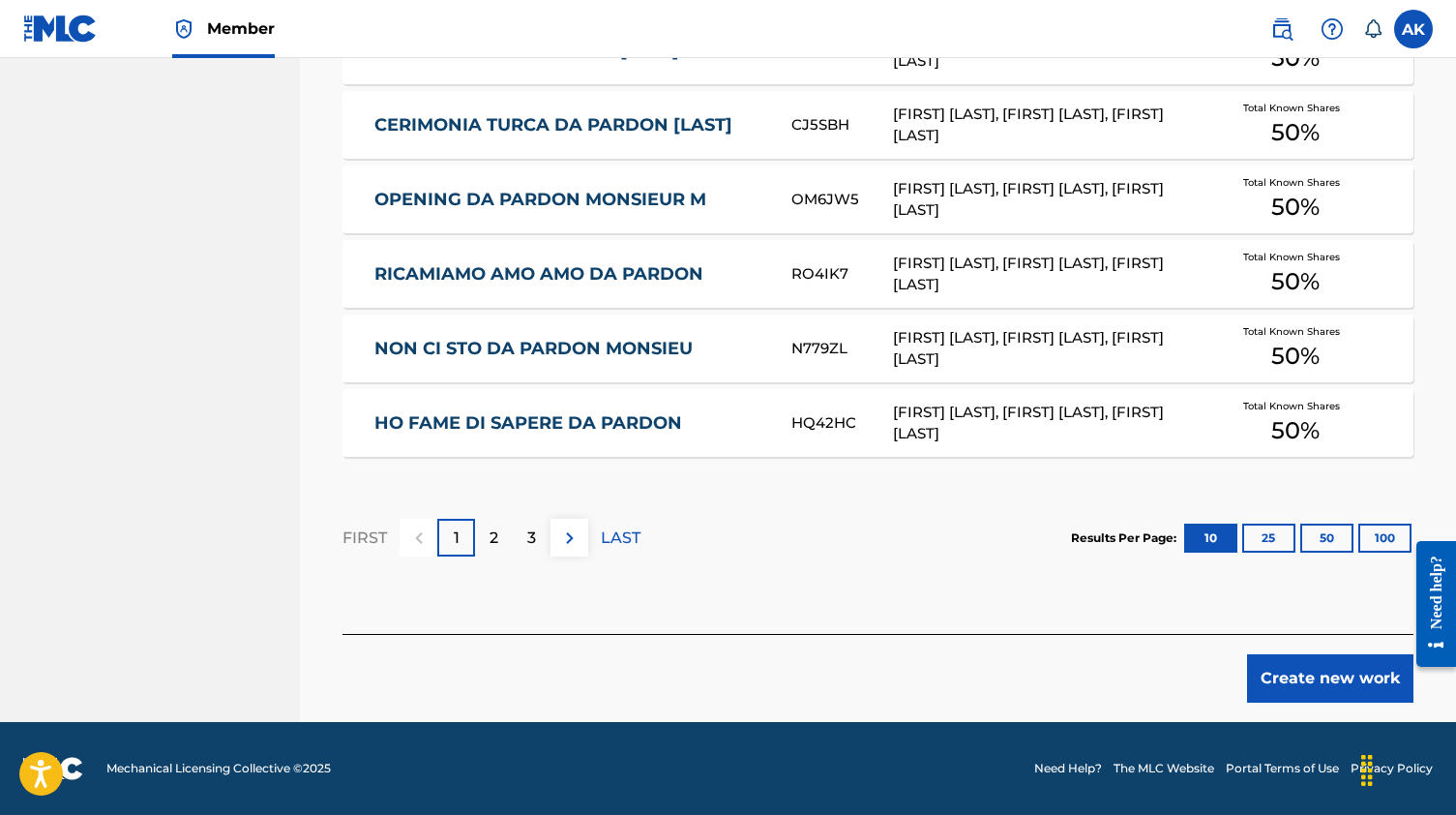 click on "Create new work" at bounding box center (1330, 679) 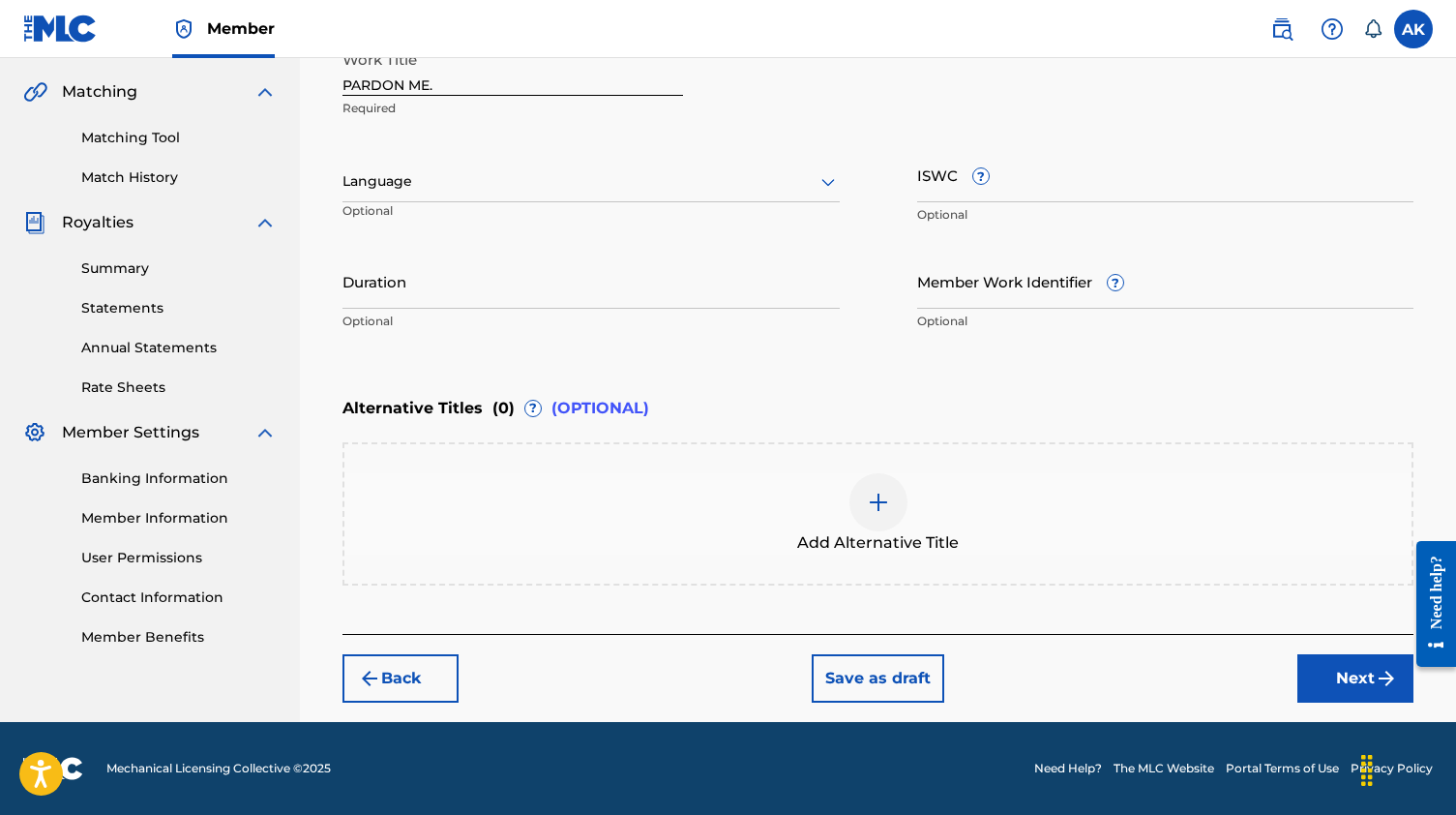 click at bounding box center [591, 181] 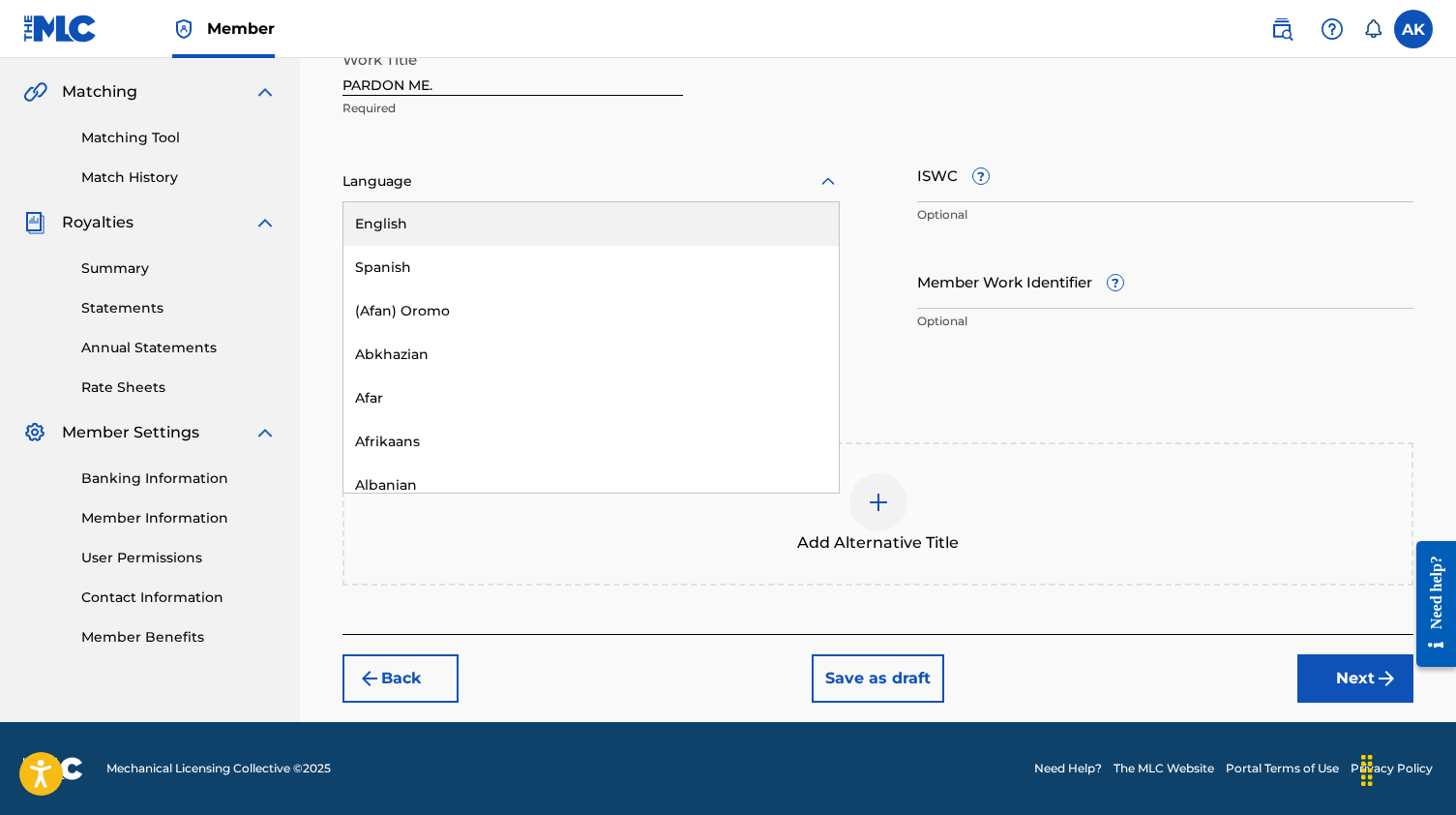 click on "English" at bounding box center (591, 224) 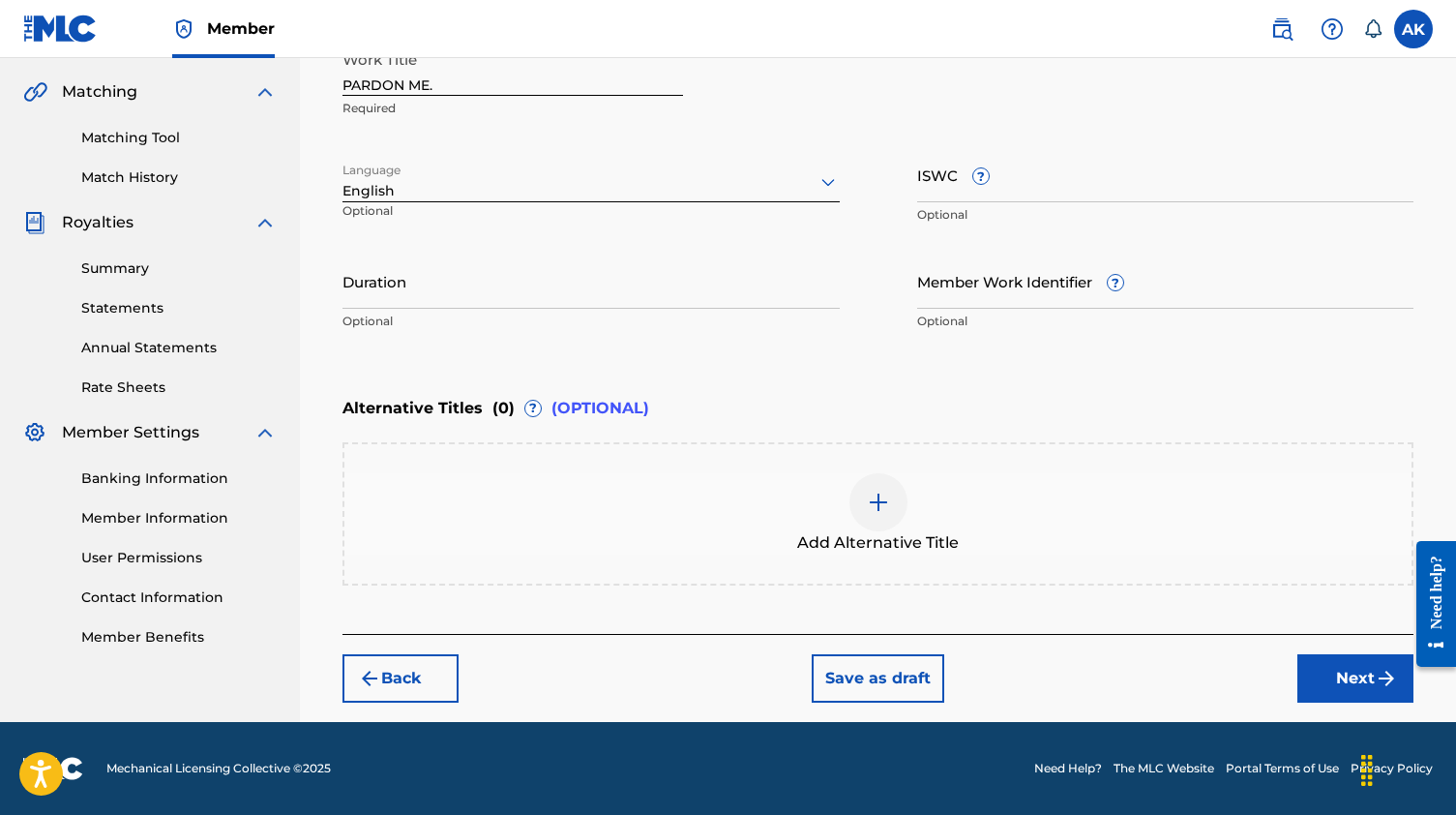 click on "Next" at bounding box center [1355, 679] 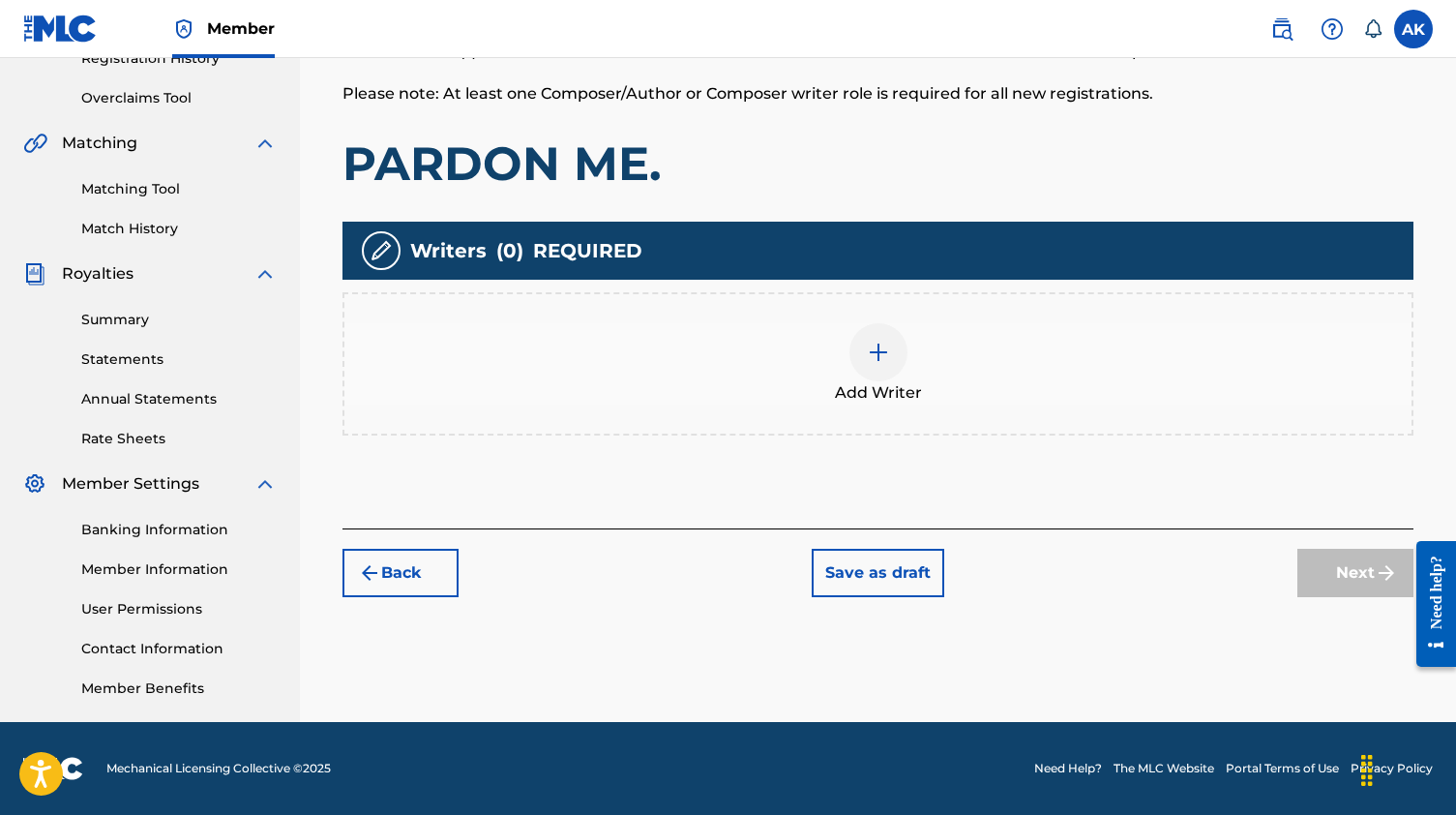 click on "Add Writer" at bounding box center (877, 364) 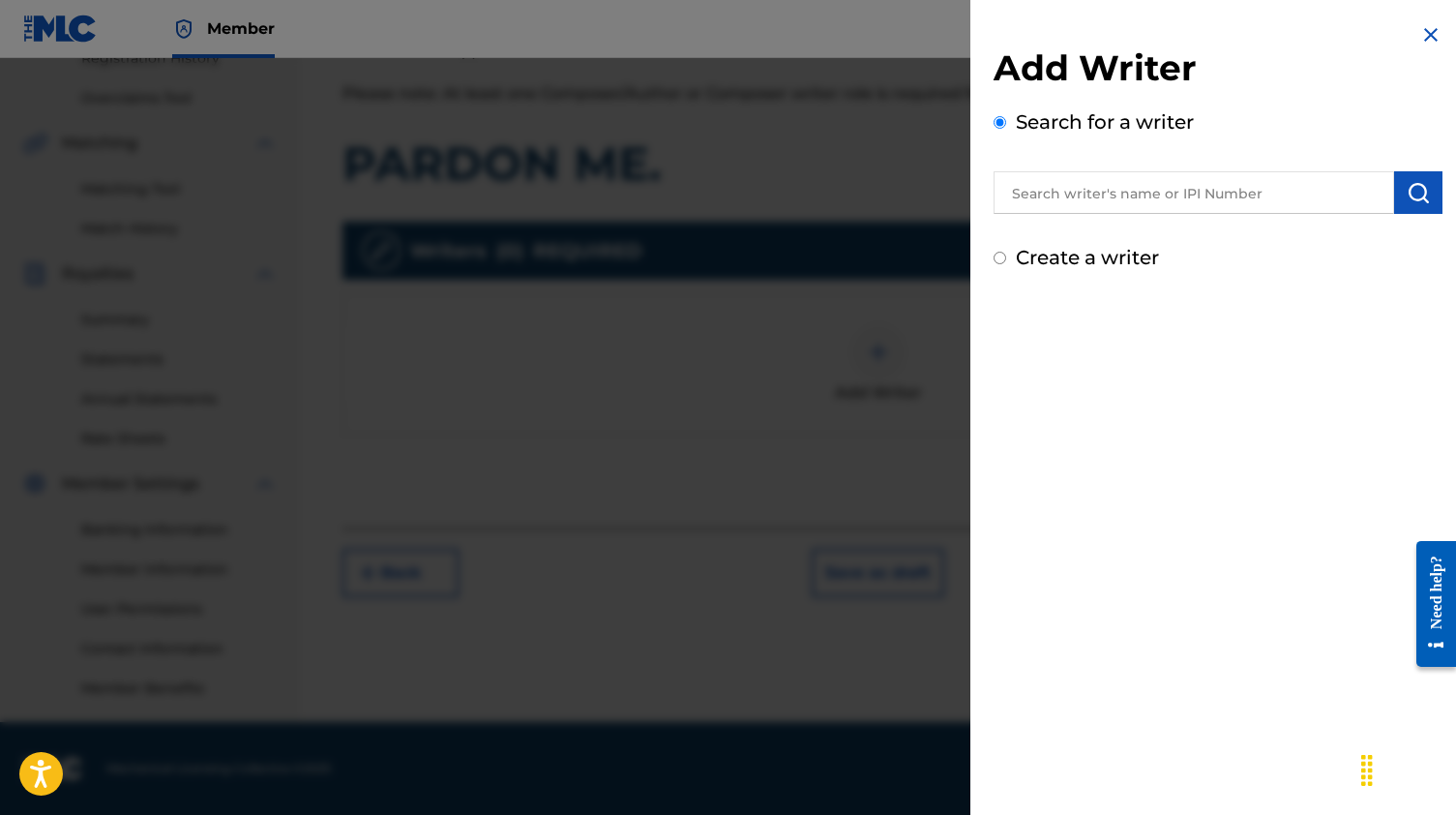 click at bounding box center [1194, 193] 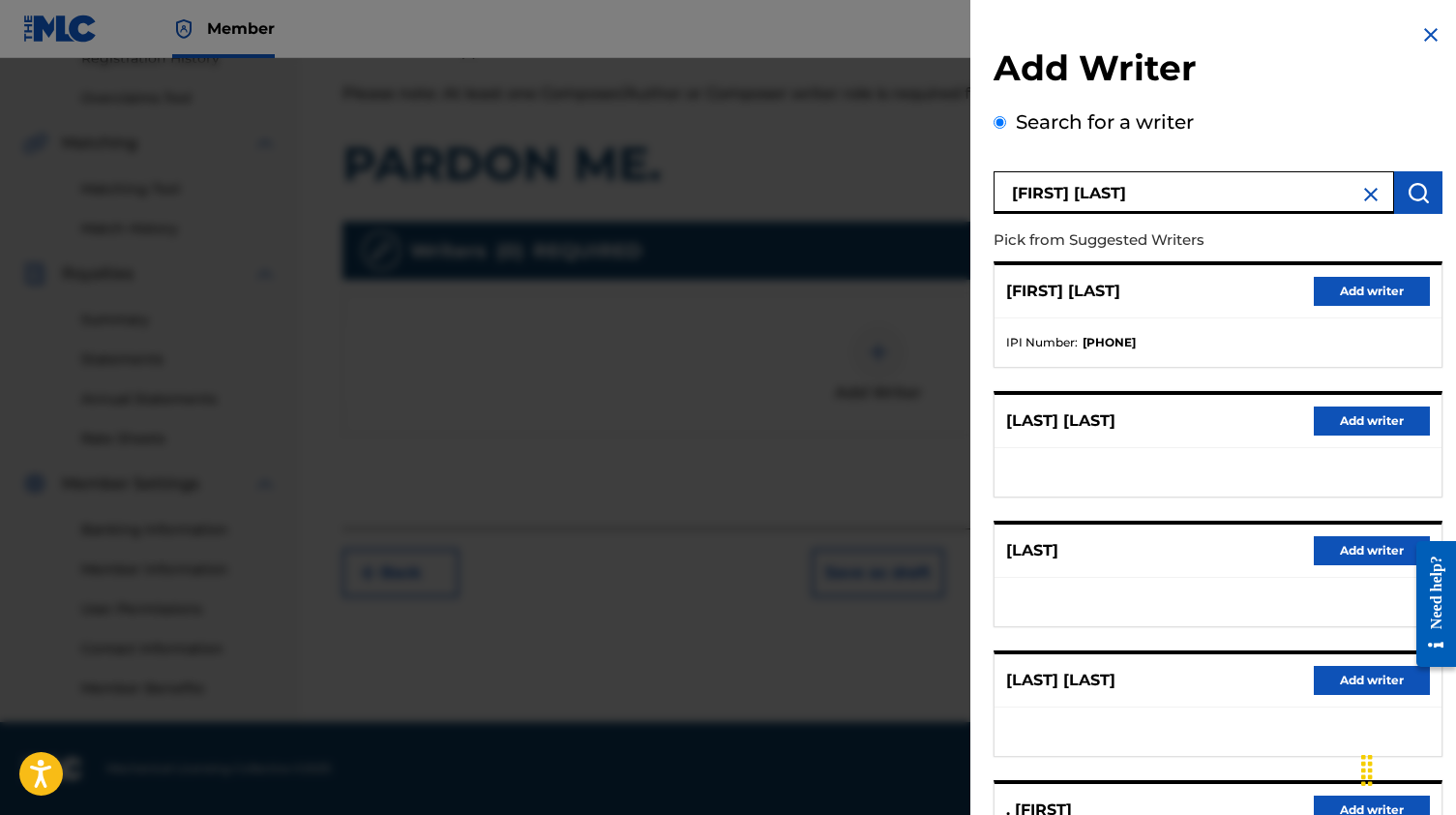 click on "[FIRST] [LAST]" at bounding box center [1194, 193] 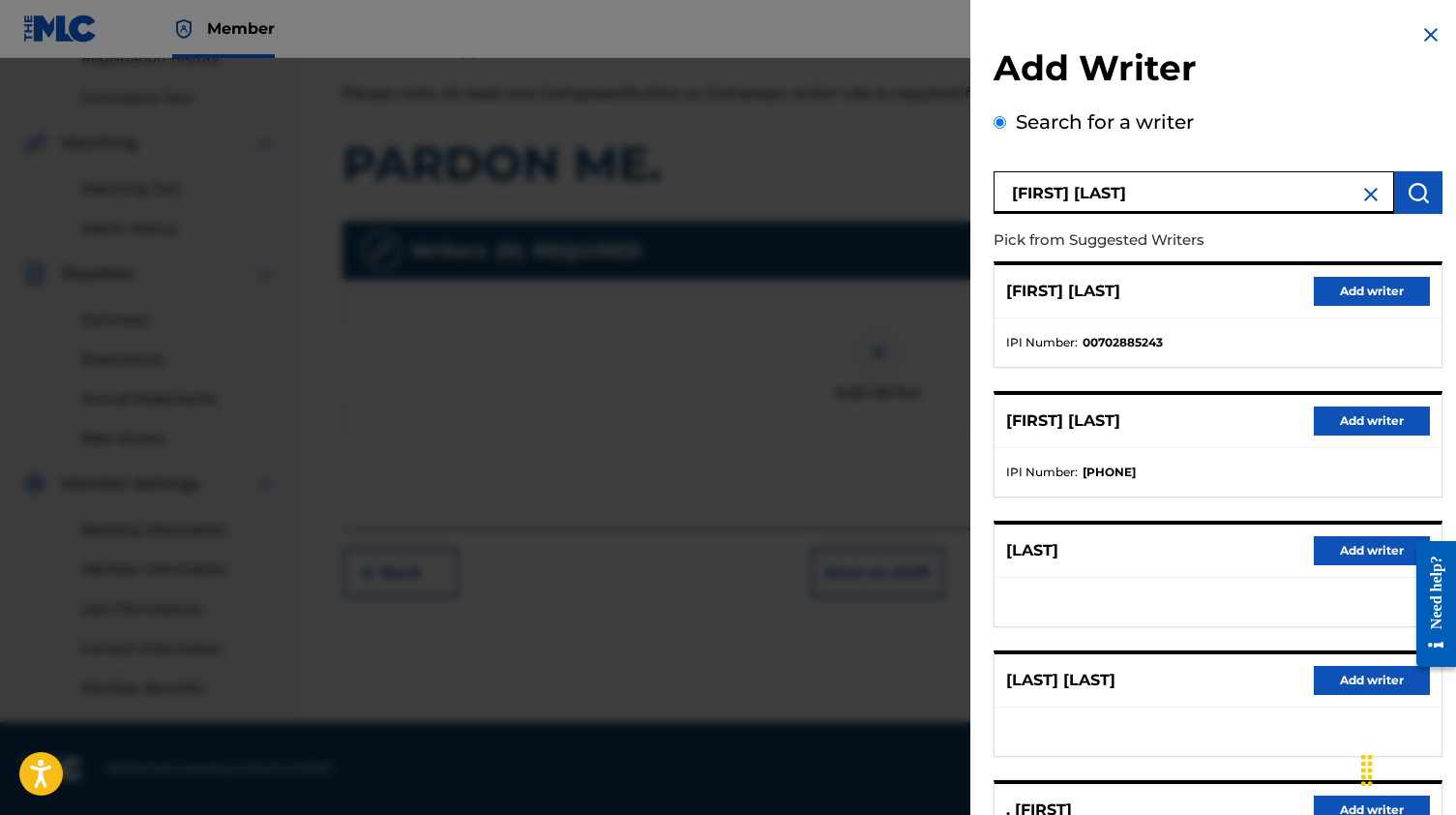 click on "Add writer" at bounding box center [1372, 421] 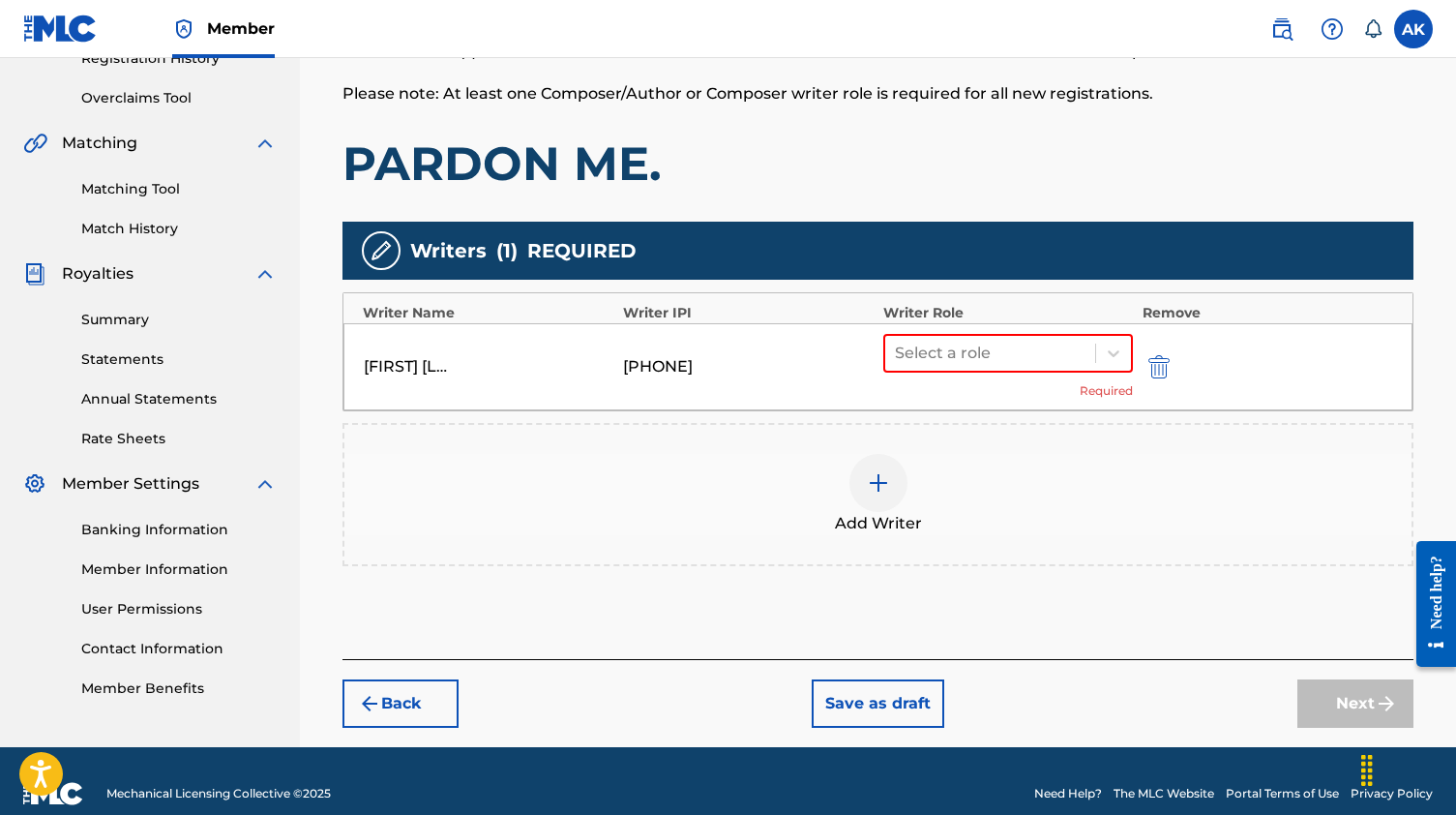 click on "Select a role Required" at bounding box center [1008, 367] 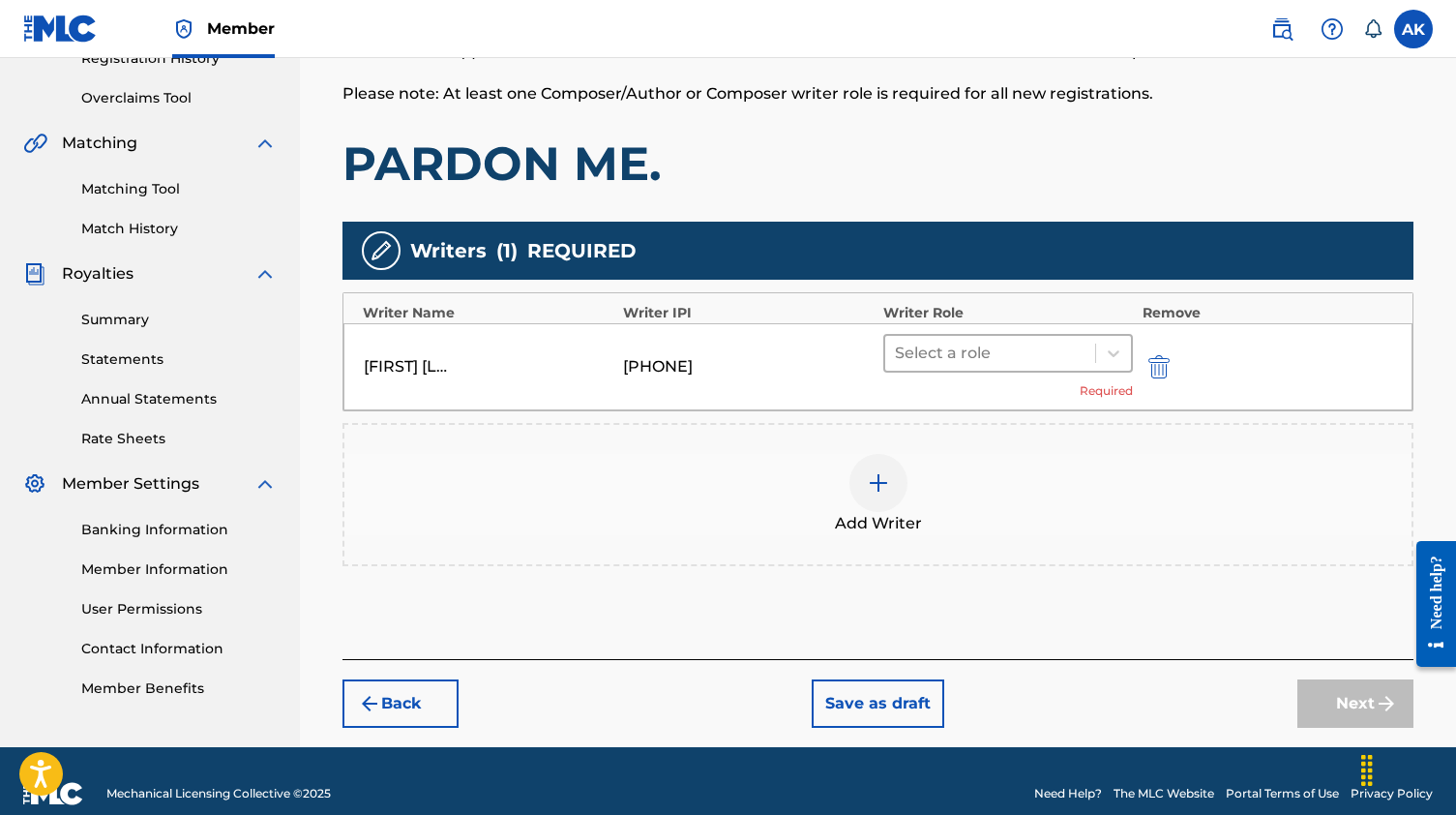 click at bounding box center (990, 353) 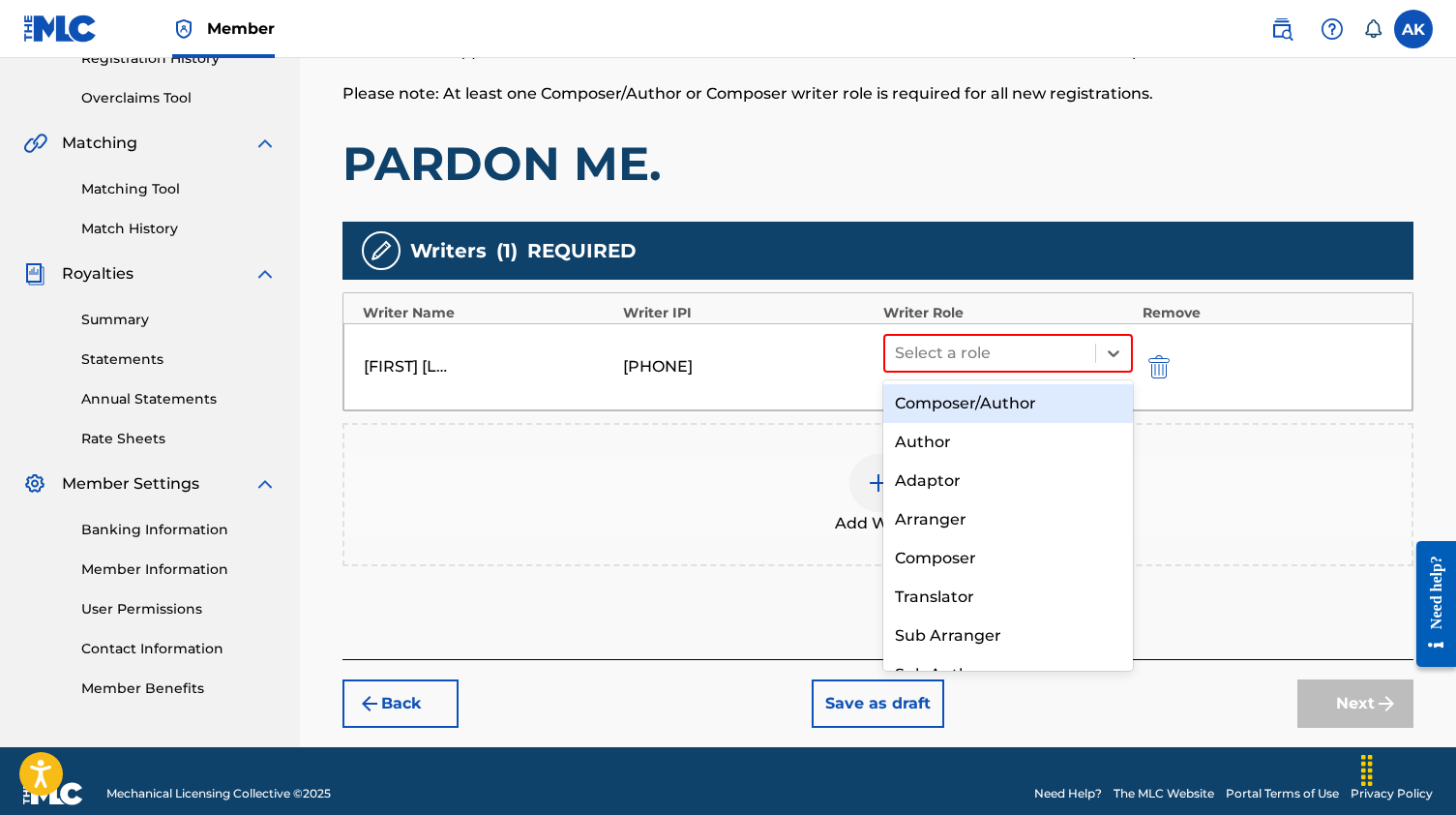 click on "Composer/Author" at bounding box center (1008, 404) 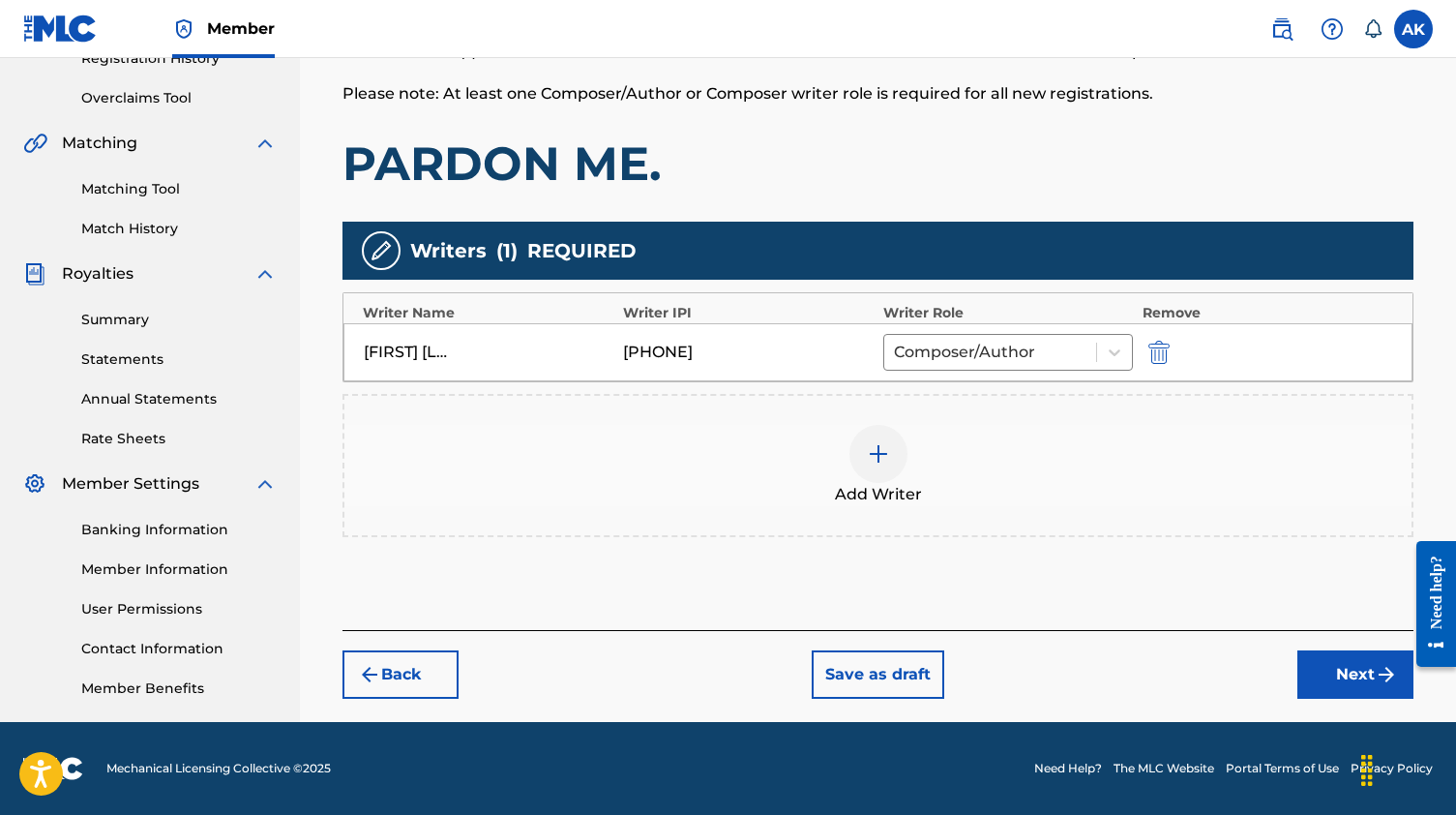 click on "Add Writer" at bounding box center [878, 495] 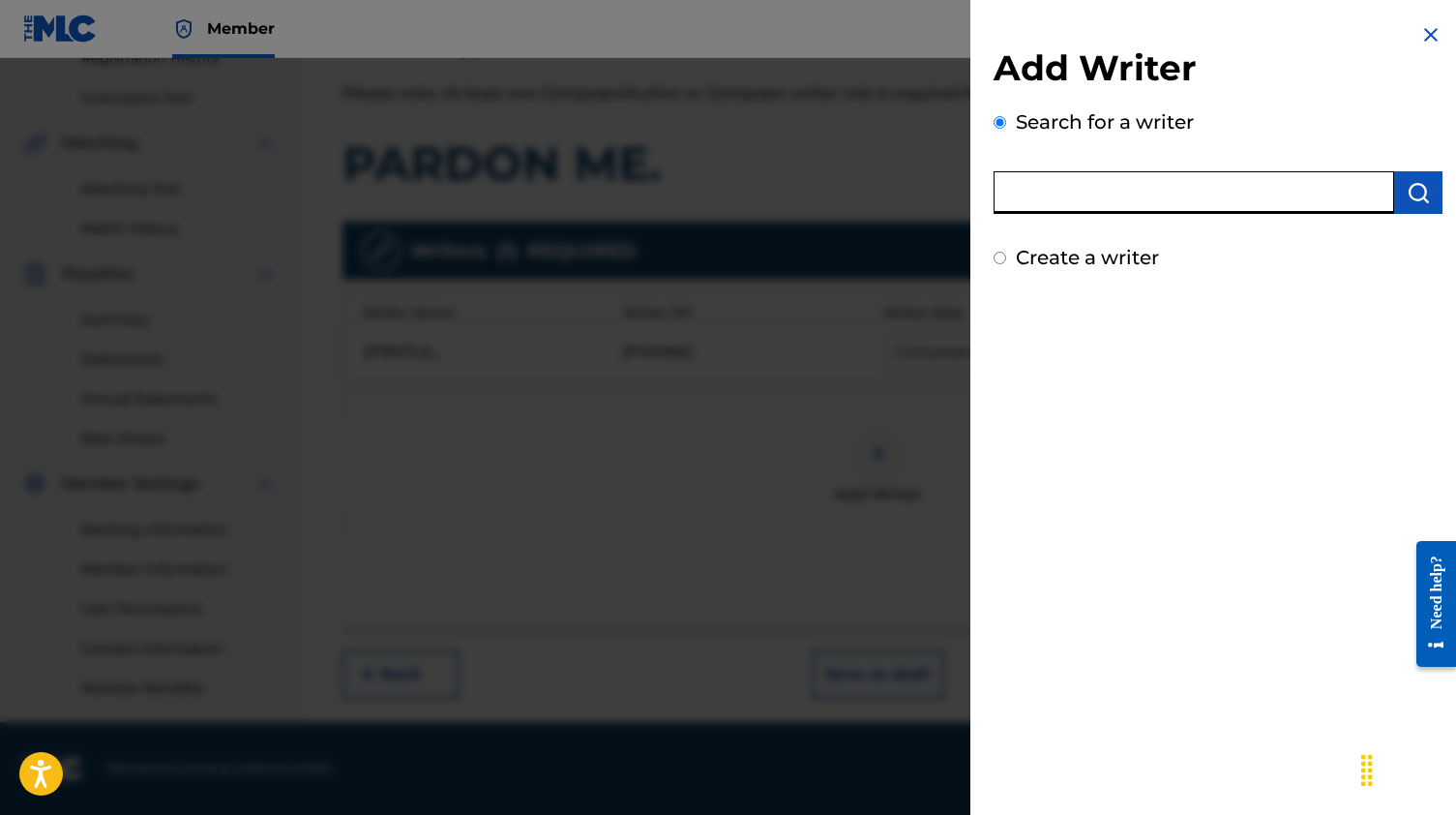 click at bounding box center (1194, 193) 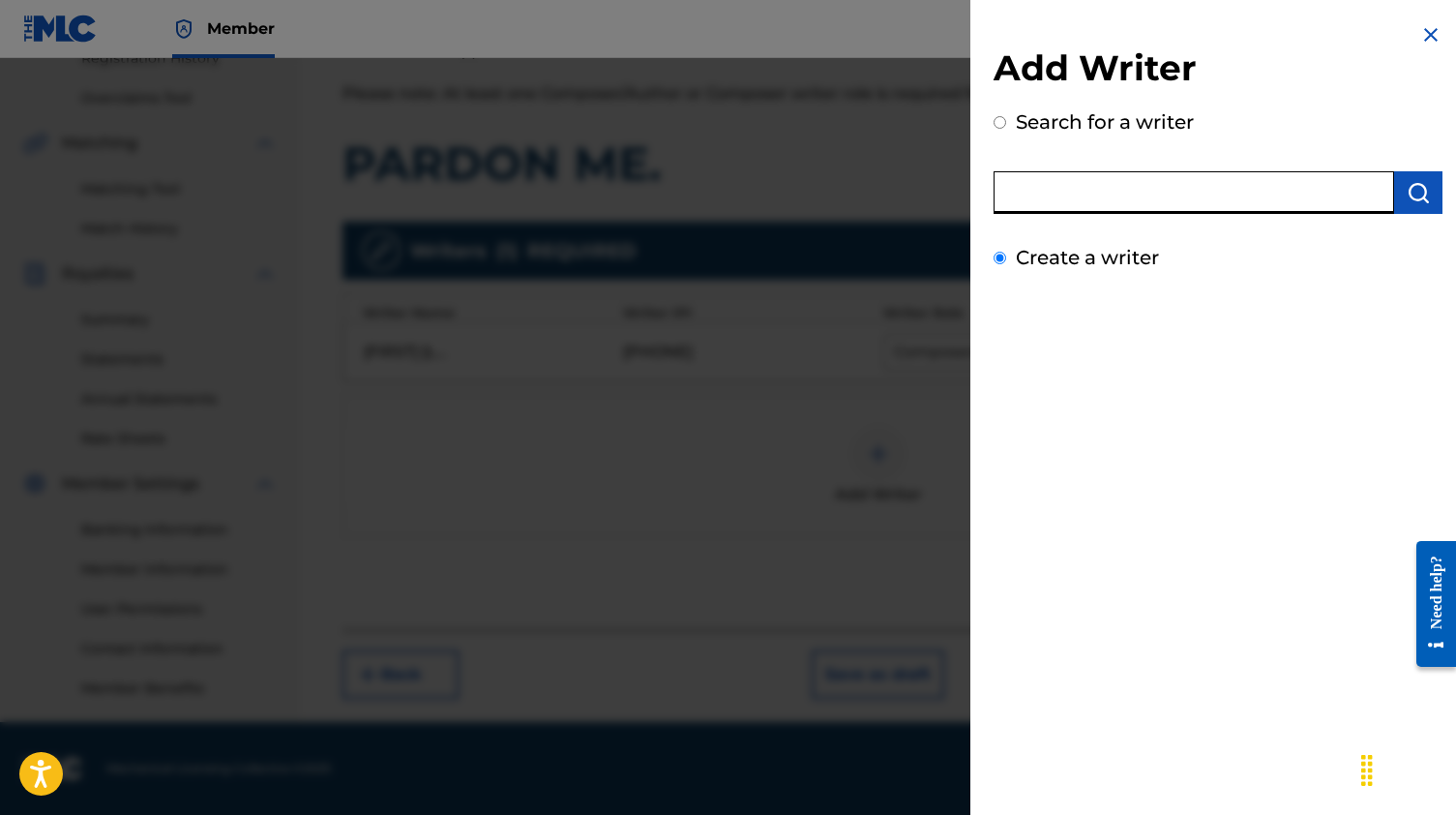 click on "Create a writer" at bounding box center [999, 257] 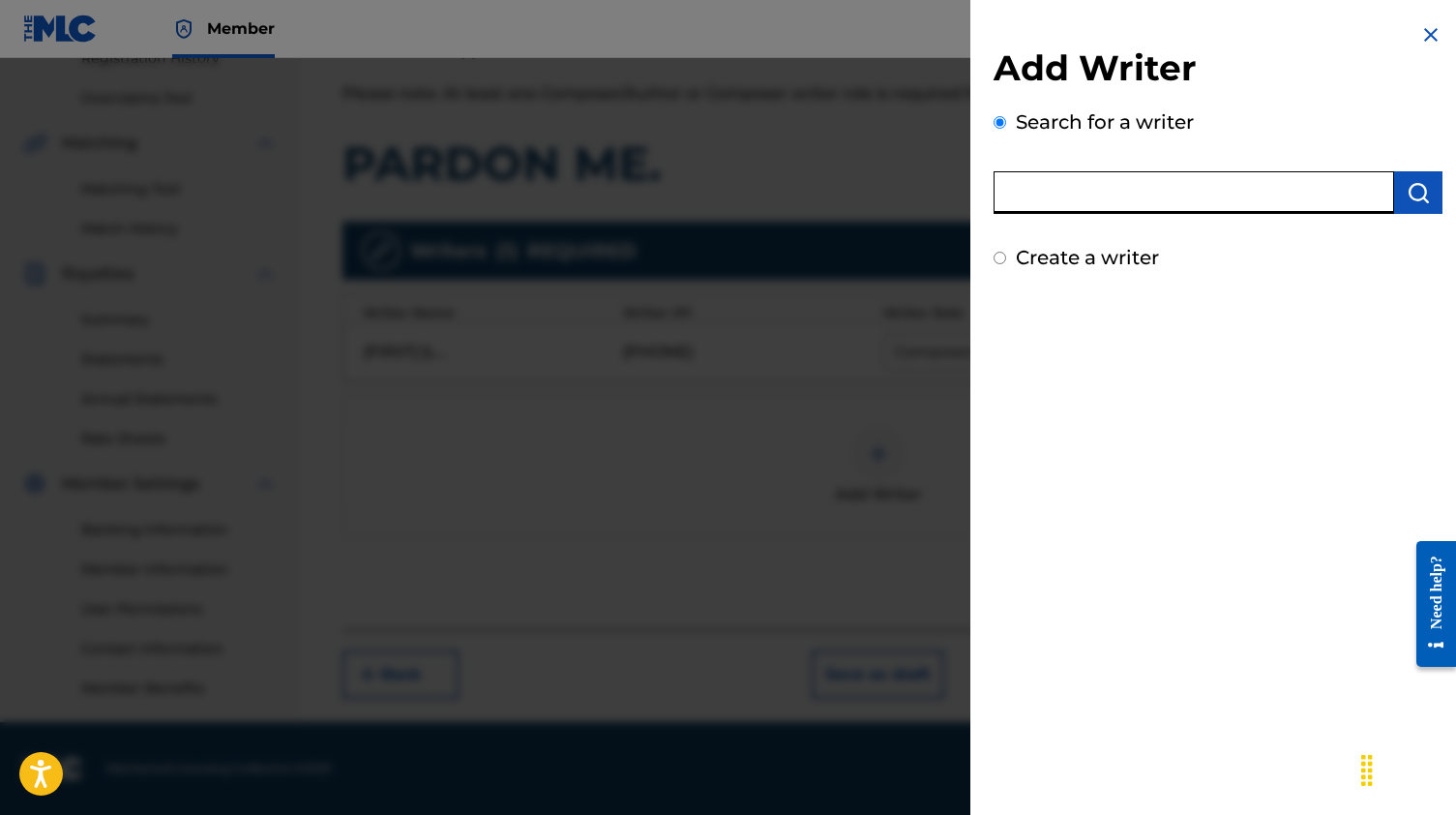 radio on "false" 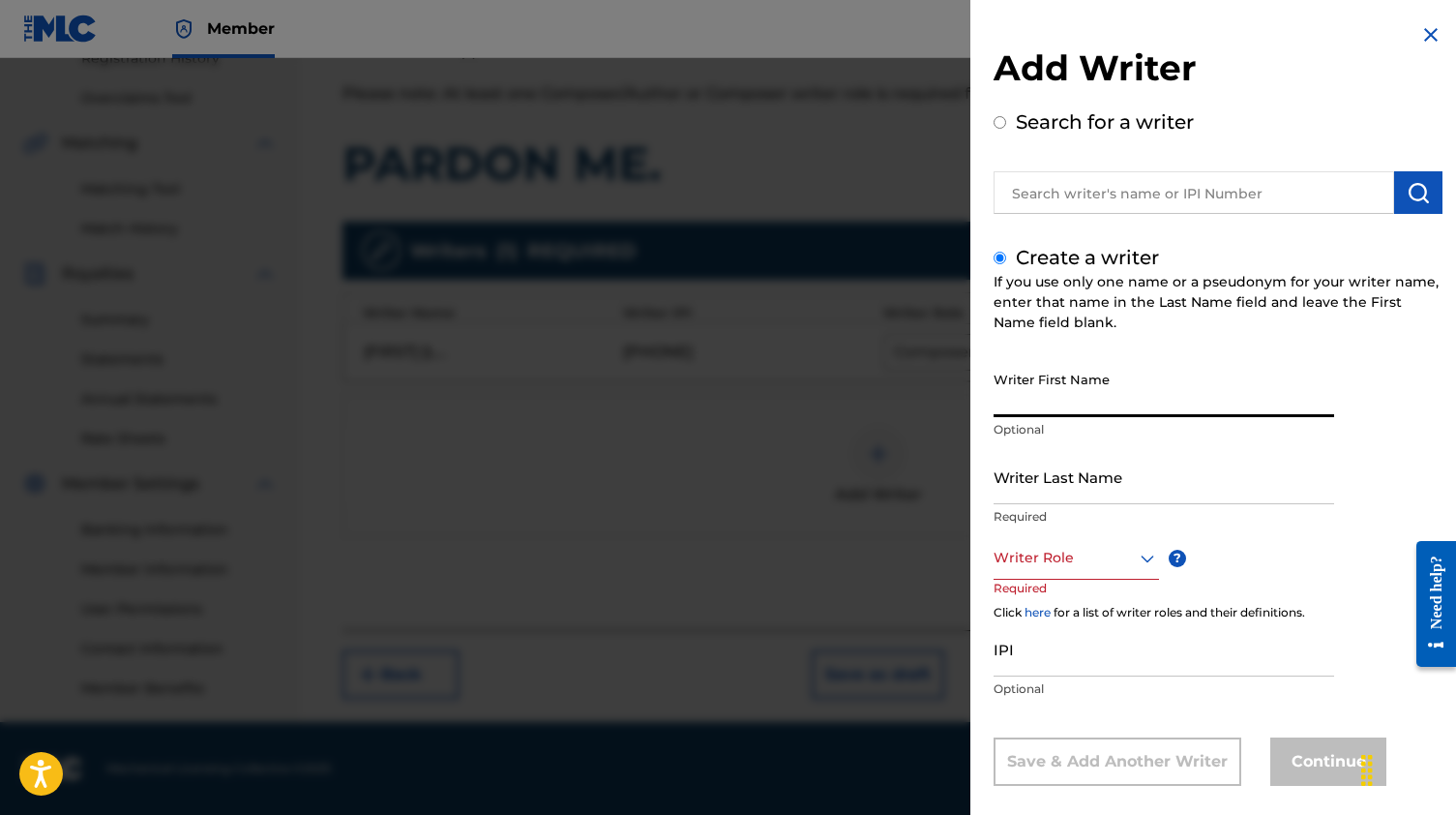 click on "Writer First Name" at bounding box center (1164, 389) 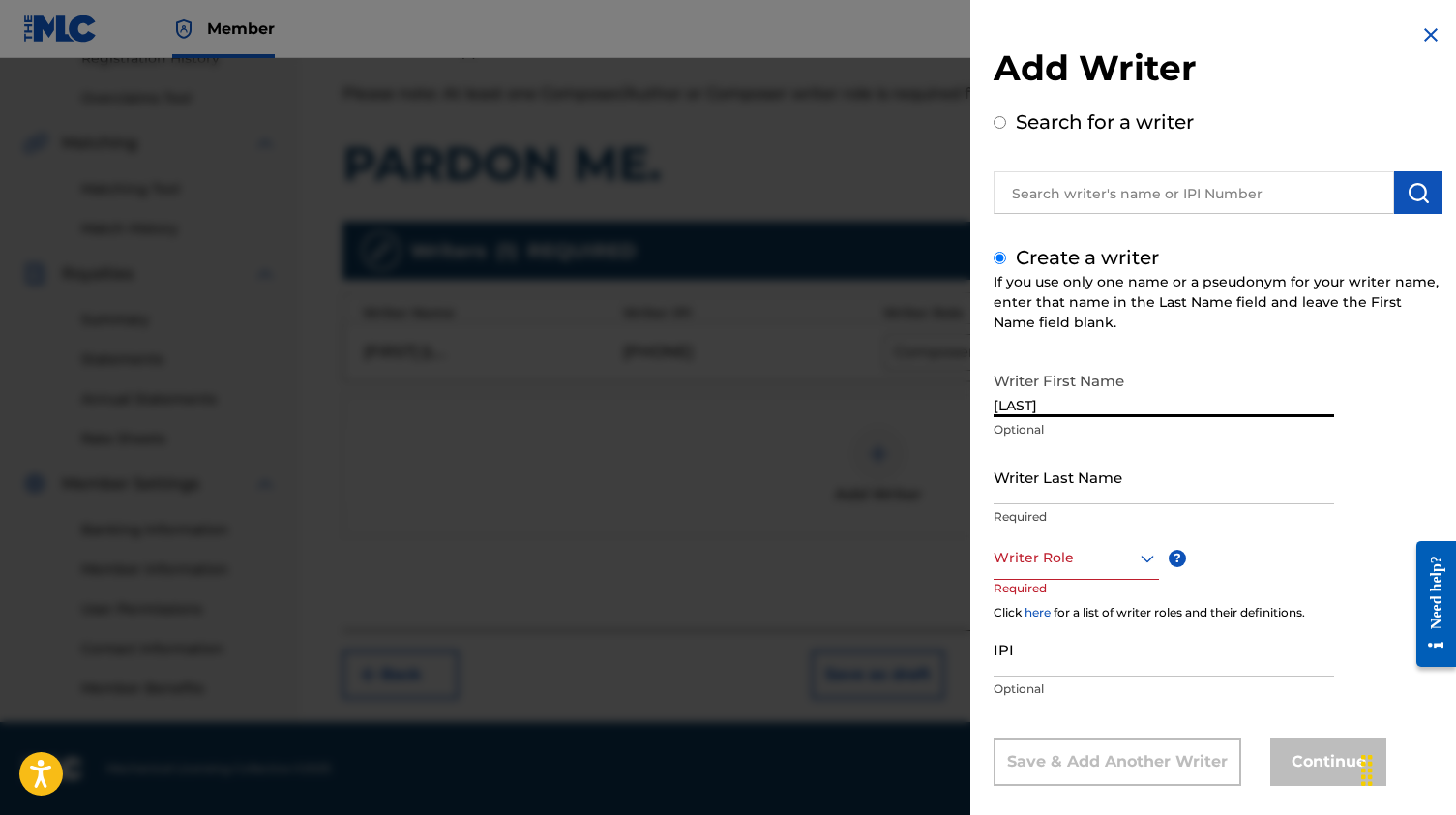 type on "[LAST]" 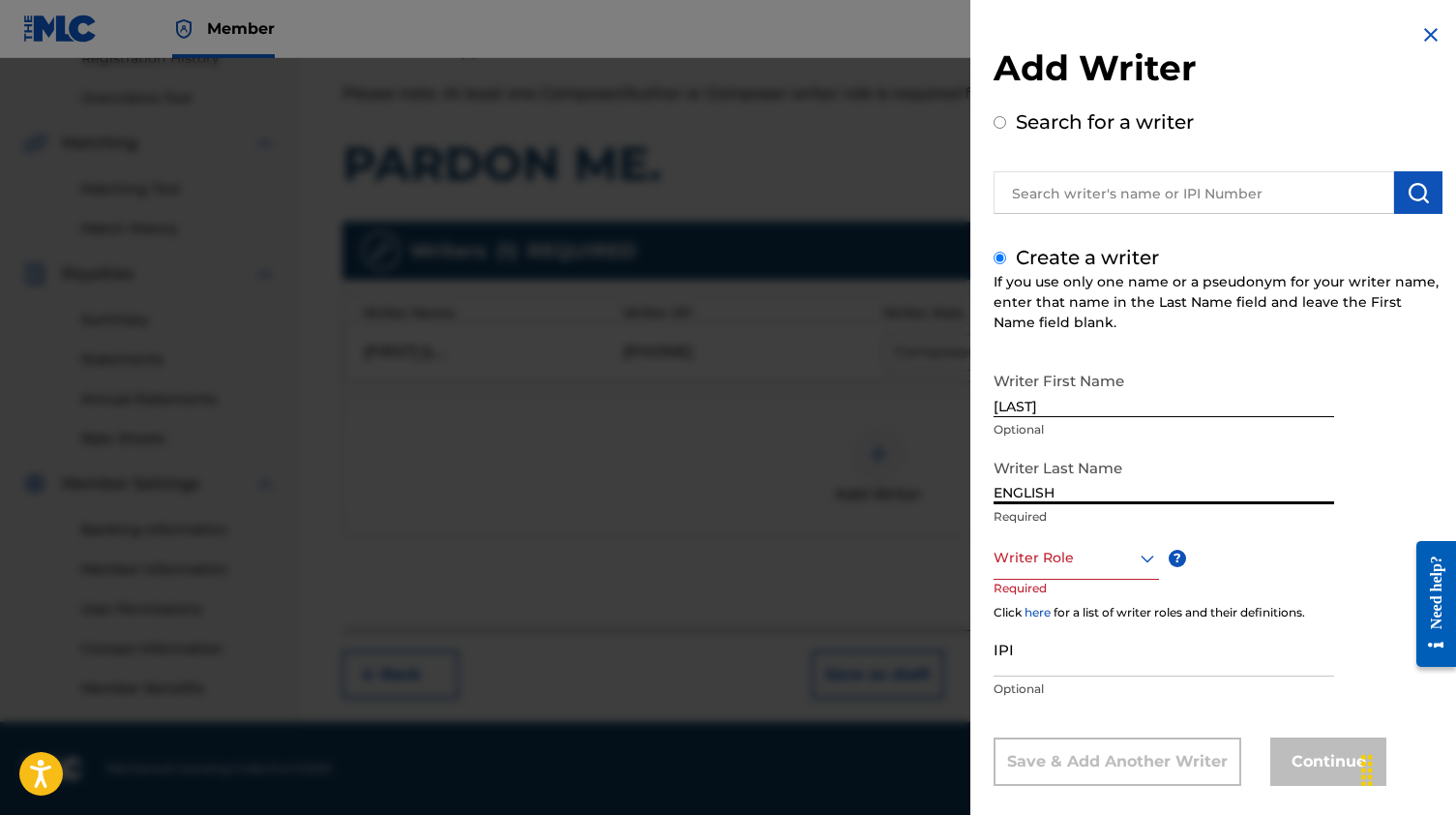 type on "ENGLISH" 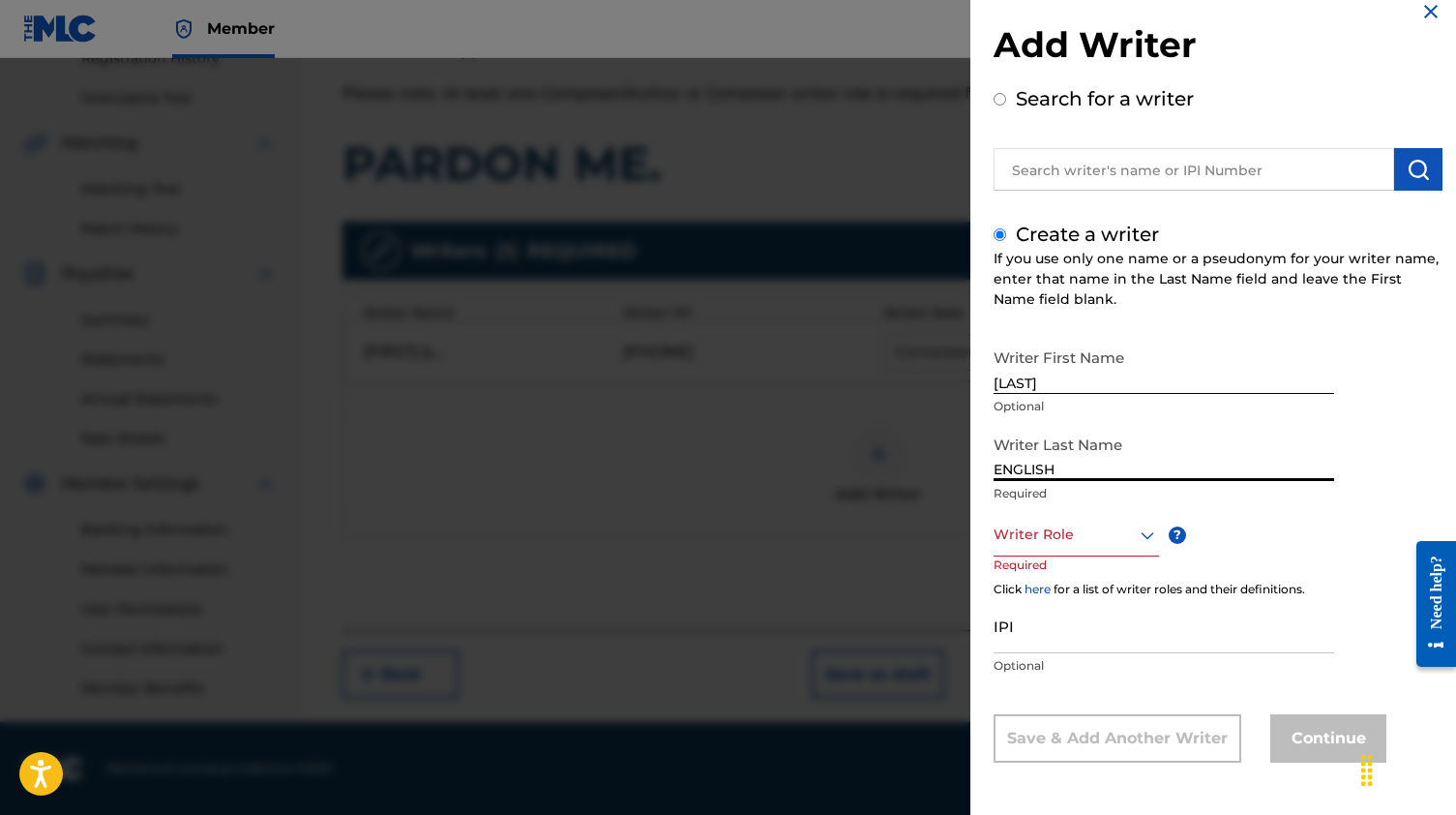 click on "Writer Role" at bounding box center [1076, 534] 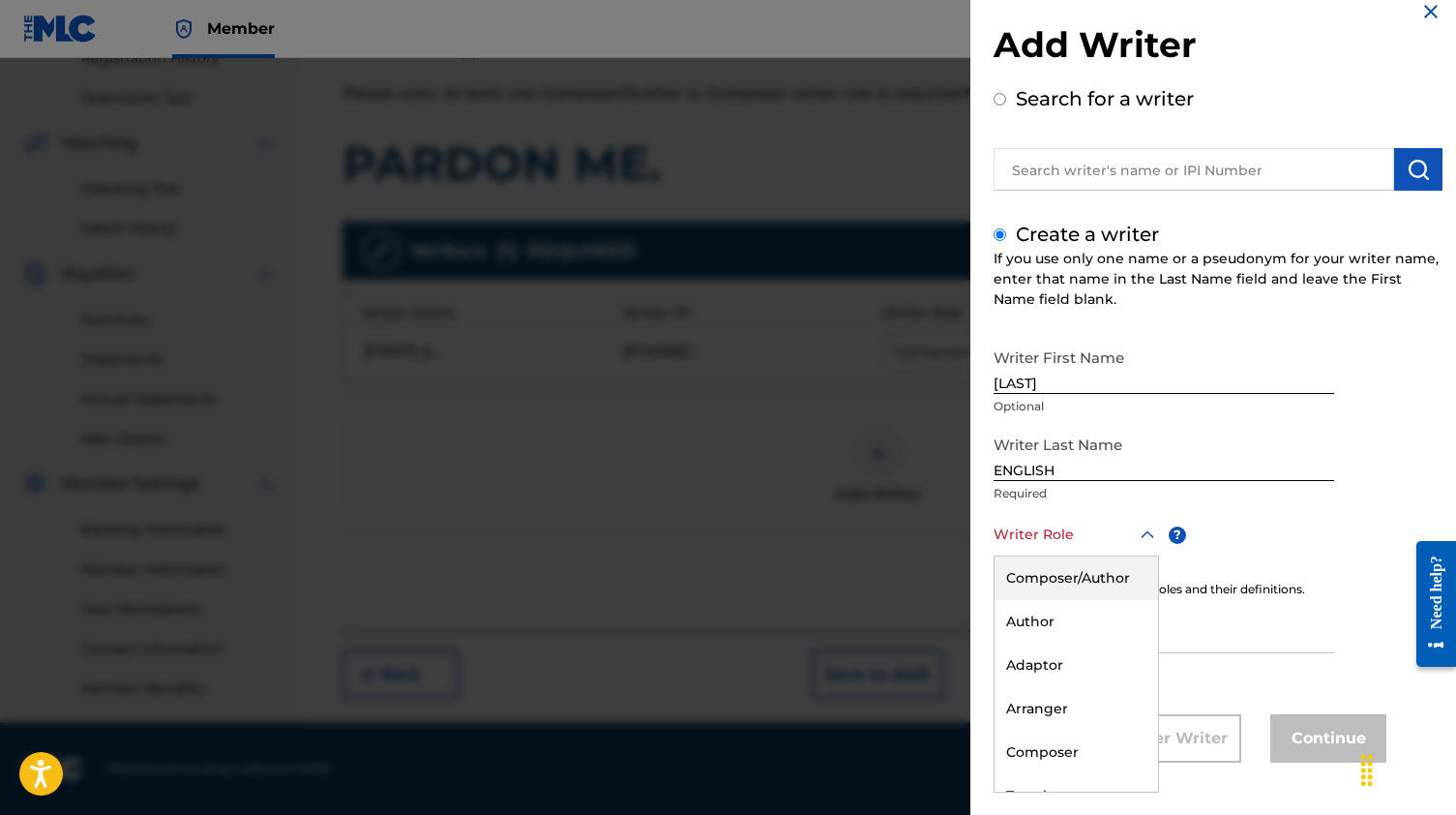 click on "Composer/Author" at bounding box center [1076, 578] 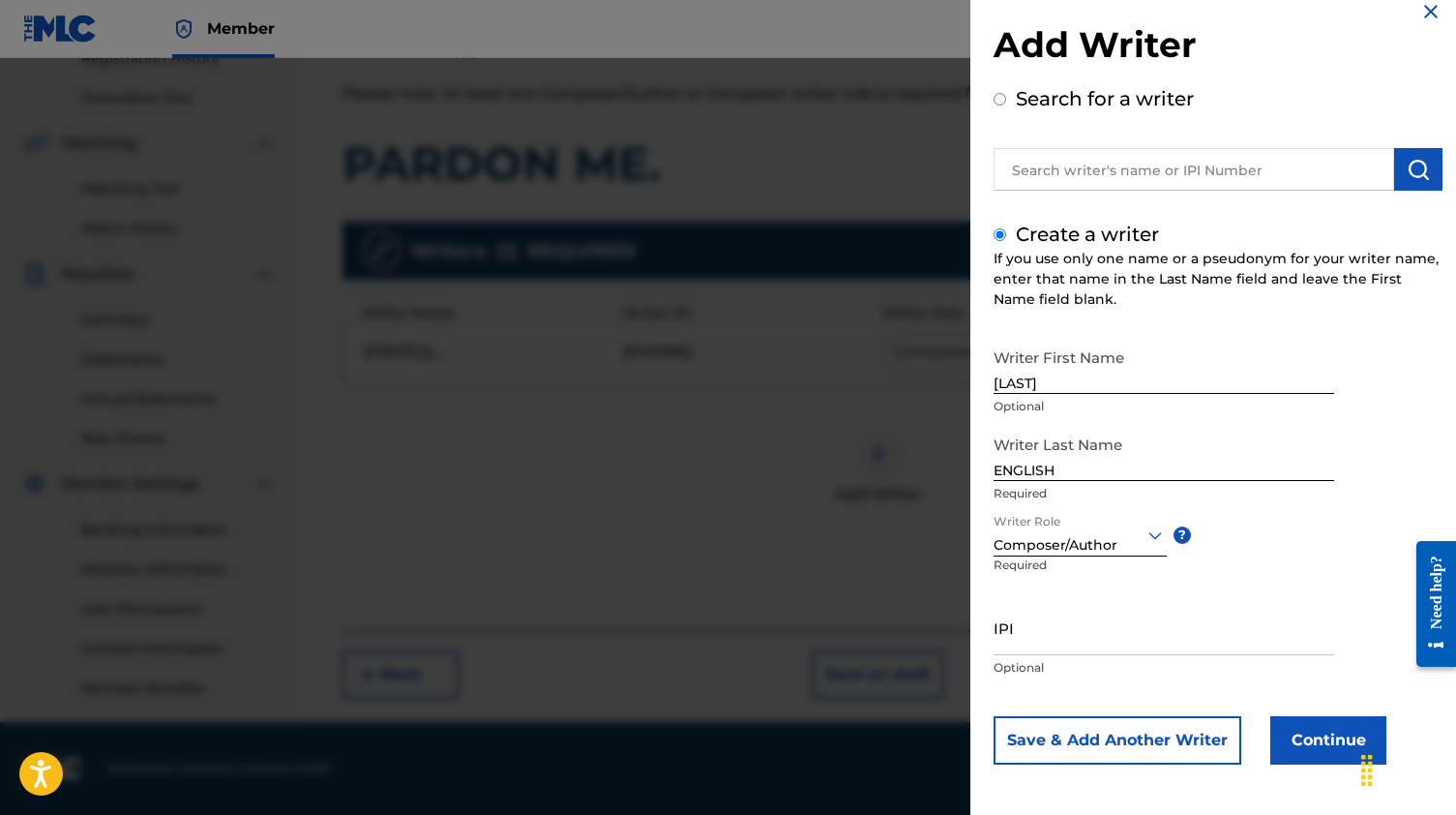 click on "IPI" at bounding box center [1164, 627] 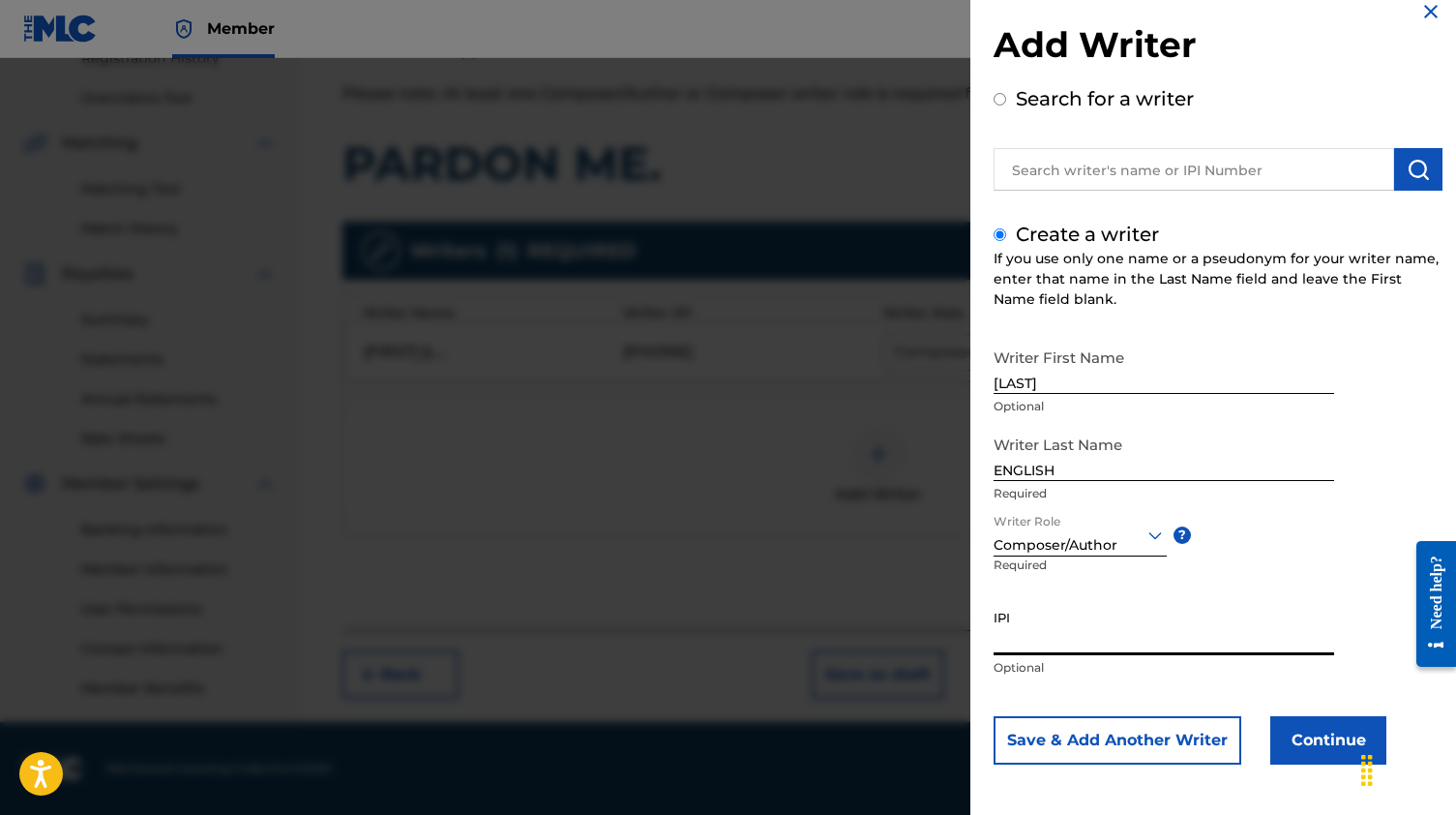 scroll, scrollTop: 385, scrollLeft: 0, axis: vertical 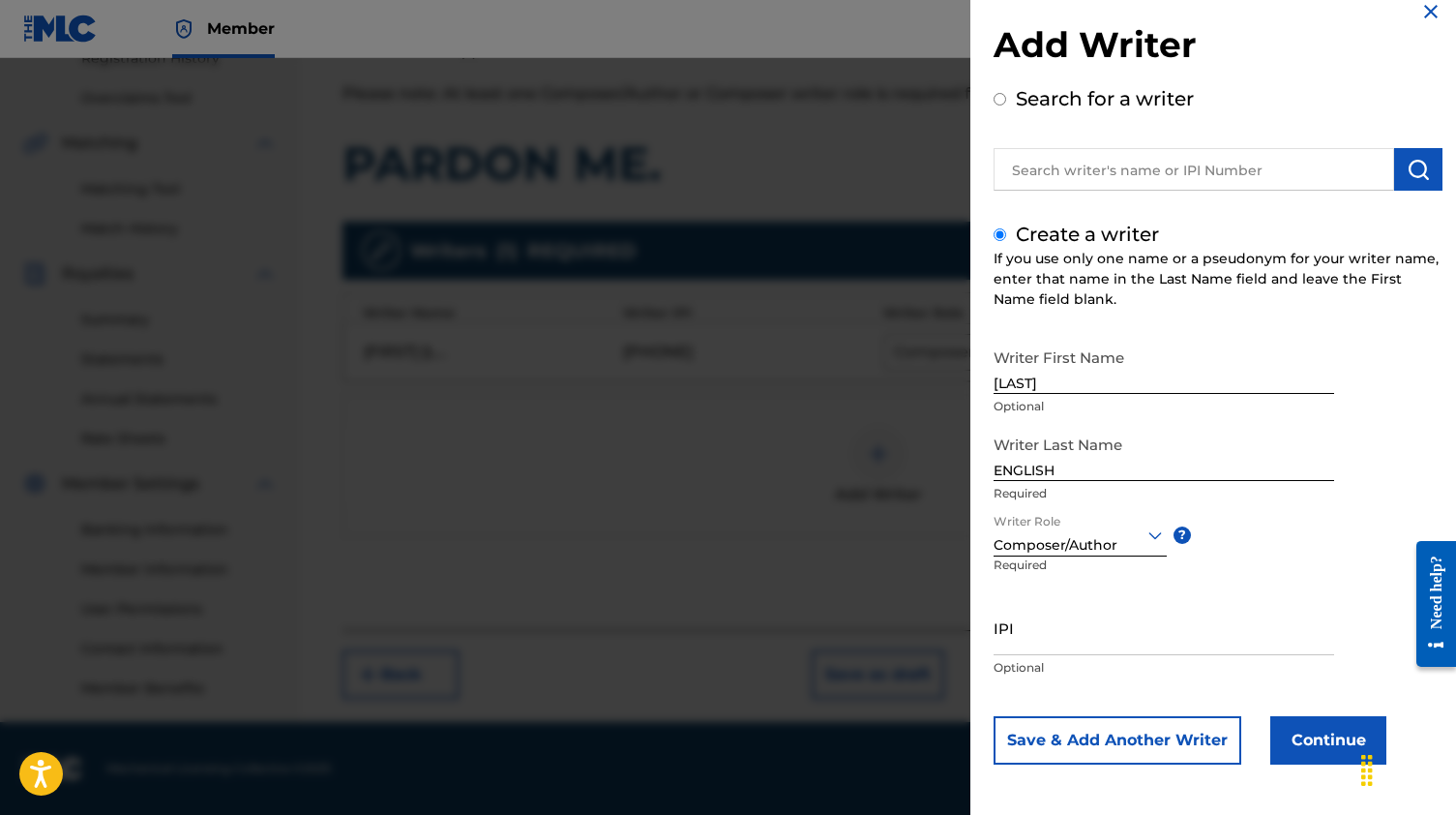 click on "Optional" at bounding box center (1164, 668) 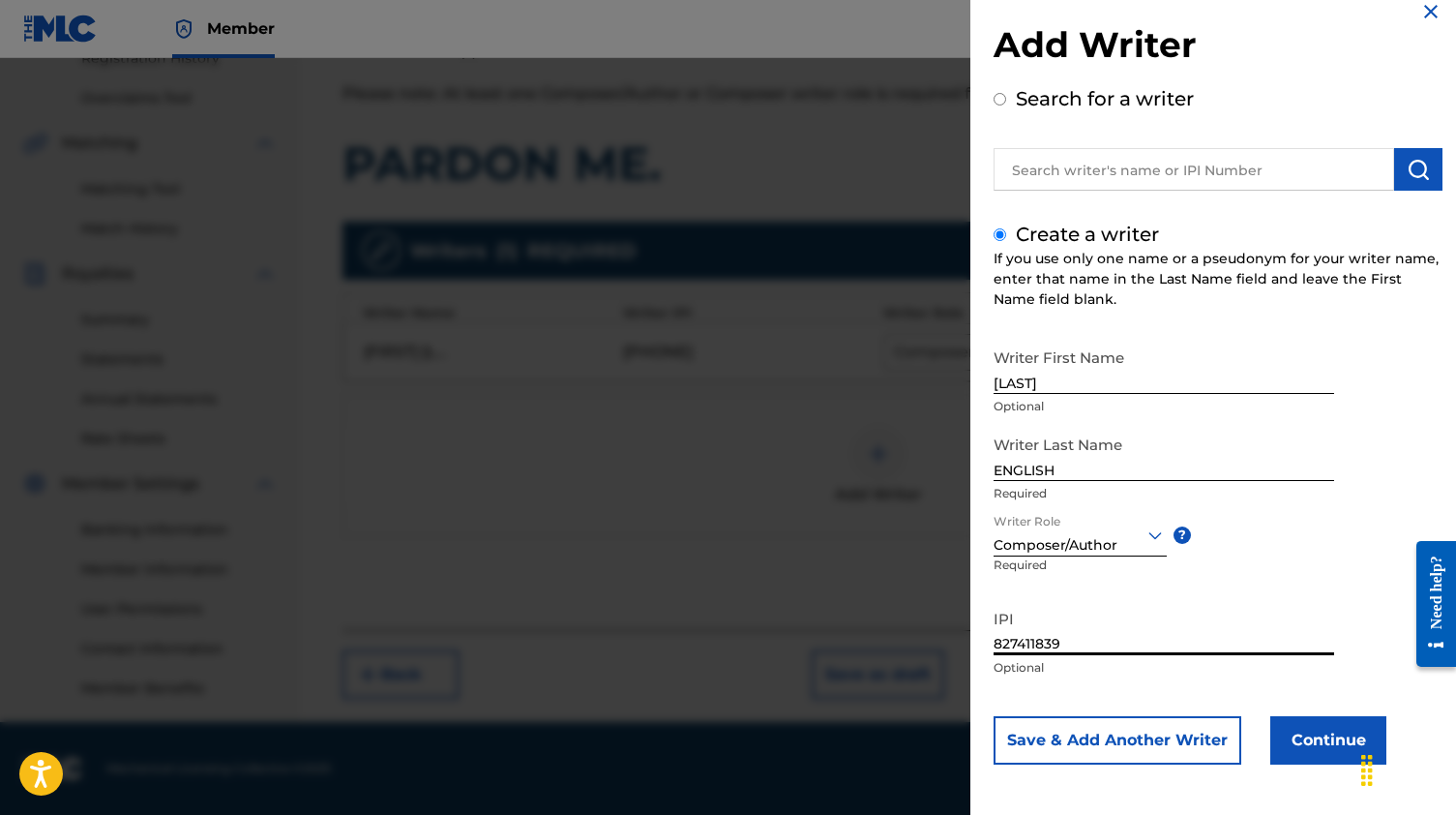 type on "827411839" 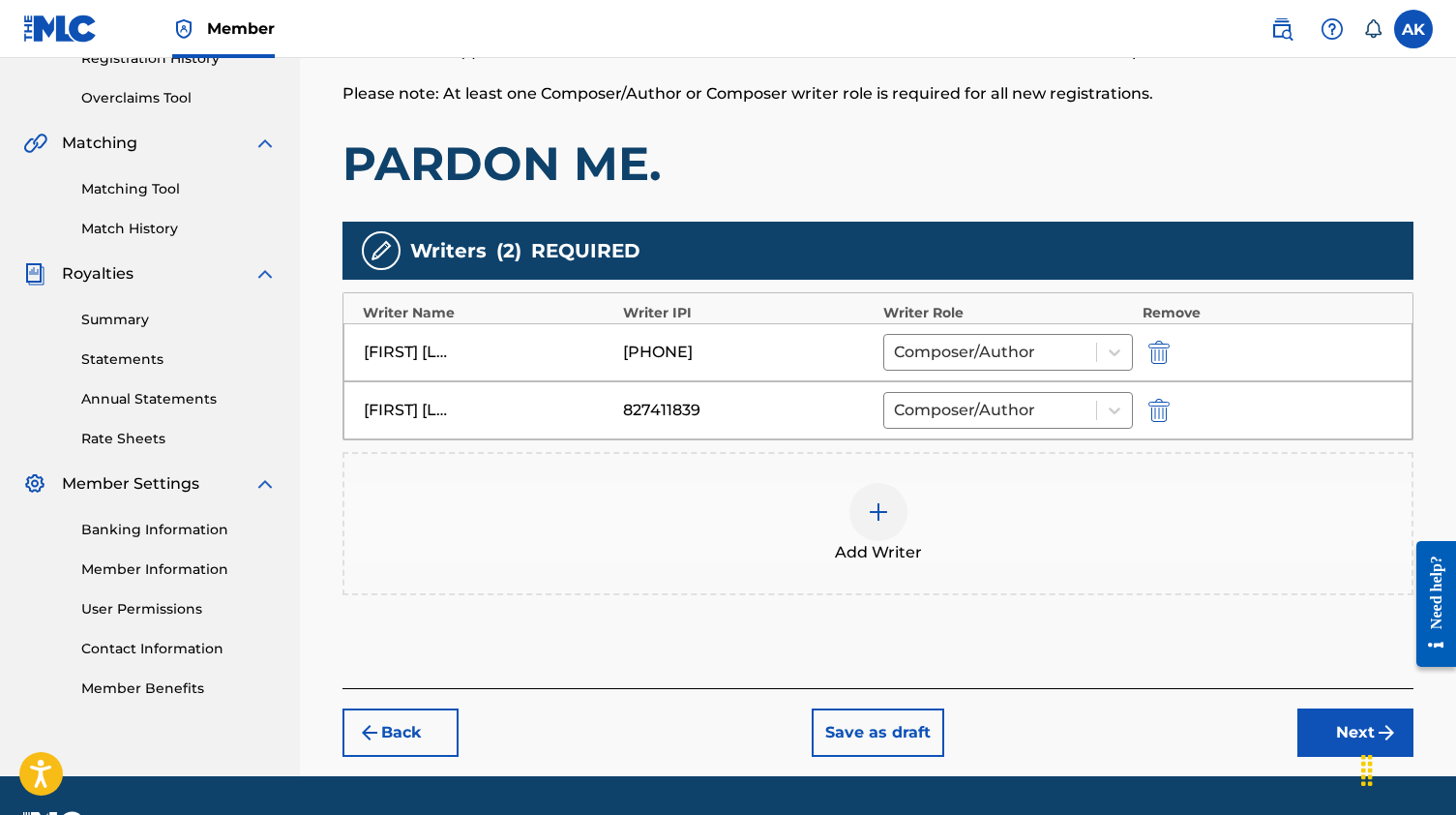 click on "Next" at bounding box center (1355, 733) 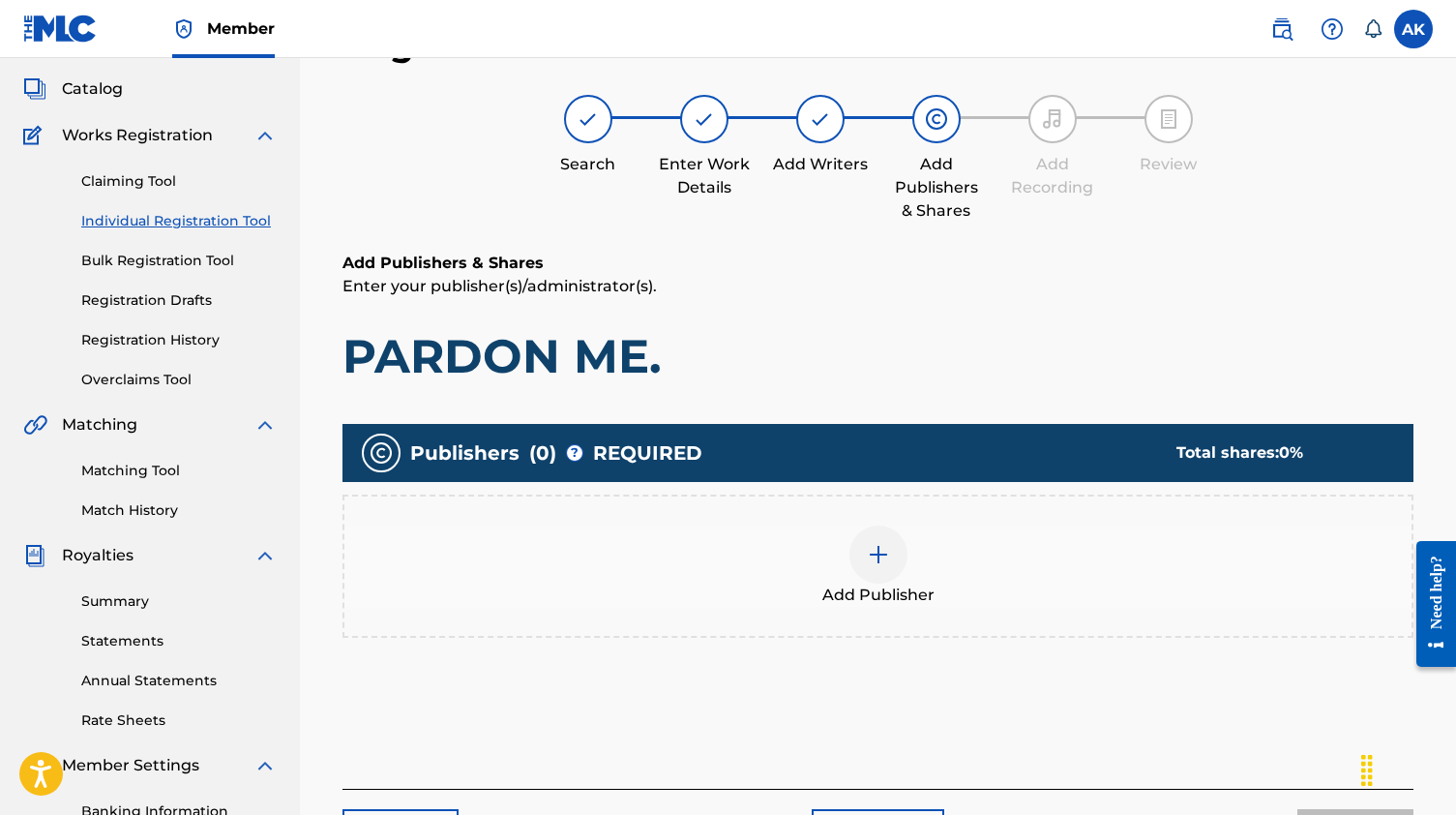 scroll, scrollTop: 87, scrollLeft: 0, axis: vertical 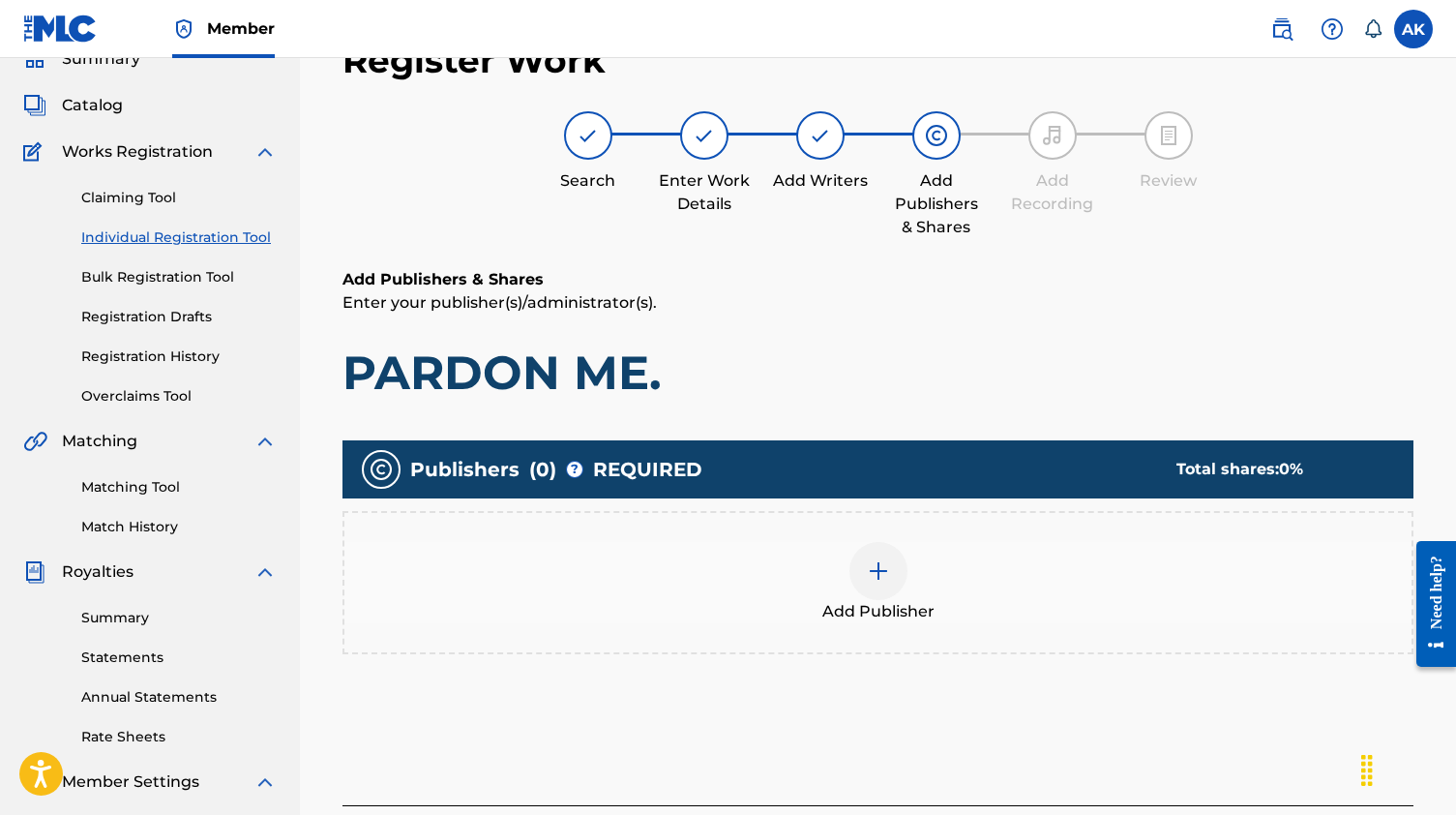 click at bounding box center (878, 571) 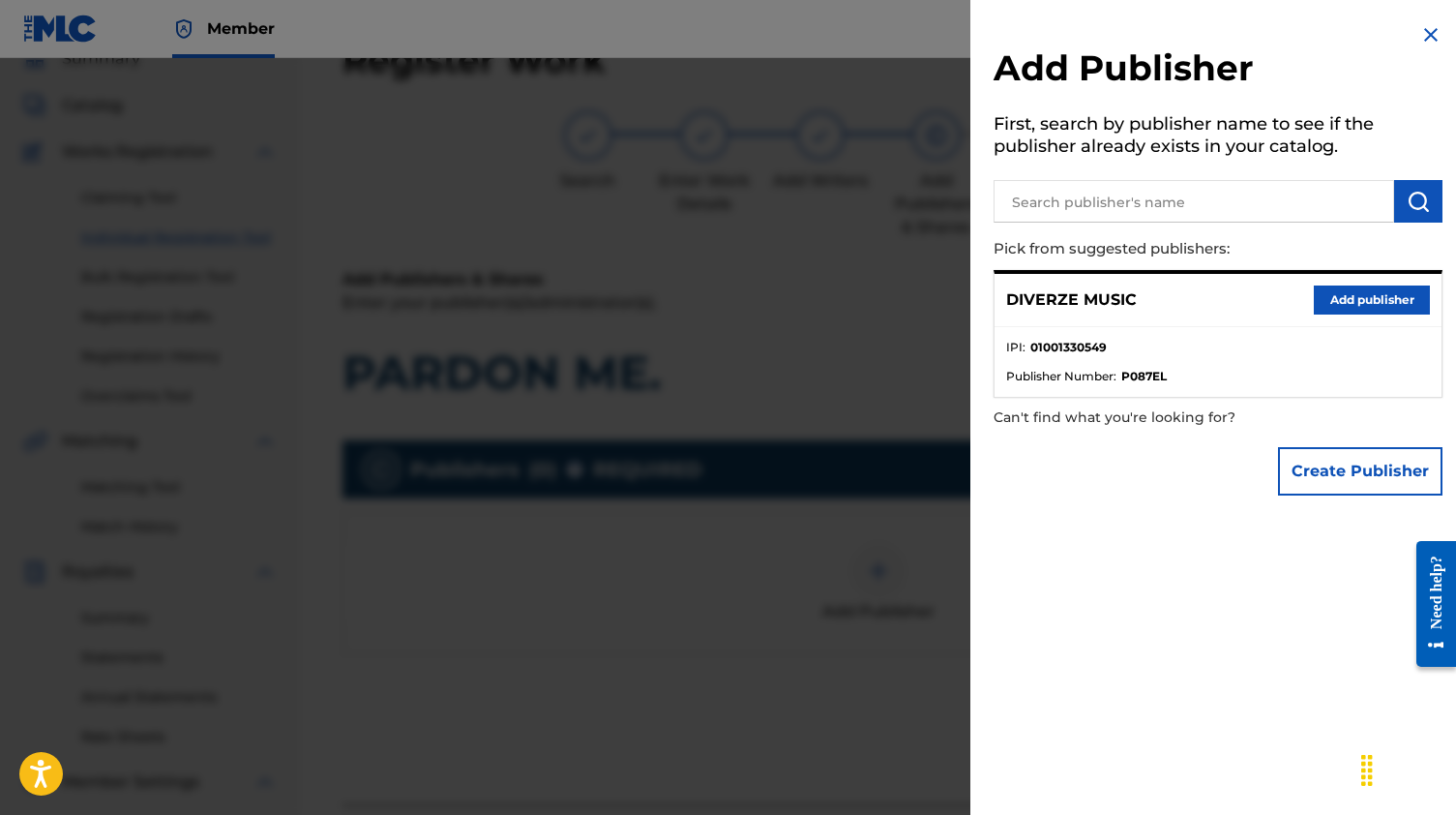 click on "Add publisher" at bounding box center (1372, 300) 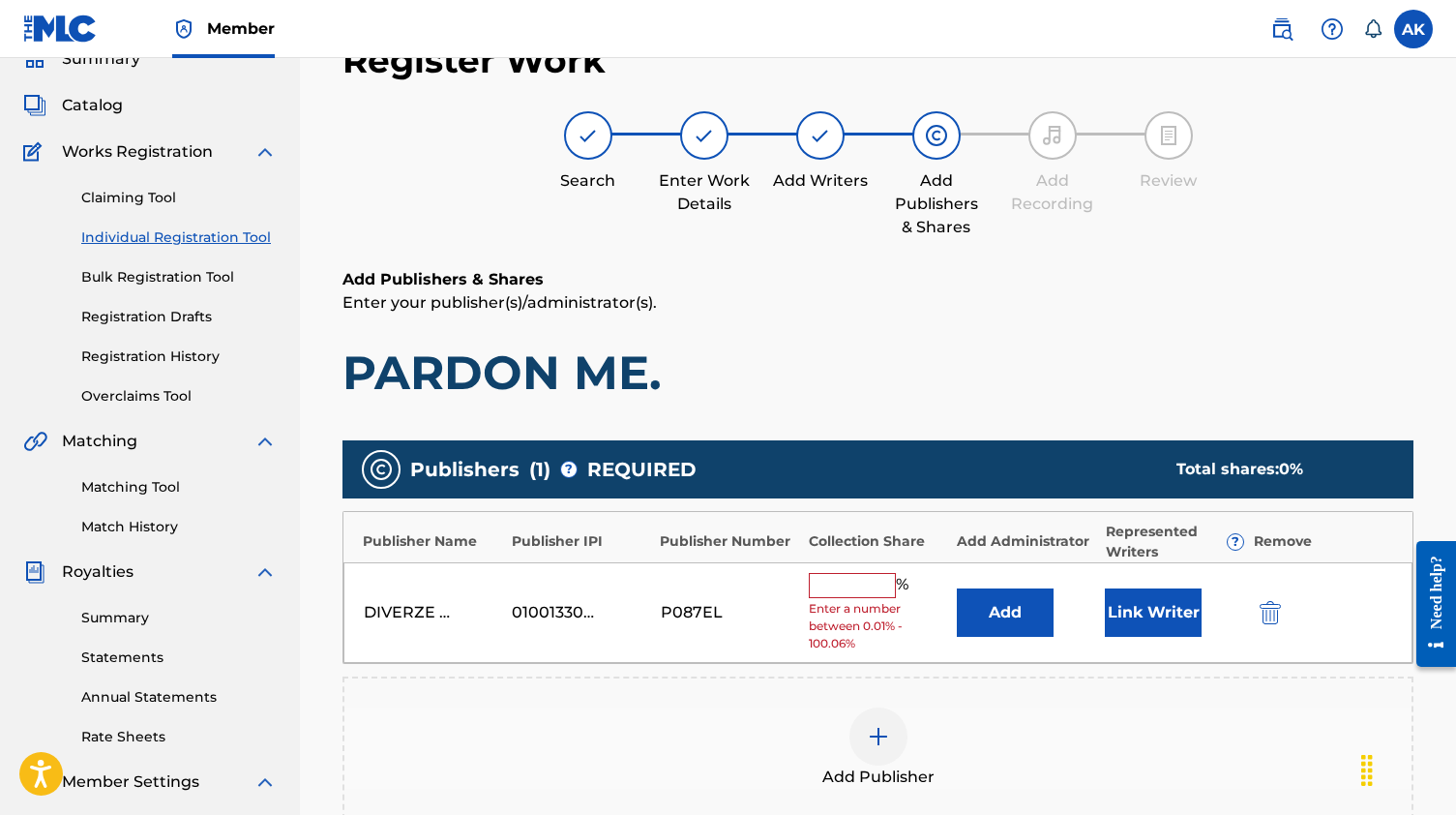 click at bounding box center [852, 586] 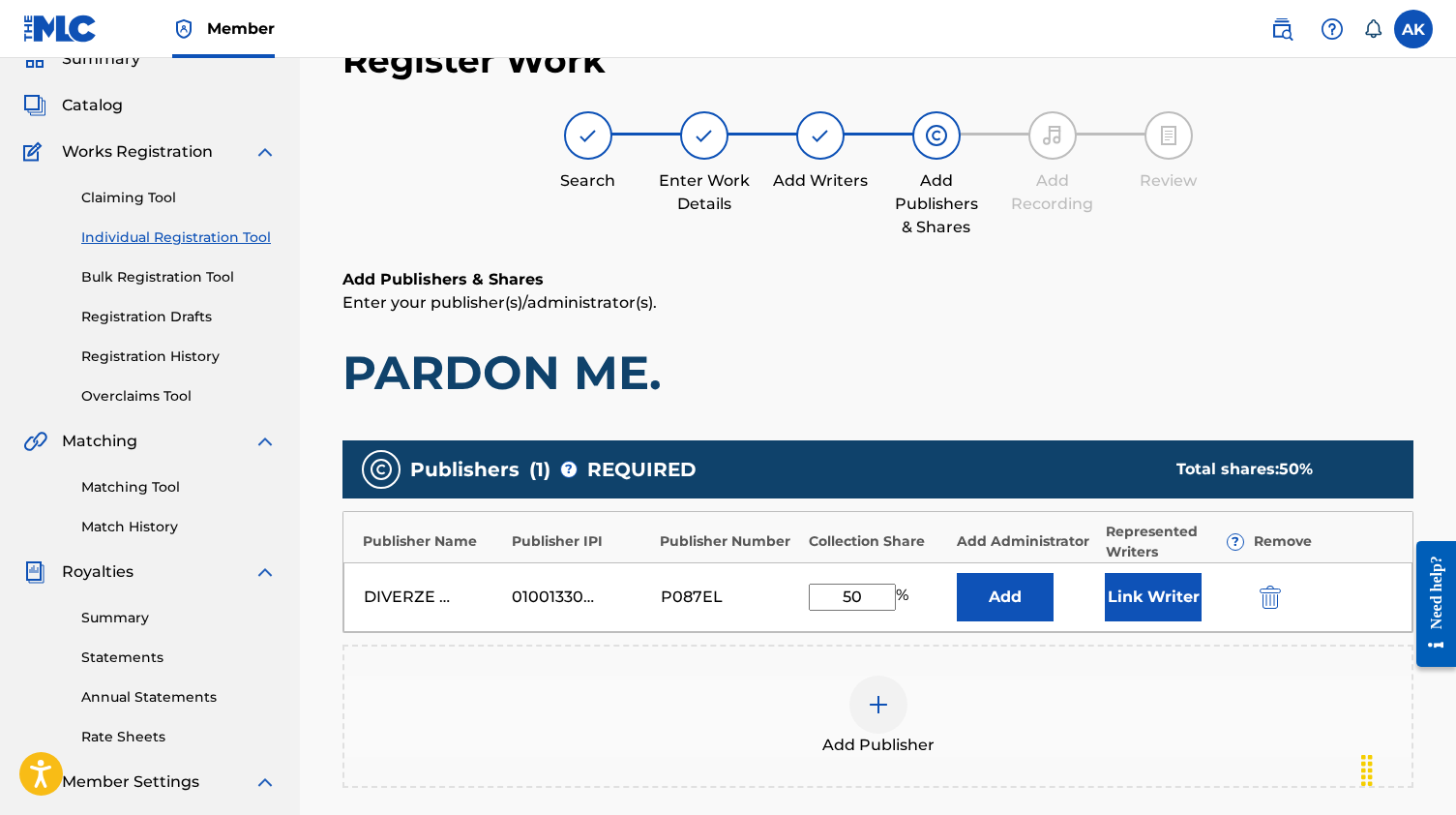type on "50" 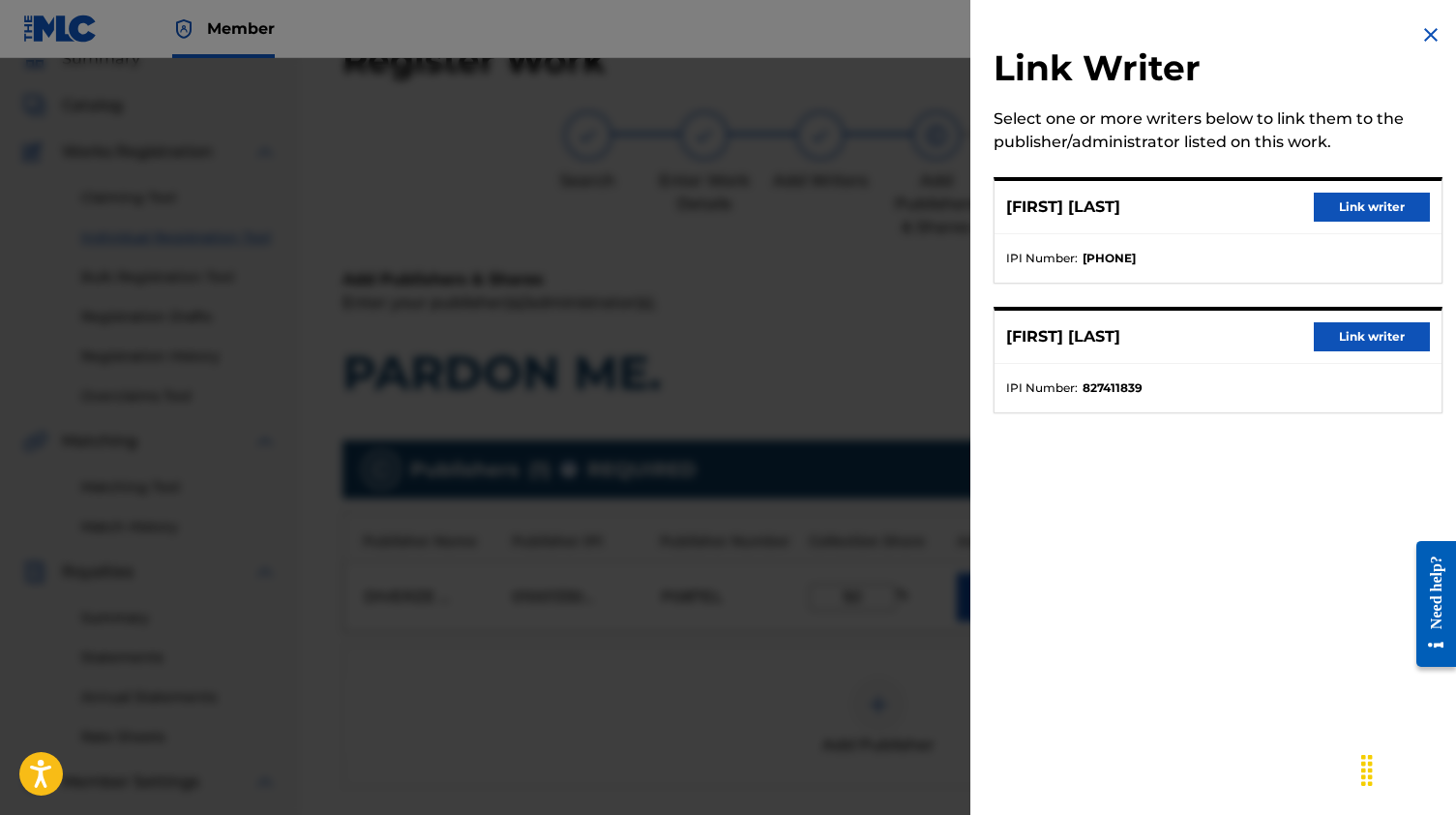 click on "Link writer" at bounding box center [1372, 207] 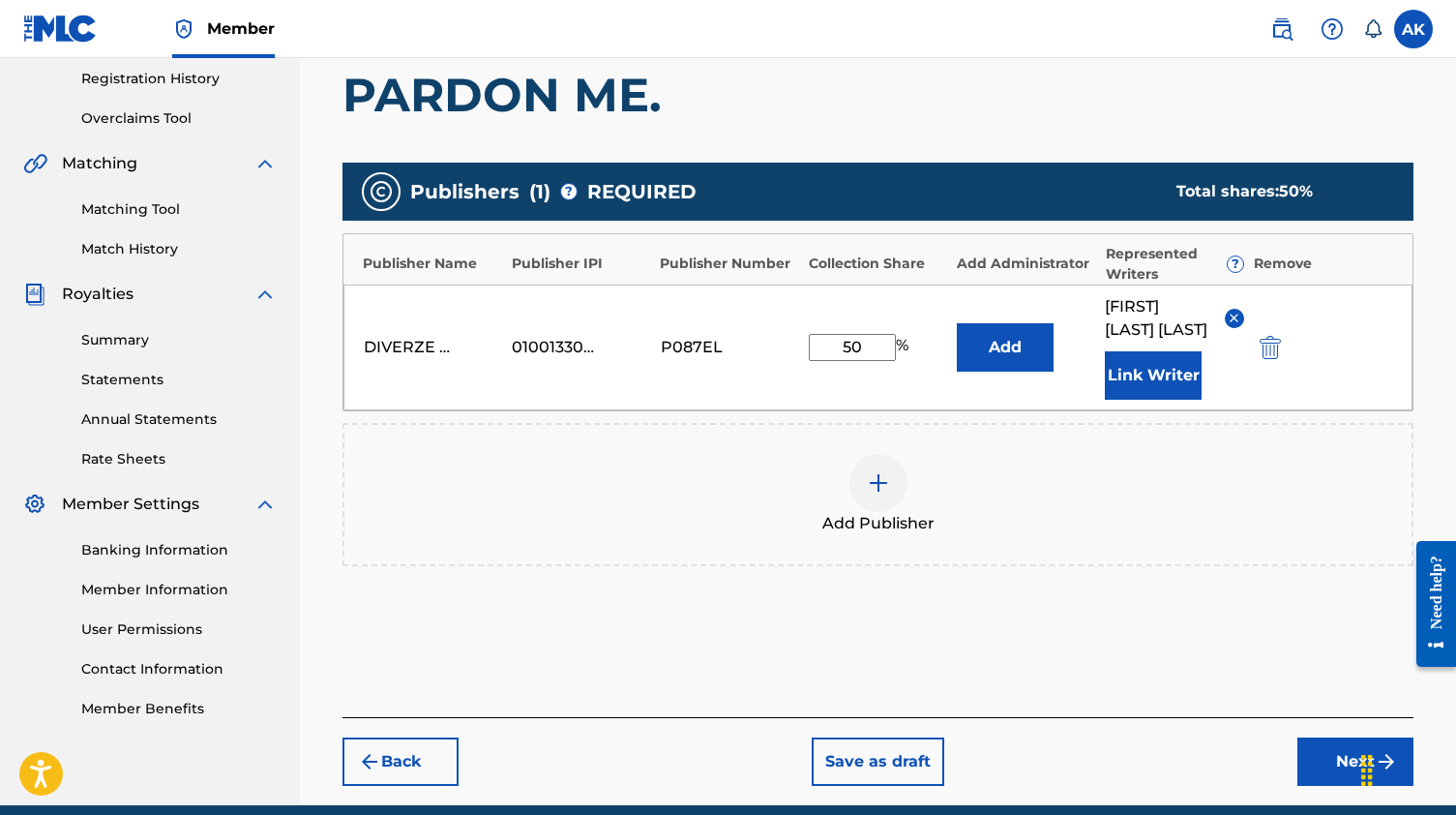 scroll, scrollTop: 418, scrollLeft: 1, axis: both 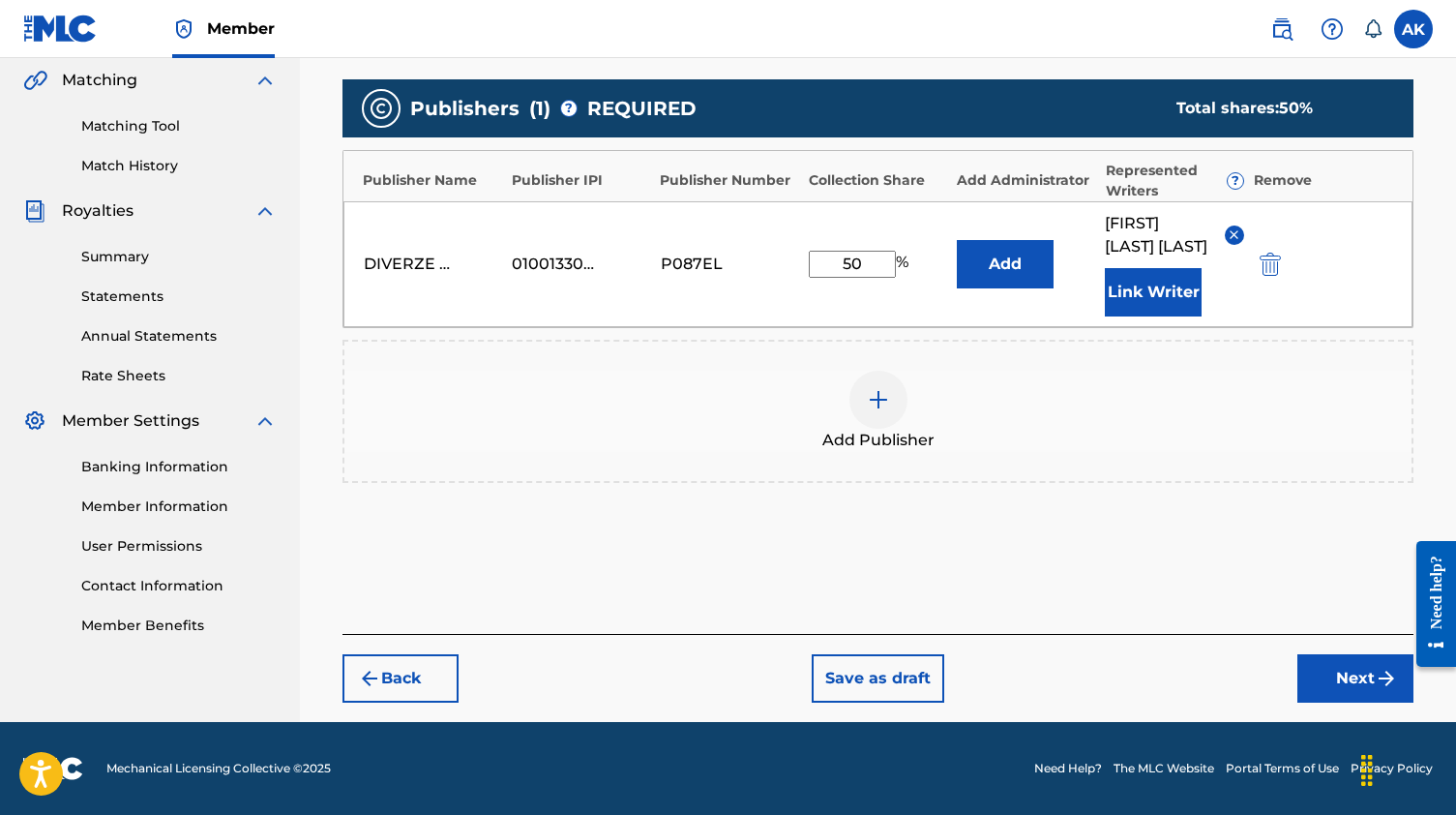 click on "Next" at bounding box center [1355, 679] 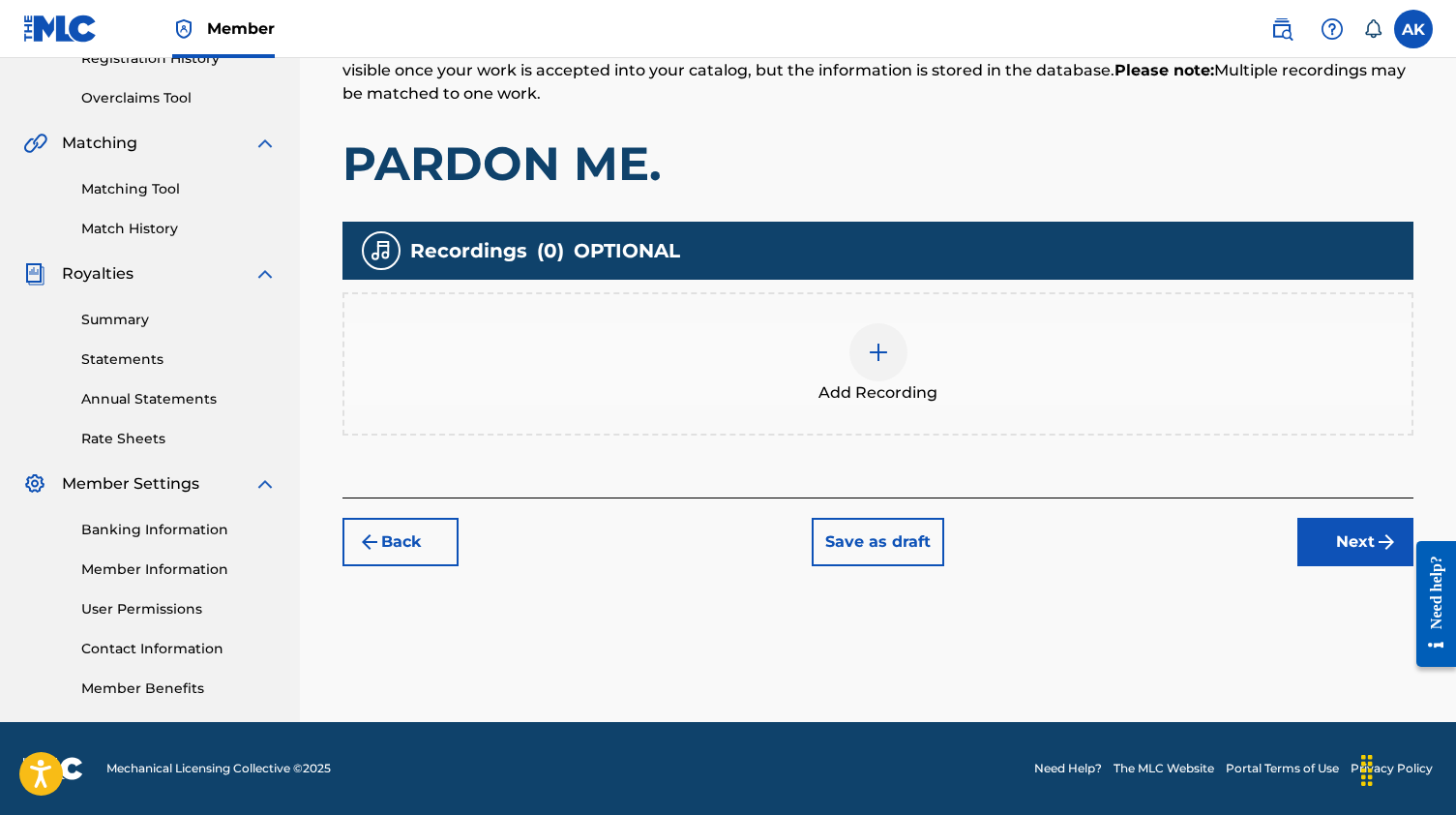 click on "Add Recording" at bounding box center [877, 364] 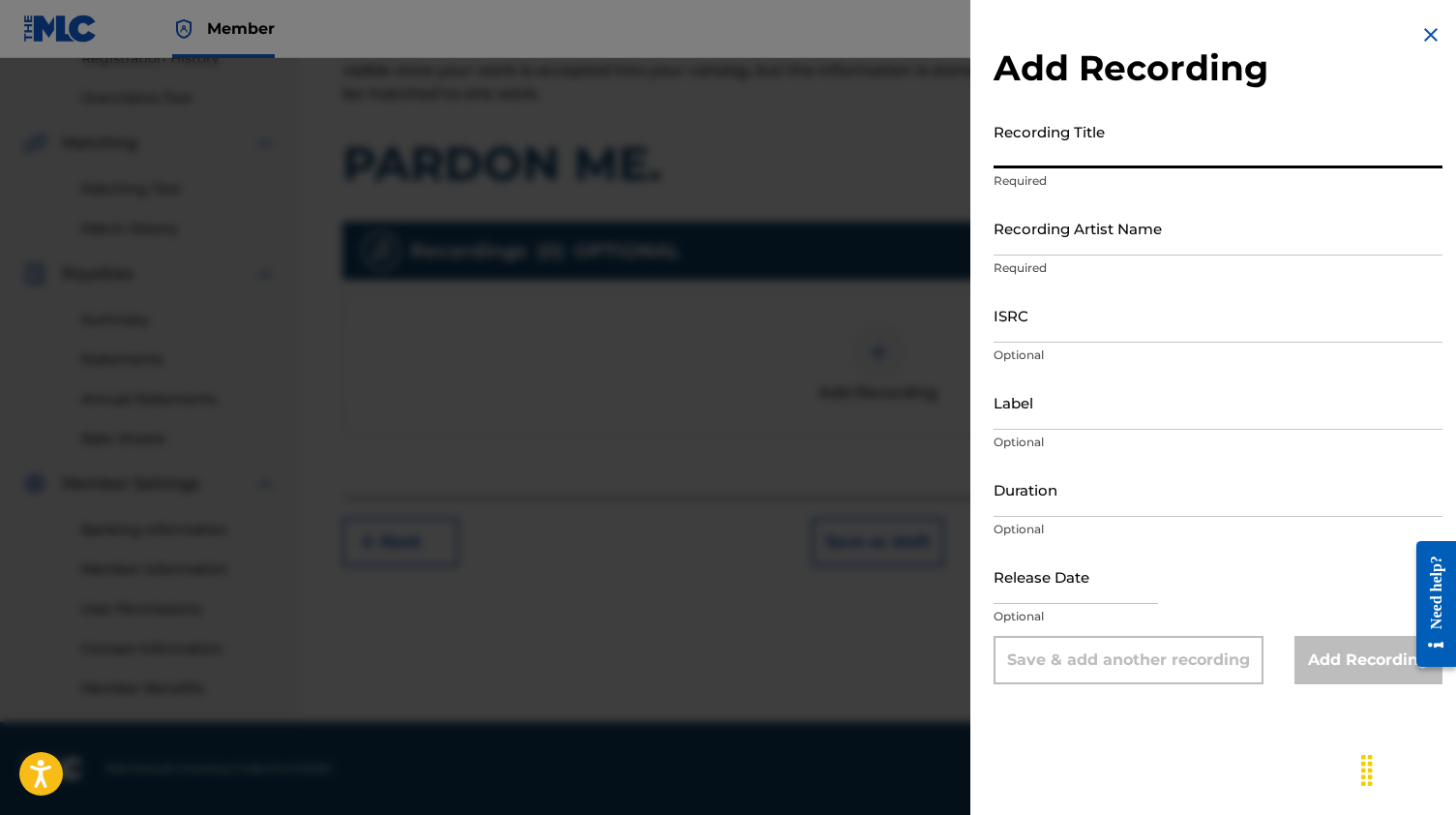 click on "Recording Title" at bounding box center (1218, 140) 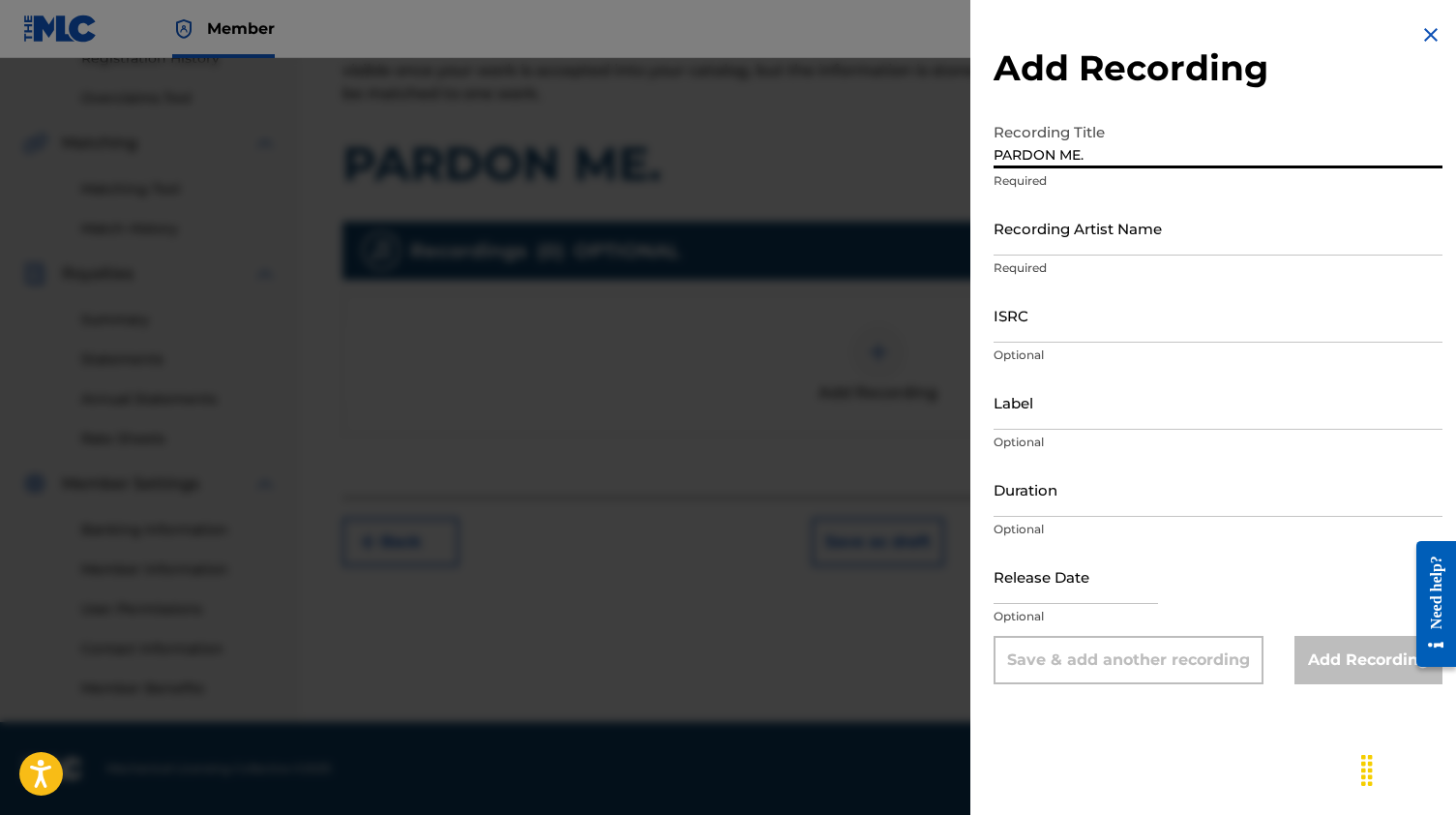type on "PARDON ME." 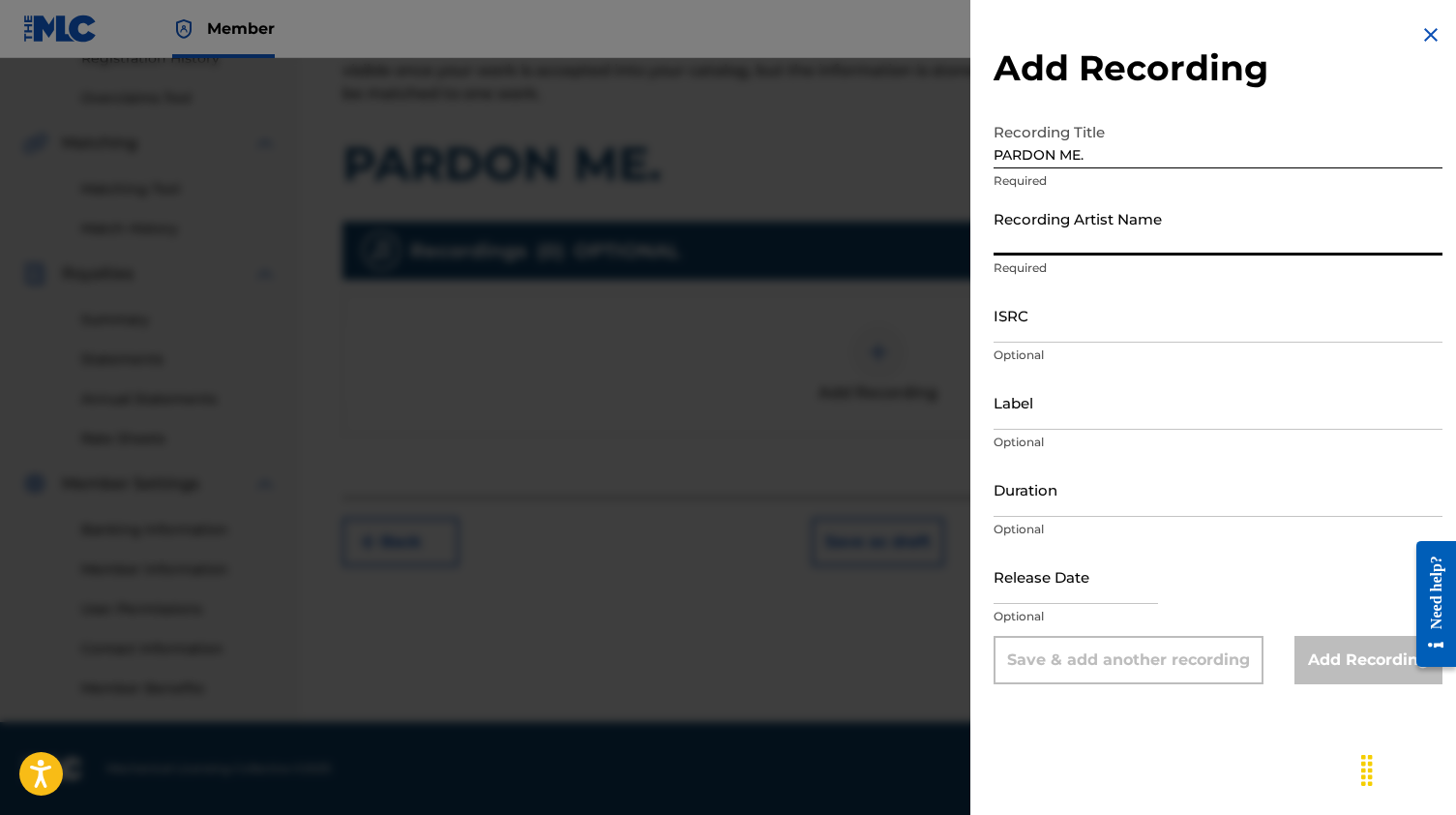 click on "Recording Artist Name" at bounding box center [1218, 227] 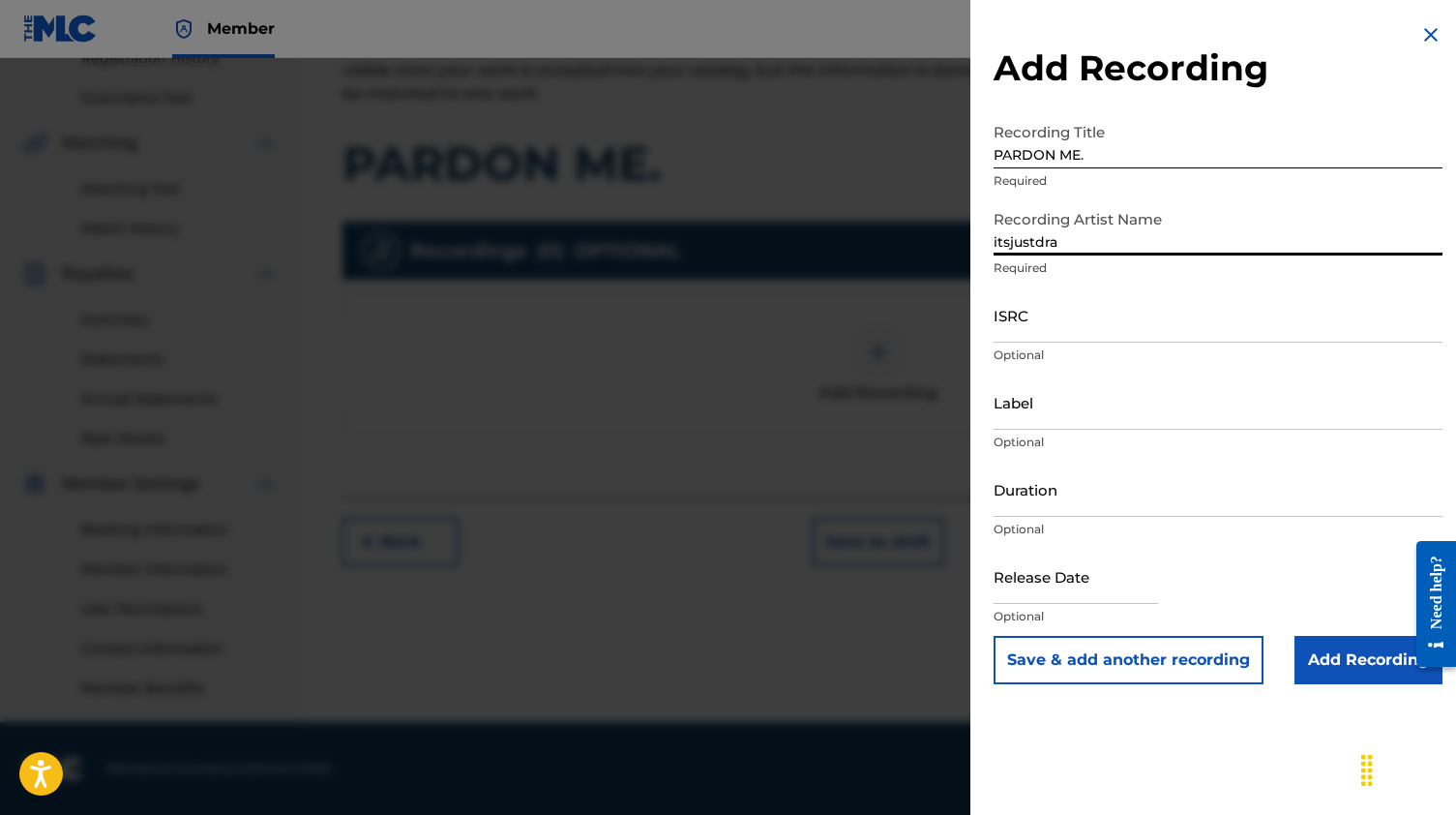 type on "itsjustdra" 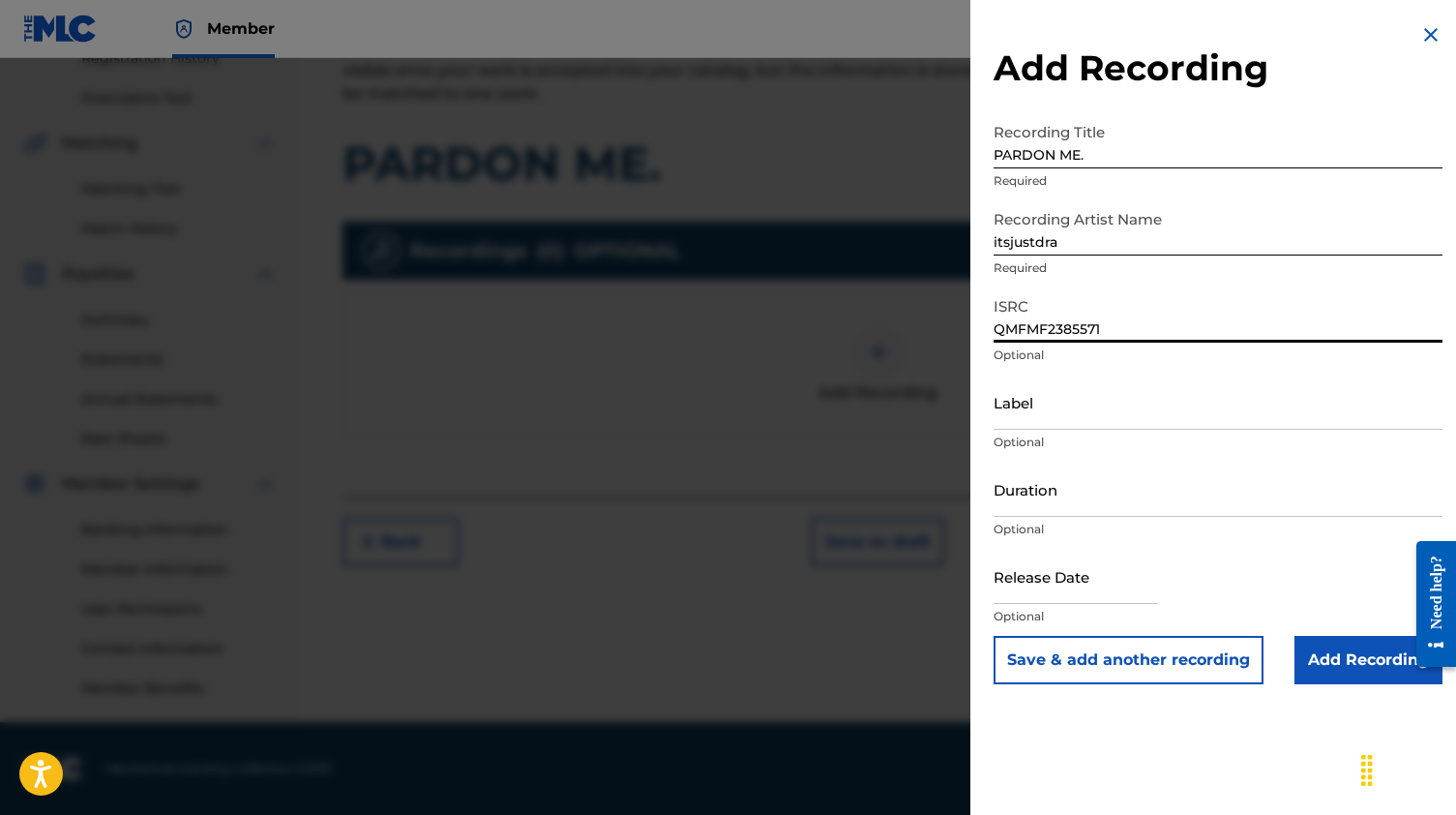 type on "QMFMF2385571" 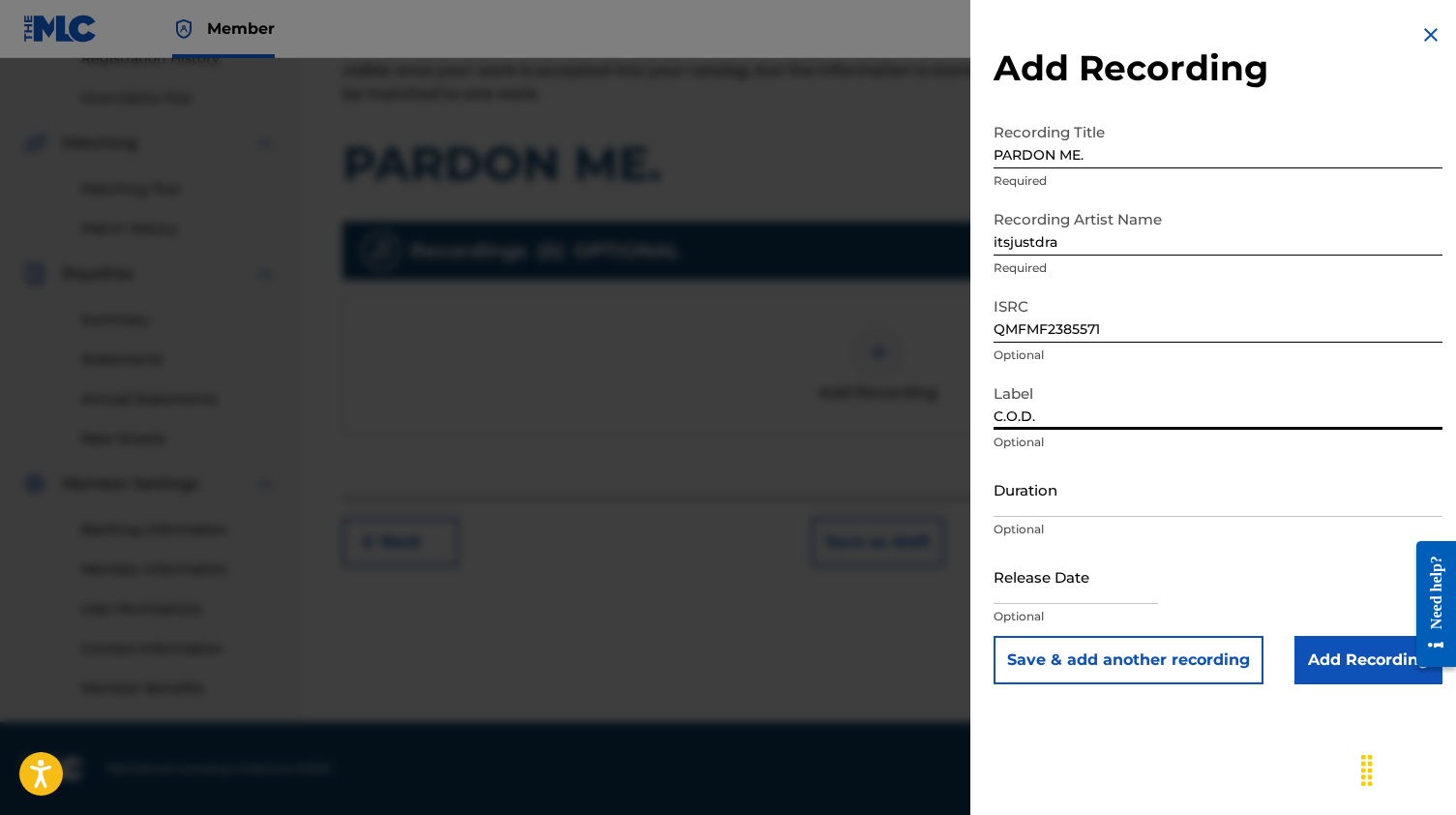 type on "C.O.D.E" 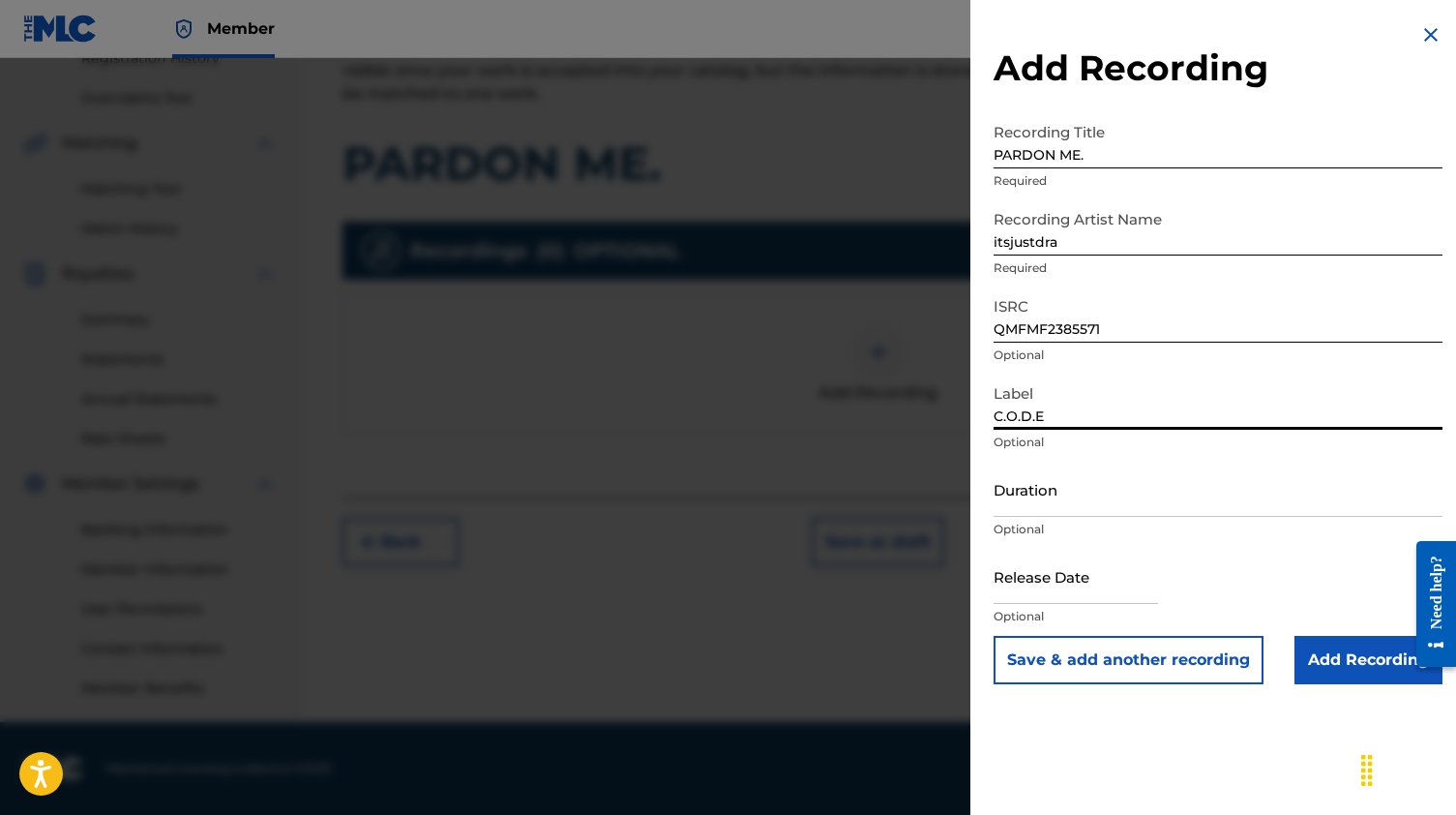 click on "Add Recording" at bounding box center (1368, 660) 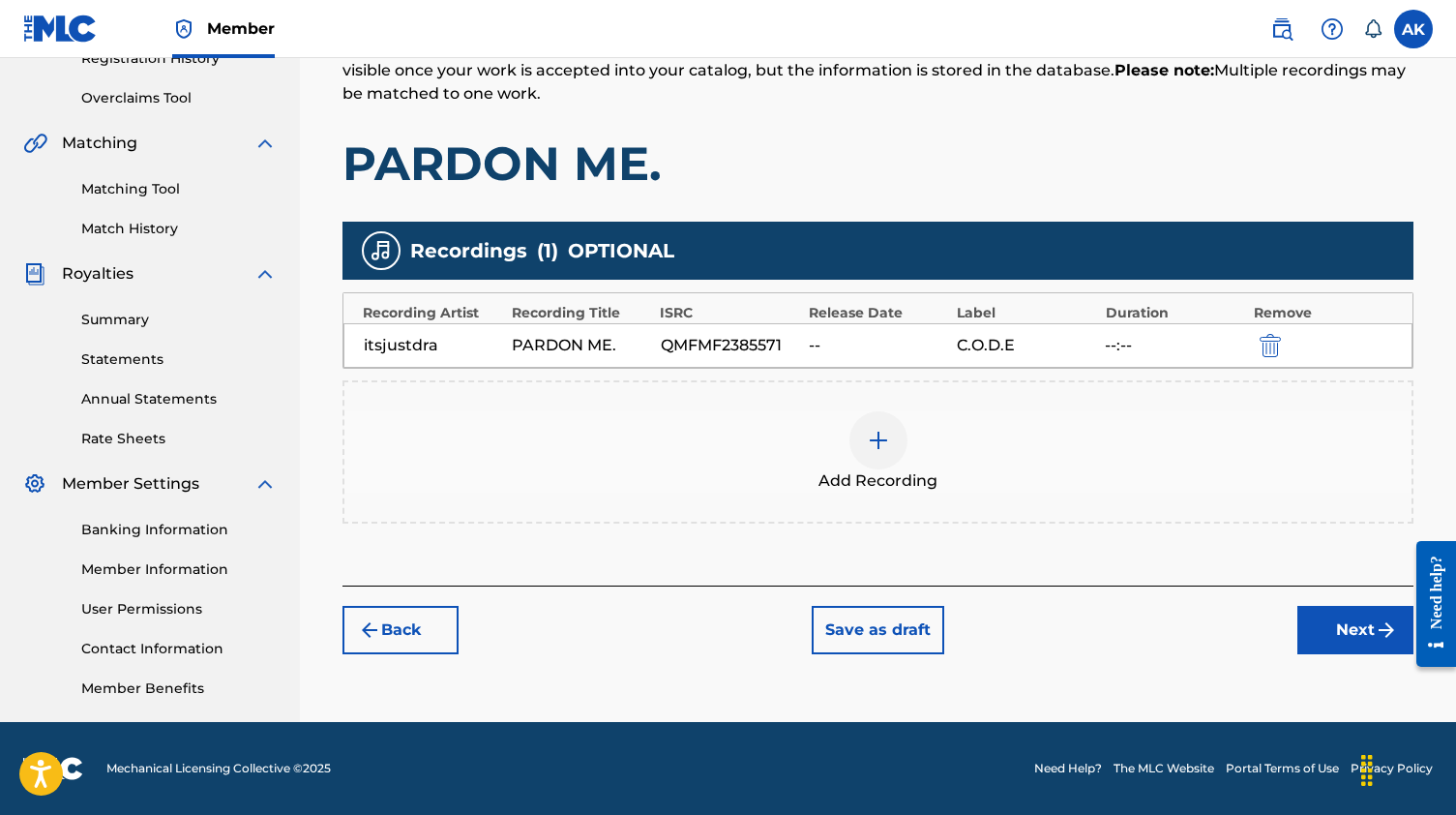 click on "Next" at bounding box center (1355, 630) 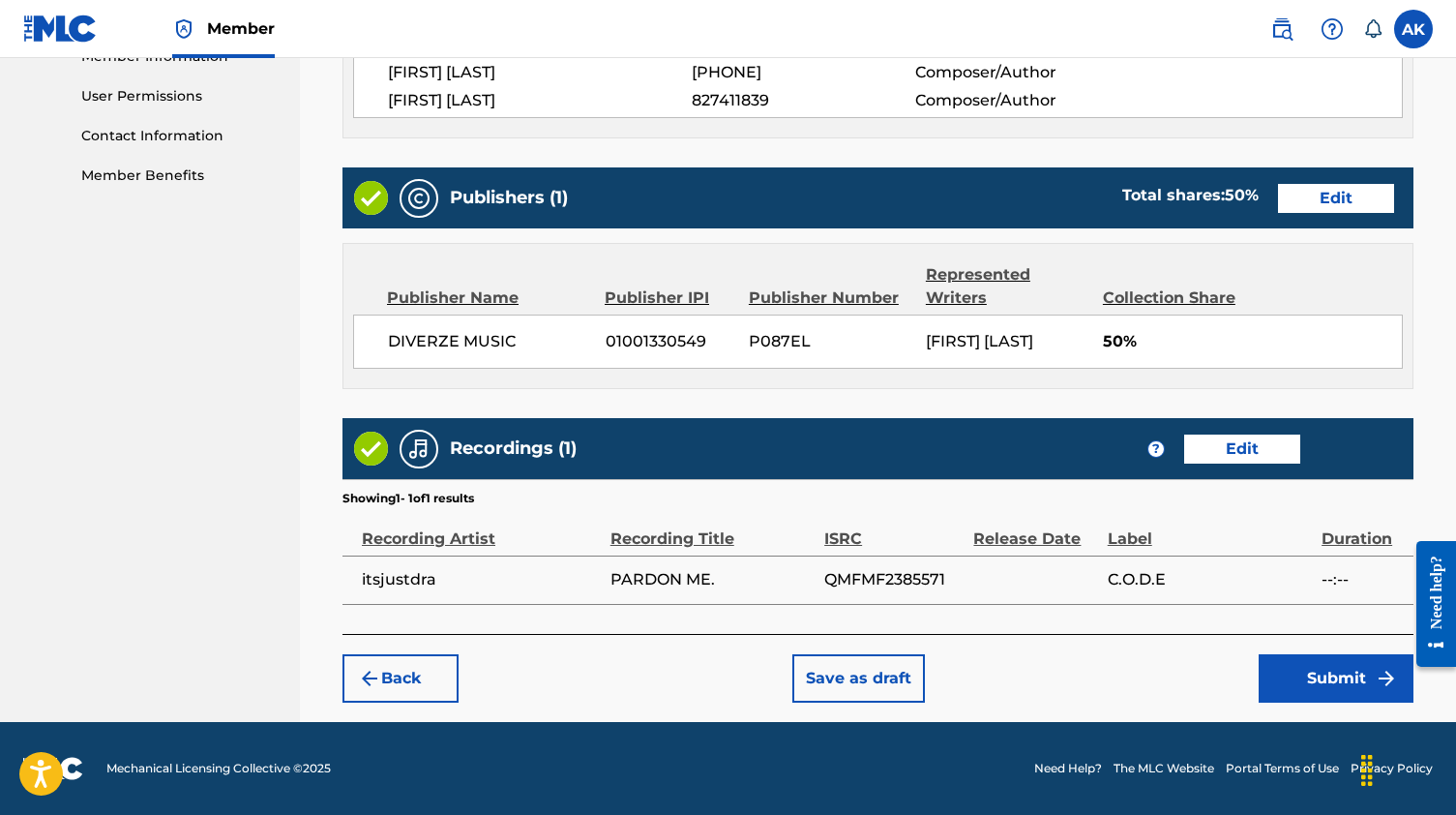scroll, scrollTop: 896, scrollLeft: 0, axis: vertical 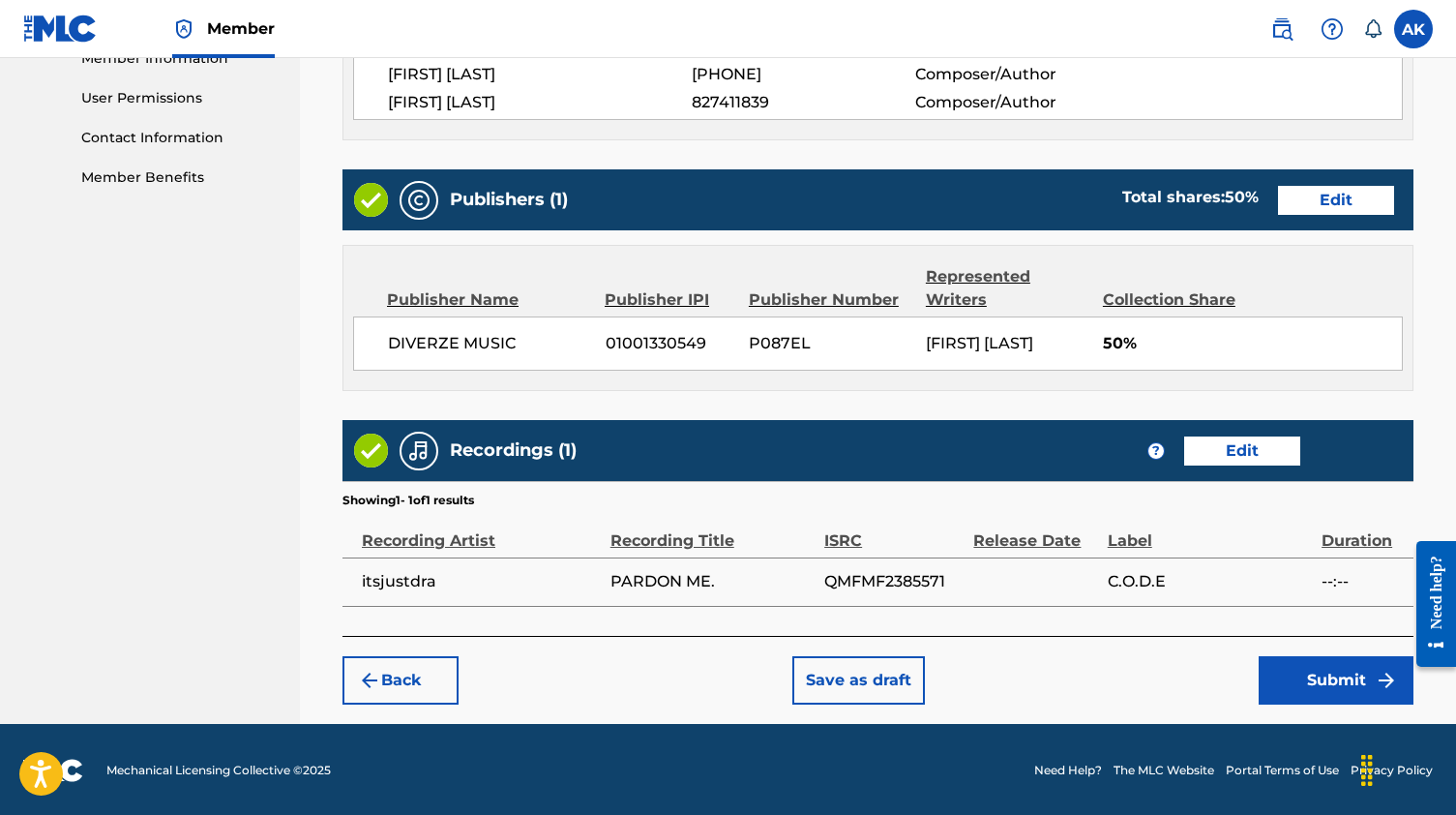 click on "Submit" at bounding box center (1336, 680) 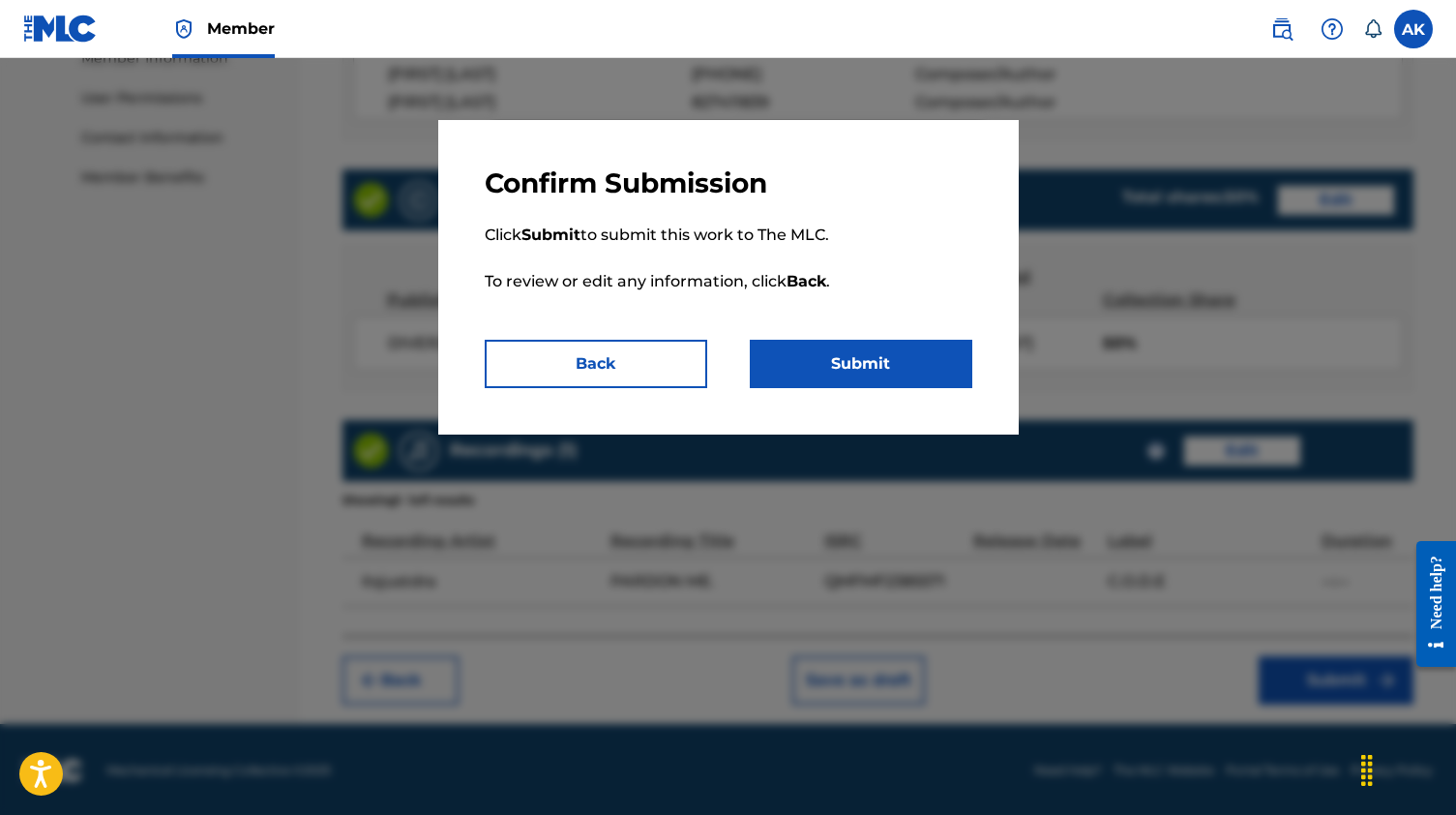 click on "Confirm Submission Click  Submit  to submit this work to The MLC. To review or edit any information, click  Back . Back Submit" at bounding box center [728, 277] 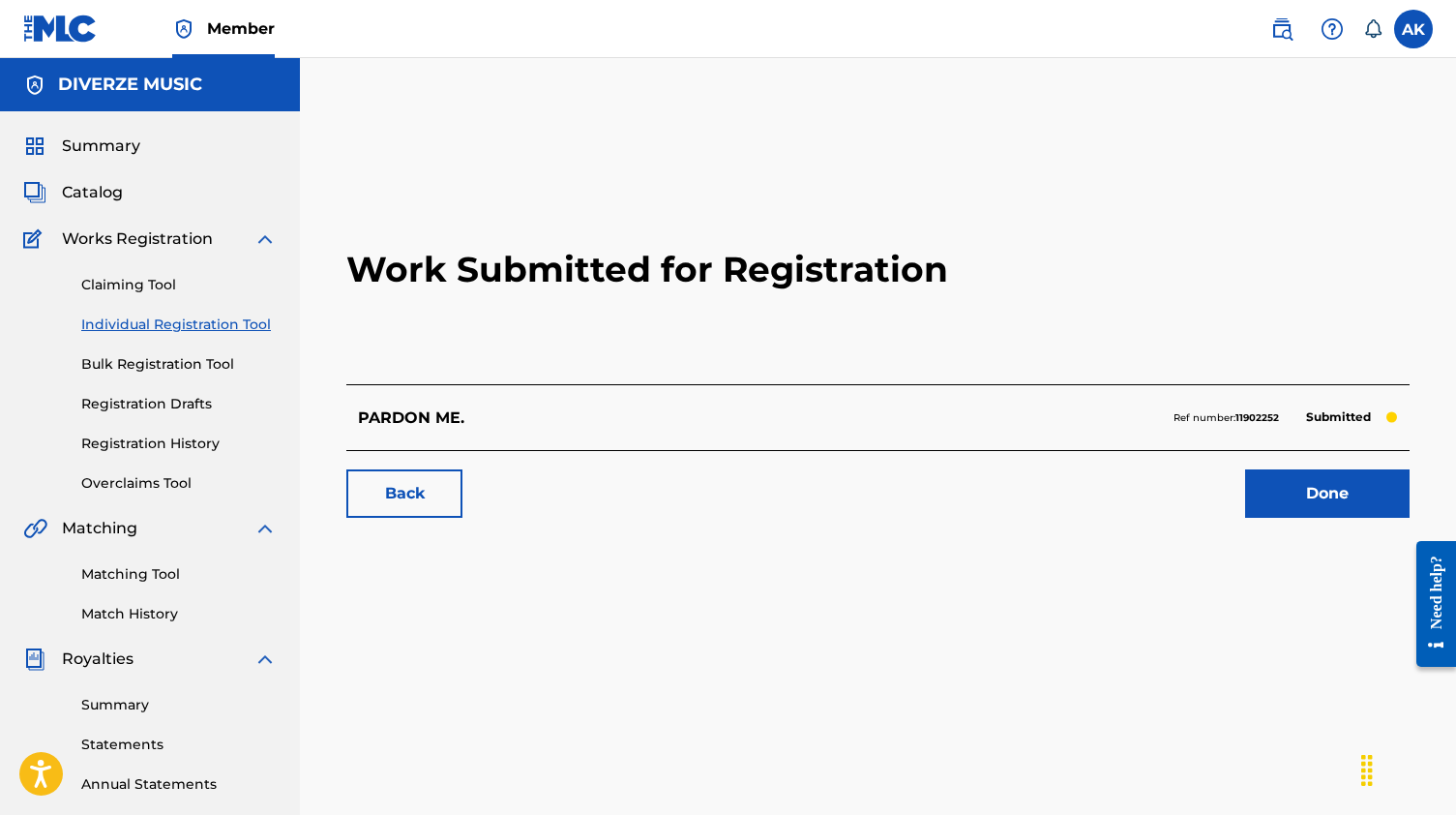 click on "Done" at bounding box center (1327, 494) 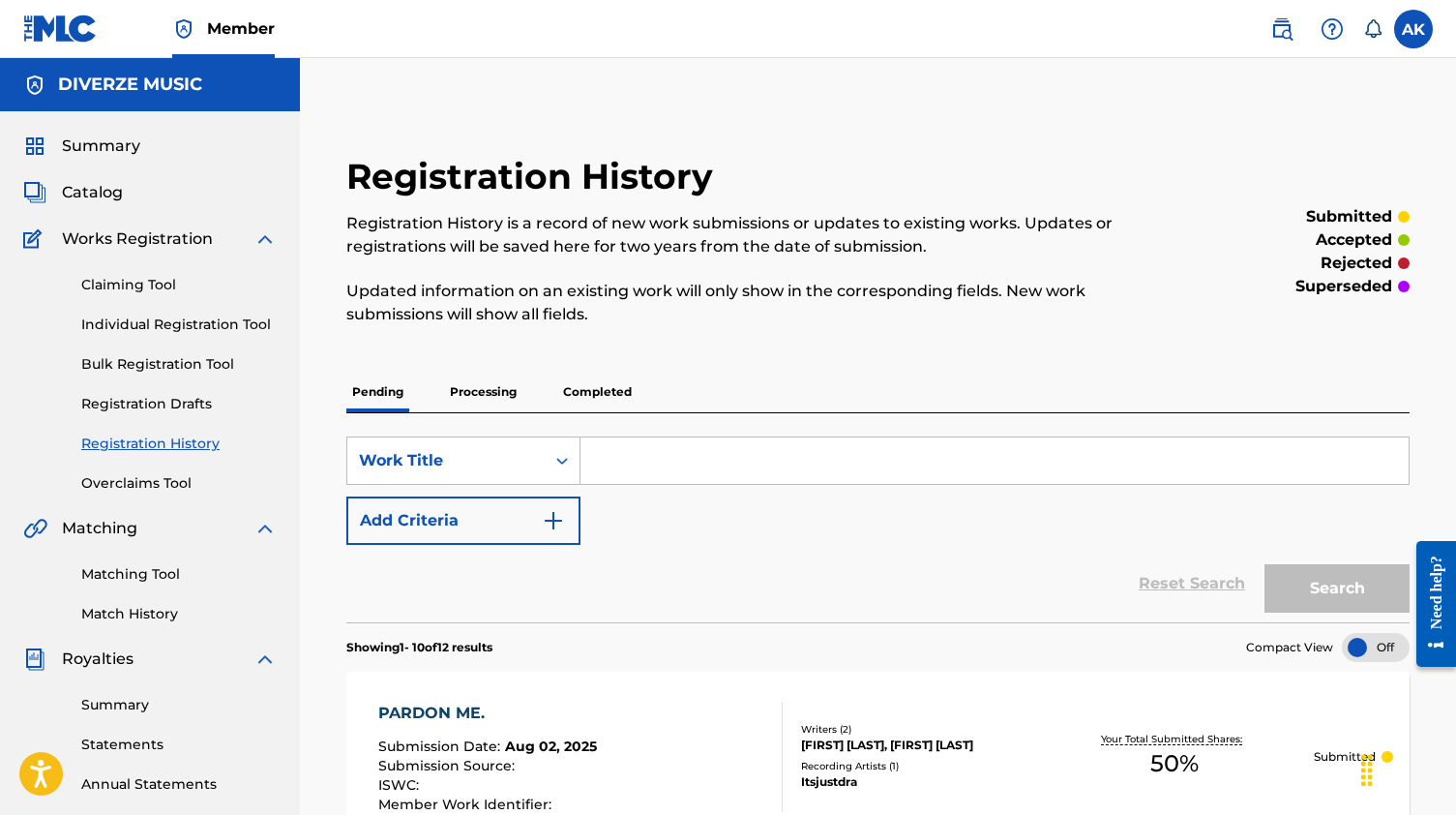 click on "Individual Registration Tool" at bounding box center (179, 324) 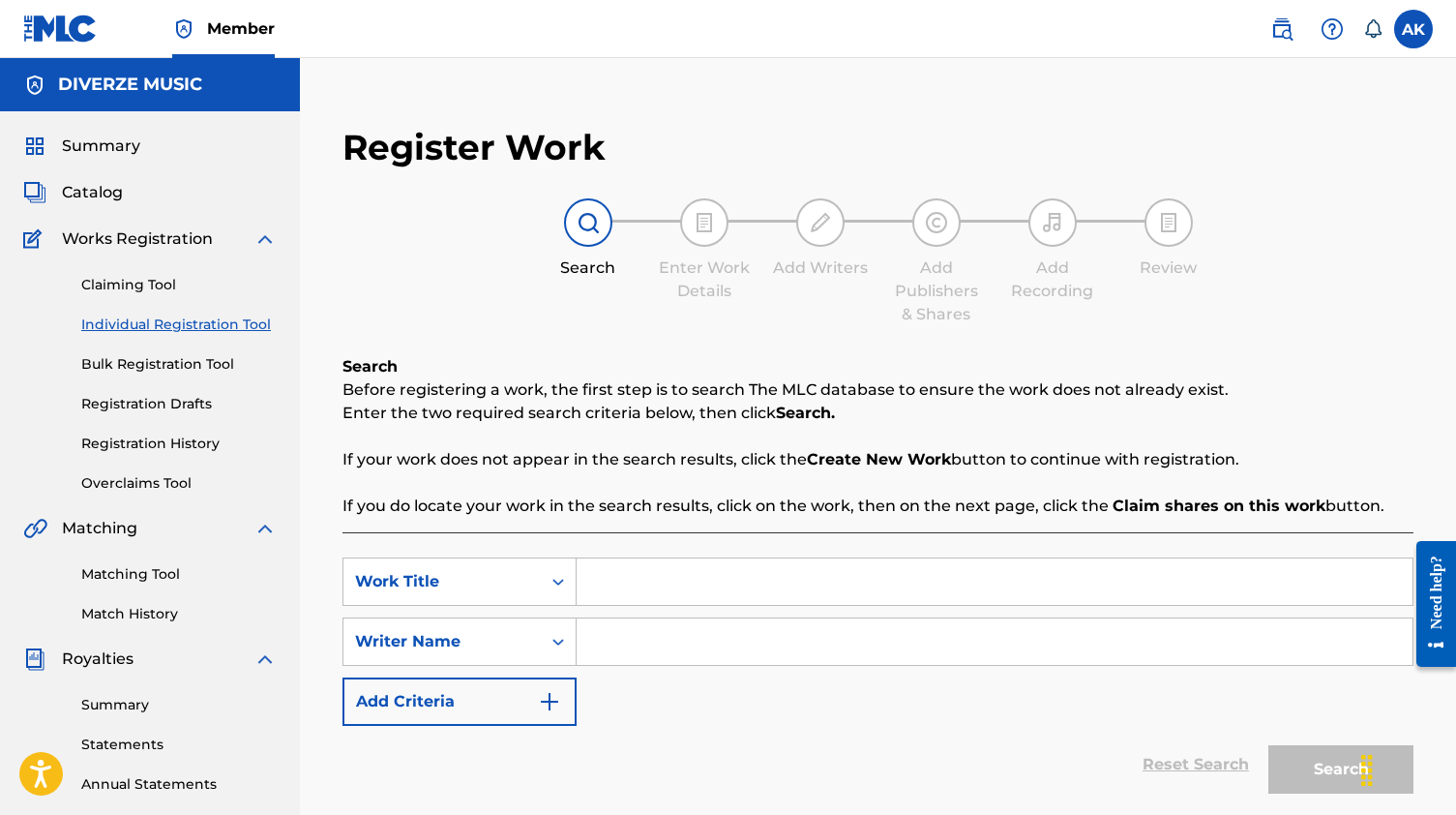 click at bounding box center (995, 582) 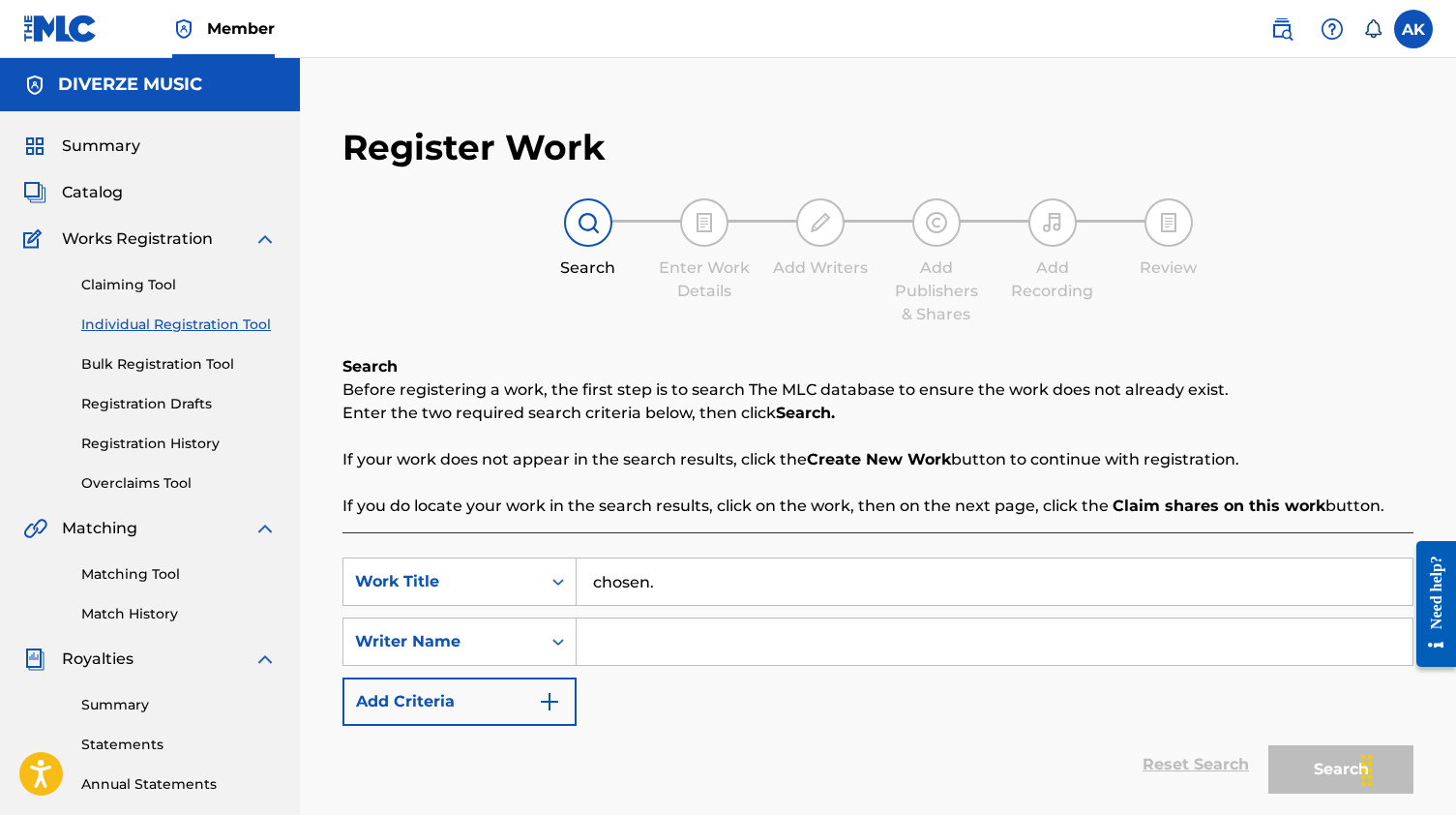 type on "chosen." 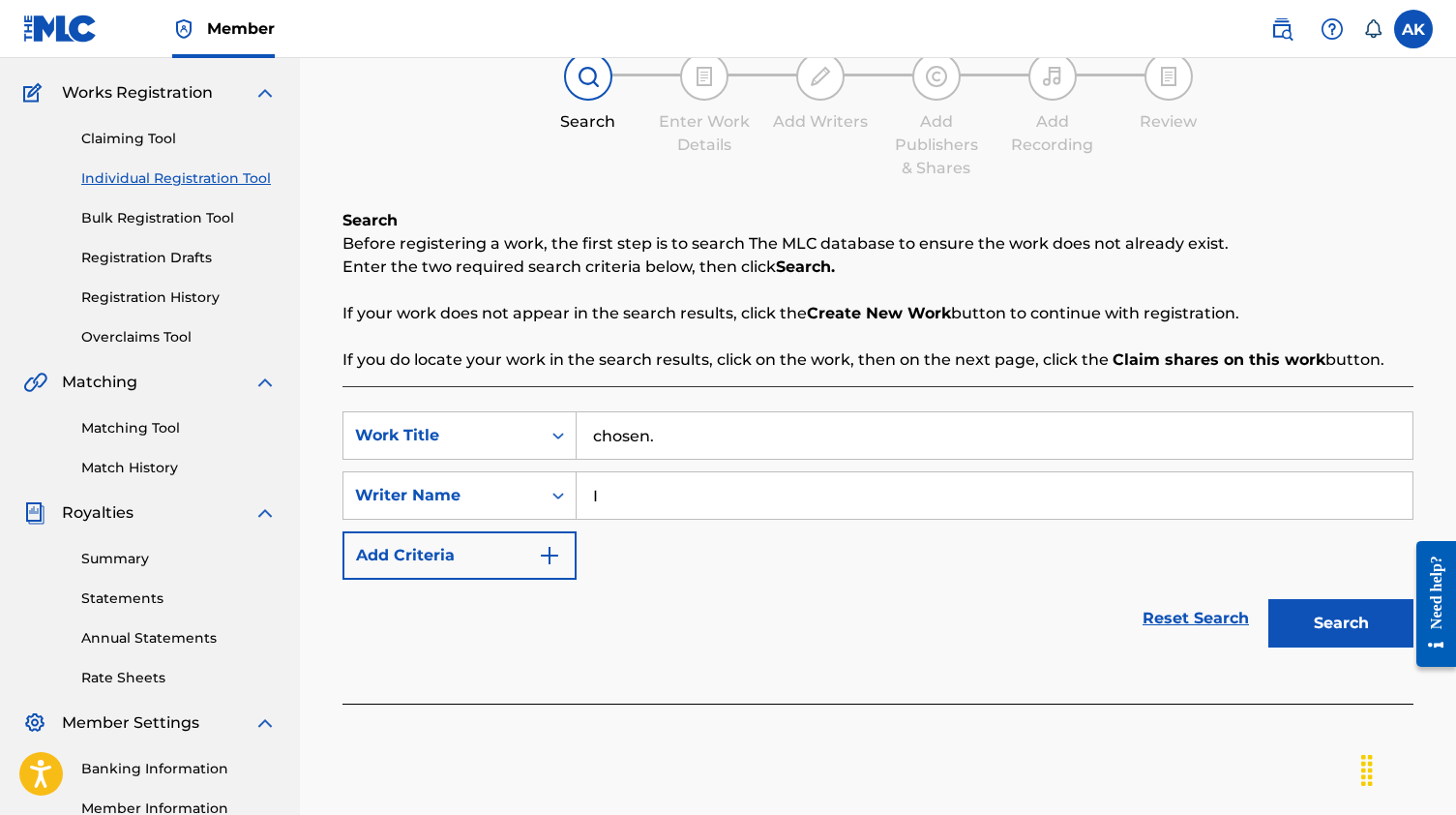 type on "I" 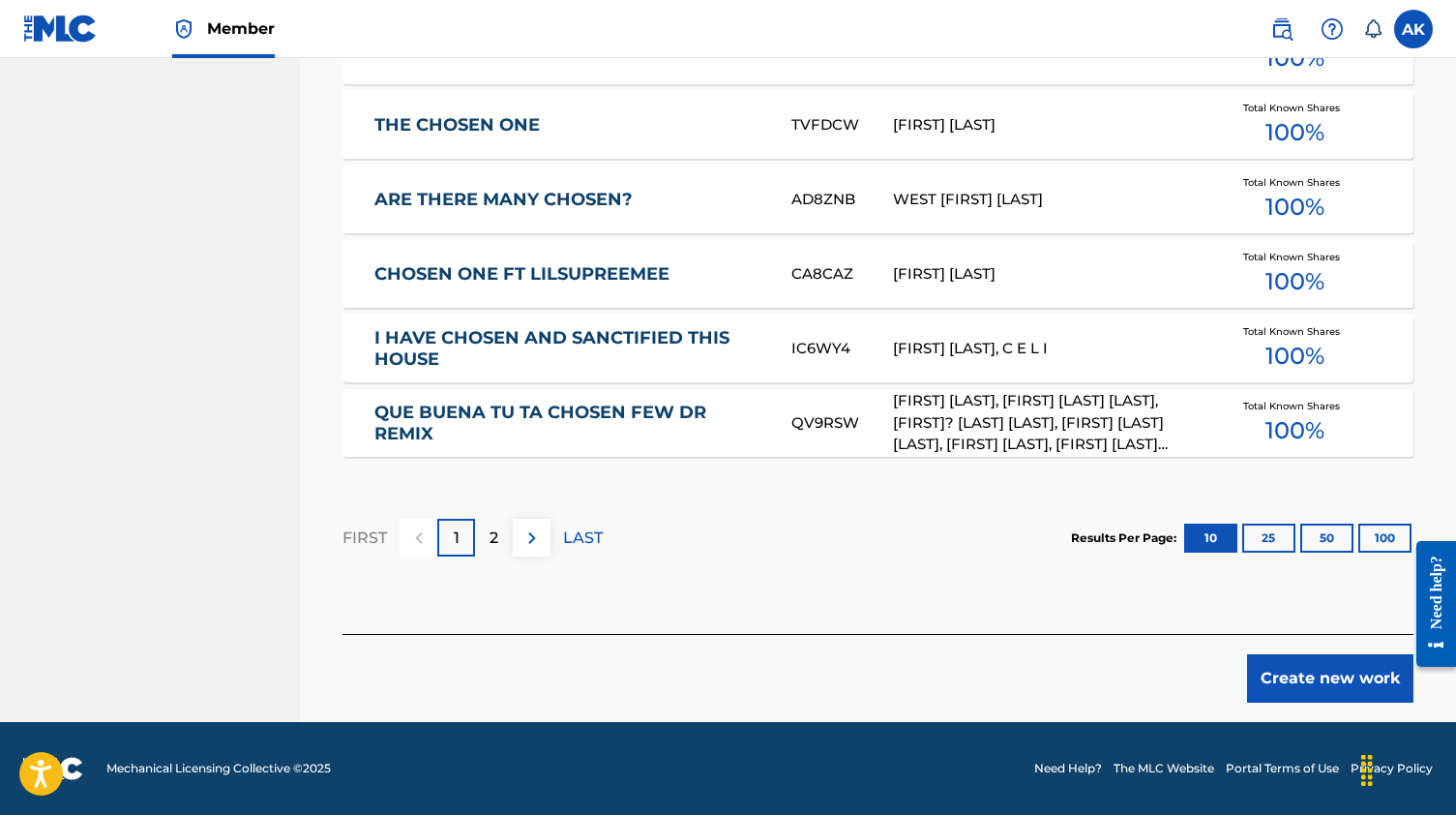 click on "Create new work" at bounding box center [1330, 679] 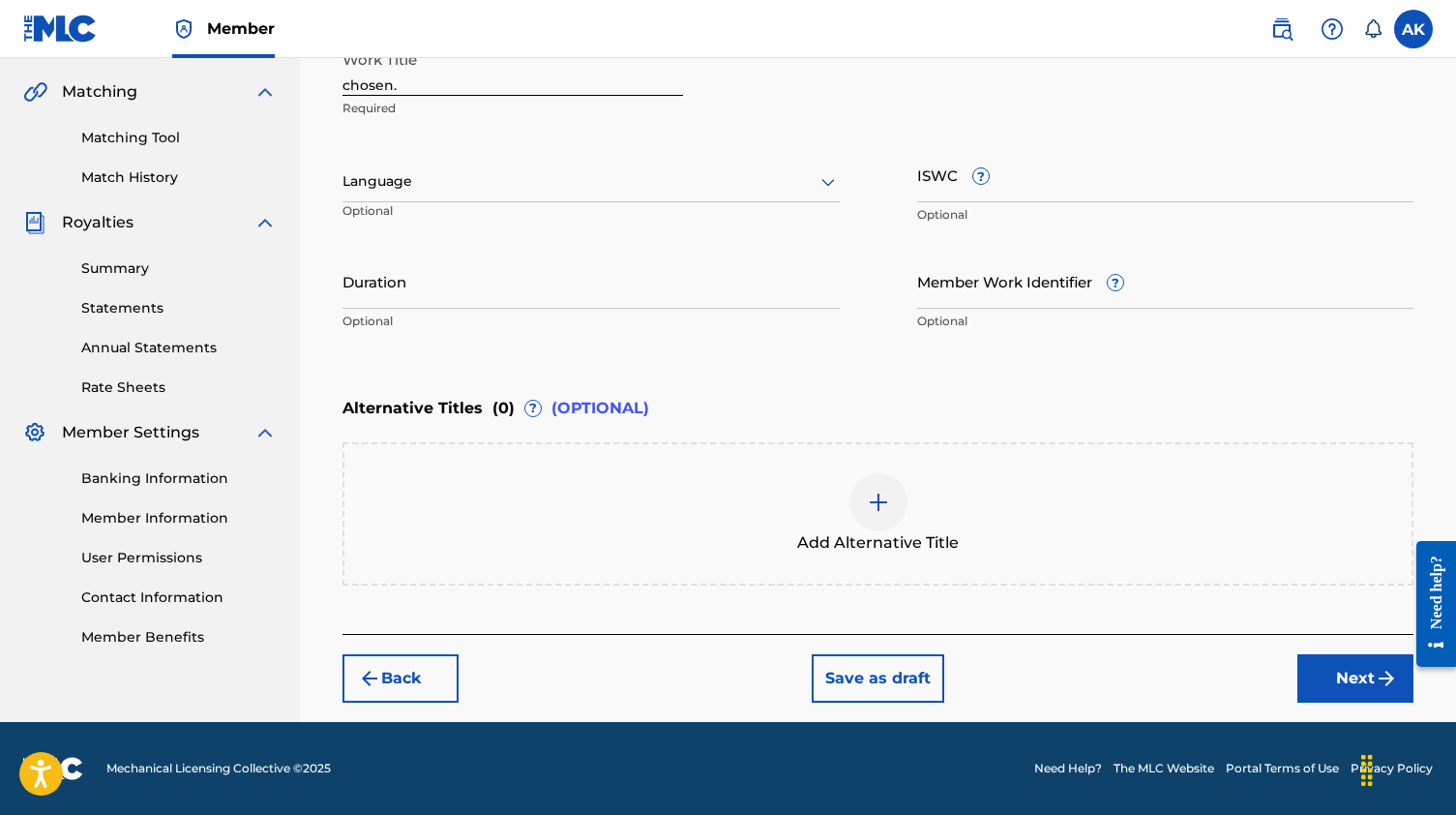 scroll, scrollTop: 437, scrollLeft: 0, axis: vertical 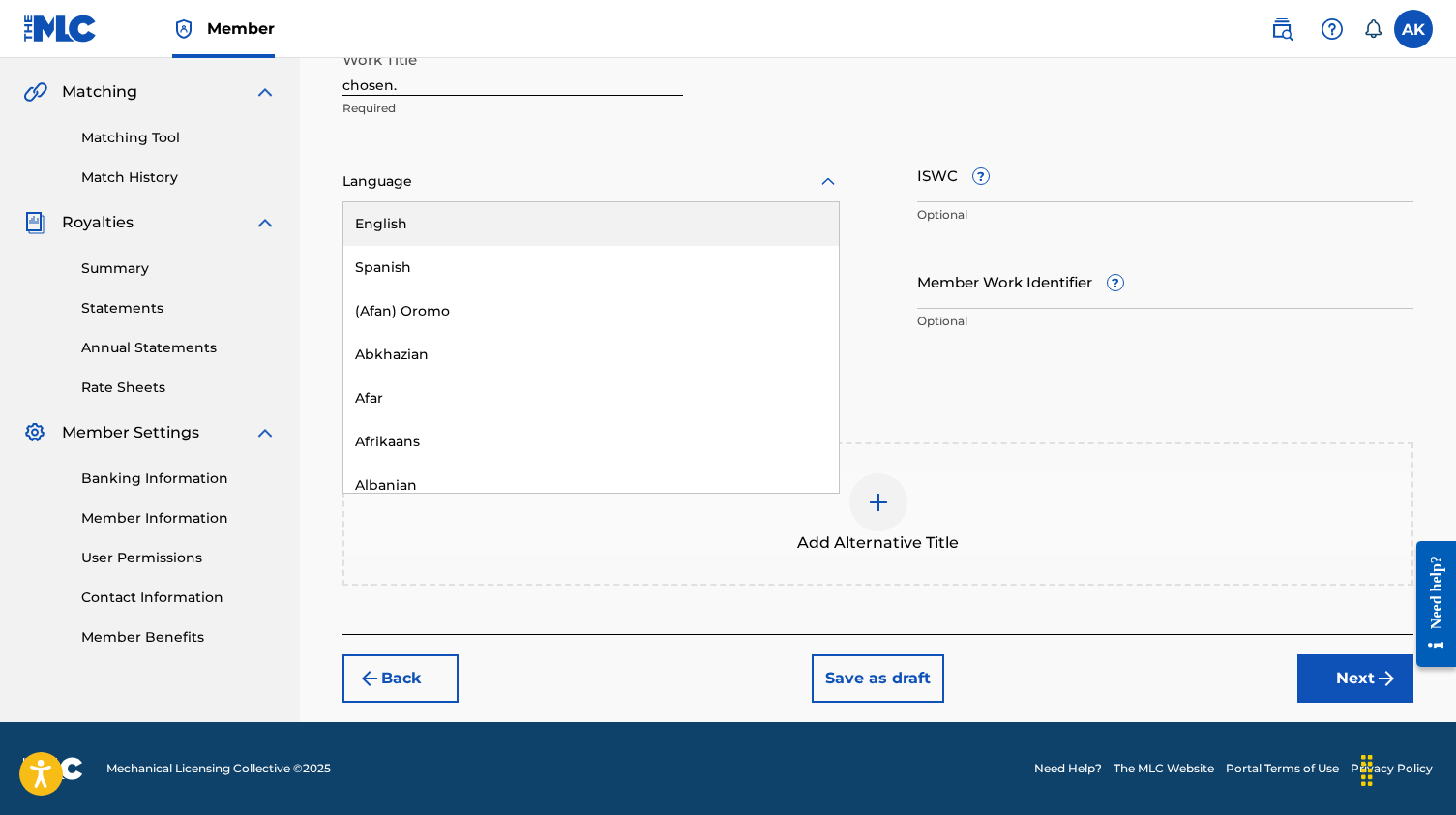 click at bounding box center [591, 181] 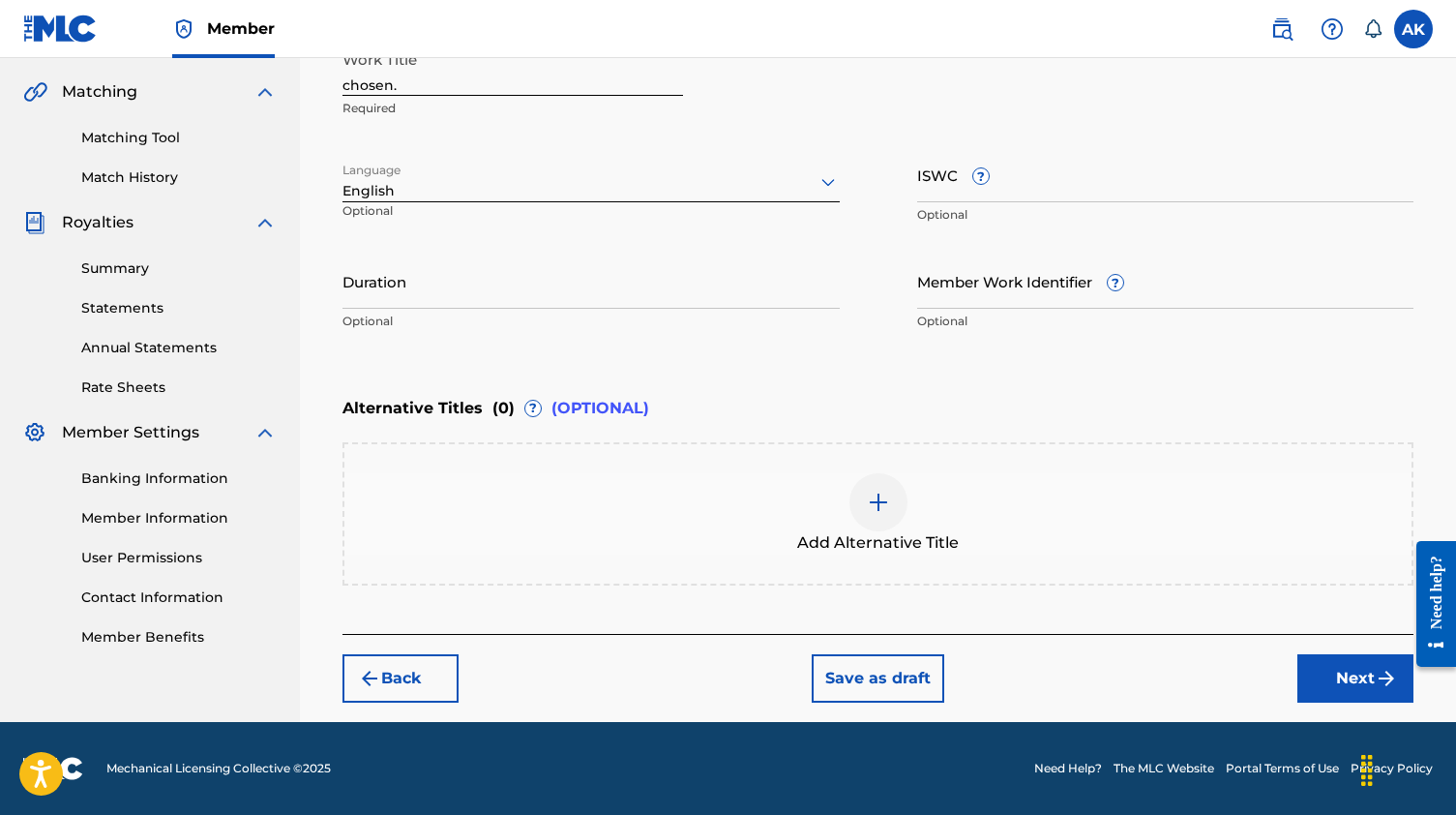 click on "Next" at bounding box center [1355, 679] 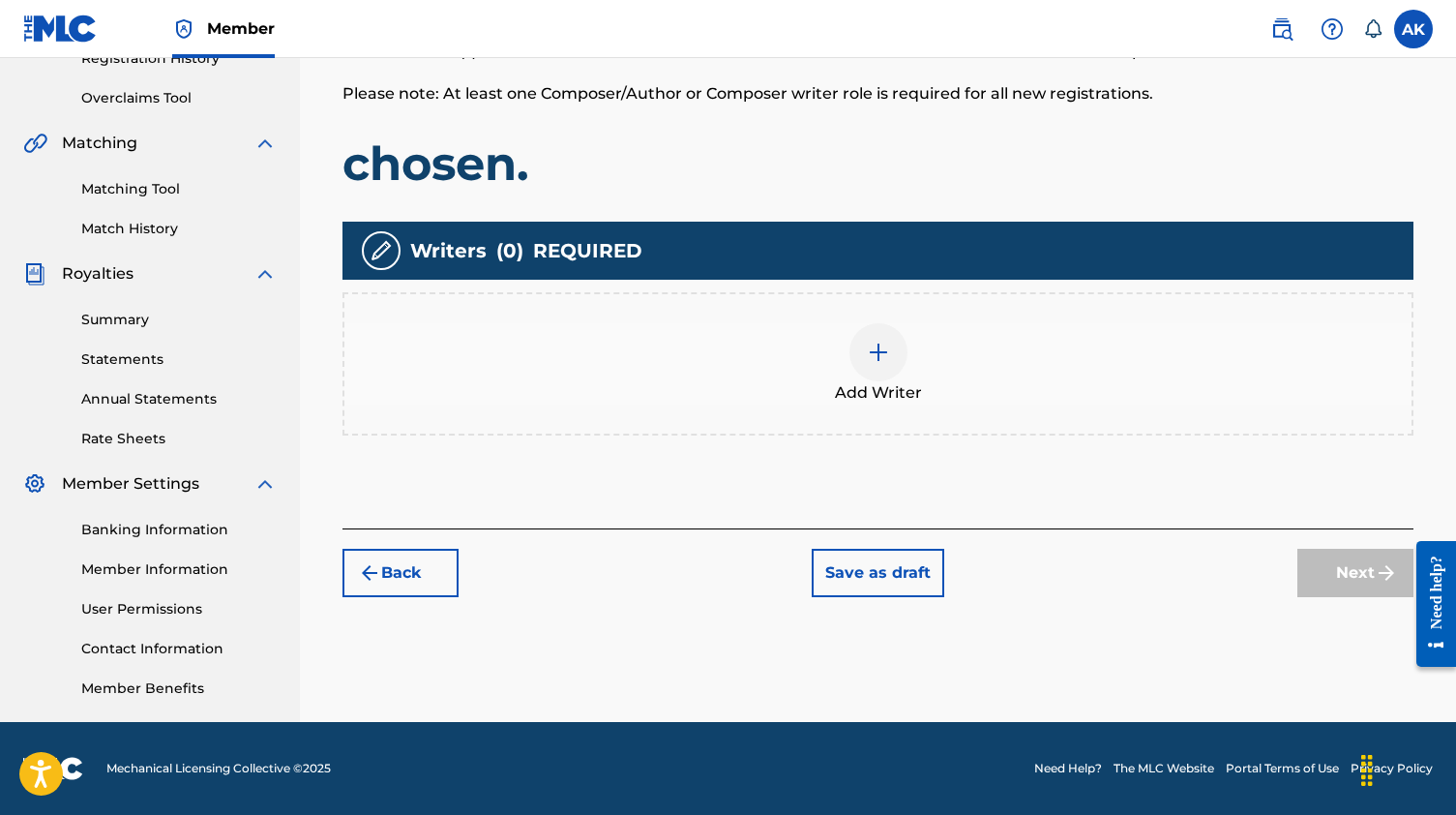 click on "Add Writer" at bounding box center [877, 364] 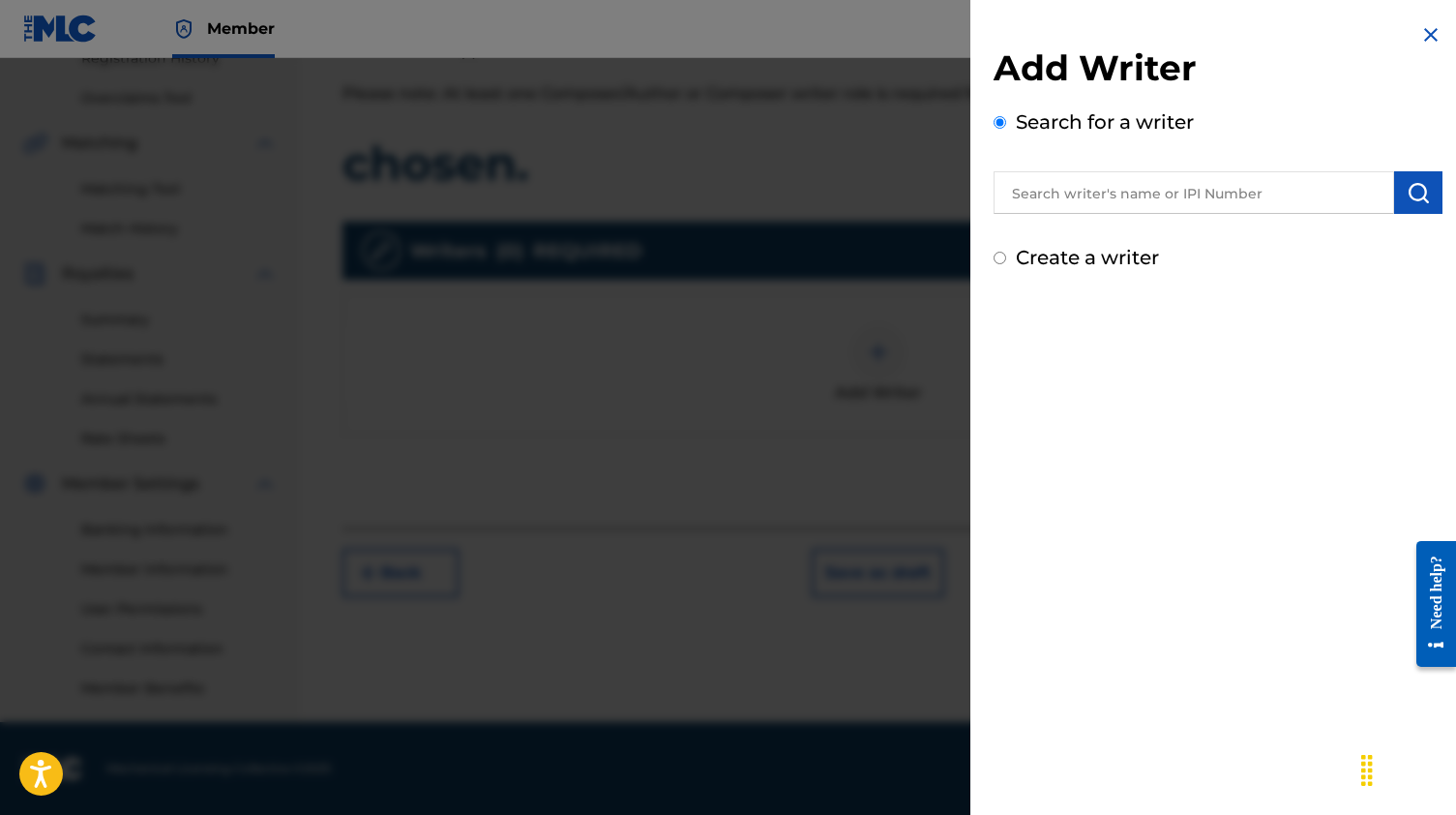 click at bounding box center (1194, 193) 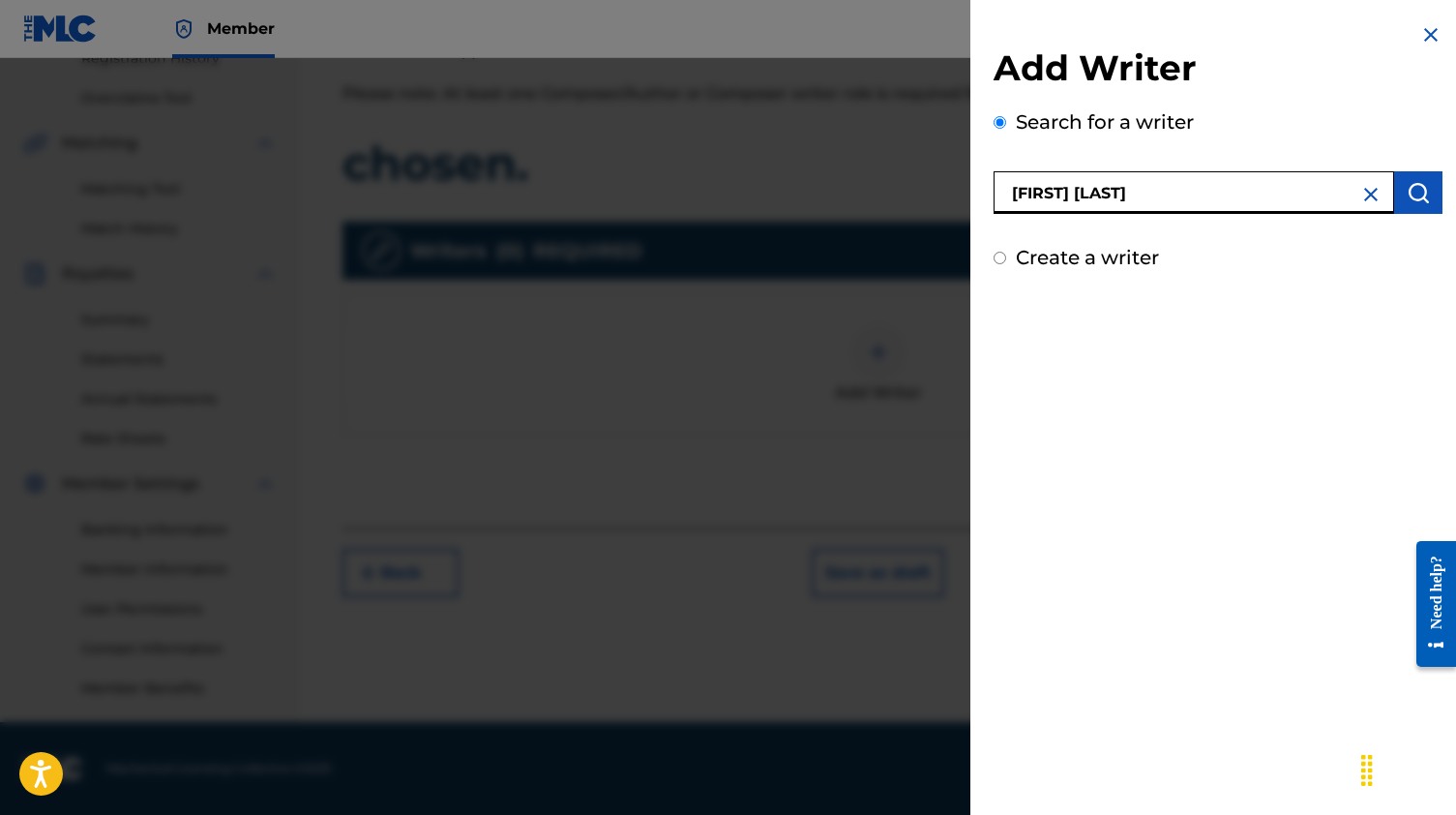 type on "[FIRST] [LAST]" 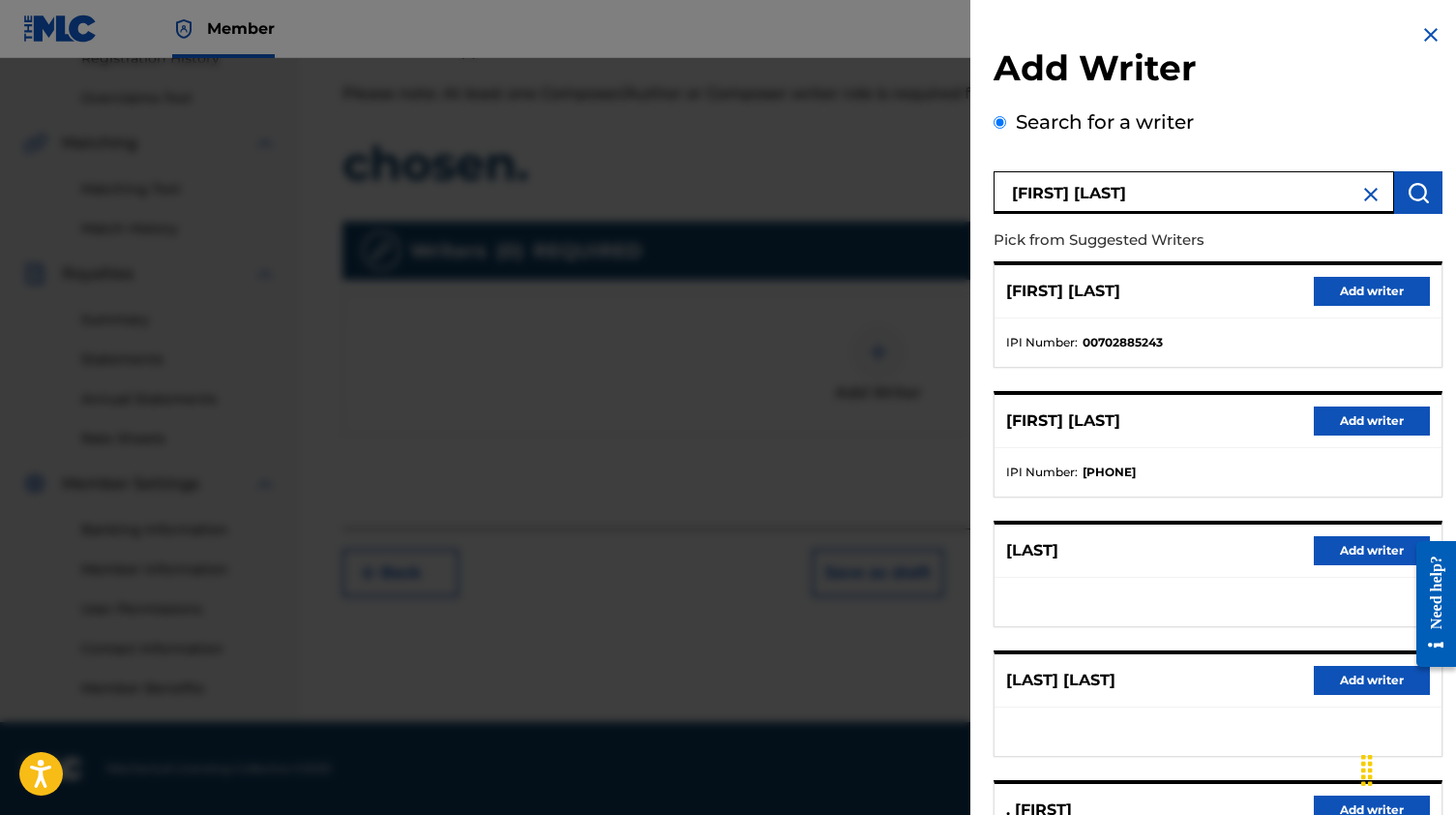 click on "Add writer" at bounding box center [1372, 421] 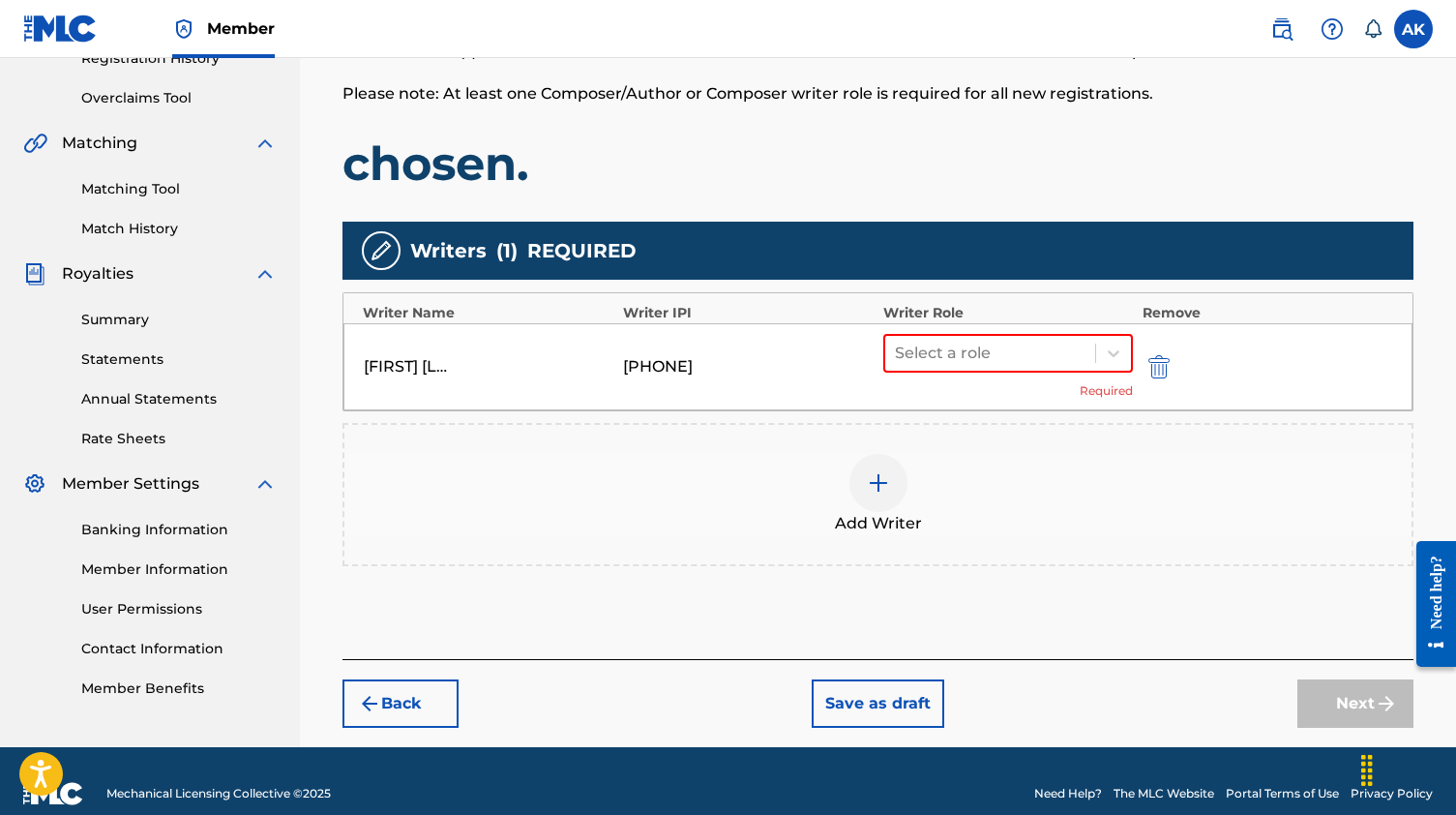 click on "[FIRST] [LAST] [PHONE] Select a role Required" at bounding box center [877, 367] 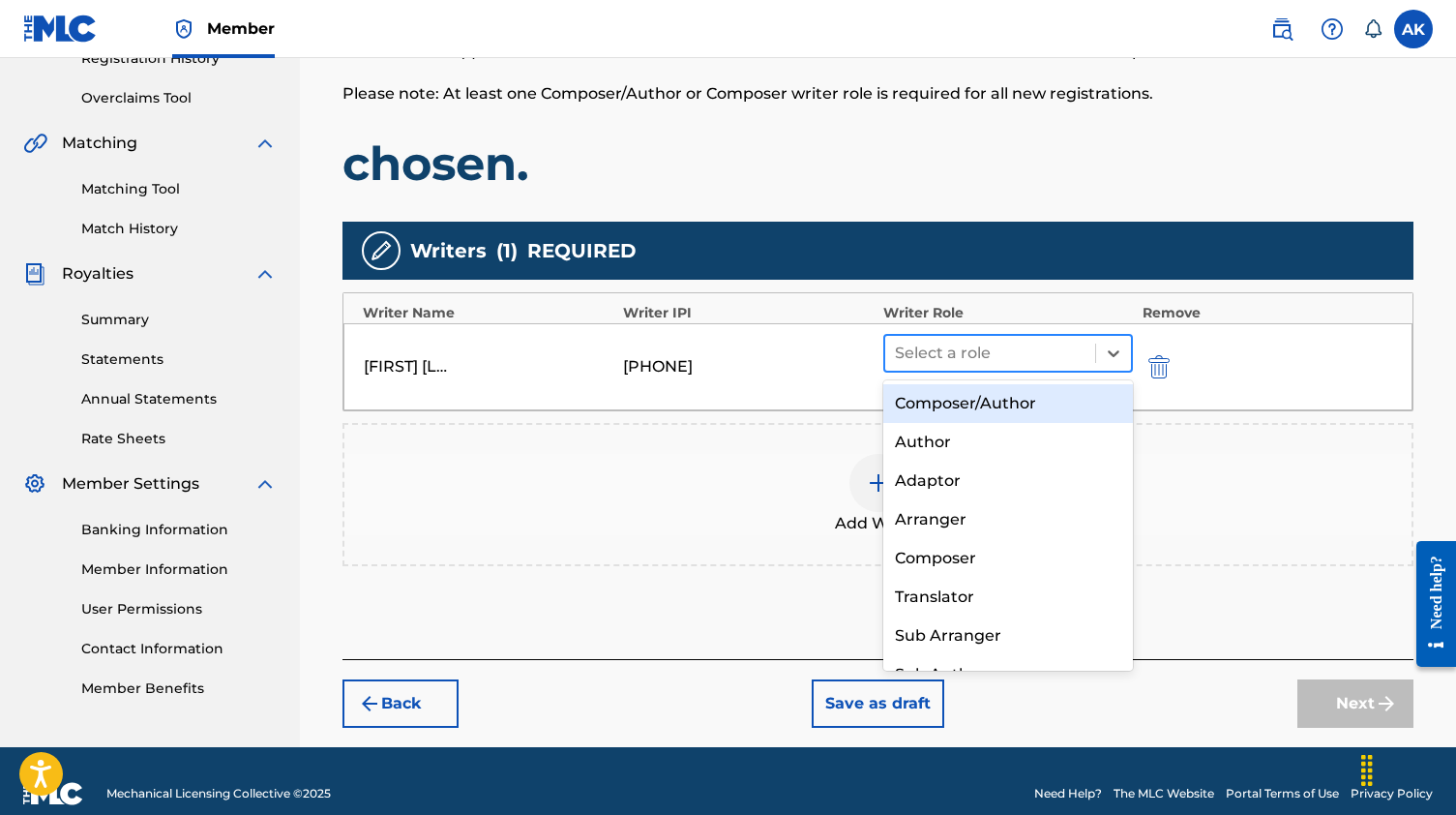 click at bounding box center (990, 353) 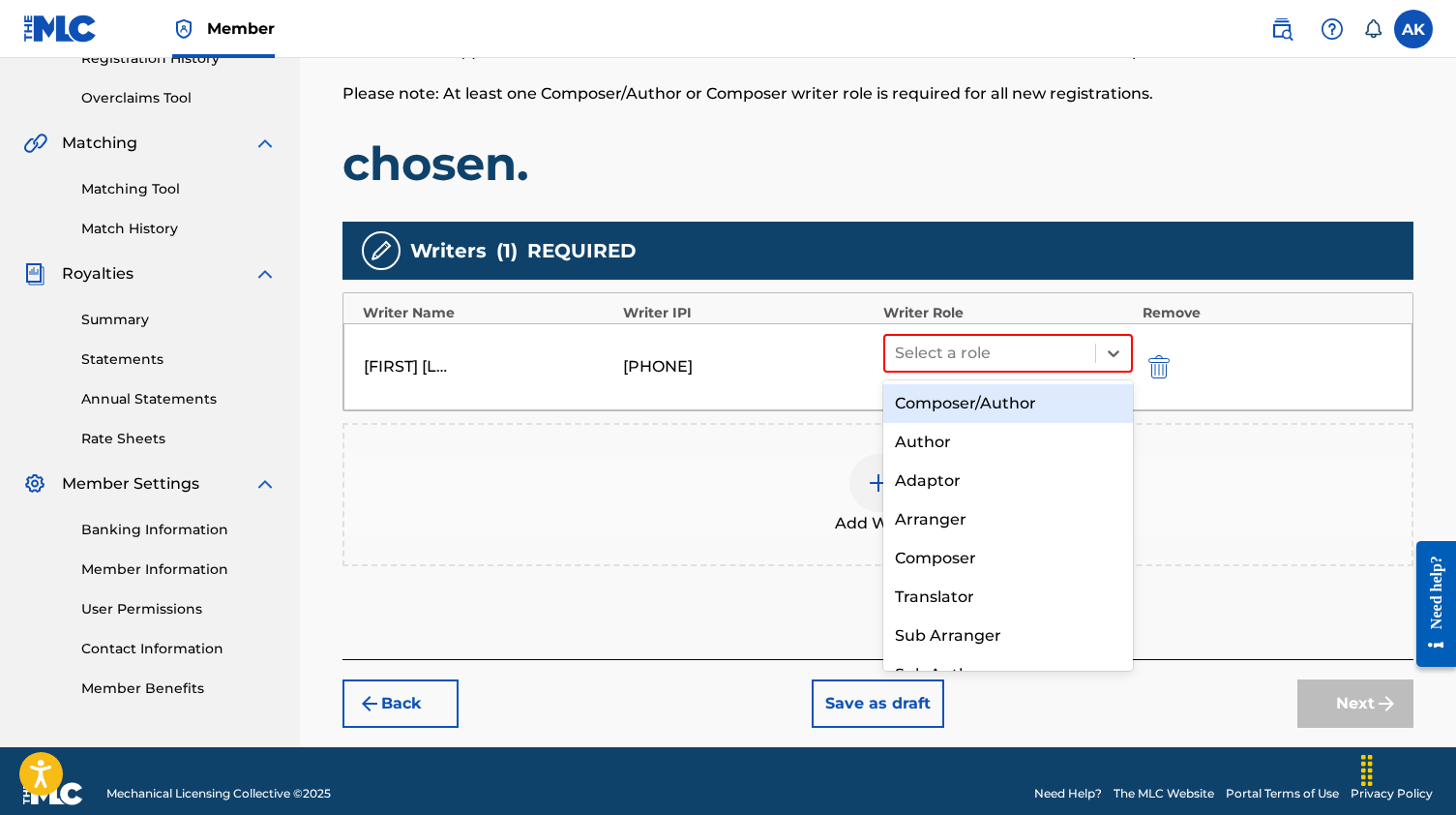 click on "Composer/Author" at bounding box center [1008, 404] 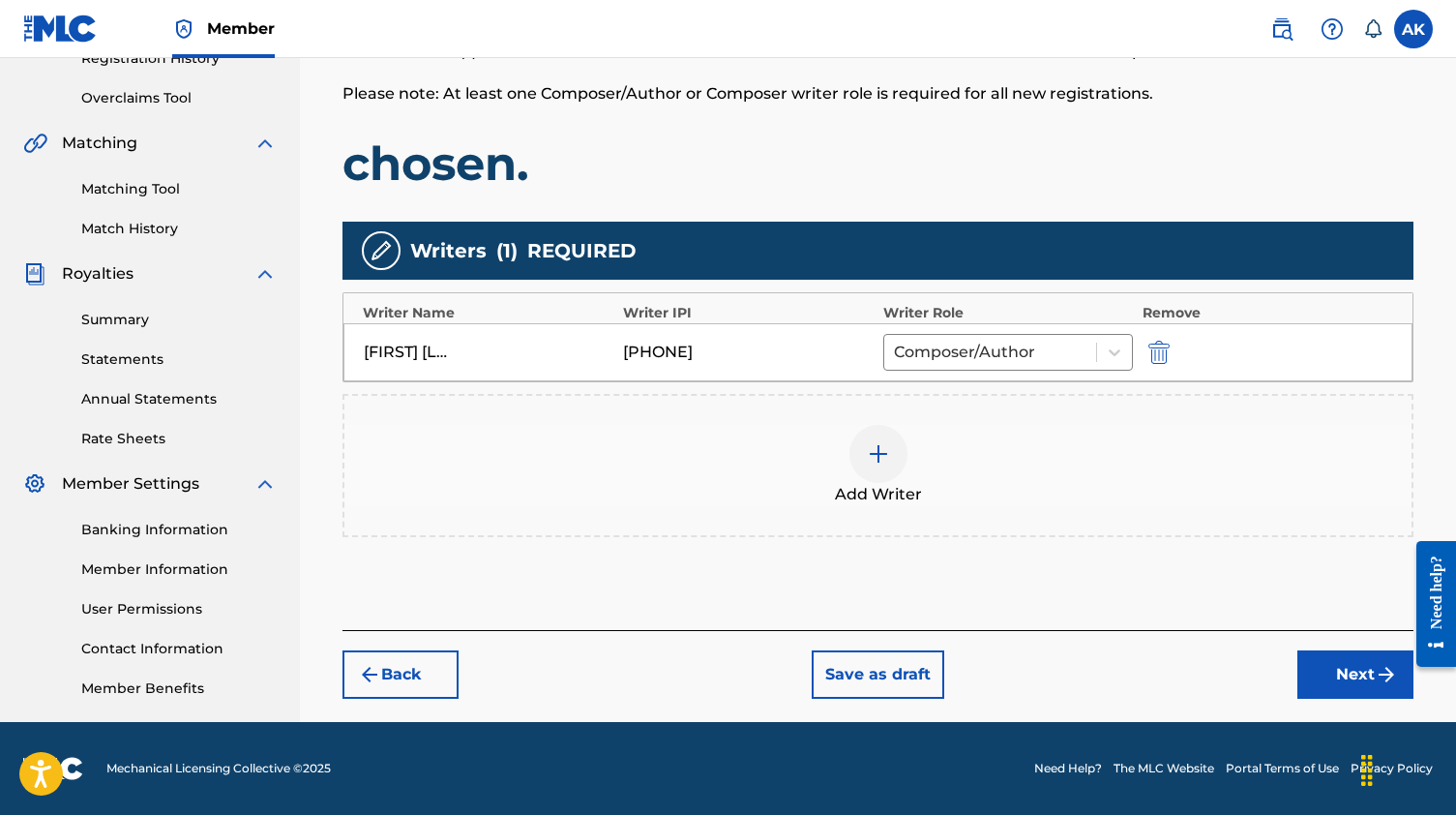 click on "Add Writer" at bounding box center [877, 466] 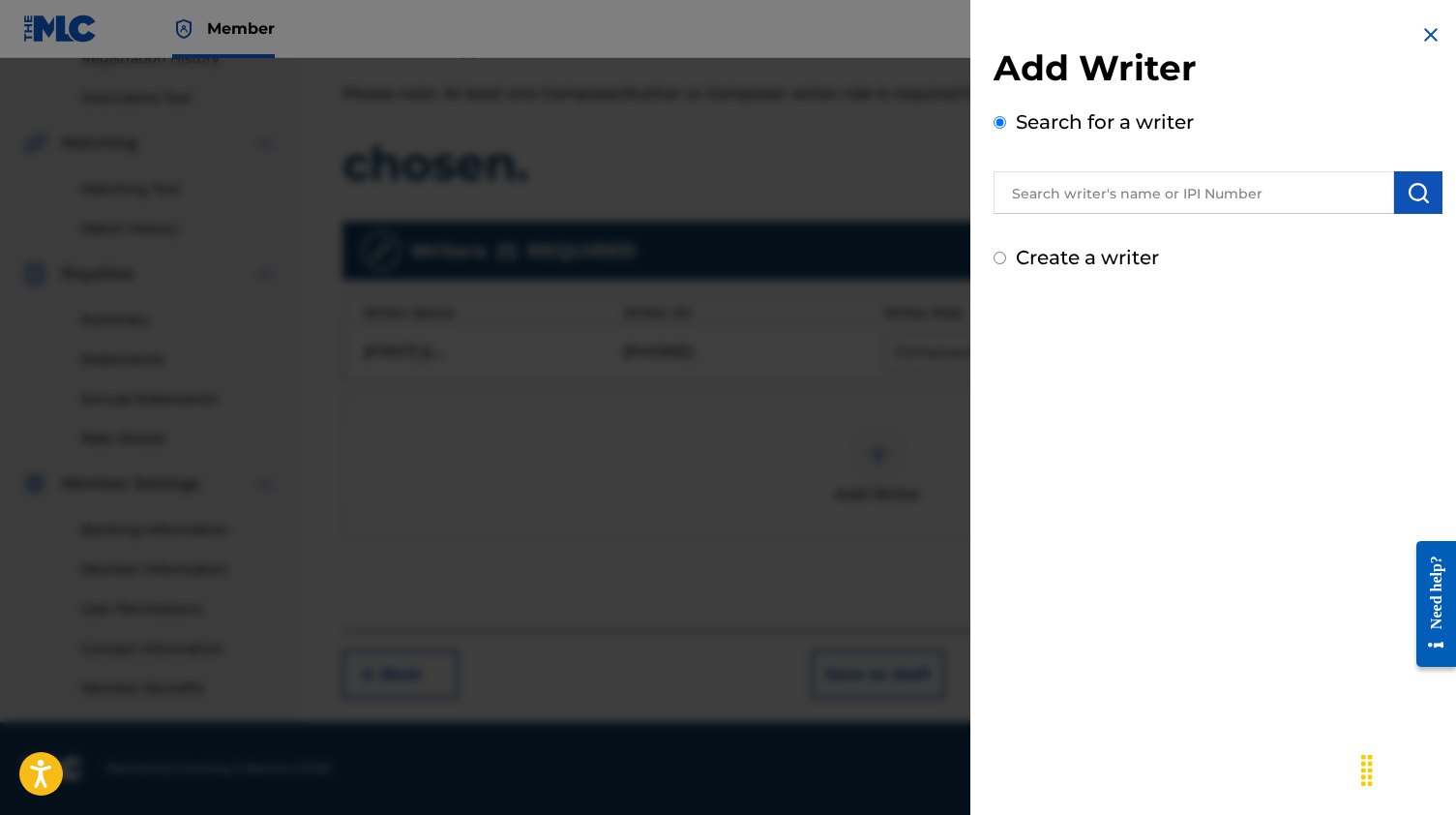 click at bounding box center (1194, 193) 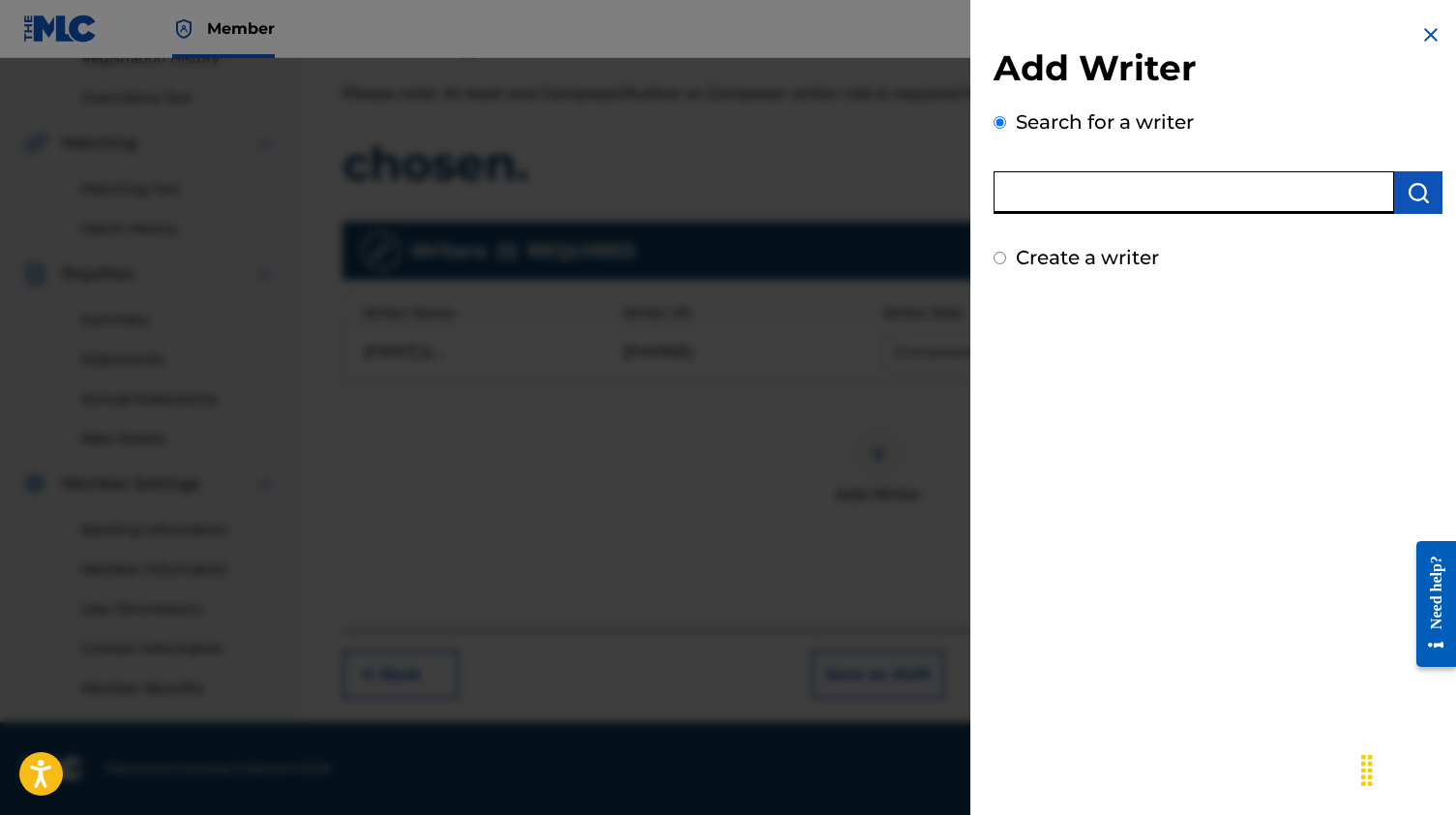 click on "Create a writer" at bounding box center (1087, 257) 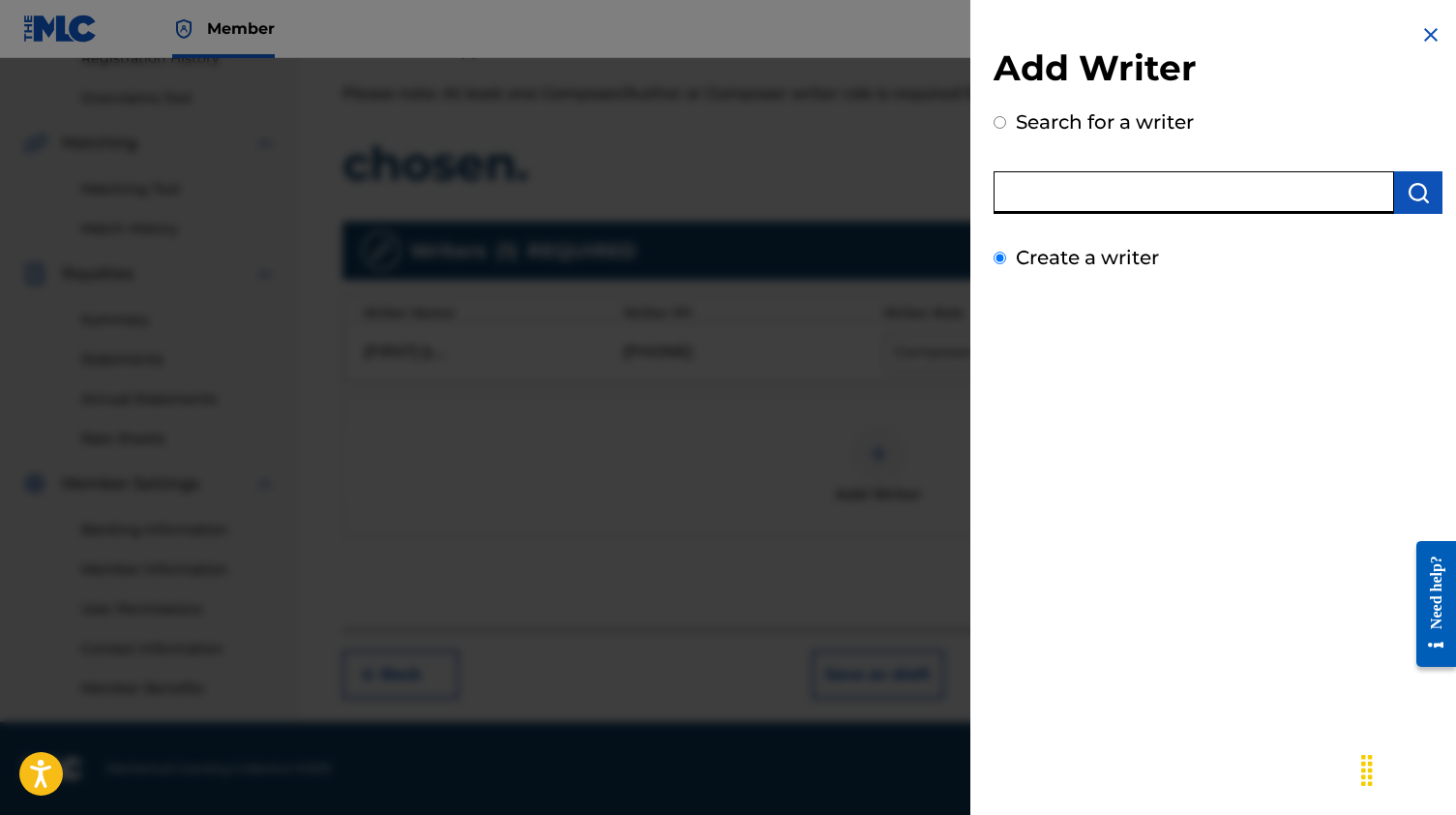 click on "Create a writer" at bounding box center (999, 257) 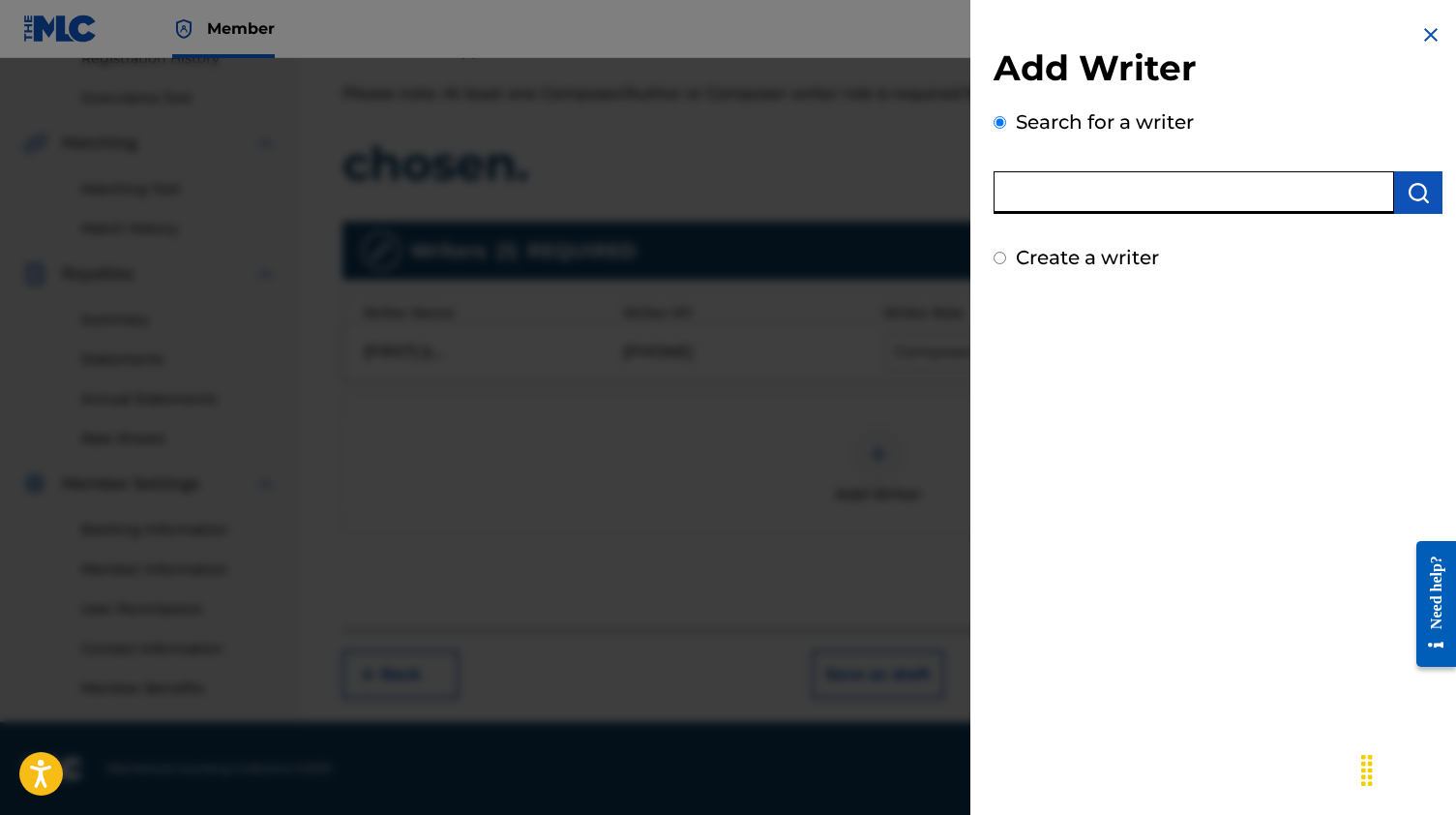 radio on "false" 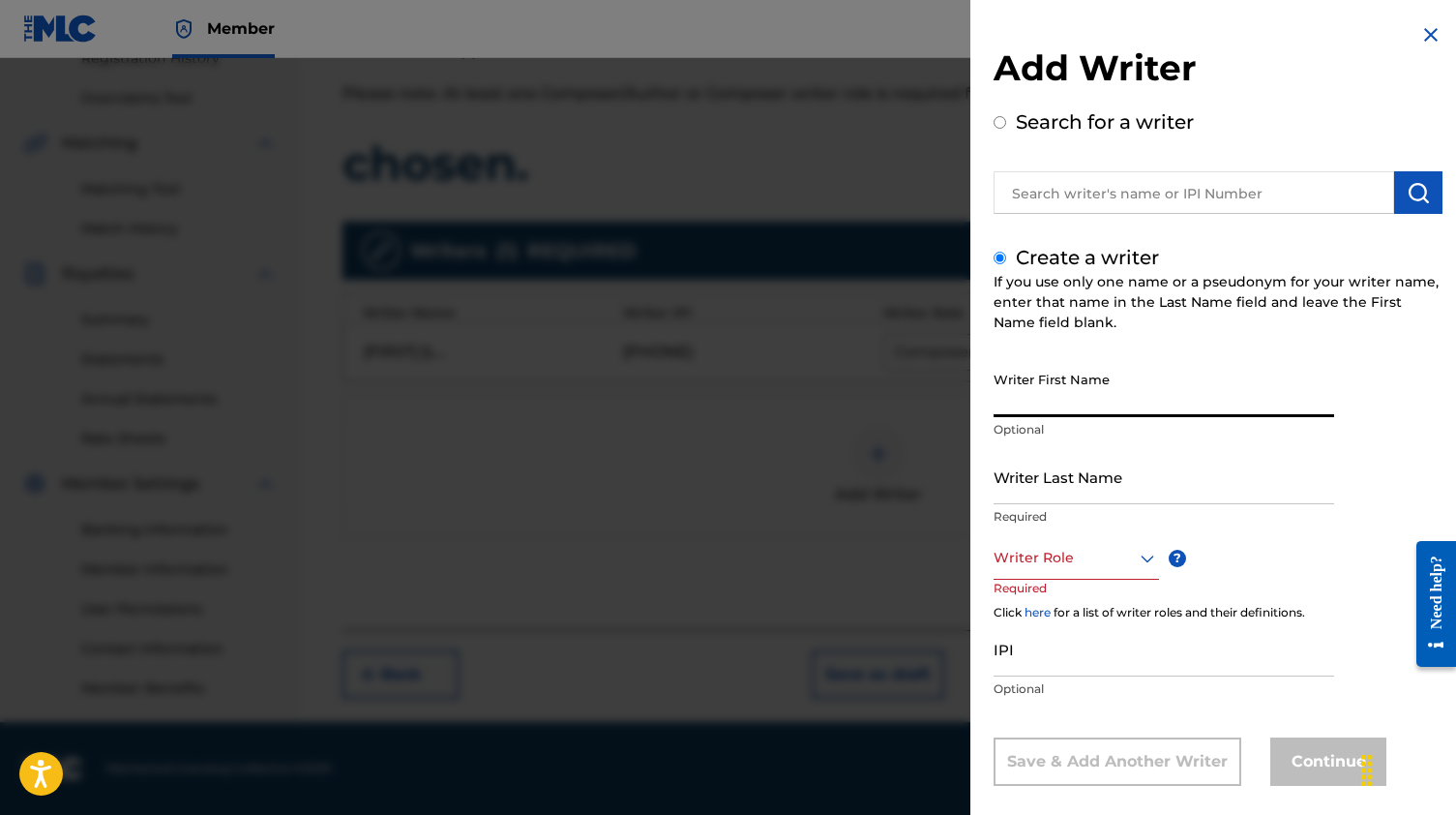 click on "Writer First Name" at bounding box center [1164, 389] 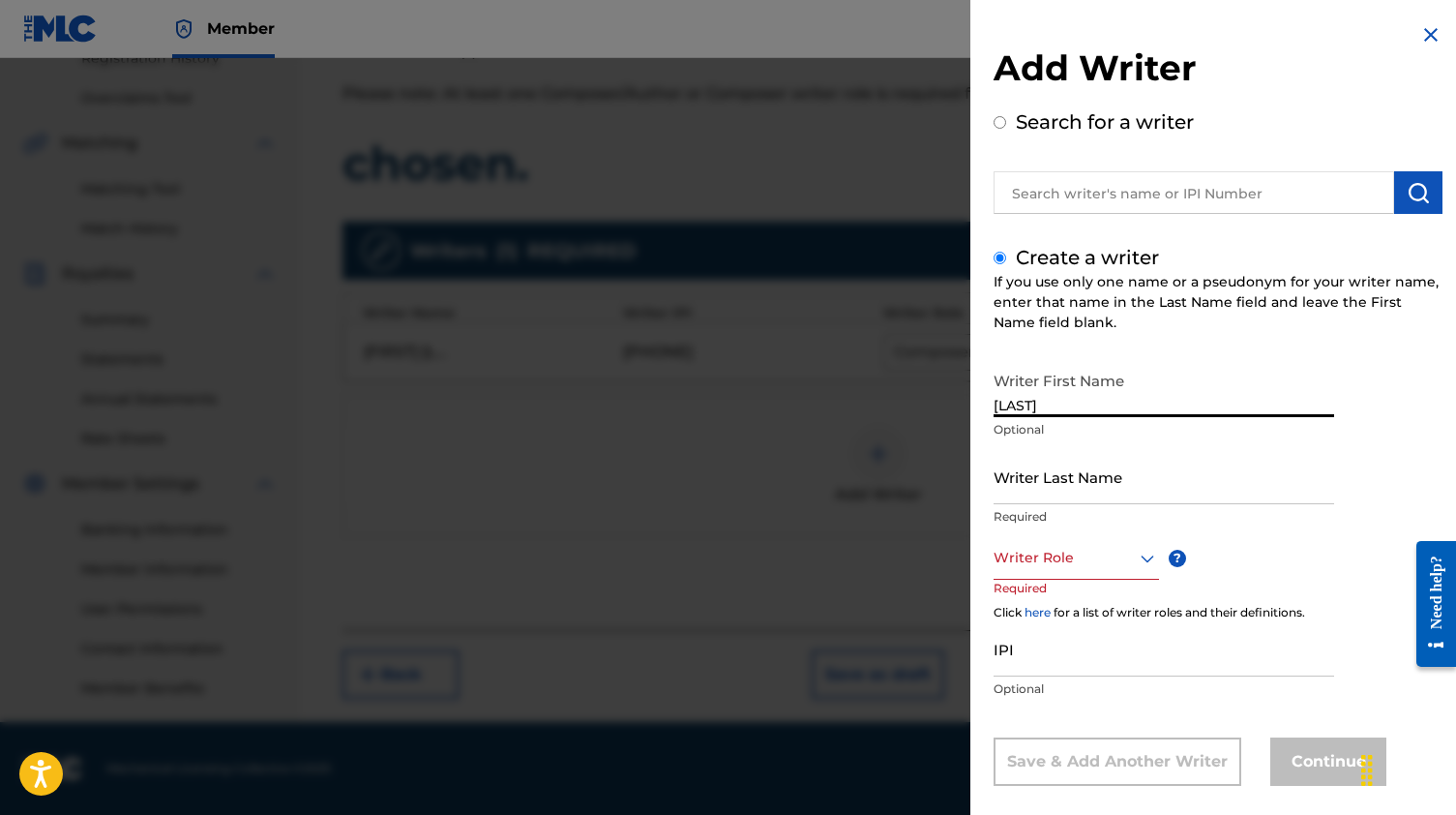 type on "[LAST]" 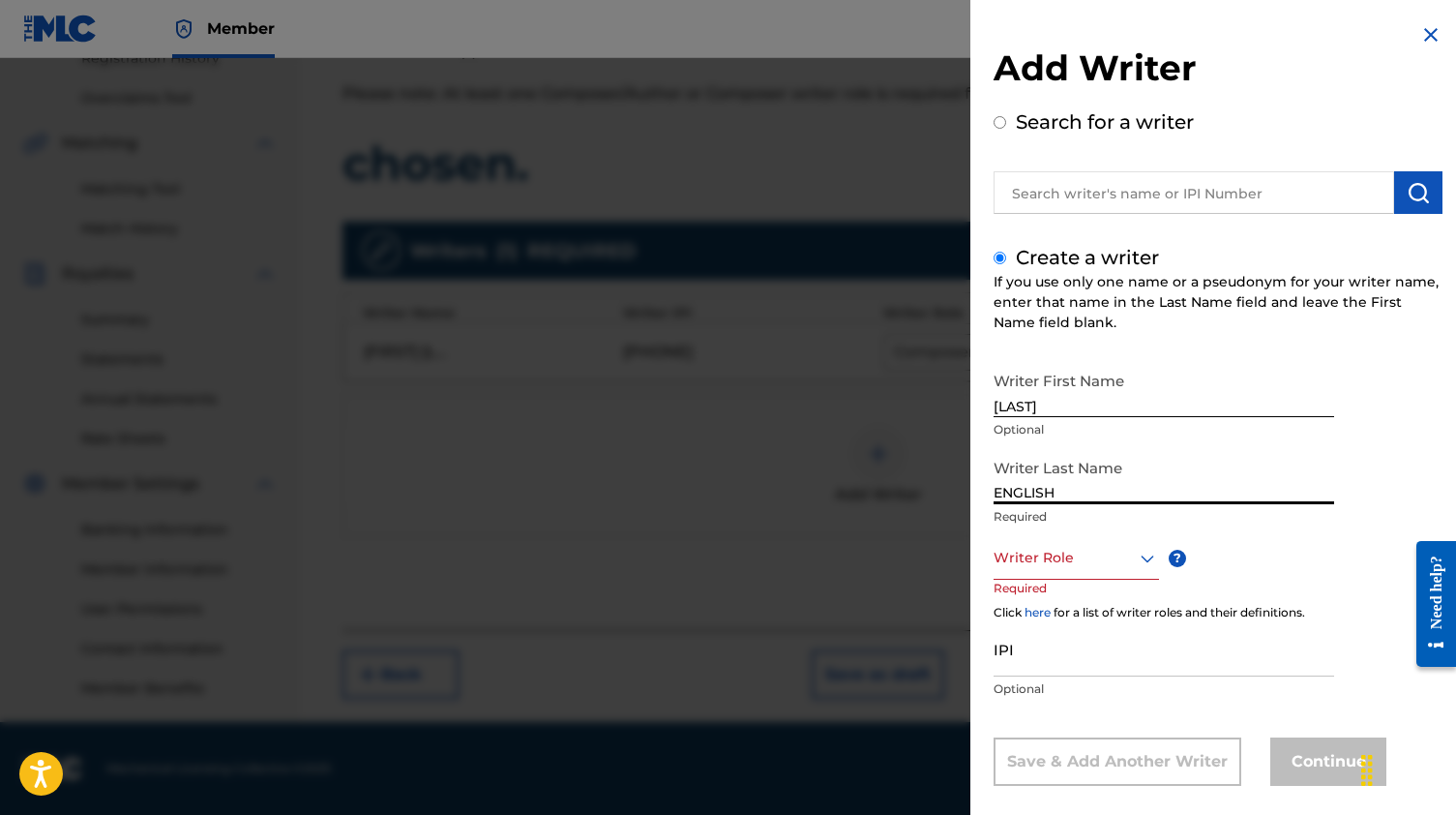 type on "ENGLISH" 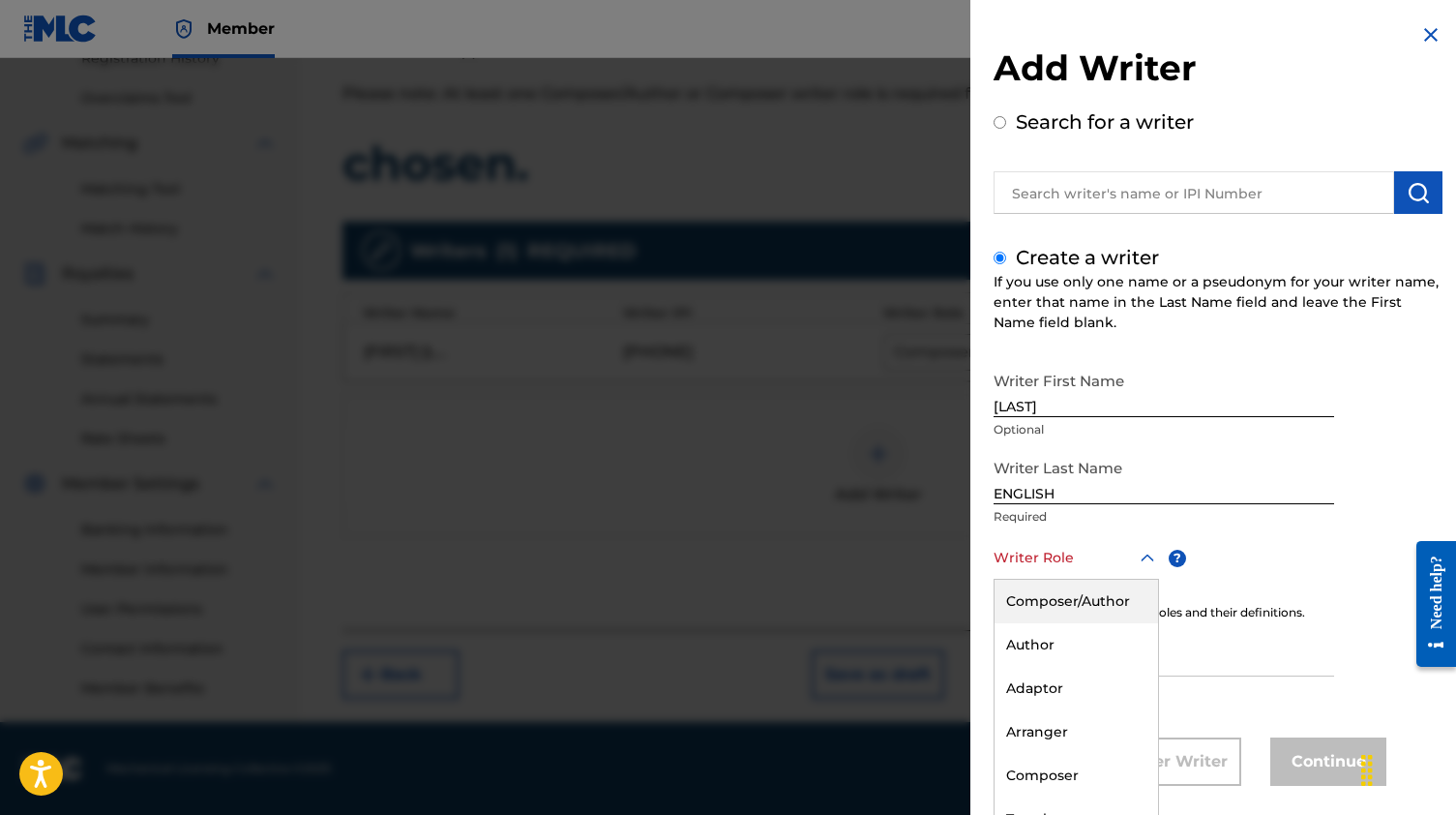 click on "Composer/Author, 1 of 8. 8 results available. Use Up and Down to choose options, press Enter to select the currently focused option, press Escape to exit the menu, press Tab to select the option and exit the menu. Writer Role Composer/Author Author Adaptor Arranger Composer Translator Sub Arranger Sub Author" at bounding box center [1076, 558] 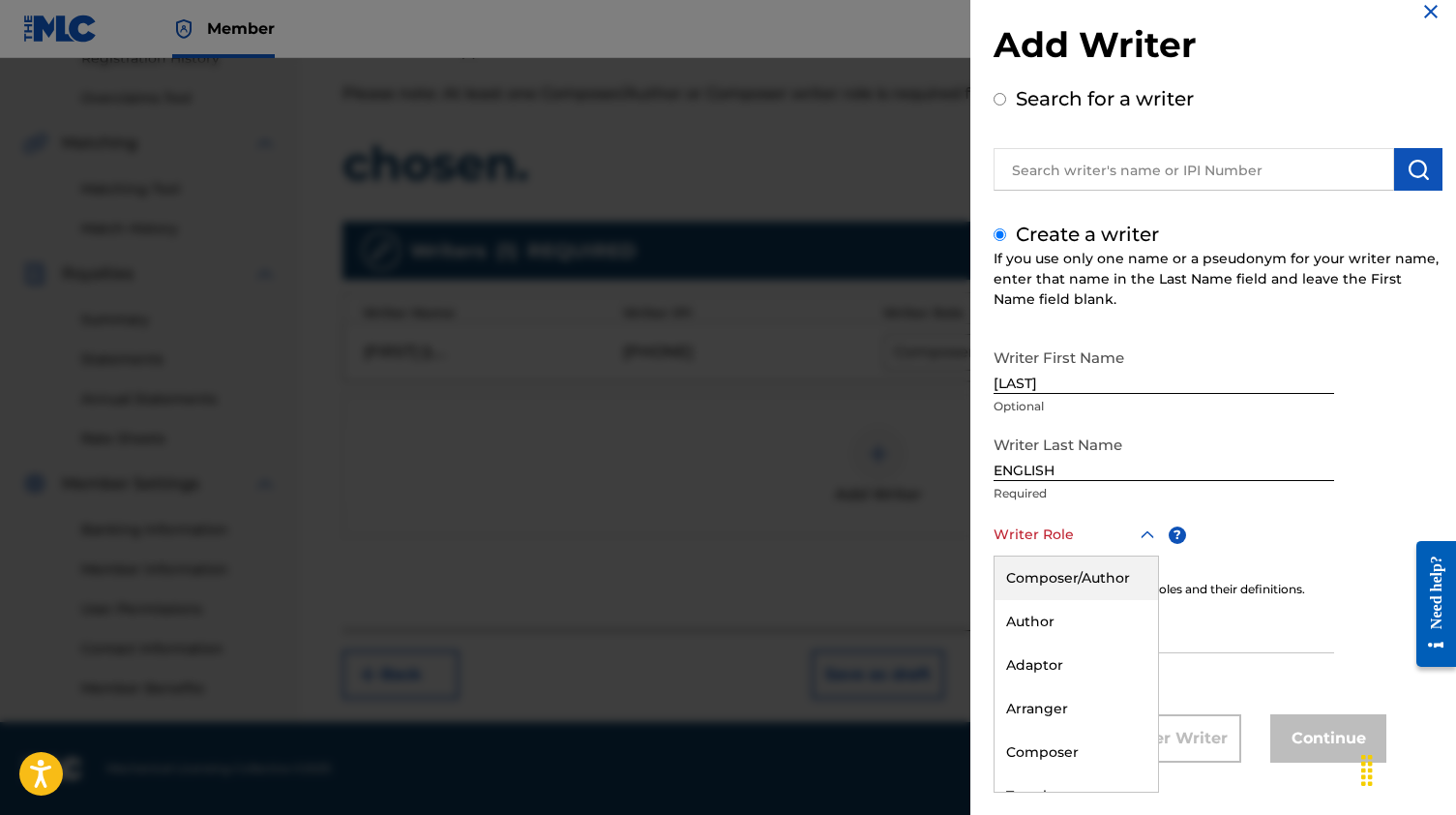 click on "Composer/Author" at bounding box center [1076, 578] 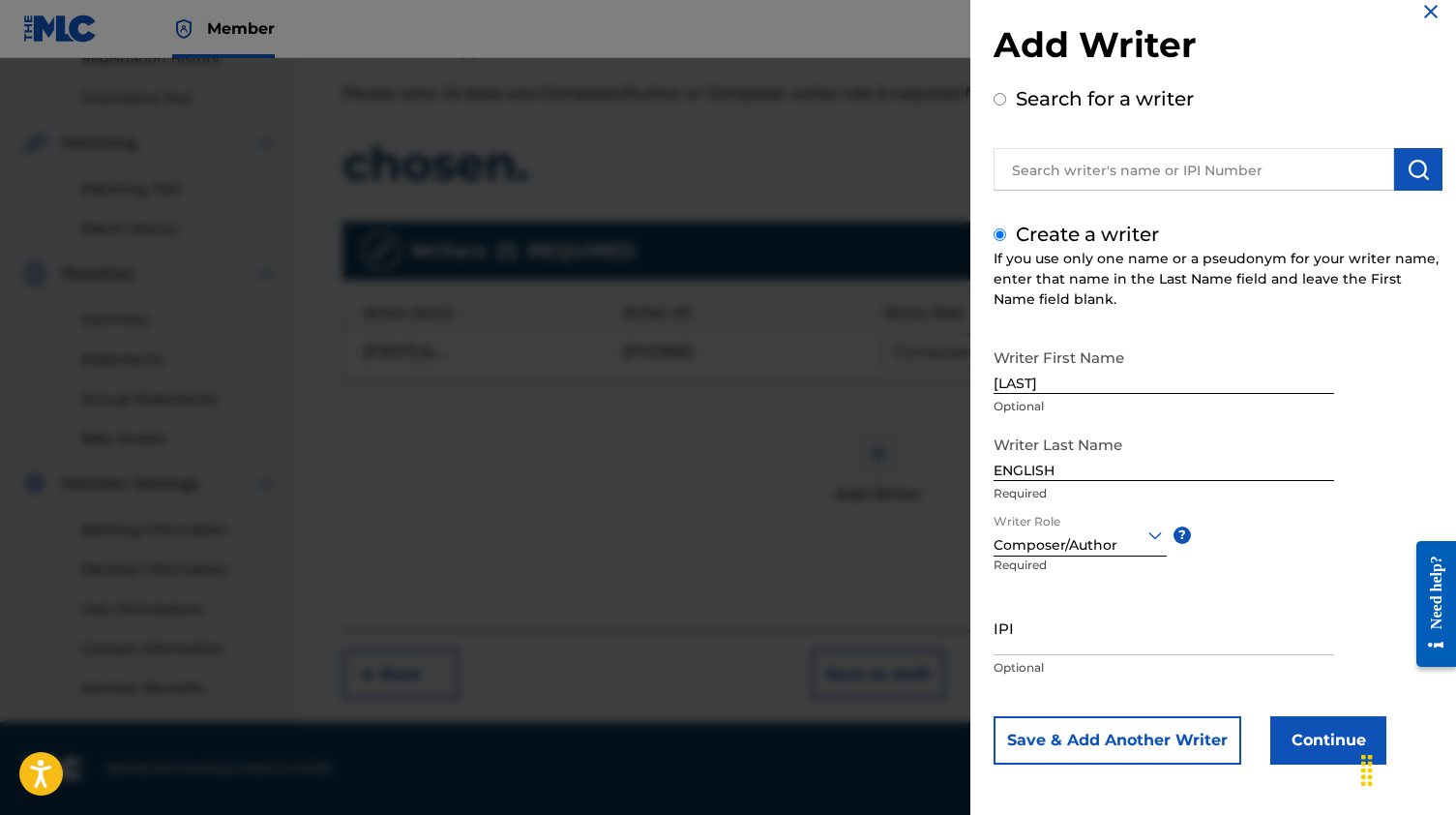 click on "IPI" at bounding box center (1164, 627) 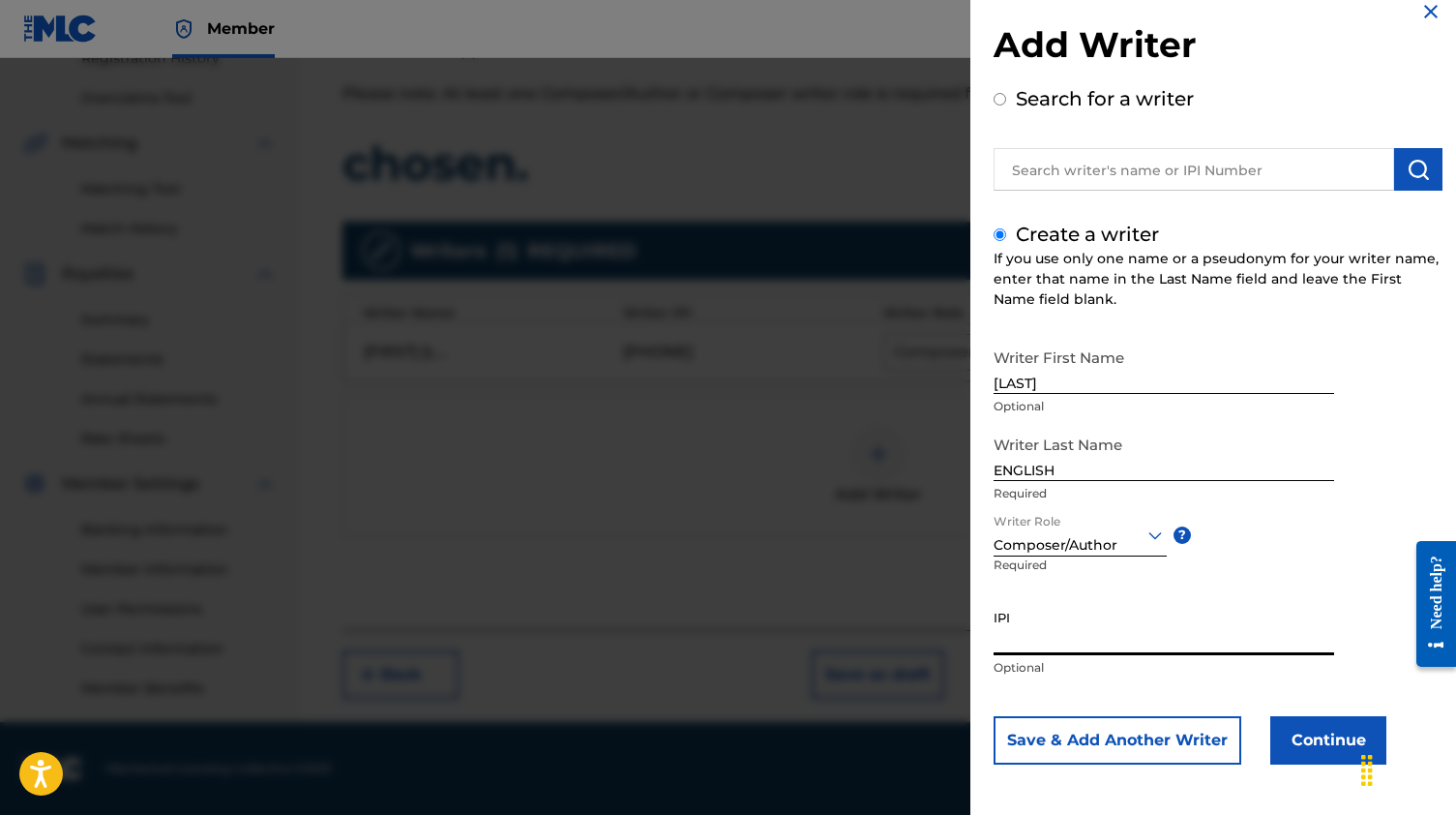 paste on "chosen." 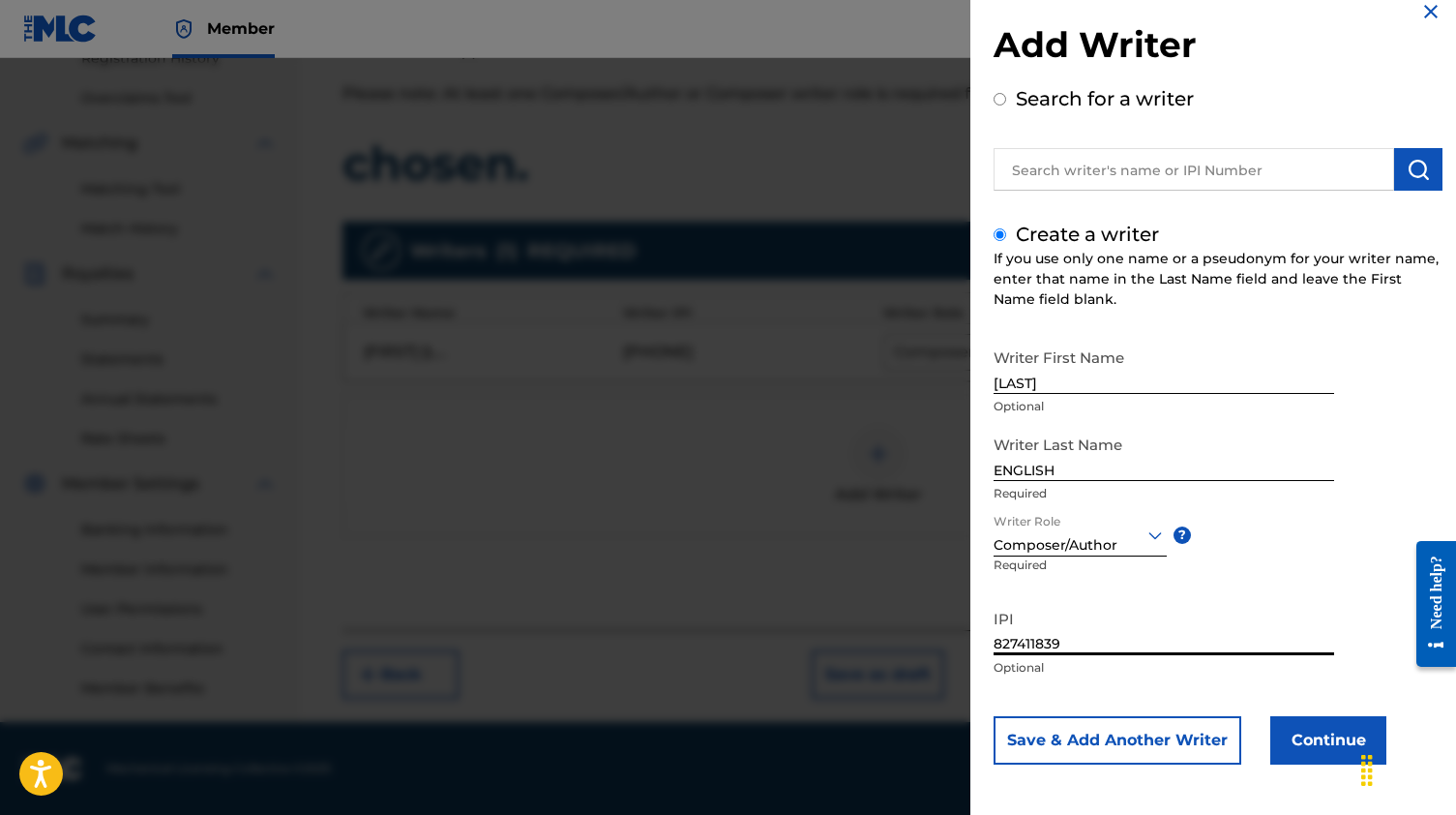 type on "827411839" 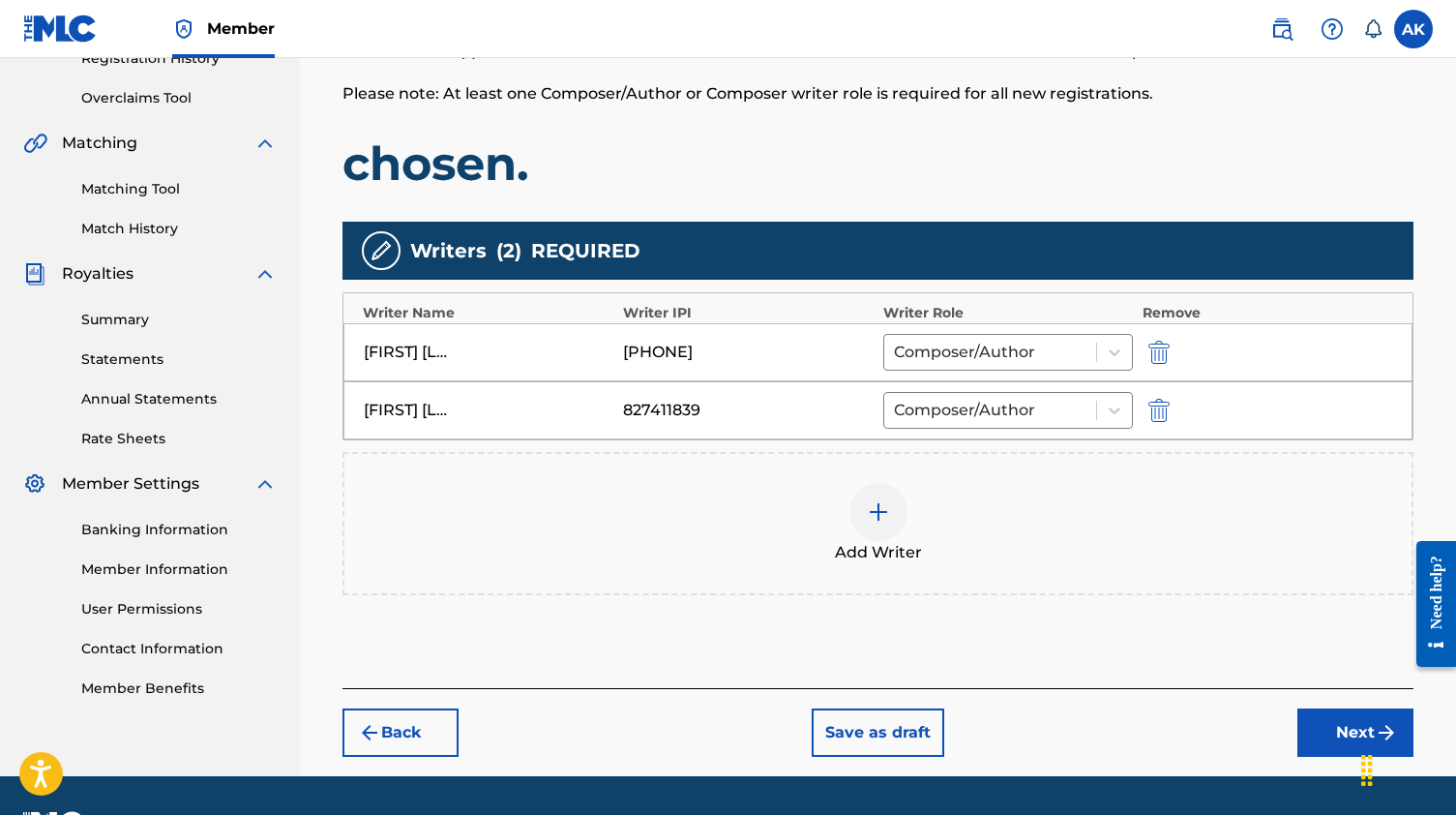 click on "Next" at bounding box center [1355, 733] 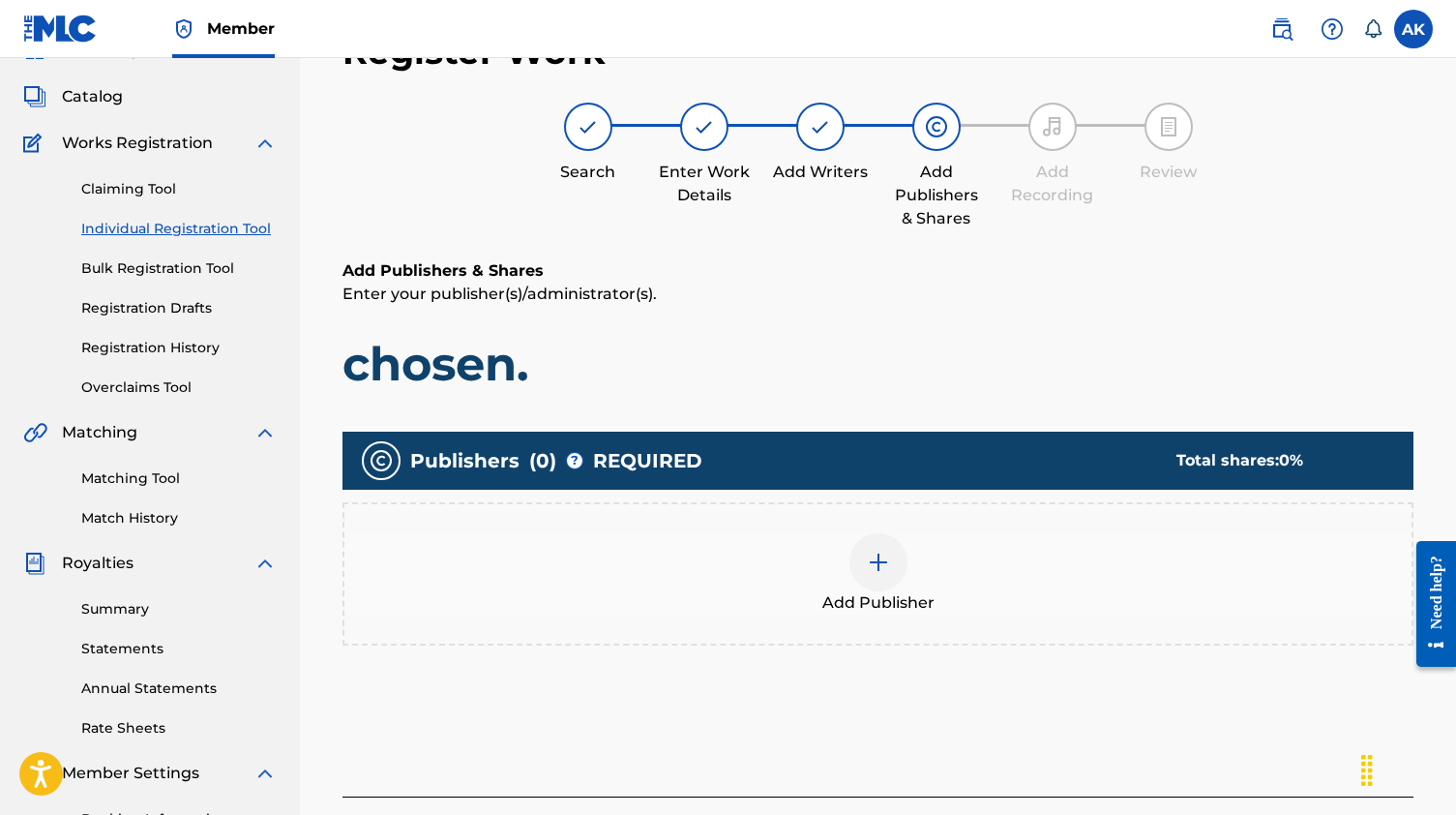 scroll, scrollTop: 87, scrollLeft: 0, axis: vertical 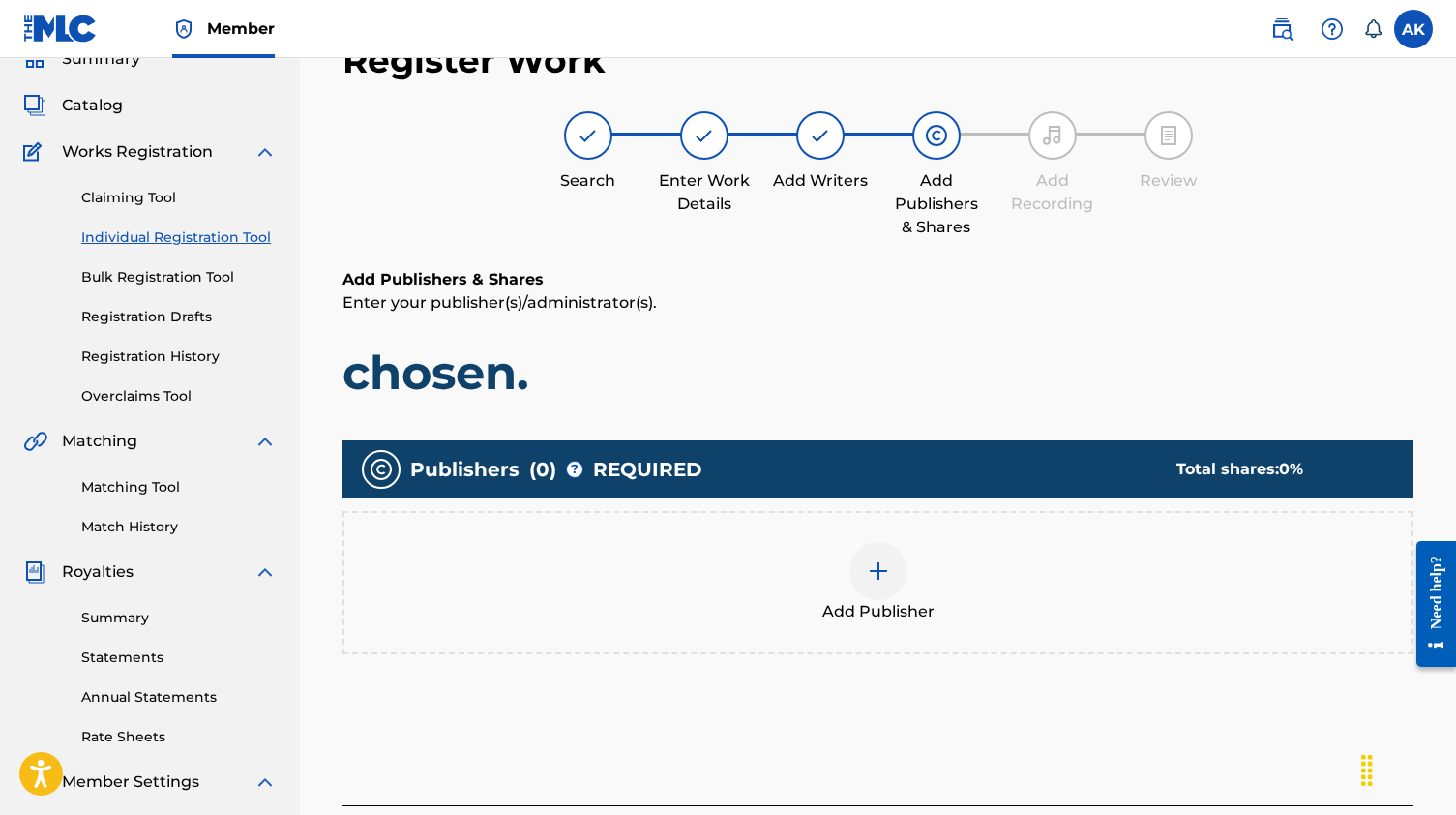 click on "Add Publisher" at bounding box center (877, 583) 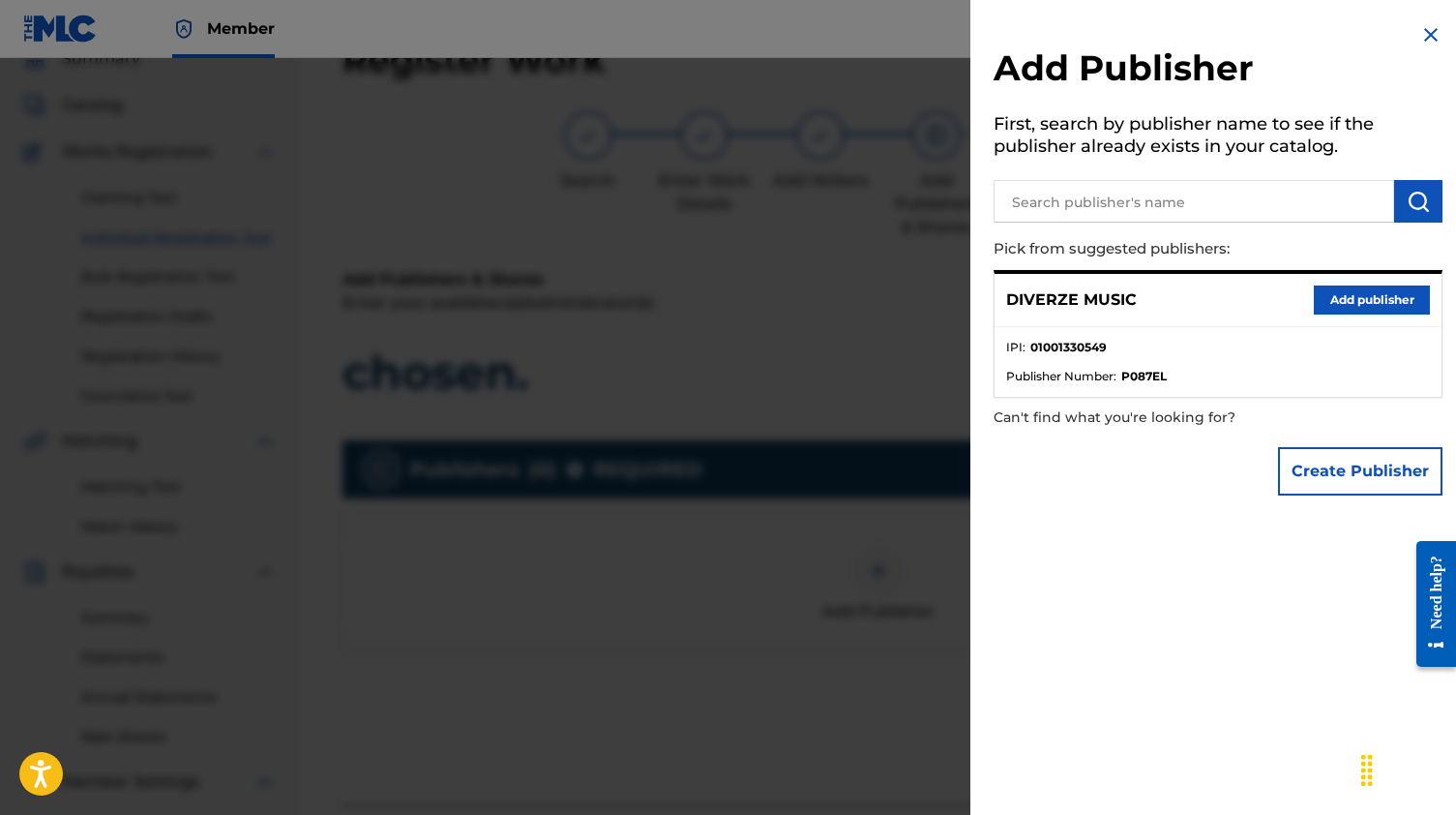 click on "Add publisher" at bounding box center (1372, 300) 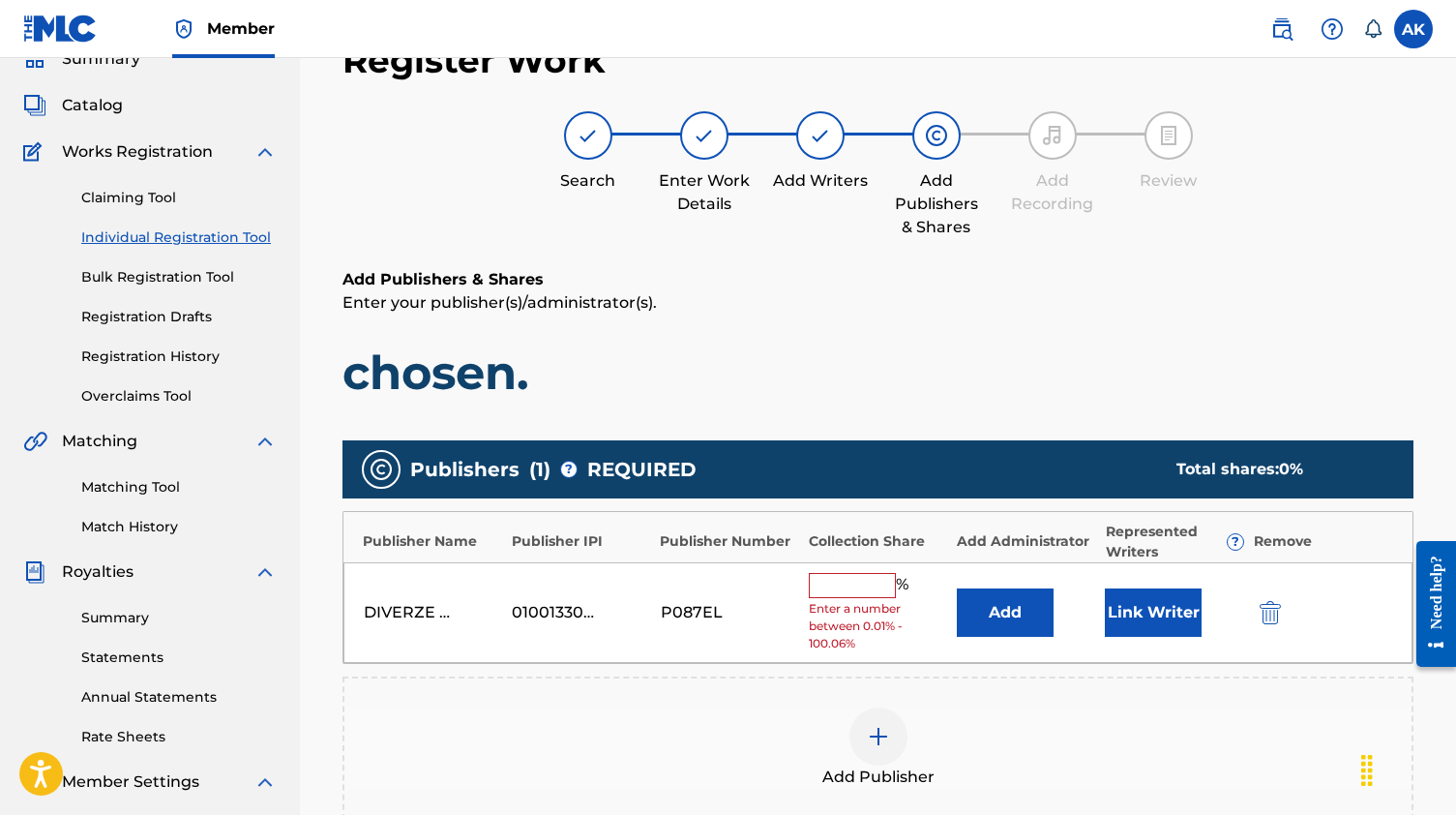 click on "Collection Share" at bounding box center (878, 541) 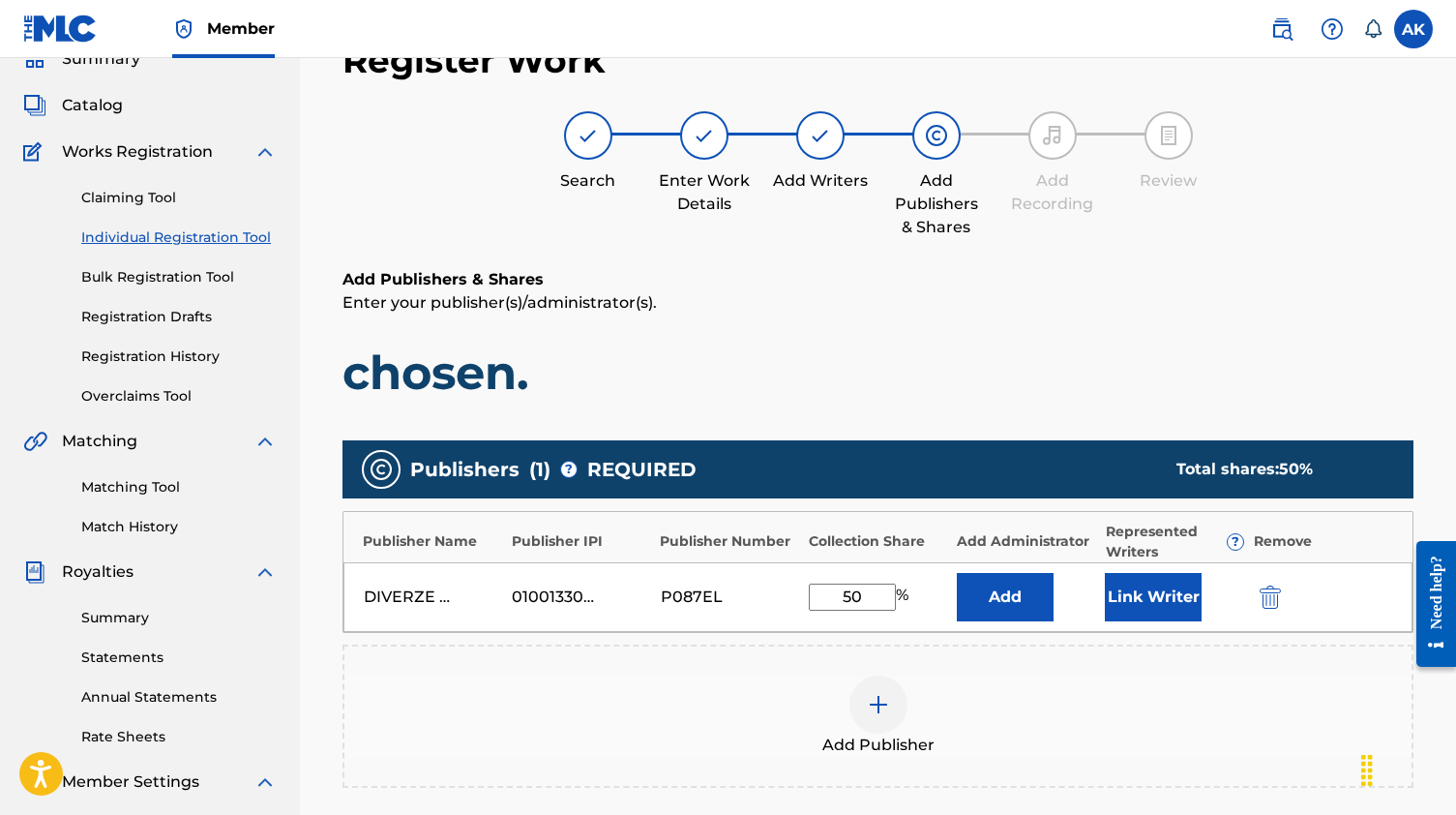 type on "50" 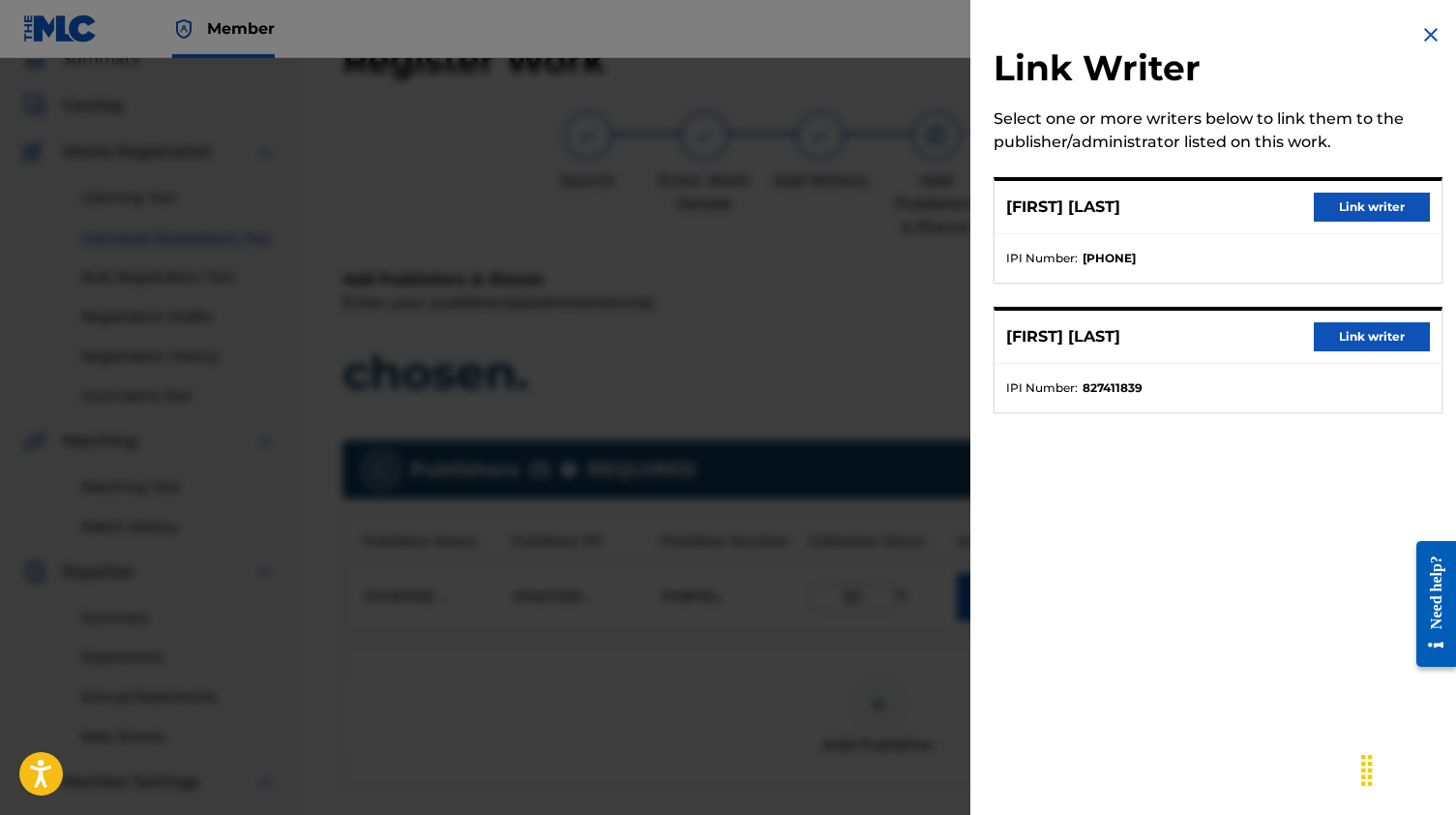 click on "Link writer" at bounding box center (1372, 207) 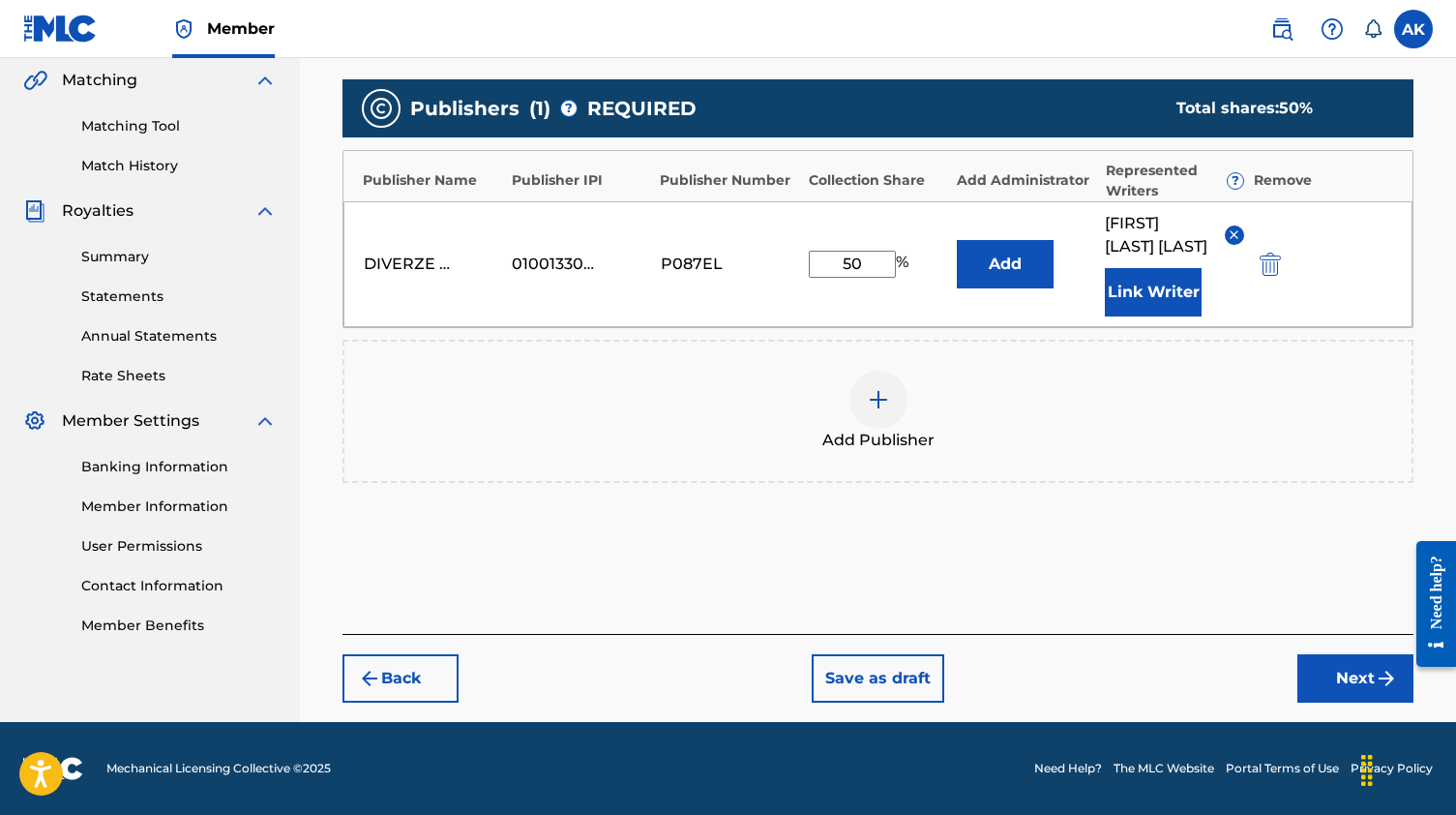 scroll, scrollTop: 385, scrollLeft: 0, axis: vertical 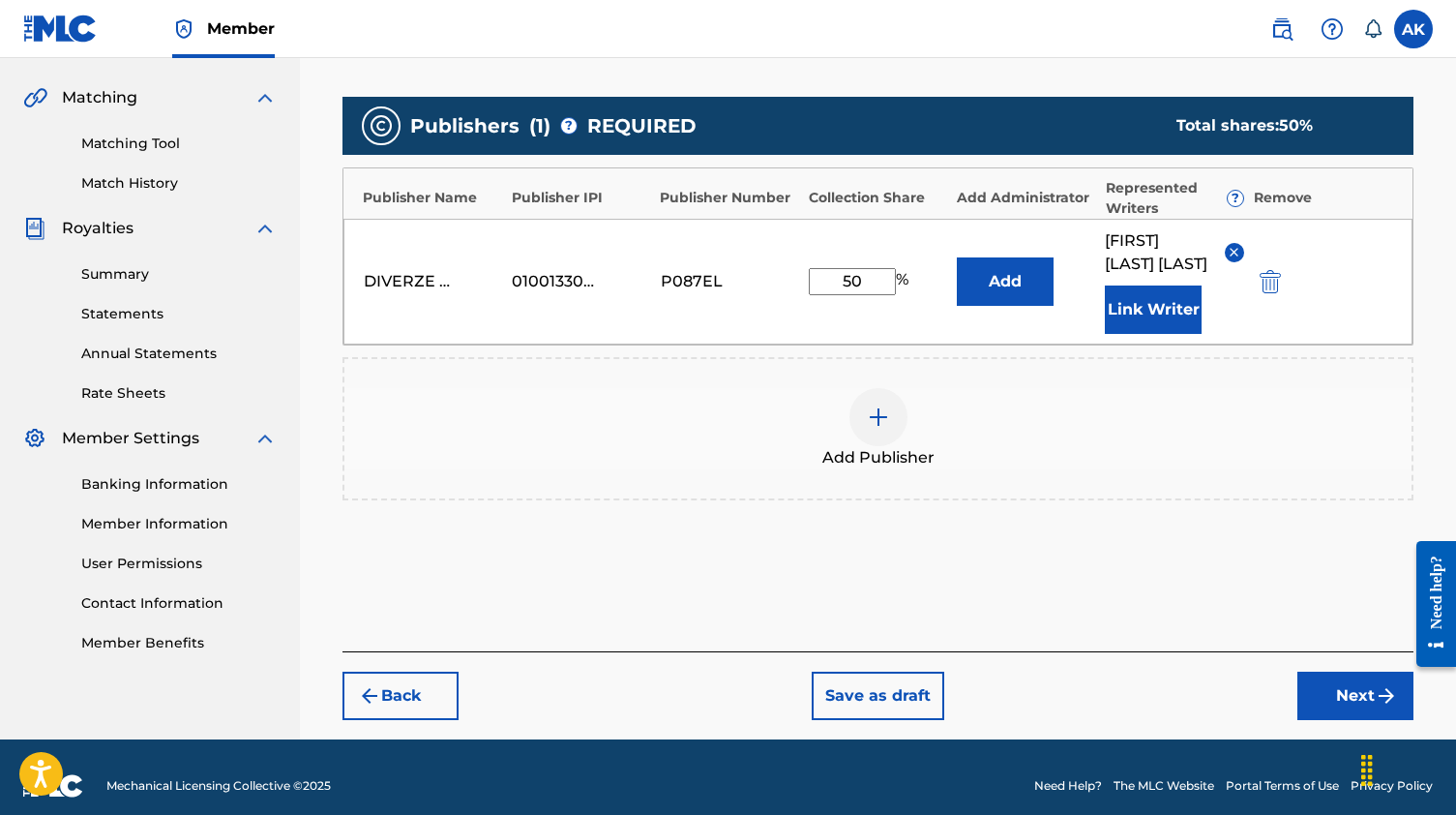 click on "Next" at bounding box center [1355, 696] 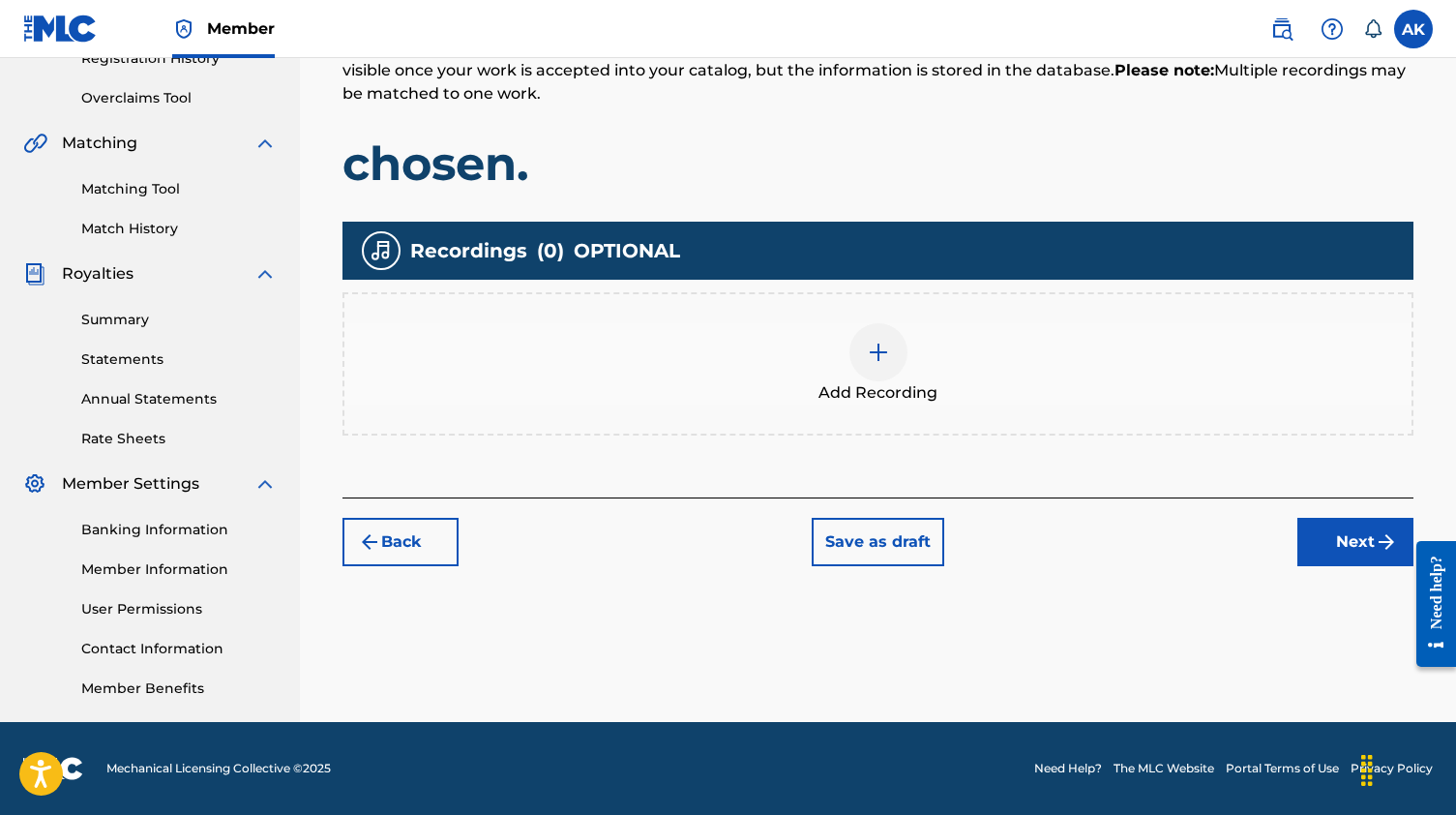 click on "Add Recording" at bounding box center [877, 393] 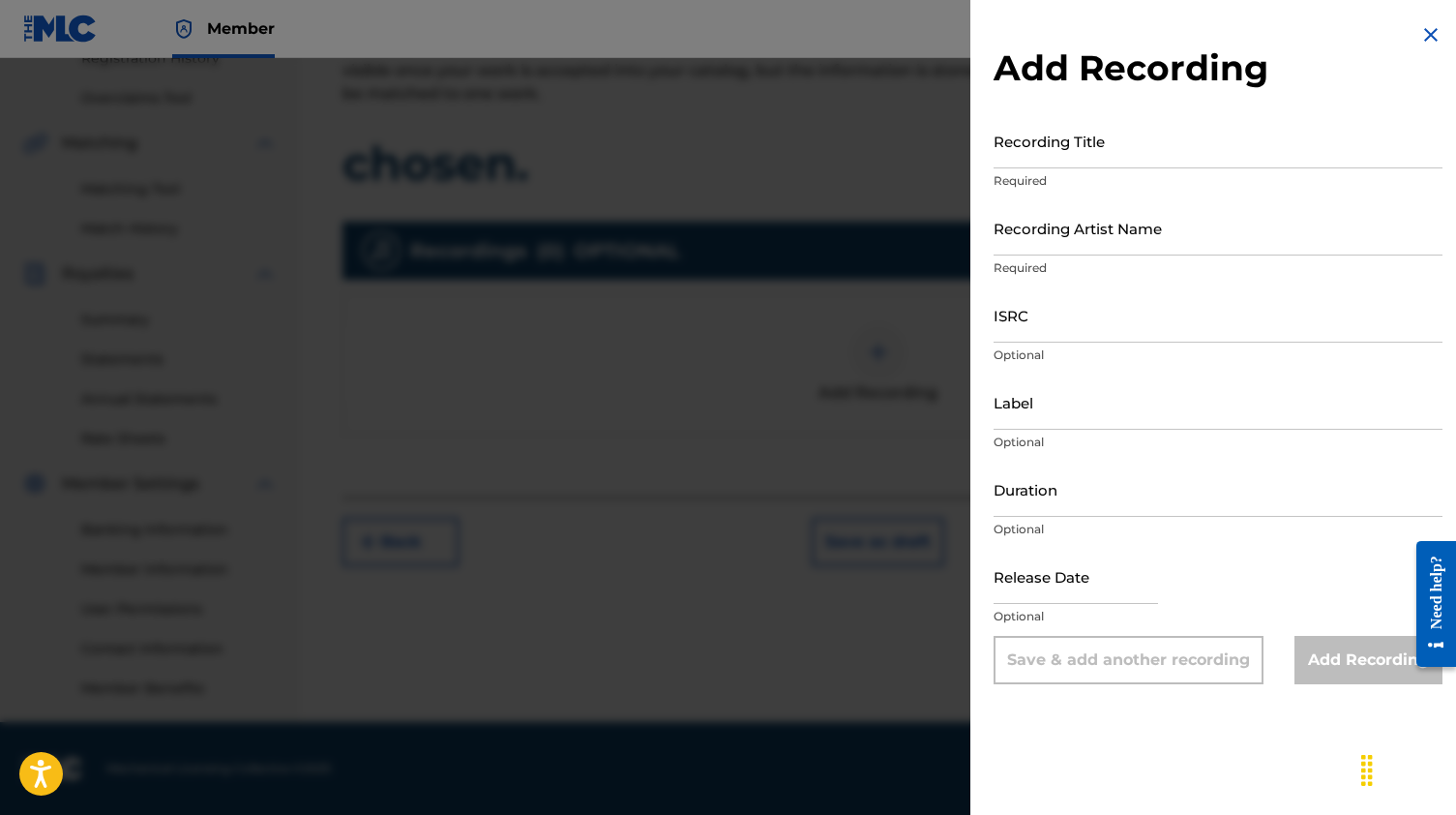 click on "Recording Title" at bounding box center [1218, 140] 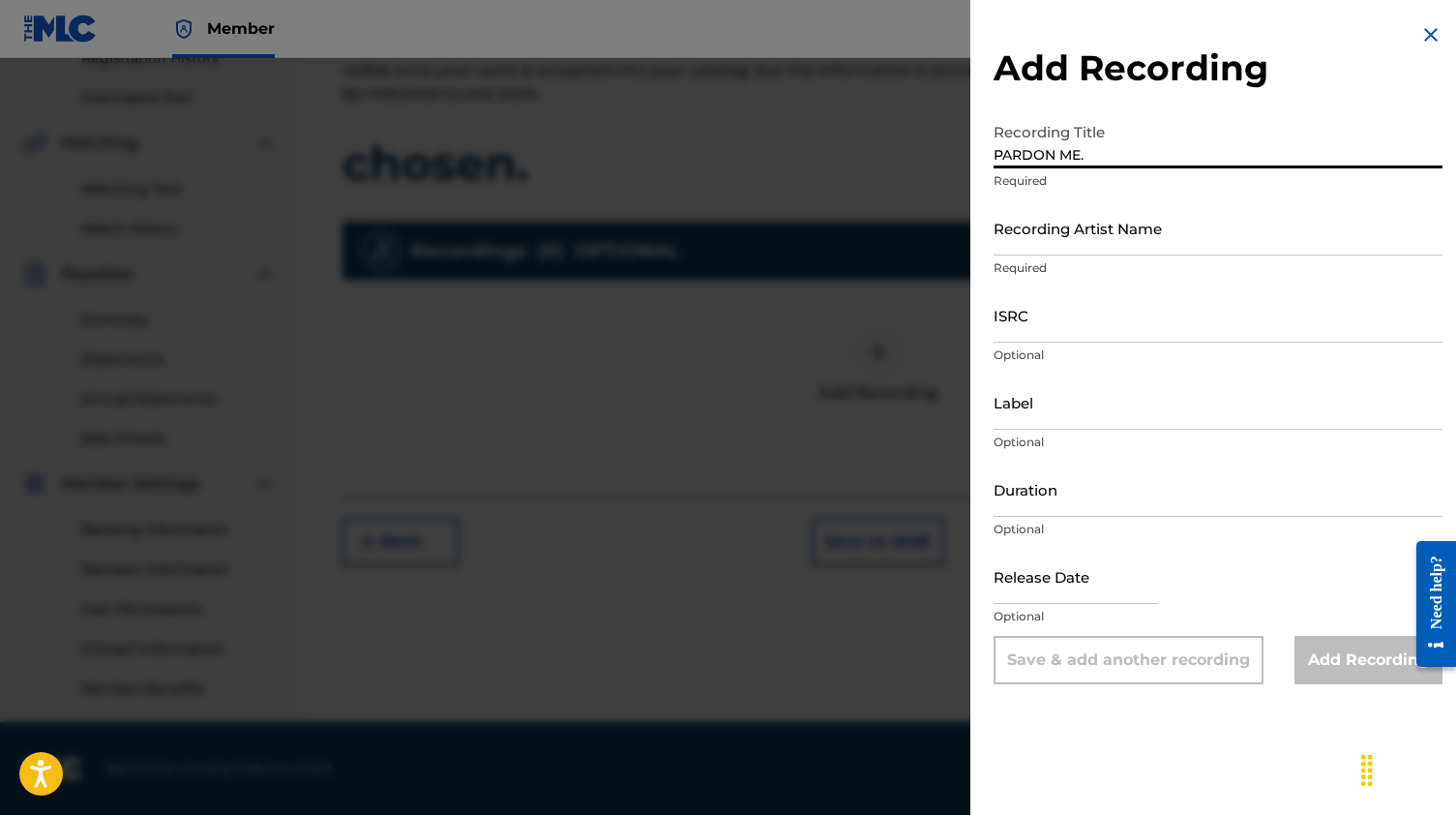 click on "PARDON ME." at bounding box center (1218, 140) 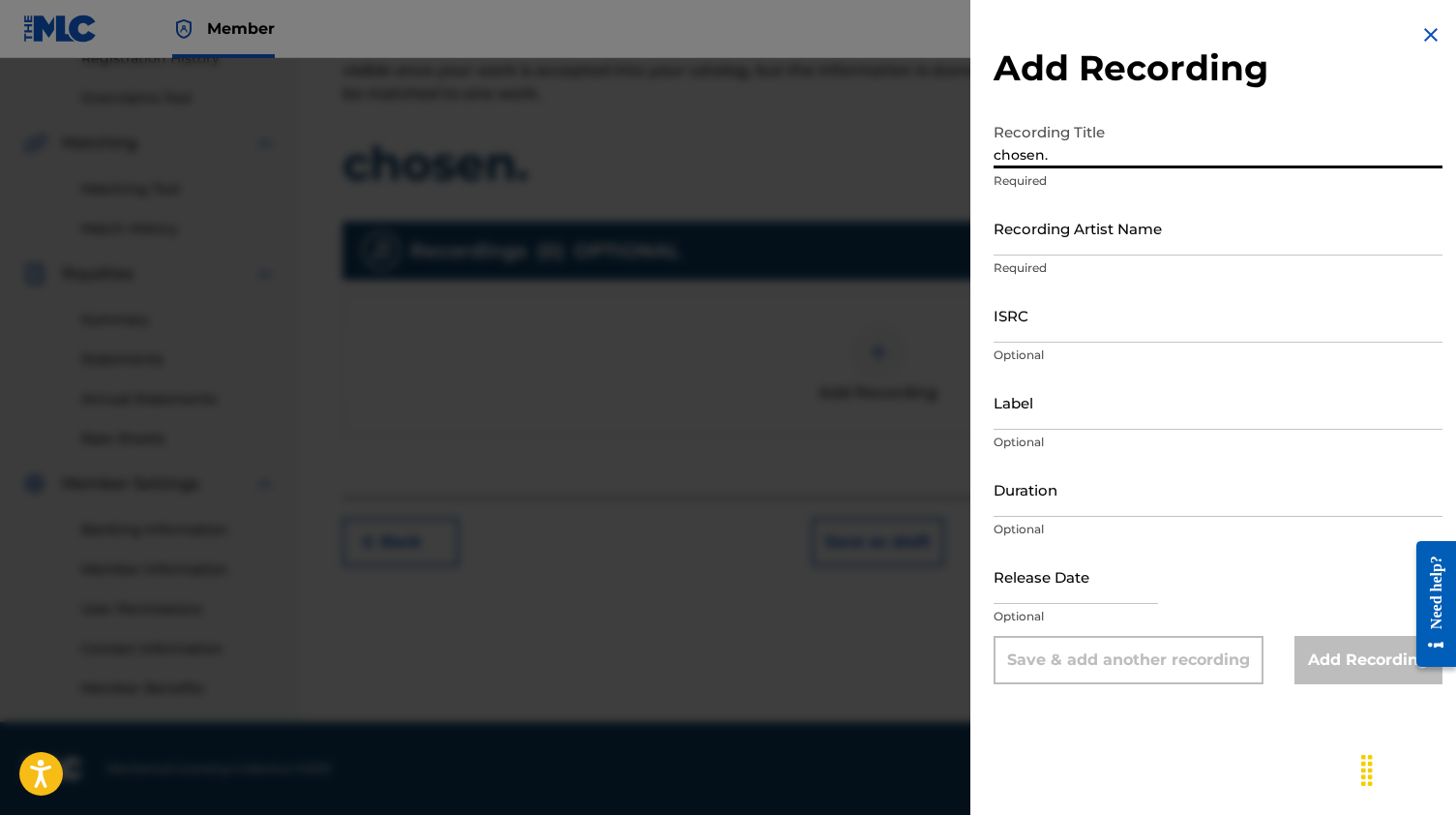 type on "chosen." 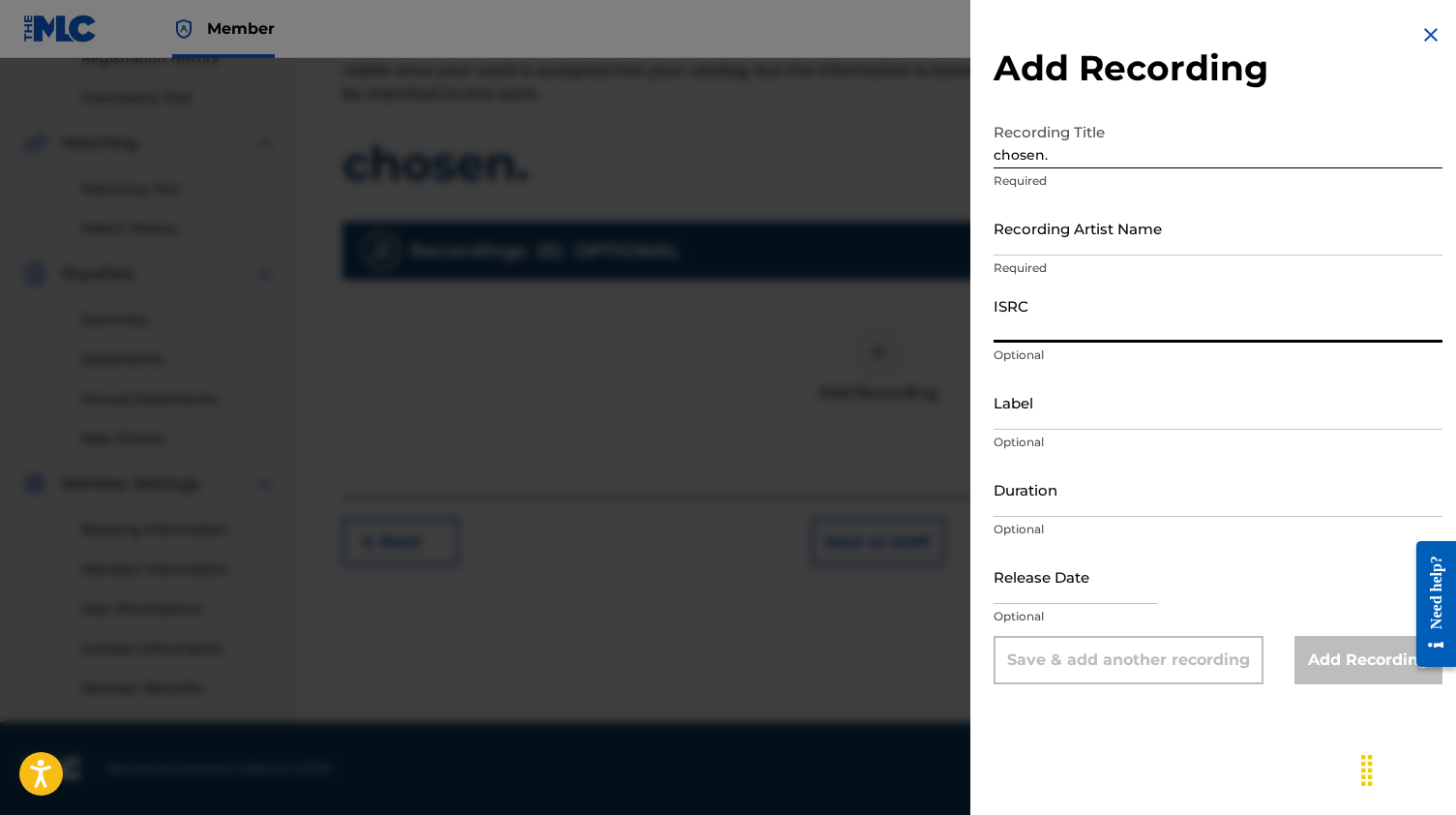 click on "ISRC" at bounding box center [1218, 315] 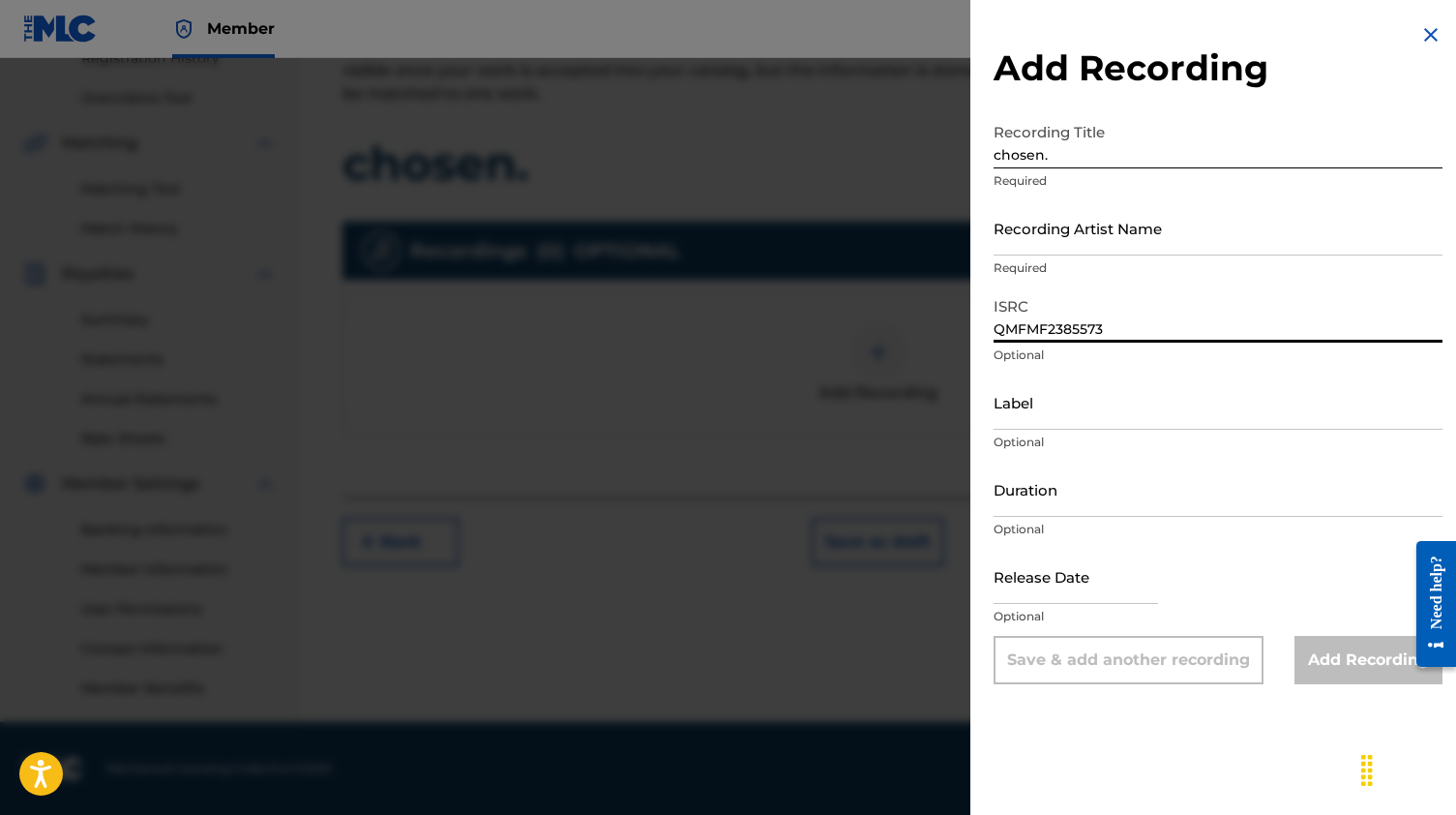 type on "QMFMF2385573" 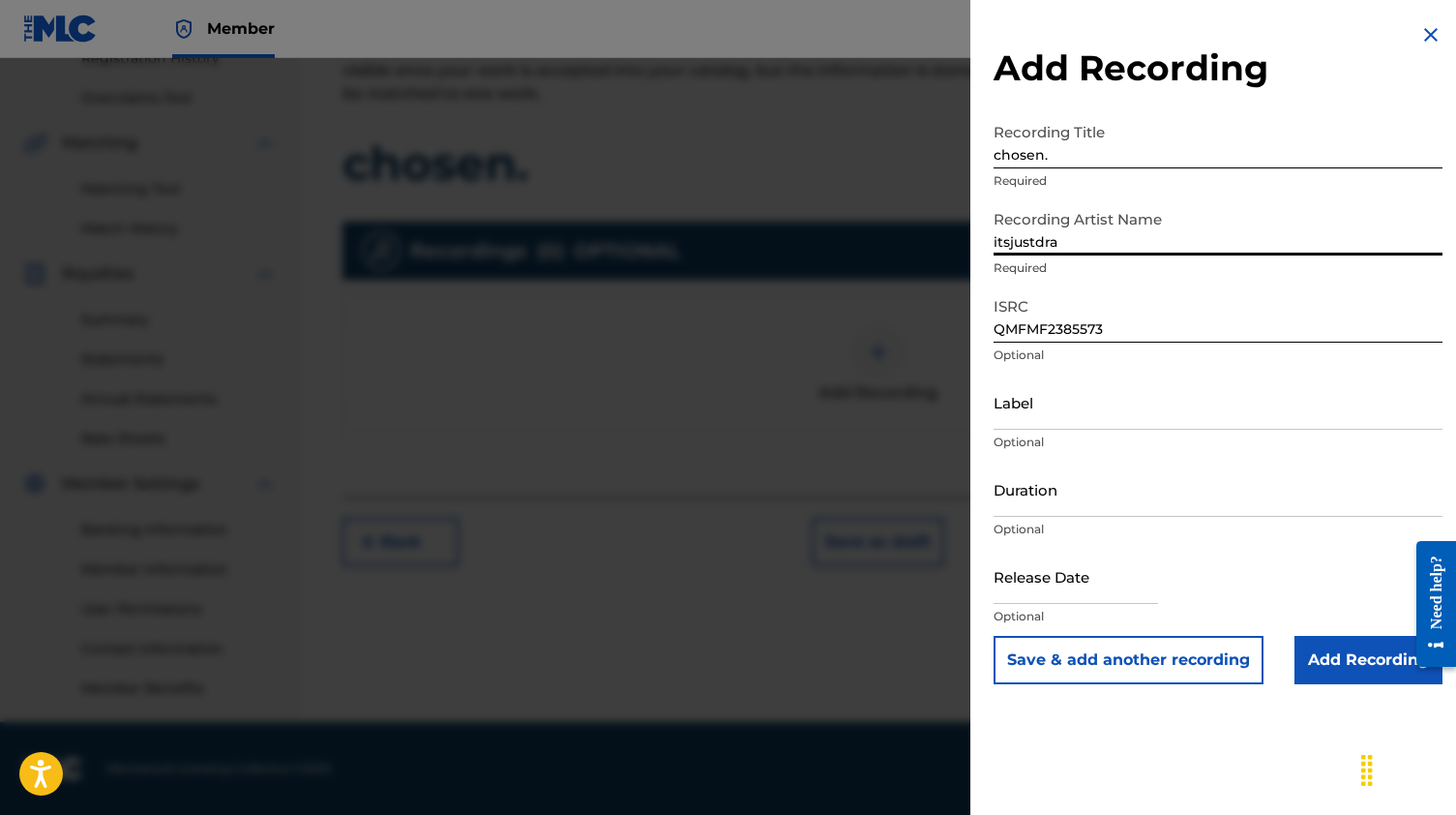 type on "itsjustdra" 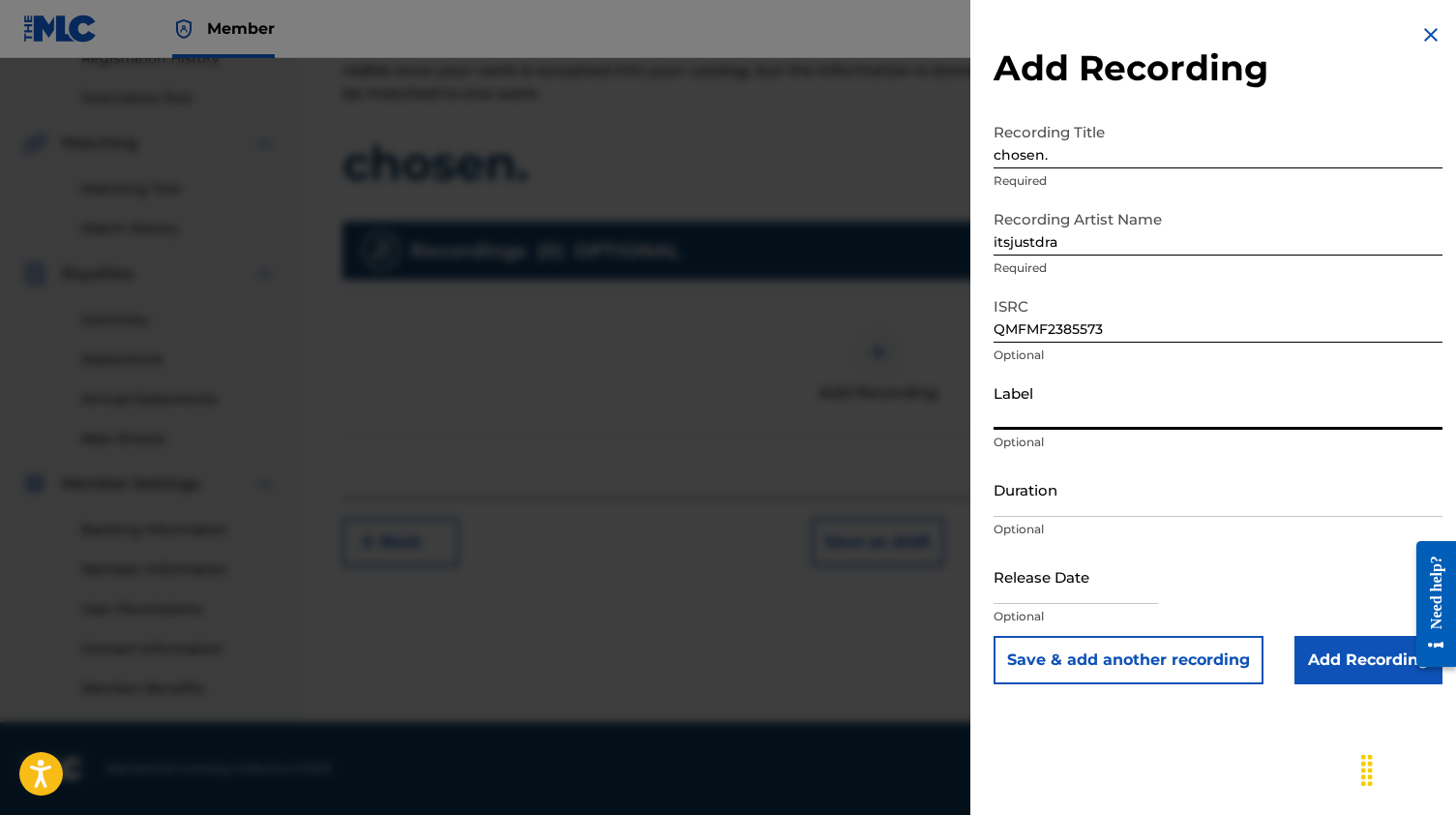 click on "Label" at bounding box center (1218, 402) 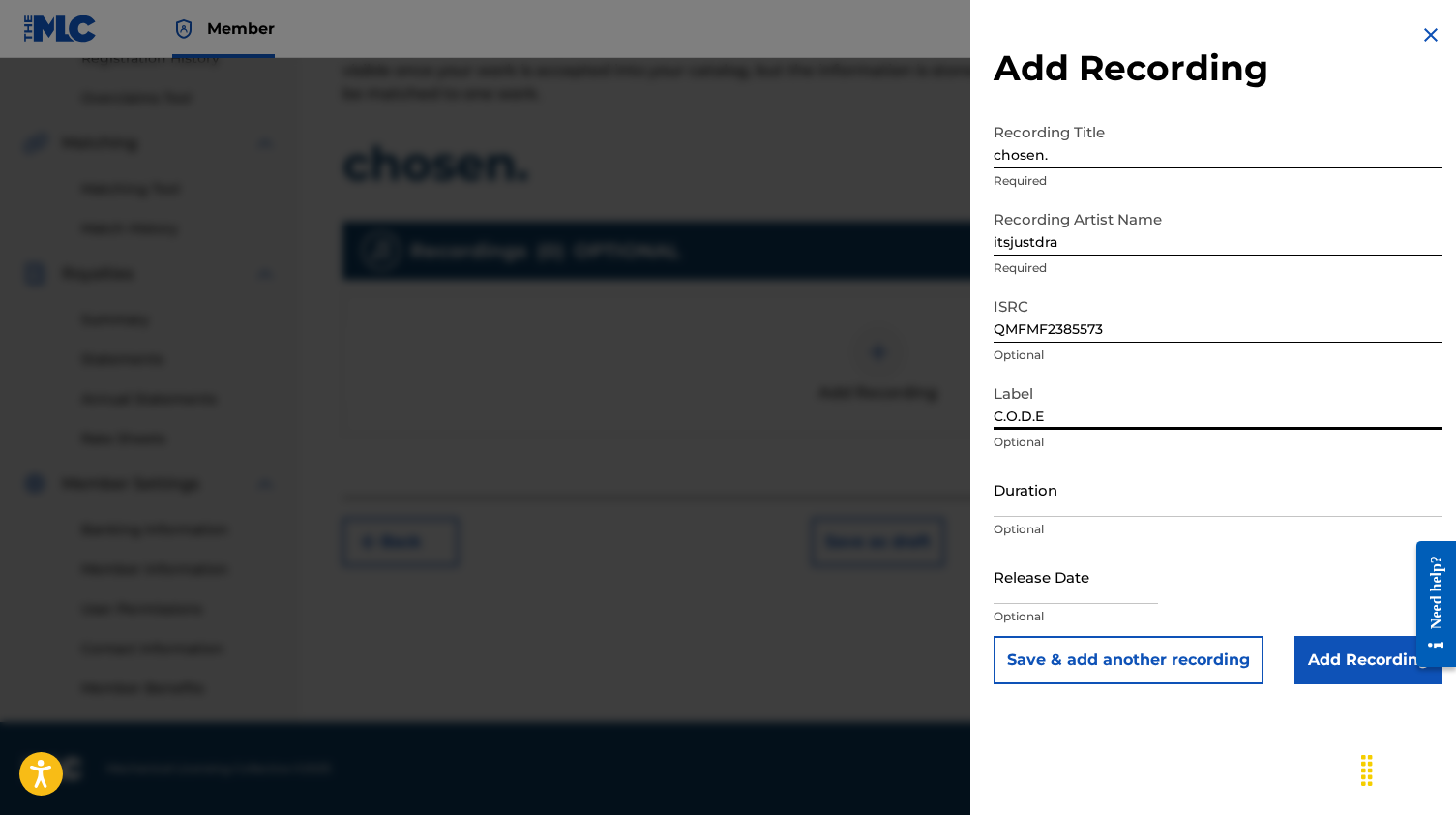 type on "C.O.D.E" 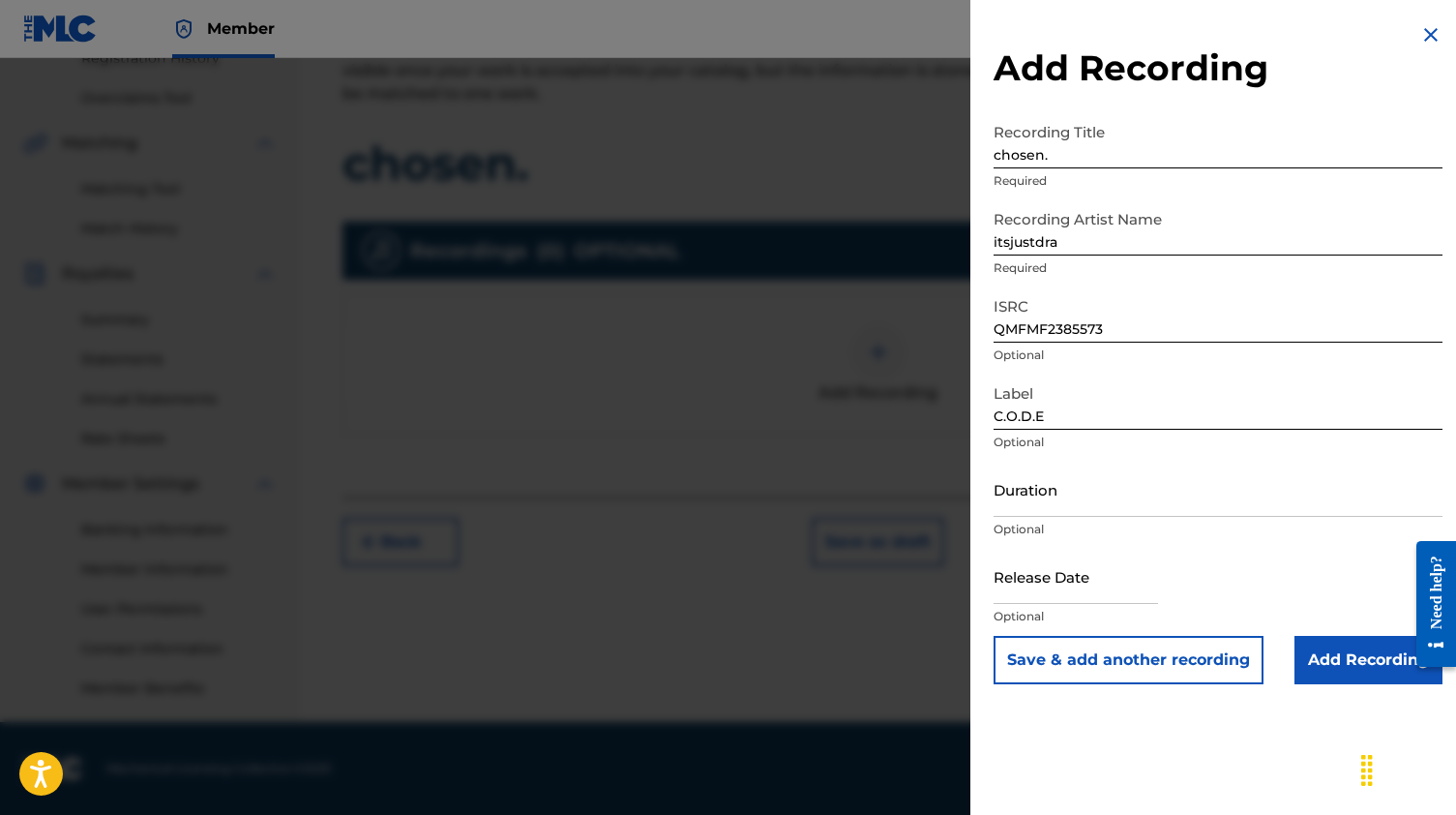 click on "Add Recording" at bounding box center (1368, 660) 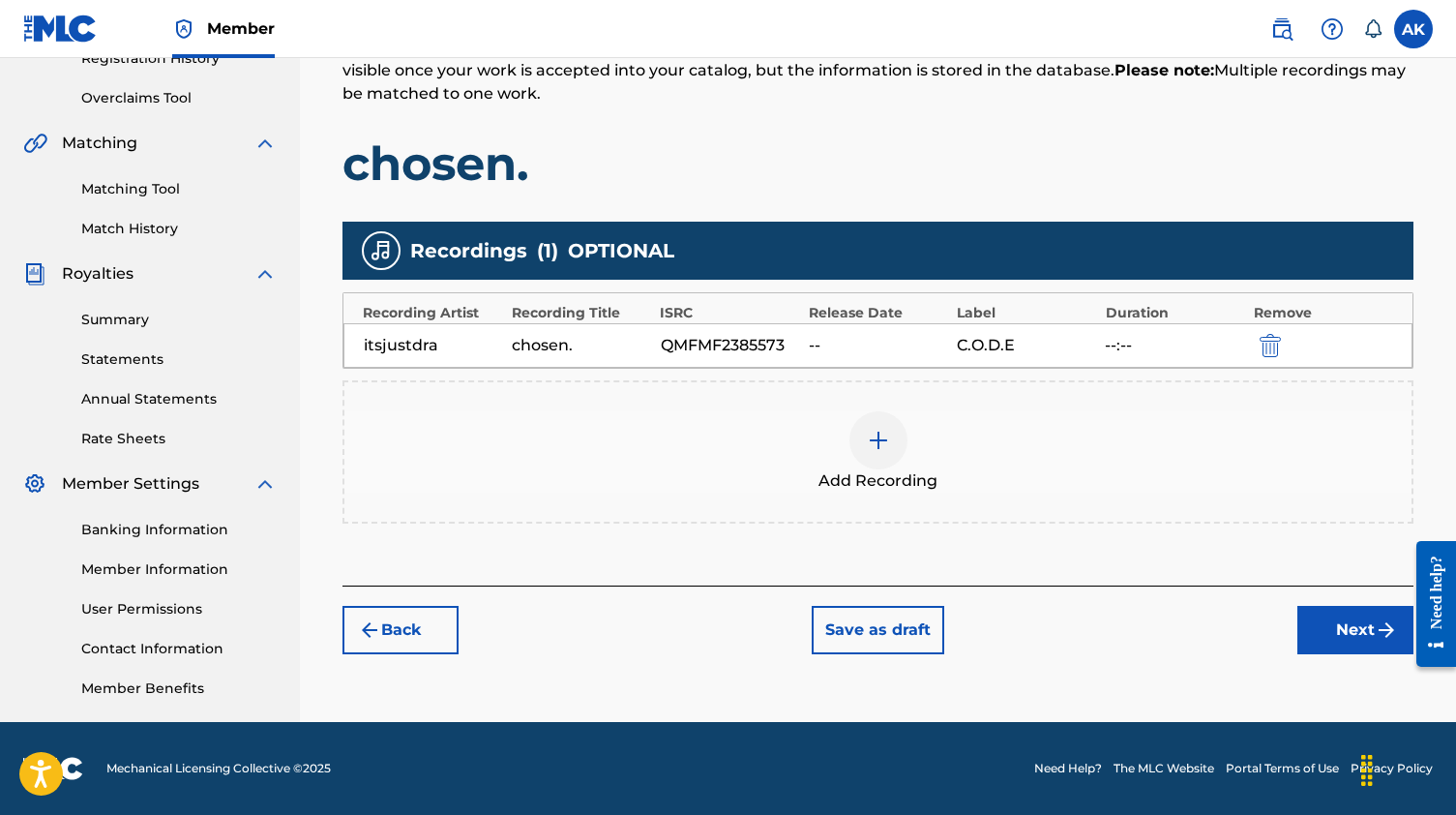 click on "Next" at bounding box center [1355, 630] 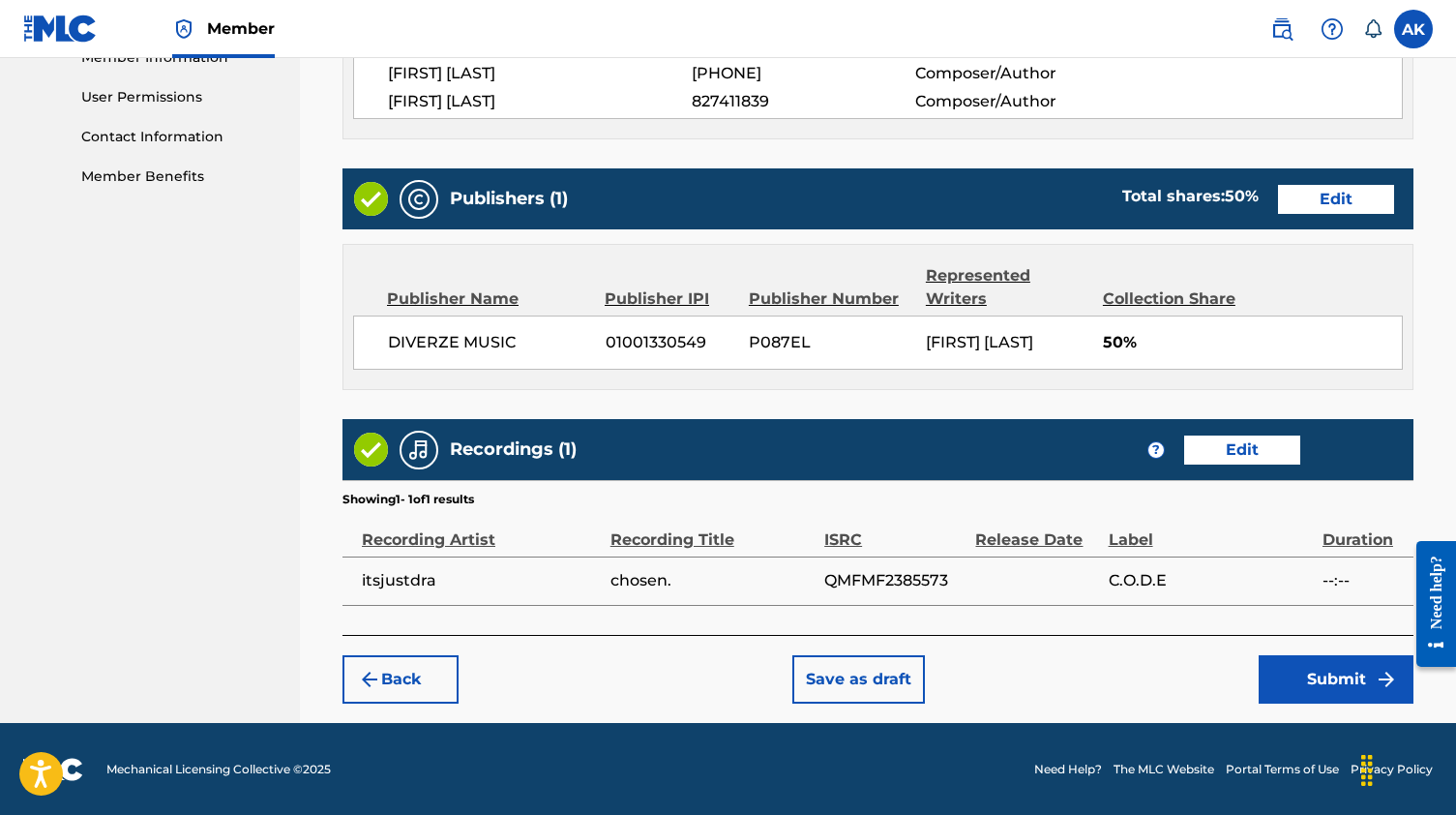 click on "Submit" at bounding box center (1336, 679) 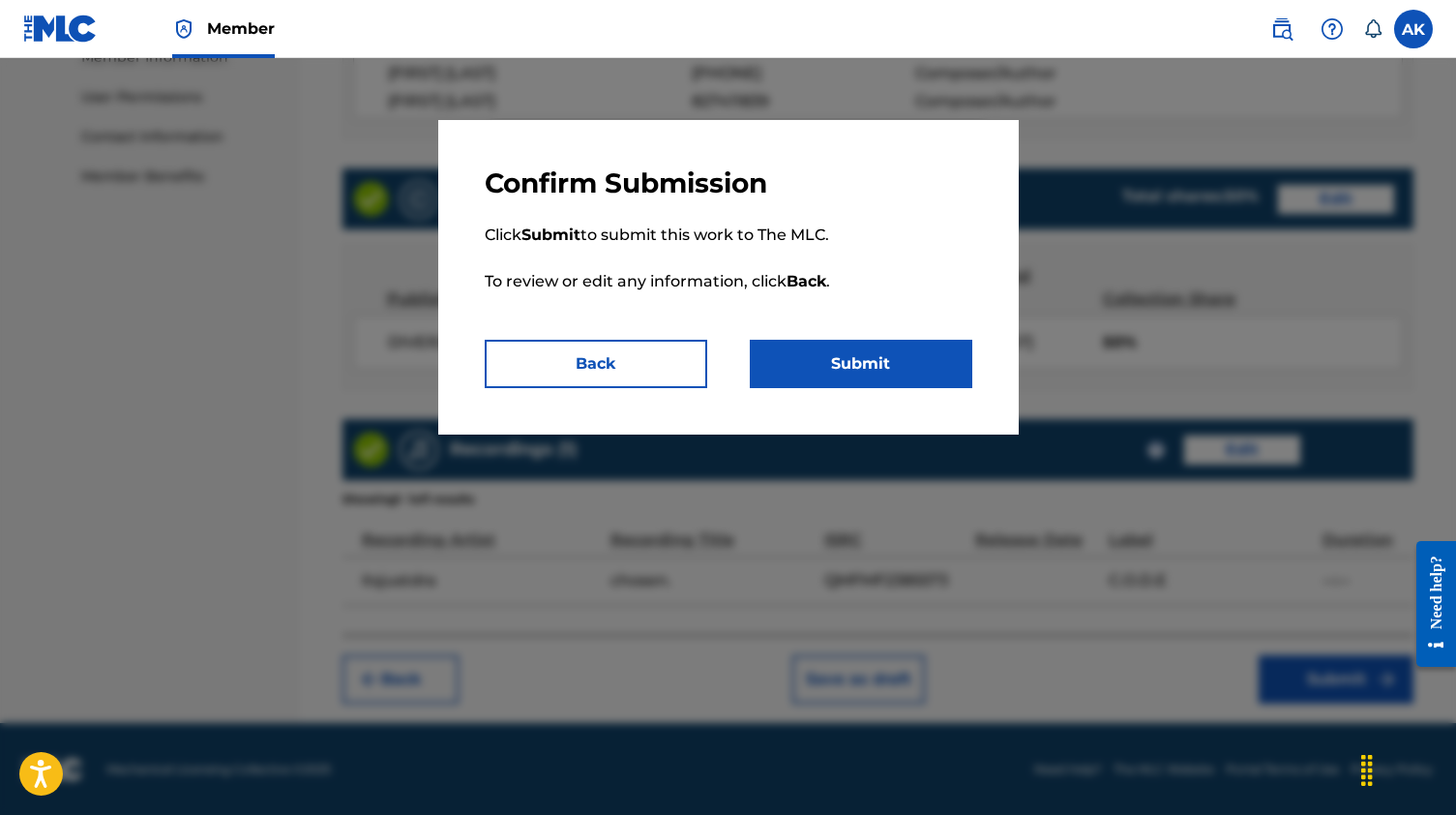 scroll, scrollTop: 896, scrollLeft: 0, axis: vertical 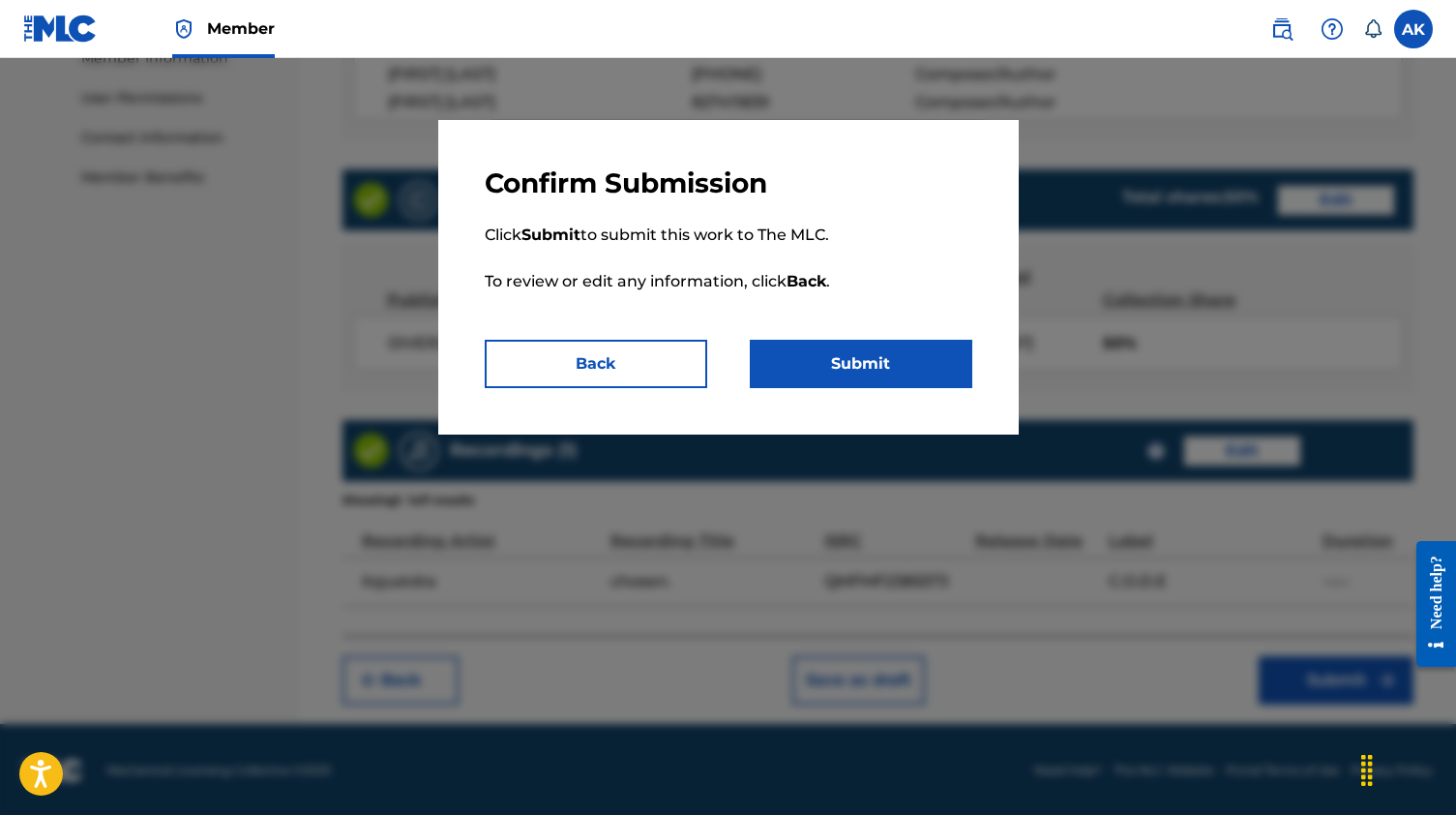 click on "Submit" at bounding box center [861, 364] 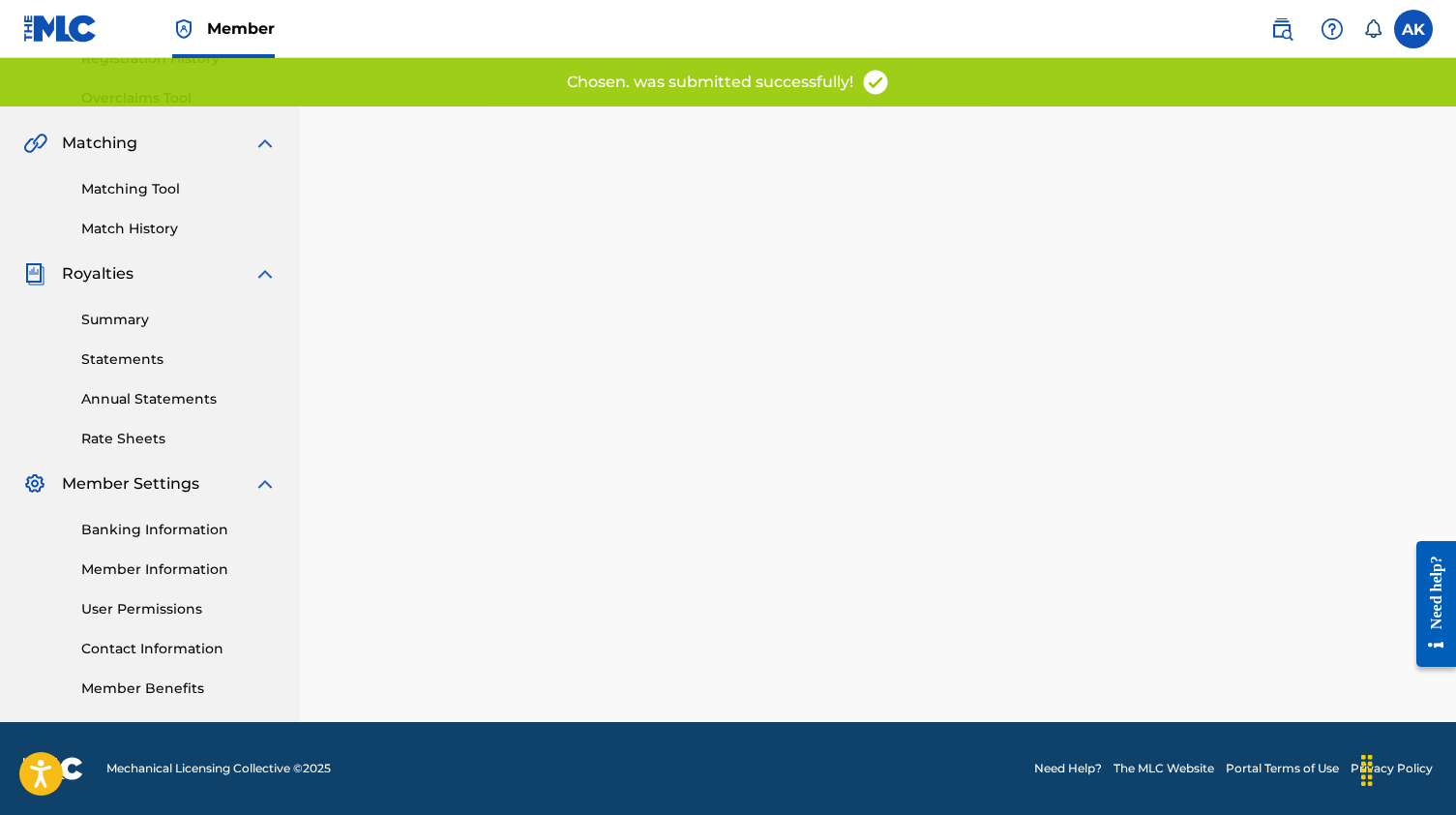 scroll, scrollTop: 0, scrollLeft: 0, axis: both 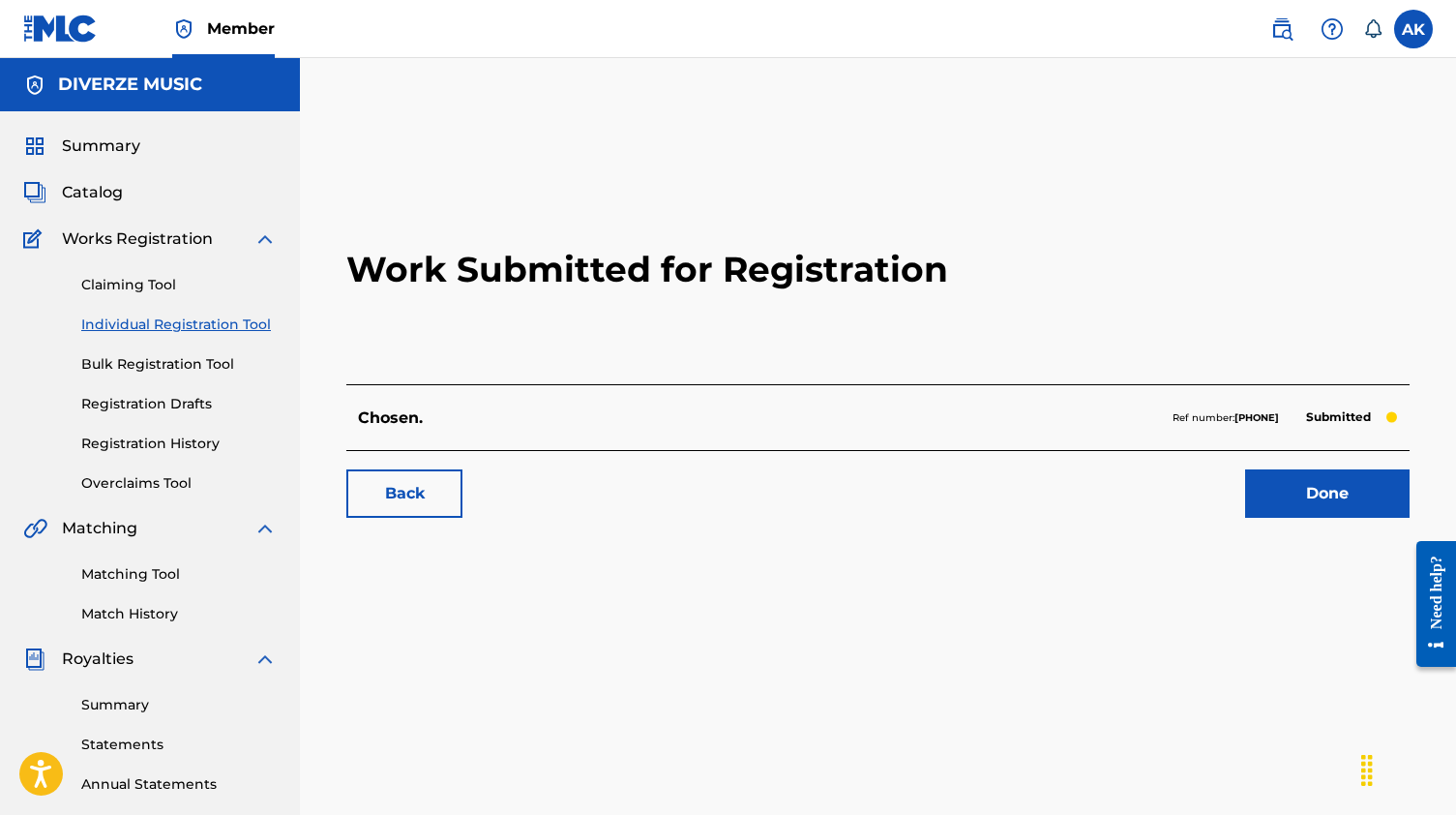 click on "Registration History" at bounding box center [179, 443] 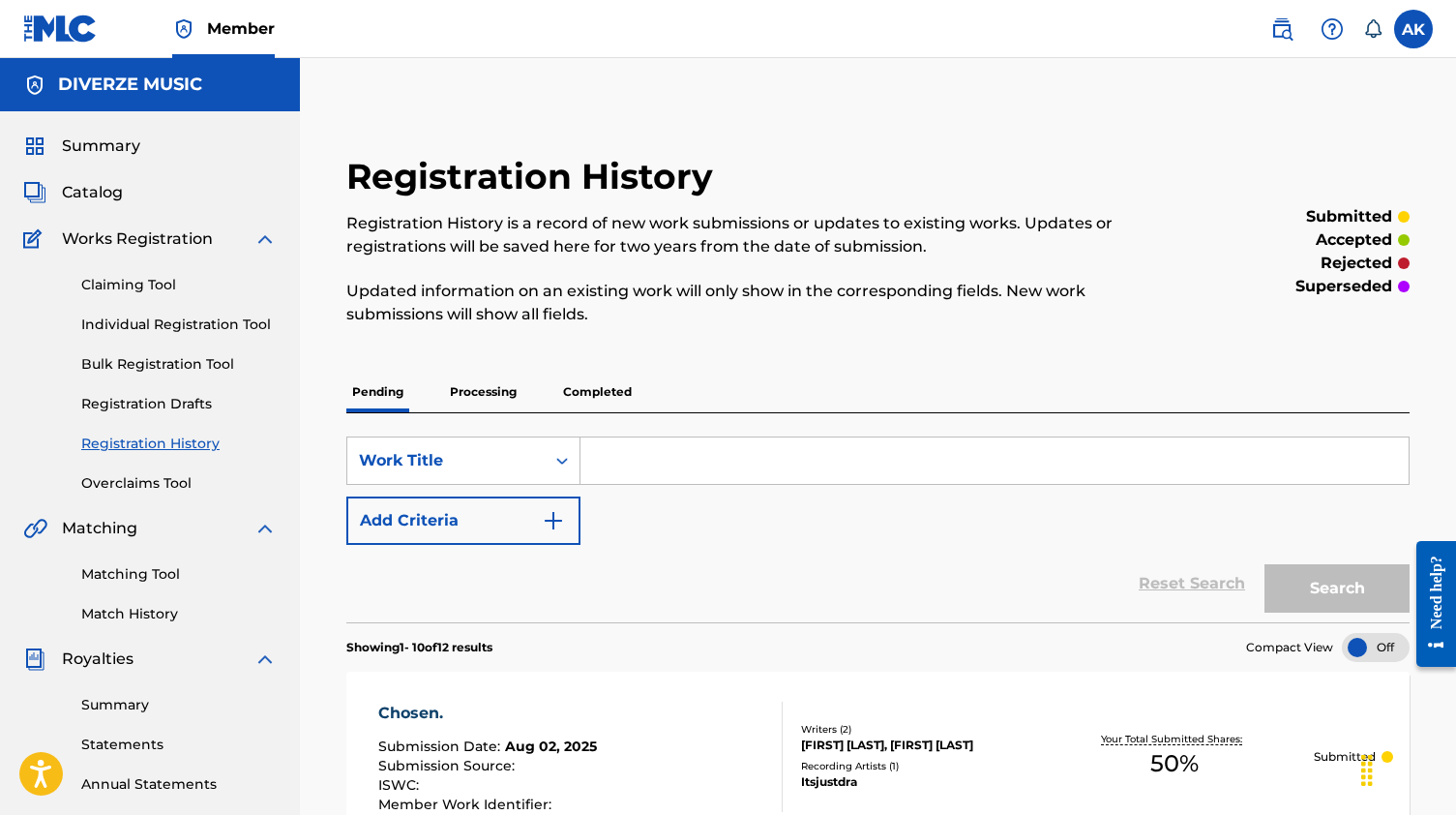 scroll, scrollTop: 0, scrollLeft: 0, axis: both 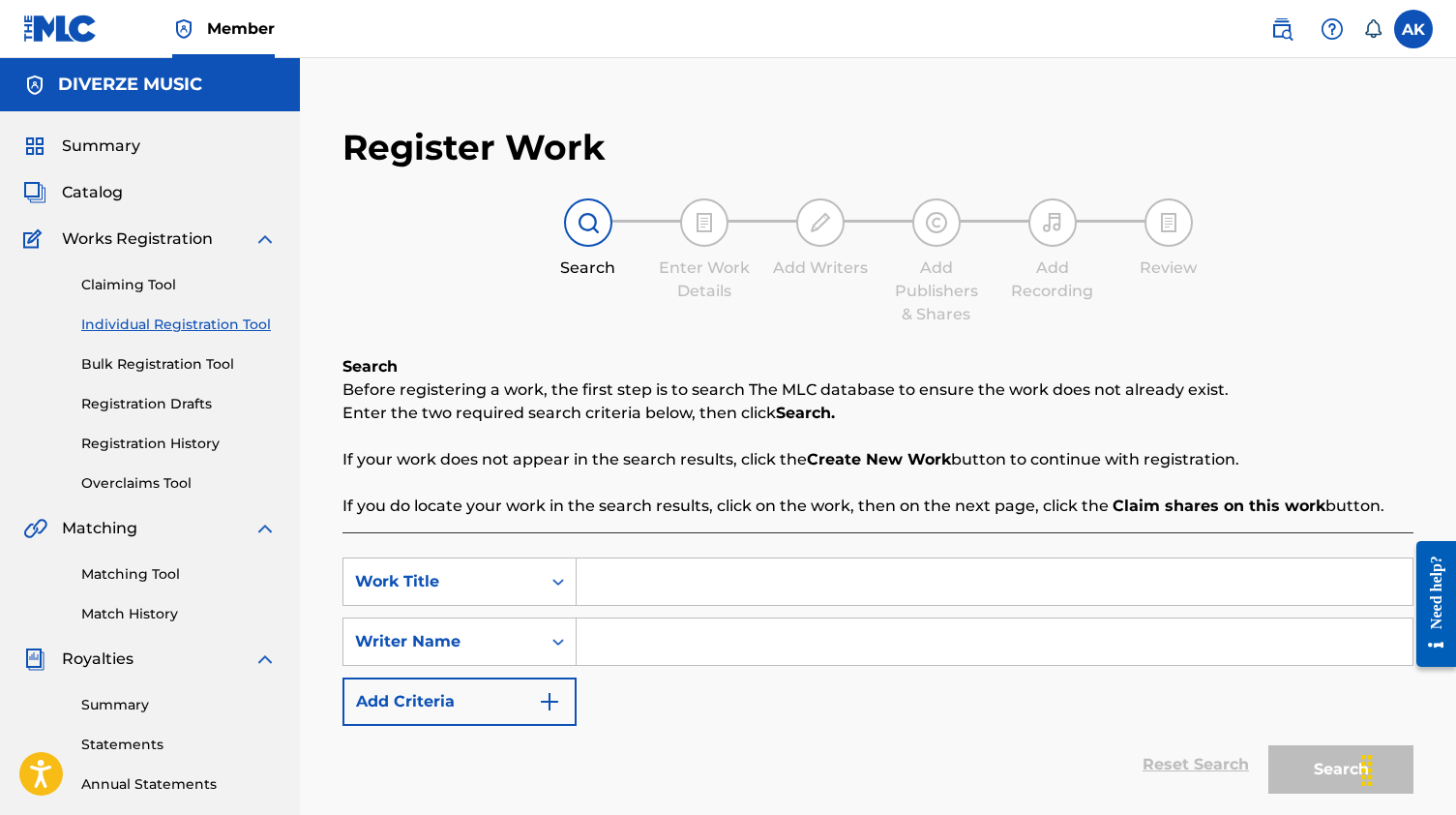 click on "SearchWithCriteria6cabfe20-a756-46e1-ad8e-fe2bacf64933 Work Title SearchWithCriteriafeb9732b-3849-4107-9f35-079f676a1e63 Writer Name Add Criteria" at bounding box center [877, 642] 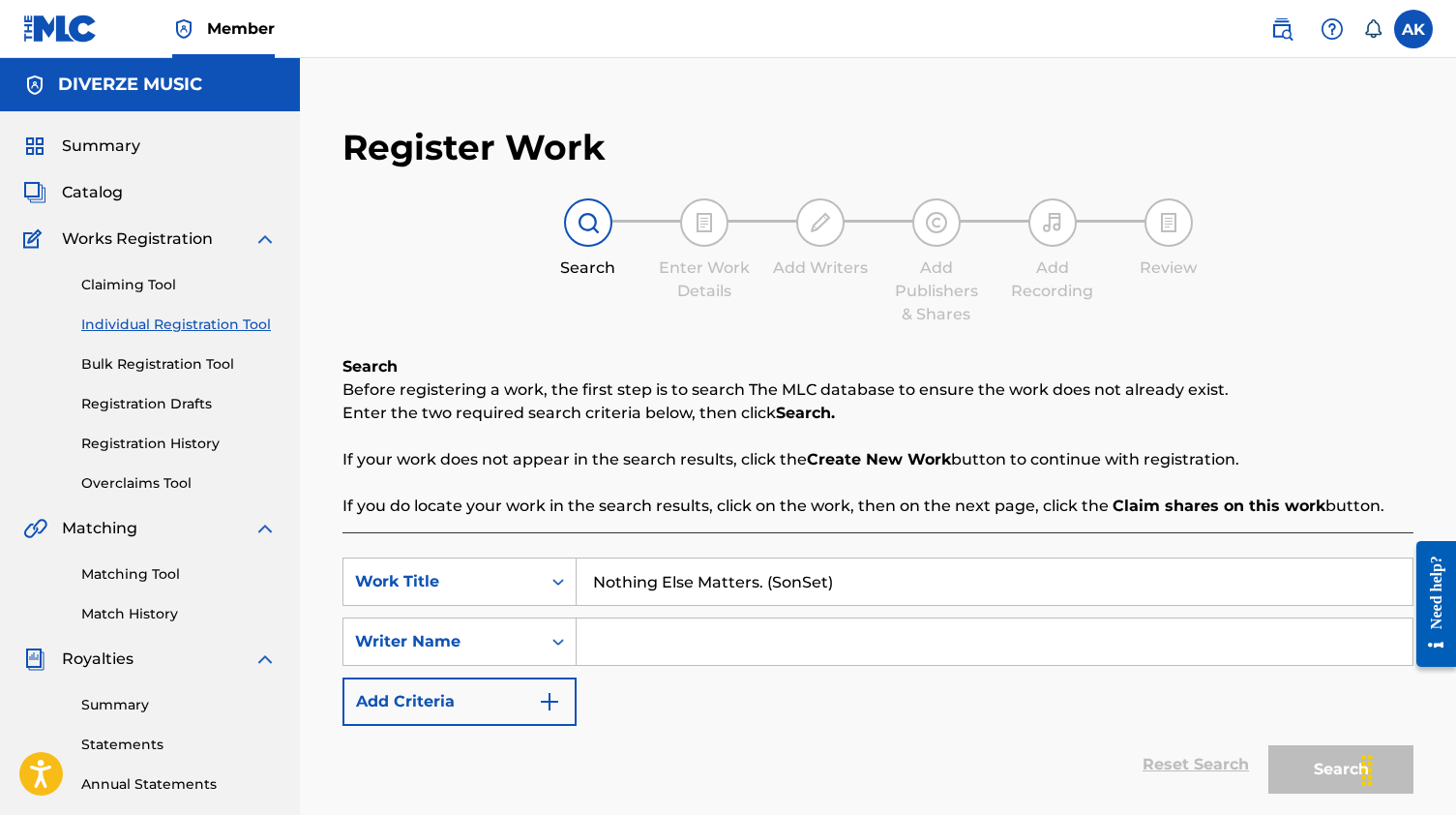 type on "Nothing Else Matters. (SonSet)" 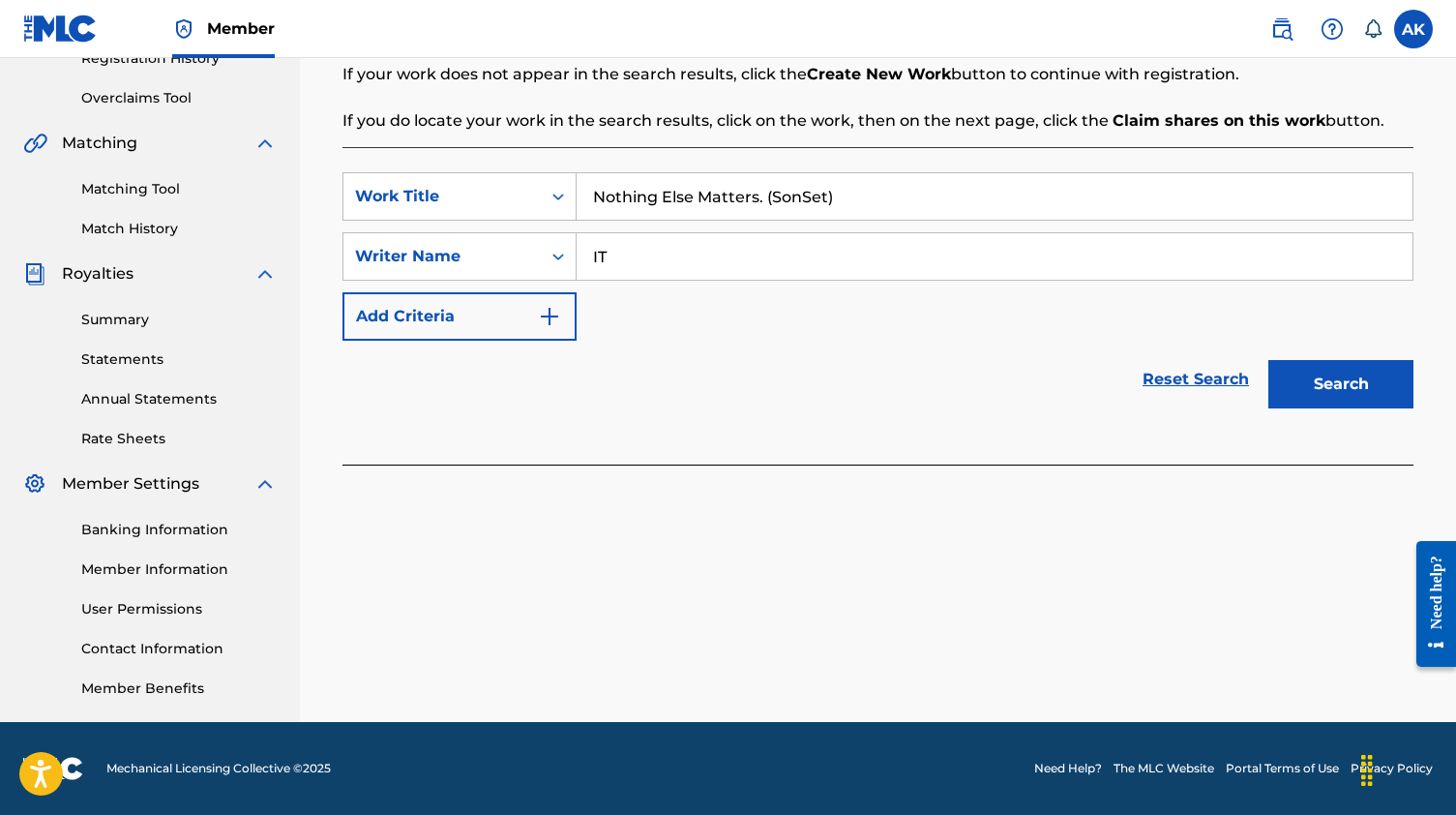 scroll, scrollTop: 385, scrollLeft: 0, axis: vertical 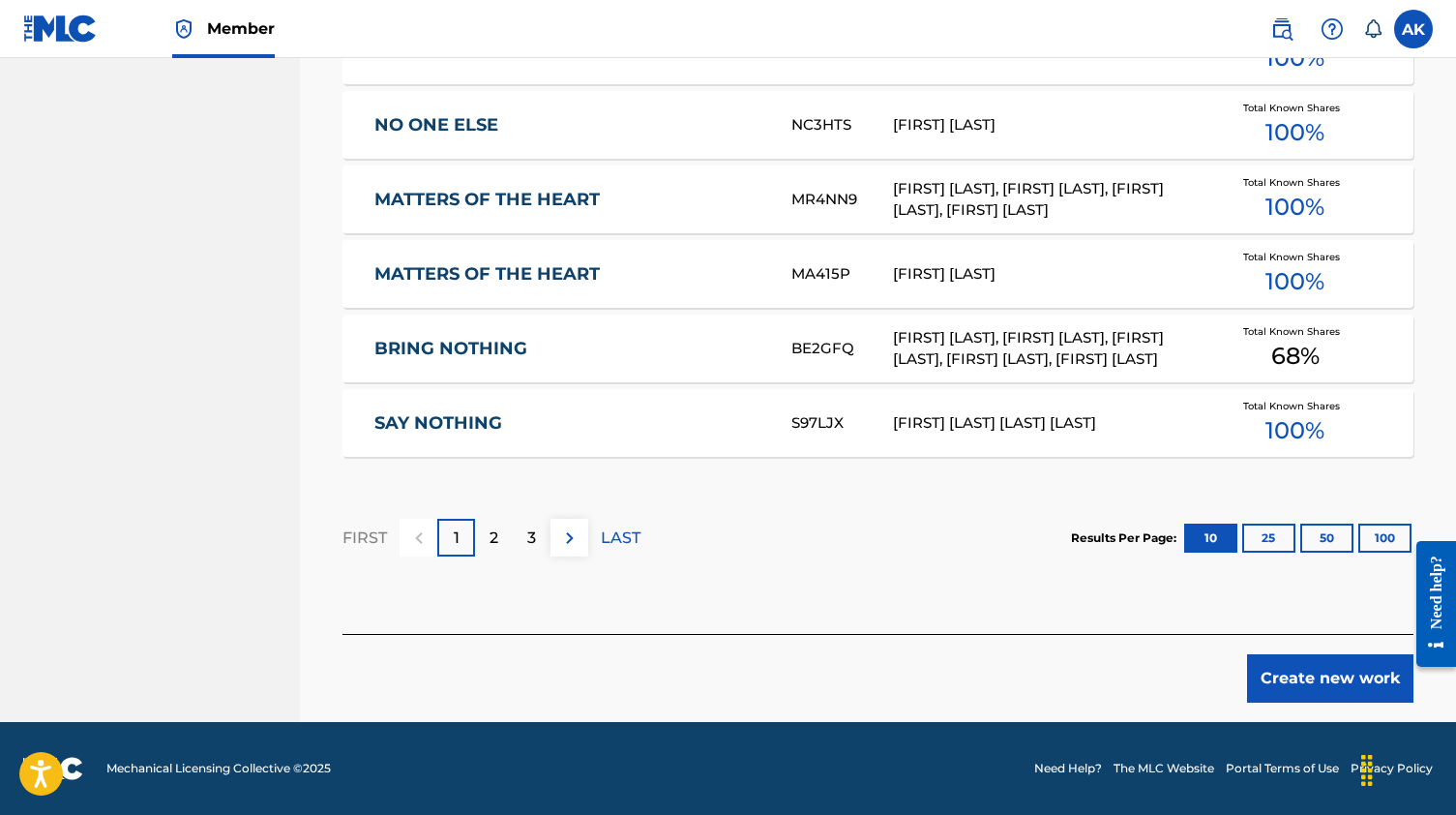 click on "Create new work" at bounding box center [1330, 679] 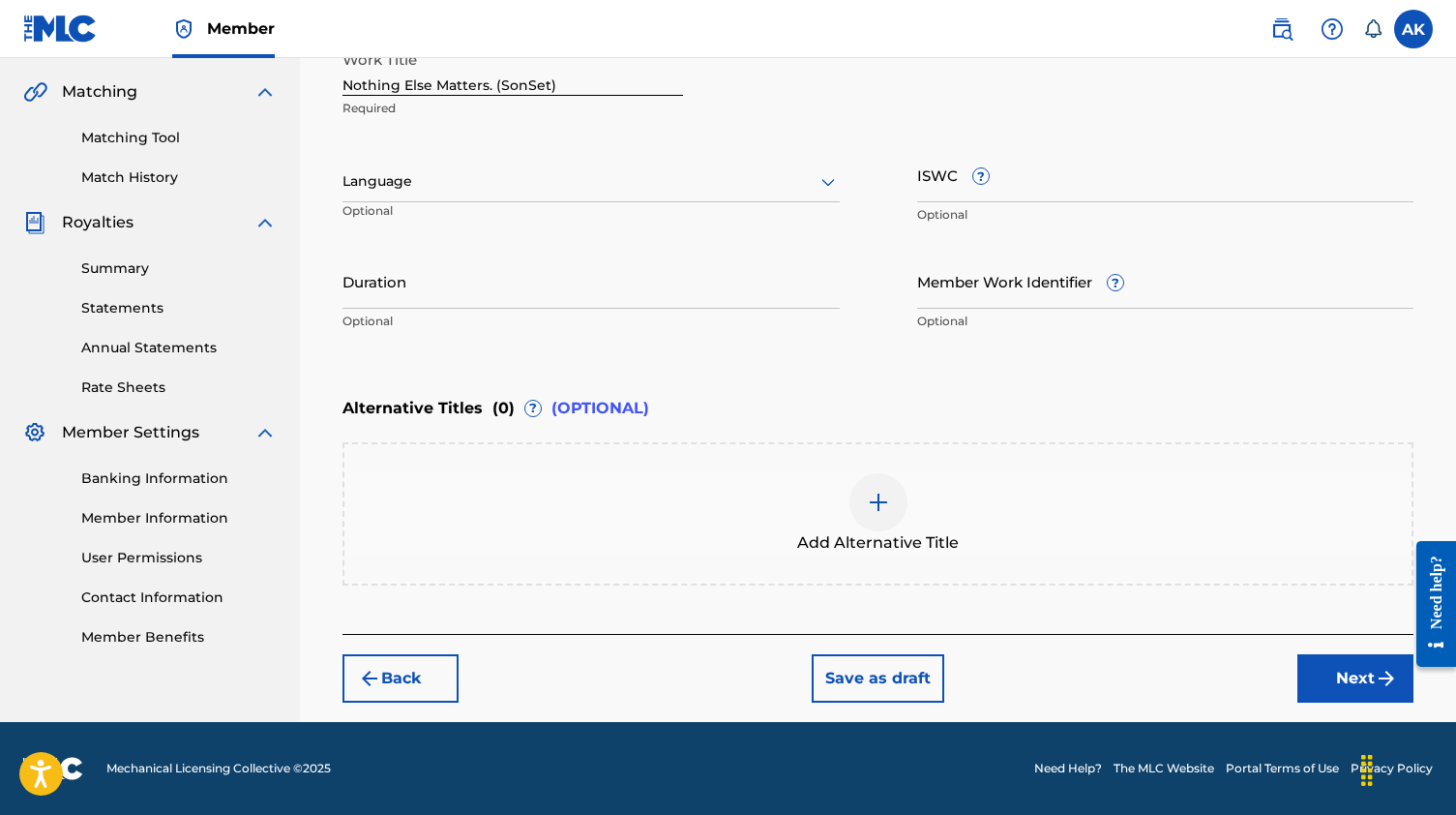 click on "Back Save as draft Next" at bounding box center [877, 668] 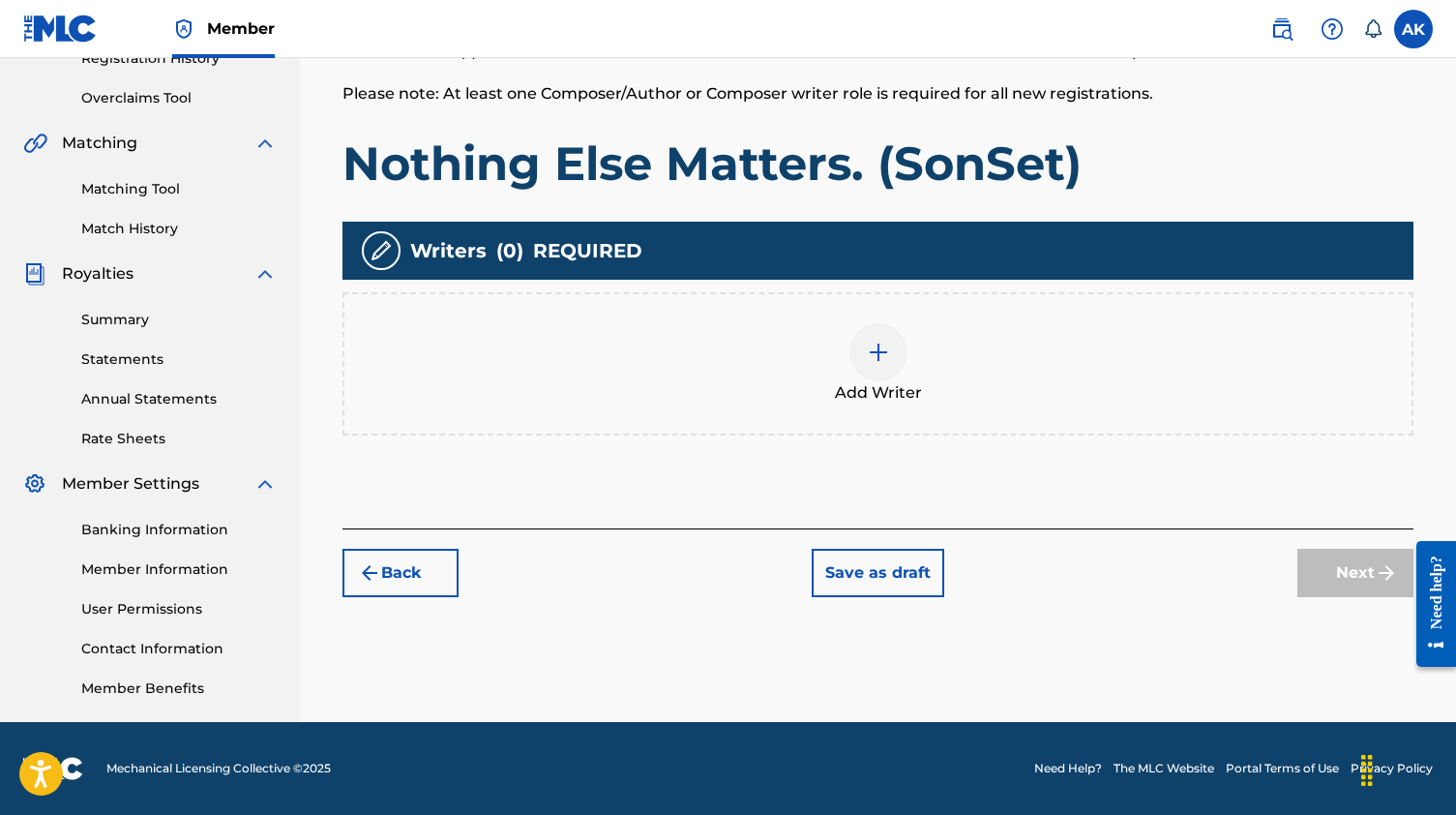 scroll, scrollTop: 385, scrollLeft: 0, axis: vertical 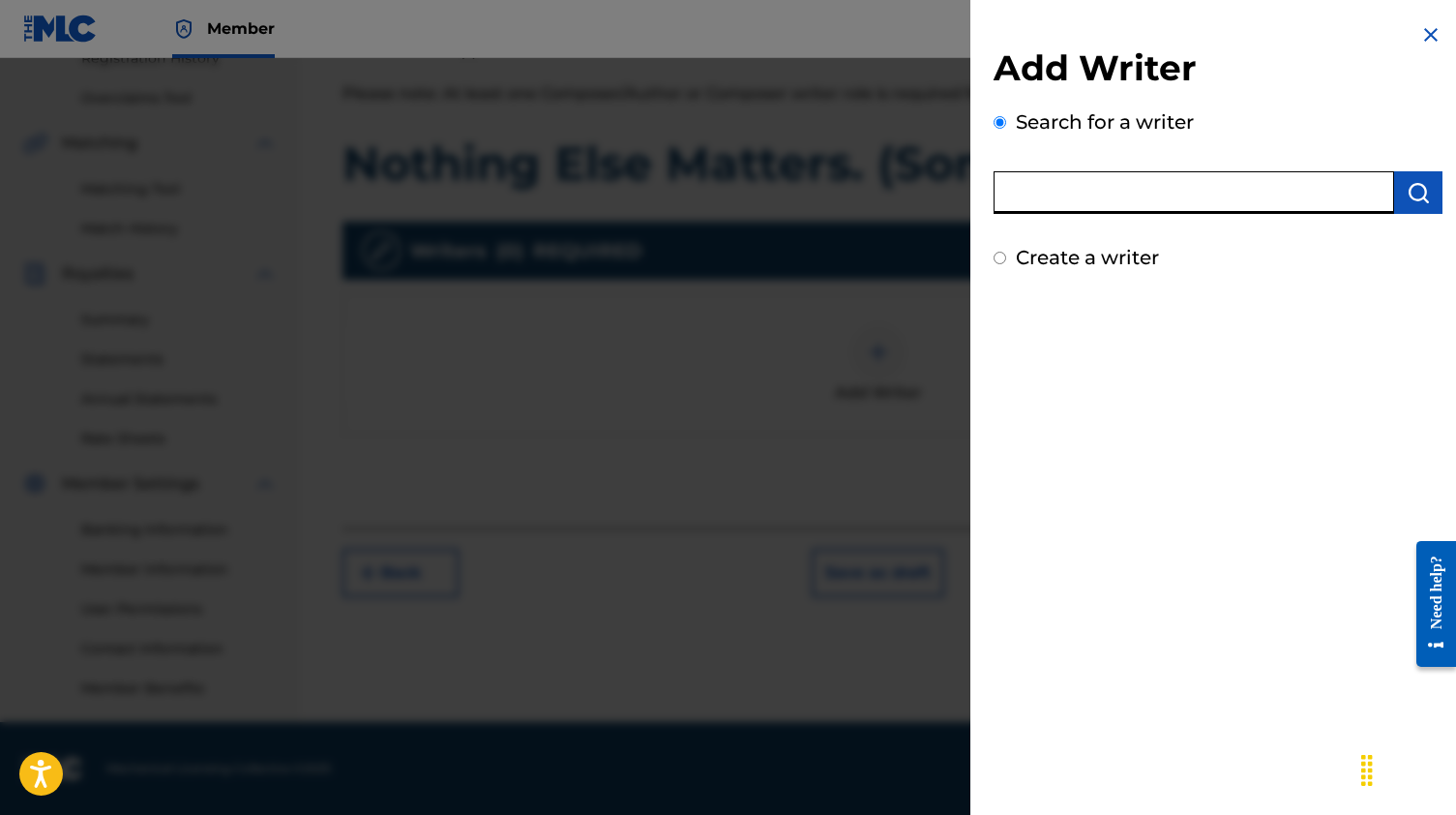 click at bounding box center (1194, 193) 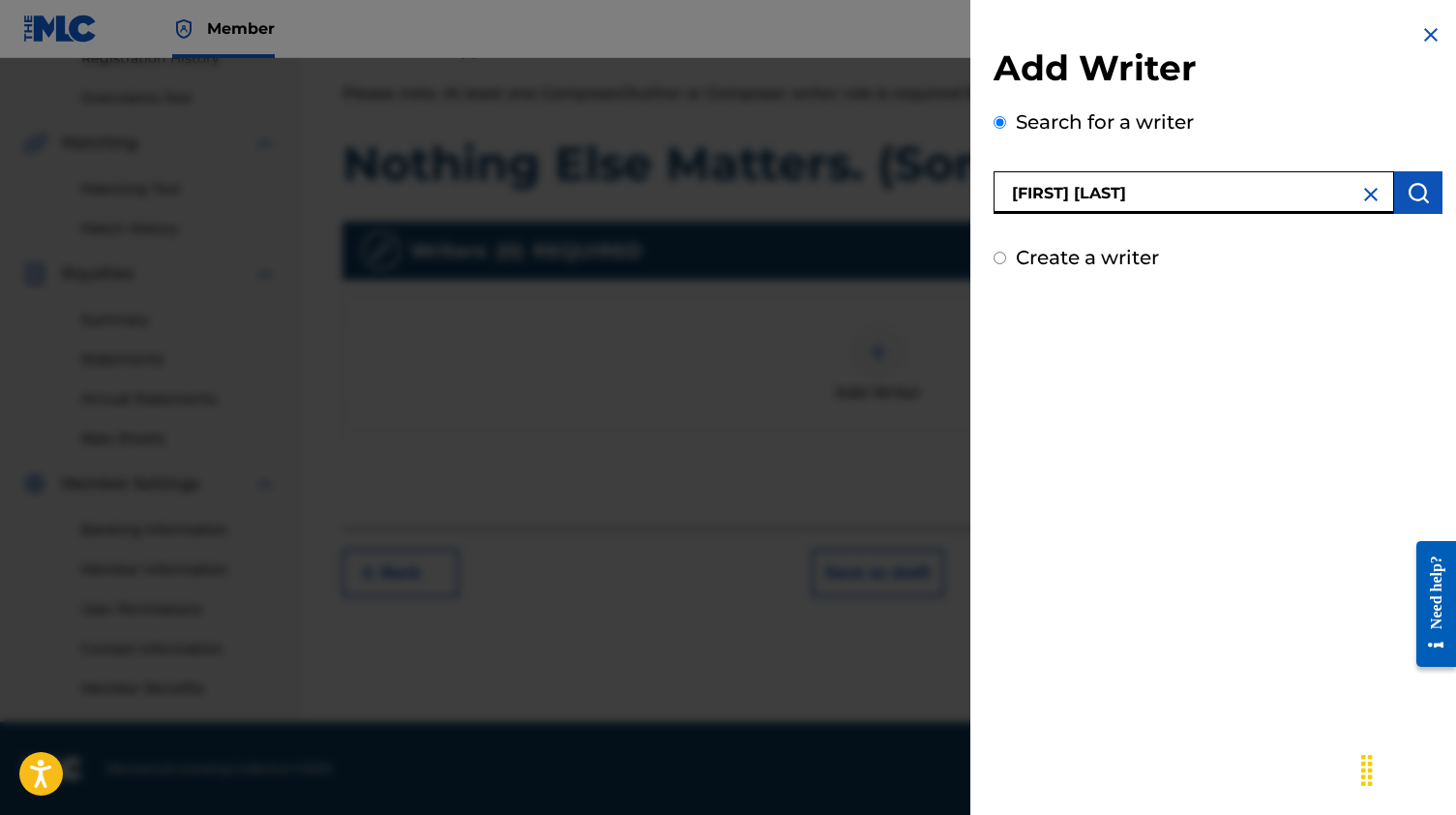 type on "[FIRST] [LAST]" 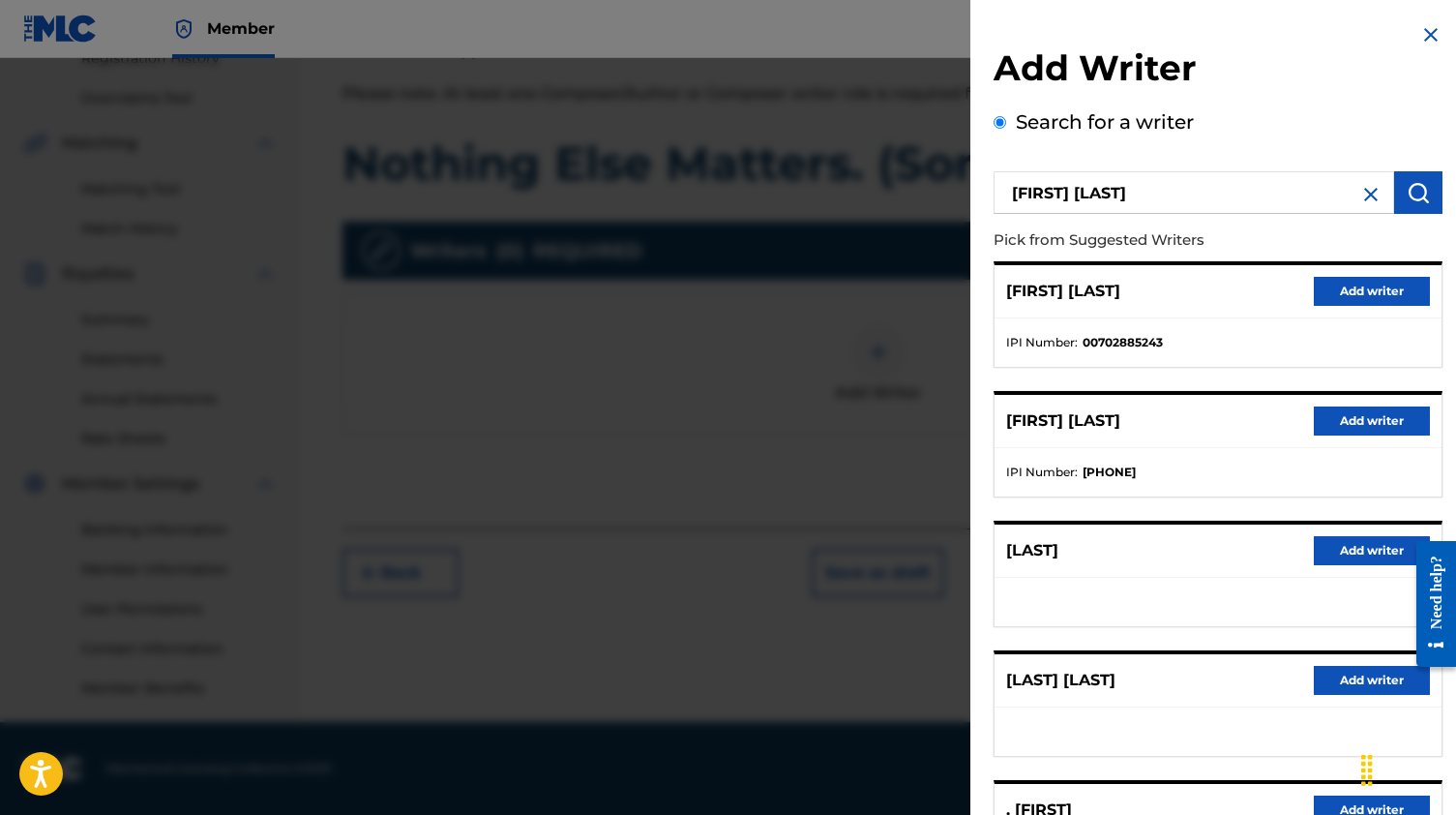 click on "Add writer" at bounding box center (1372, 421) 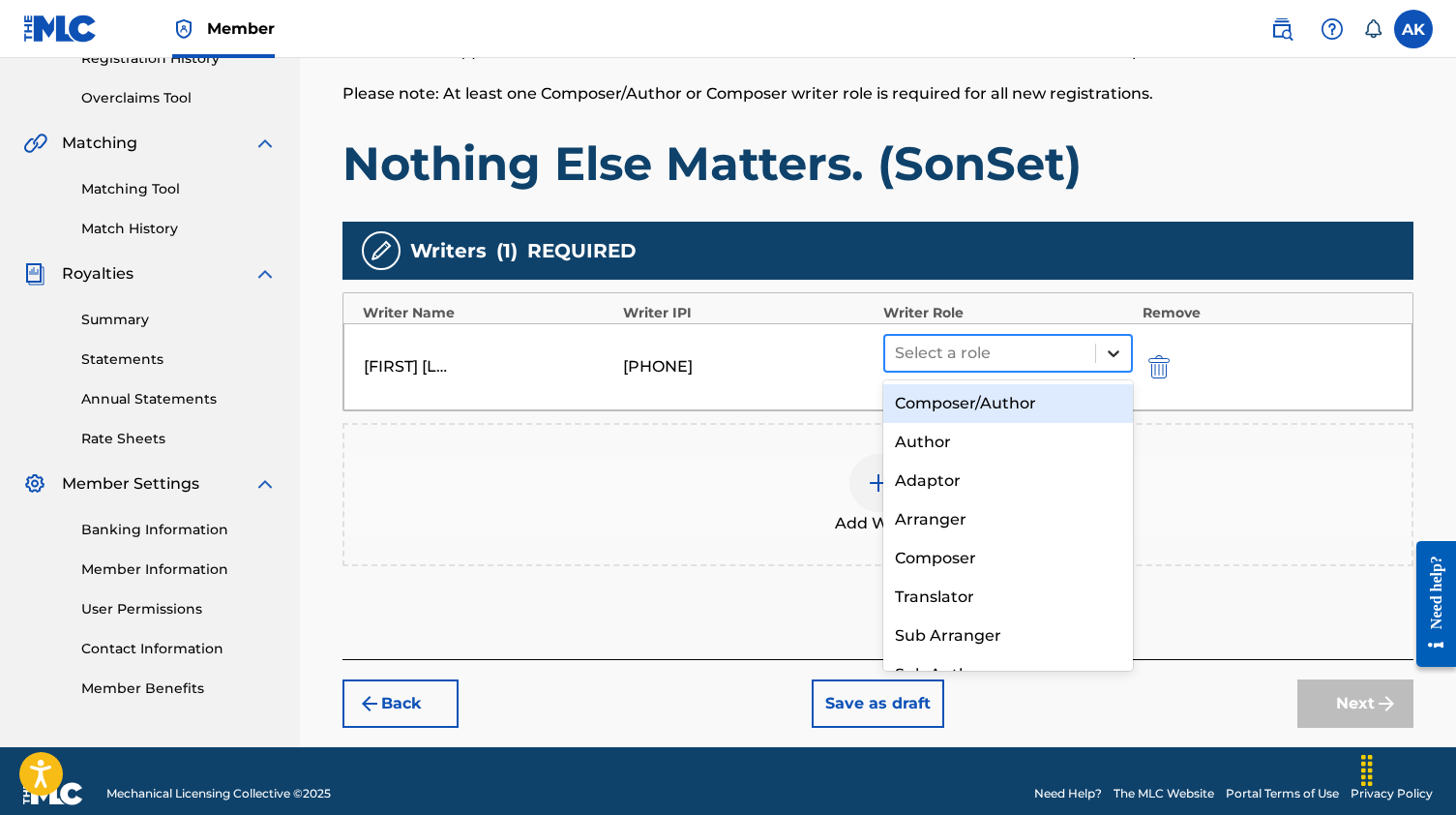 click 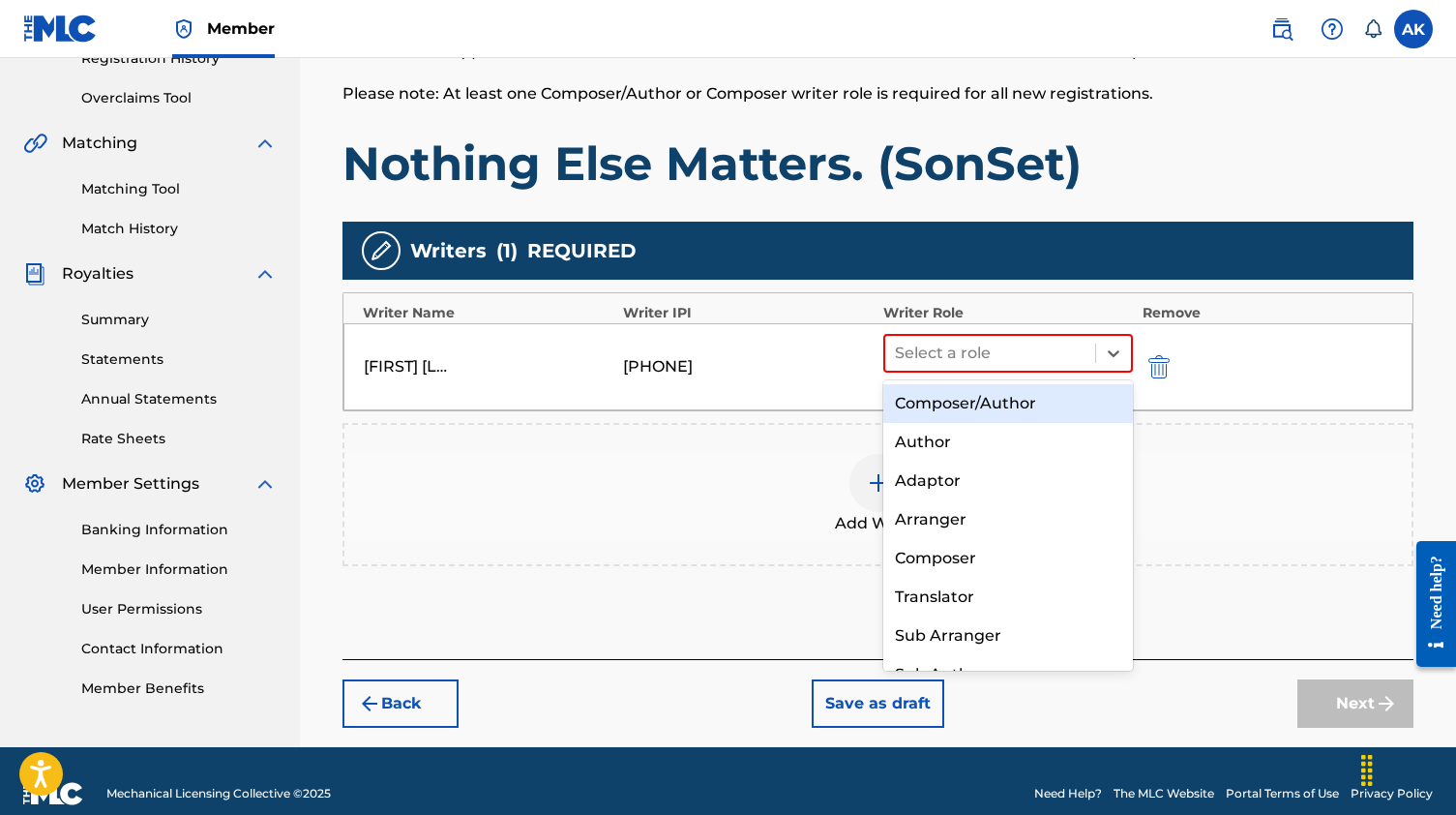 click on "Composer/Author" at bounding box center [1008, 404] 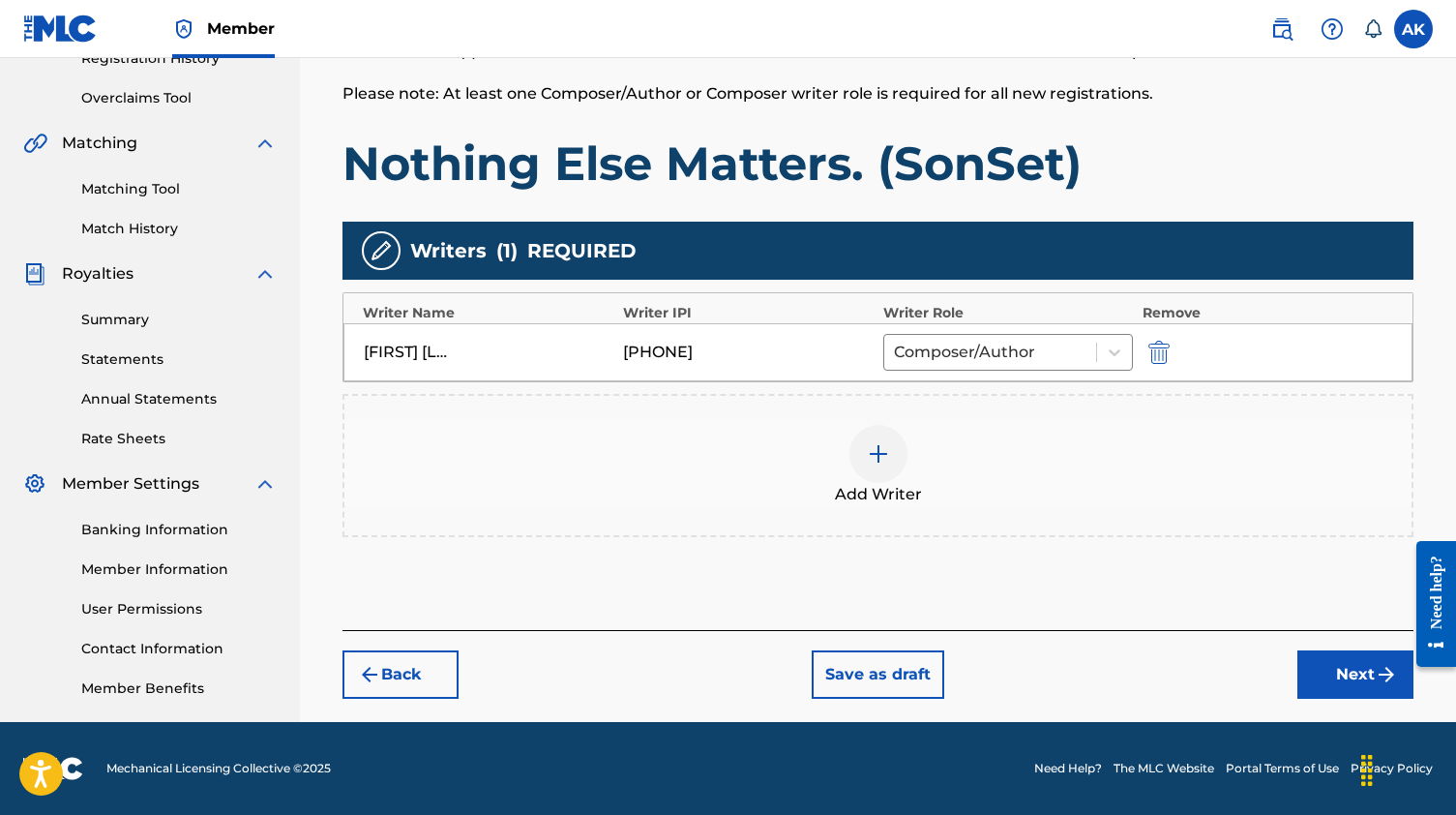 click at bounding box center (878, 454) 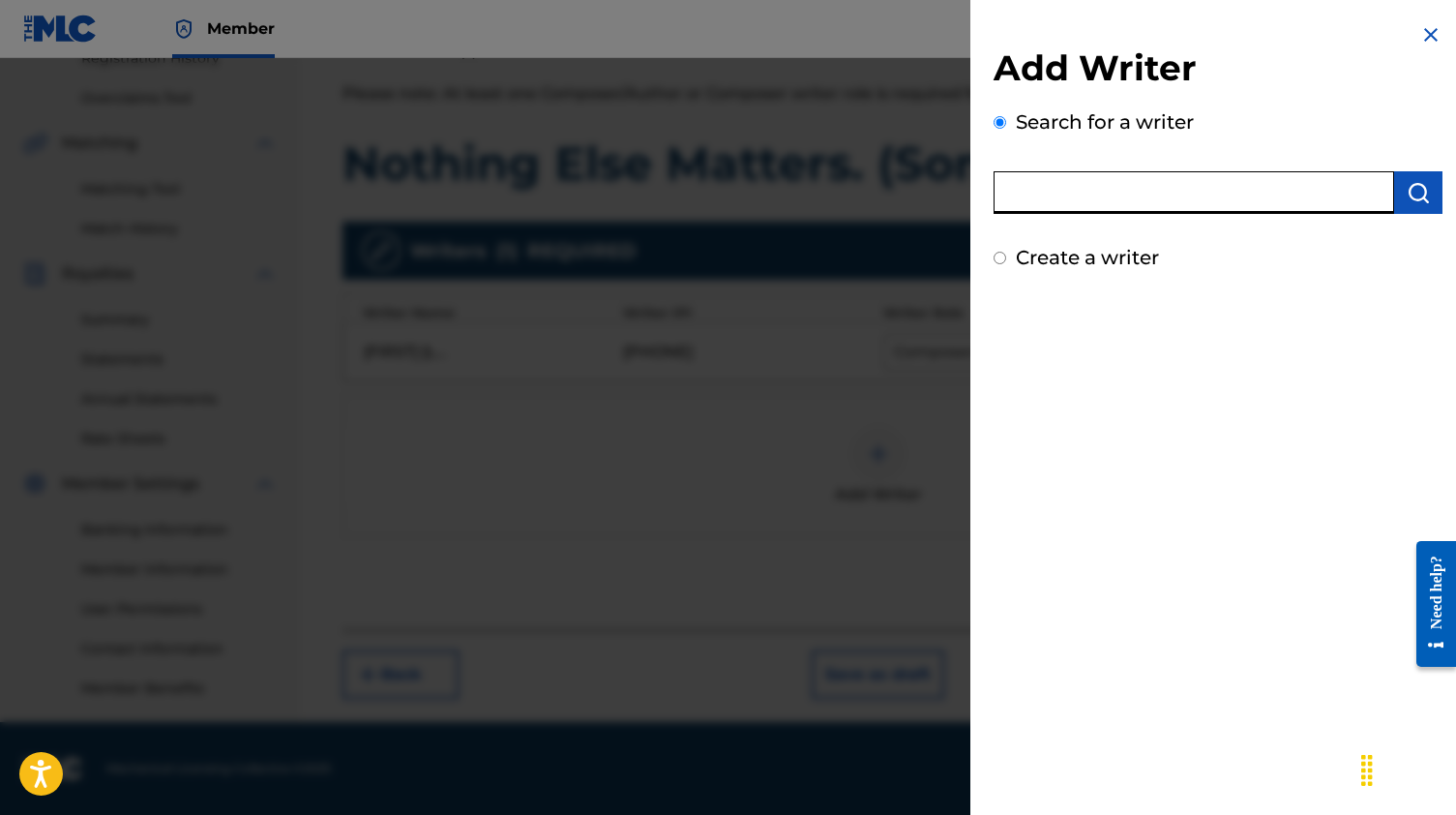 click at bounding box center [1194, 193] 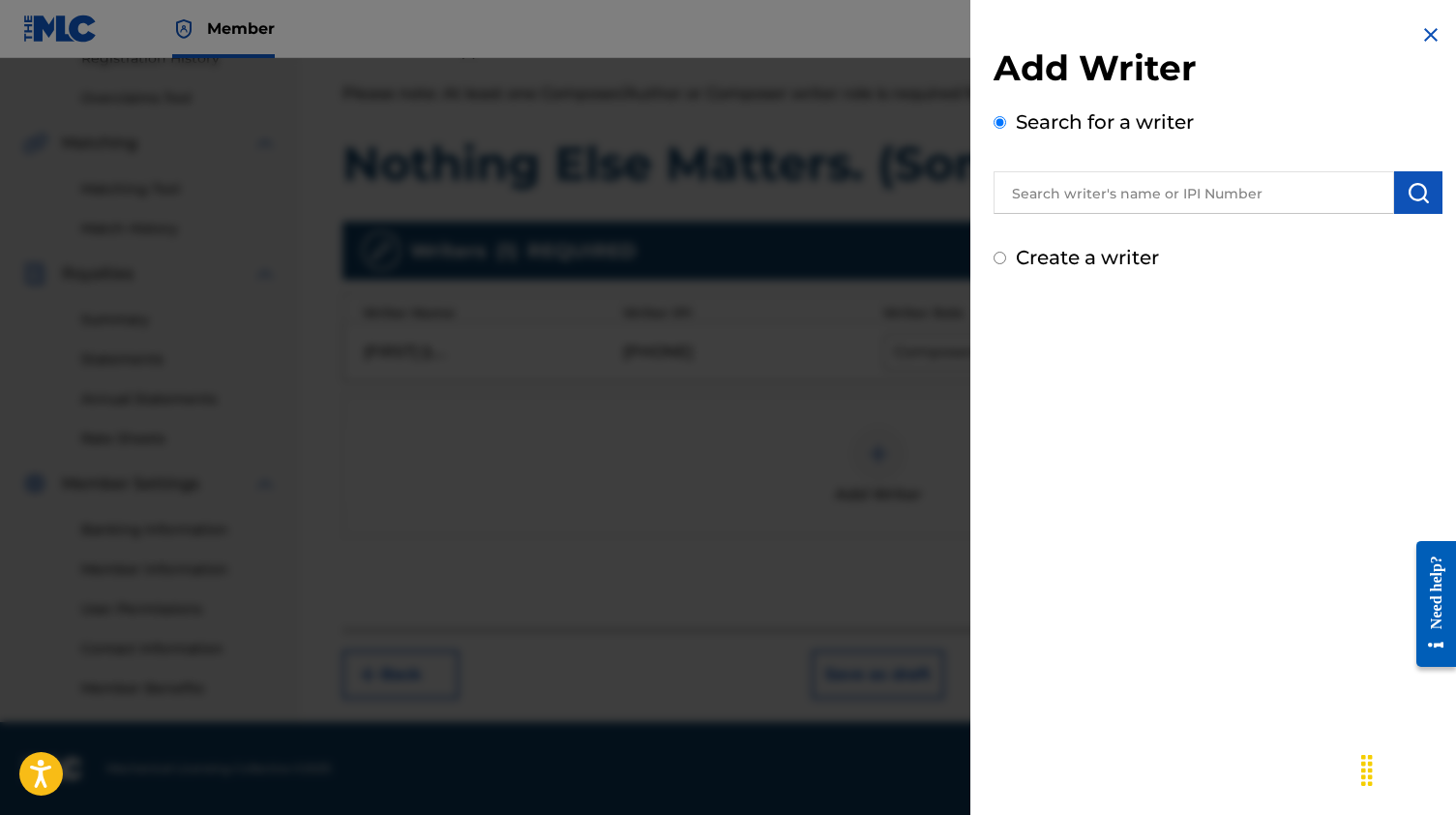 click on "Add Writer Search for a writer Create a writer" at bounding box center (1218, 159) 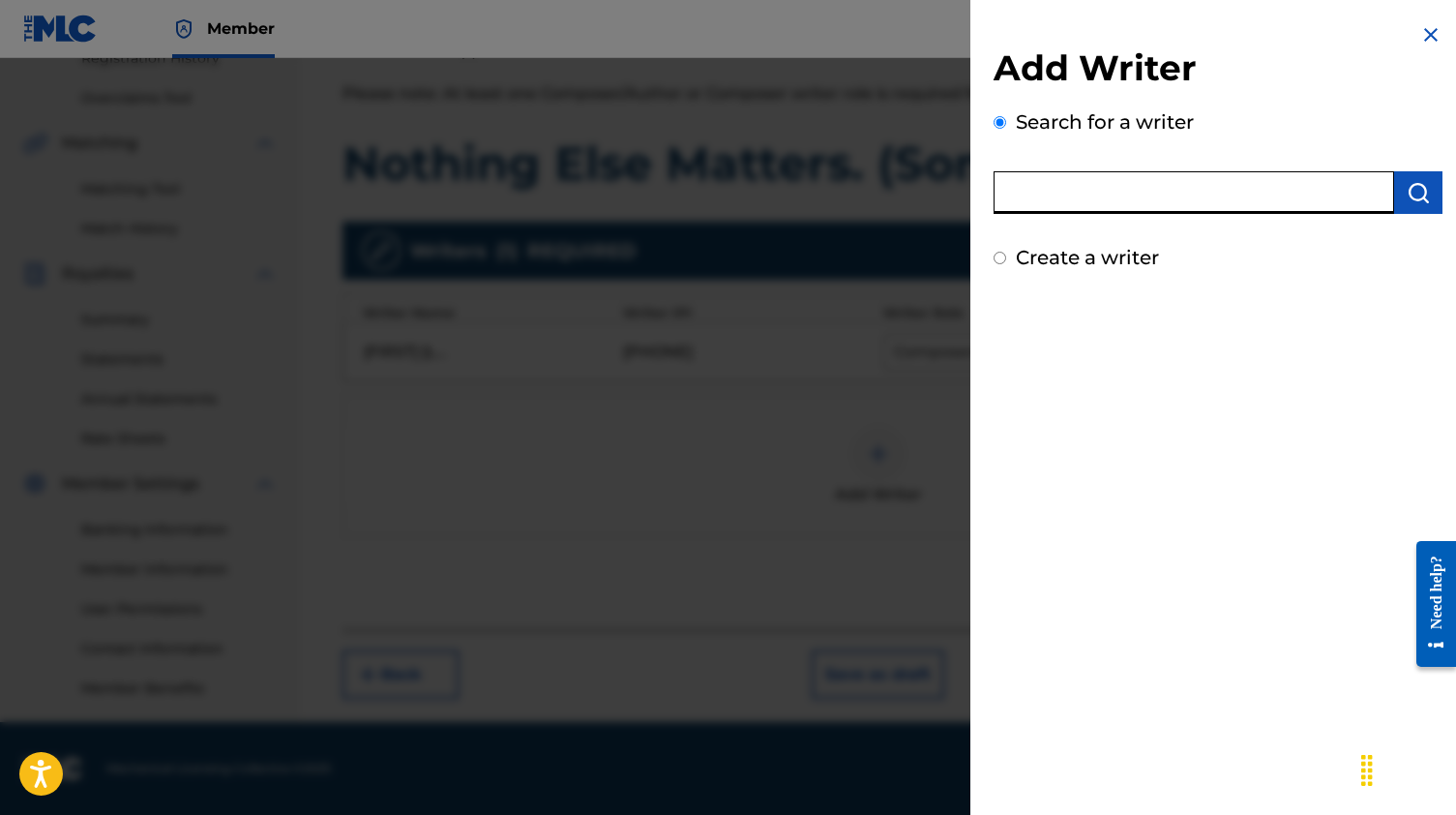 click at bounding box center (1194, 193) 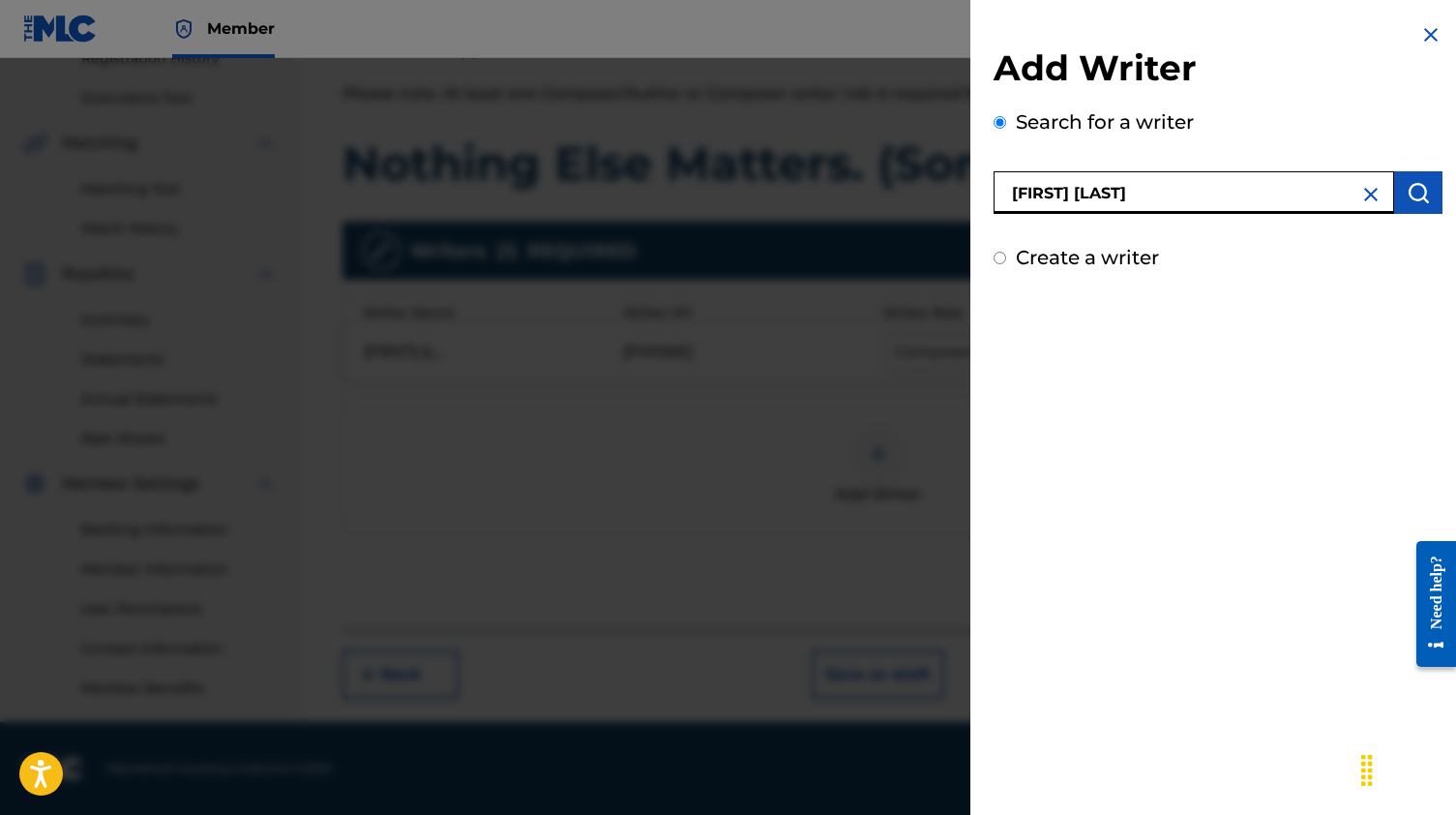 type on "[FIRST] [LAST]" 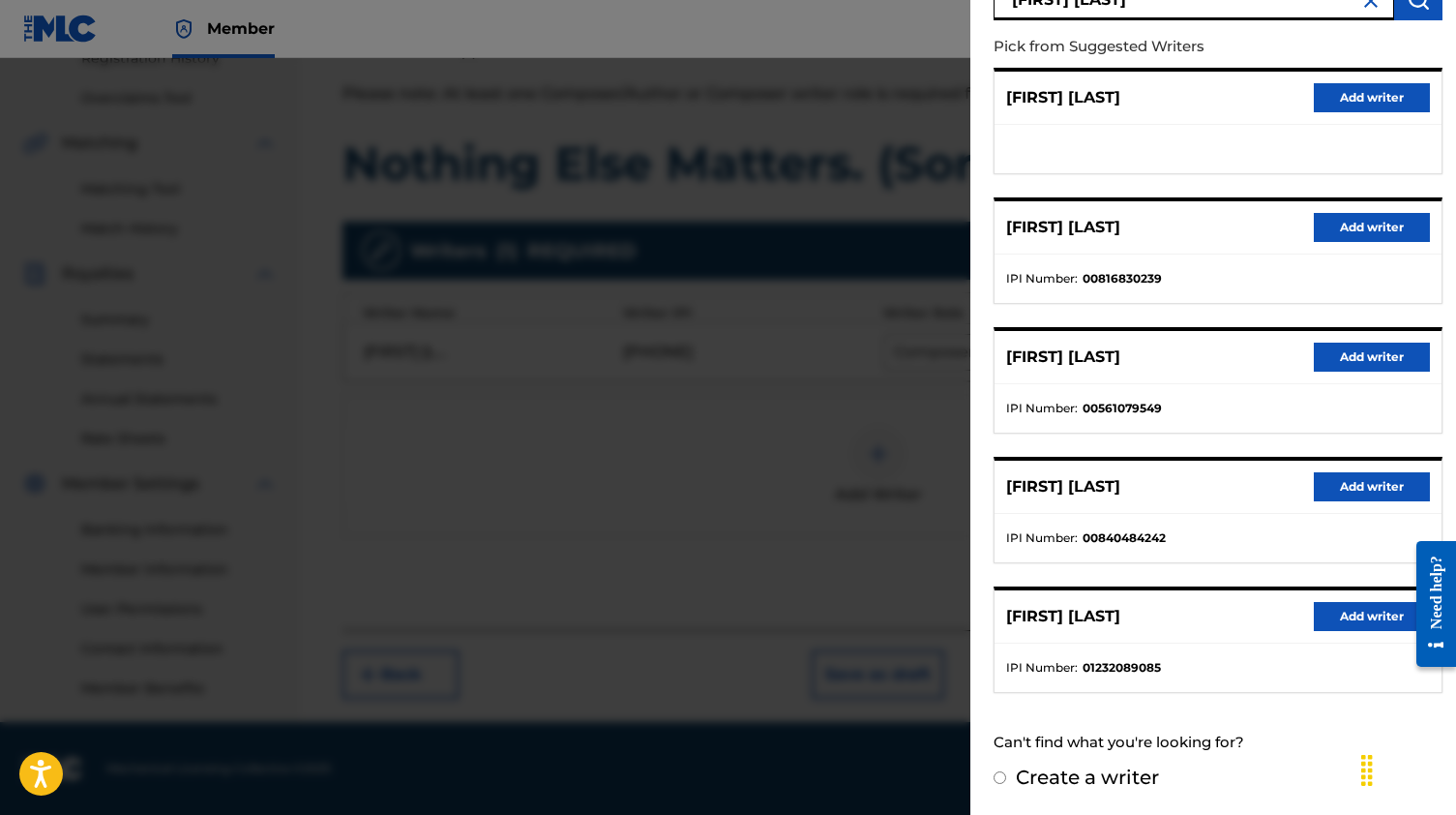 scroll, scrollTop: 193, scrollLeft: 0, axis: vertical 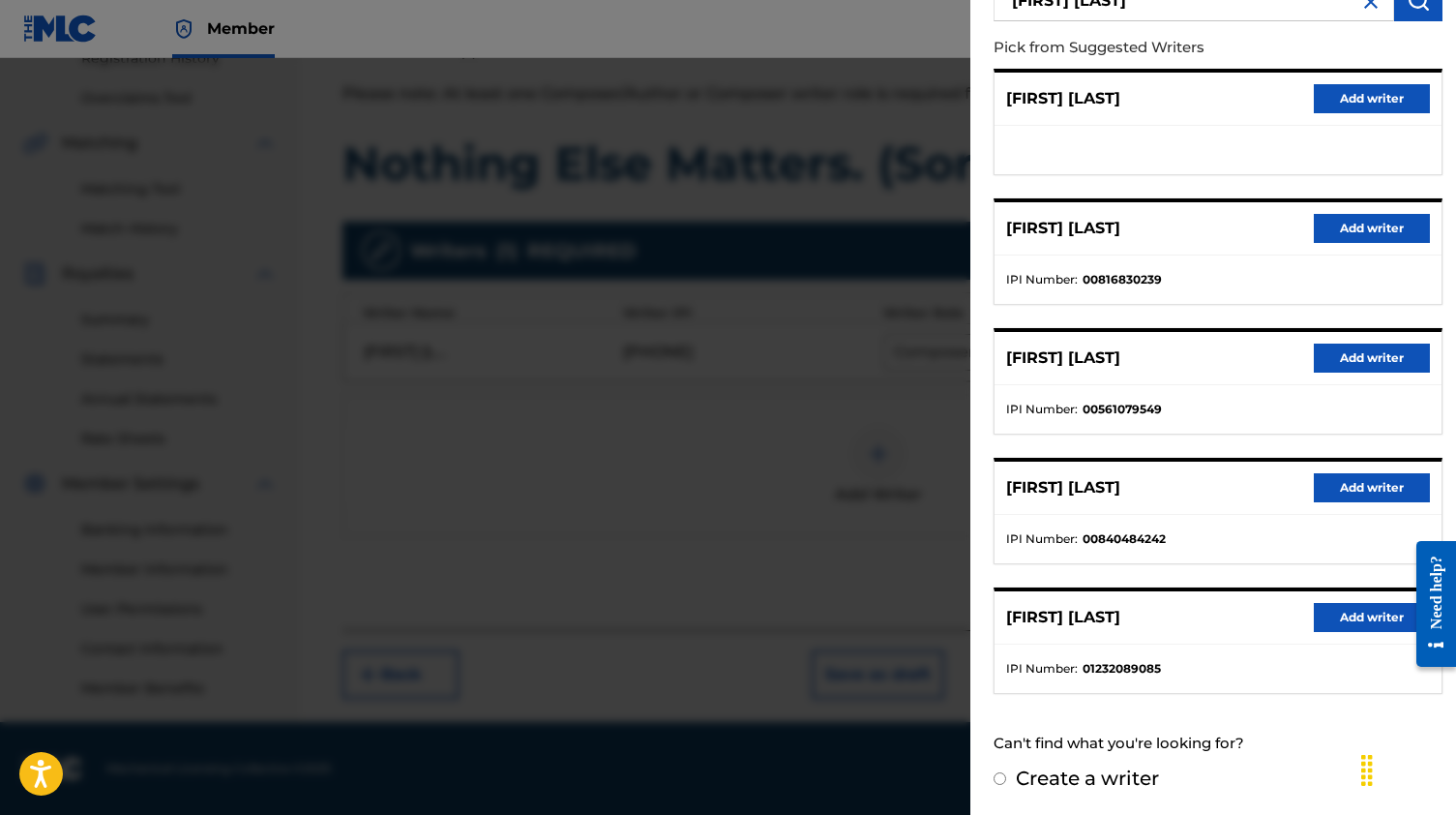 click on "Add Writer Search for a writer [FIRST] [LAST] Pick from Suggested Writers [FIRST] [LAST] Add writer [FIRST] [LAST] Add writer IPI Number : [PHONE] [FIRST] [LAST] Add writer IPI Number : [PHONE] [FIRST] [LAST] Add writer IPI Number : [PHONE] [FIRST] [LAST] Add writer IPI Number : [PHONE] [FIRST] [LAST] Add writer IPI Number : [PHONE] Can't find what you're looking for? Create a writer" at bounding box center (1218, 312) 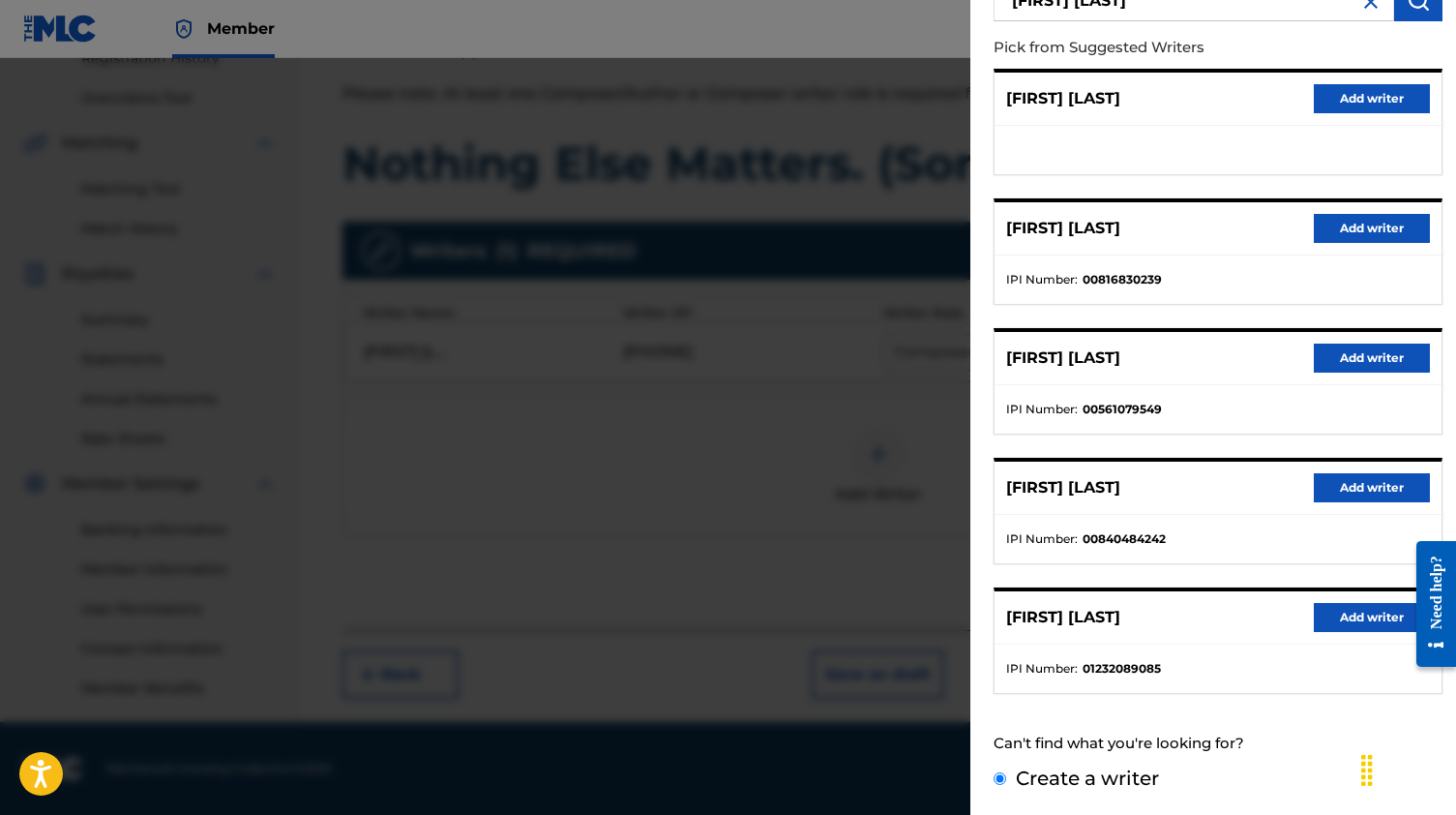 click on "Create a writer" at bounding box center (999, 778) 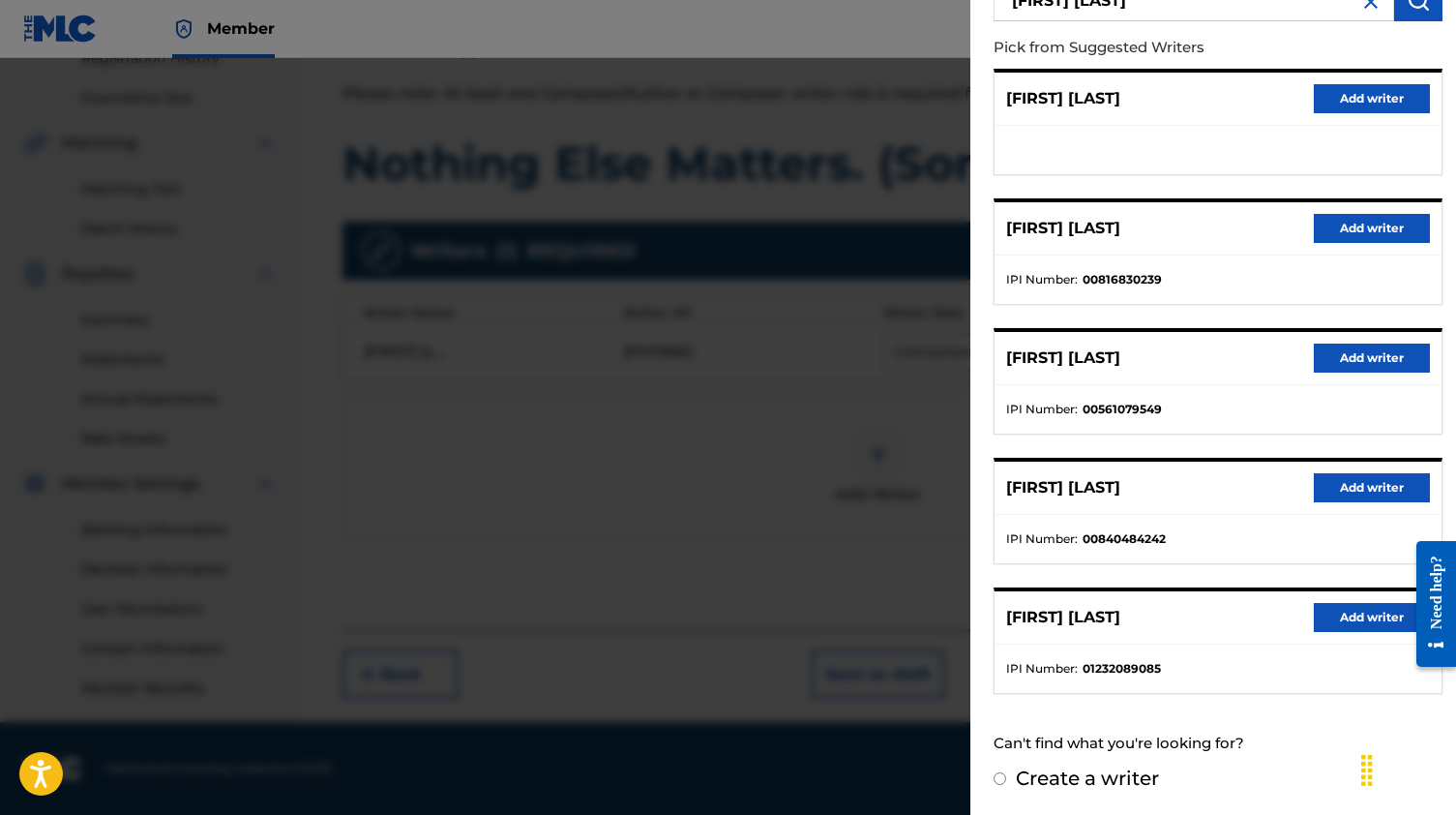 radio on "false" 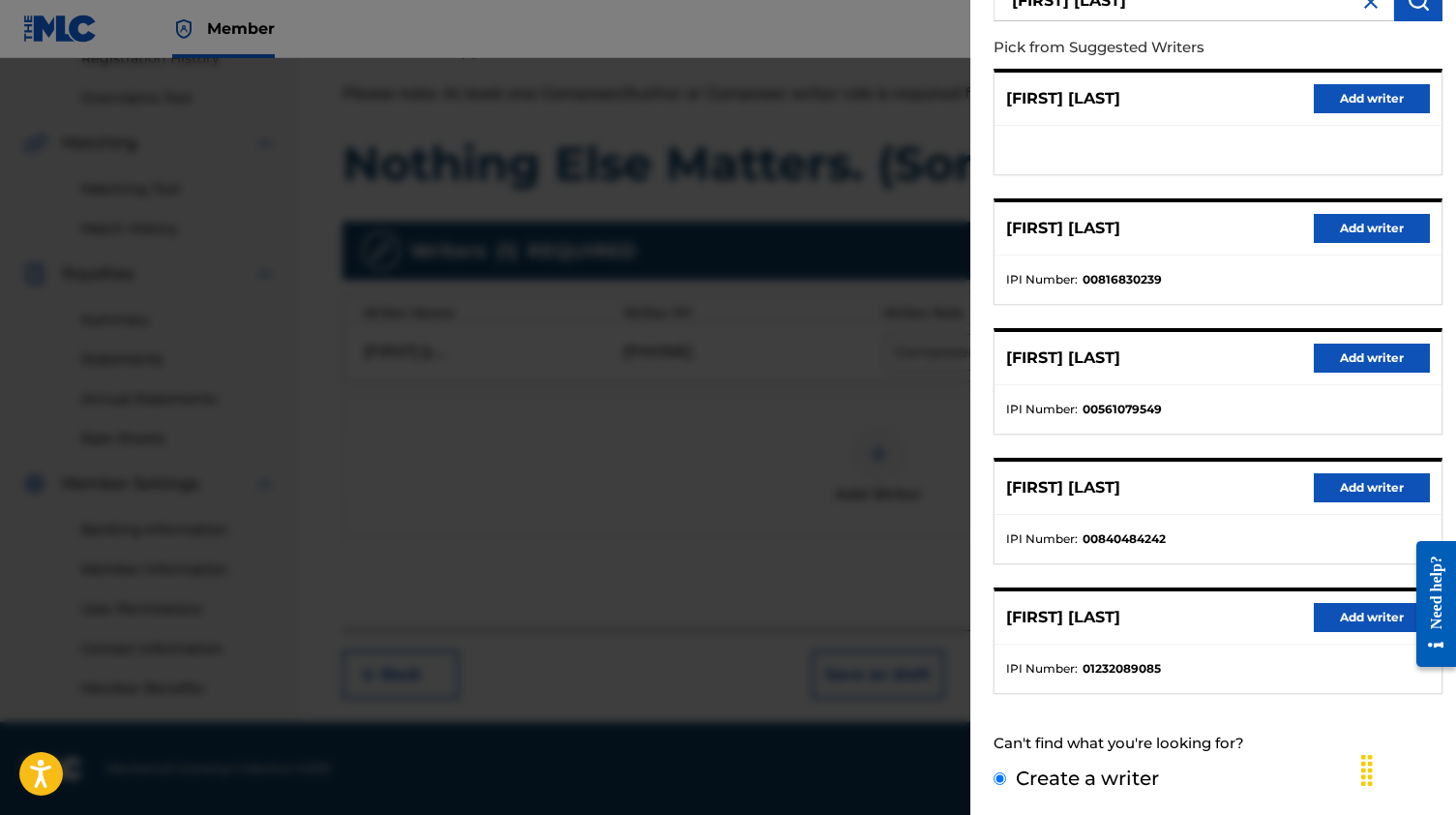 scroll, scrollTop: 0, scrollLeft: 0, axis: both 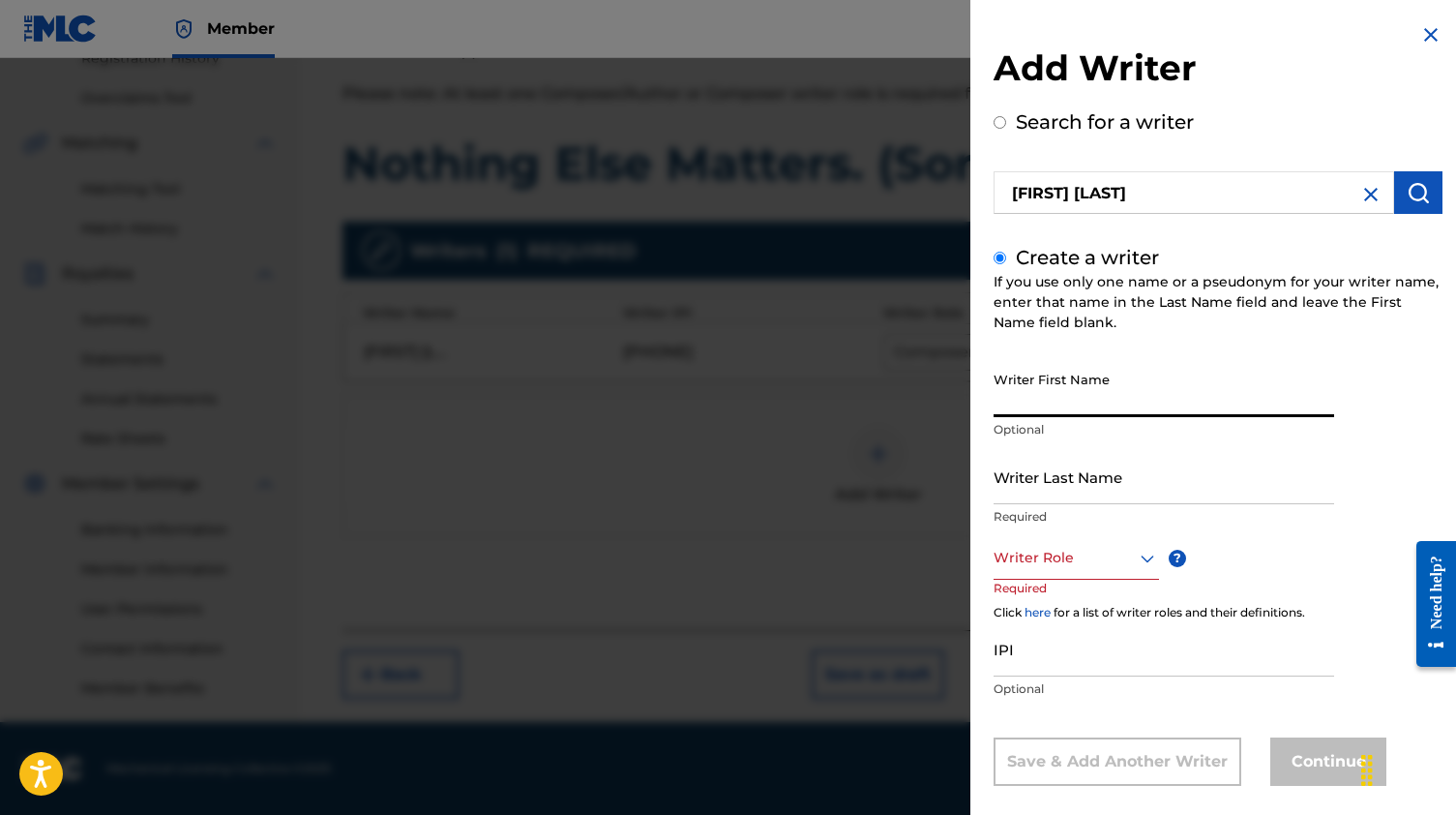 click on "Writer First Name" at bounding box center (1164, 389) 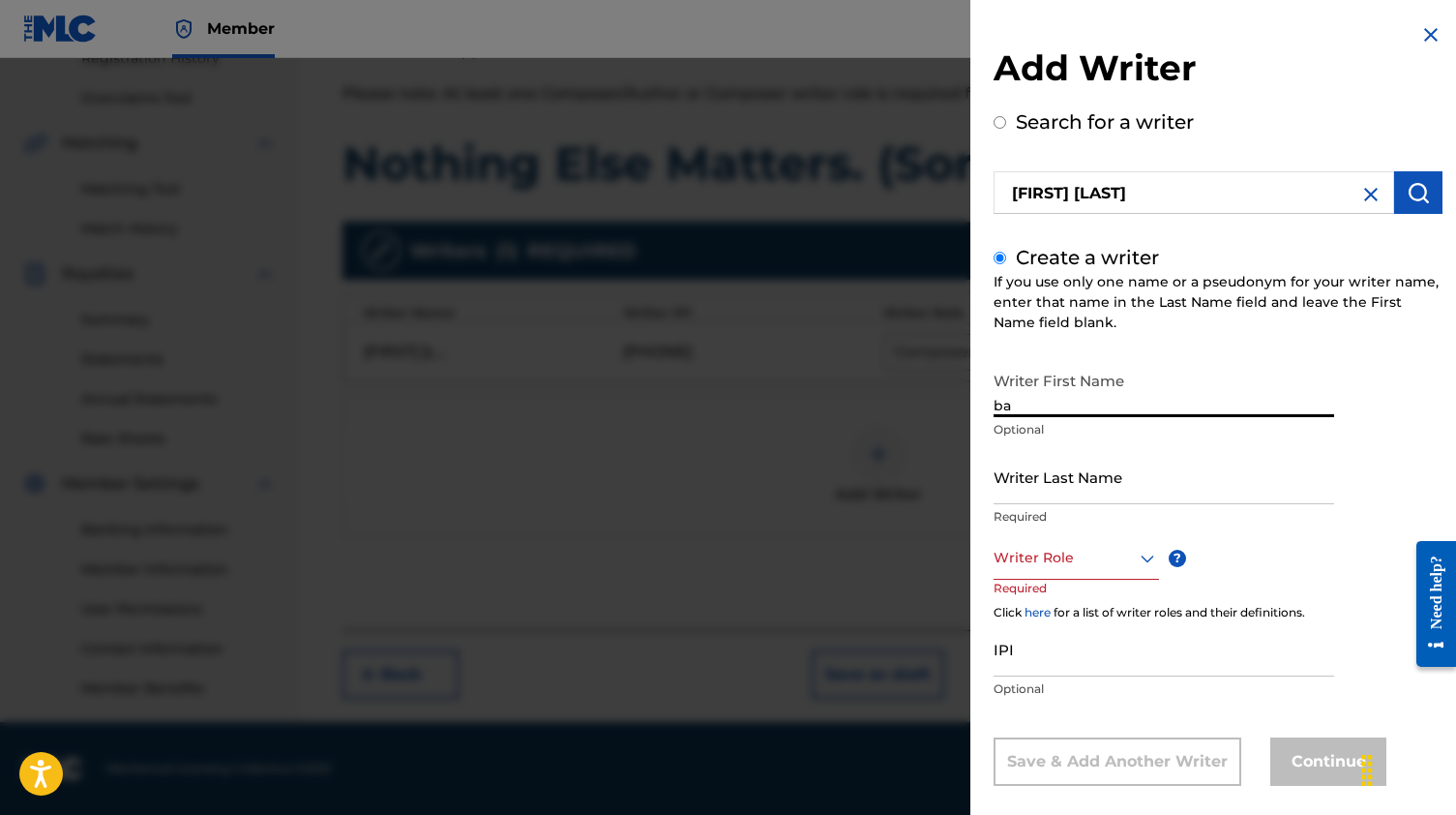 type on "b" 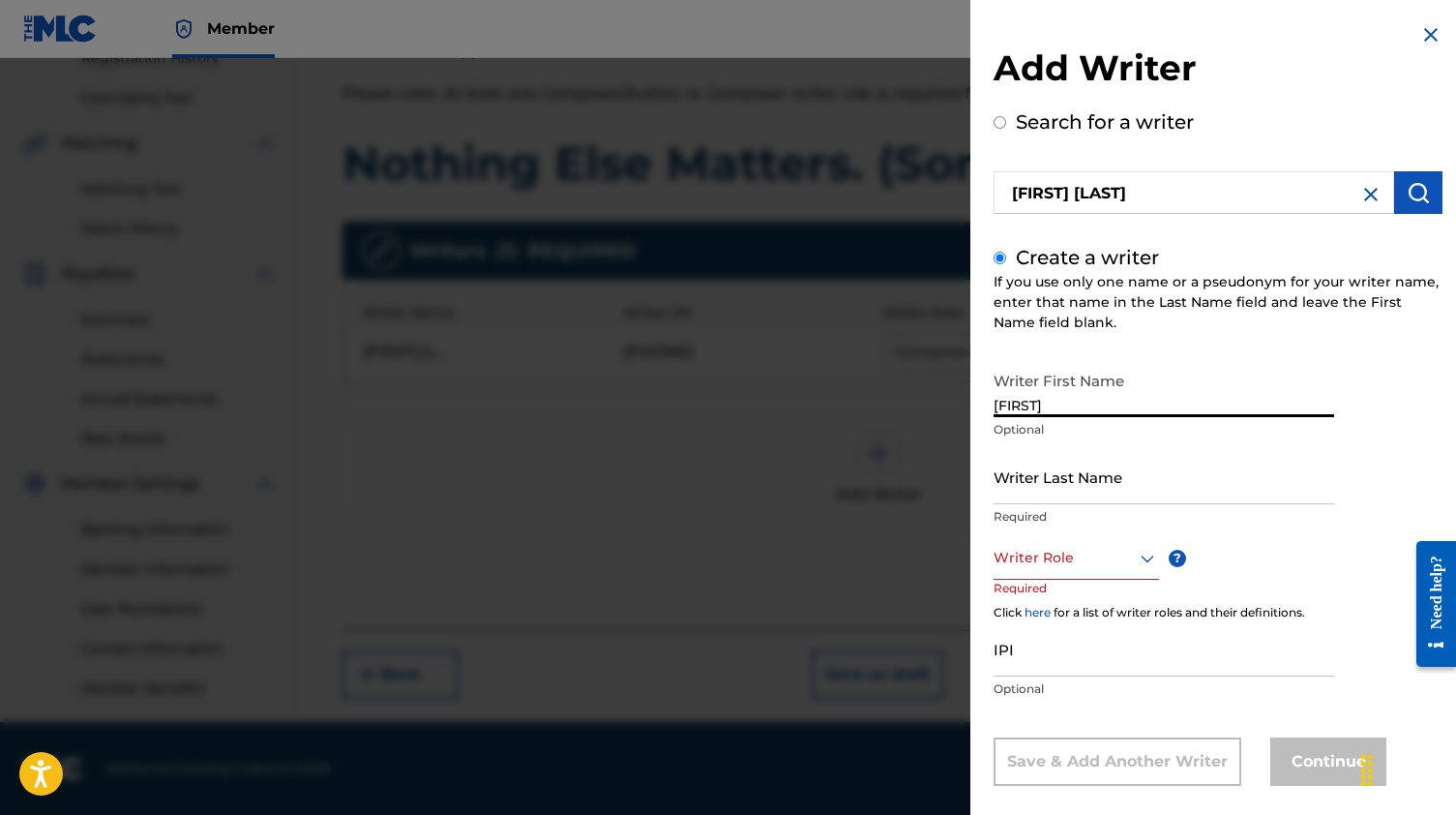 type on "[FIRST]" 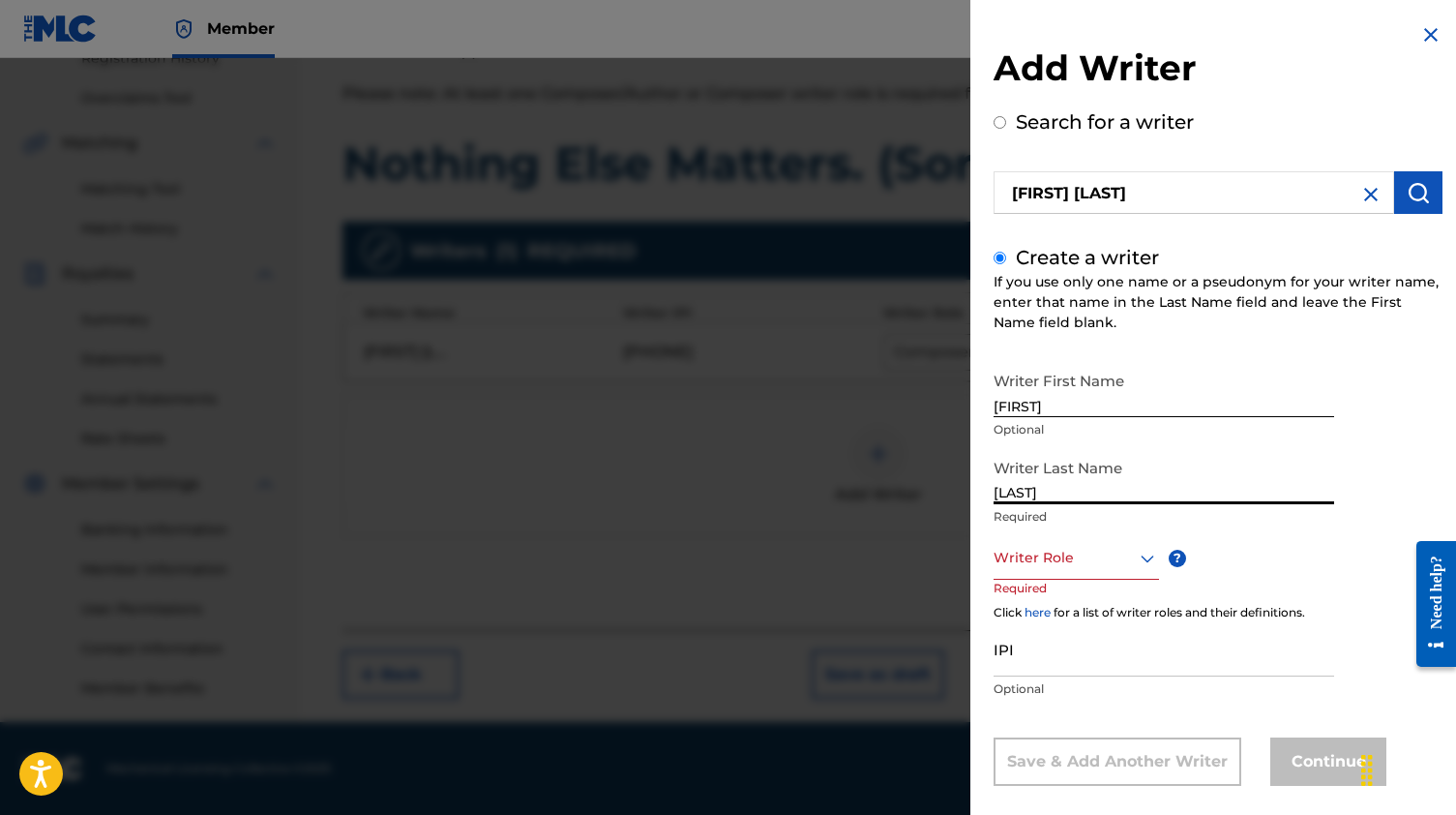 type on "[LAST]" 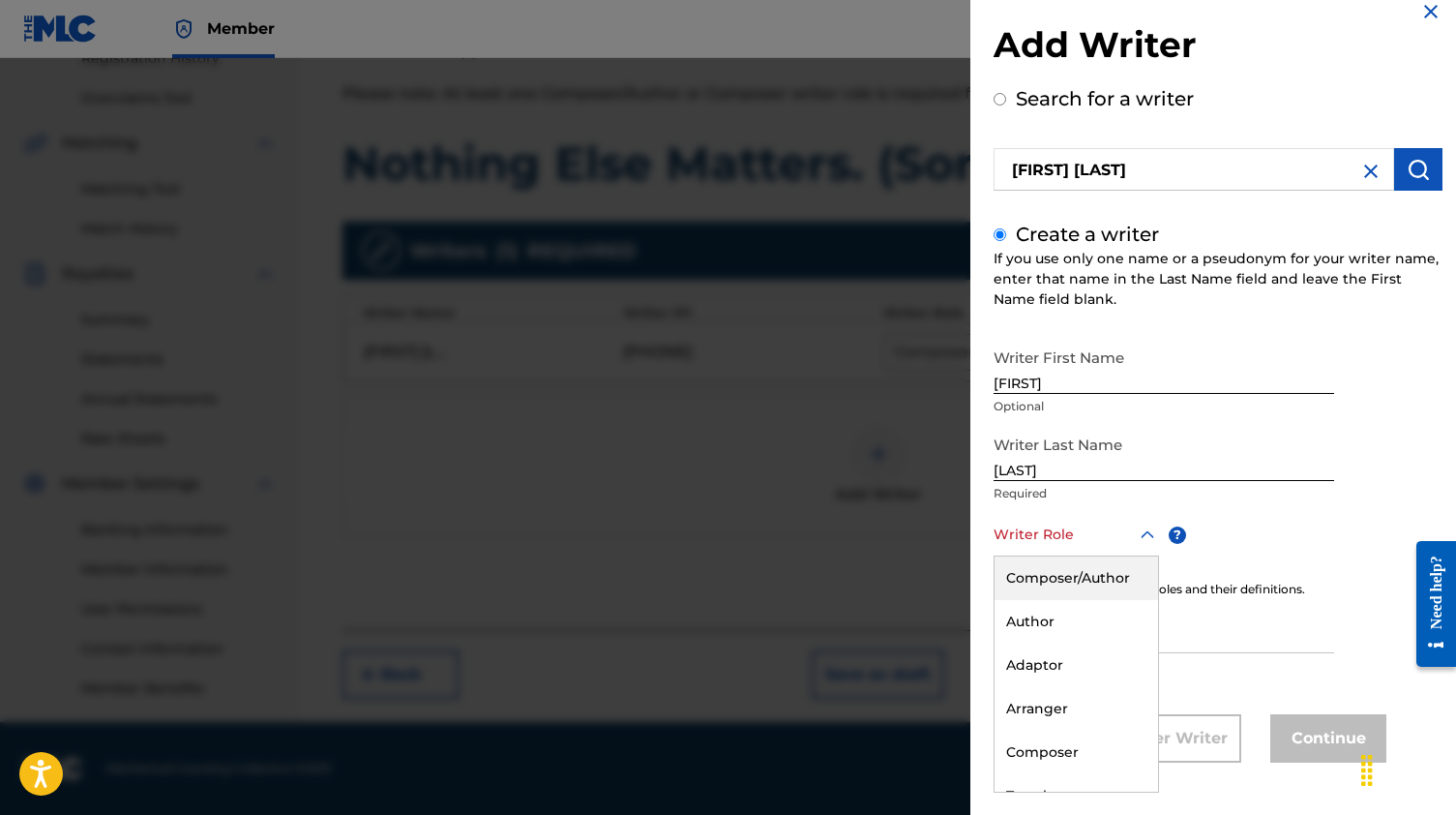 click on "Composer/Author" at bounding box center (1076, 578) 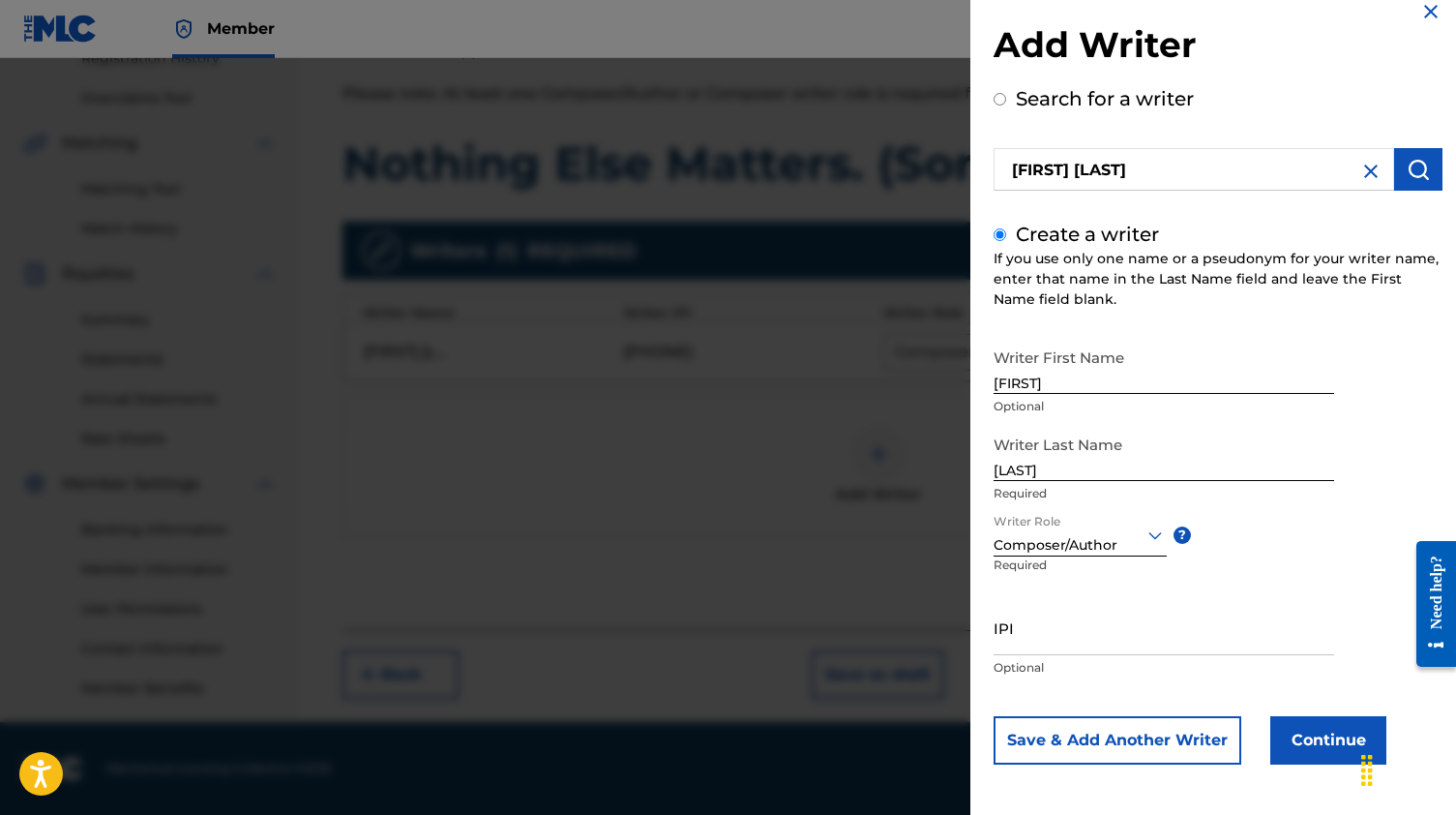 click on "Continue" at bounding box center (1328, 740) 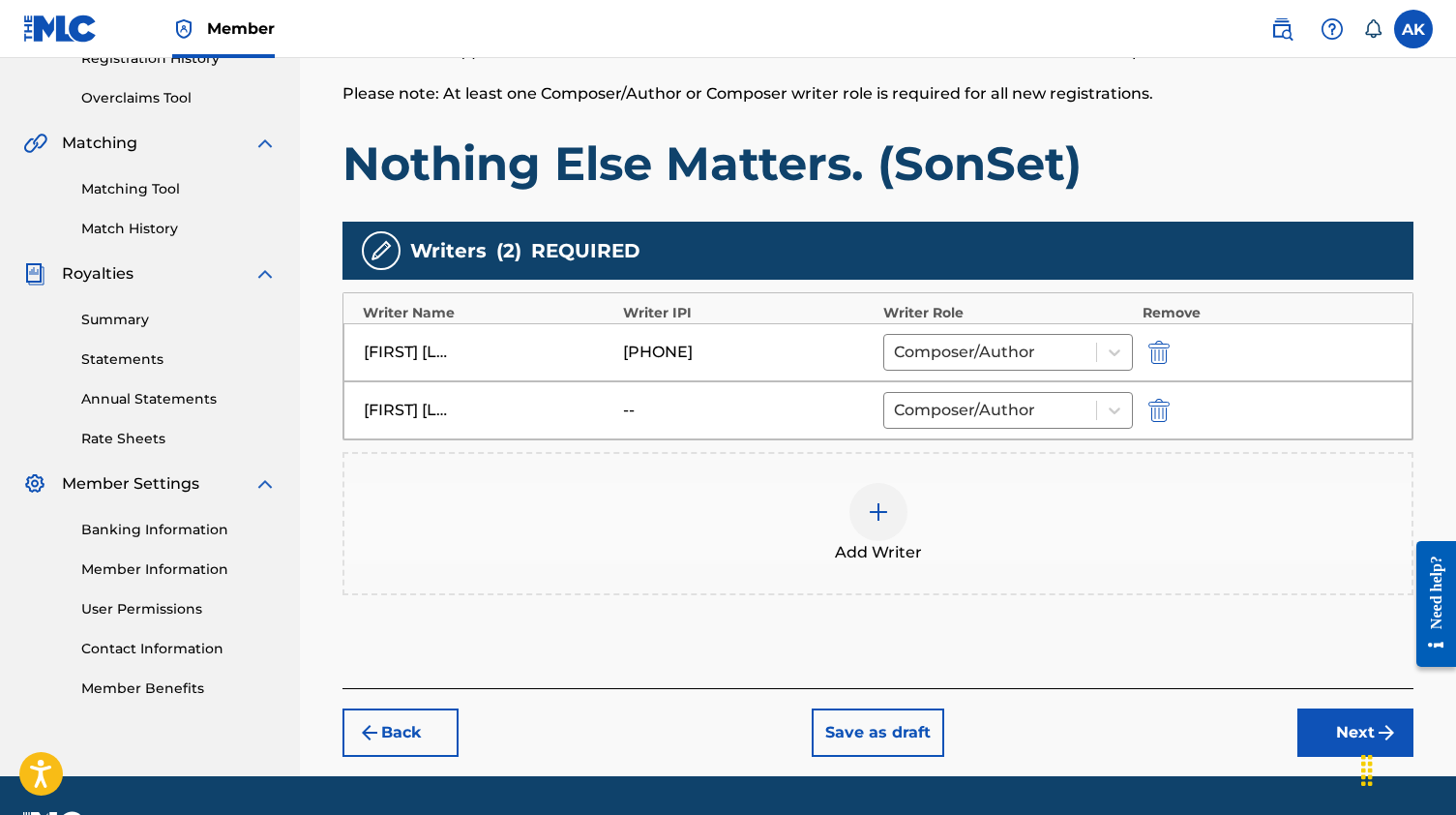 click on "Next" at bounding box center (1355, 733) 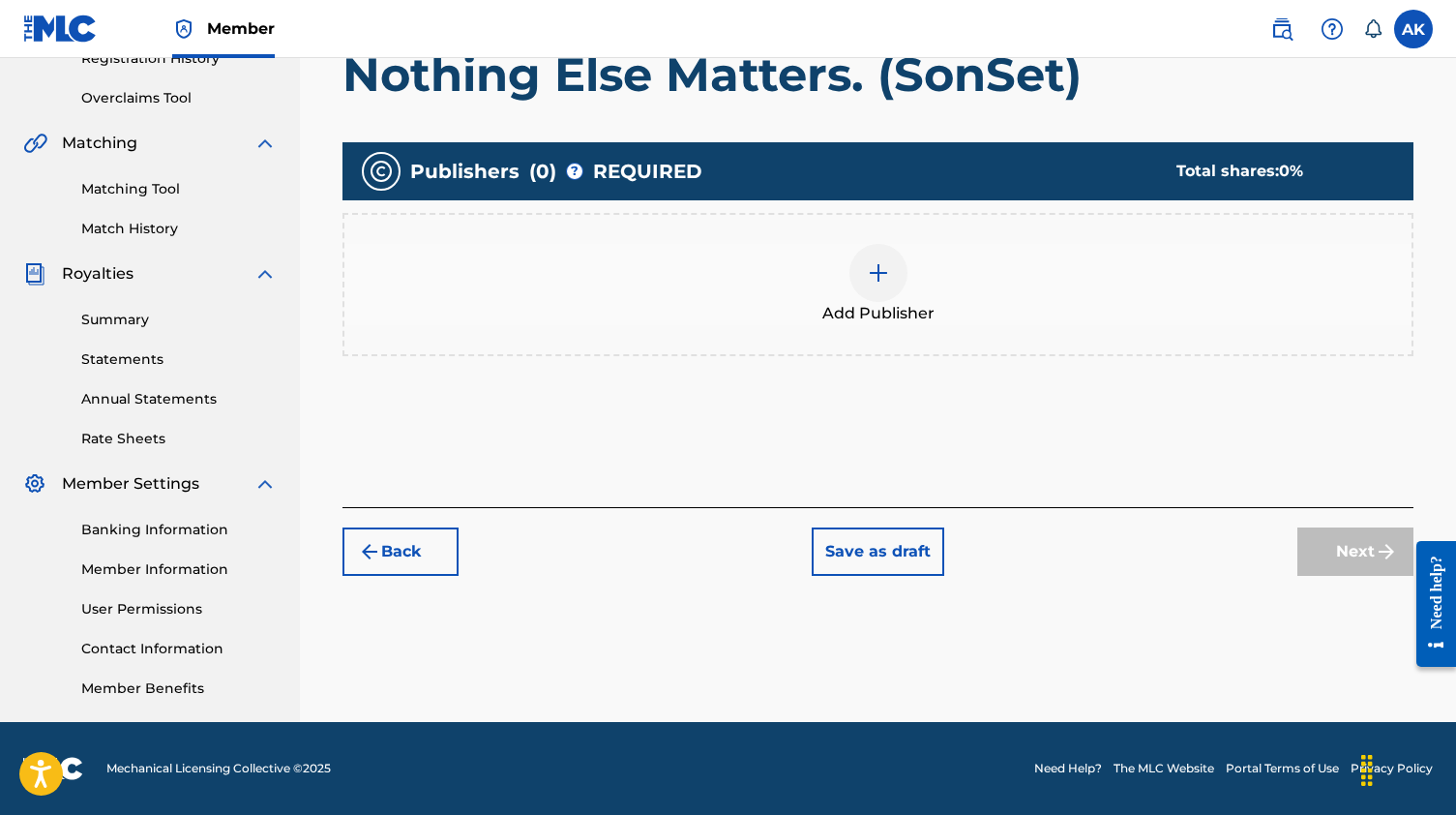 scroll, scrollTop: 87, scrollLeft: 0, axis: vertical 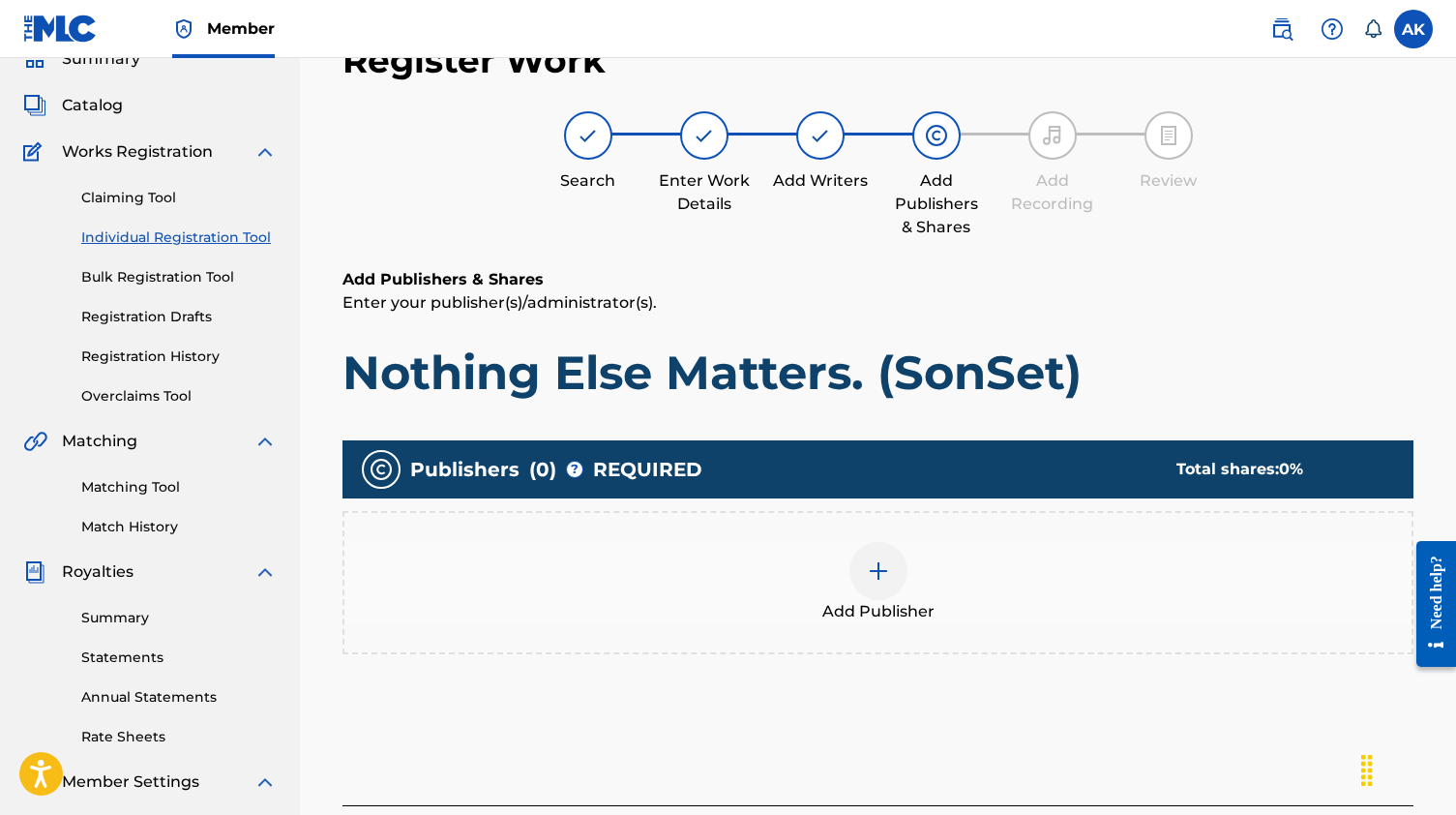 click on "Add Publisher" at bounding box center [878, 612] 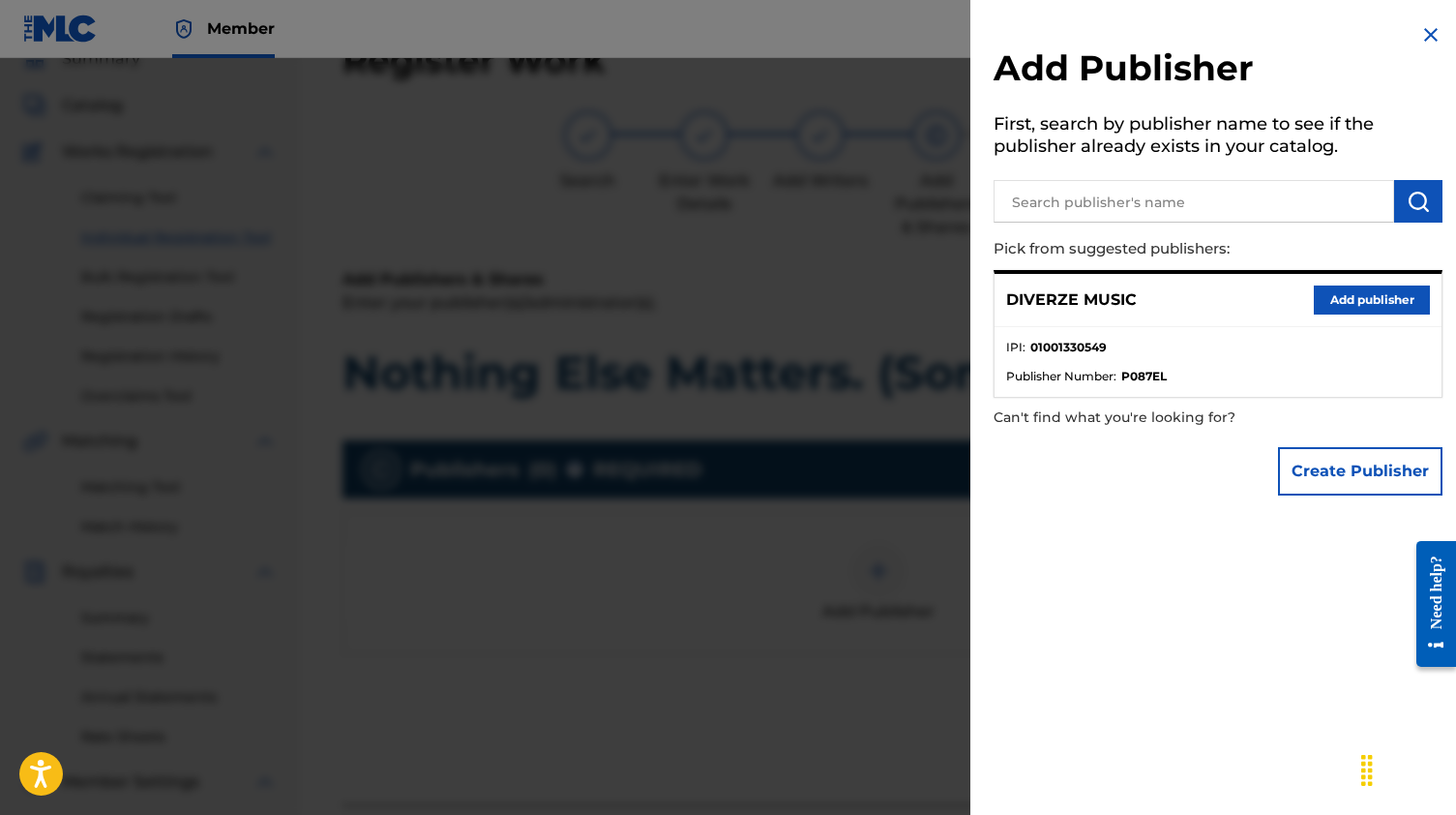 click on "Add publisher" at bounding box center [1372, 300] 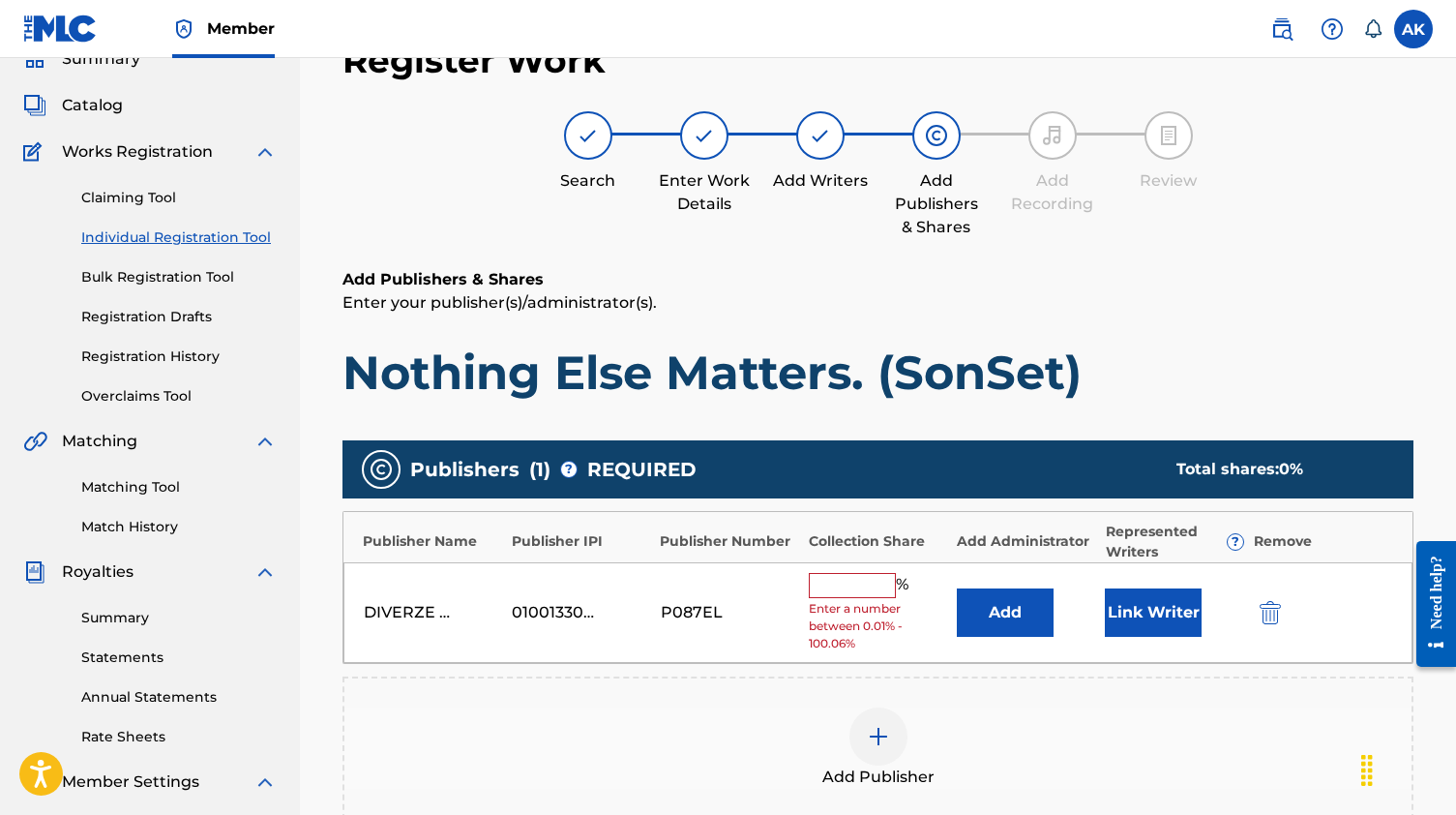 click at bounding box center (852, 586) 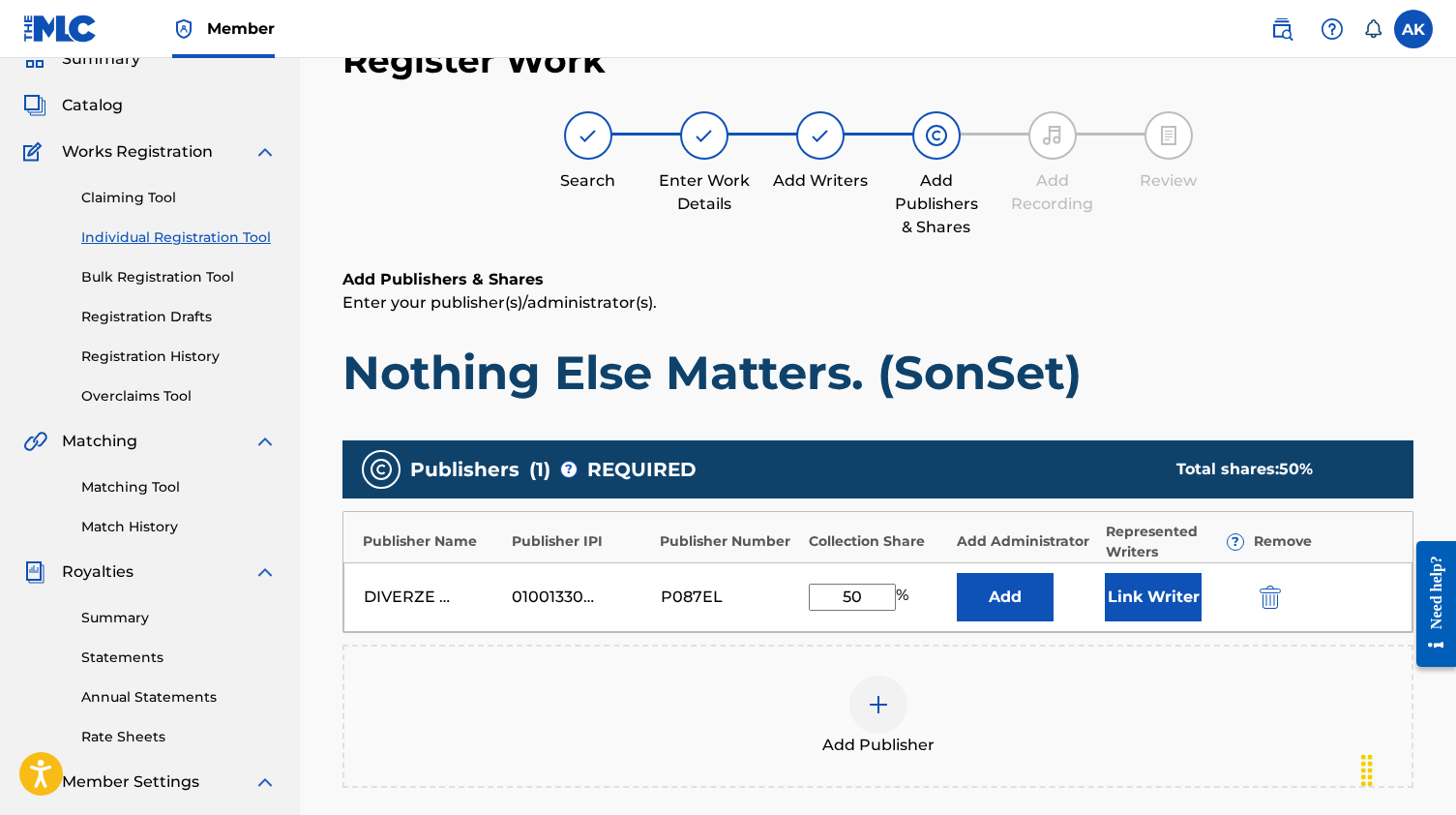 type on "50" 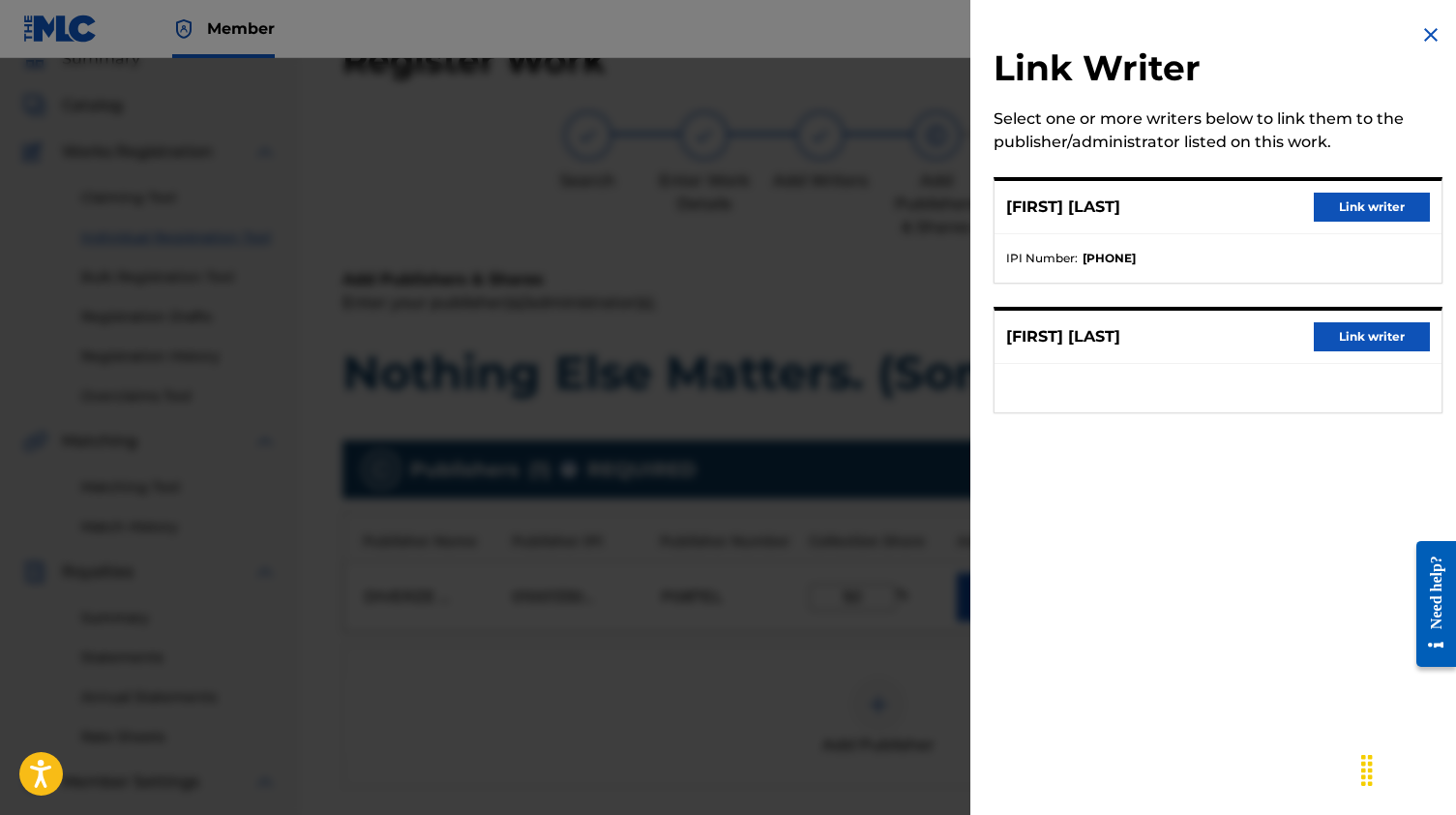 click on "Link writer" at bounding box center (1372, 207) 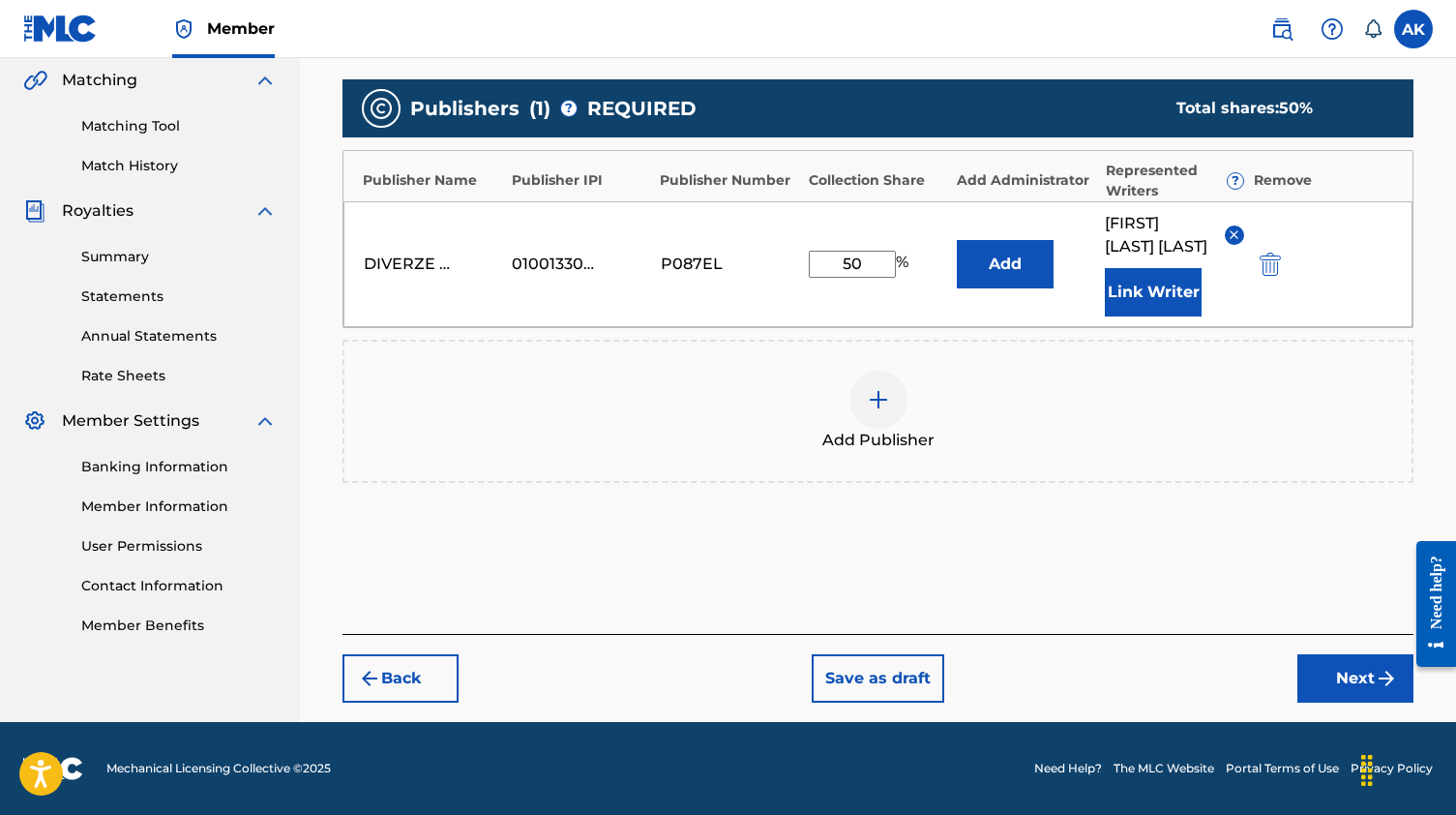 click on "Next" at bounding box center (1355, 679) 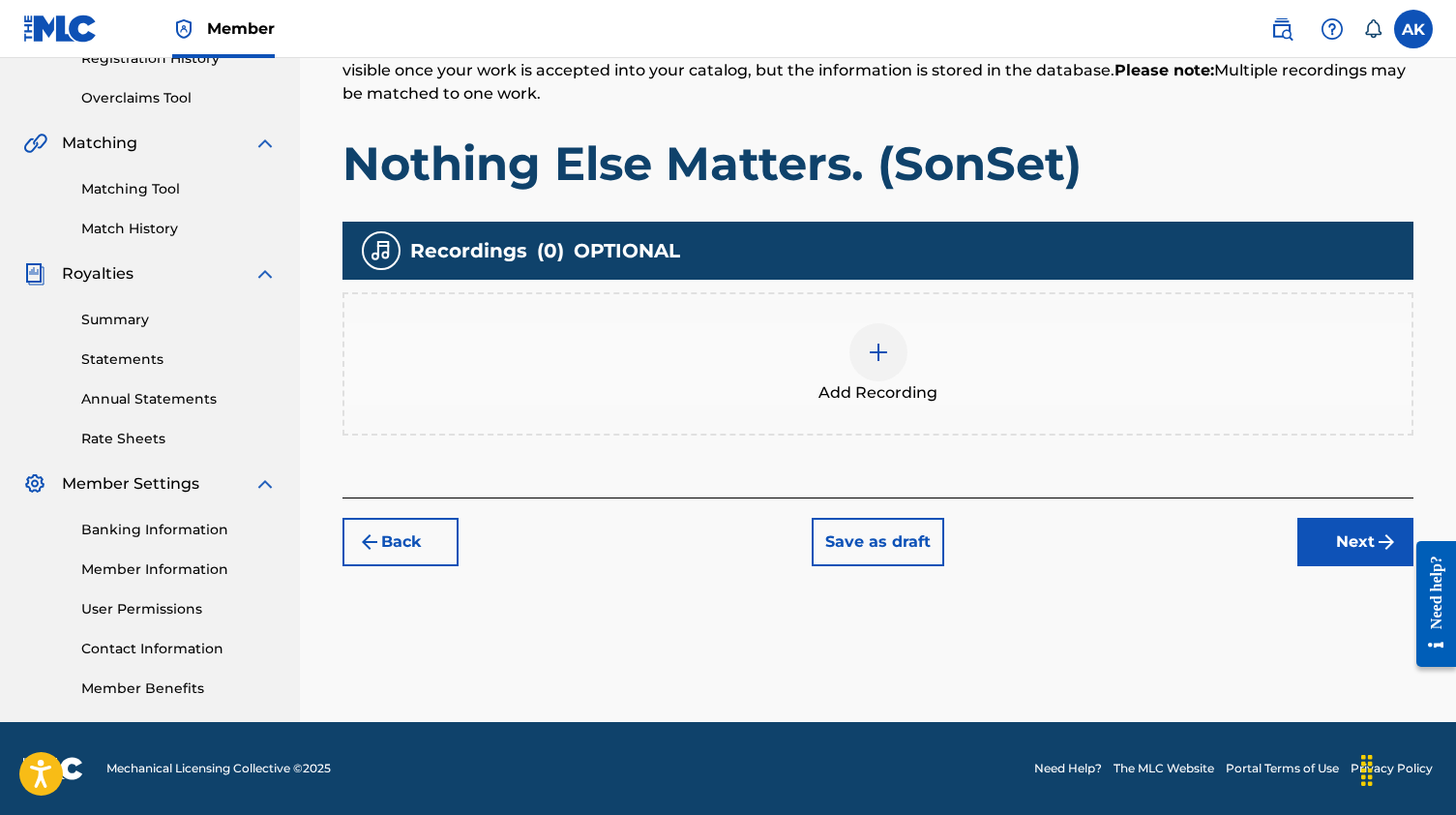 scroll, scrollTop: 385, scrollLeft: 0, axis: vertical 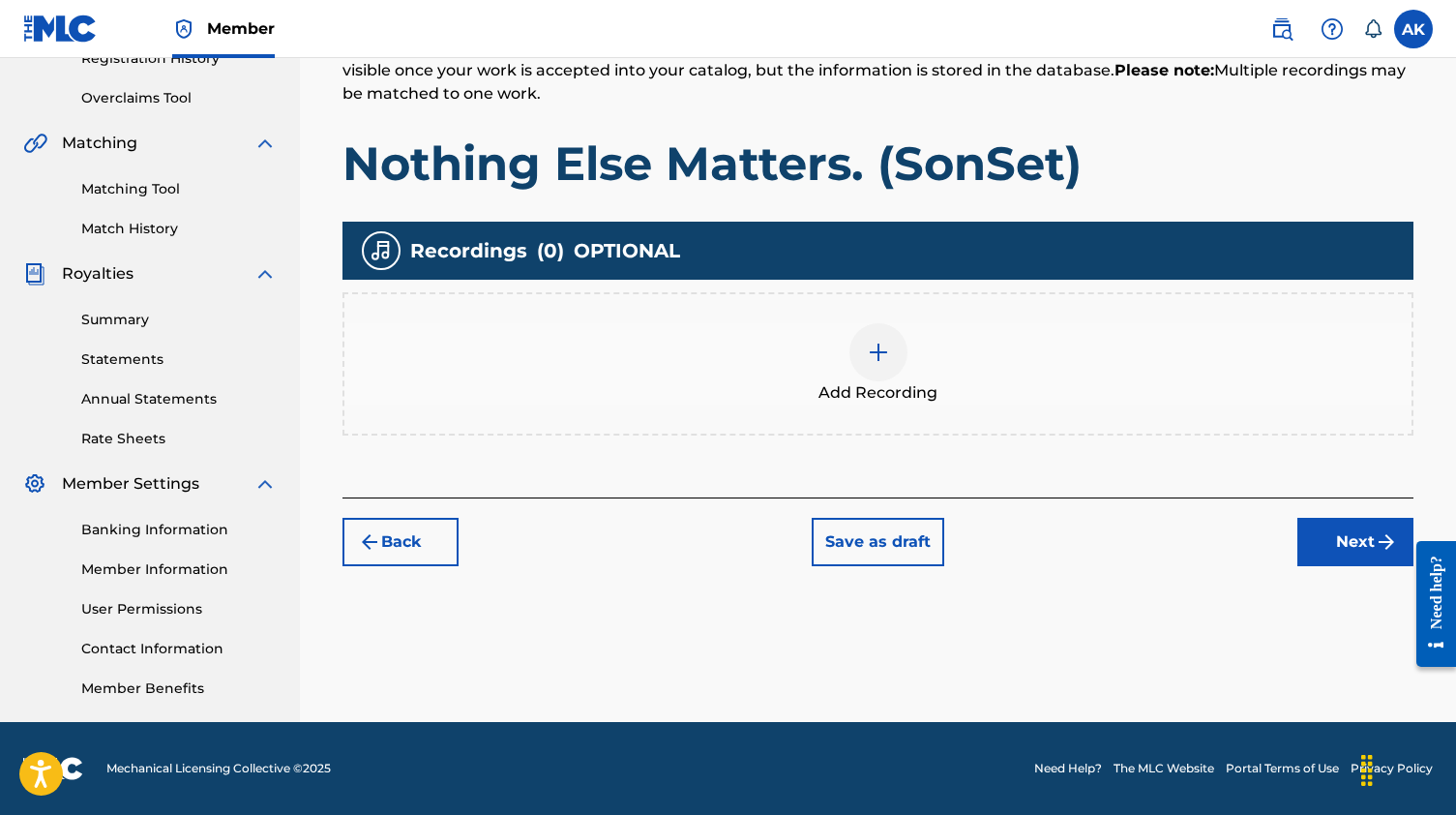 click on "Add Recording" at bounding box center (877, 364) 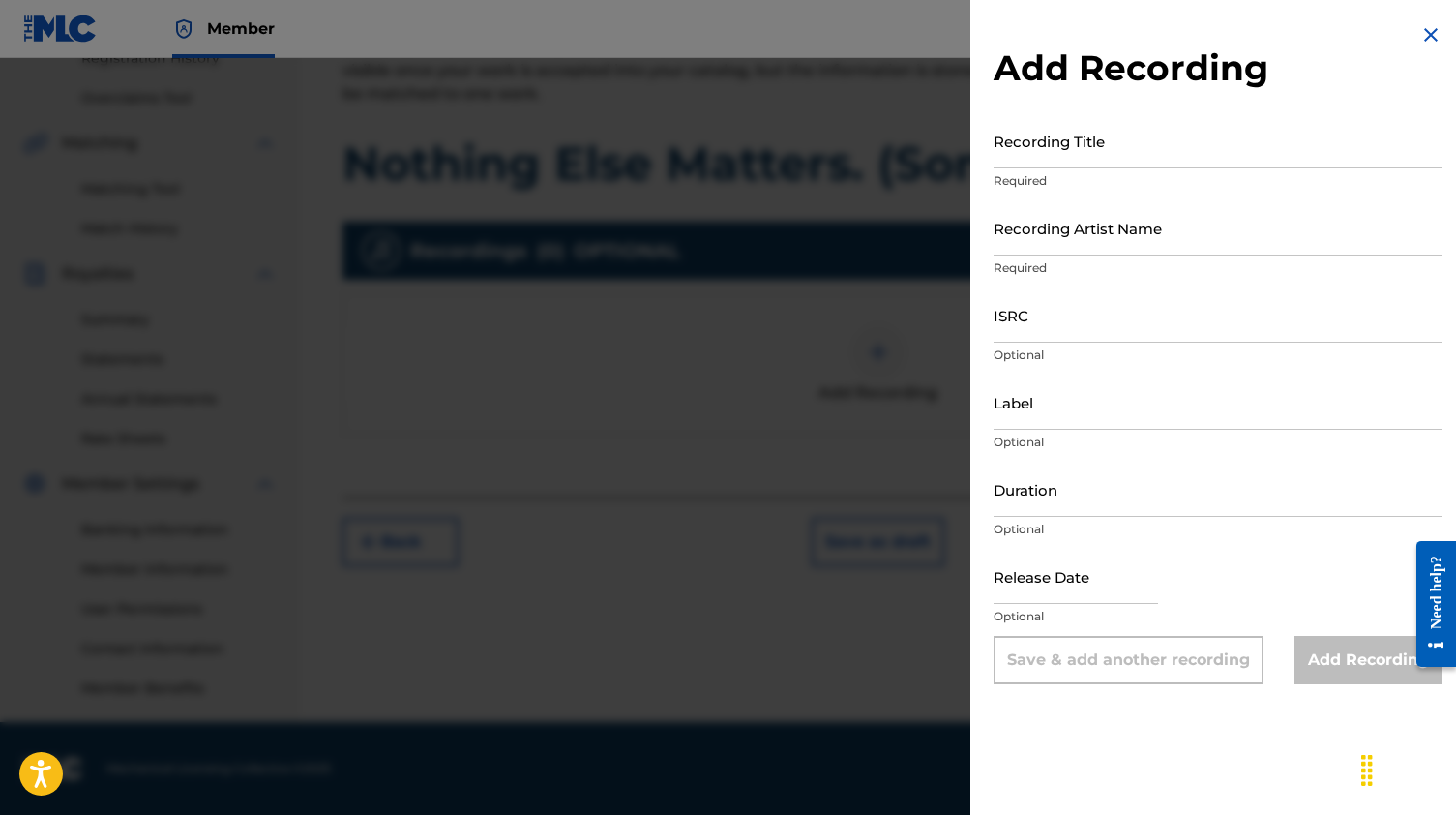 click on "Recording Title" at bounding box center [1218, 140] 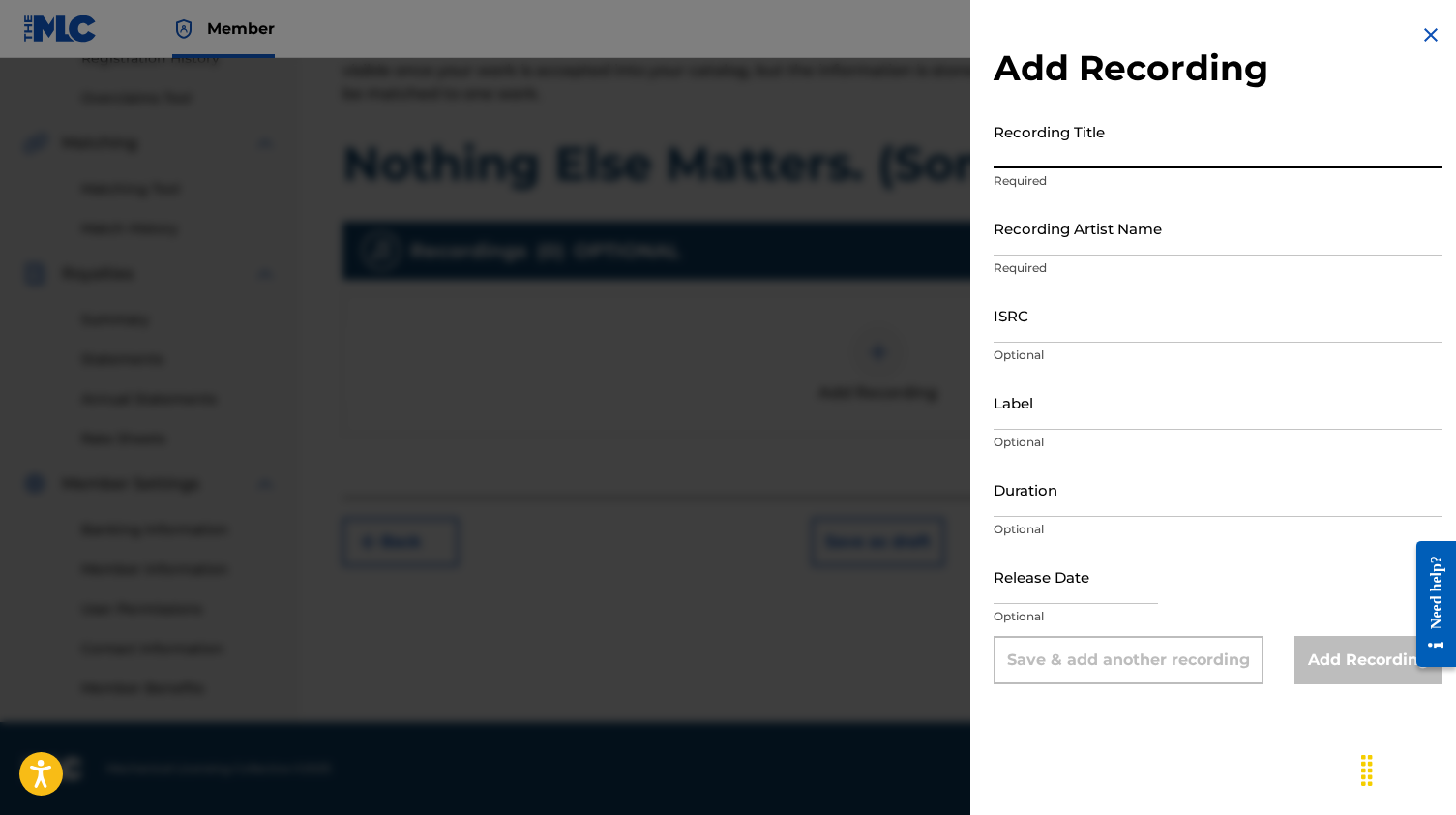paste on "Nothing Else Matters. (SonSet)" 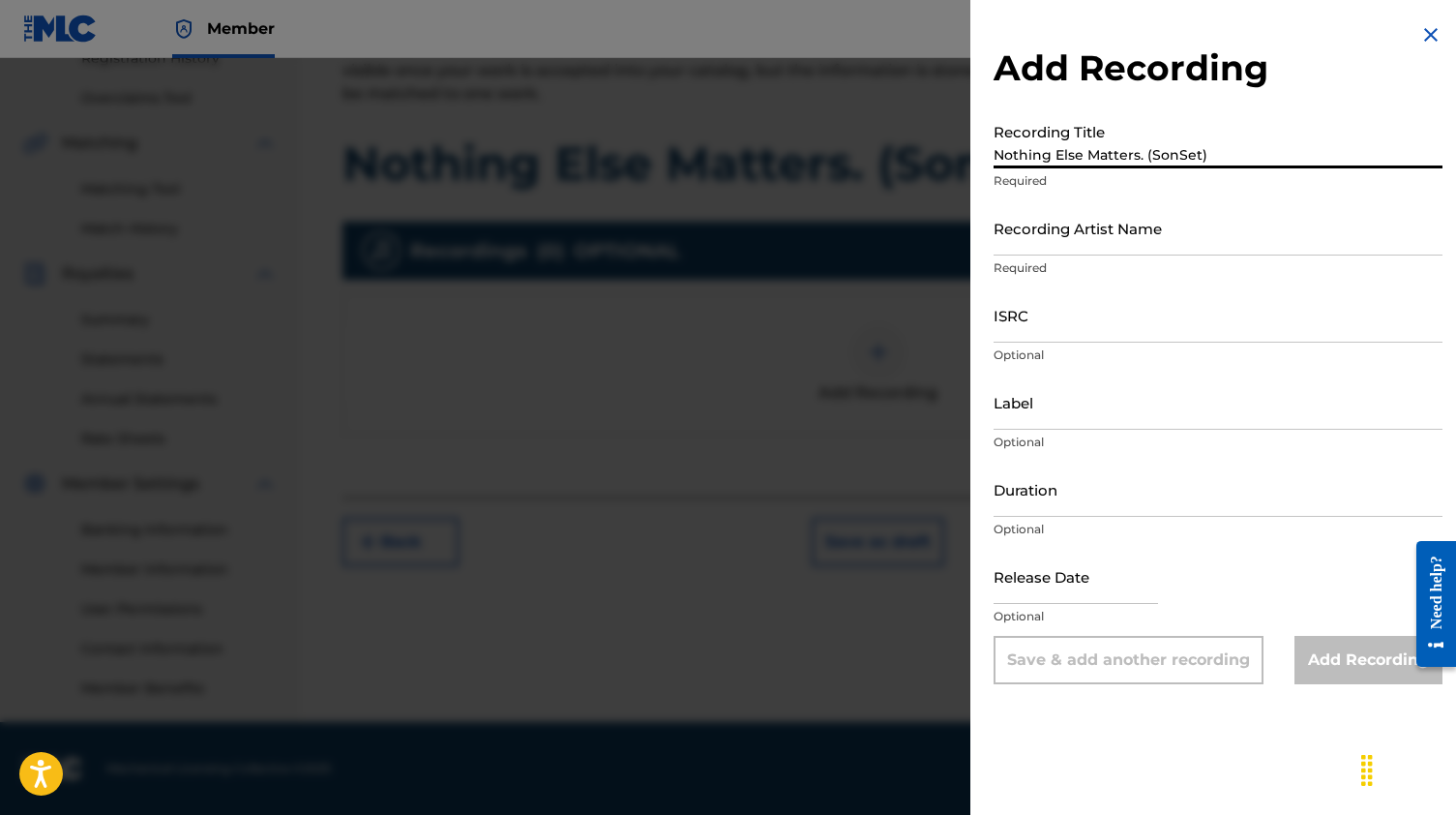 scroll, scrollTop: 383, scrollLeft: 0, axis: vertical 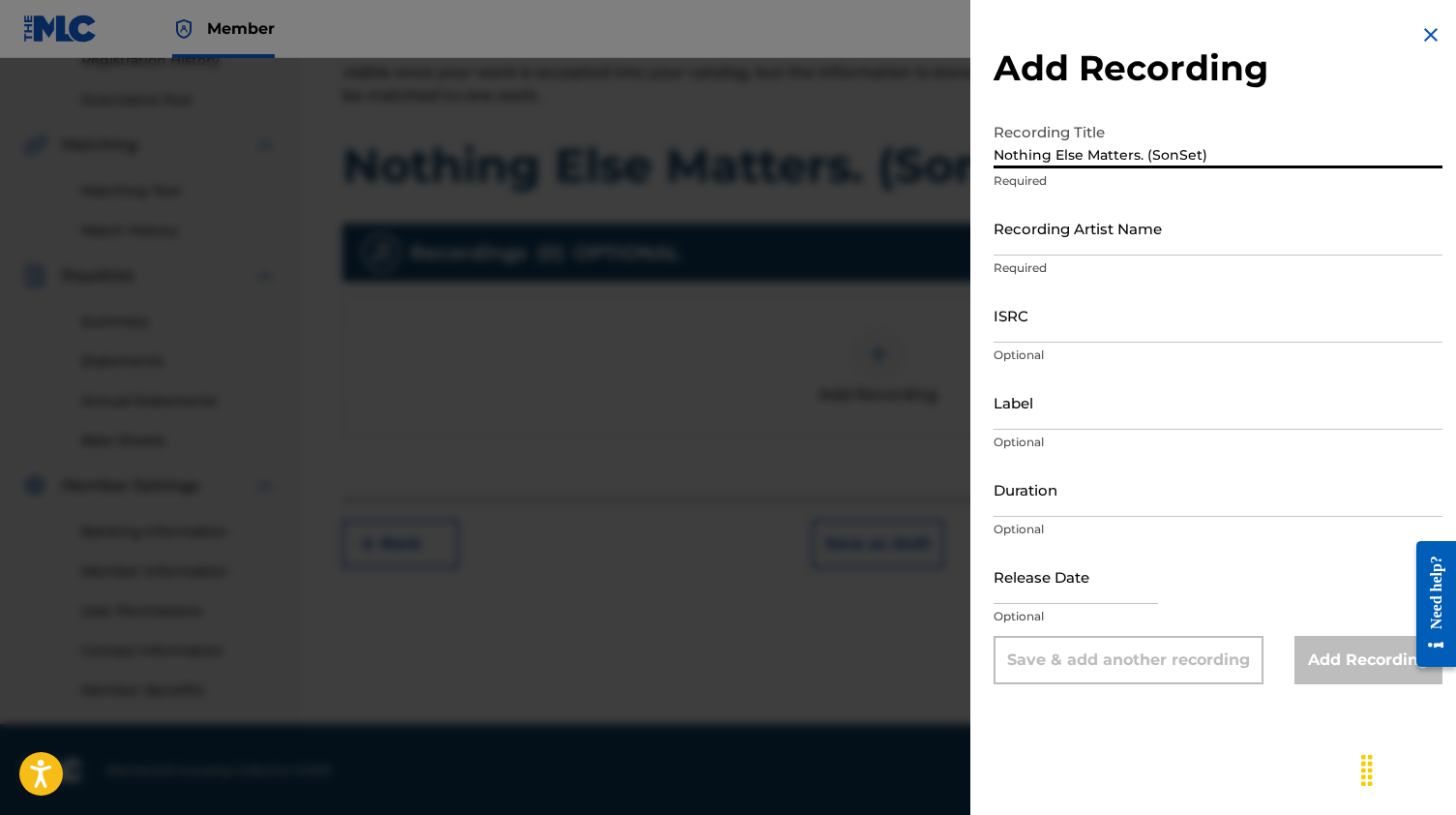 type on "Nothing Else Matters. (SonSet)" 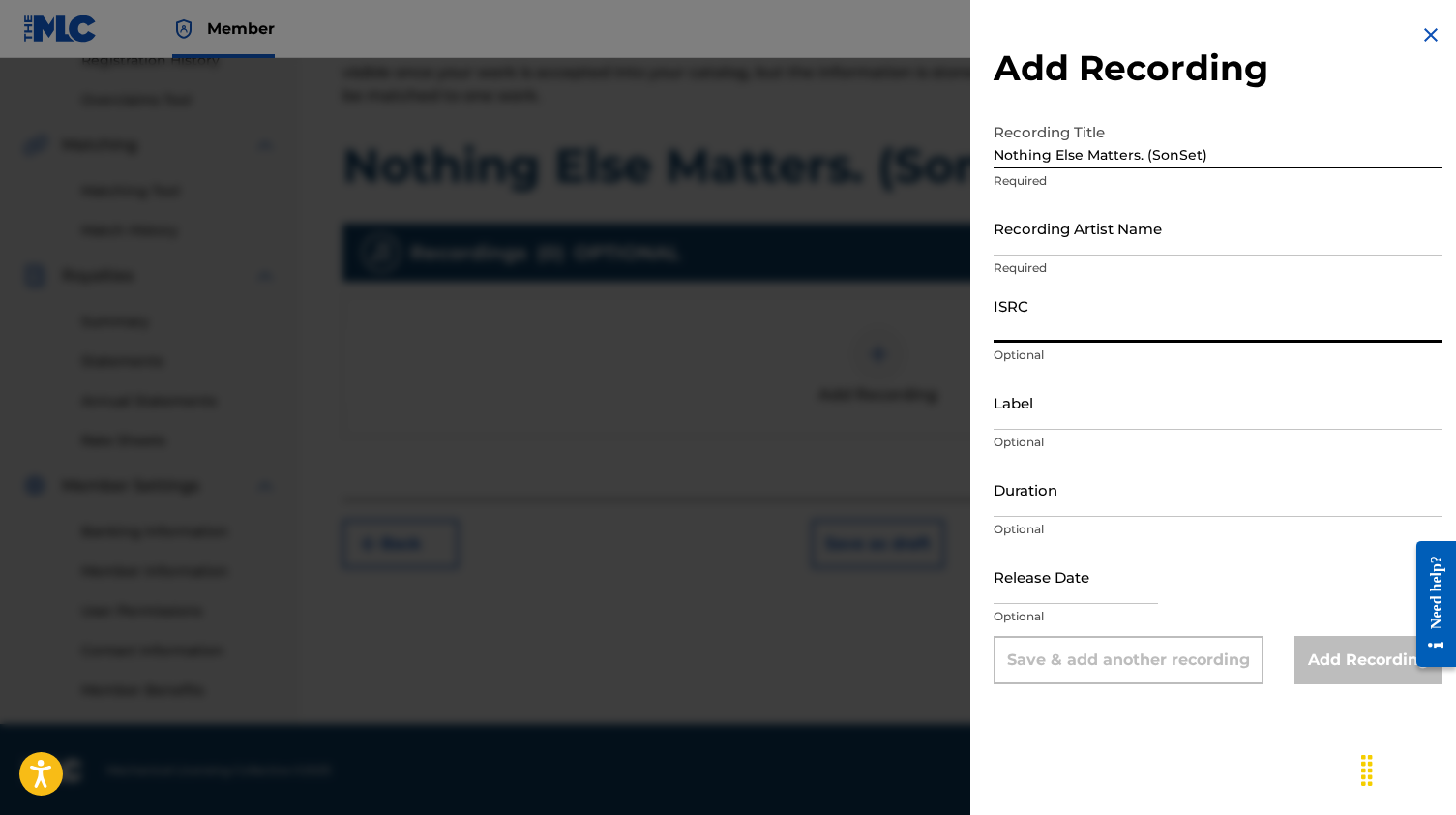 paste on "QMFMF2385574" 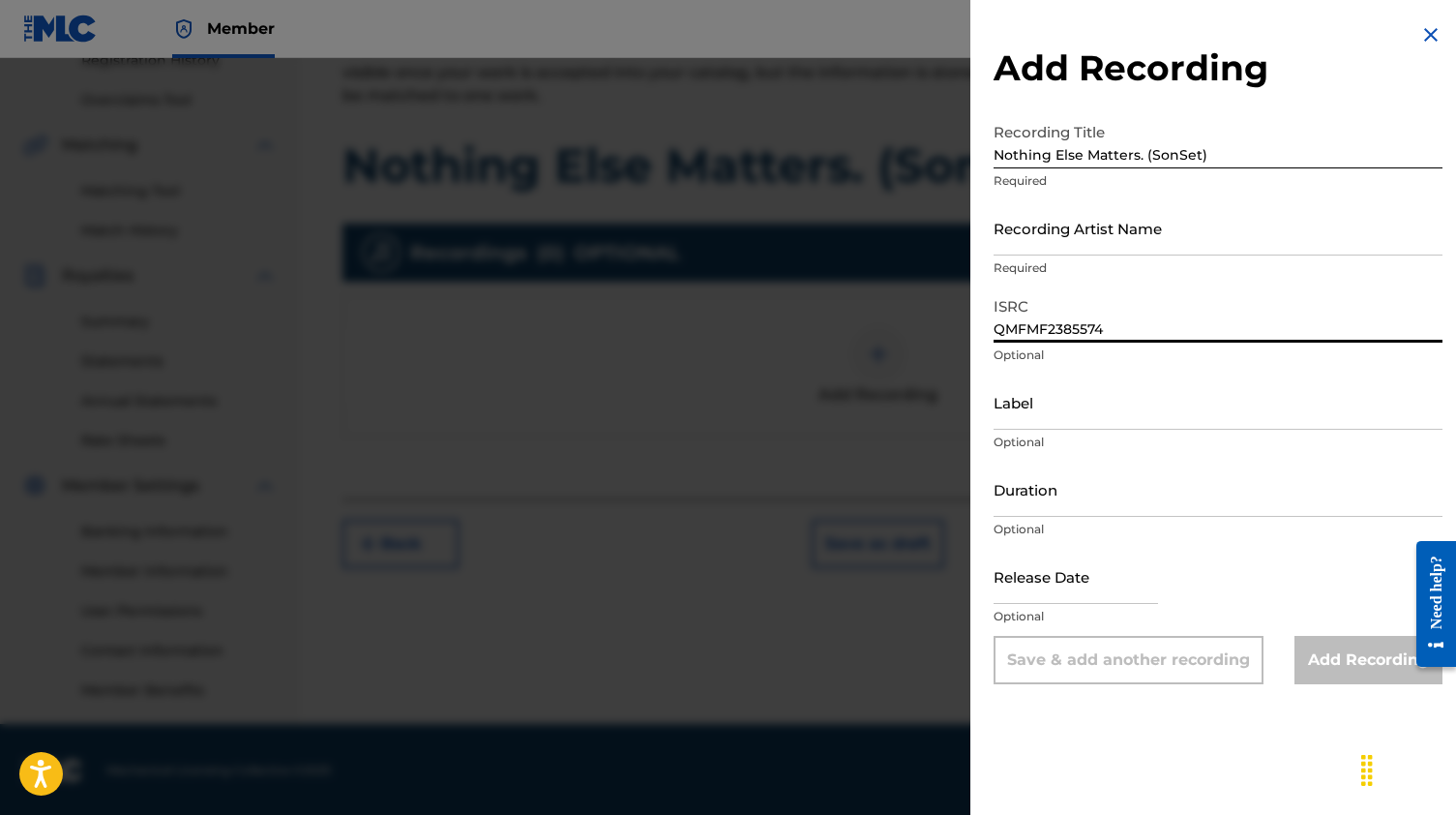 type on "QMFMF2385574" 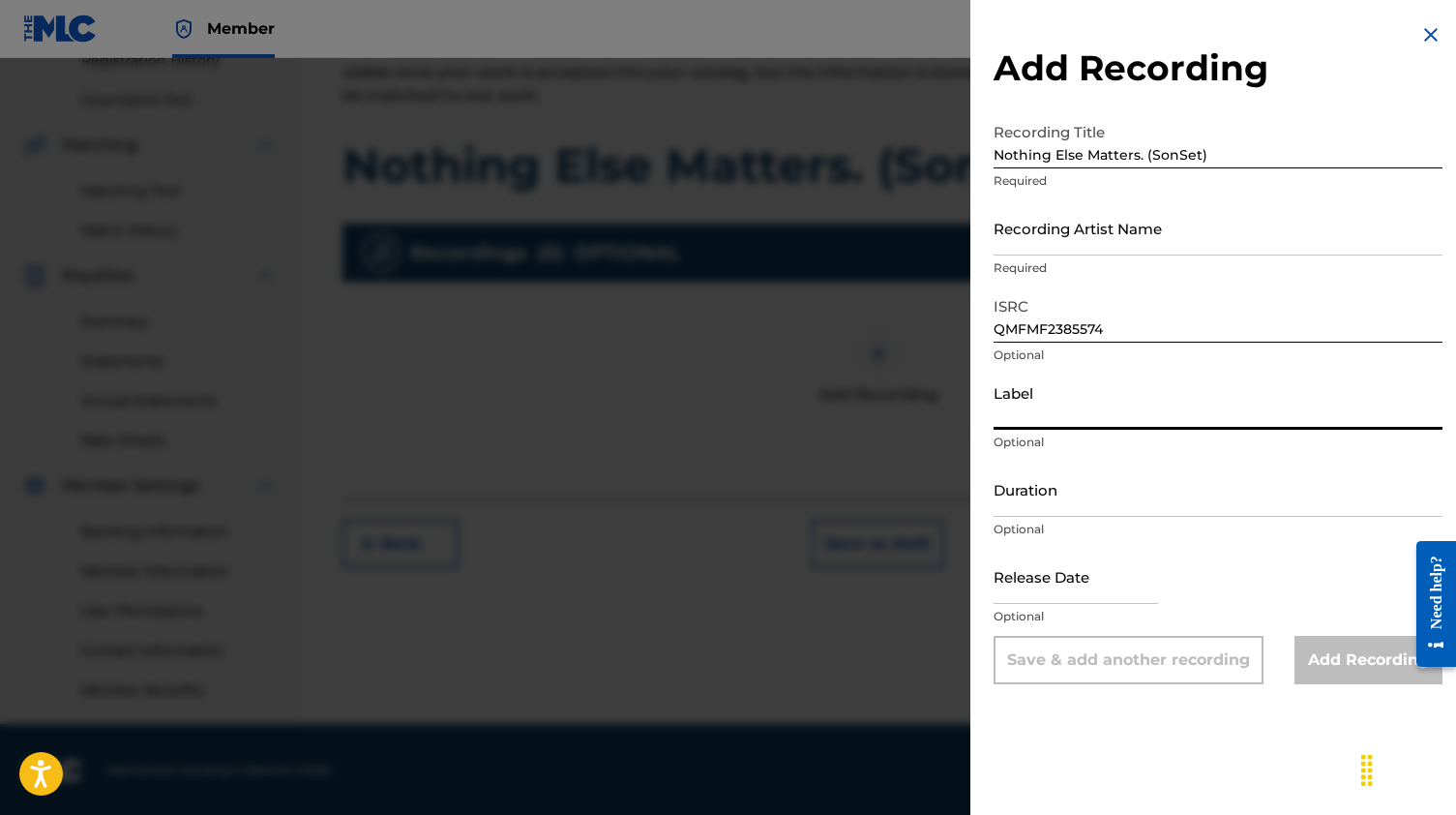 click on "Label" at bounding box center [1218, 402] 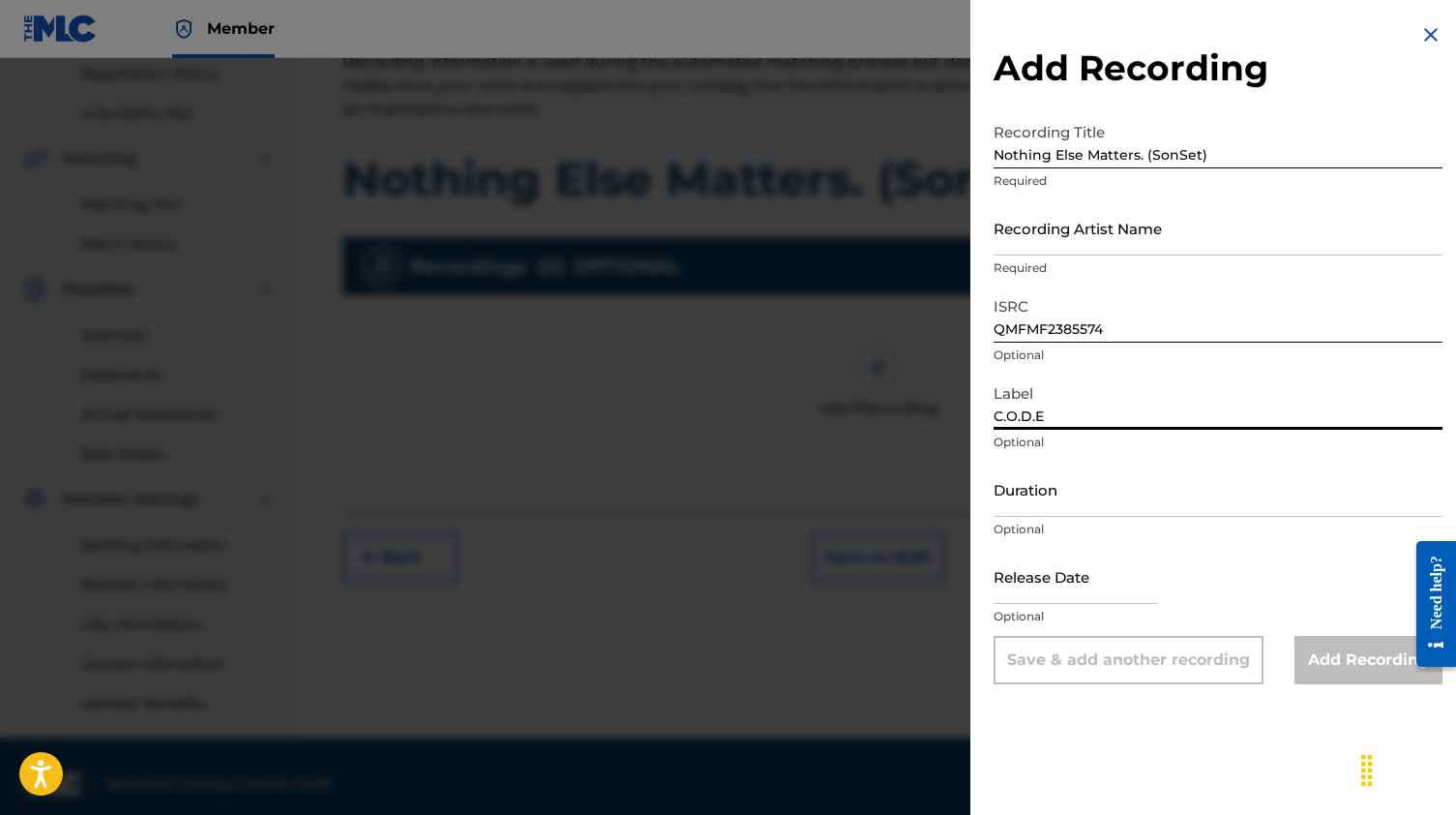 scroll, scrollTop: 366, scrollLeft: 0, axis: vertical 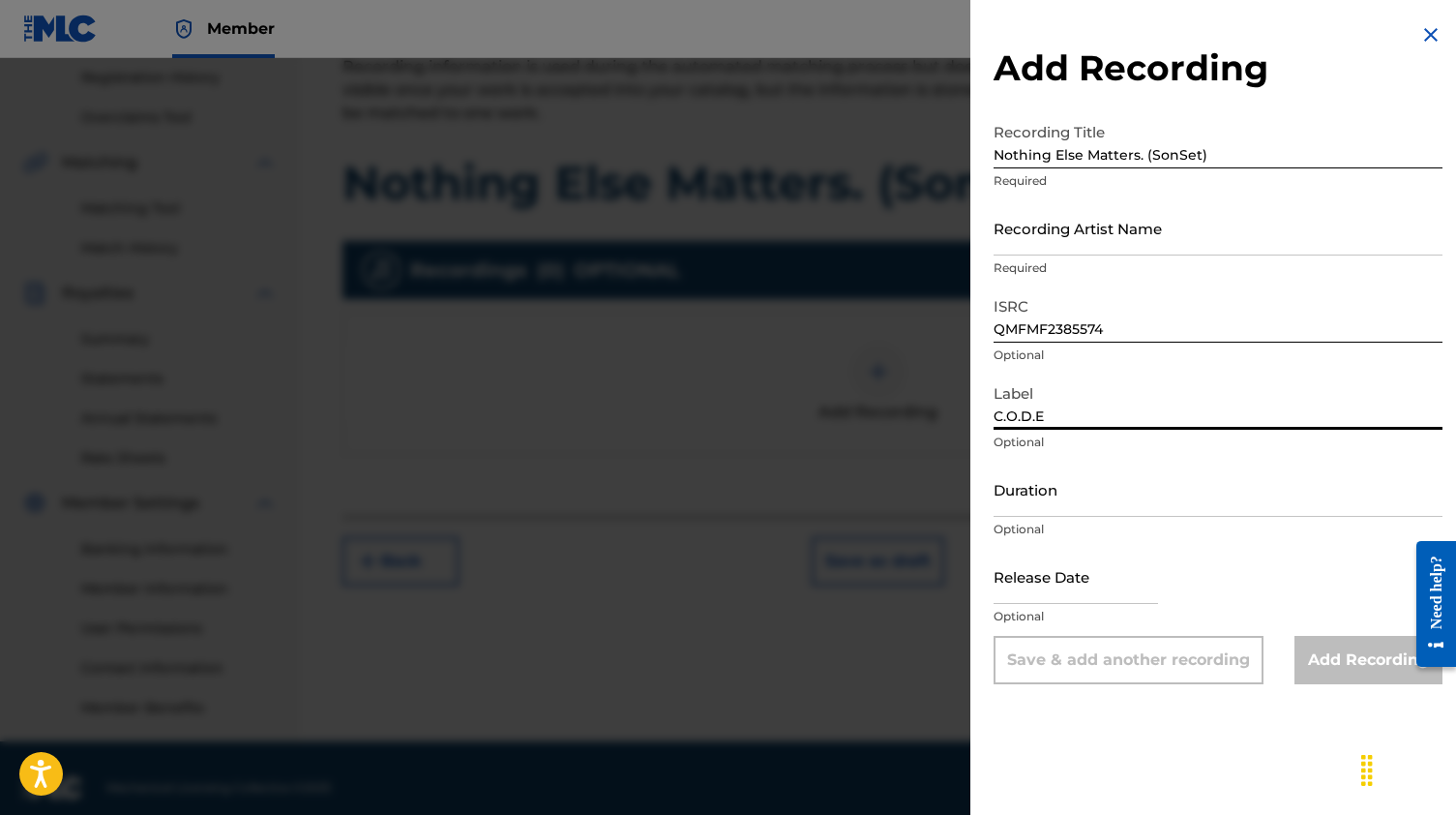 type on "C.O.D.E" 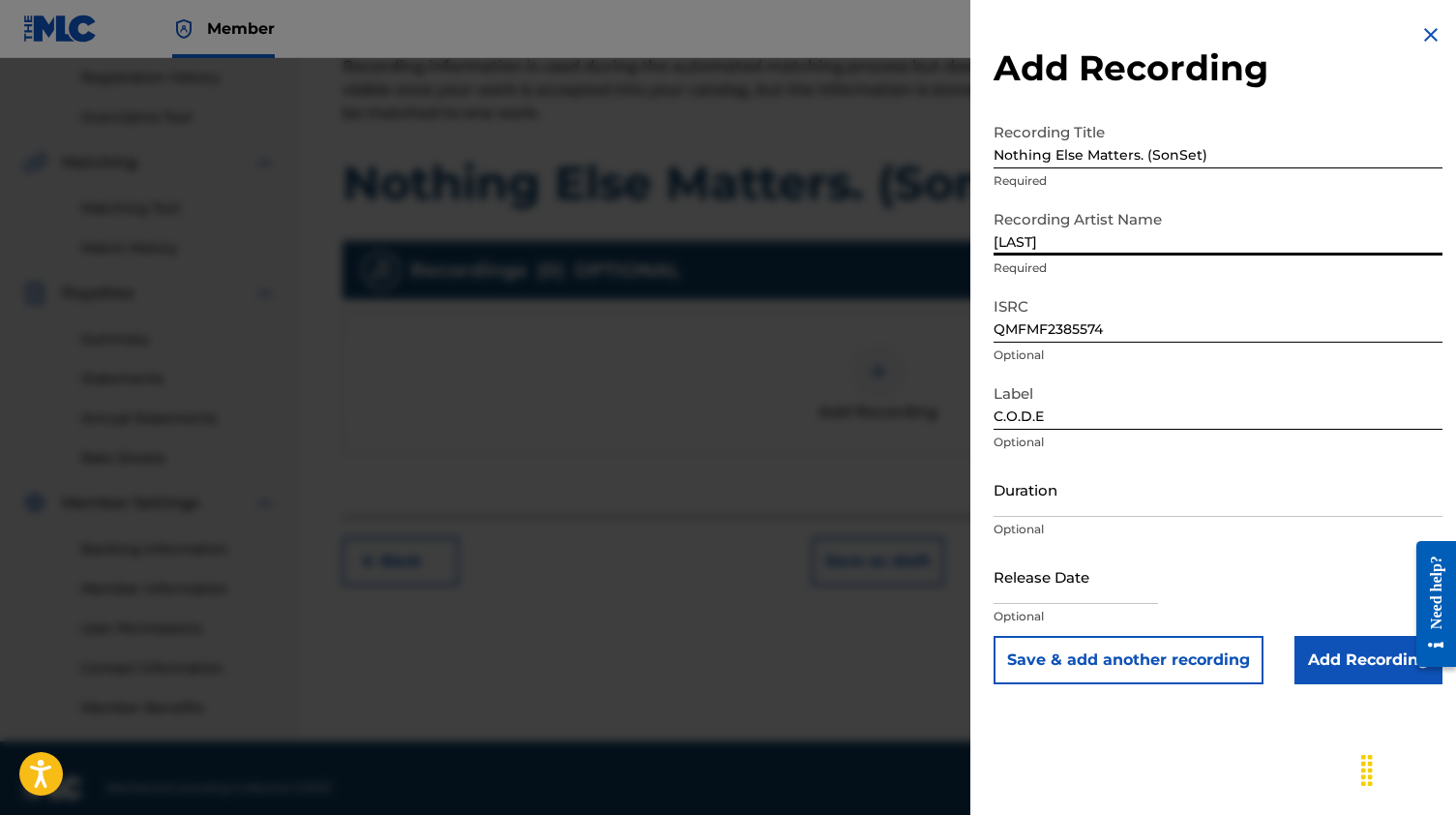 type on "itsjustdra" 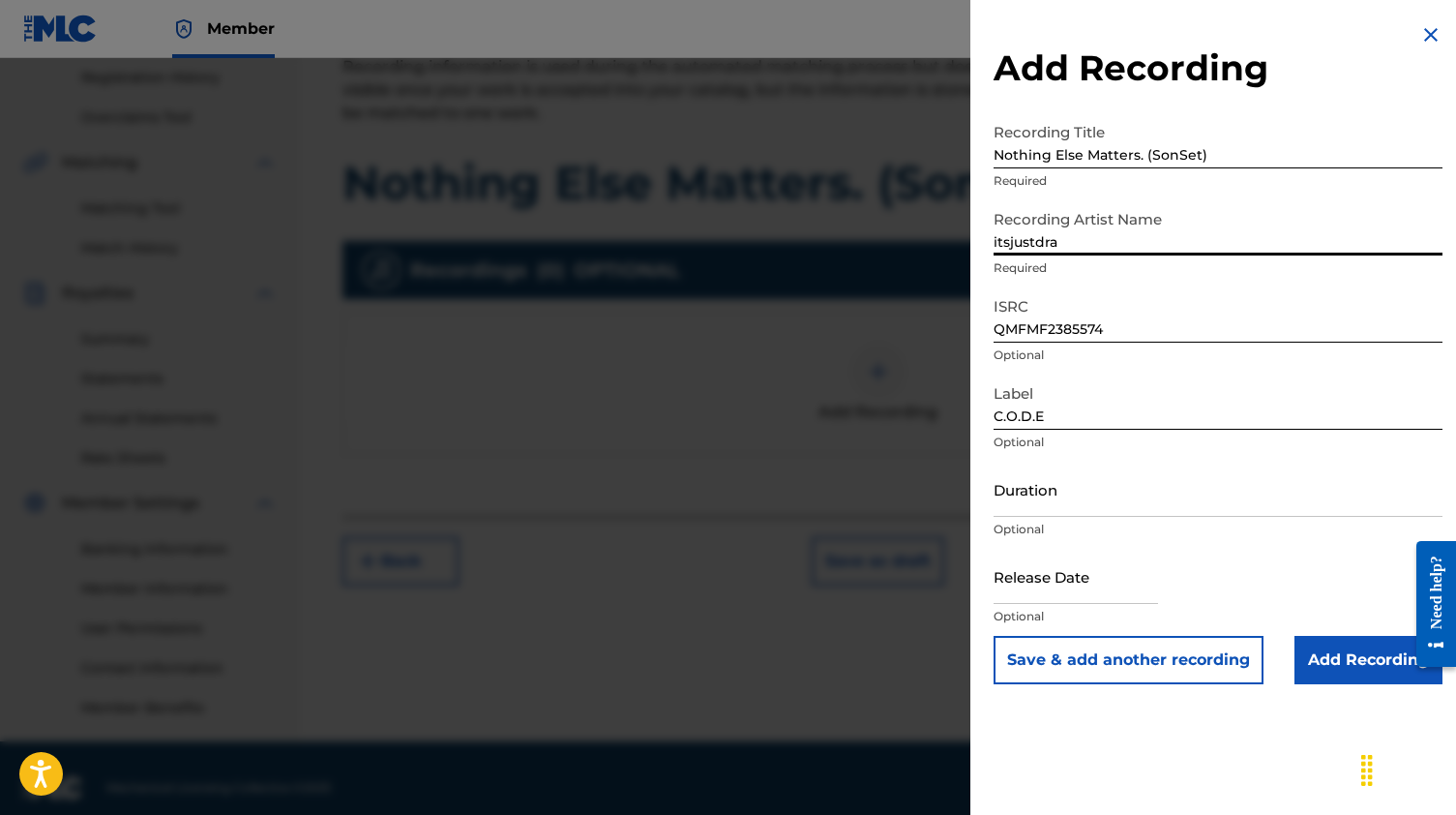 click on "Add Recording" at bounding box center [1368, 660] 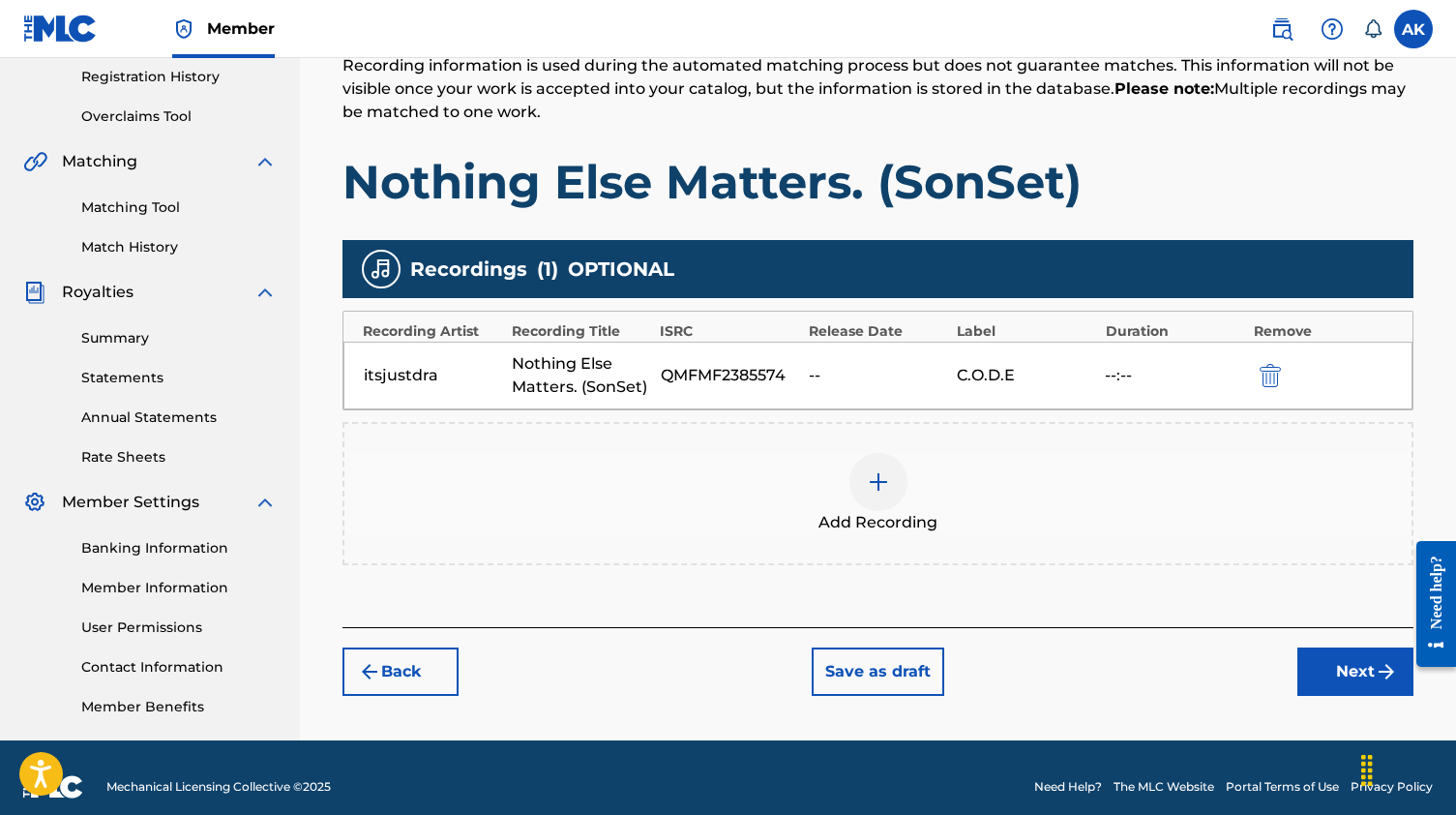 click on "Next" at bounding box center [1355, 672] 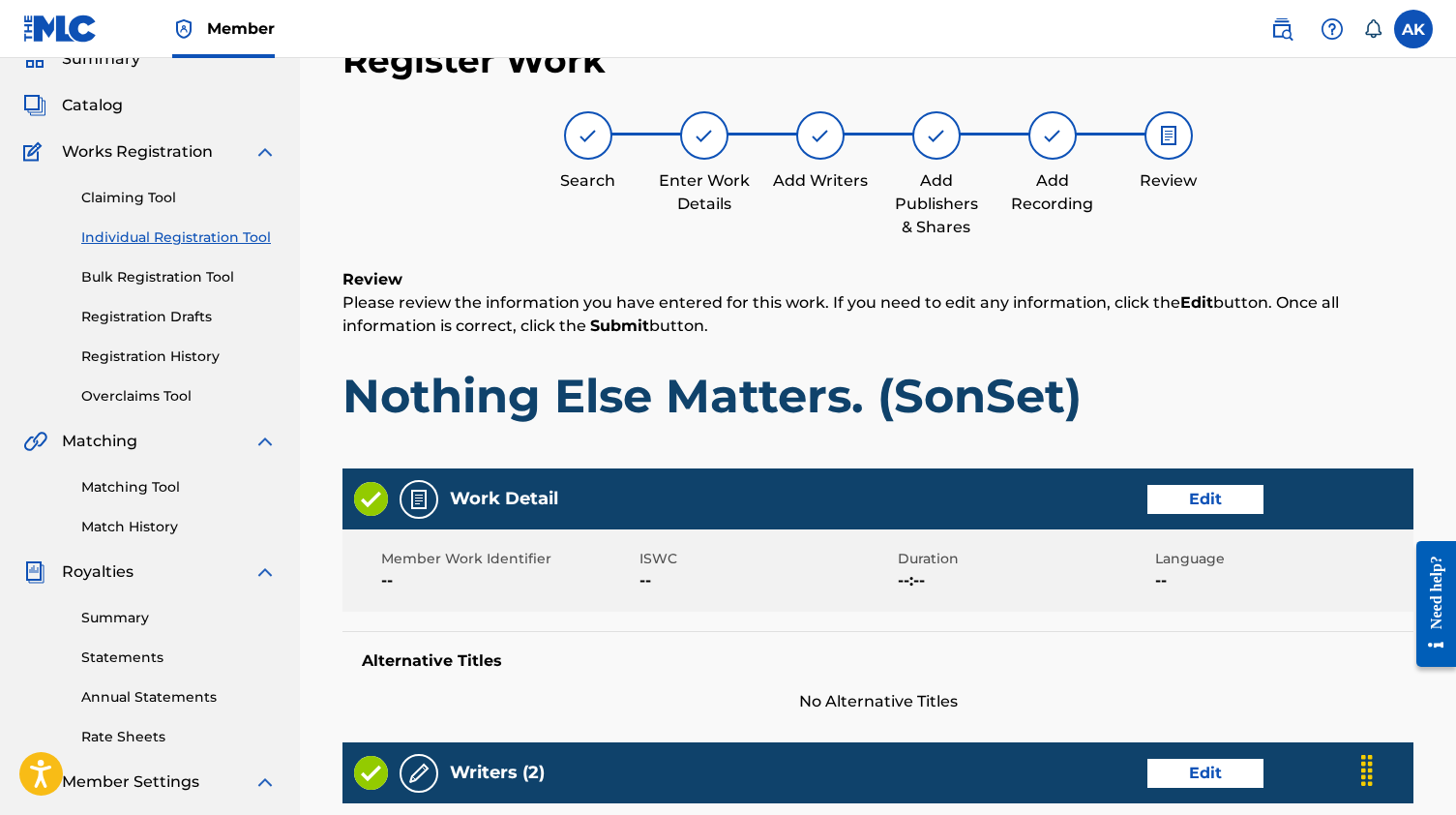 scroll, scrollTop: 896, scrollLeft: 0, axis: vertical 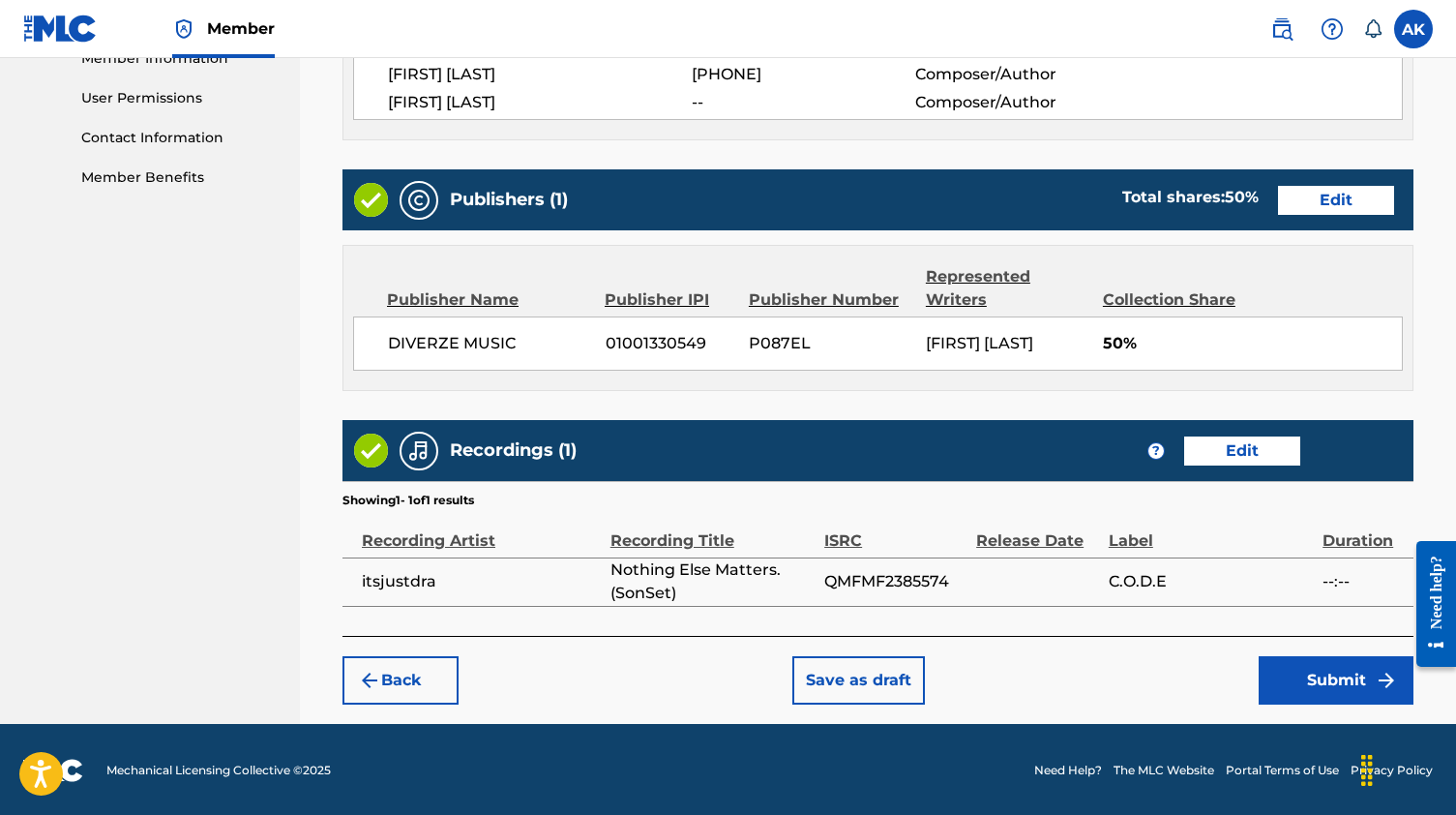 click on "Submit" at bounding box center [1336, 680] 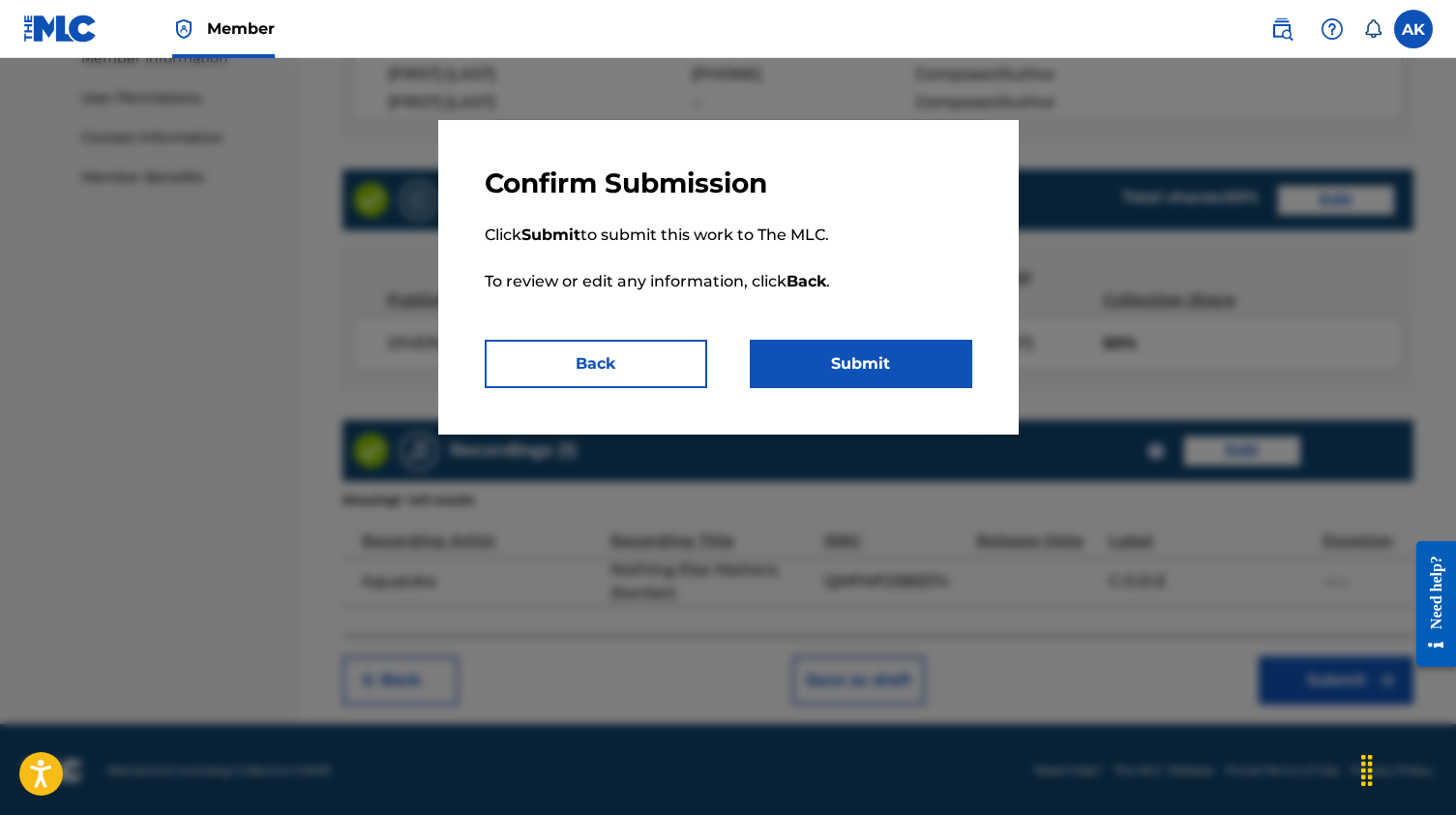 click on "Submit" at bounding box center [861, 364] 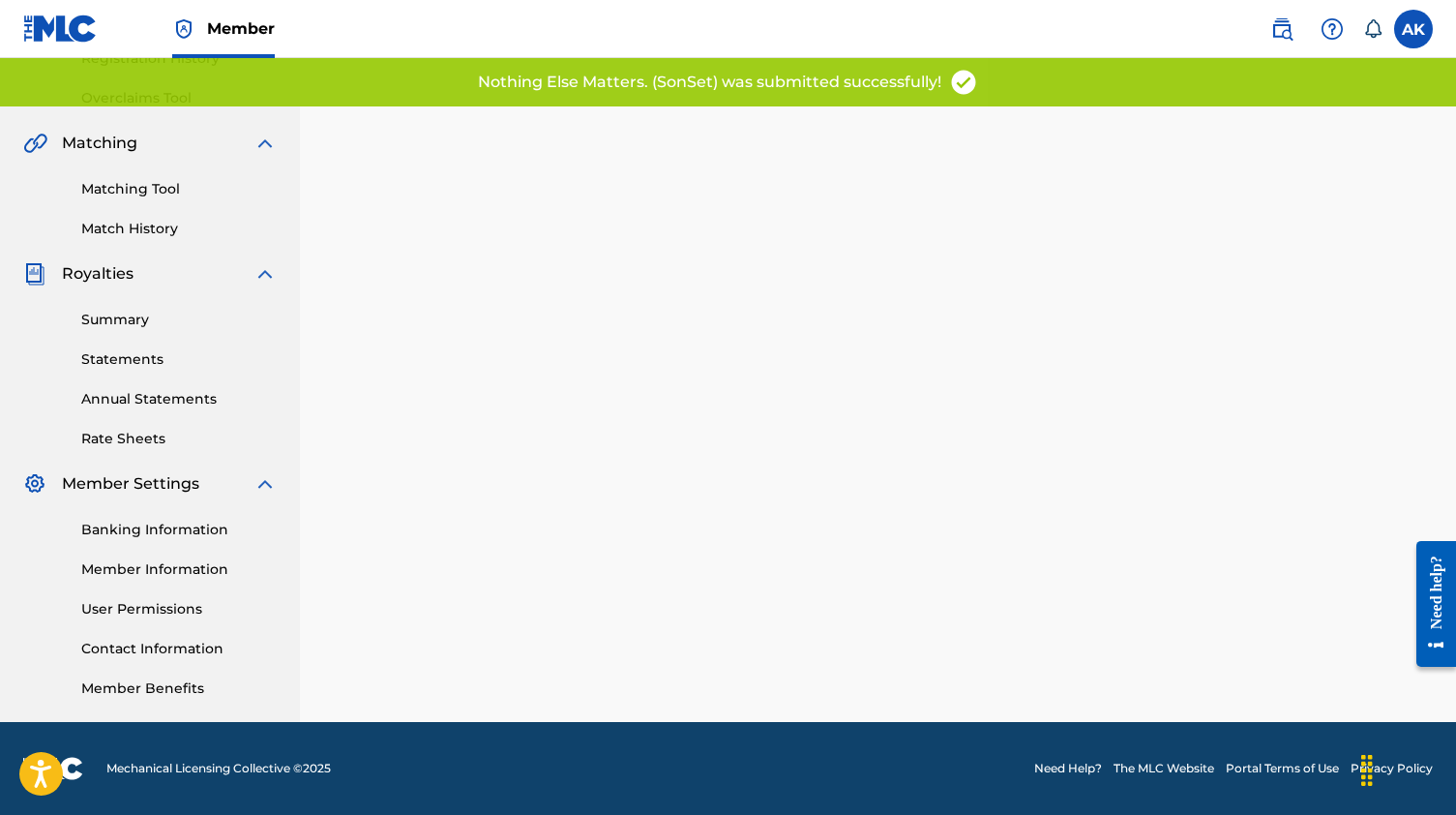 scroll, scrollTop: 0, scrollLeft: 0, axis: both 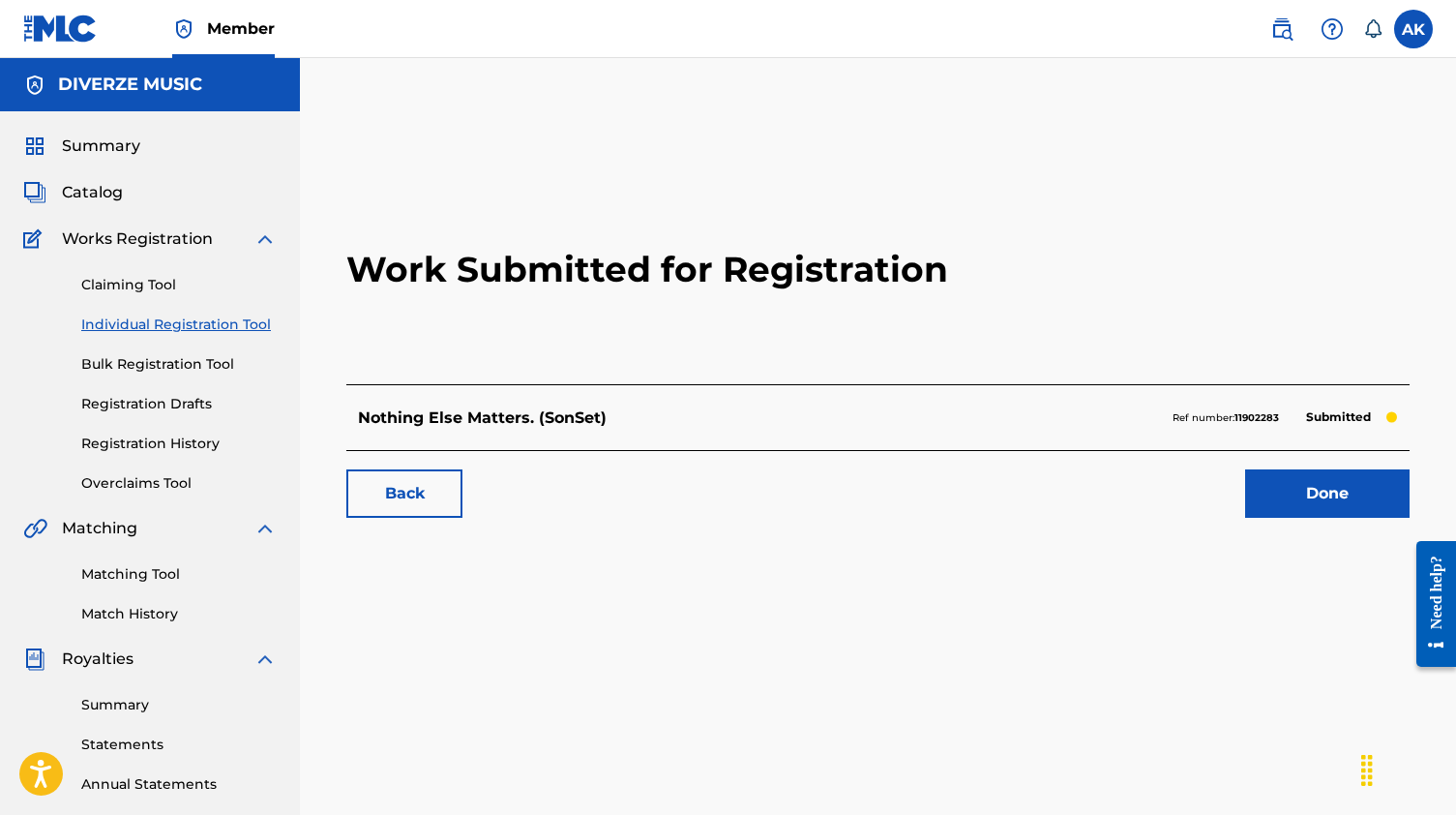 click on "Individual Registration Tool" at bounding box center [179, 324] 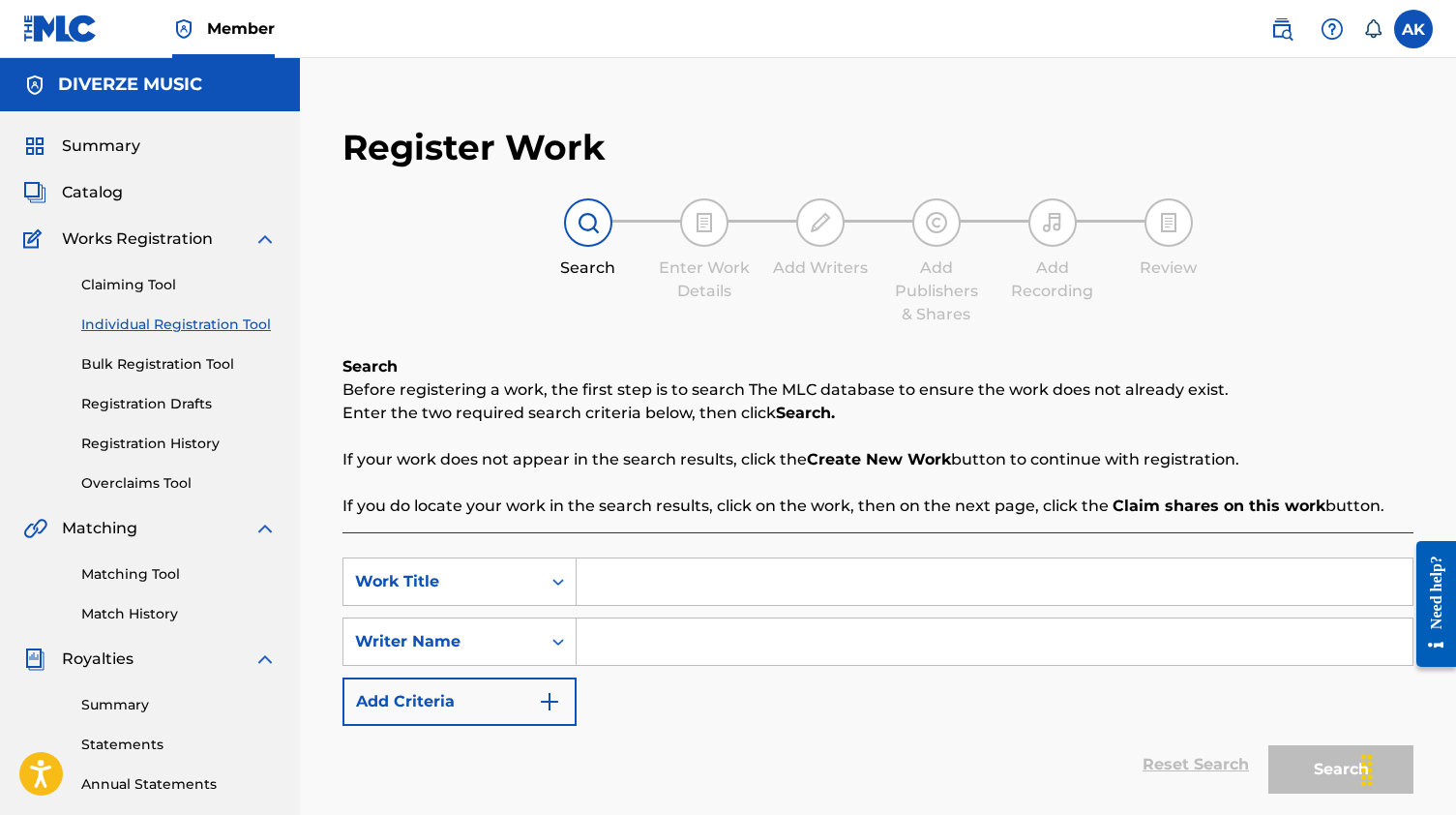 click at bounding box center (995, 582) 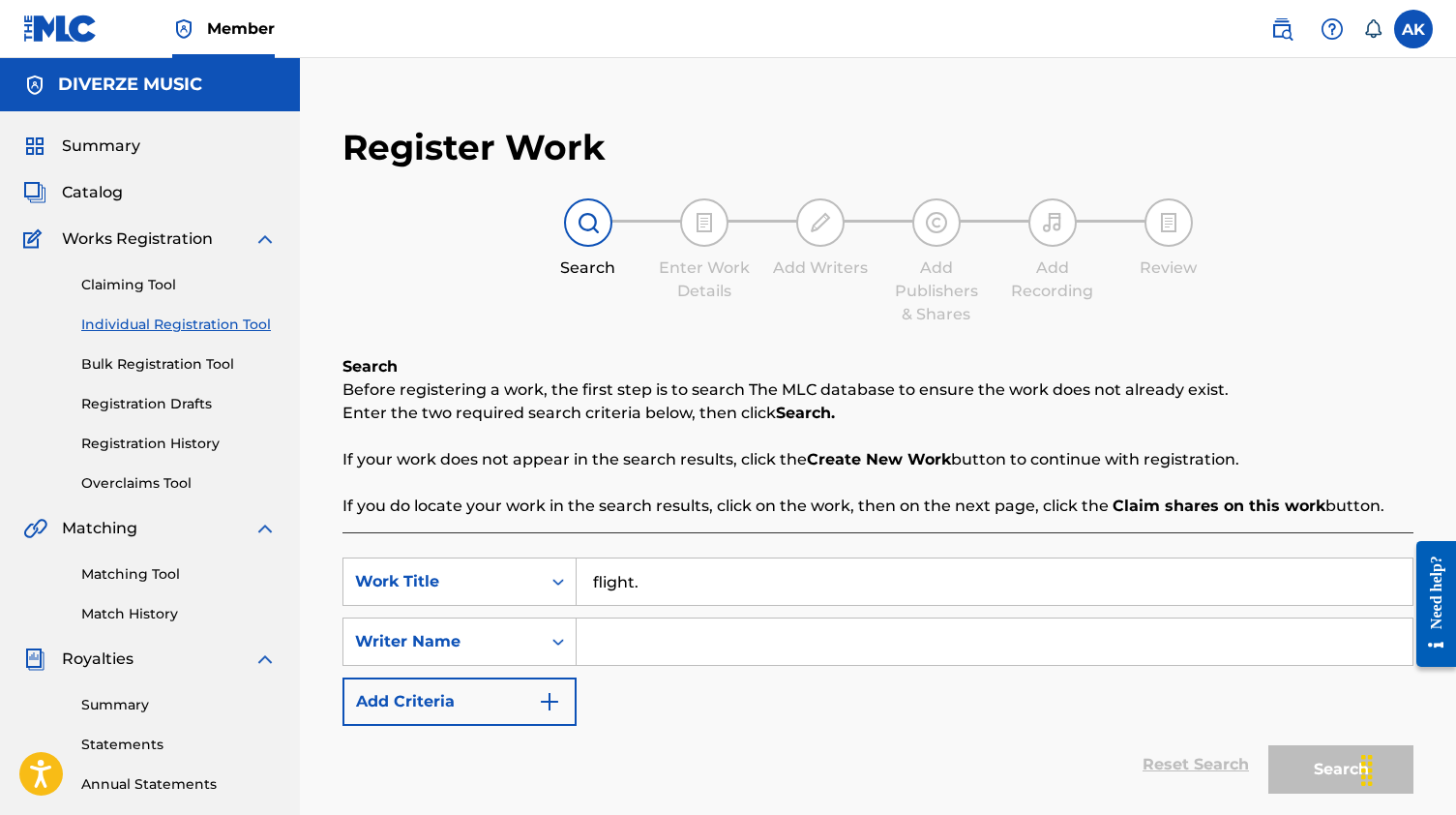 scroll, scrollTop: 323, scrollLeft: 0, axis: vertical 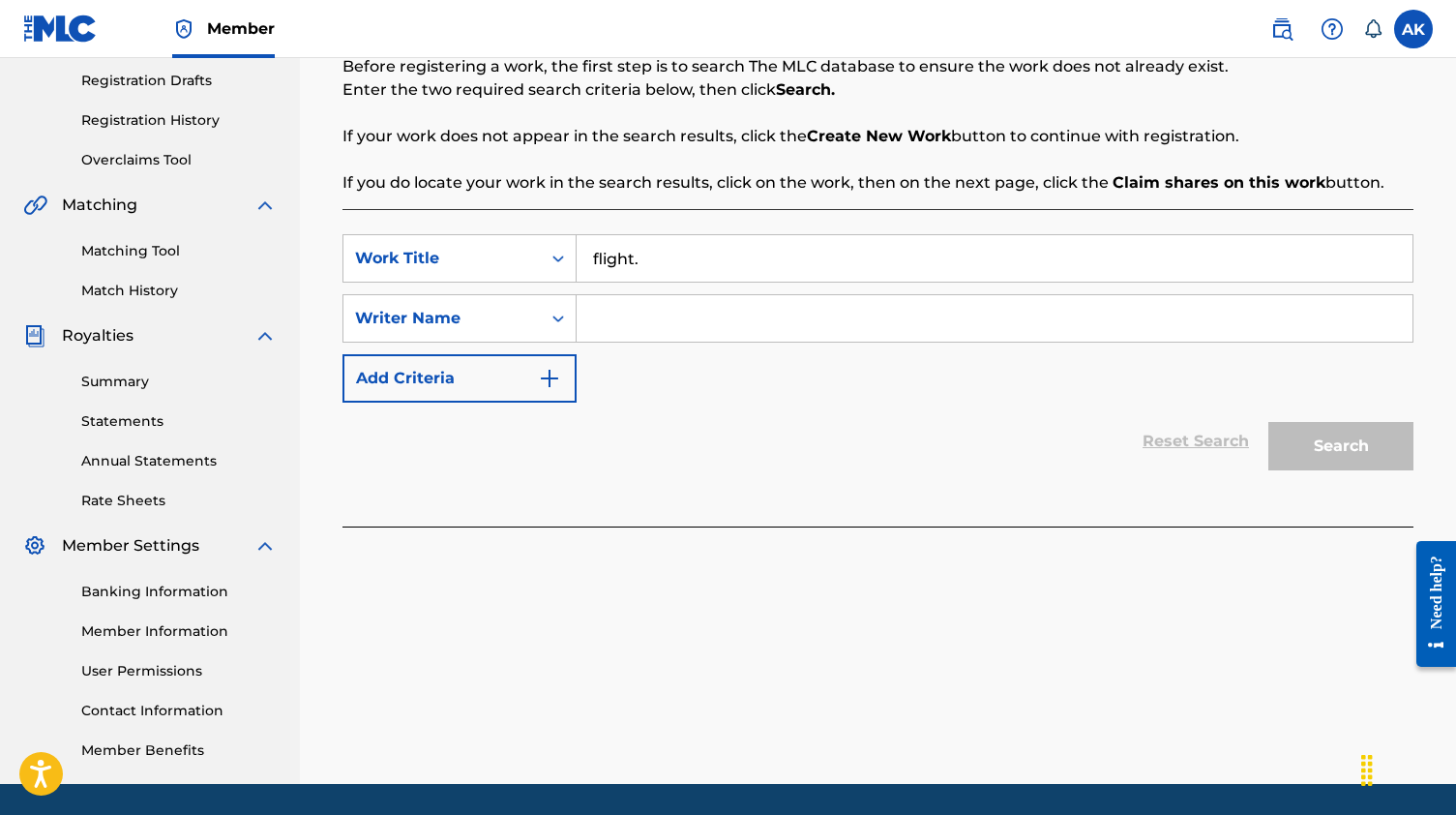 type on "flight." 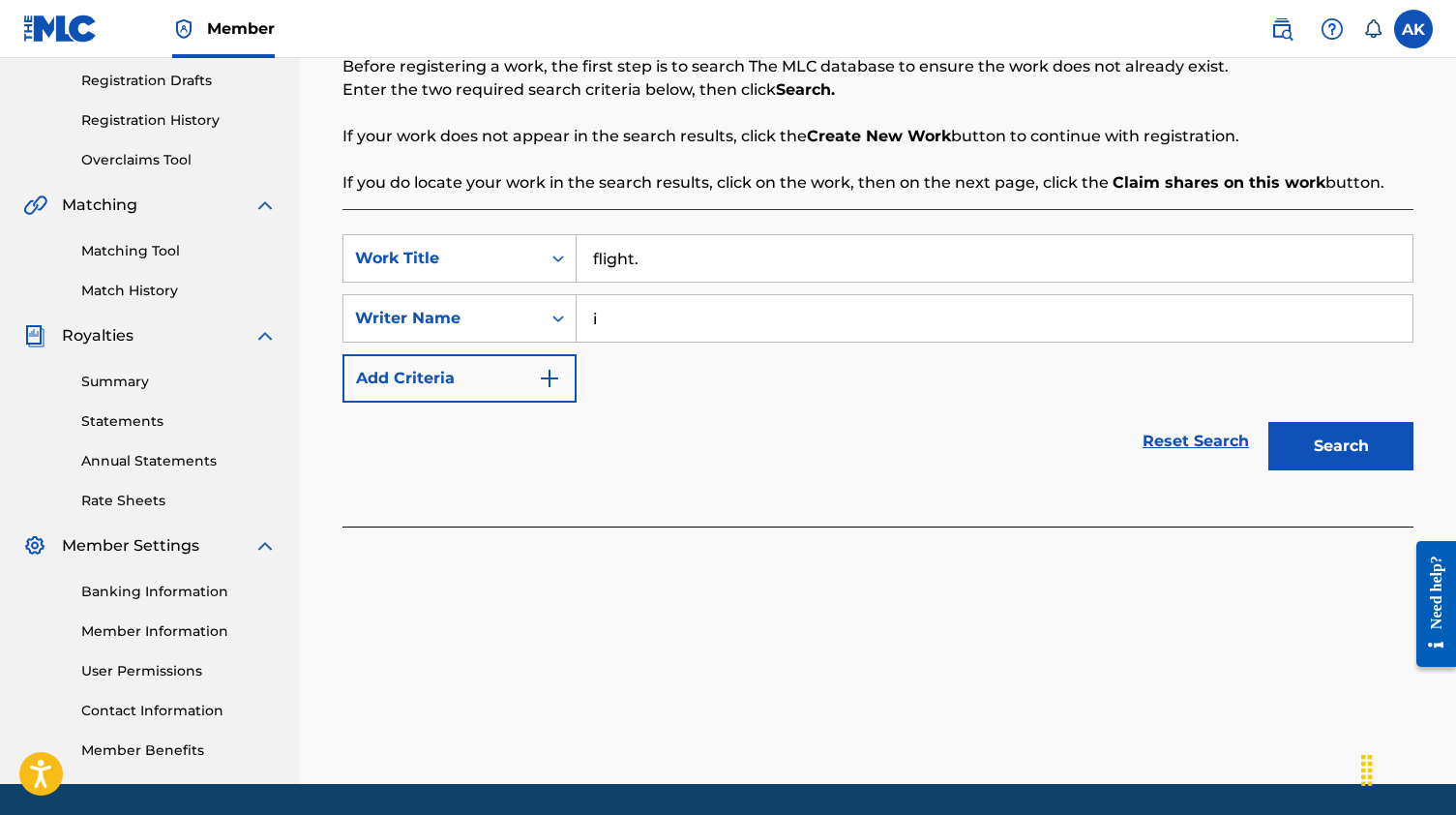 type on "I" 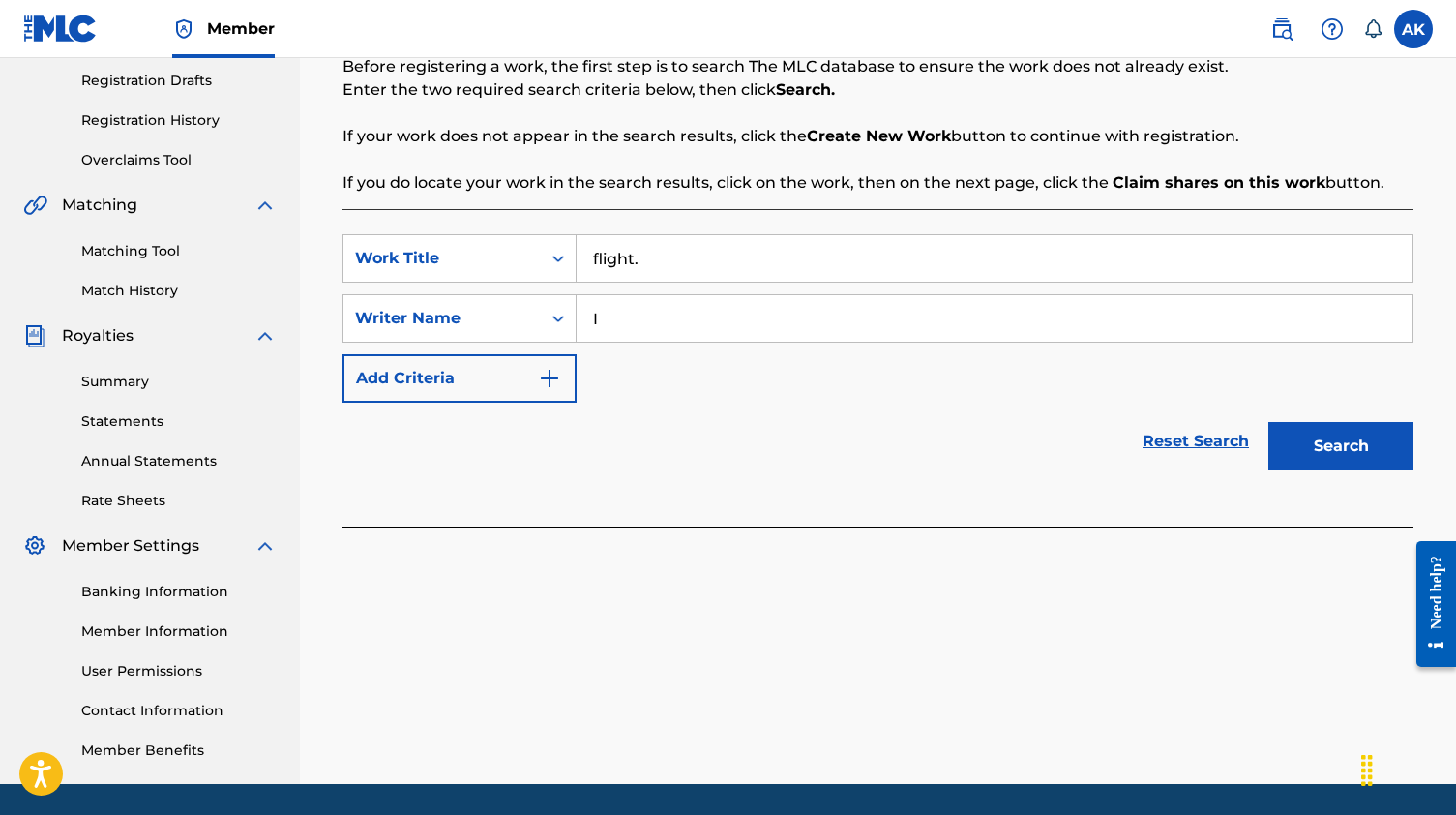drag, startPoint x: 1143, startPoint y: 439, endPoint x: 1336, endPoint y: 463, distance: 194.4865 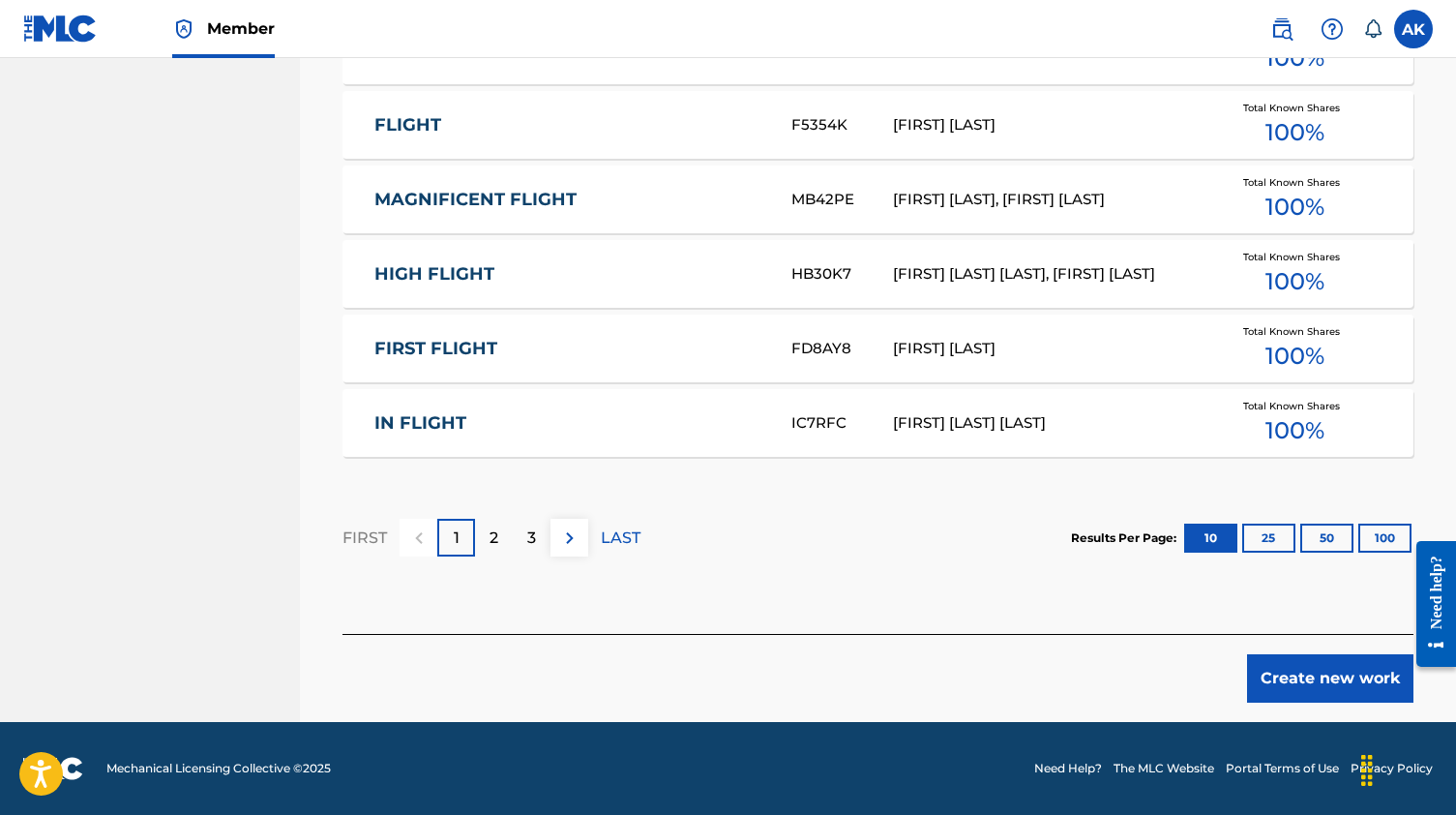 click on "Create new work" at bounding box center [1330, 679] 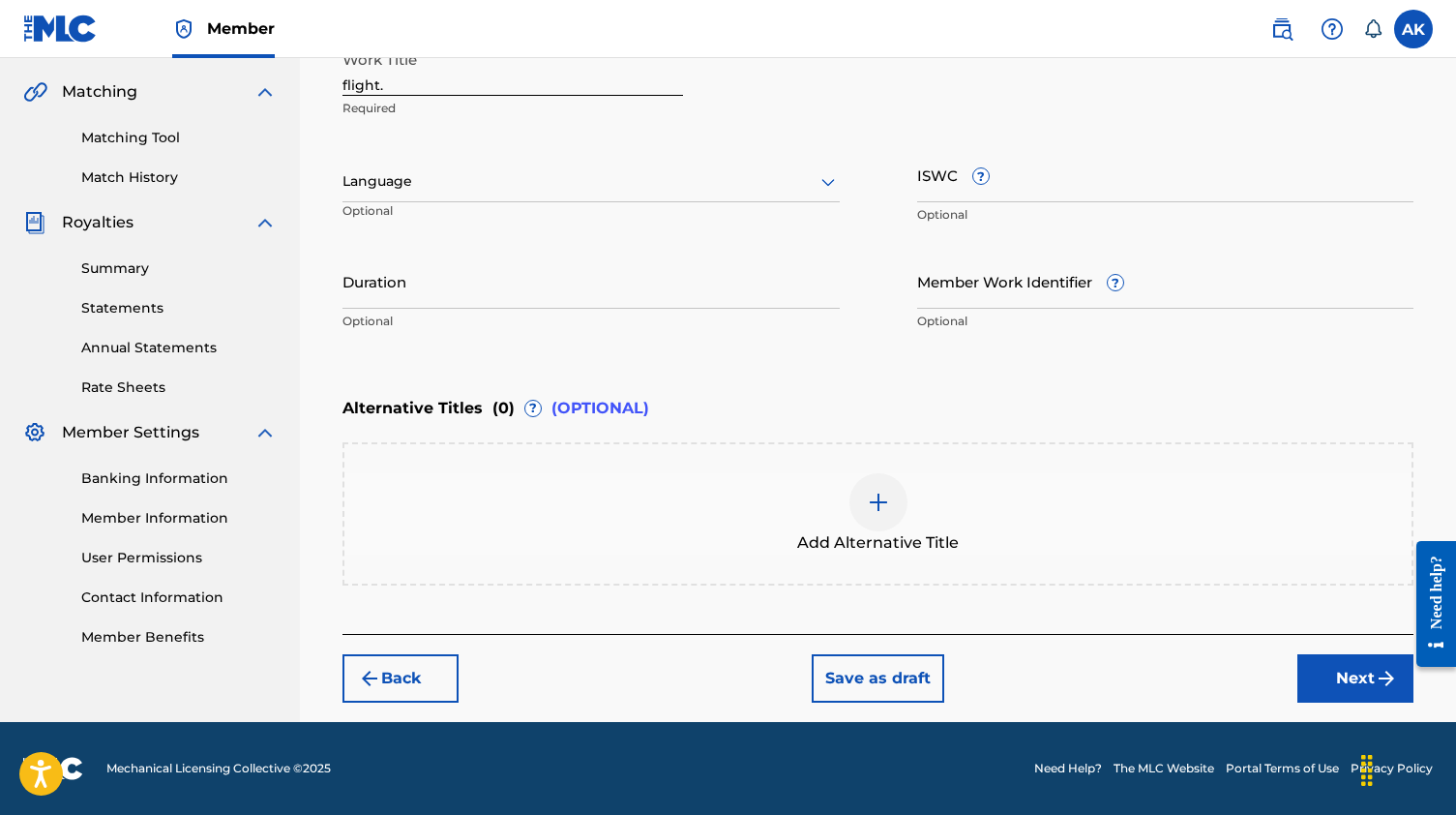 click at bounding box center (591, 181) 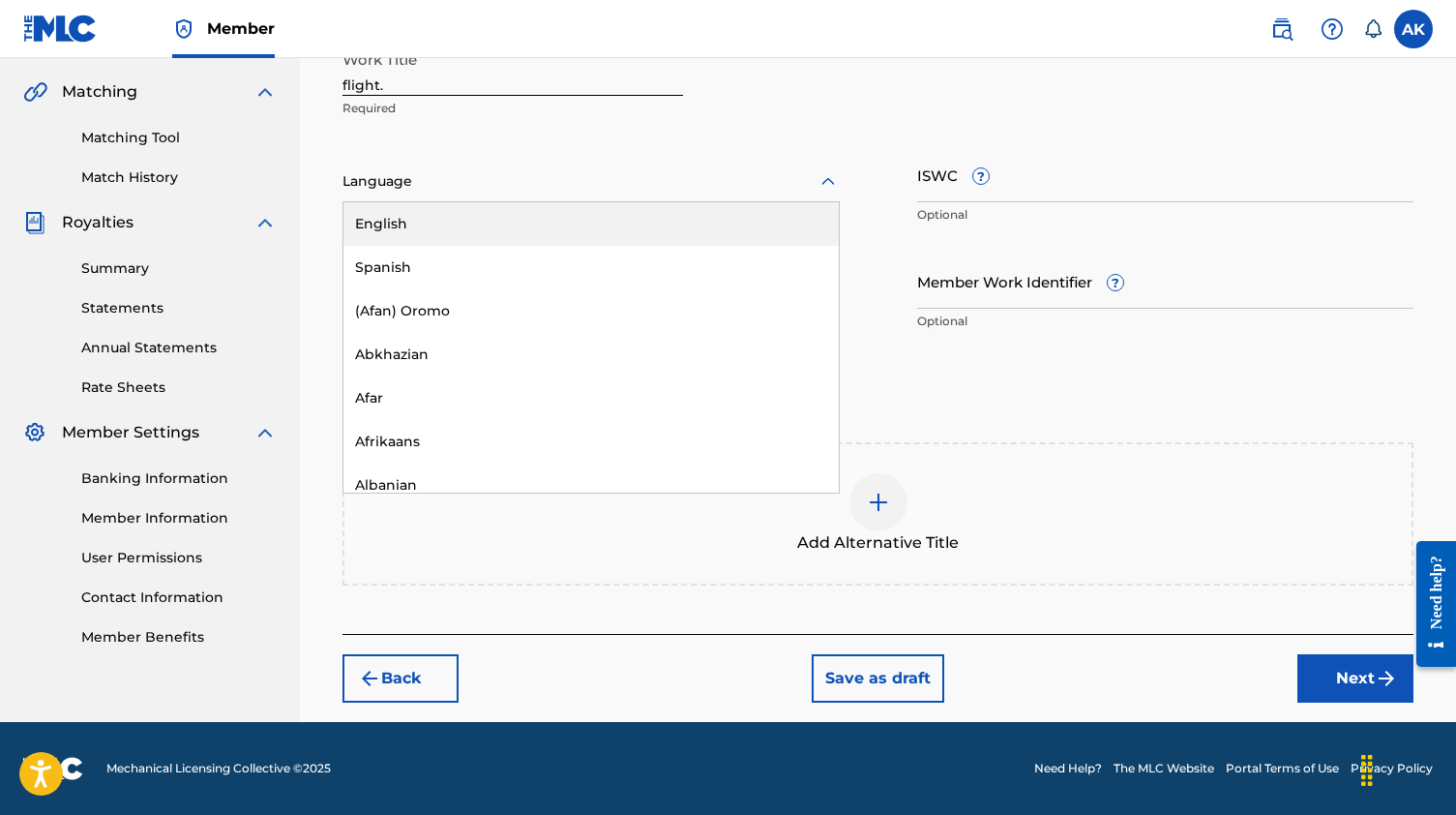 click on "English" at bounding box center [591, 224] 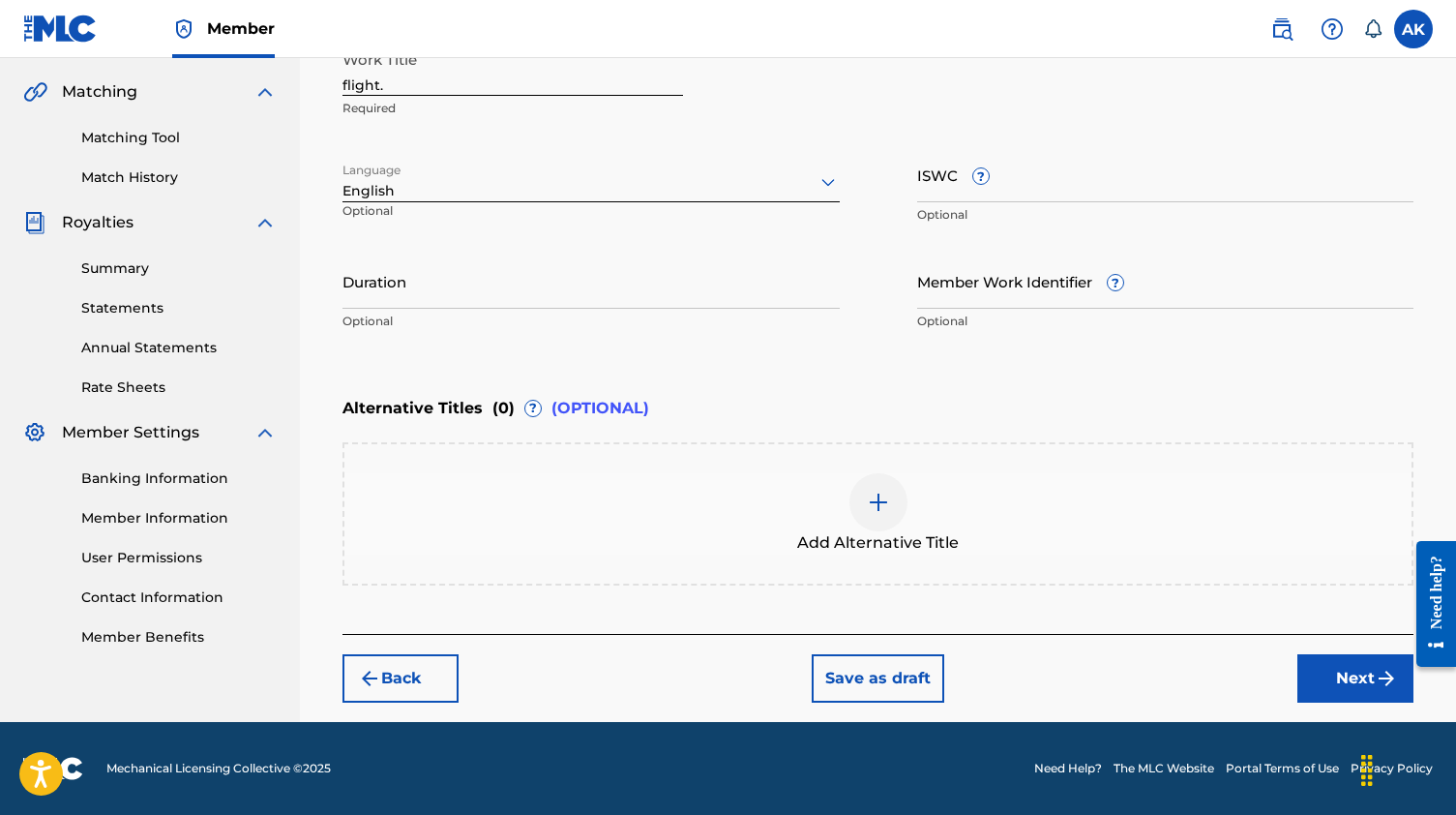 click on "Add Alternative Title" at bounding box center [877, 514] 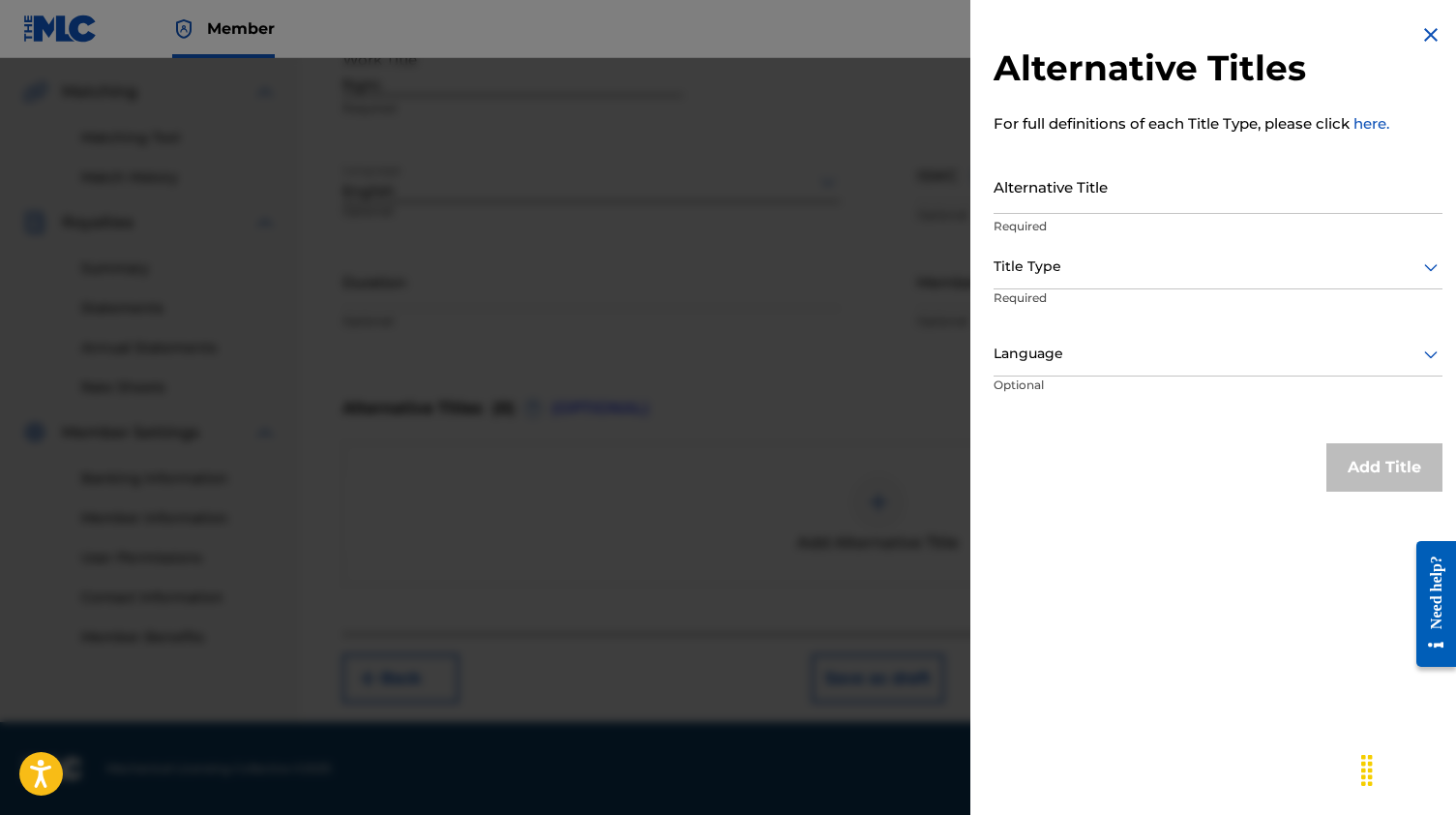 click at bounding box center [728, 466] 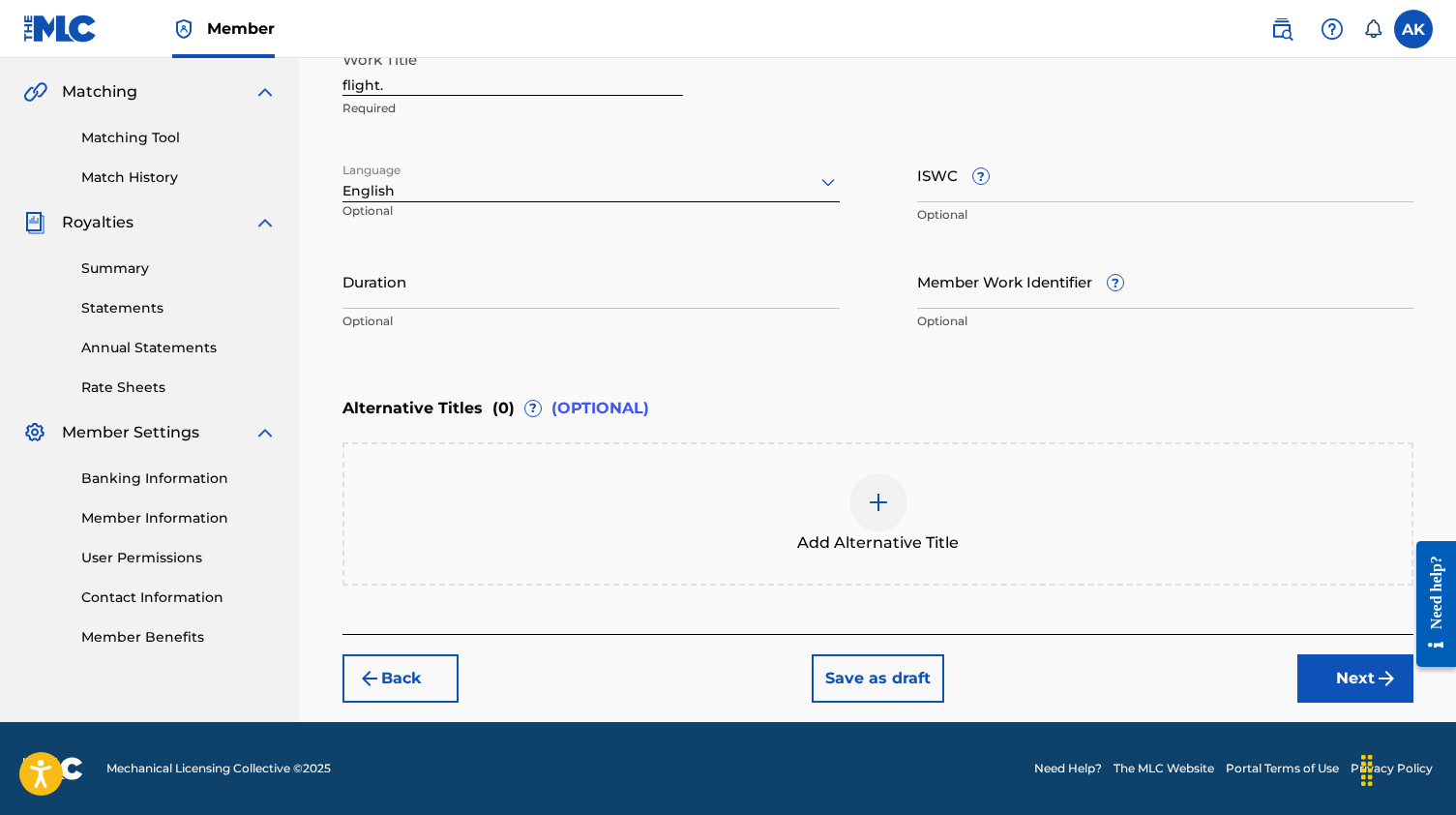 click on "Next" at bounding box center (1355, 679) 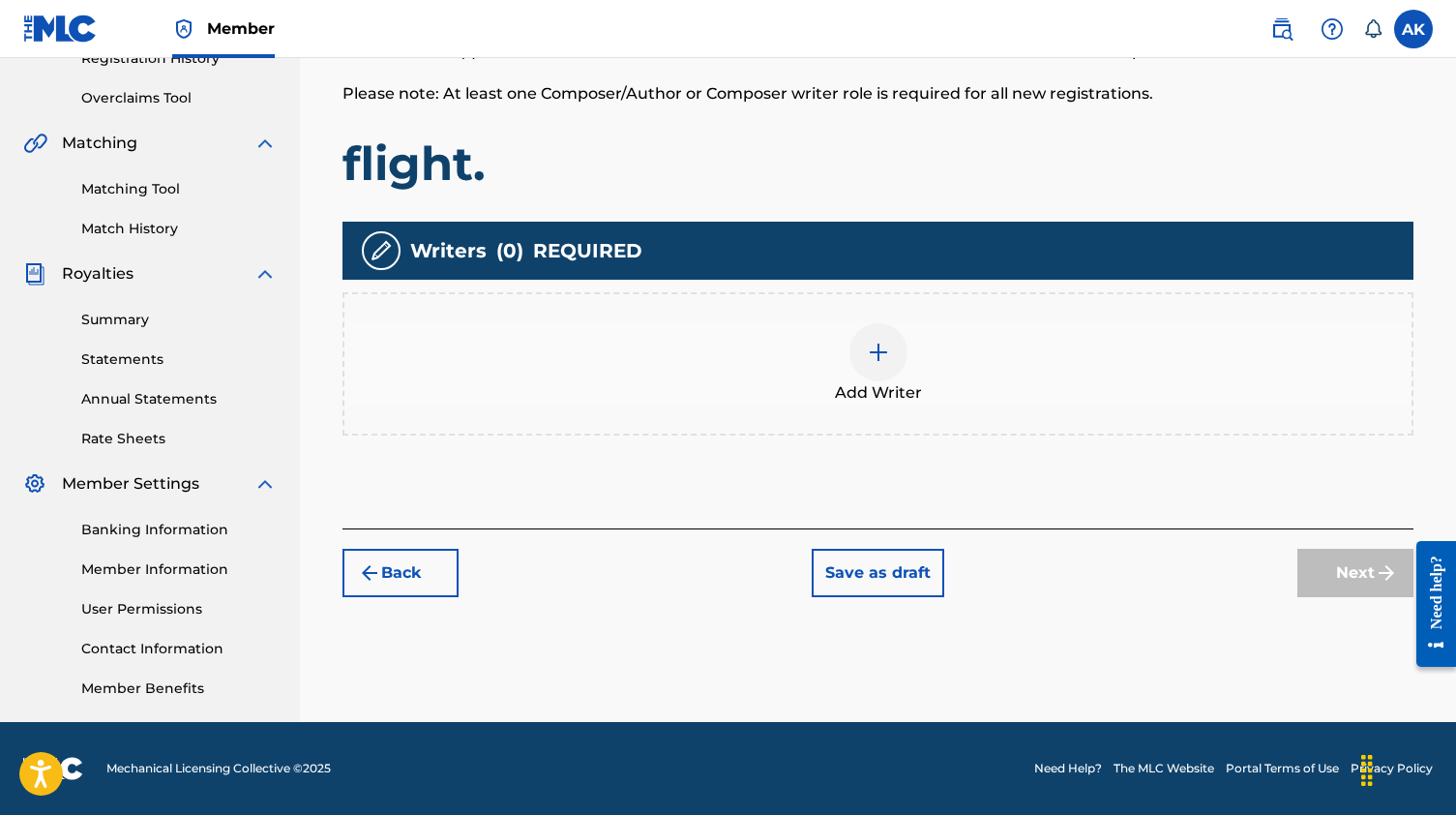 click on "Add Writer" at bounding box center (877, 364) 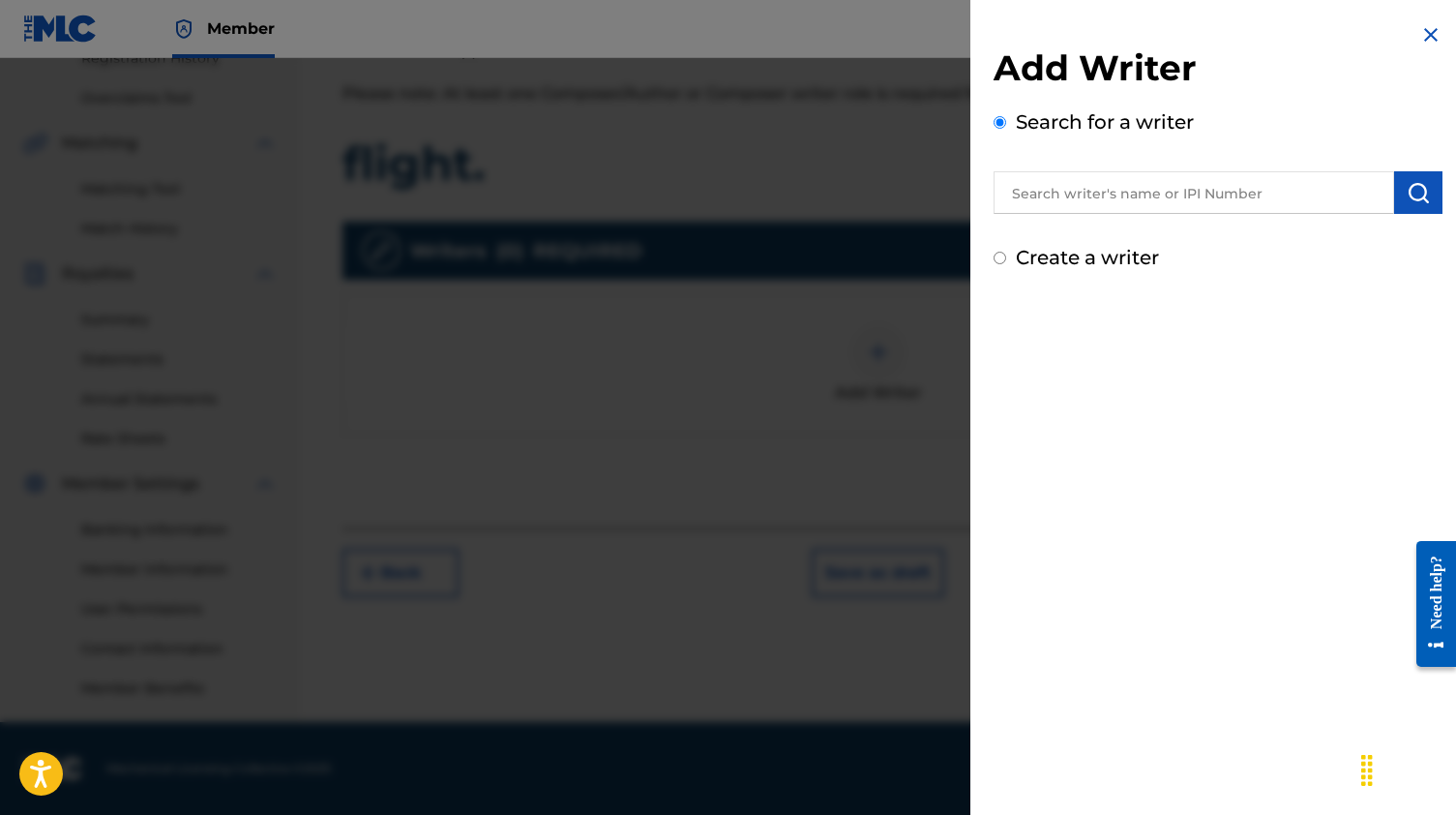 click on "Add Writer Search for a writer Create a writer" at bounding box center [1218, 159] 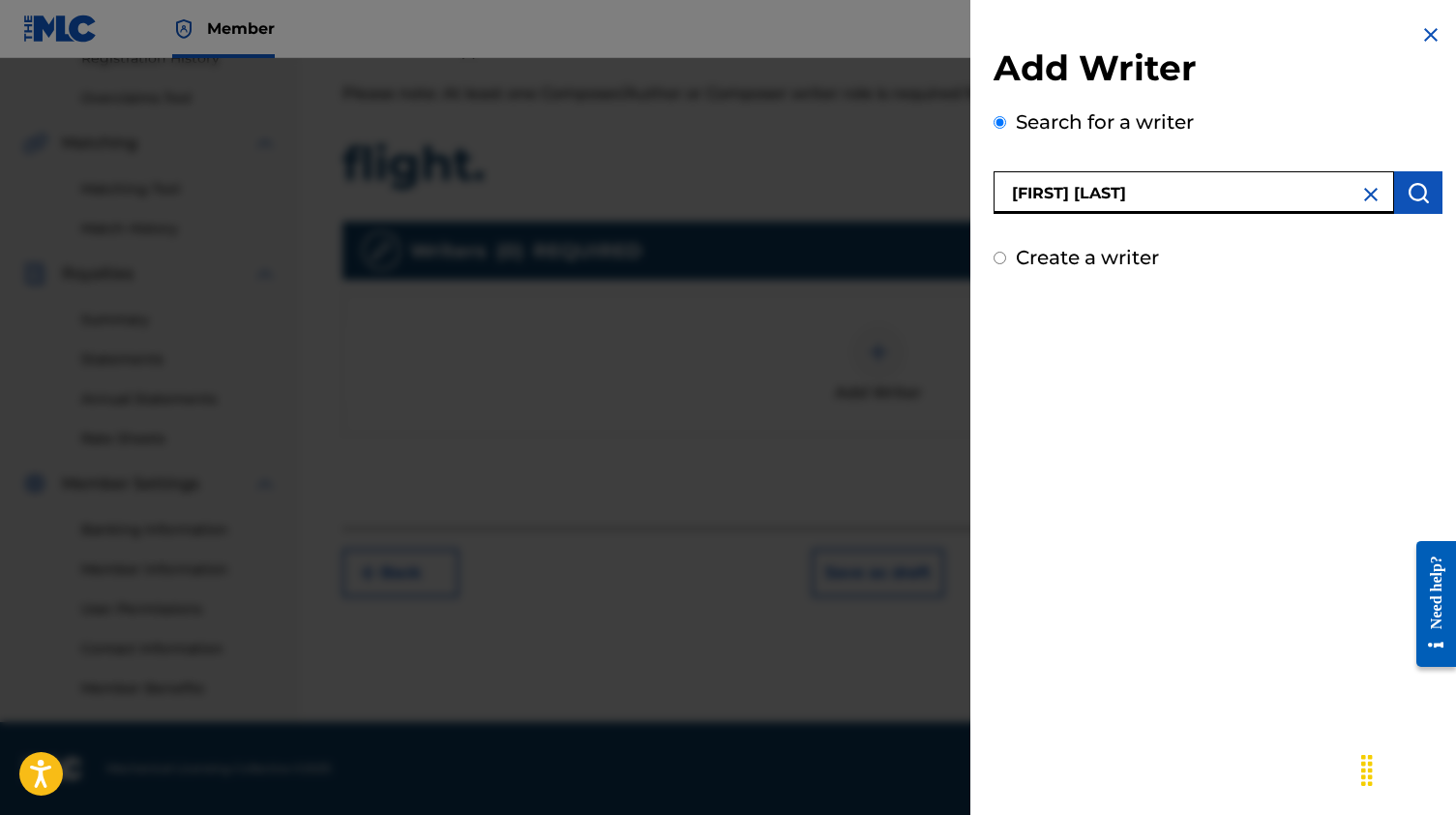 type on "[FIRST] [LAST]" 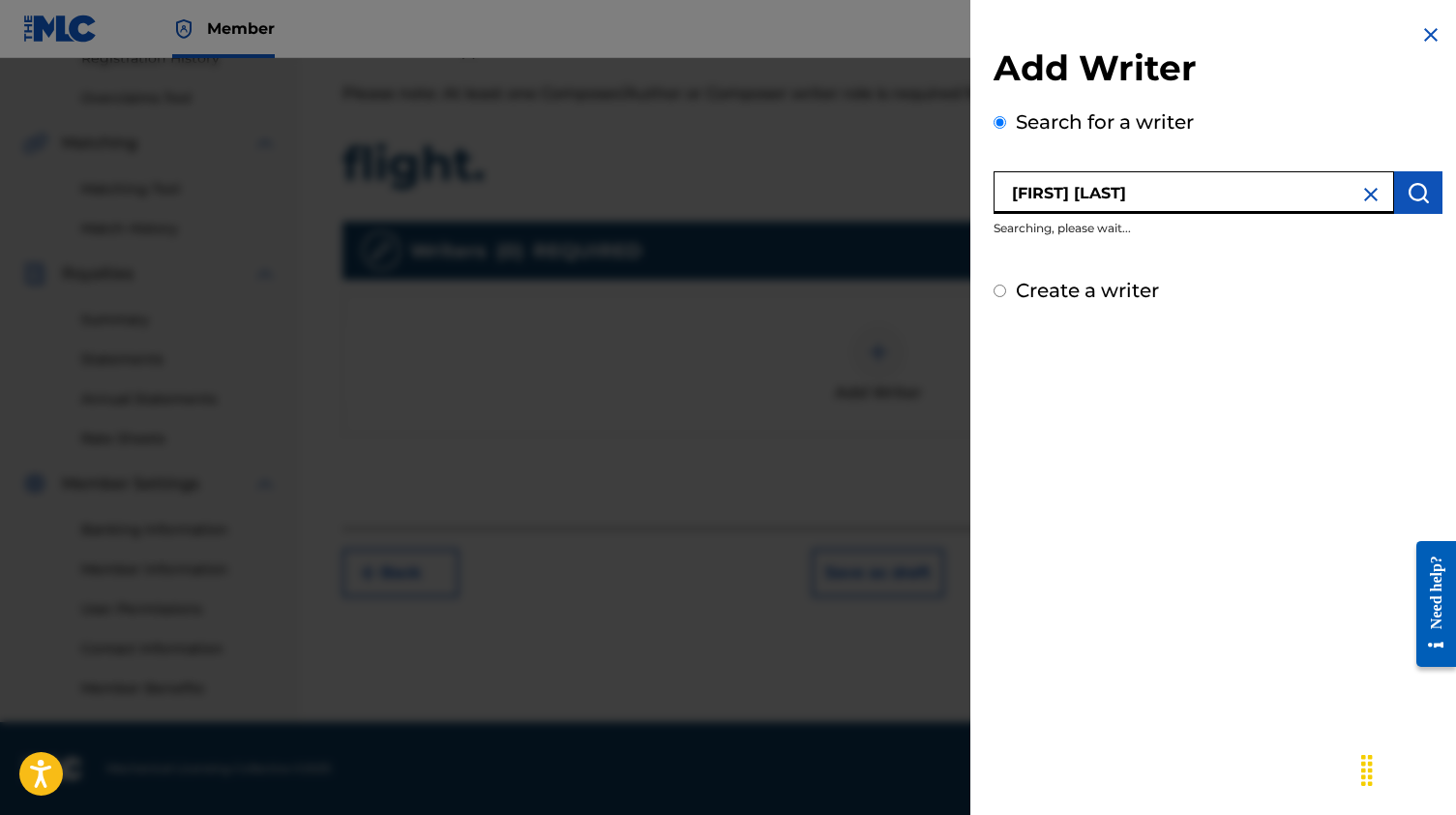 scroll, scrollTop: 382, scrollLeft: 0, axis: vertical 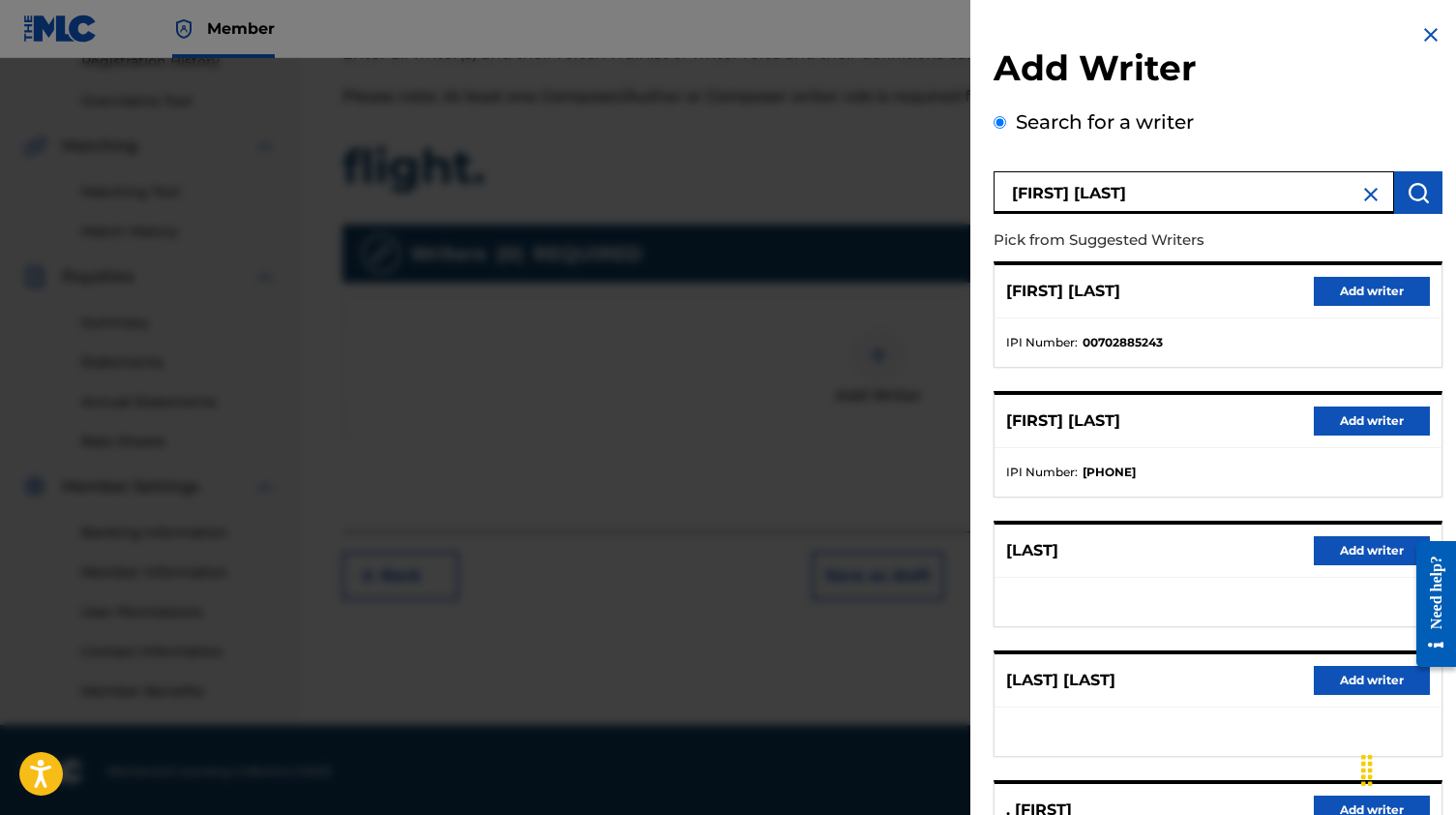 click on "Add writer" at bounding box center (1372, 421) 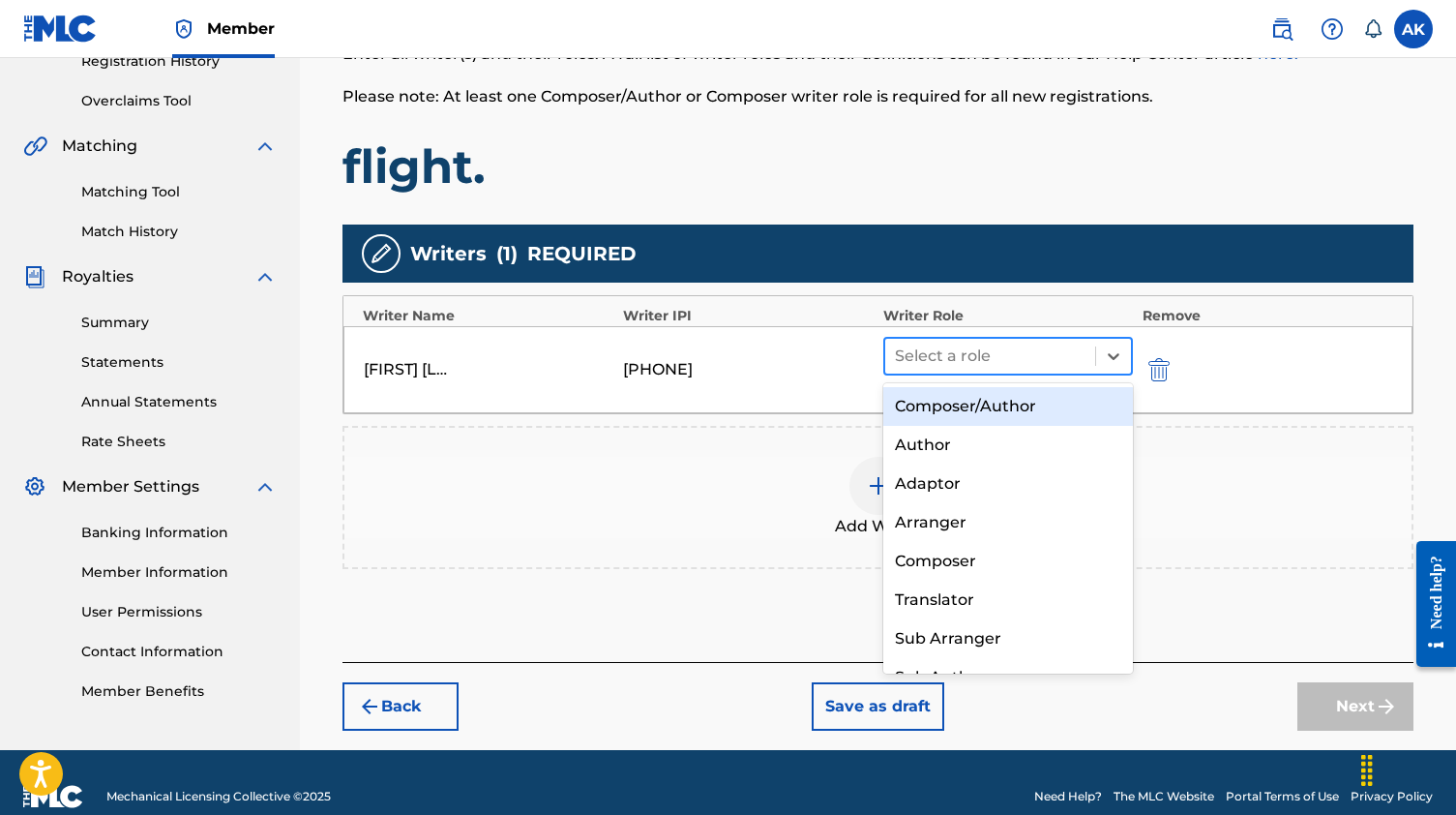click at bounding box center [990, 356] 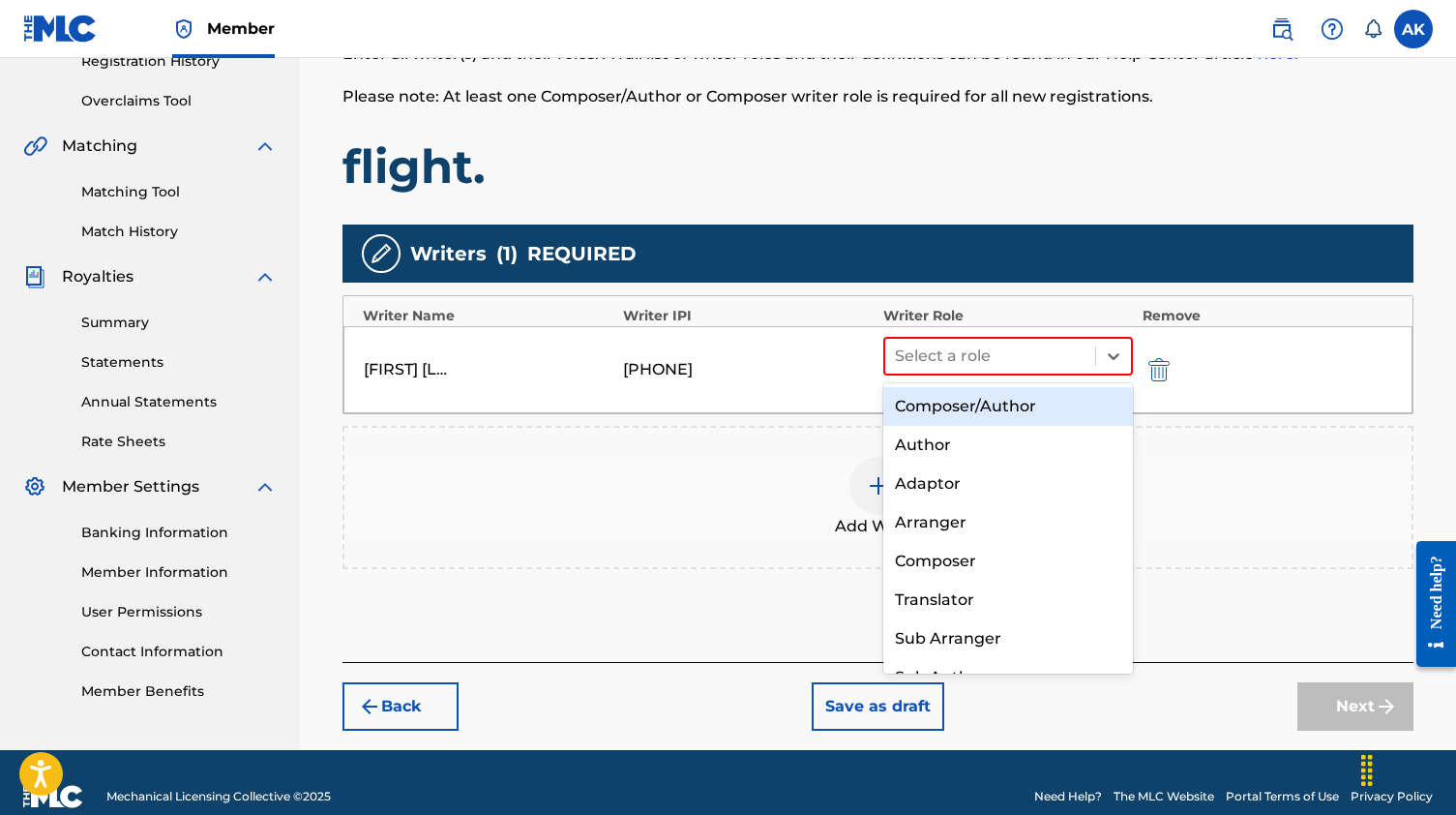 click on "Composer/Author" at bounding box center (1008, 407) 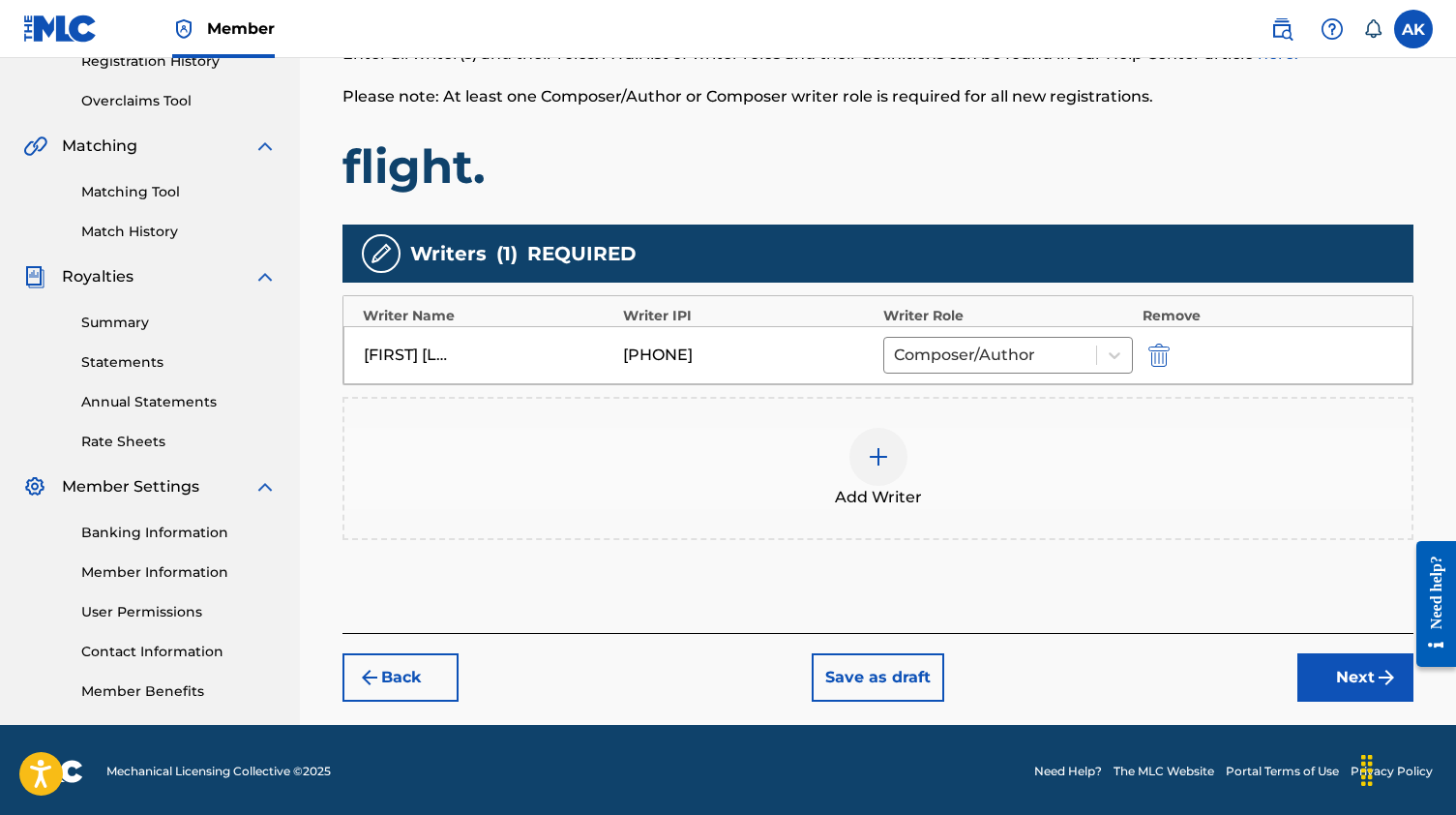 click at bounding box center (878, 457) 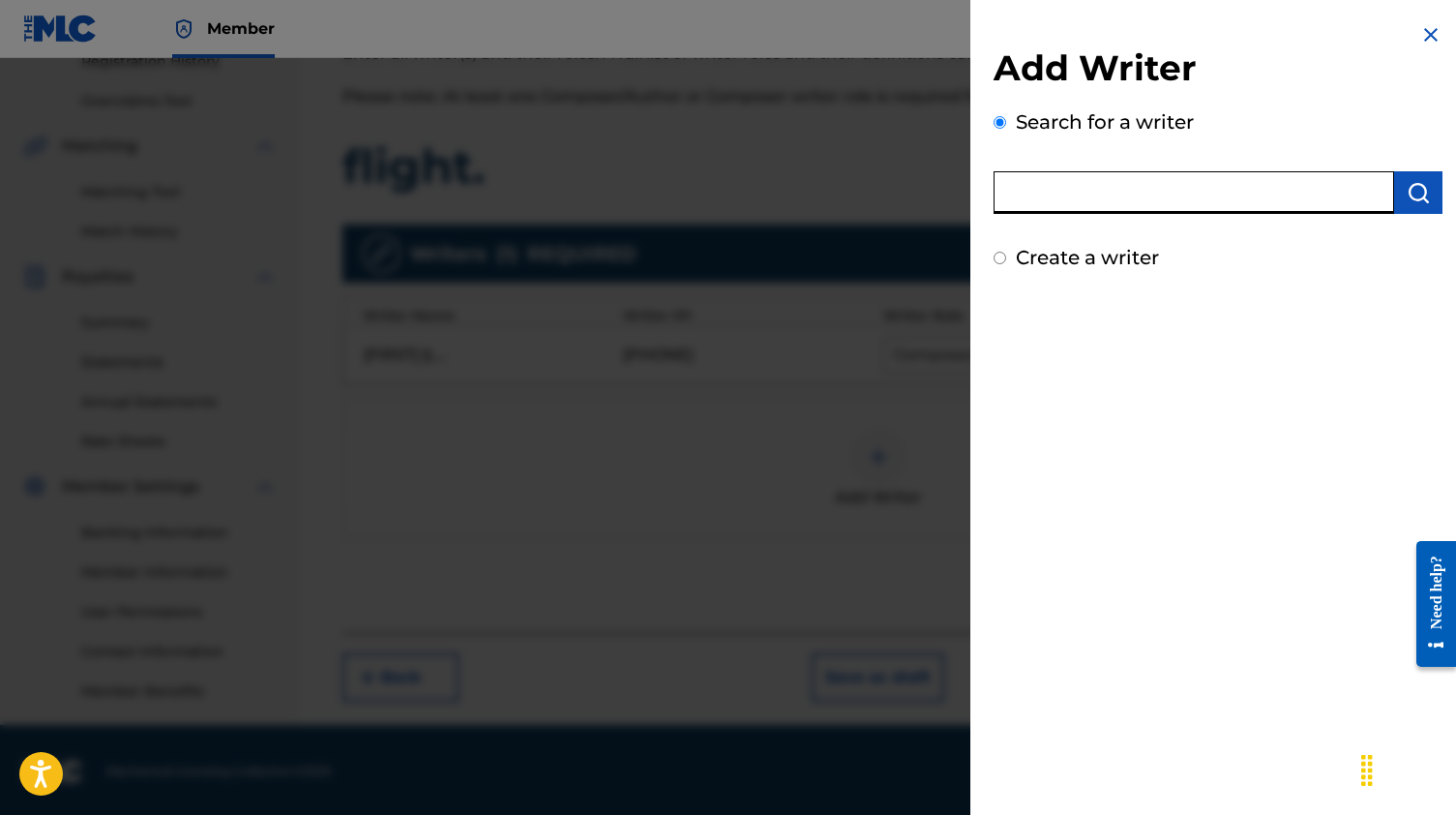 click at bounding box center (1194, 193) 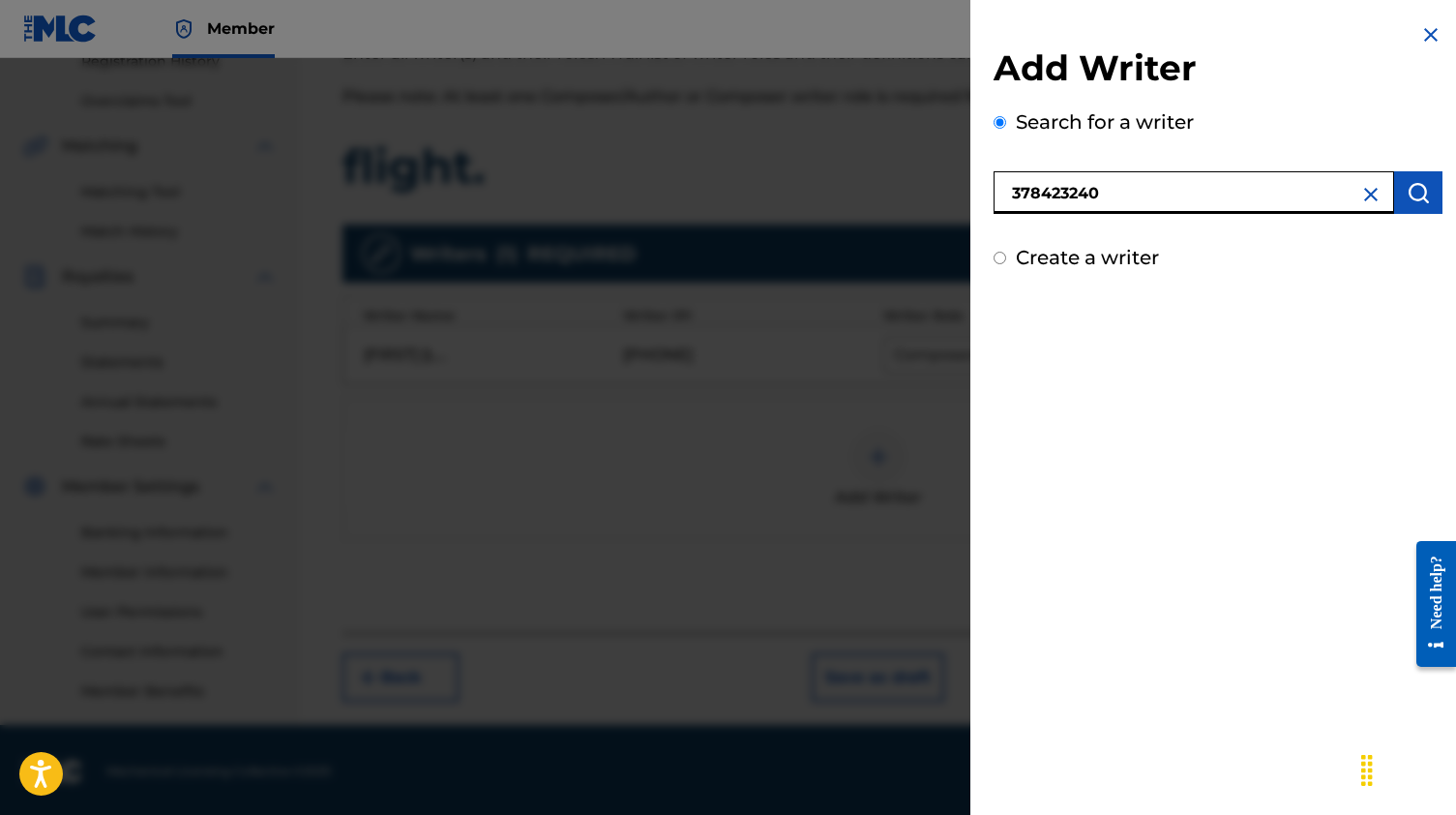 type on "378423240" 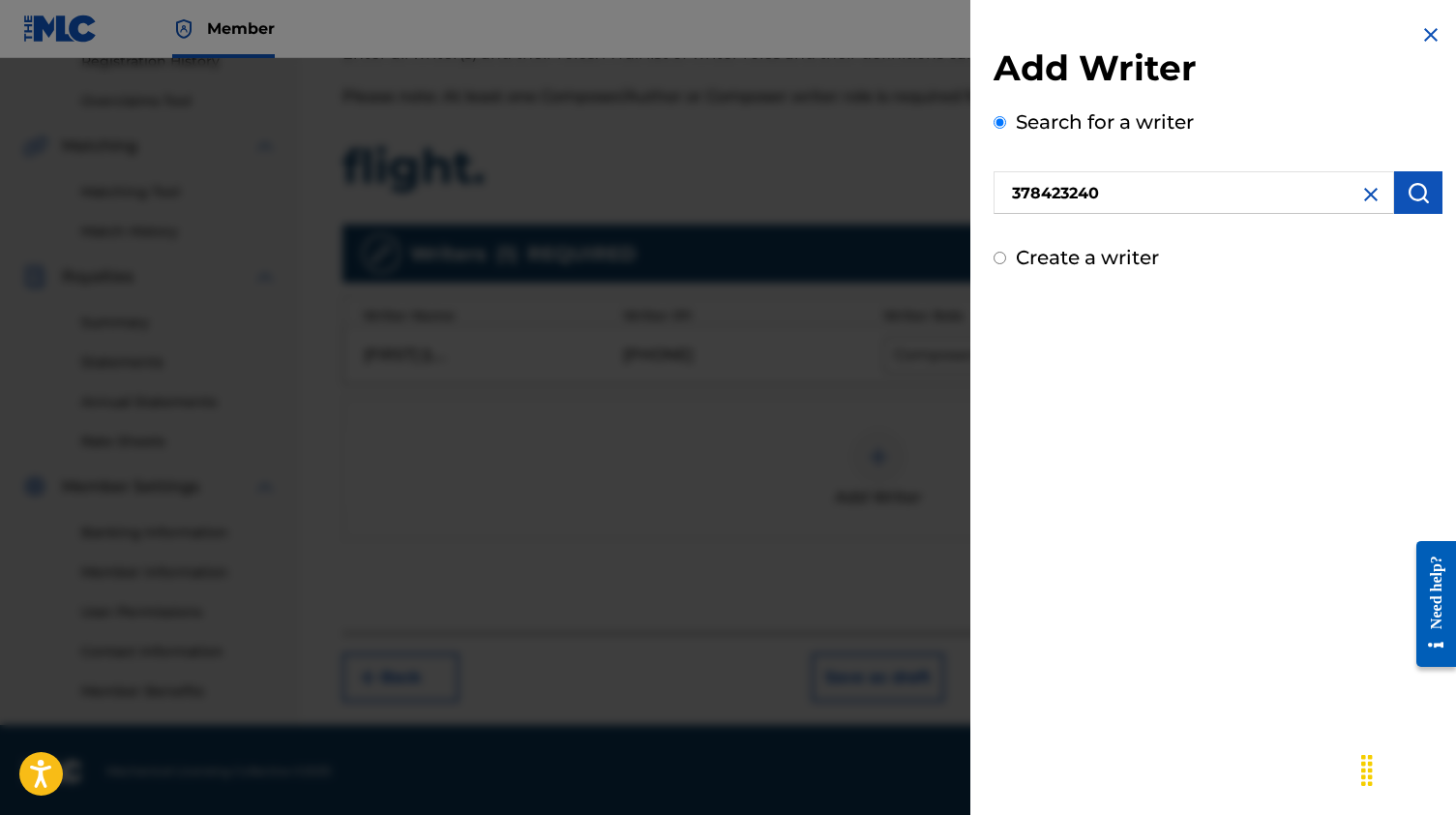click at bounding box center [1418, 193] 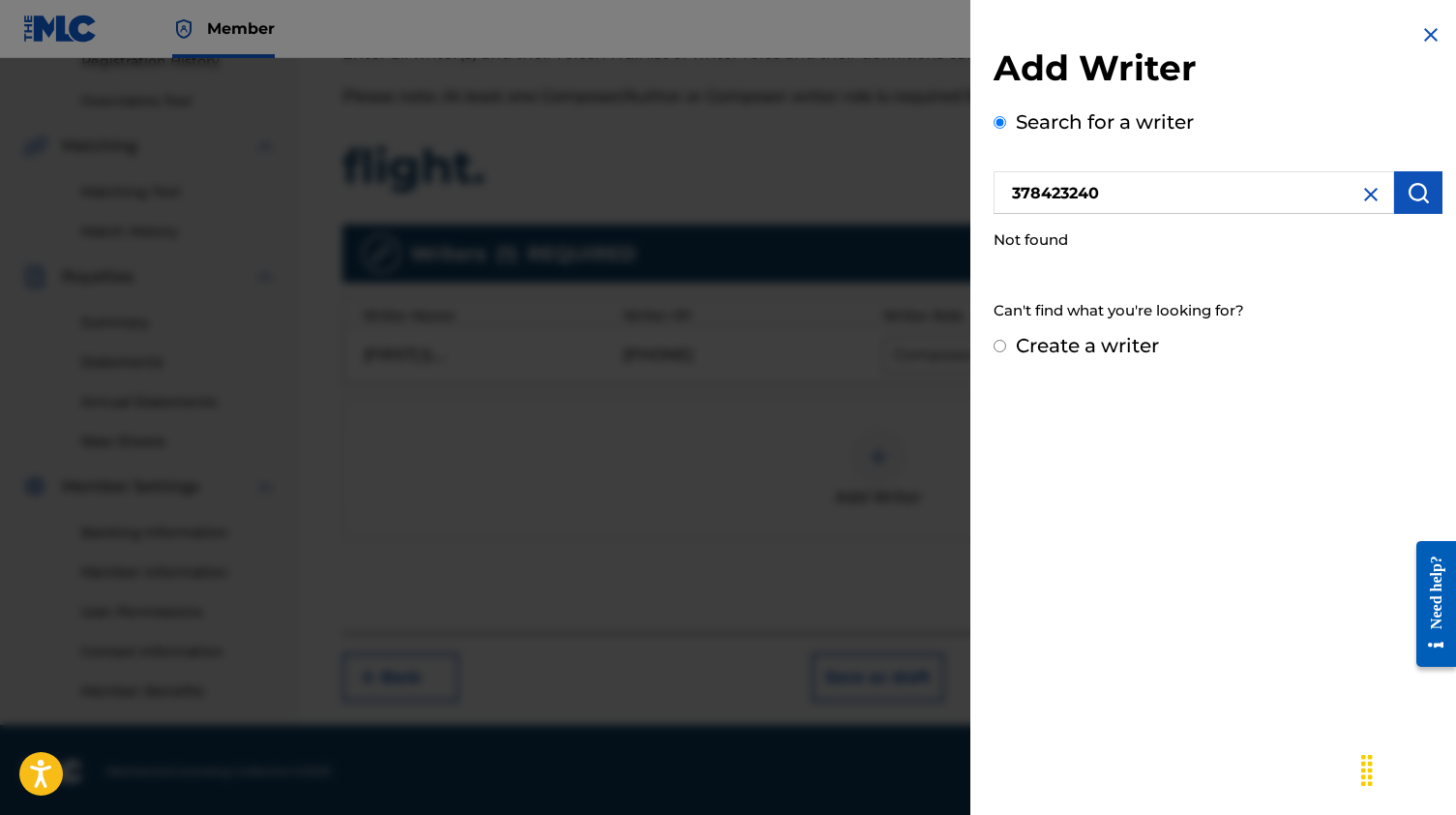 drag, startPoint x: 1005, startPoint y: 198, endPoint x: 1018, endPoint y: 195, distance: 13.341664 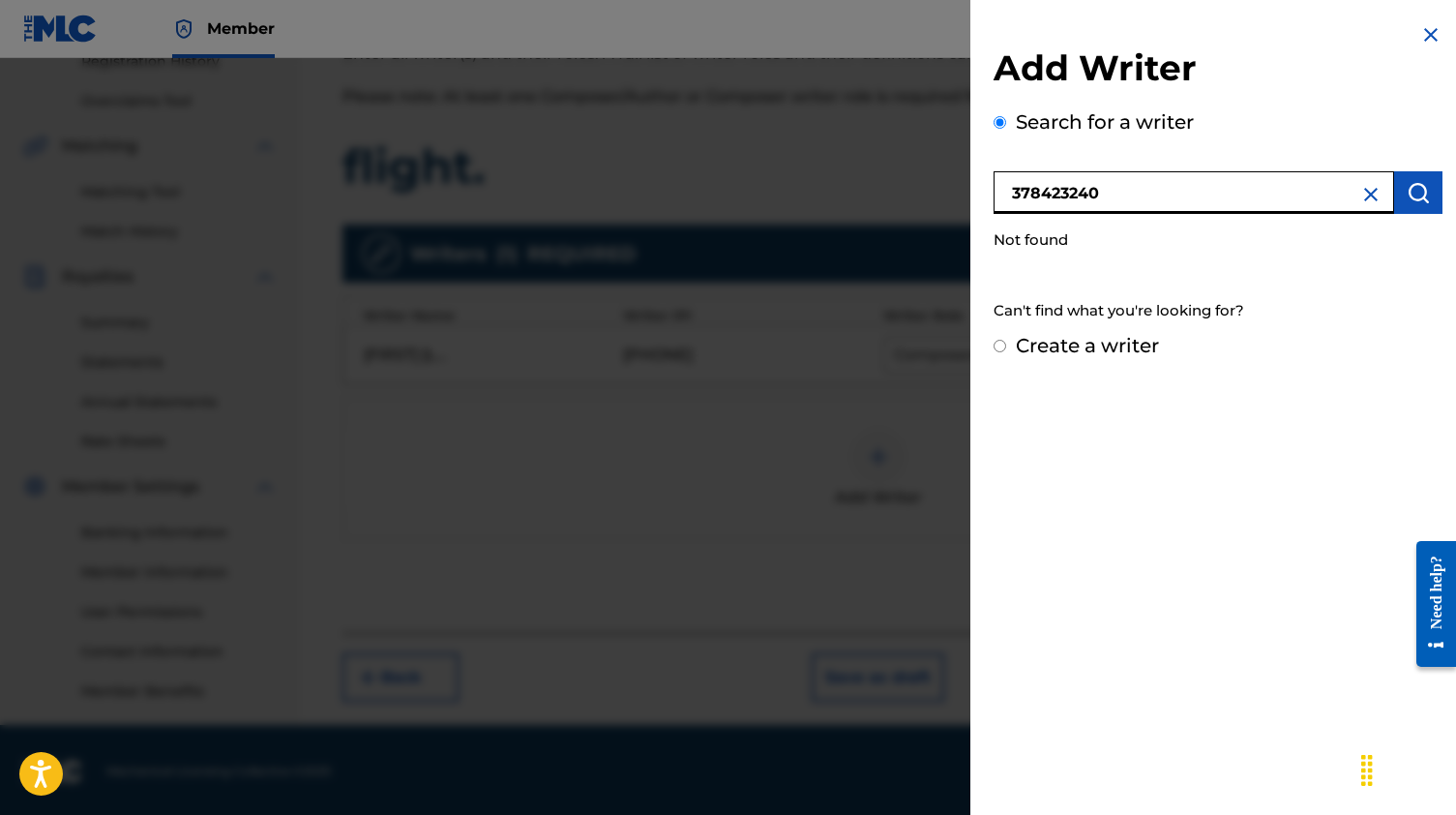 click at bounding box center [1418, 193] 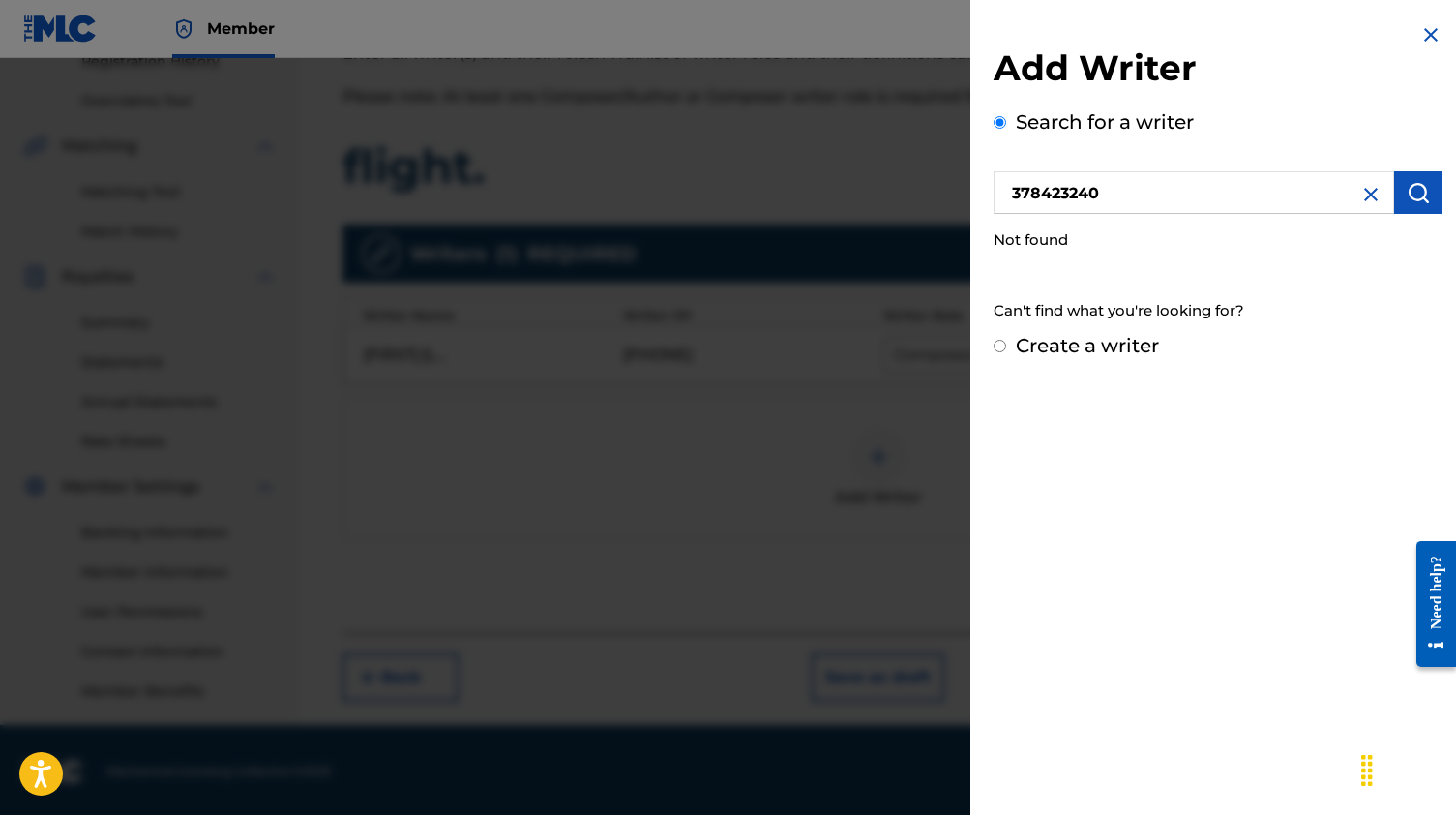 click on "Create a writer" at bounding box center [1087, 346] 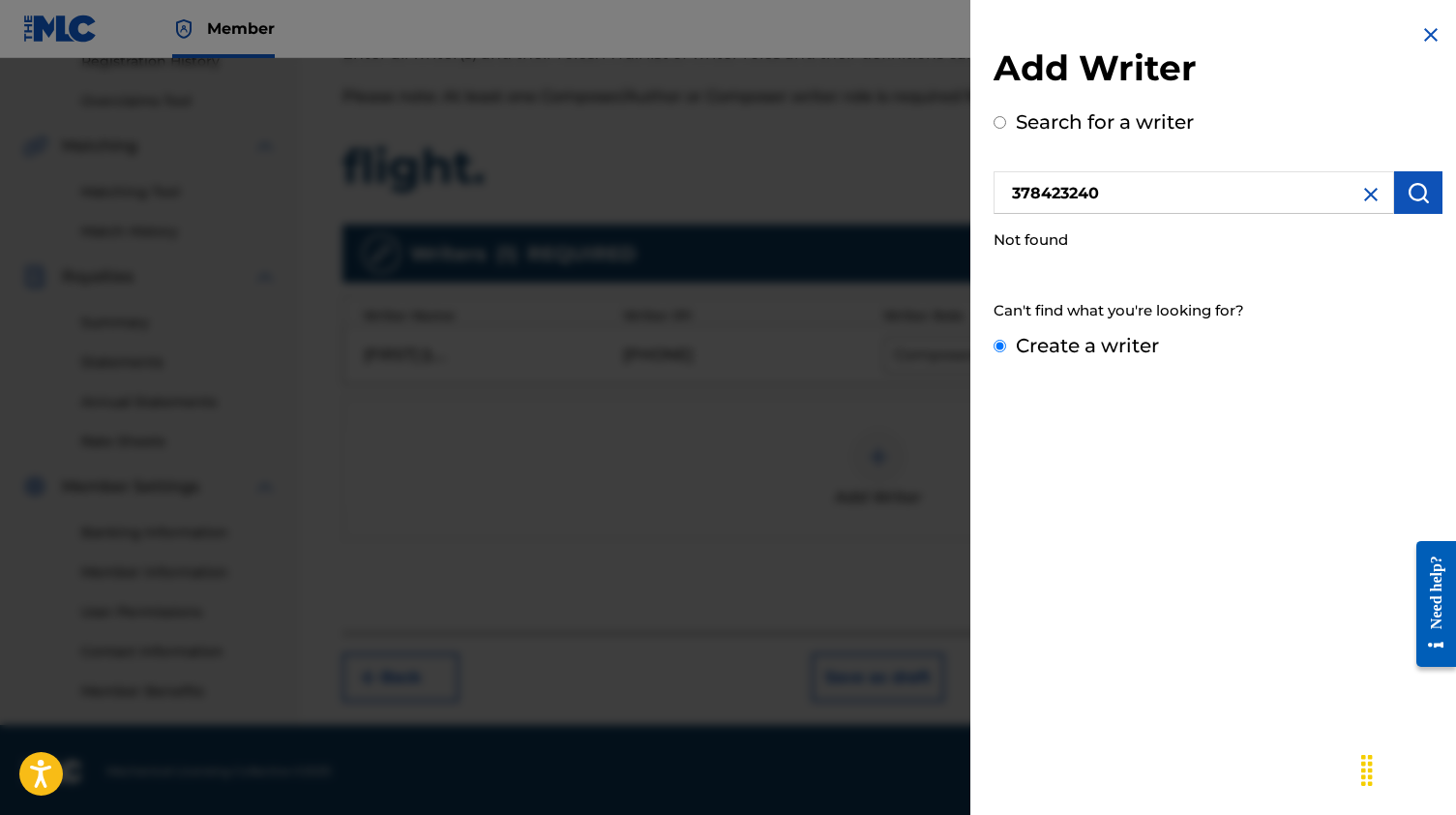 click on "Create a writer" at bounding box center (999, 346) 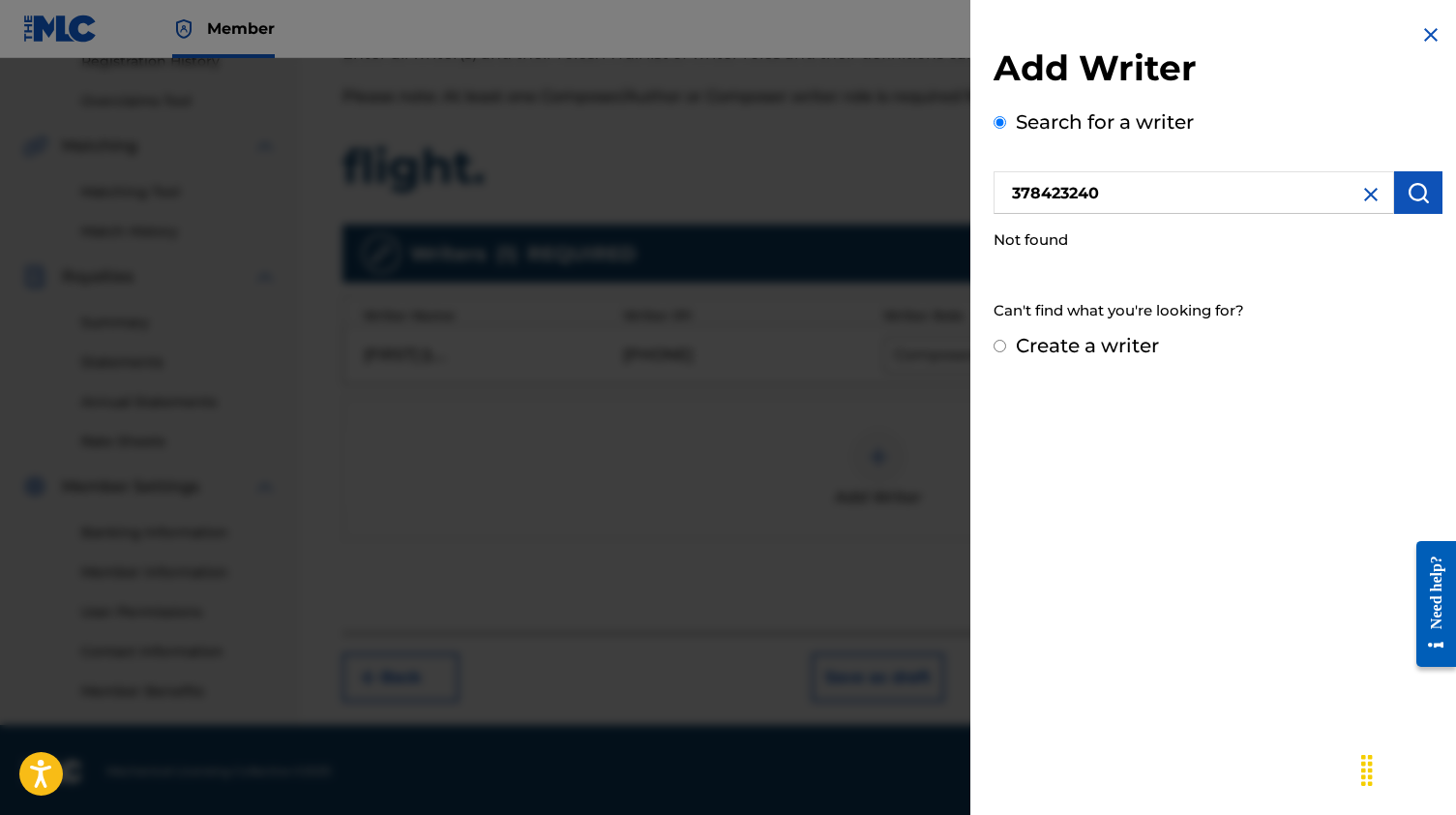 radio on "false" 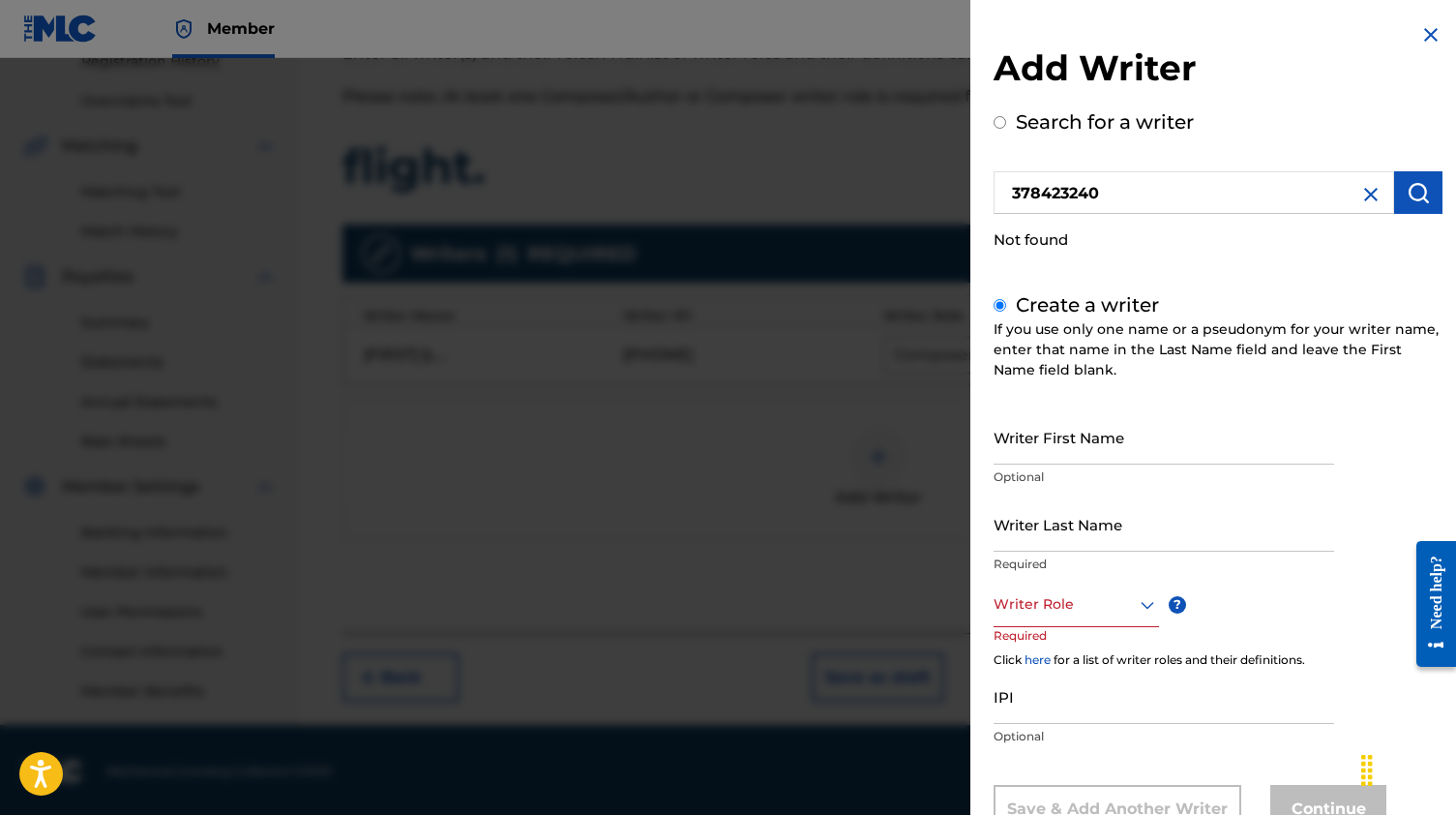 click on "Writer First Name" at bounding box center [1164, 437] 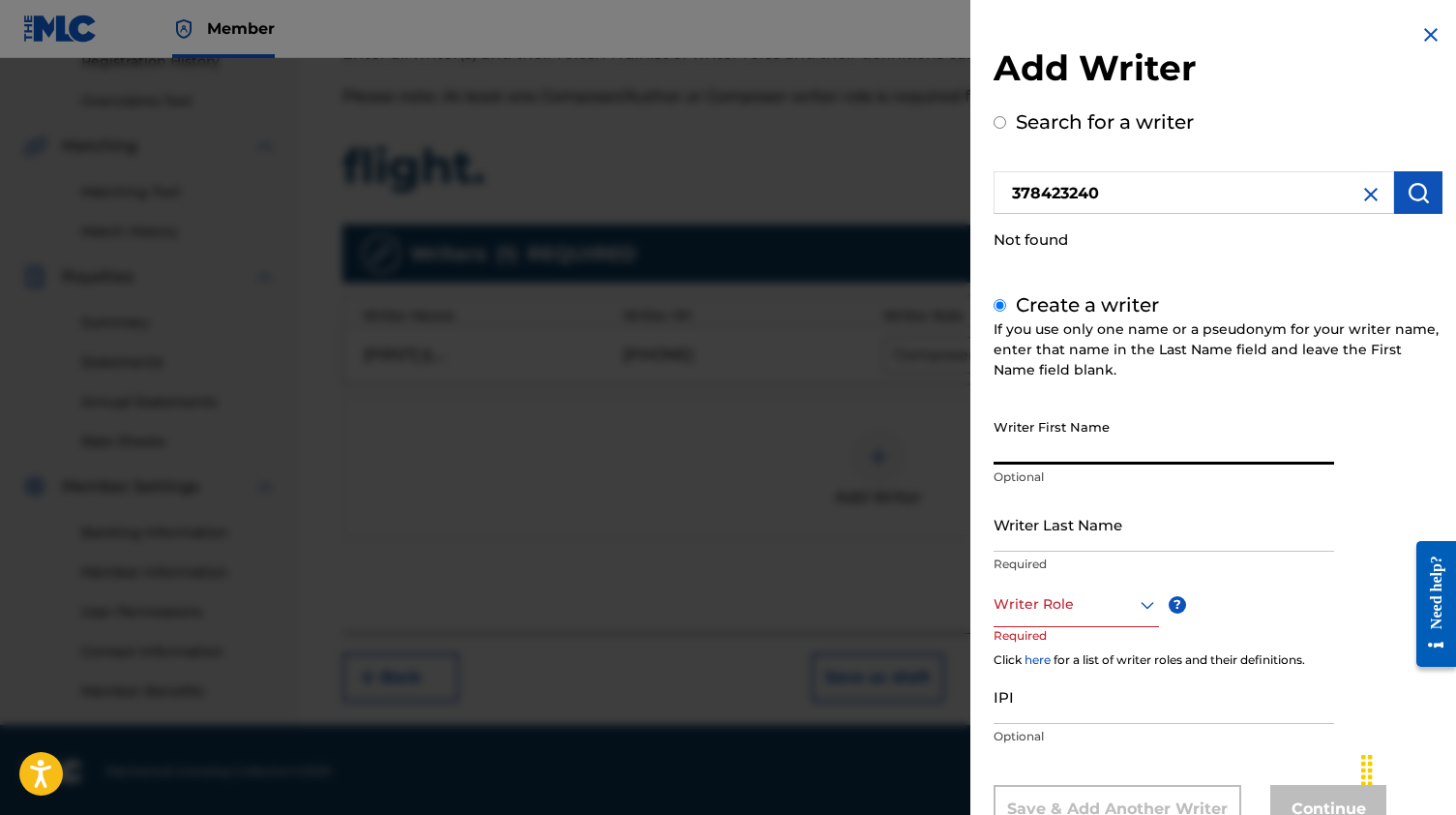 scroll, scrollTop: 380, scrollLeft: 0, axis: vertical 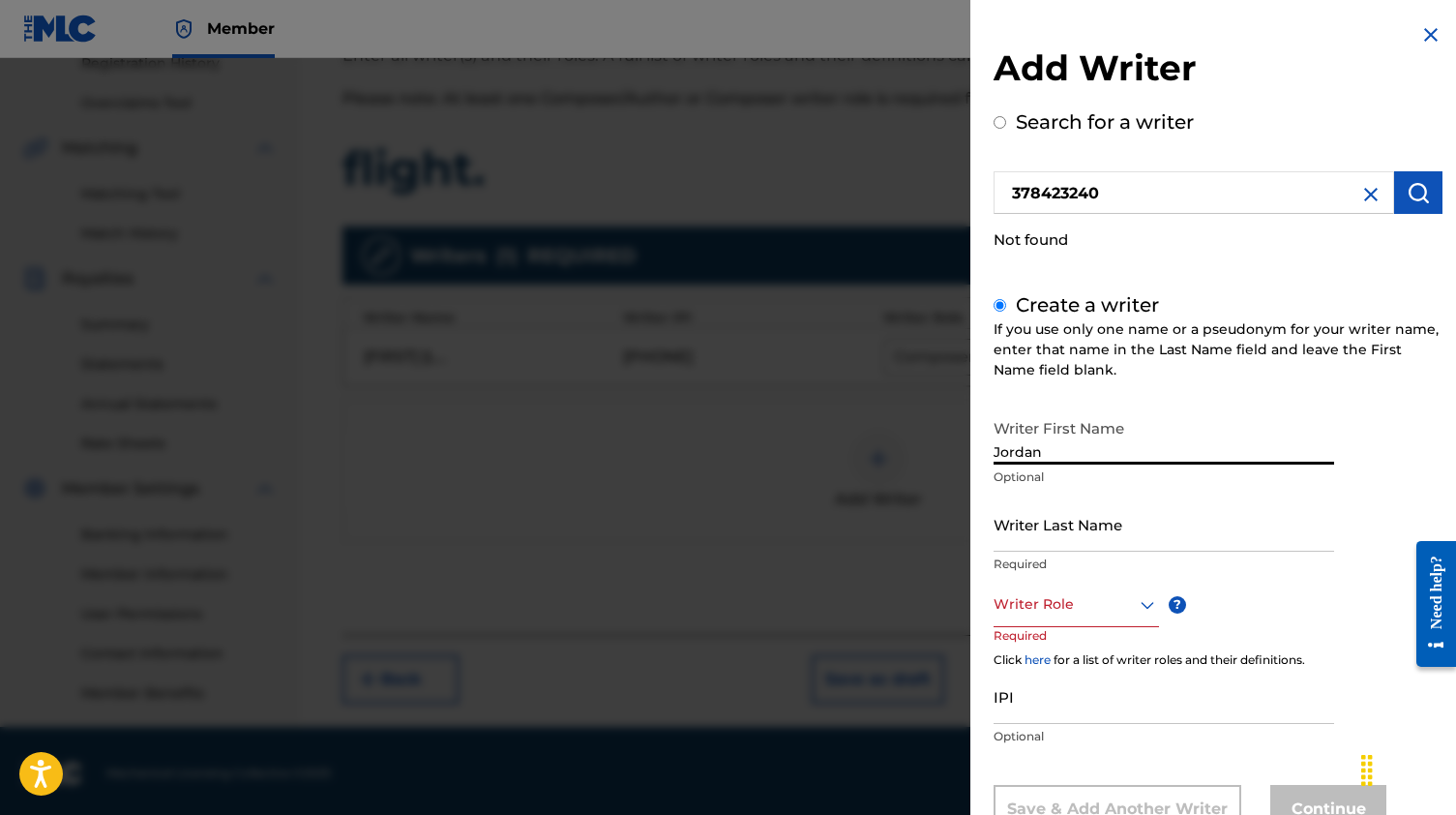 type on "Jordan" 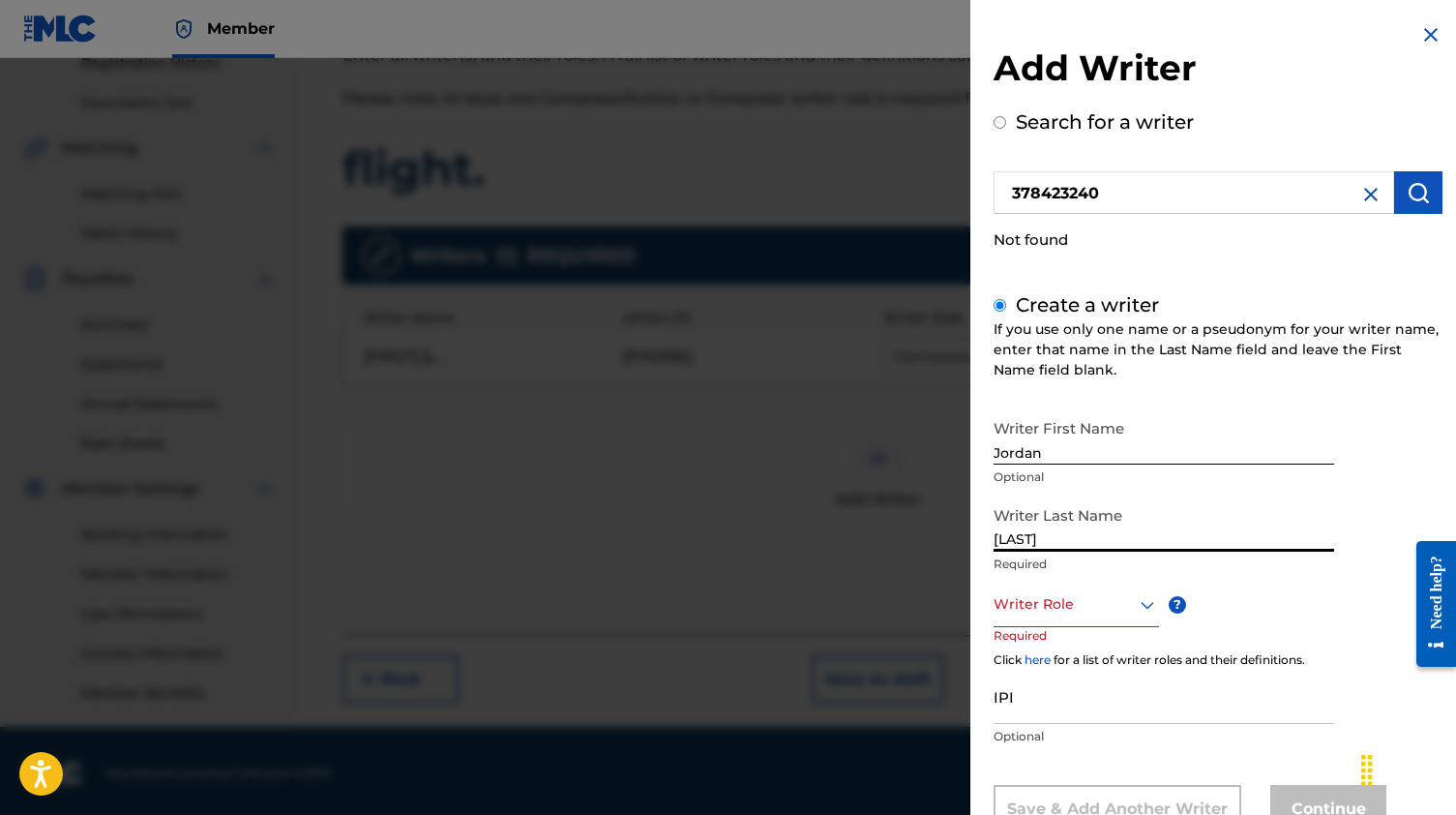 type on "[LAST]" 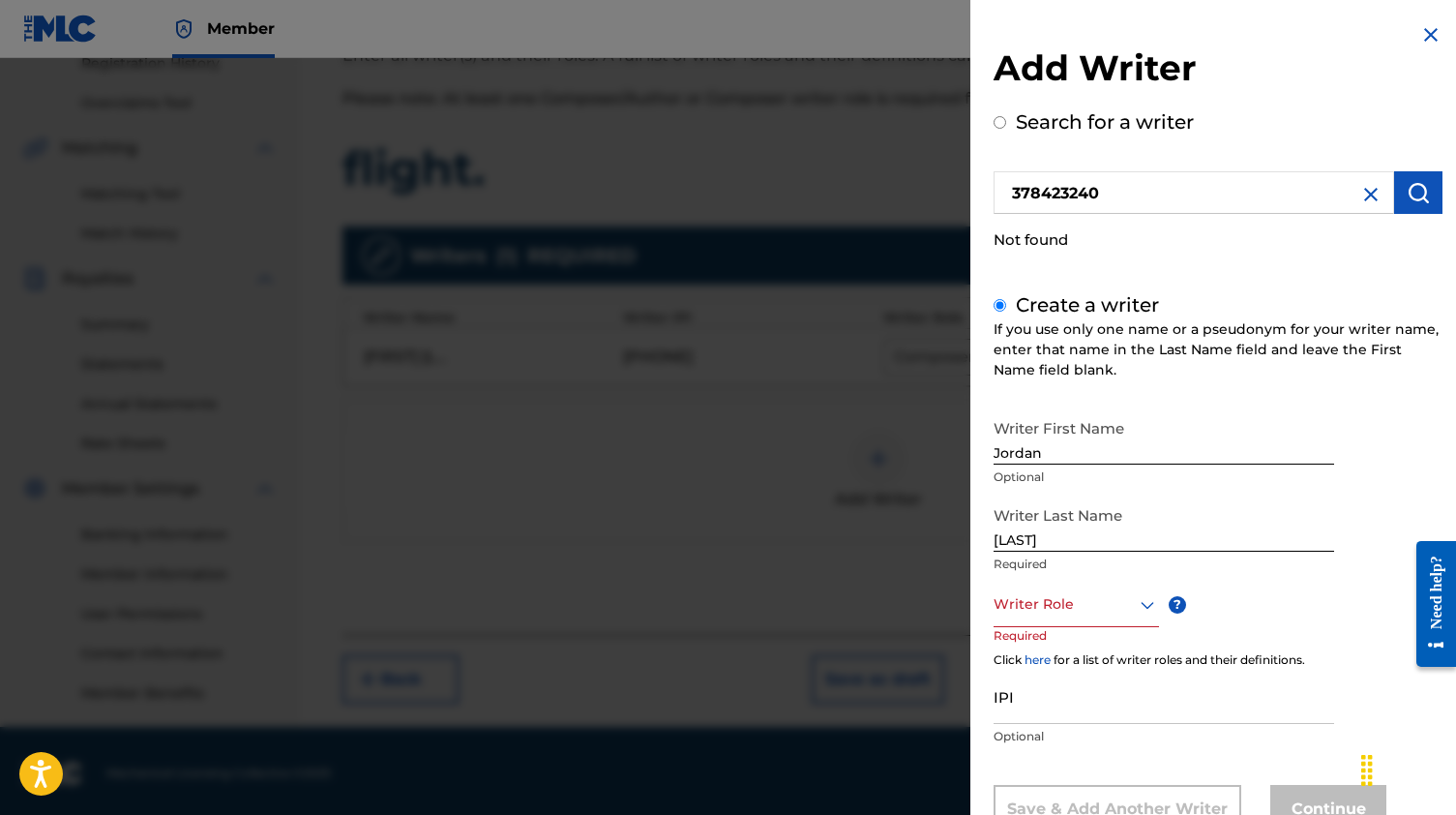 click on "option , selected. Select is focused ,type to refine list, press Down to open the menu,  Writer Role" at bounding box center (1076, 605) 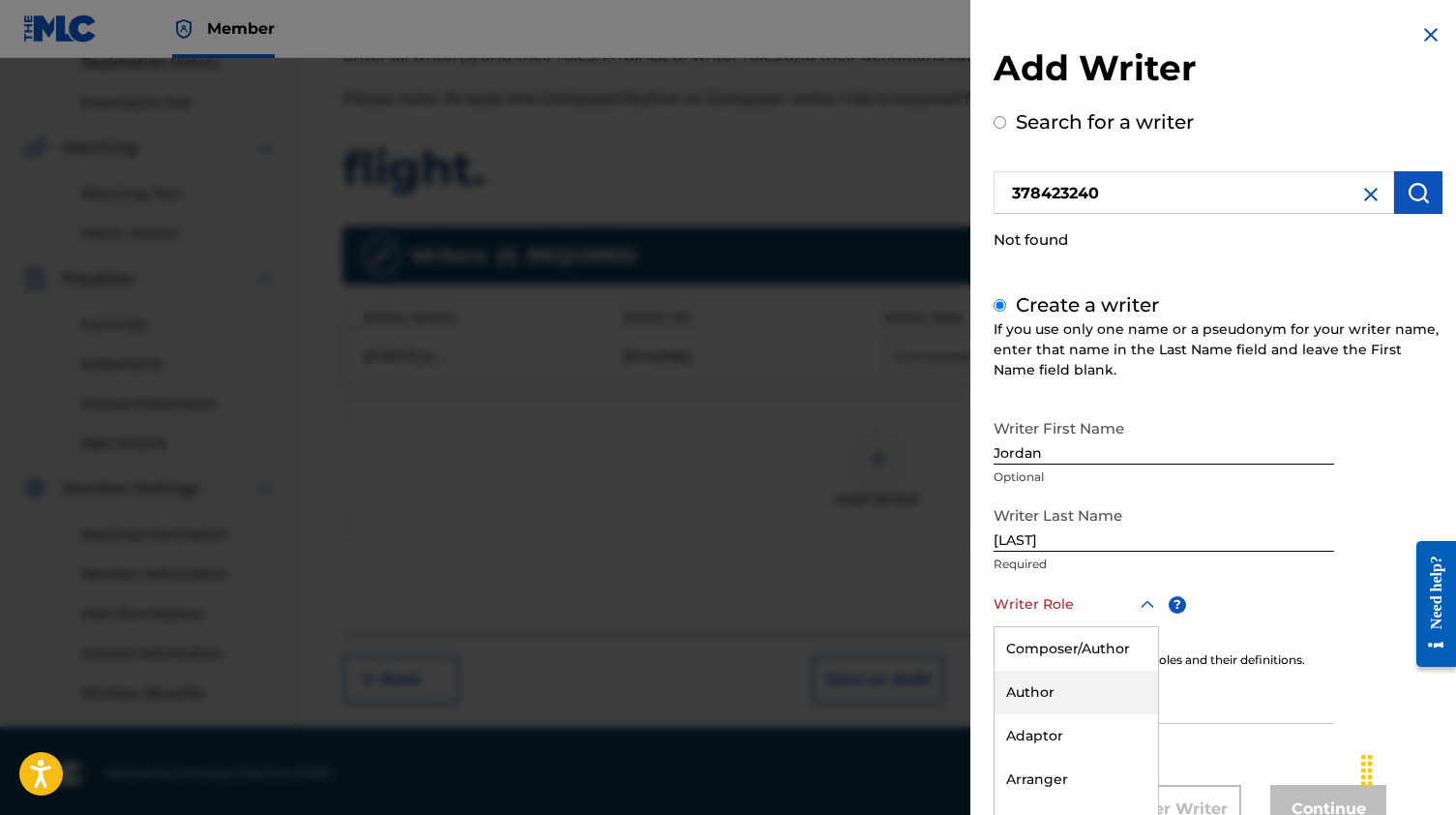 scroll, scrollTop: 70, scrollLeft: 0, axis: vertical 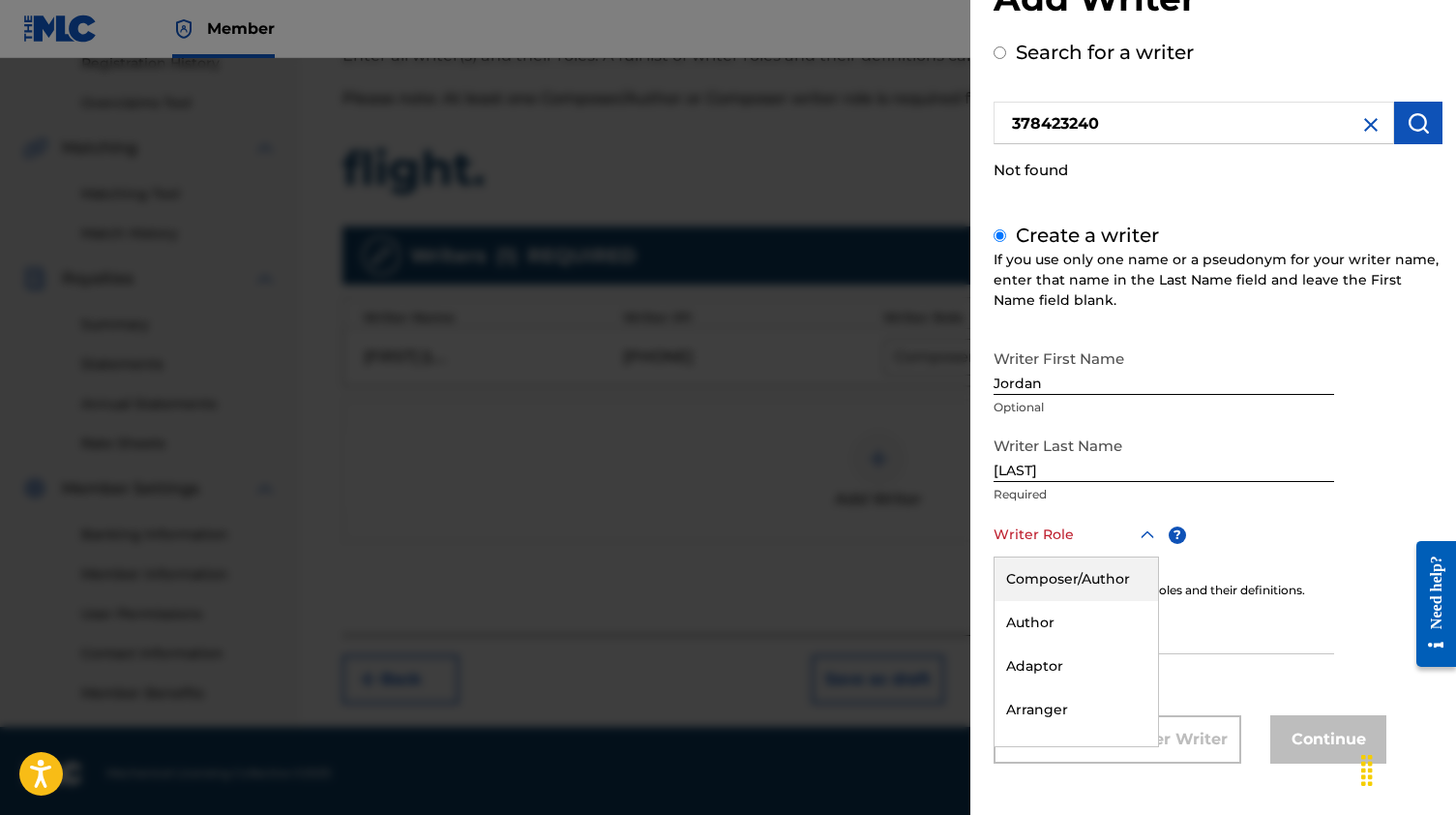 click on "Composer/Author" at bounding box center [1076, 579] 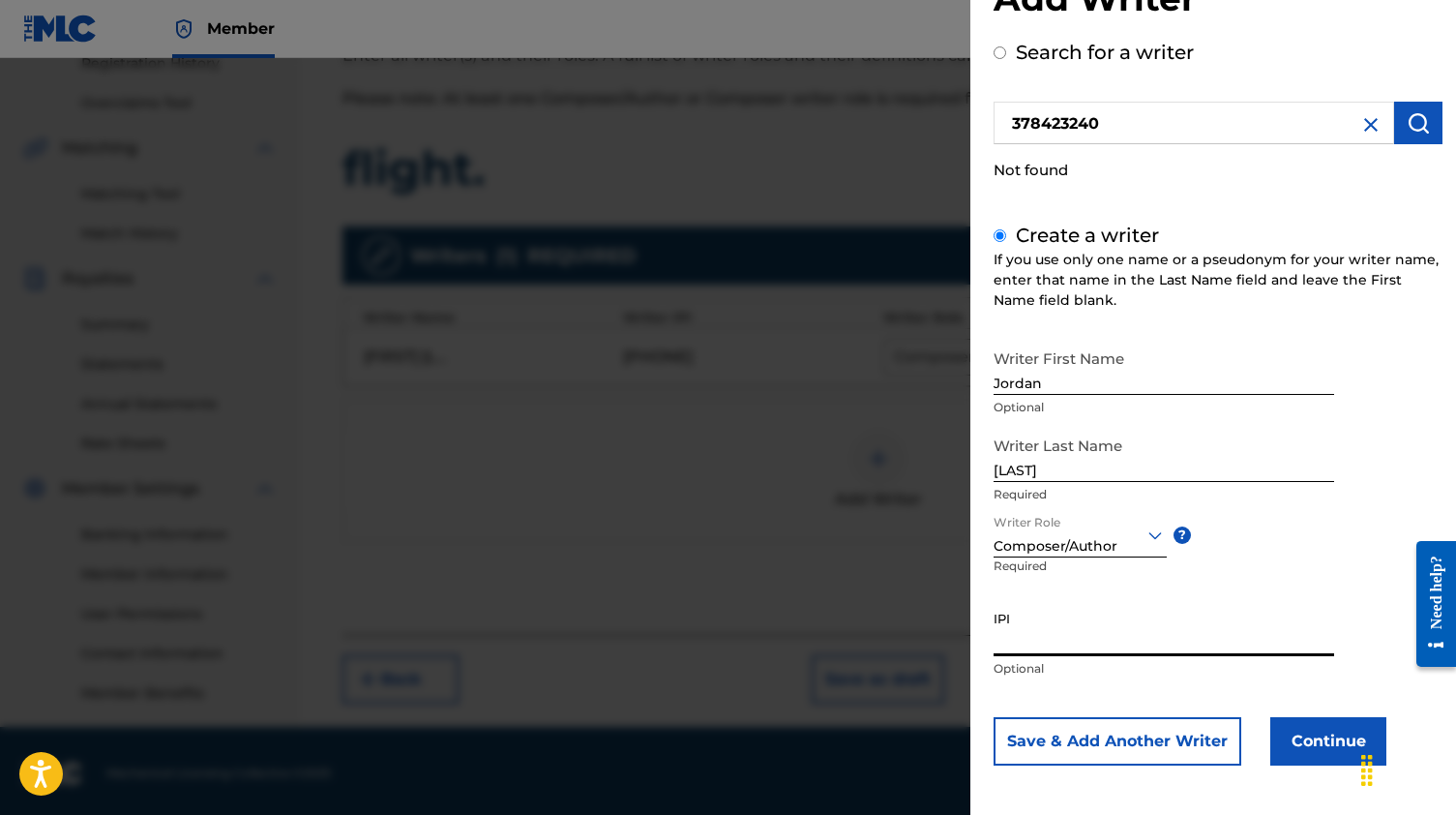 click on "IPI" at bounding box center [1164, 628] 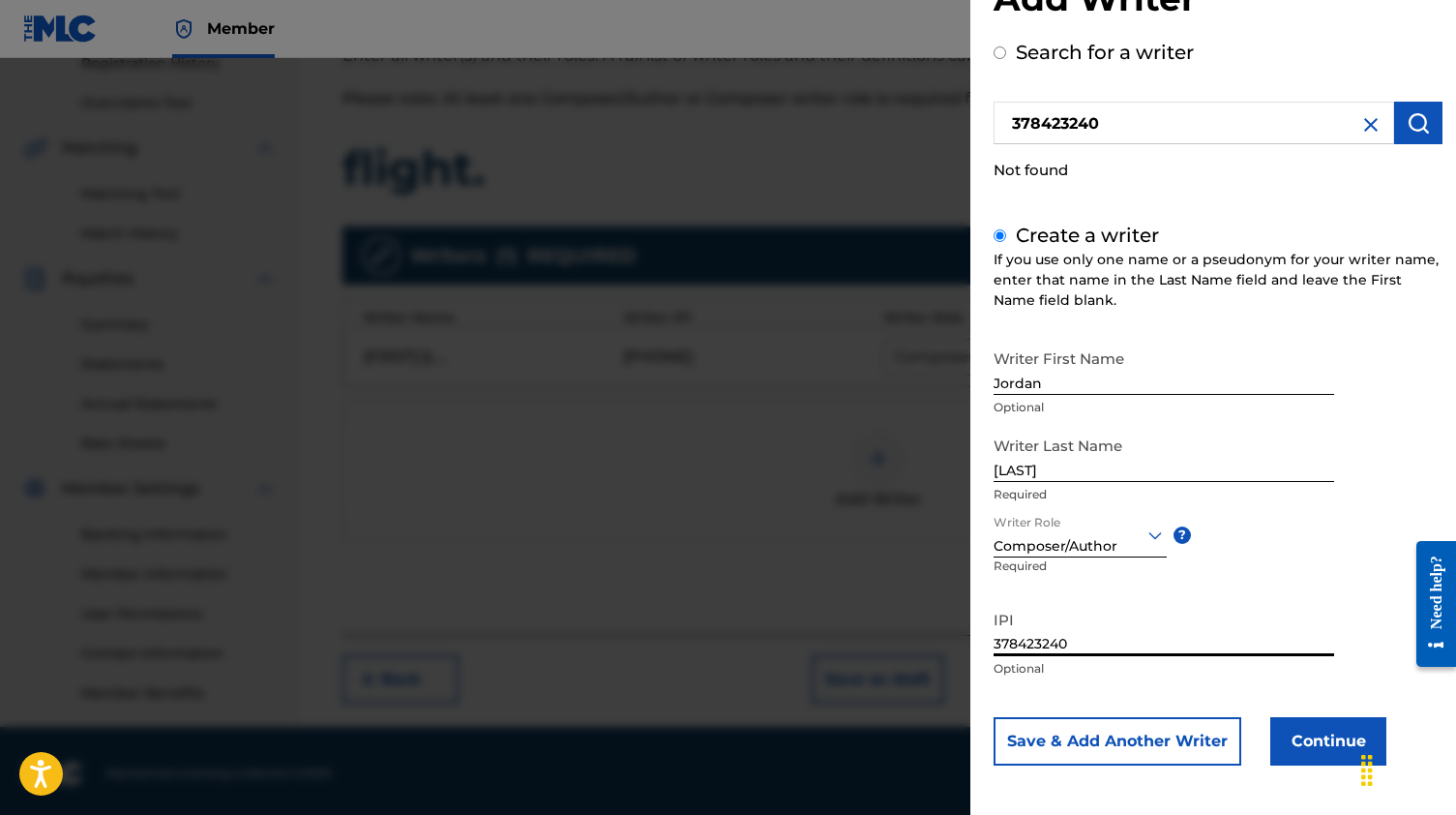 type on "378423240" 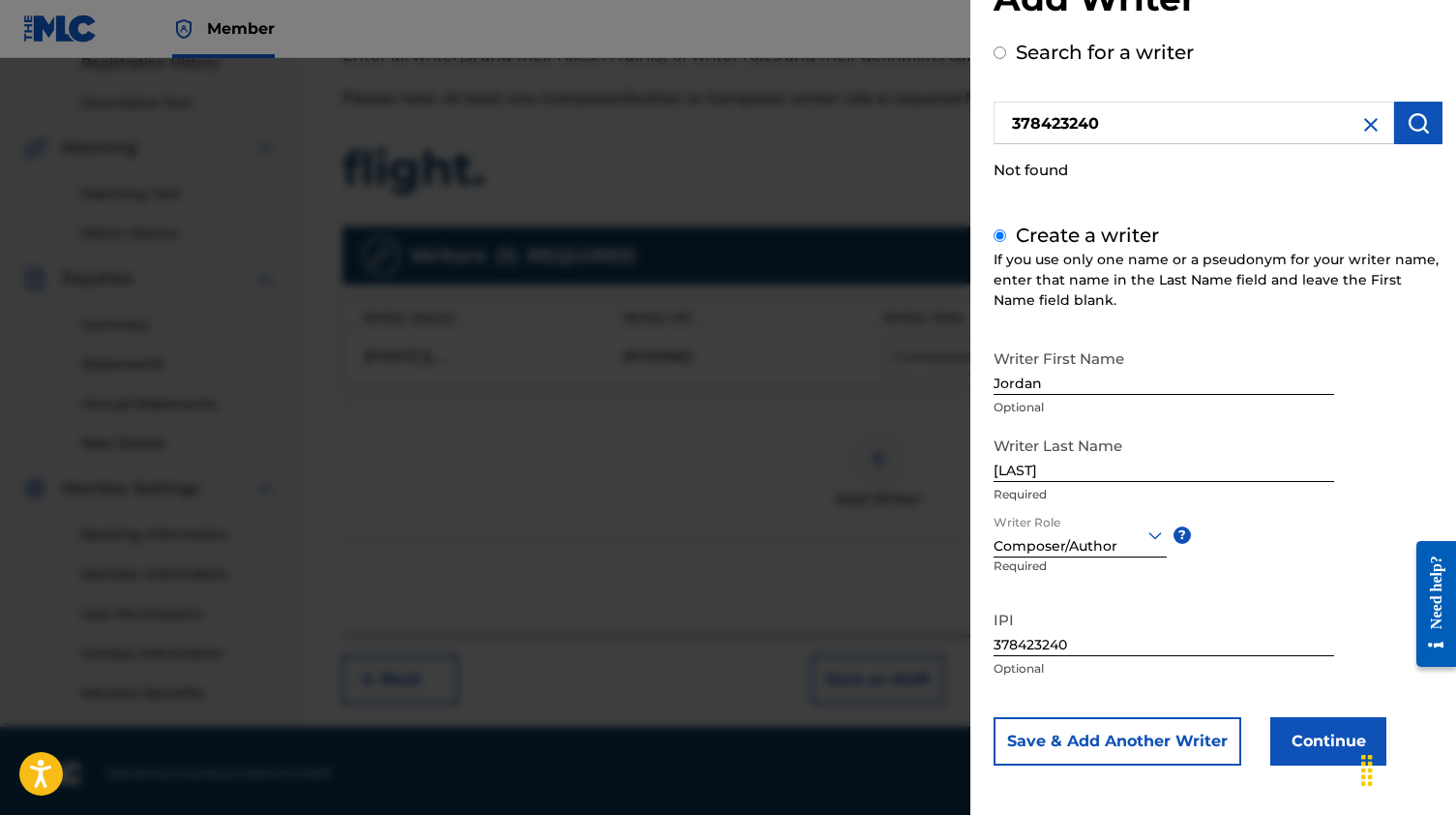 click on "Continue" at bounding box center [1328, 741] 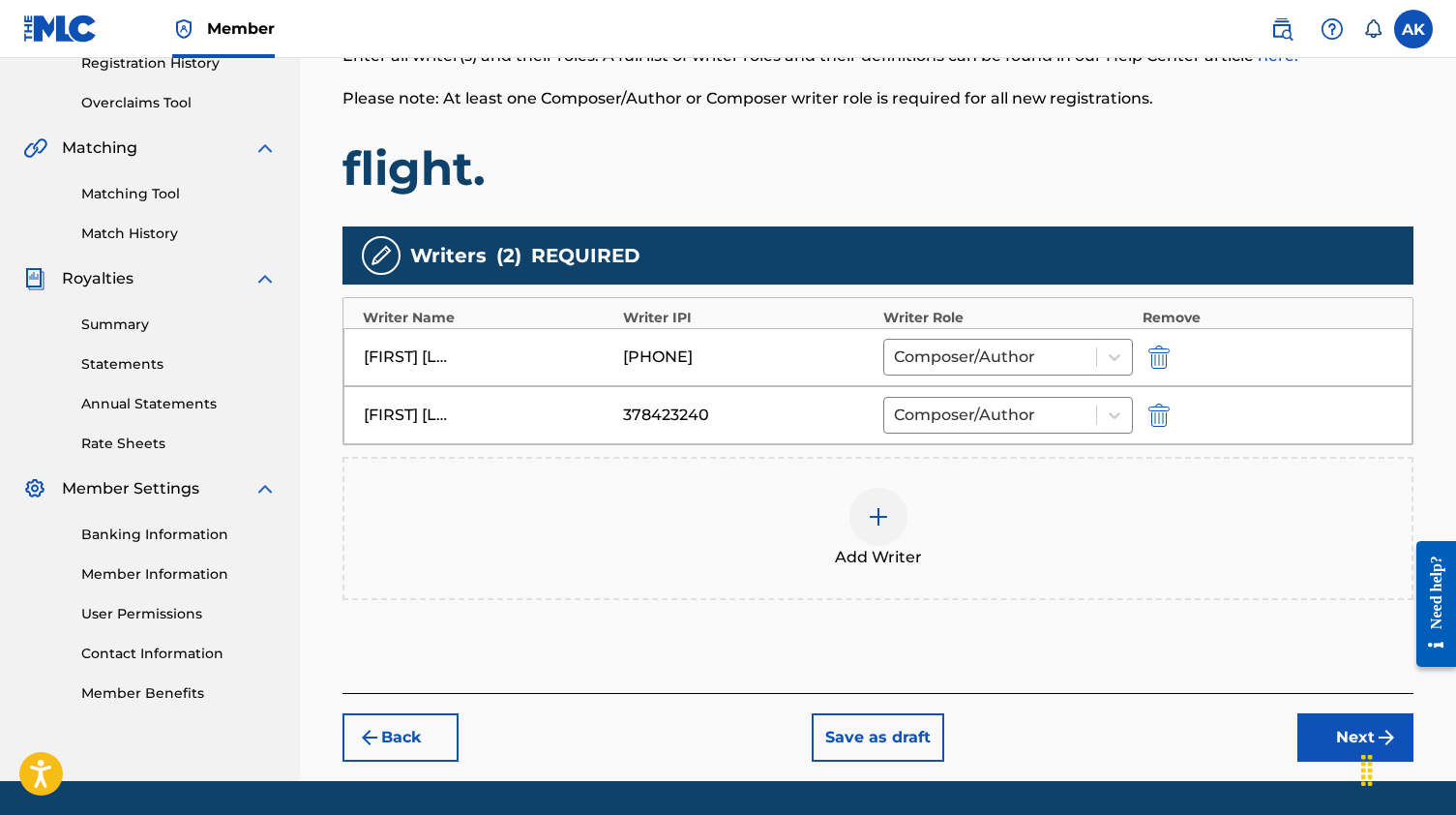 click on "Next" at bounding box center (1355, 738) 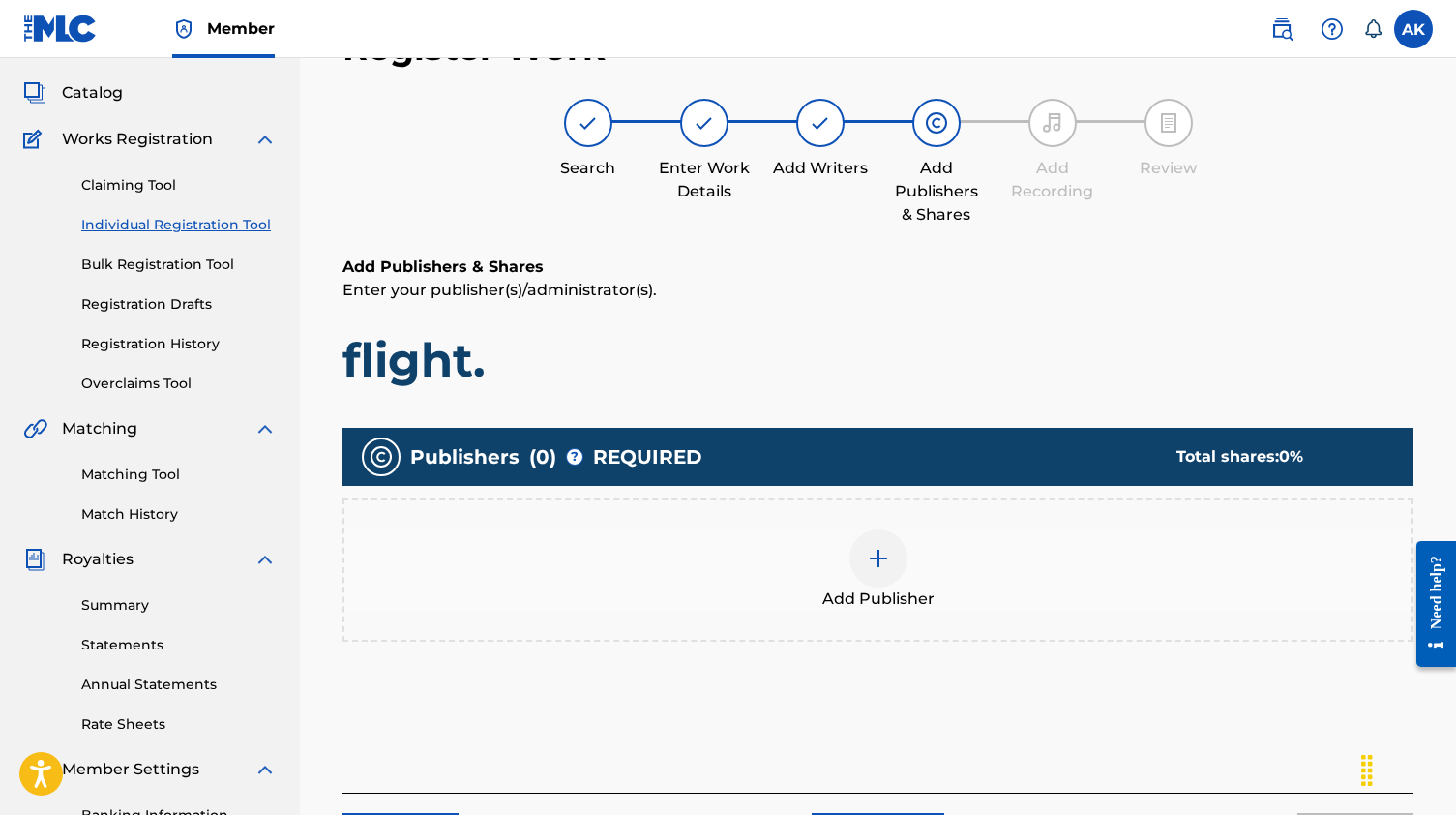scroll, scrollTop: 87, scrollLeft: 0, axis: vertical 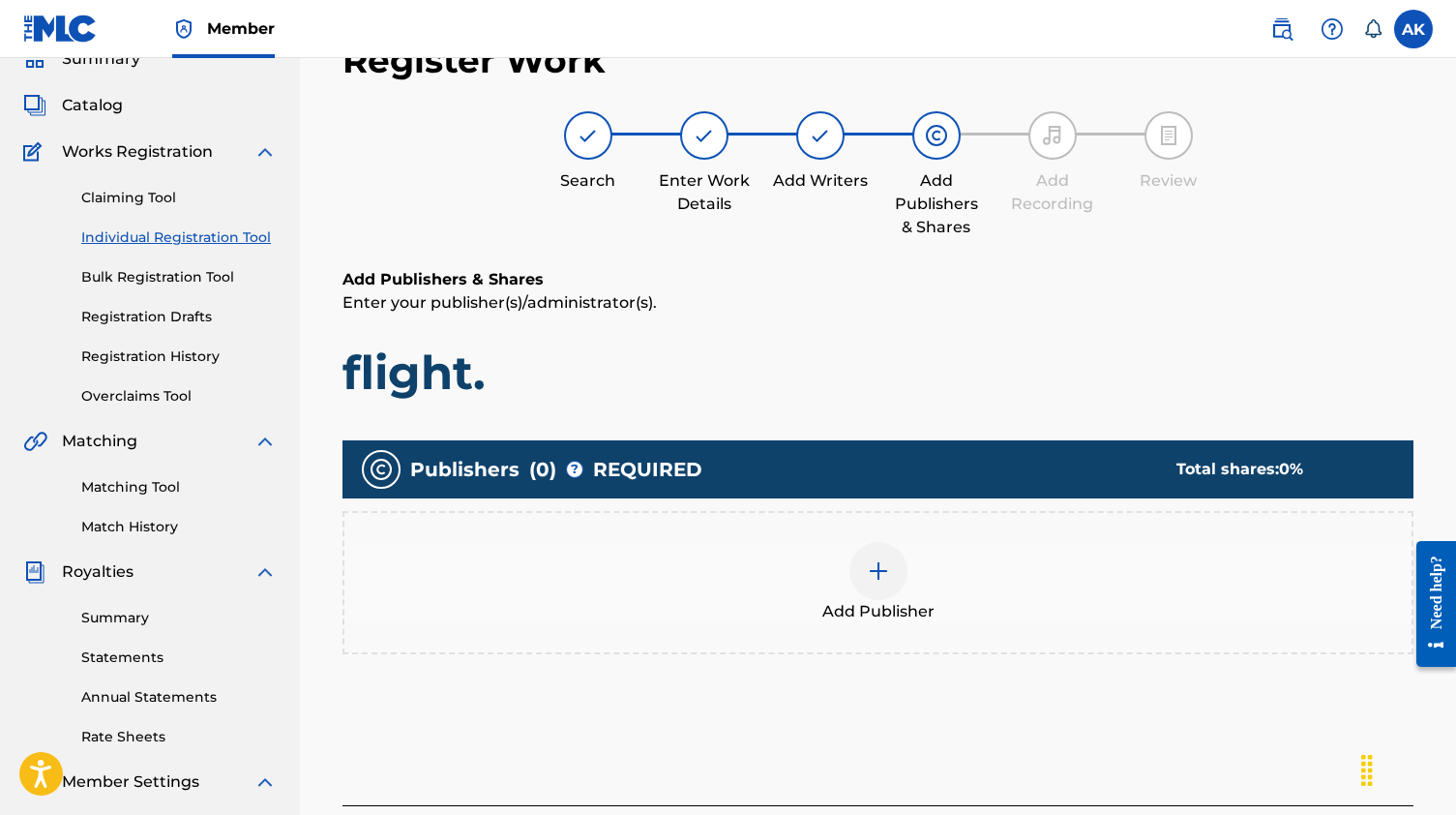 click at bounding box center (878, 571) 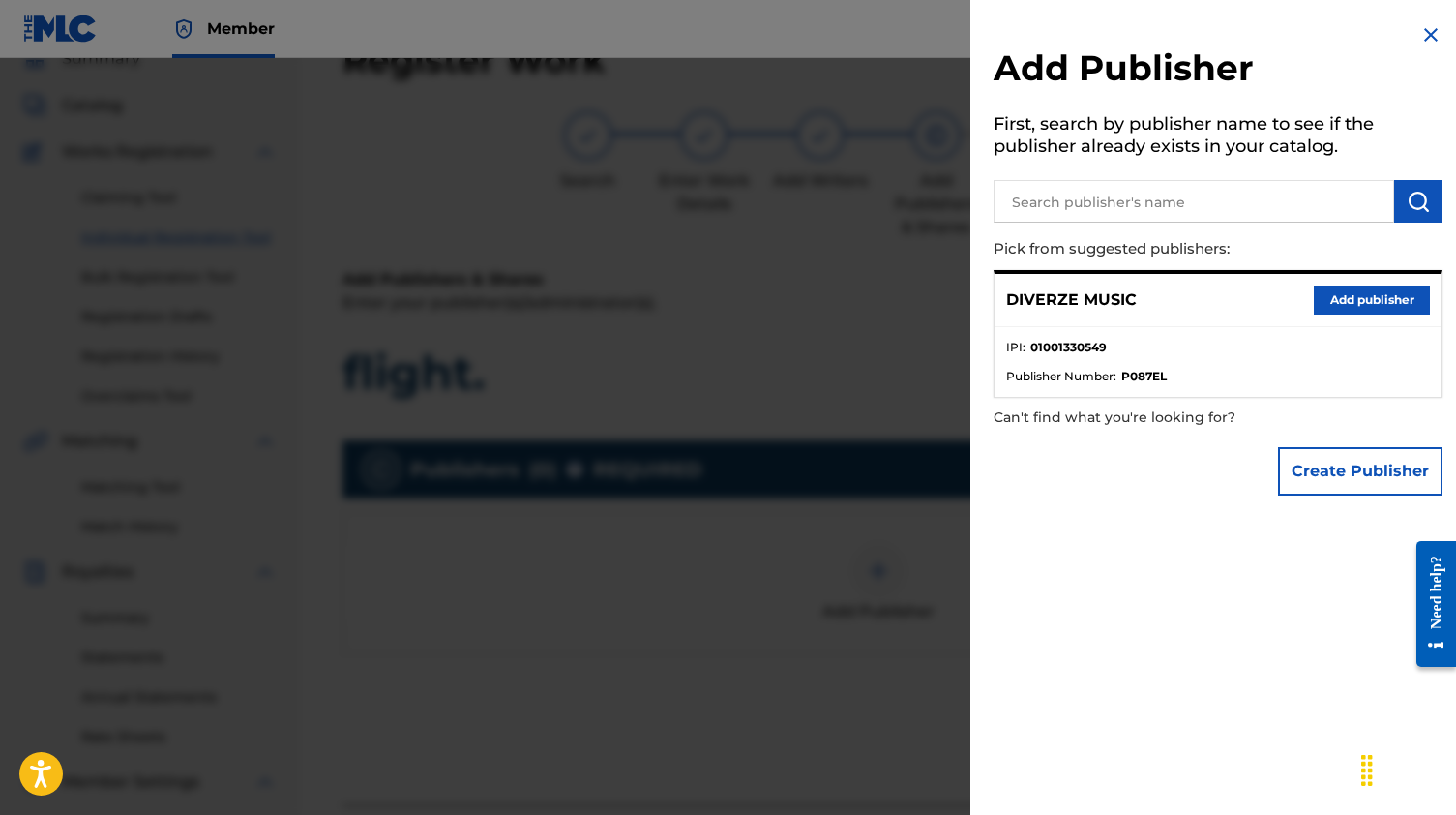 click on "Add publisher" at bounding box center (1372, 300) 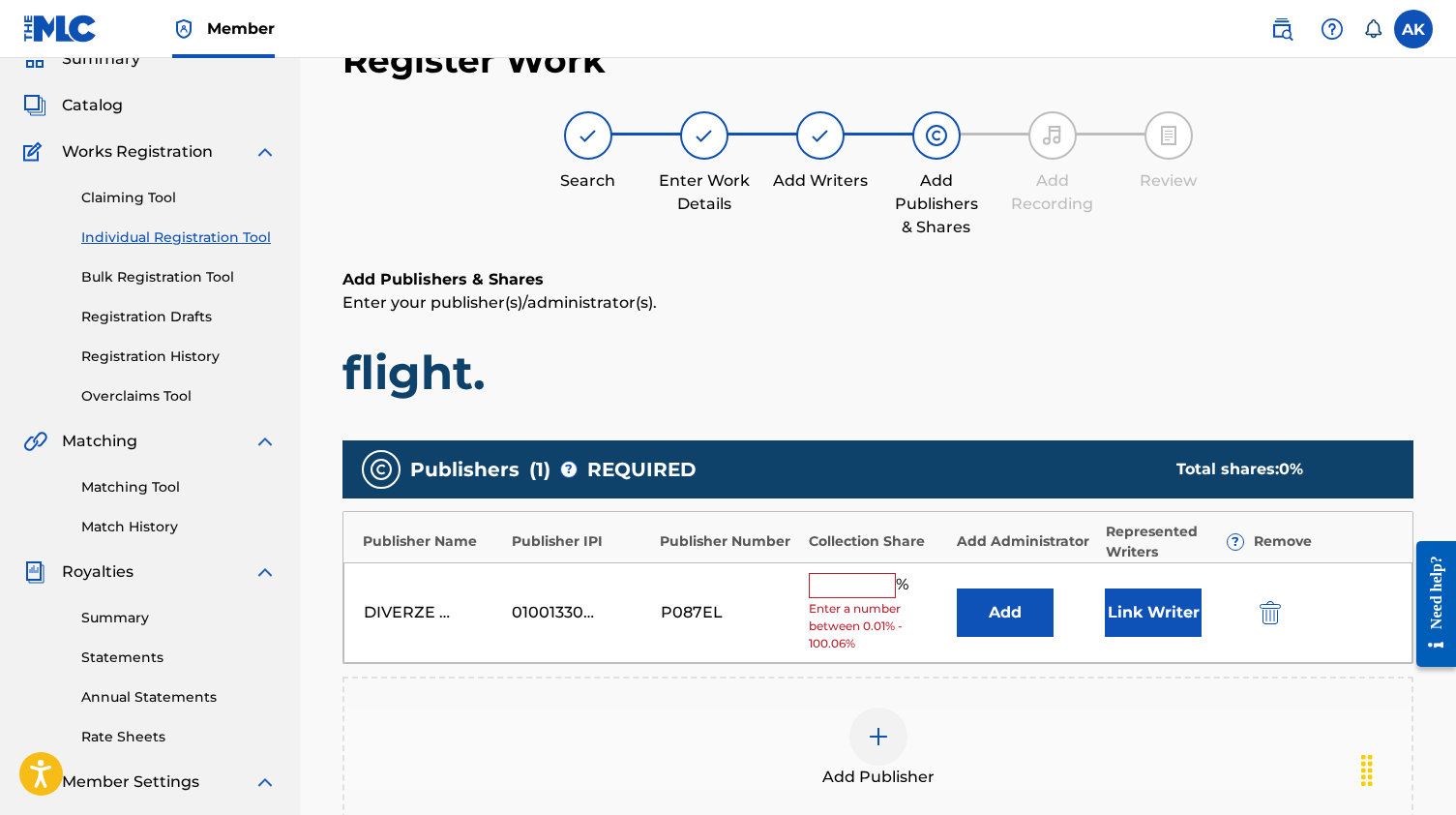 click at bounding box center (852, 586) 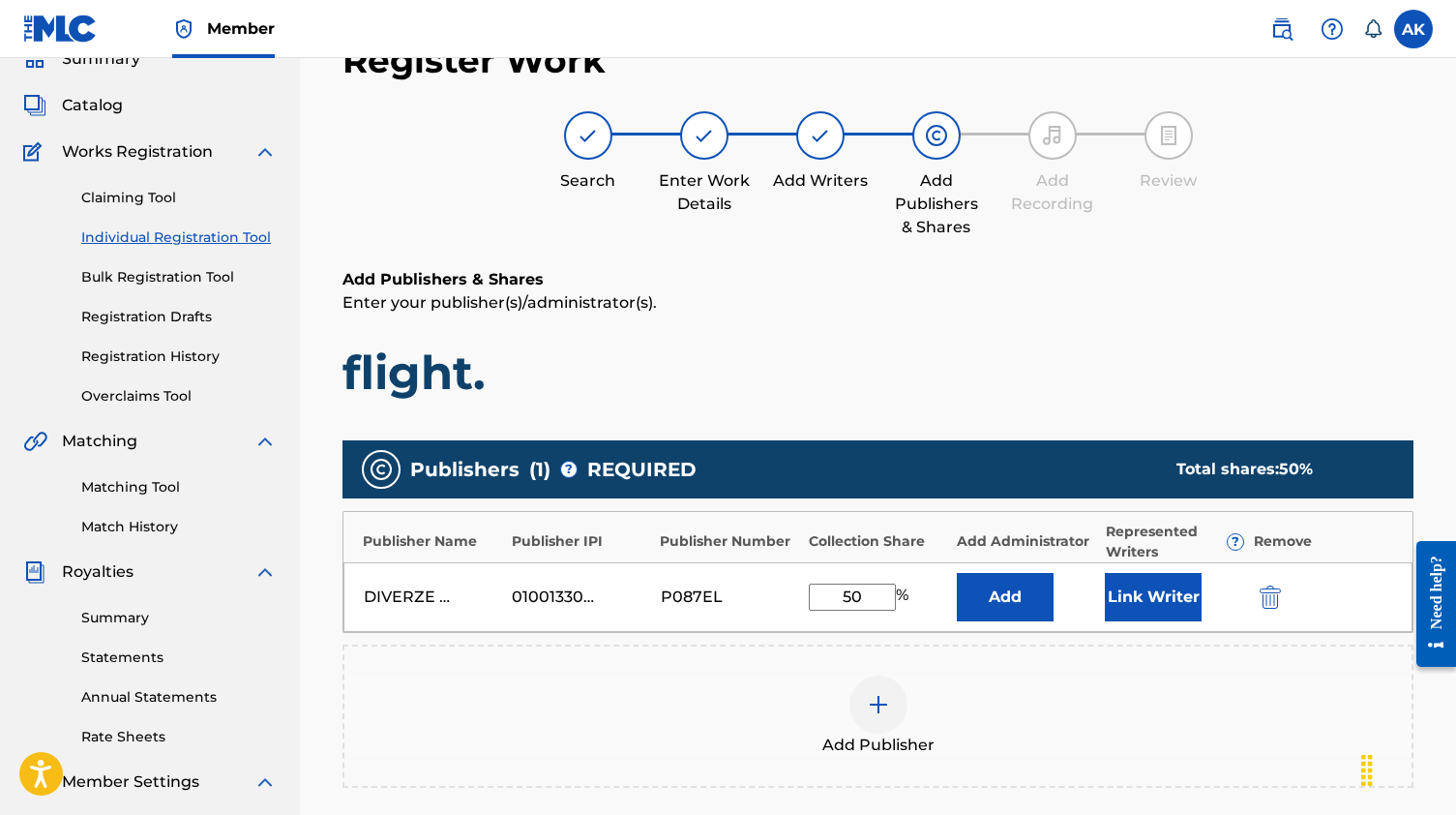 type on "50" 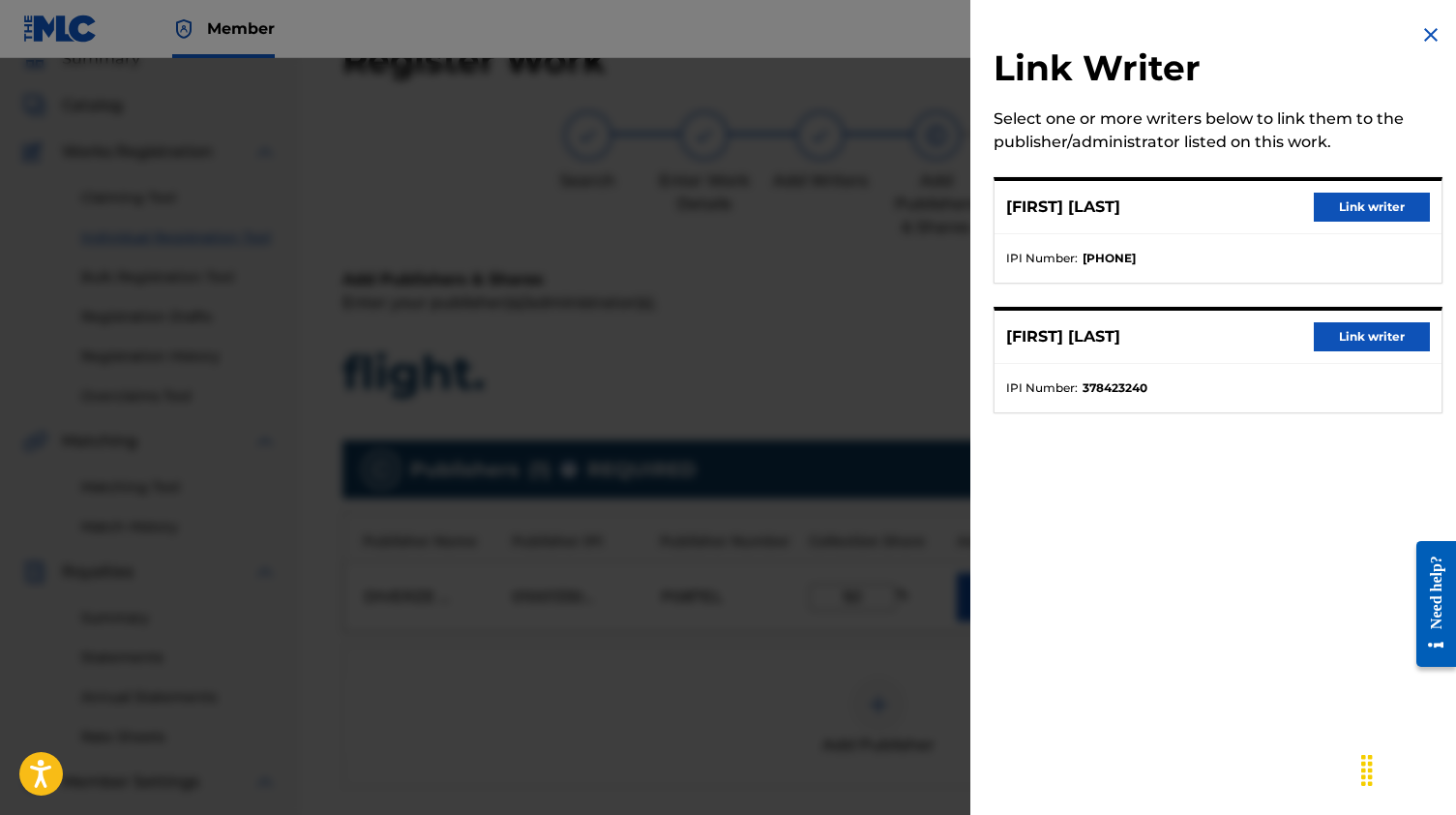 click on "IPI Number : 00750696223" at bounding box center (1218, 258) 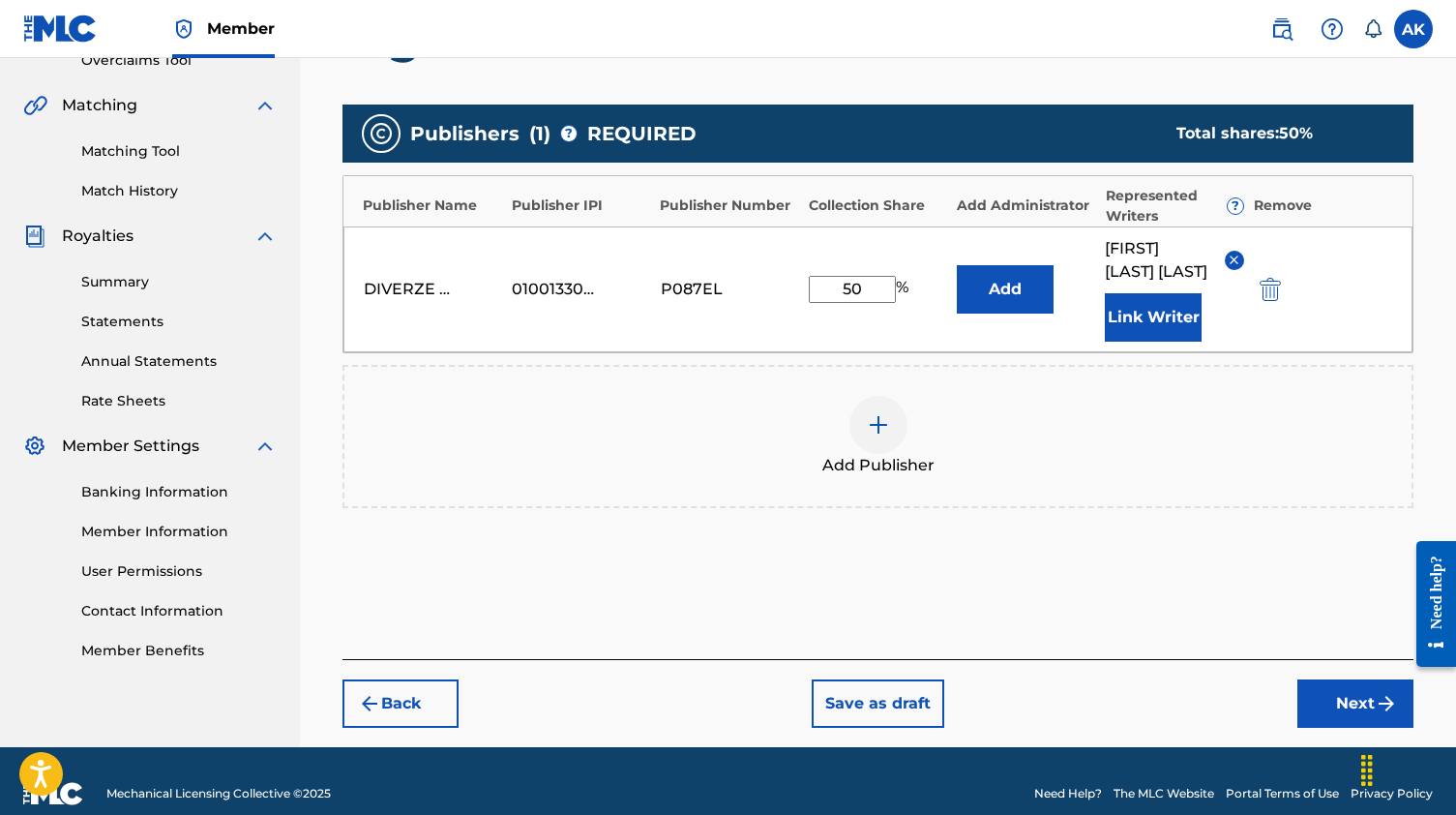 scroll, scrollTop: 439, scrollLeft: 0, axis: vertical 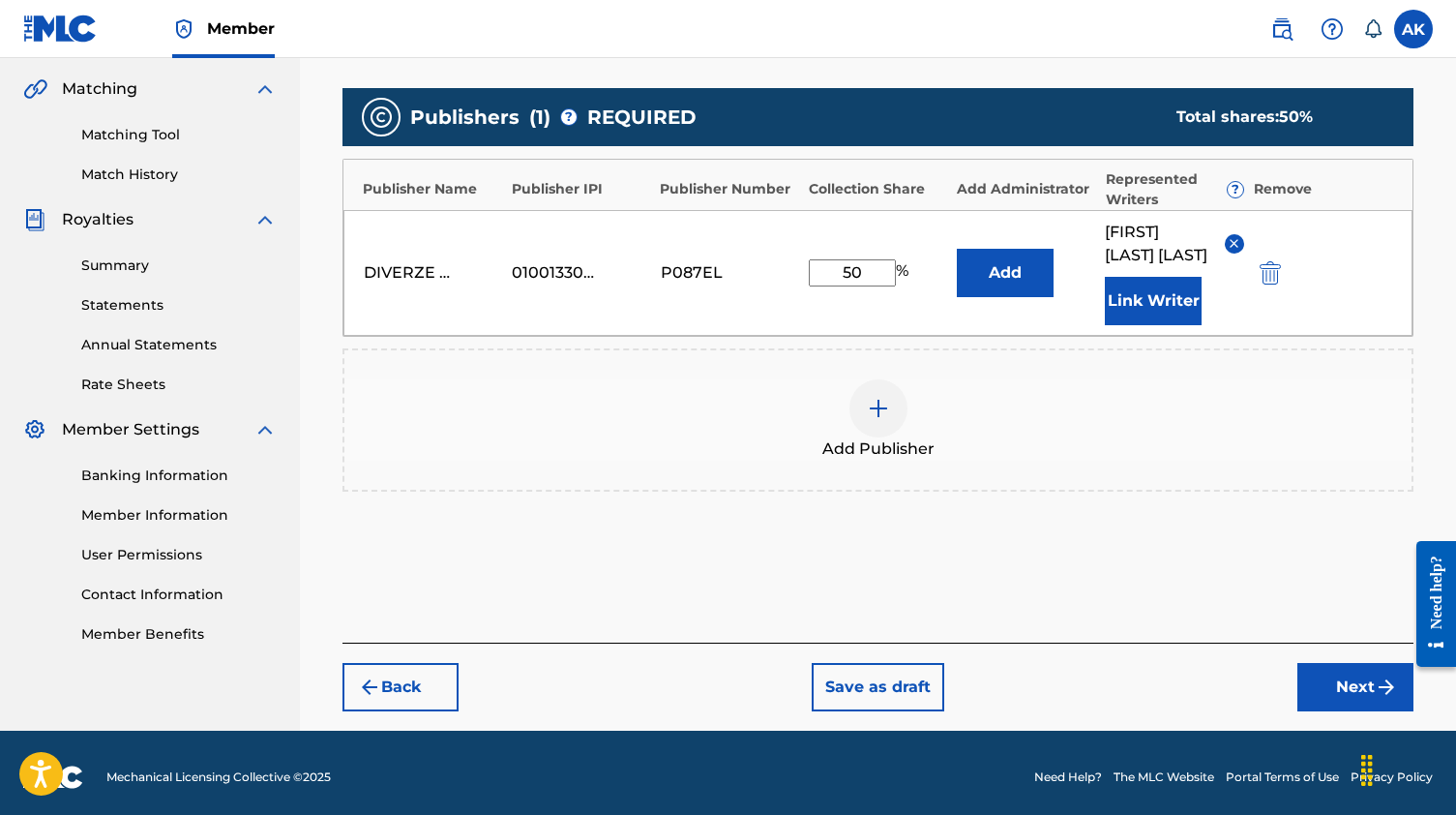 click on "Next" at bounding box center (1355, 687) 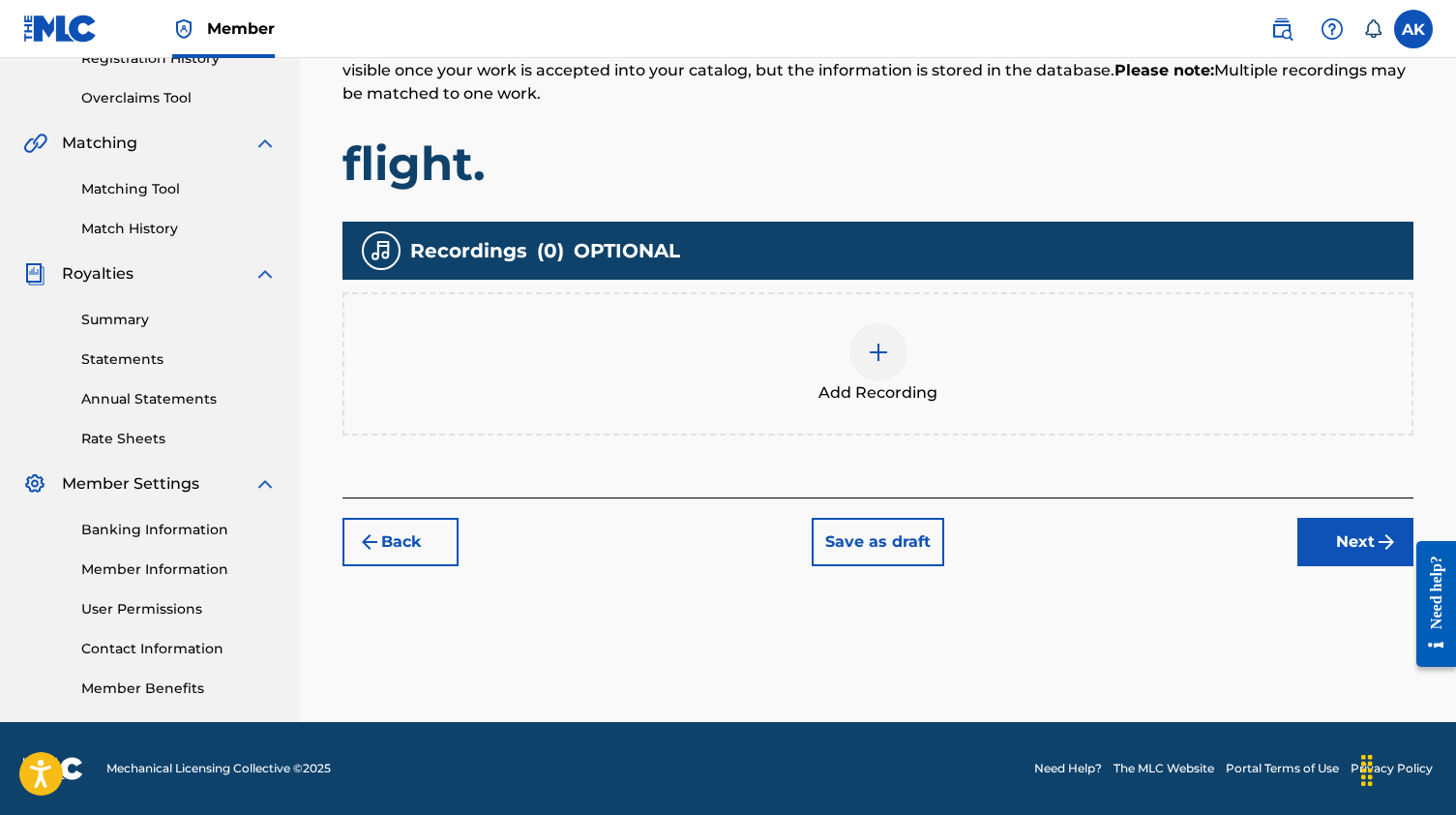 click at bounding box center (878, 352) 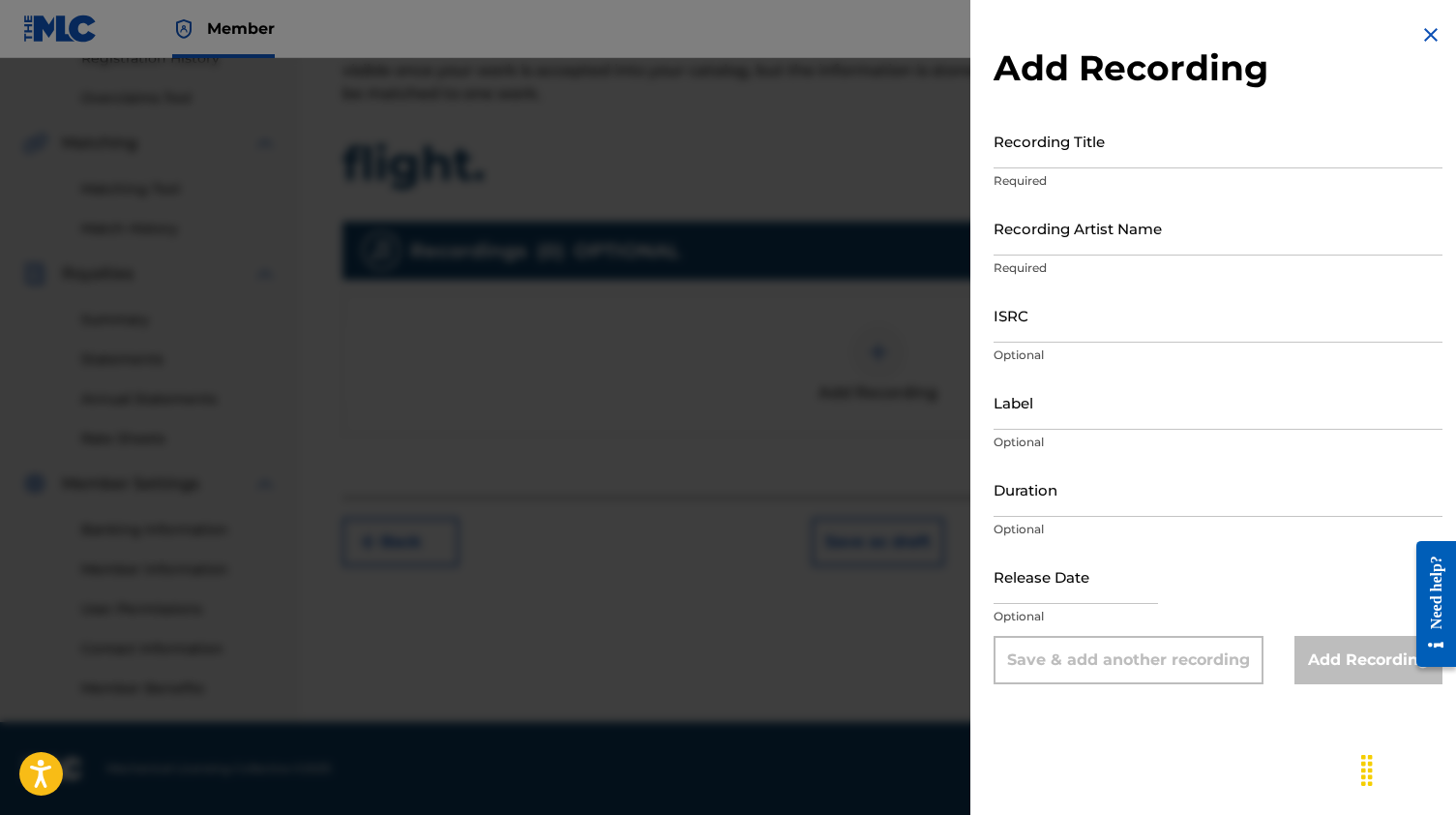 click on "Recording Title" at bounding box center [1218, 140] 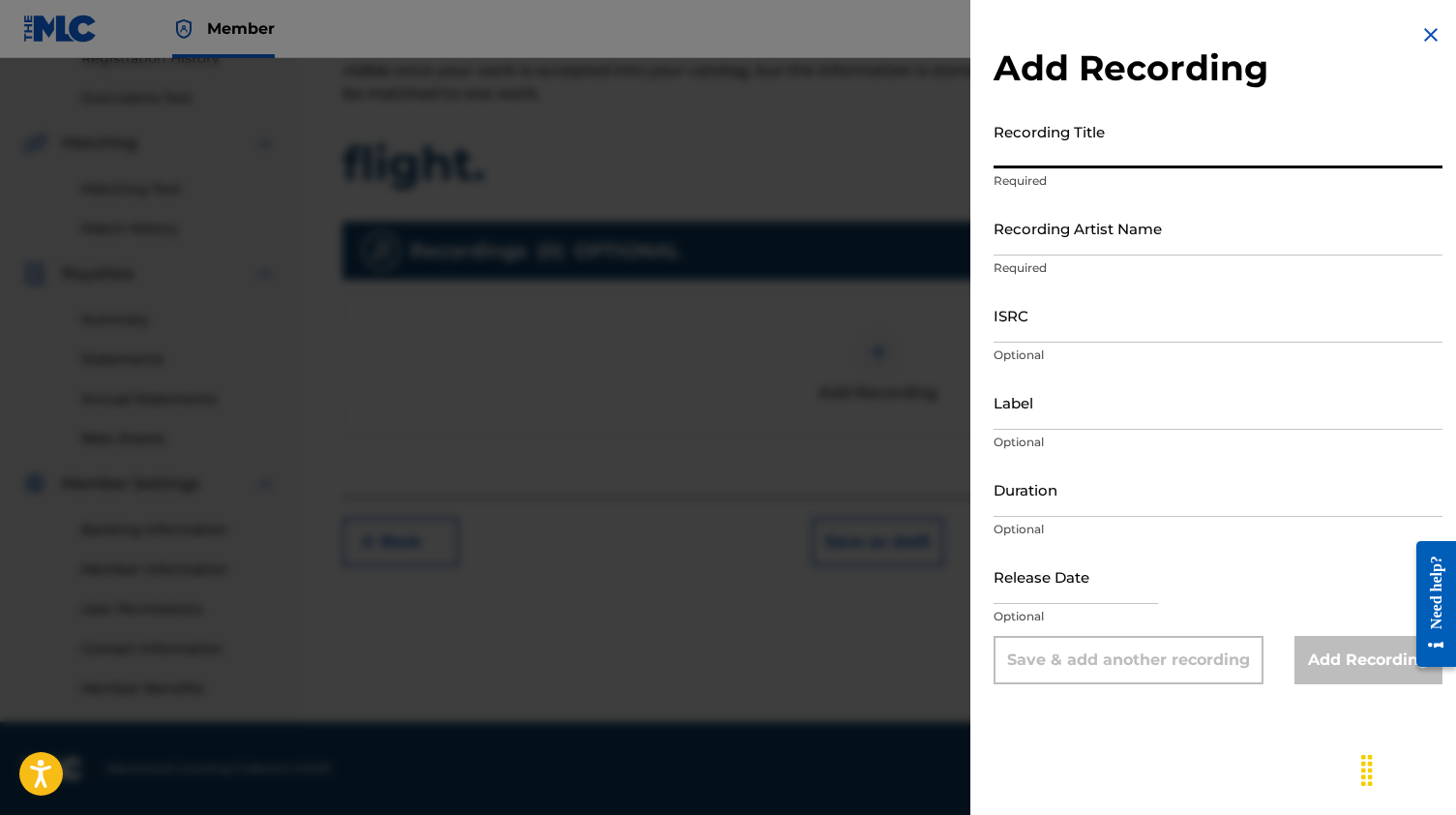 paste on "378423240" 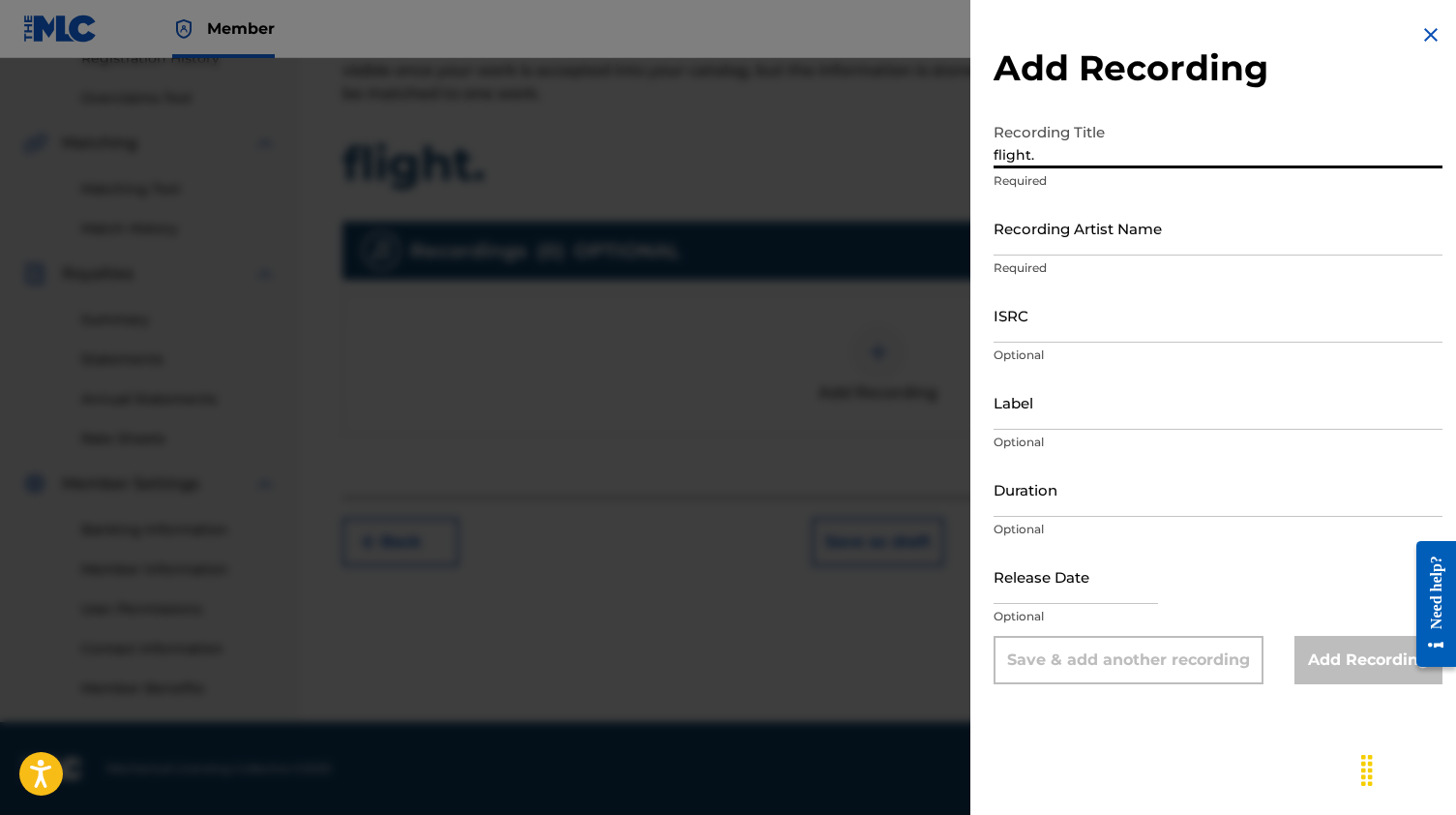 type on "flight." 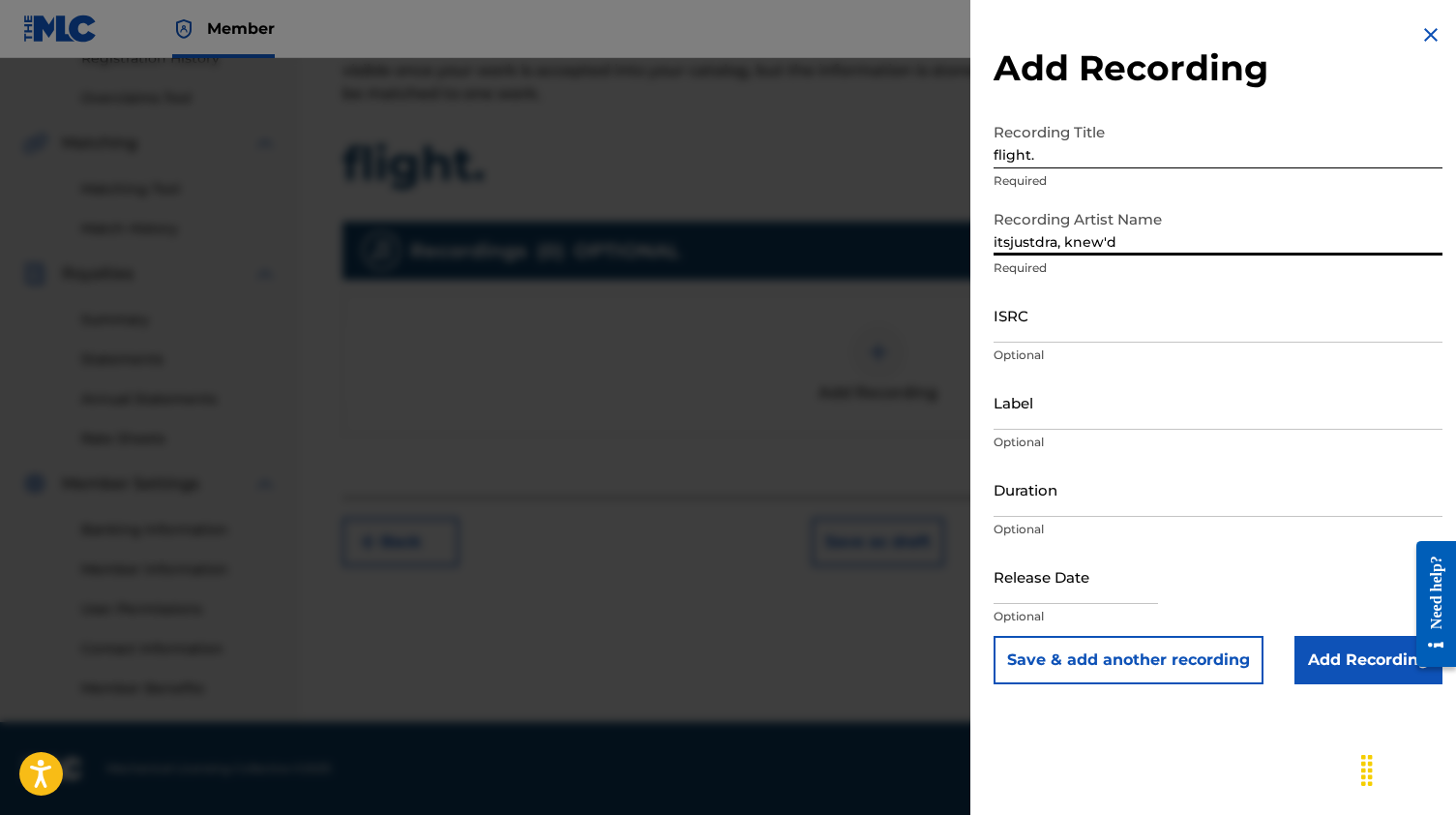 type on "itsjustdra, knew'd" 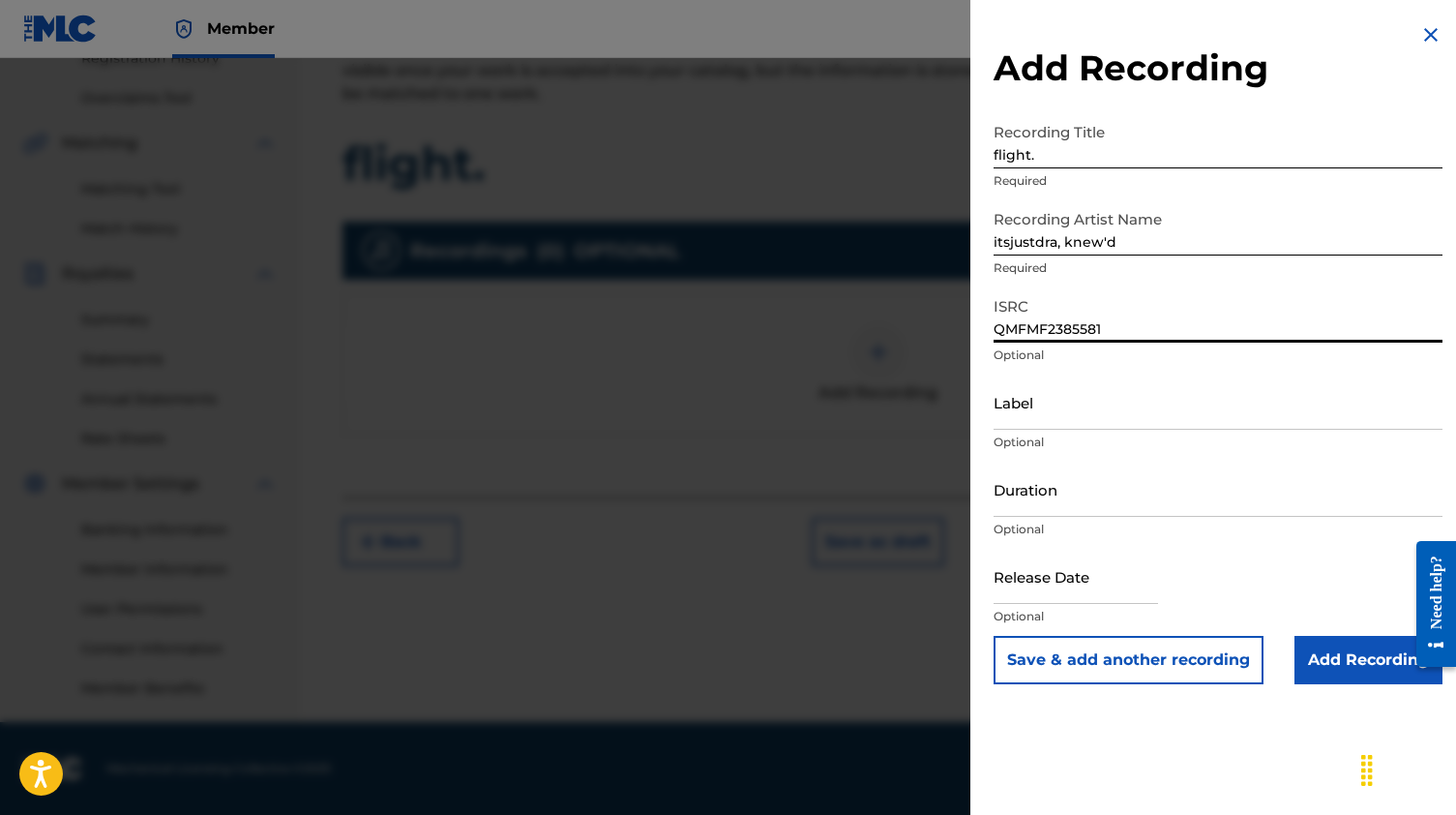 type on "QMFMF2385581" 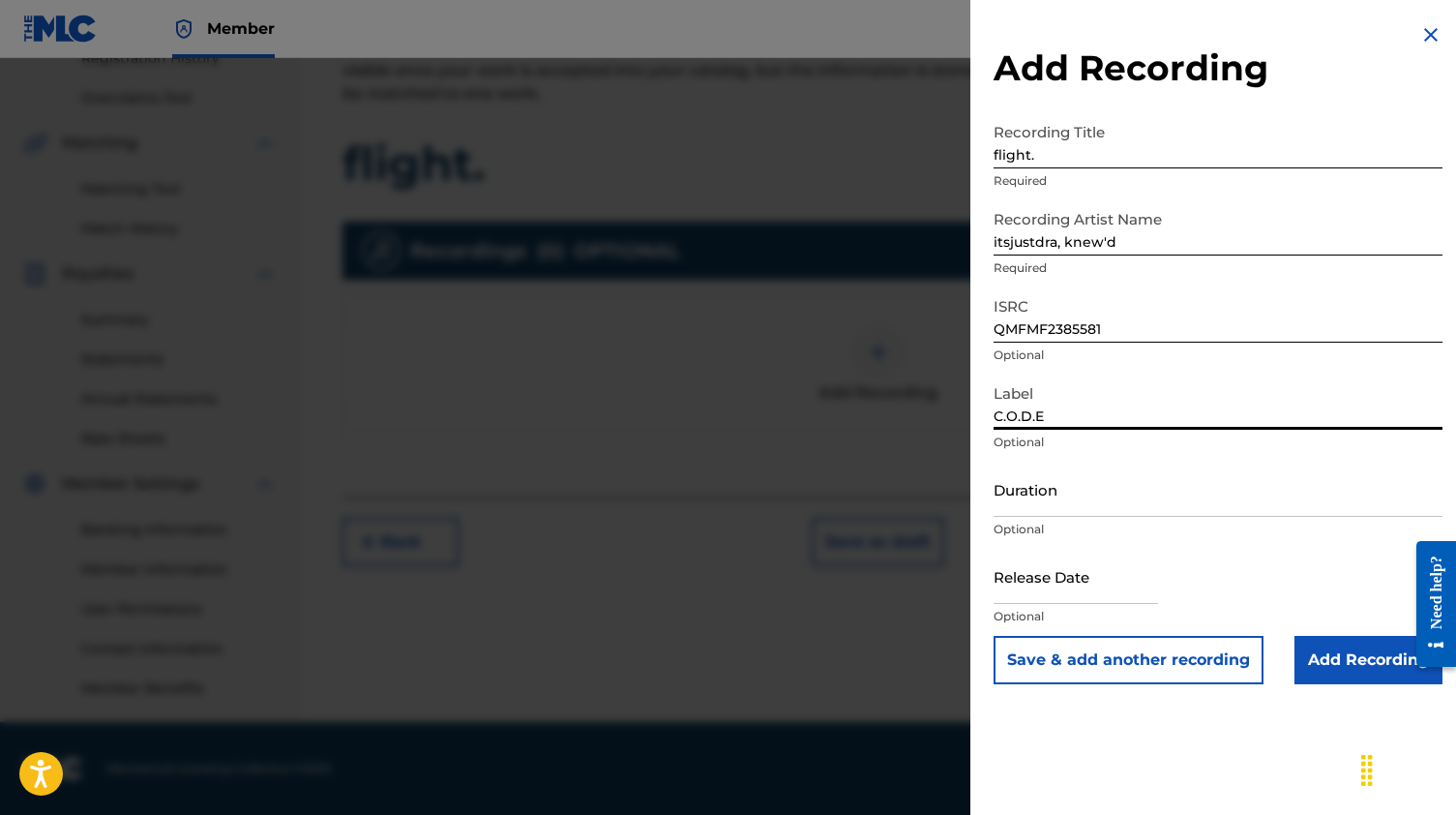 type on "C.O.D.E" 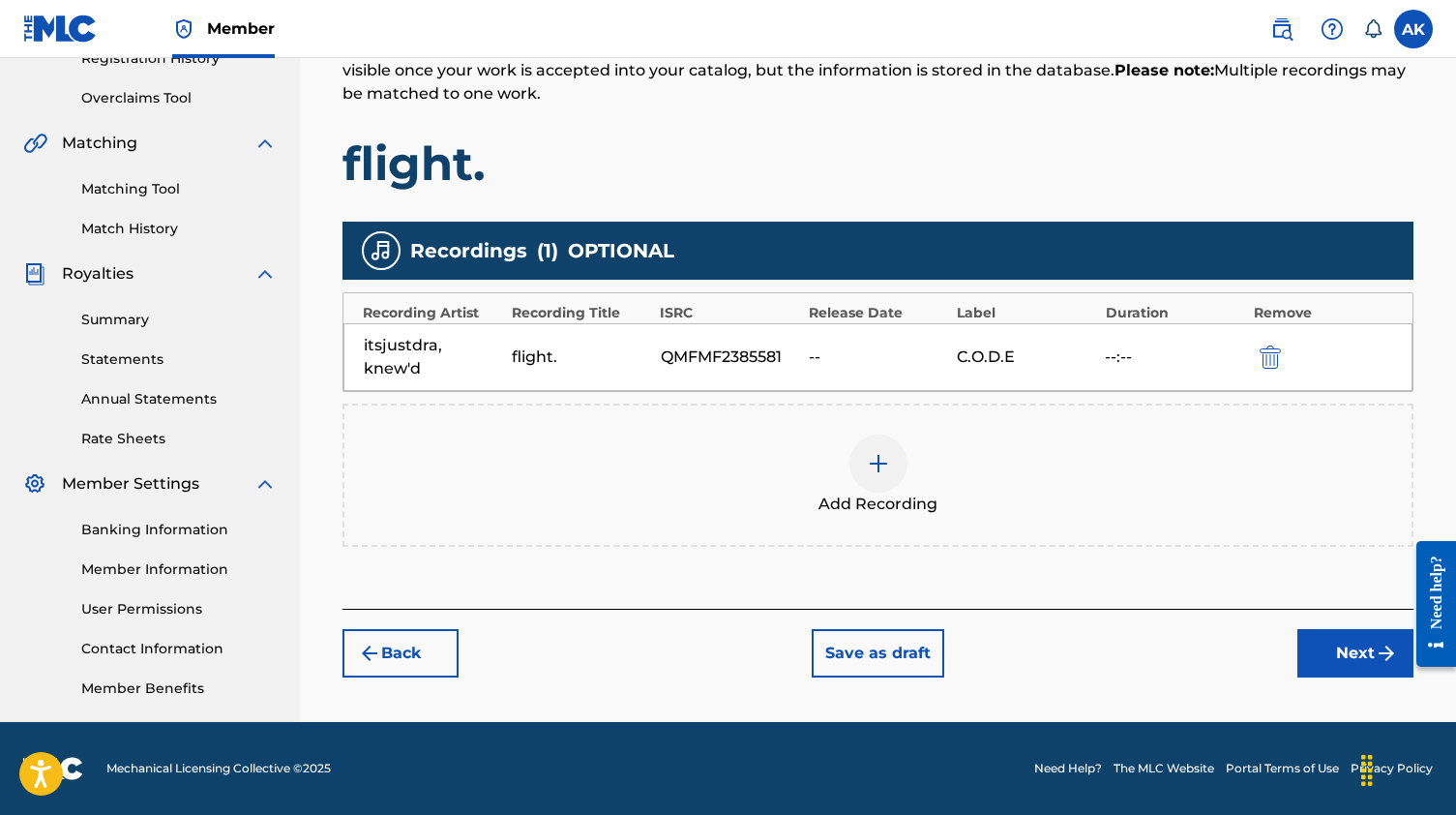 click on "Back" at bounding box center [401, 653] 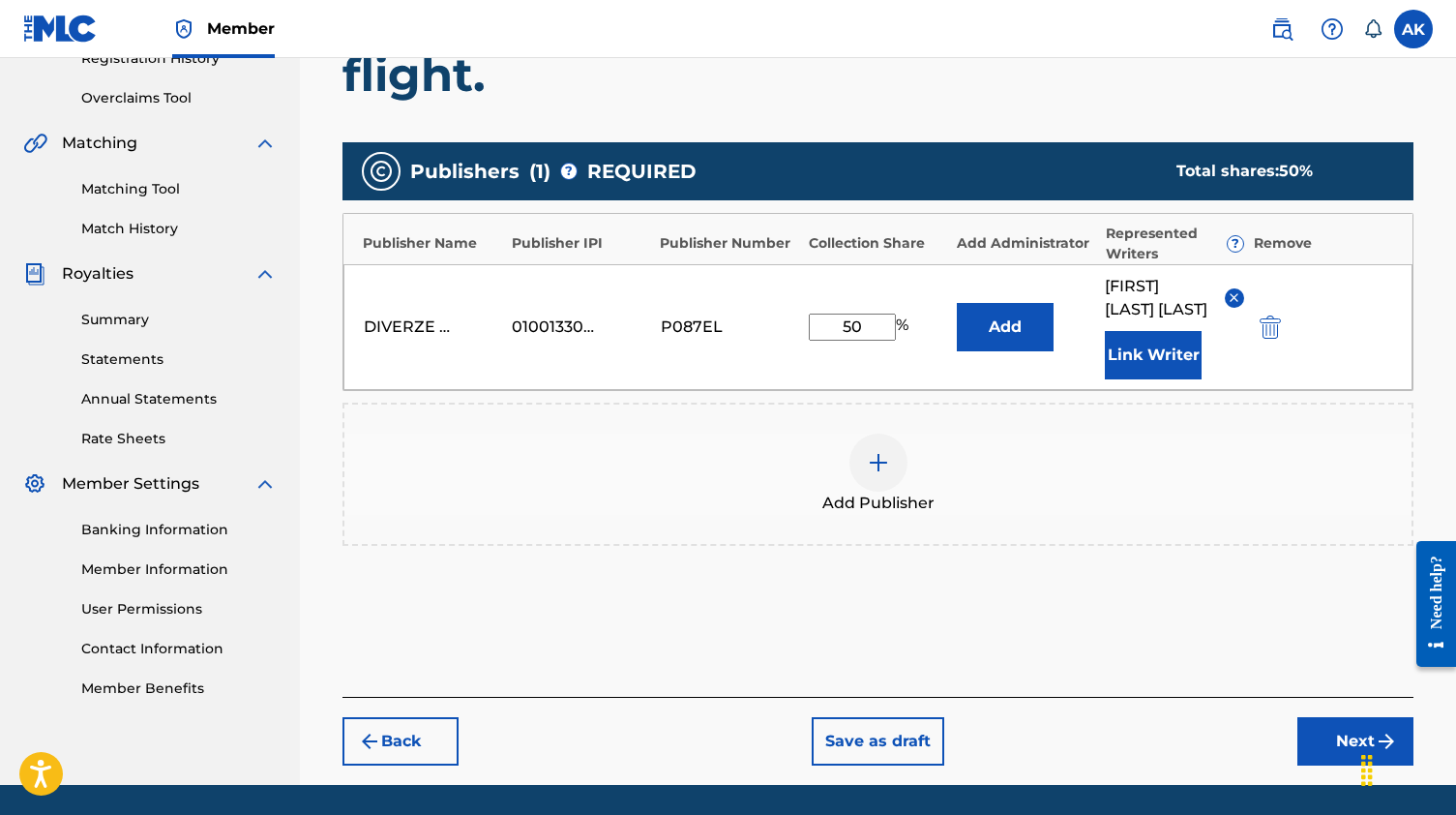 click on "Next" at bounding box center (1355, 741) 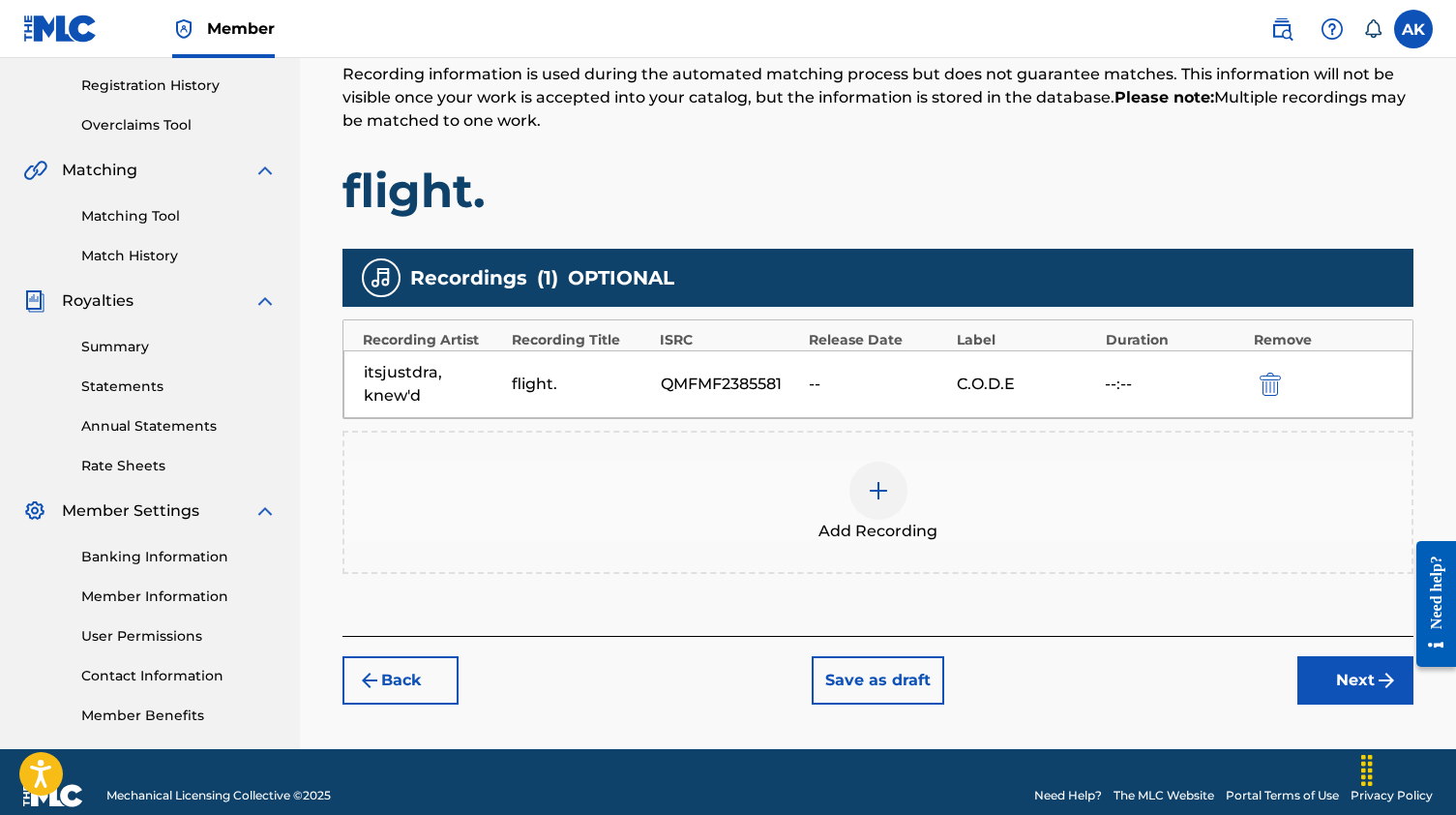 scroll, scrollTop: 385, scrollLeft: 0, axis: vertical 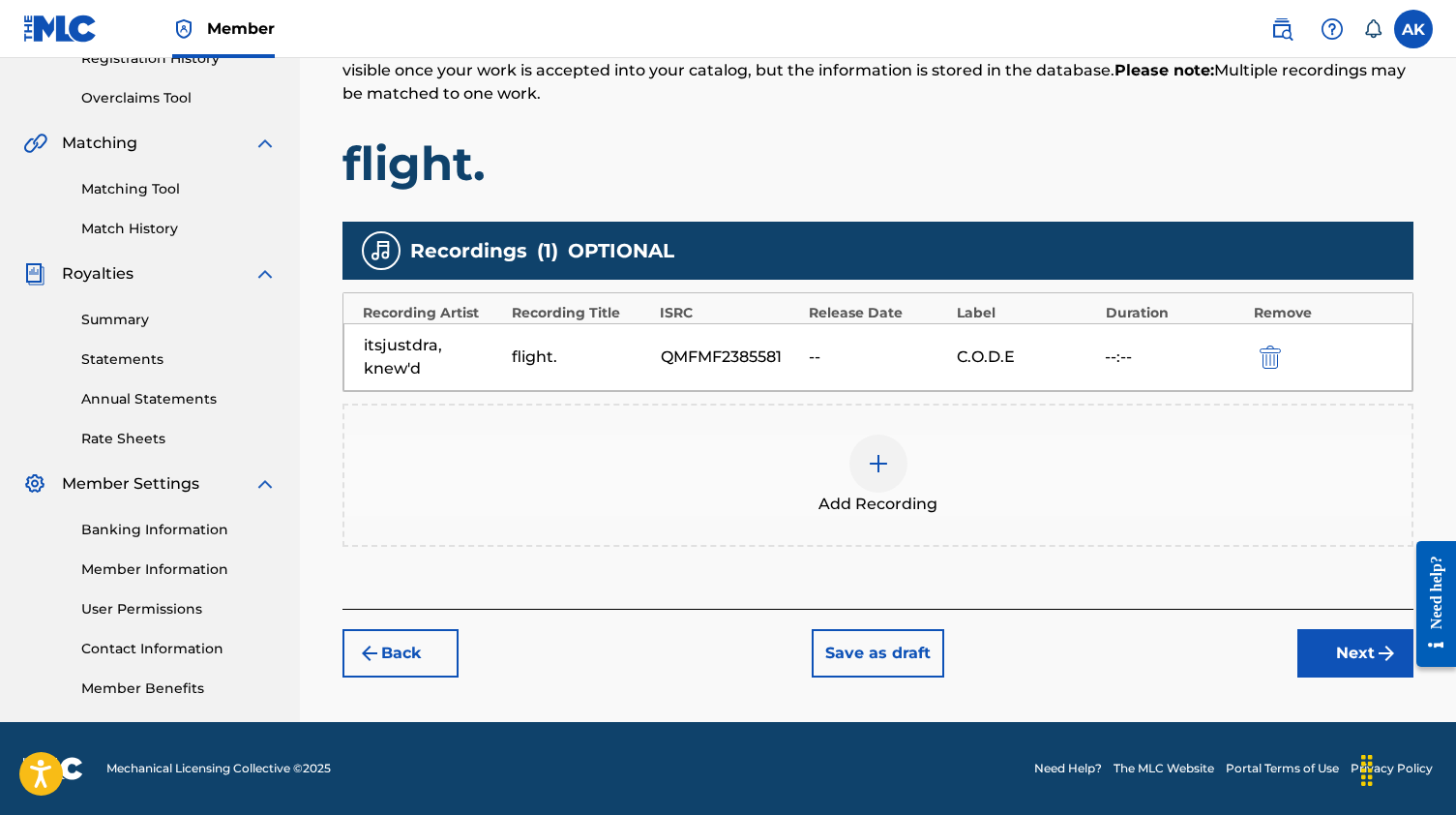 click at bounding box center (370, 653) 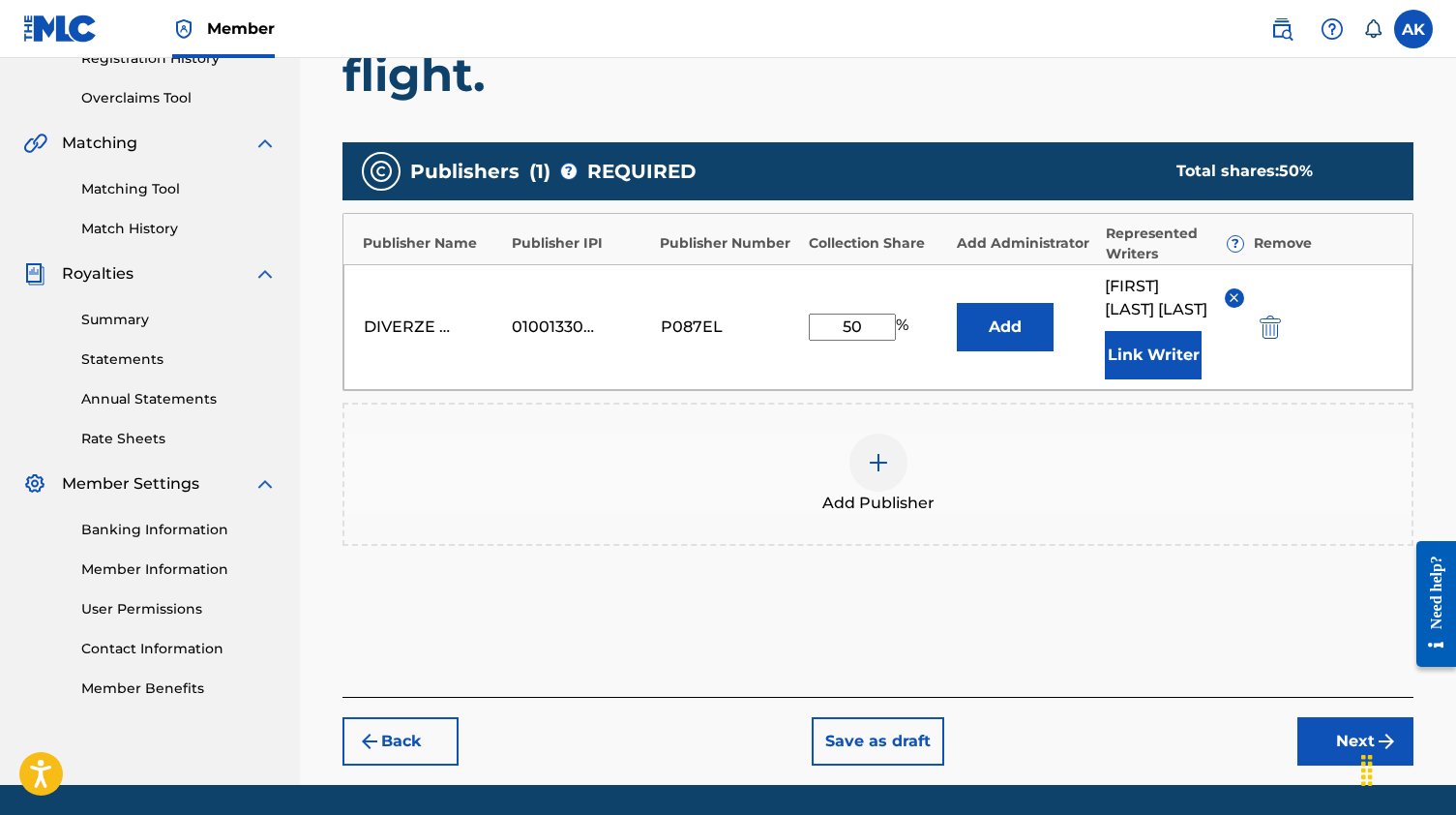 click on "Back" at bounding box center [401, 741] 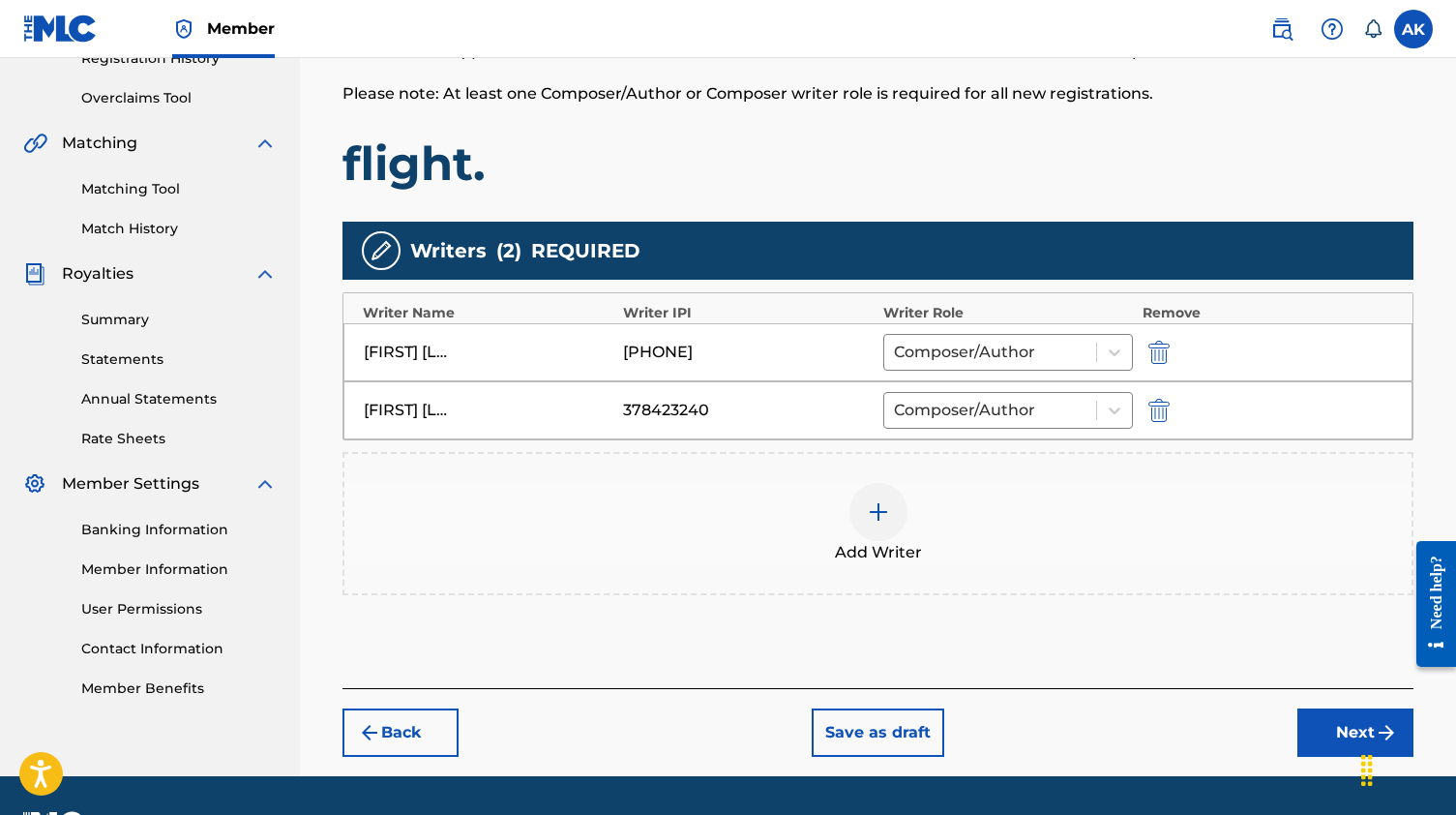 click on "Back" at bounding box center (401, 733) 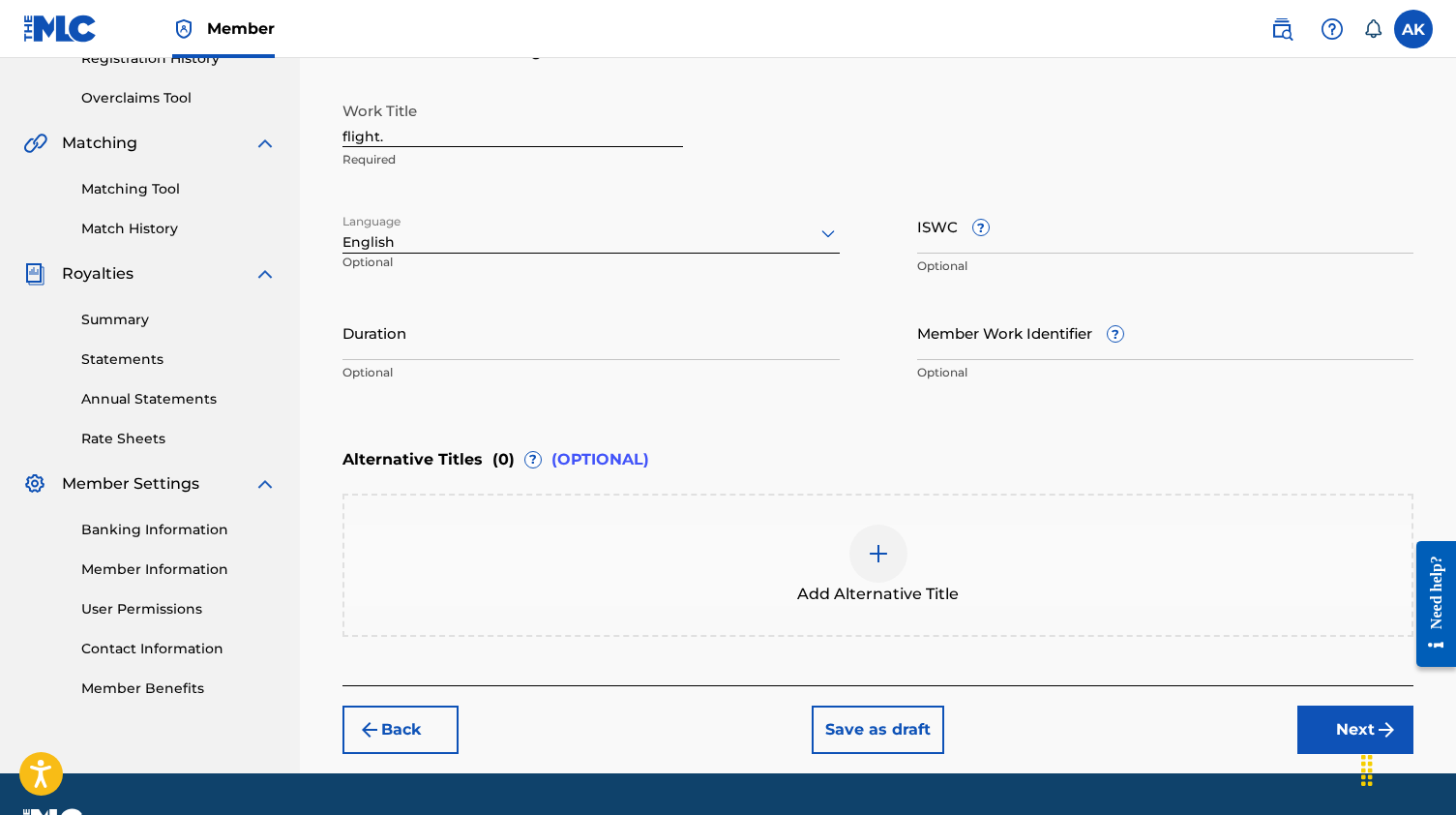 click on "Next" at bounding box center [1355, 730] 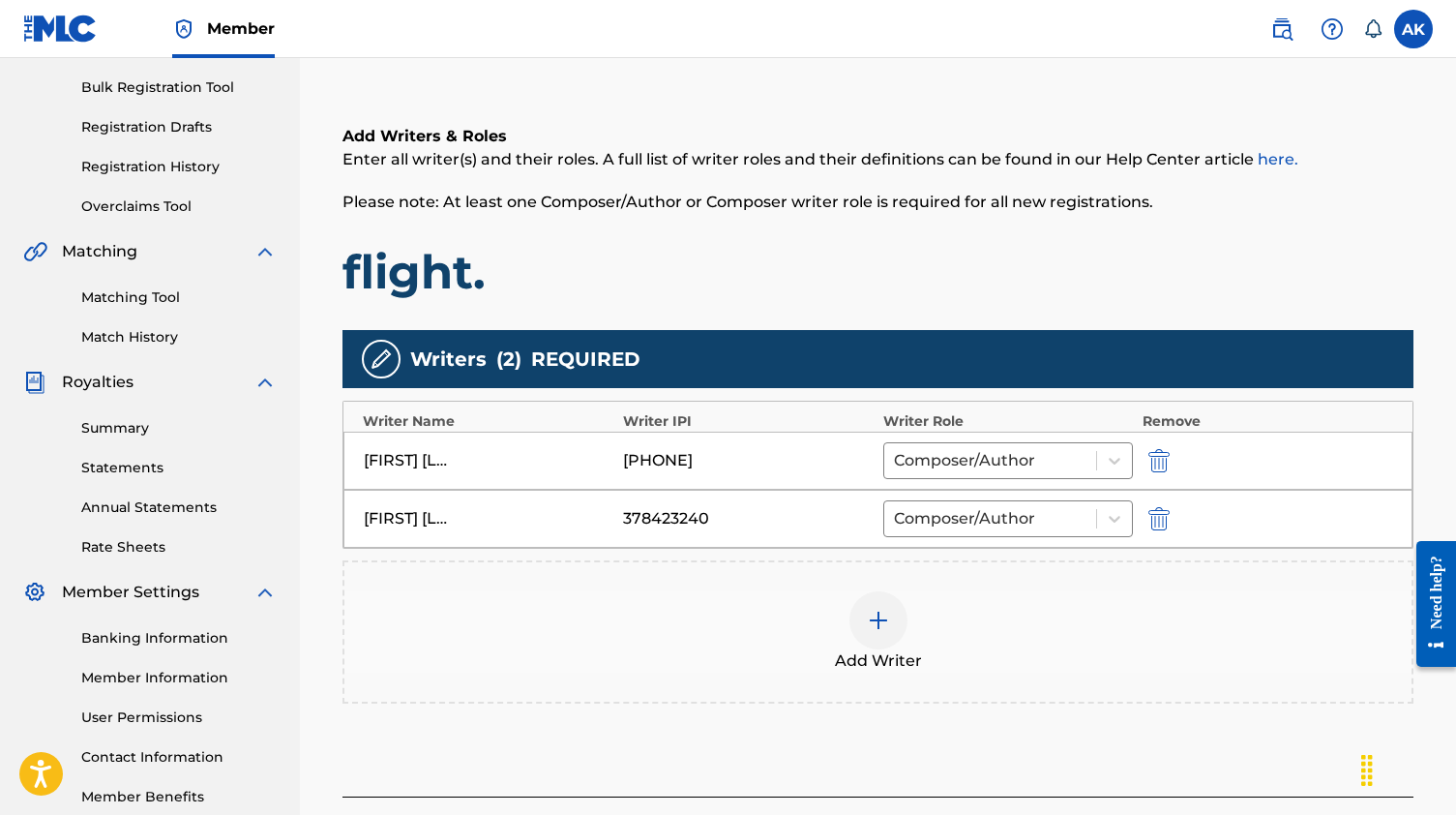 scroll, scrollTop: 439, scrollLeft: 0, axis: vertical 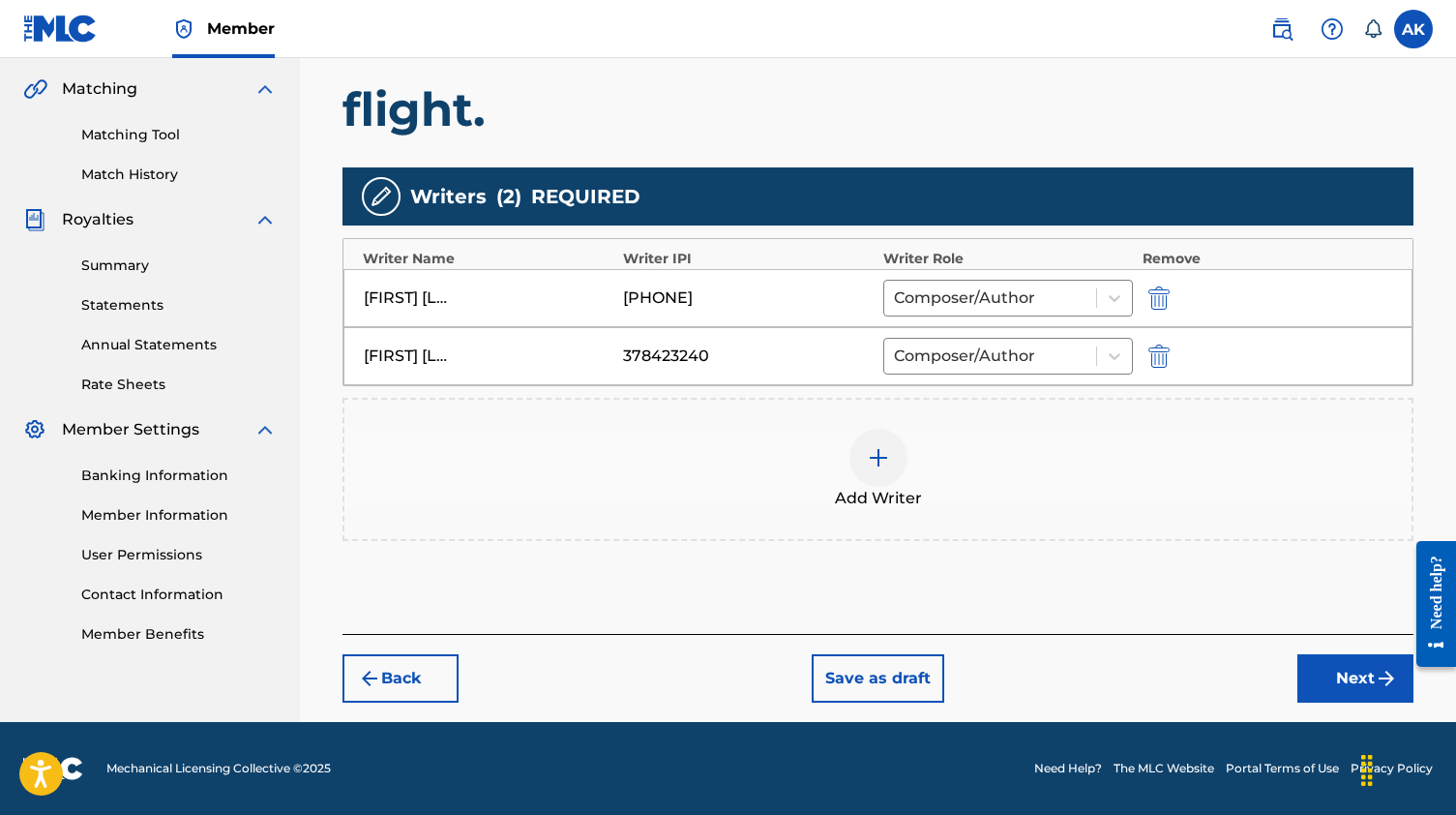 click on "Need help?" at bounding box center (1436, 603) 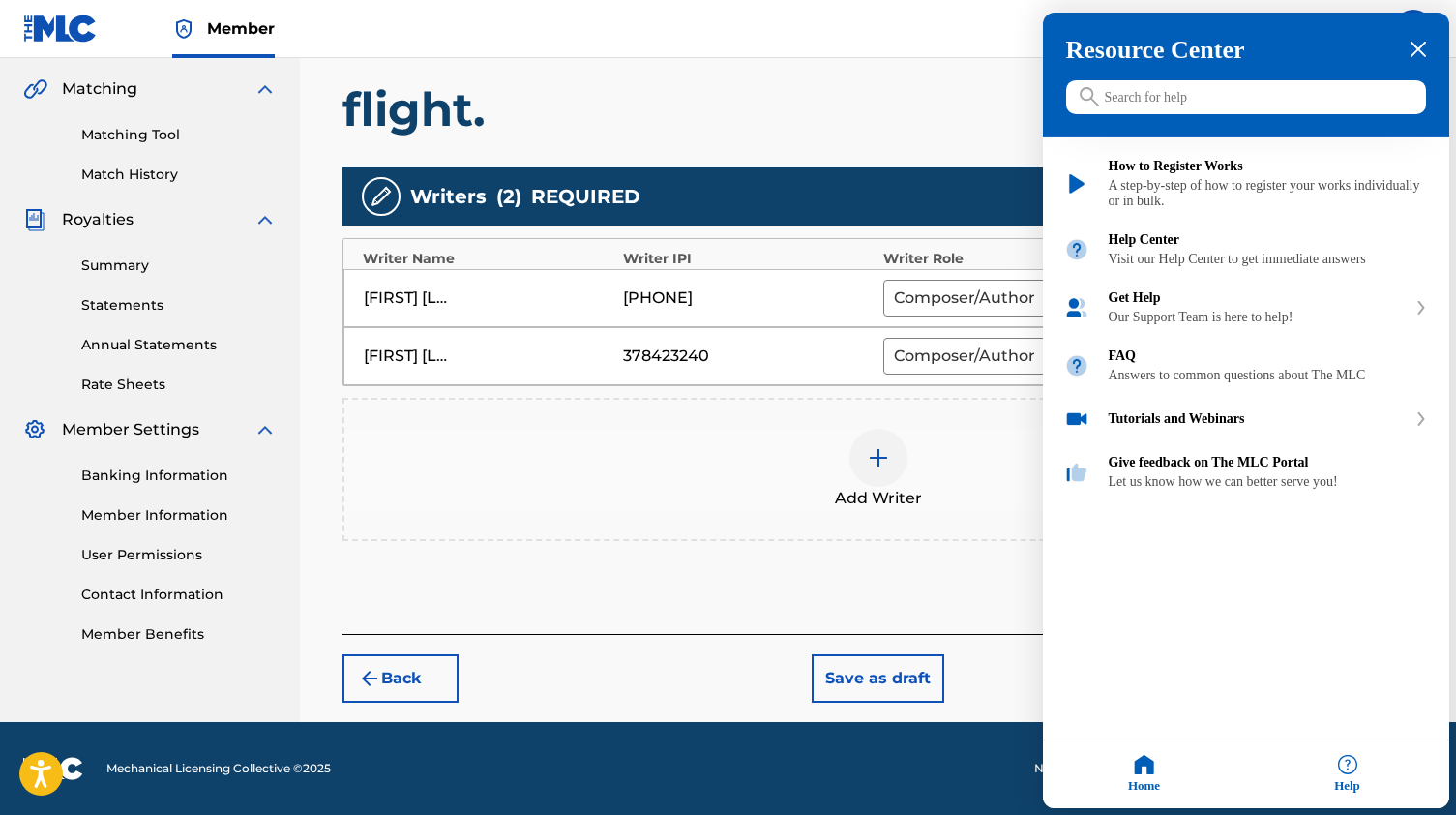 click on "Resource Center Help Get the help you need from our knowledge base News Search How to Register Works A step-by-step of how to register your works individually or in bulk. Help Center Visit our Help Center to get immediate answers Get Help Our Support Team is here to help! FAQ Answers to common questions about The MLC Tutorials and Webinars Give feedback on The MLC Portal Let us know how we can better serve you! Chat with us Get instant support from our world-class team. Fill out our Contact Us form Submit a request, and we'll get back to you shortly via email." at bounding box center (1246, 410) 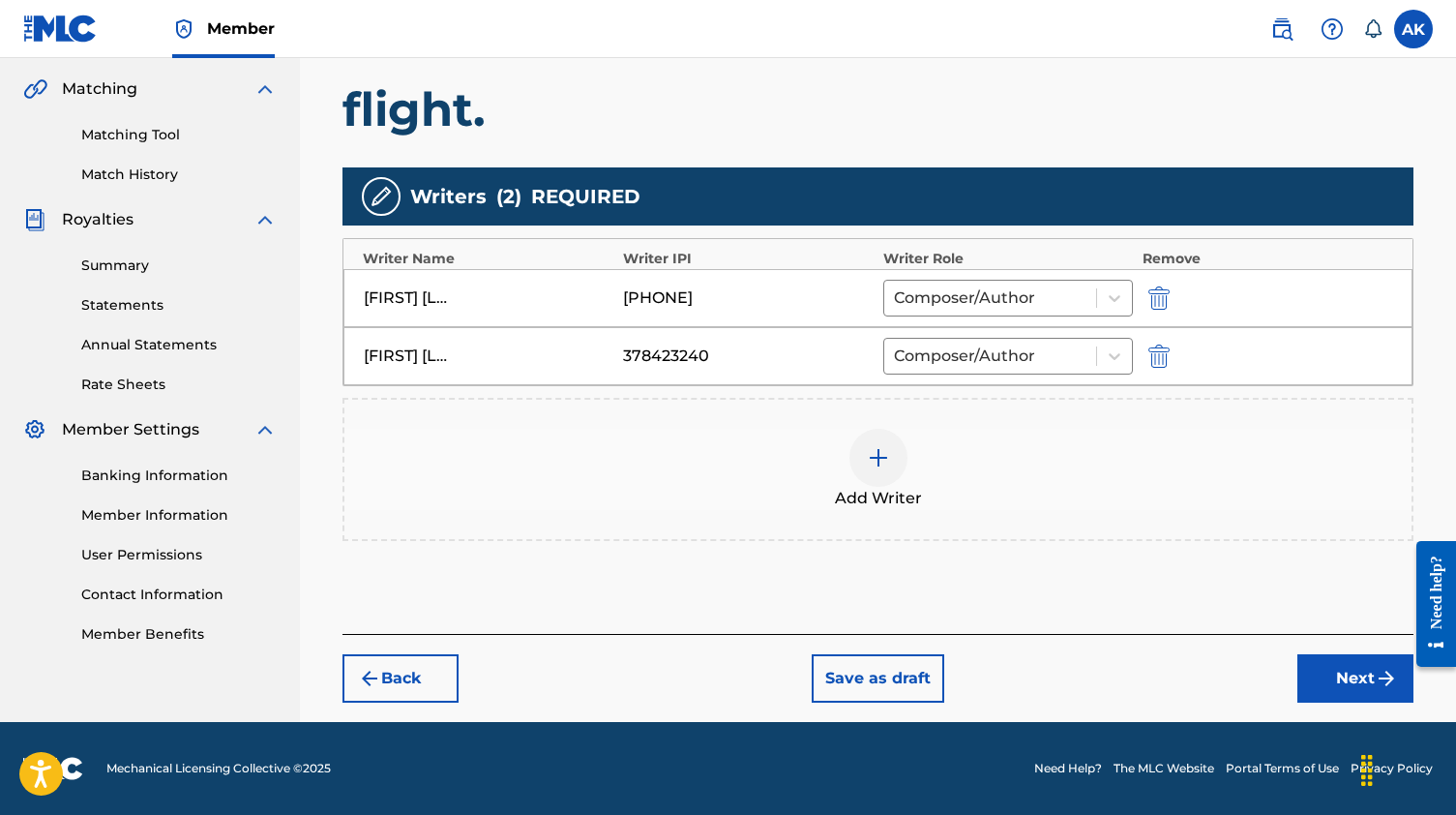 click on "Next" at bounding box center (1355, 679) 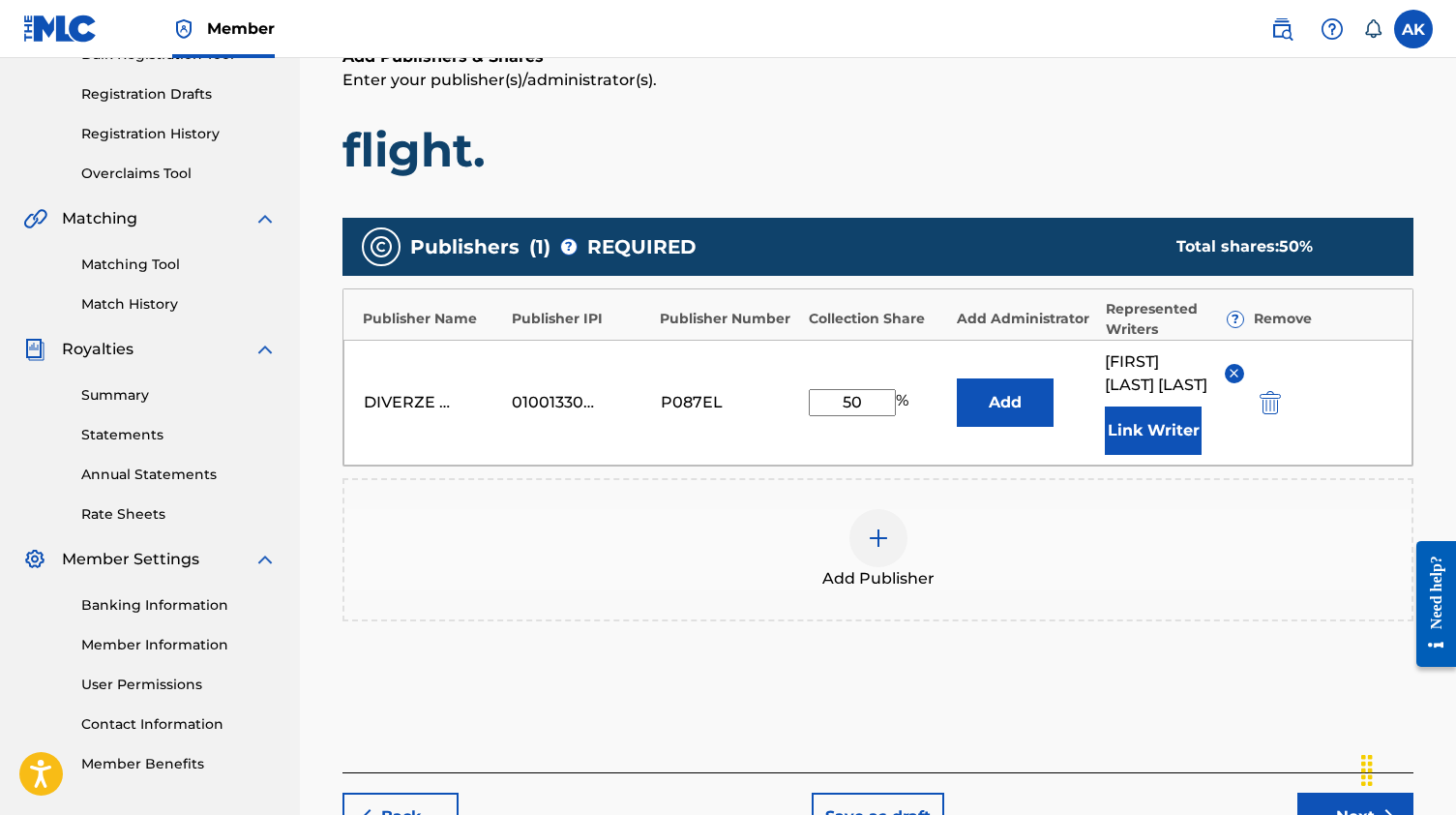 scroll, scrollTop: 448, scrollLeft: 0, axis: vertical 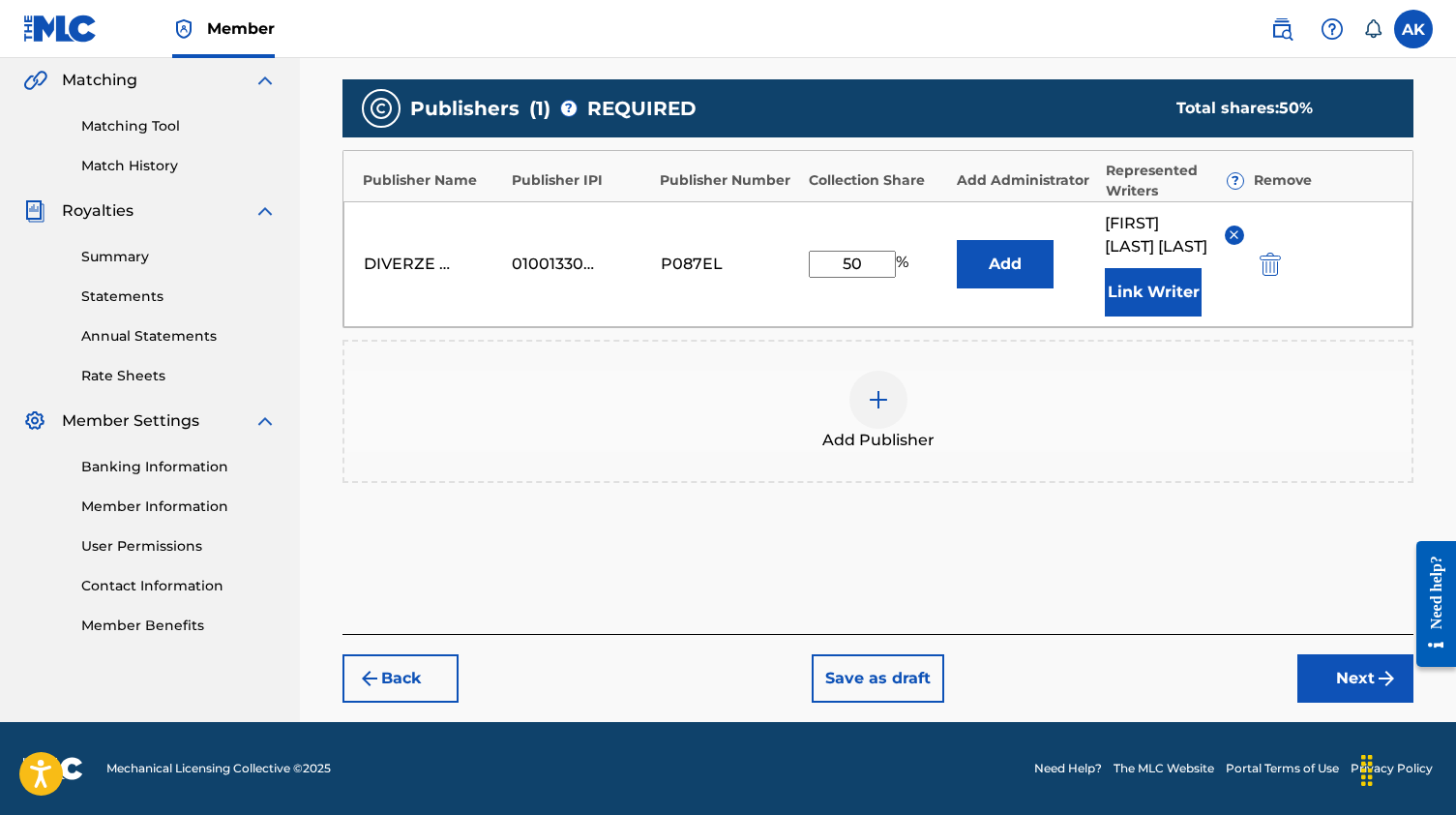 click on "Next" at bounding box center (1355, 679) 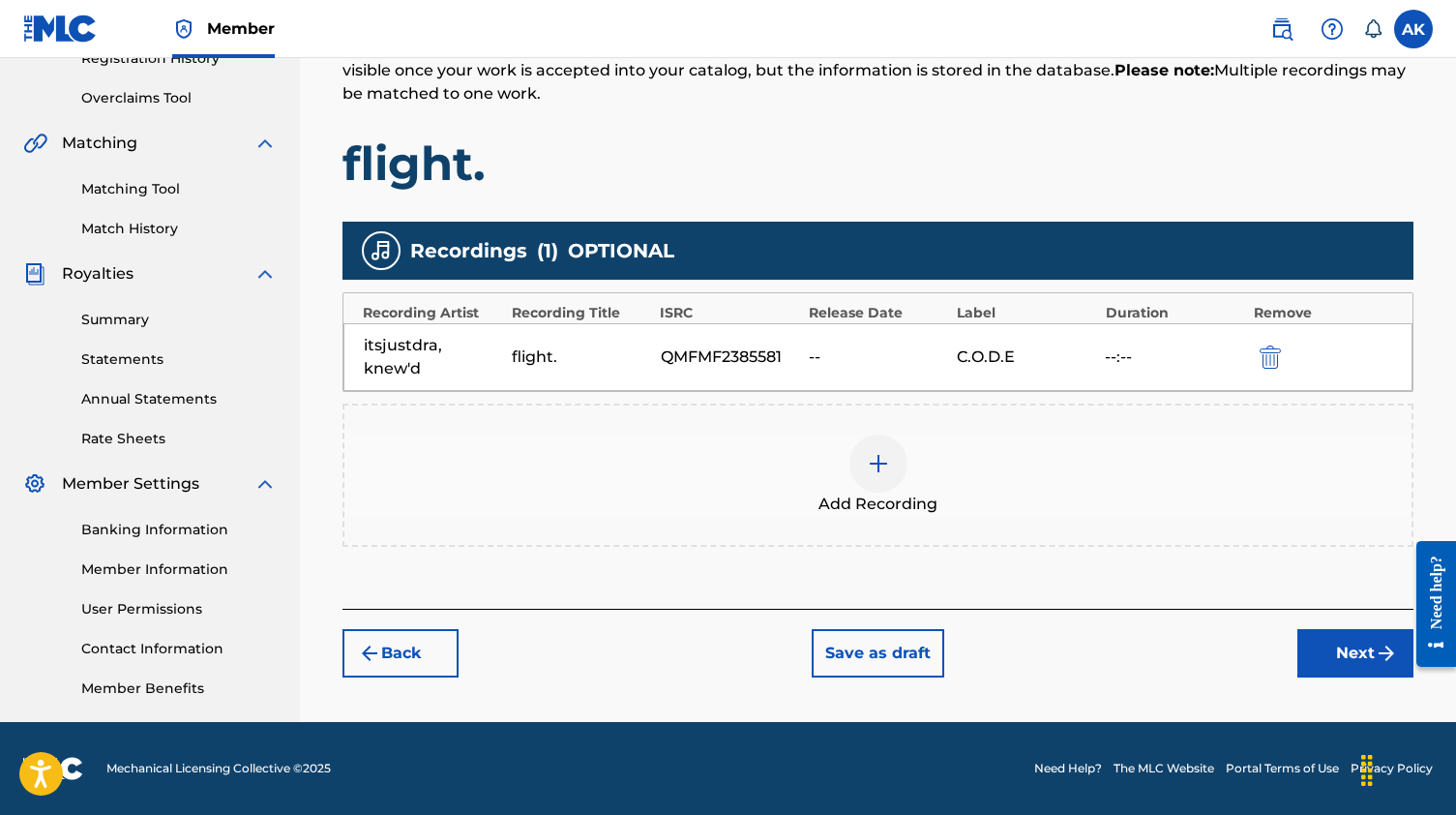 scroll, scrollTop: 385, scrollLeft: 0, axis: vertical 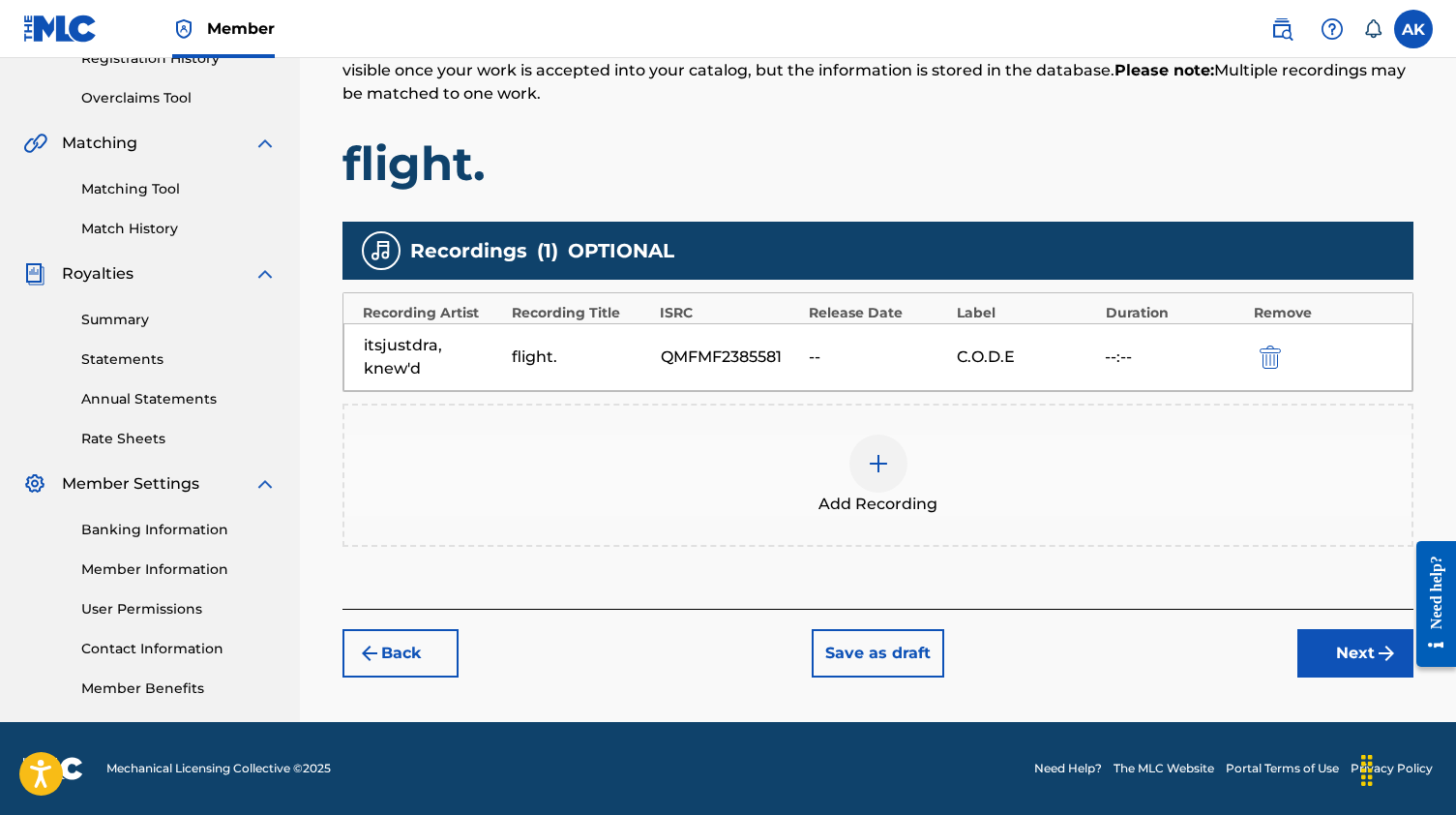 click on "Next" at bounding box center (1355, 653) 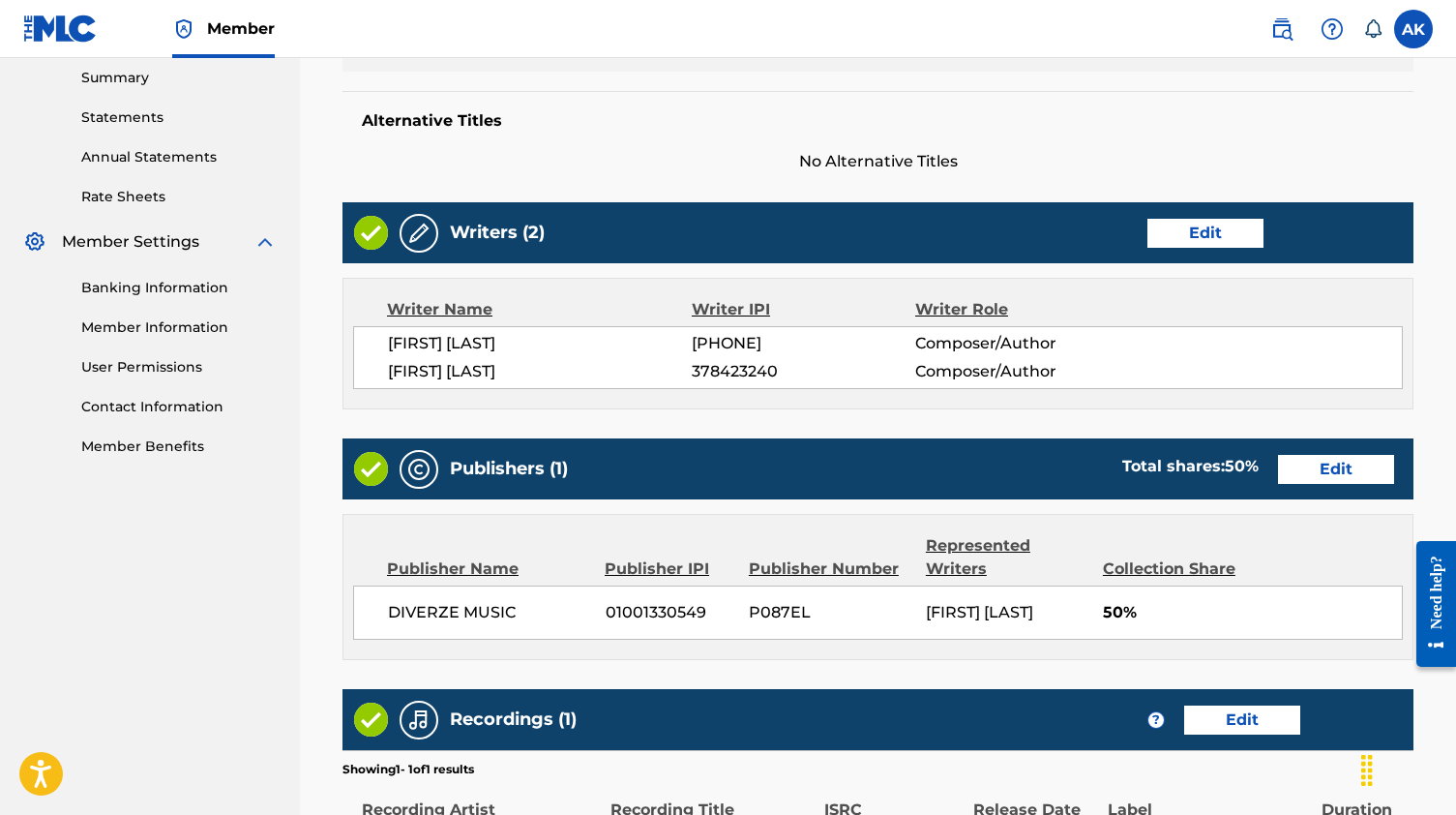 scroll, scrollTop: 896, scrollLeft: 0, axis: vertical 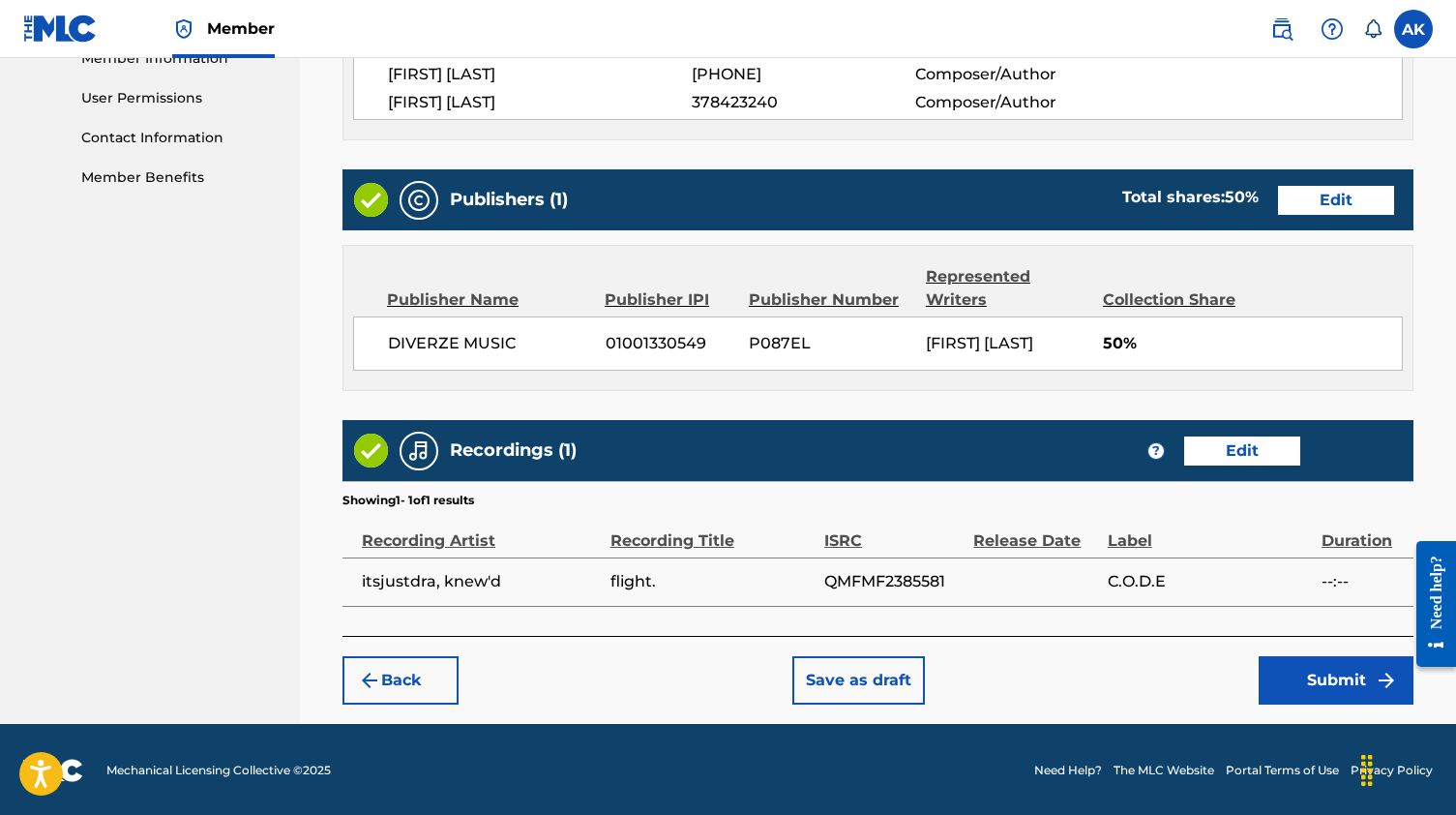 click on "Submit" at bounding box center (1336, 680) 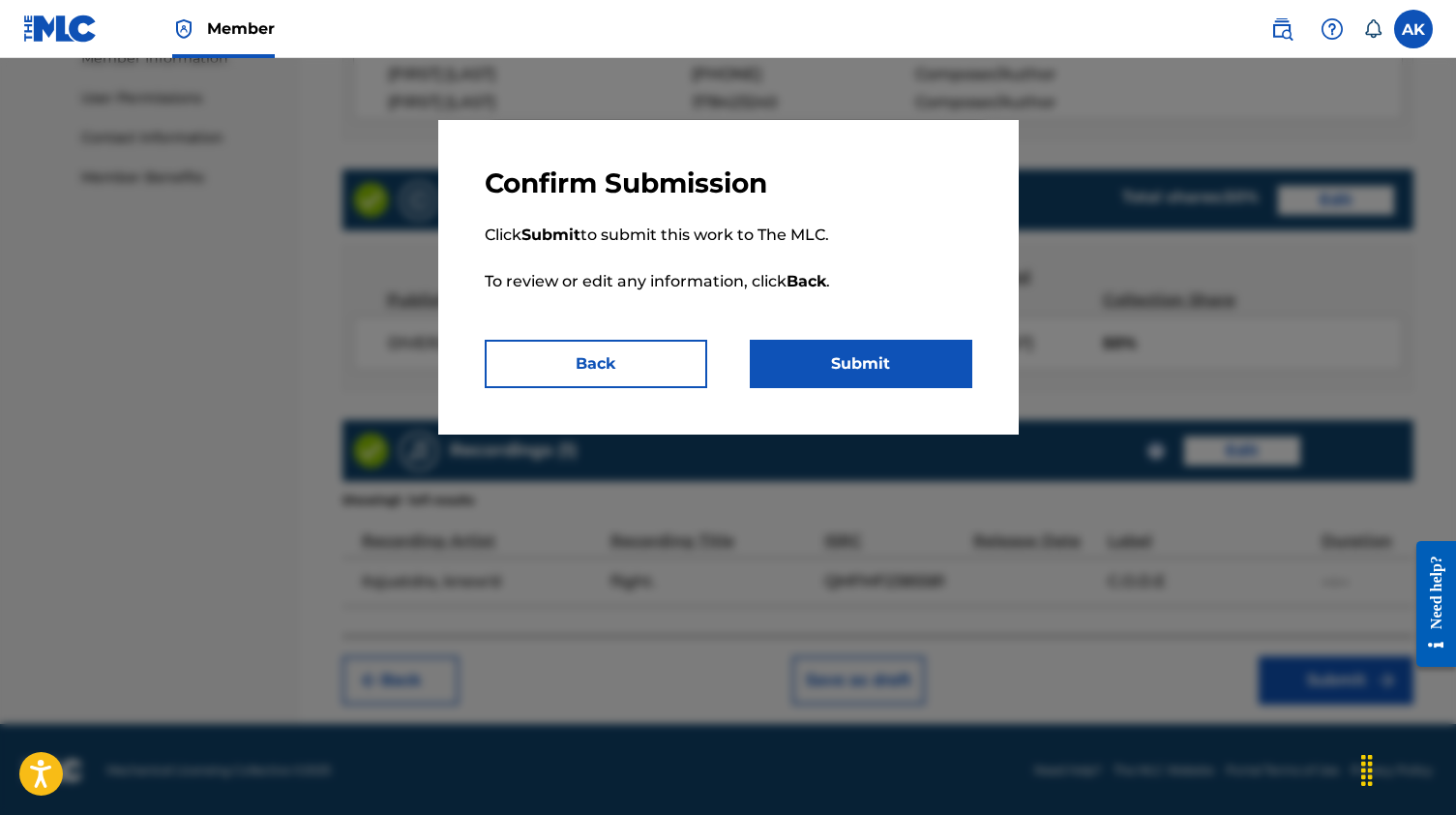 click on "Submit" at bounding box center [861, 364] 